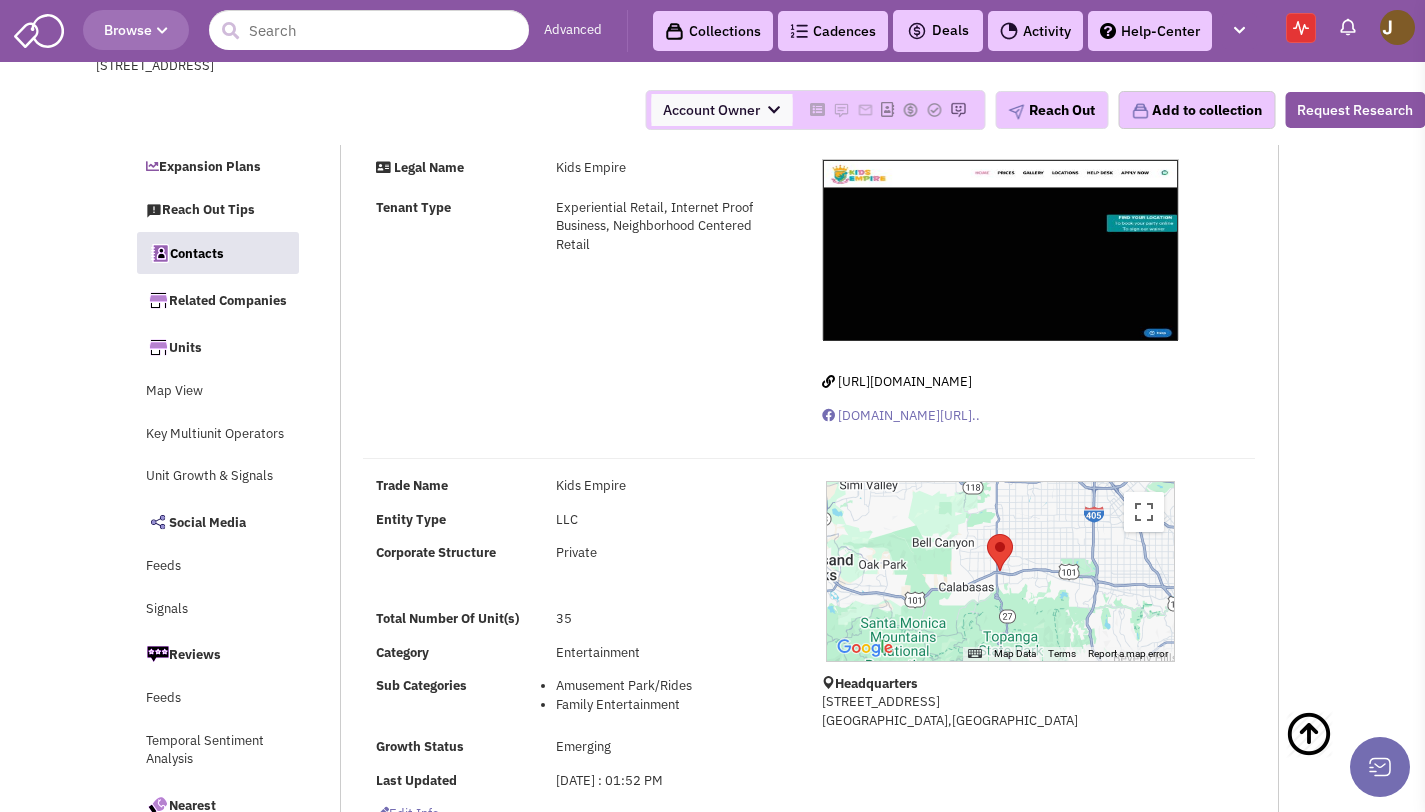 select 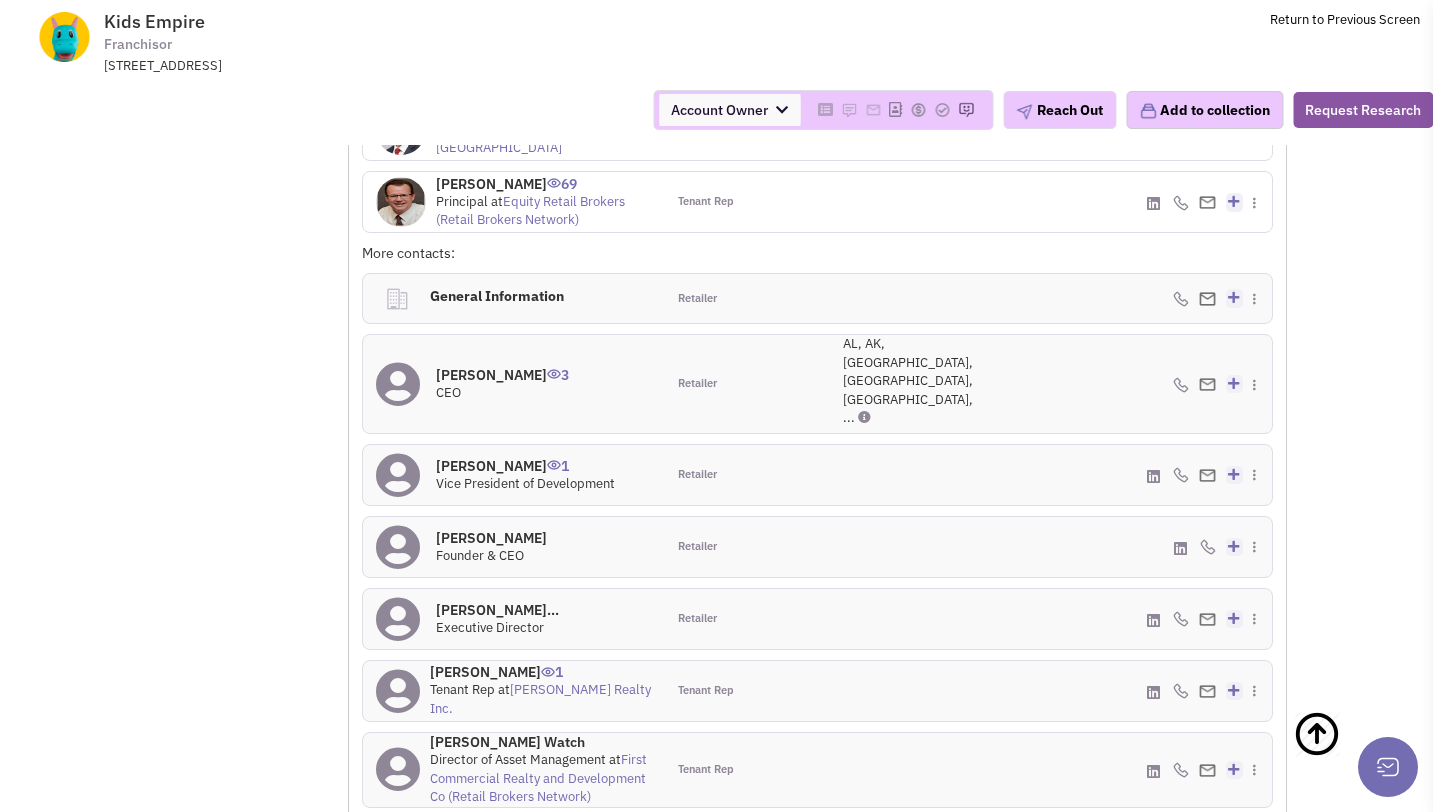 scroll, scrollTop: 1680, scrollLeft: 0, axis: vertical 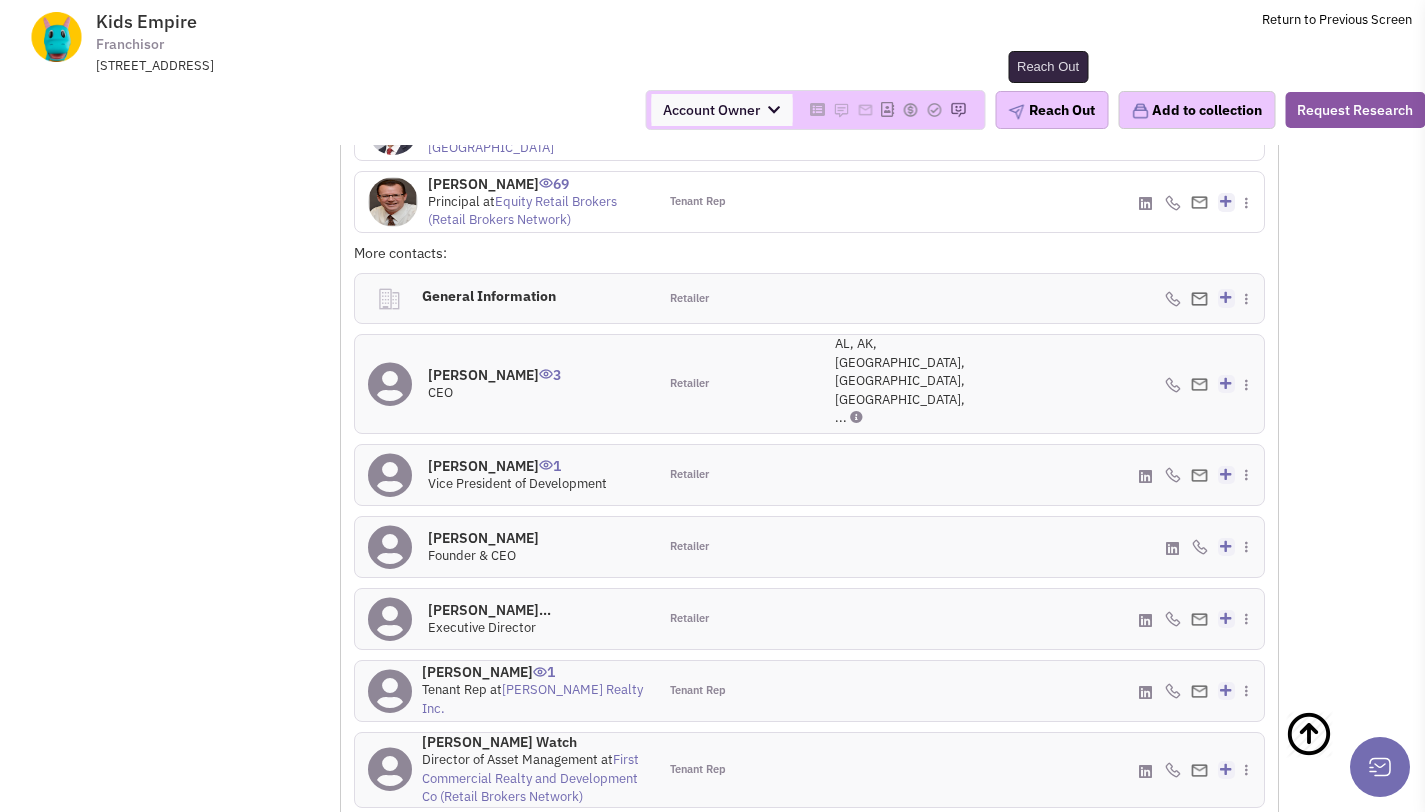 click on "Reach Out" at bounding box center [1051, 110] 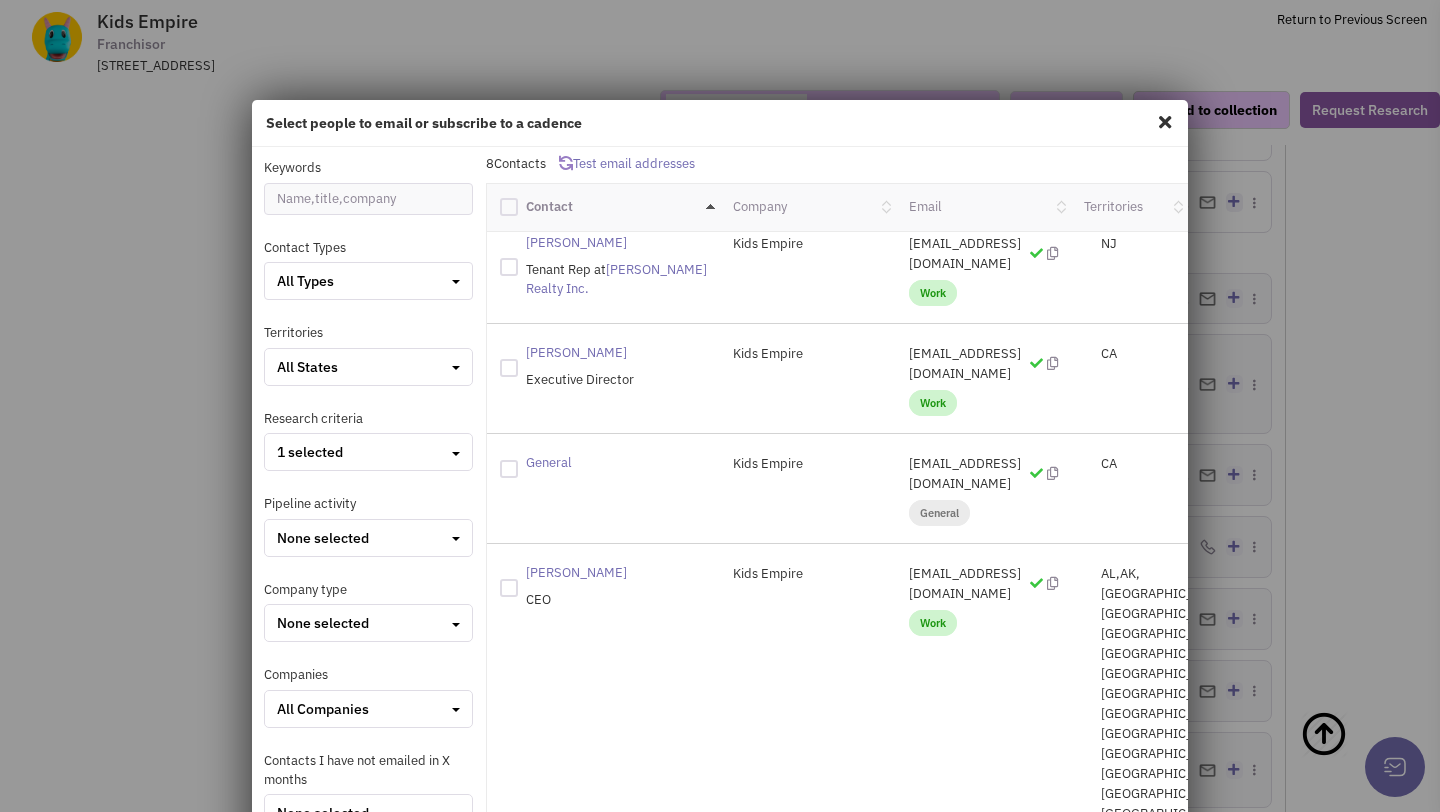 scroll, scrollTop: 0, scrollLeft: 0, axis: both 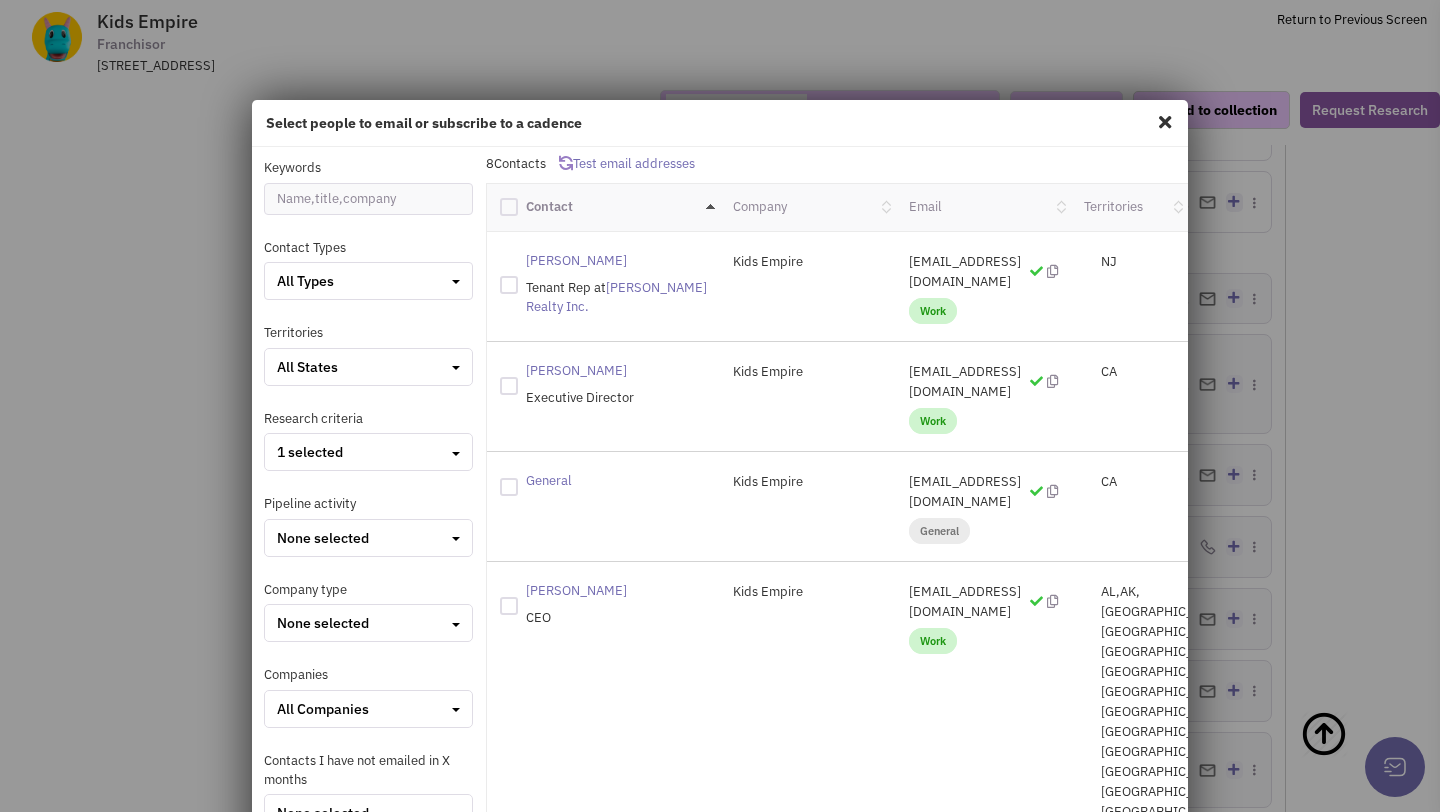 click at bounding box center (509, 285) 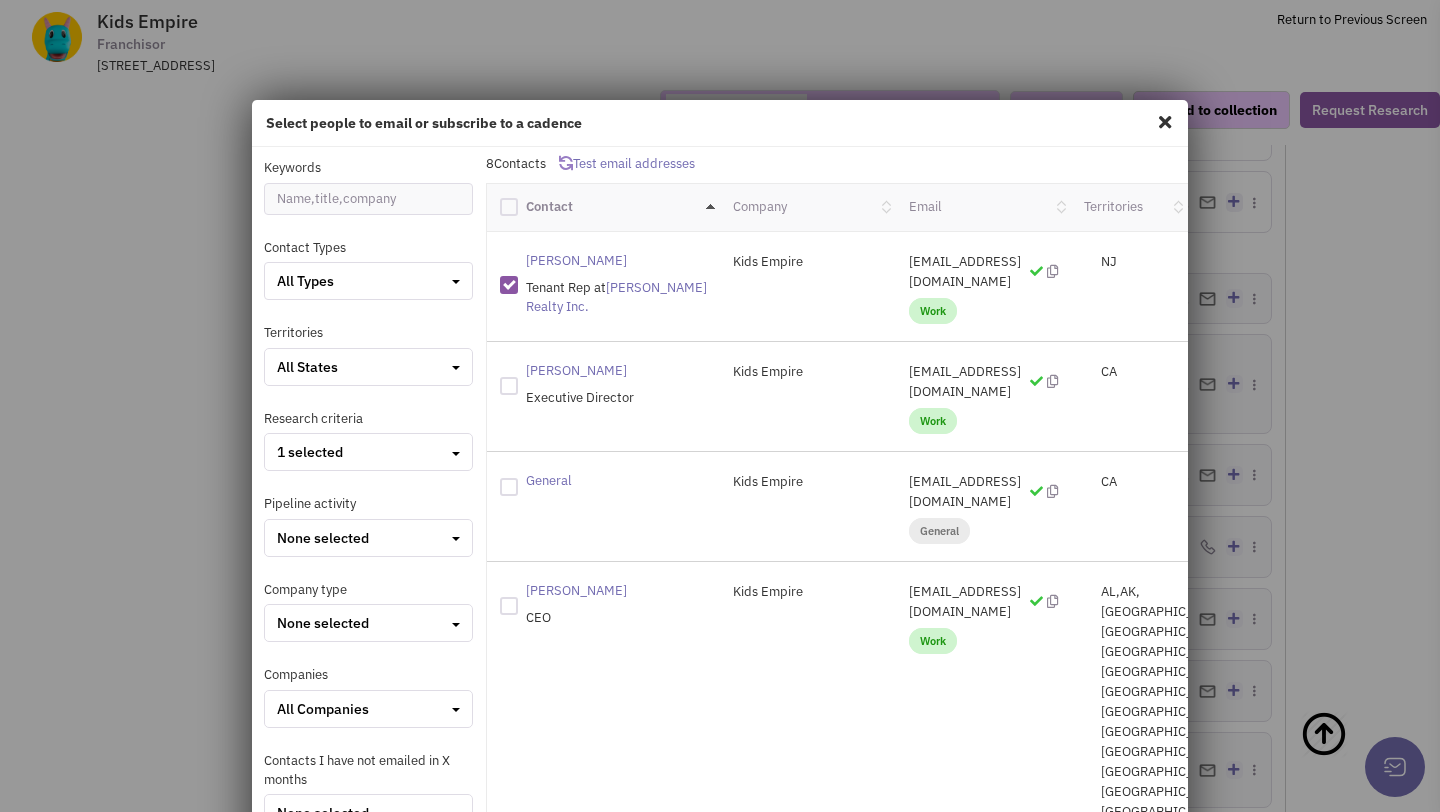 click at bounding box center [509, 386] 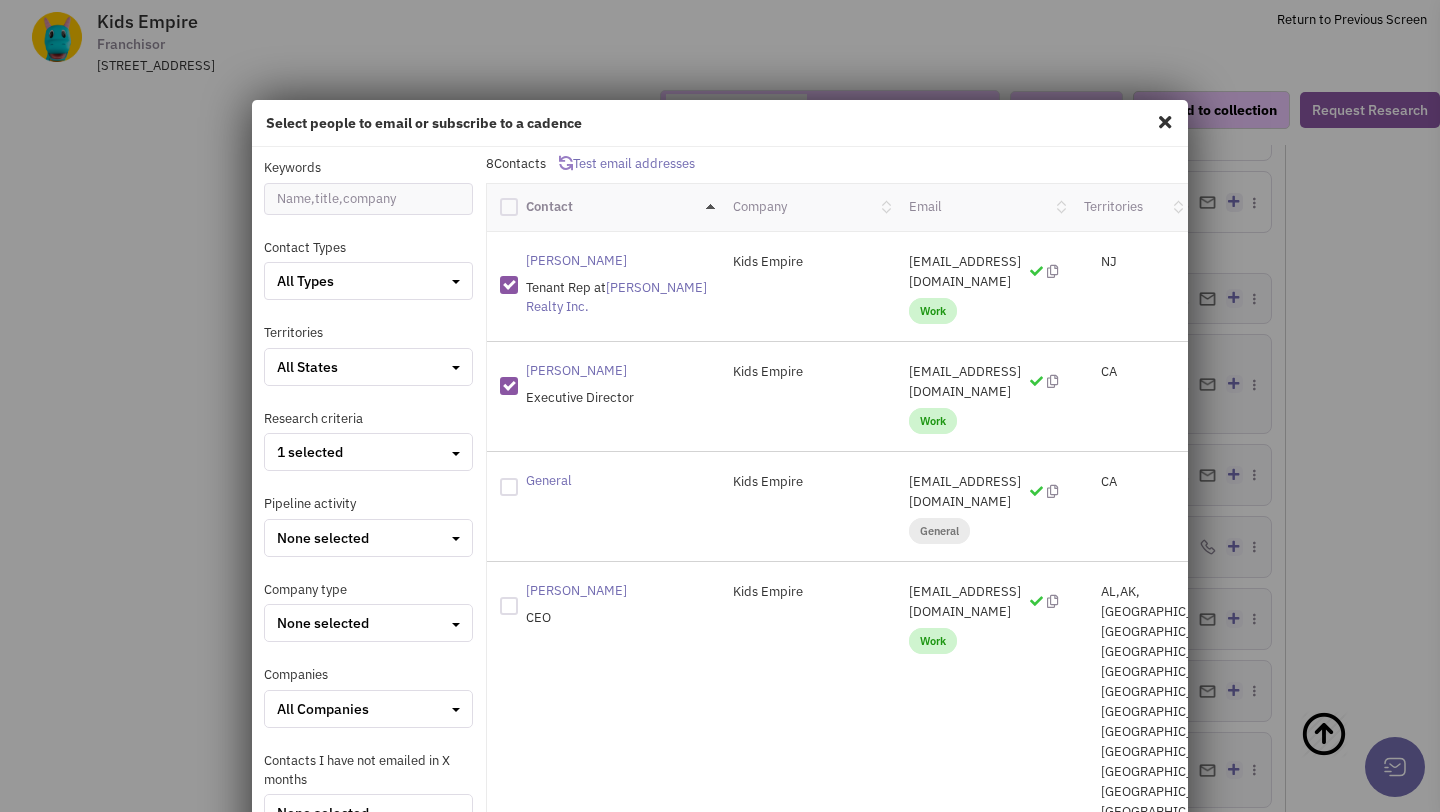 click at bounding box center [513, 605] 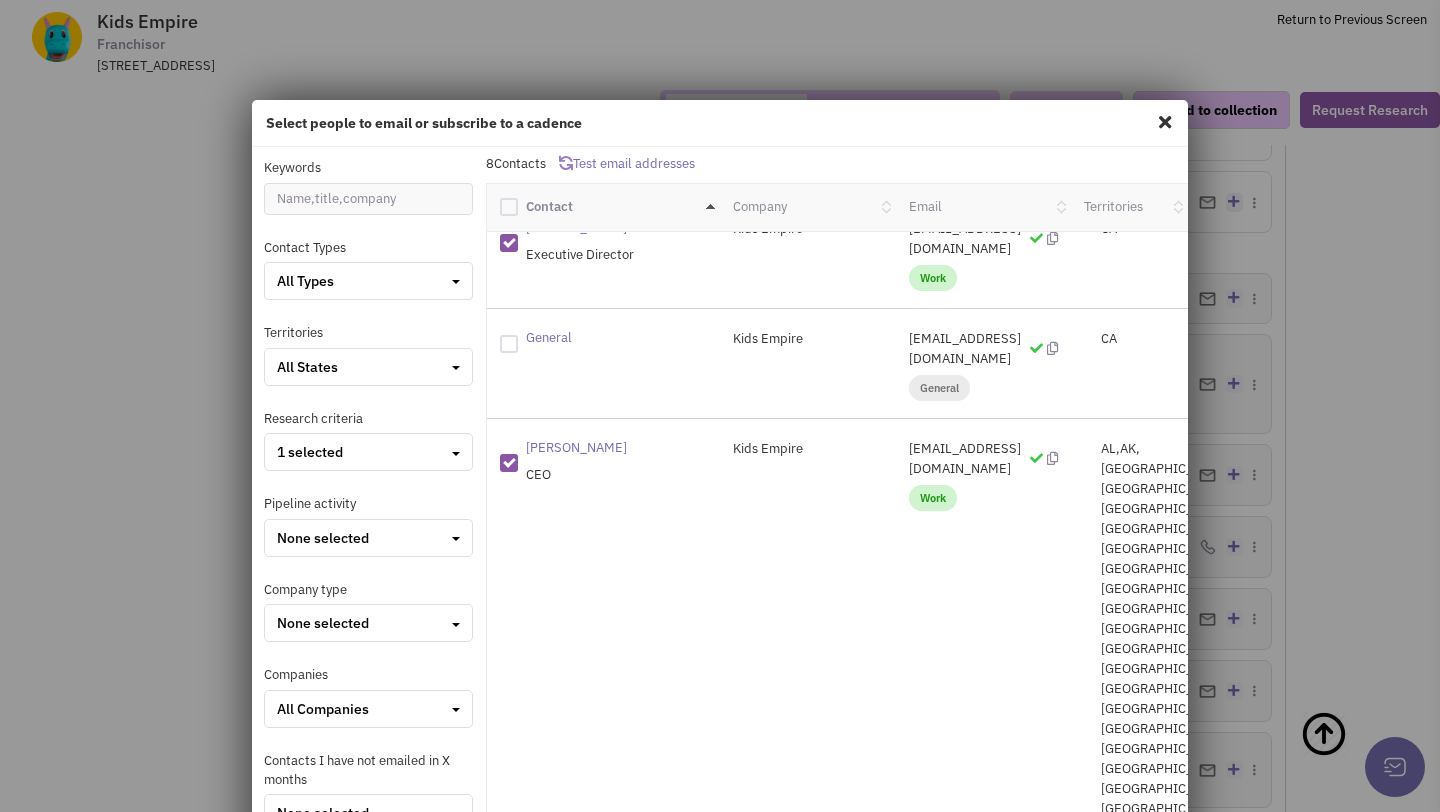 scroll, scrollTop: 135, scrollLeft: 0, axis: vertical 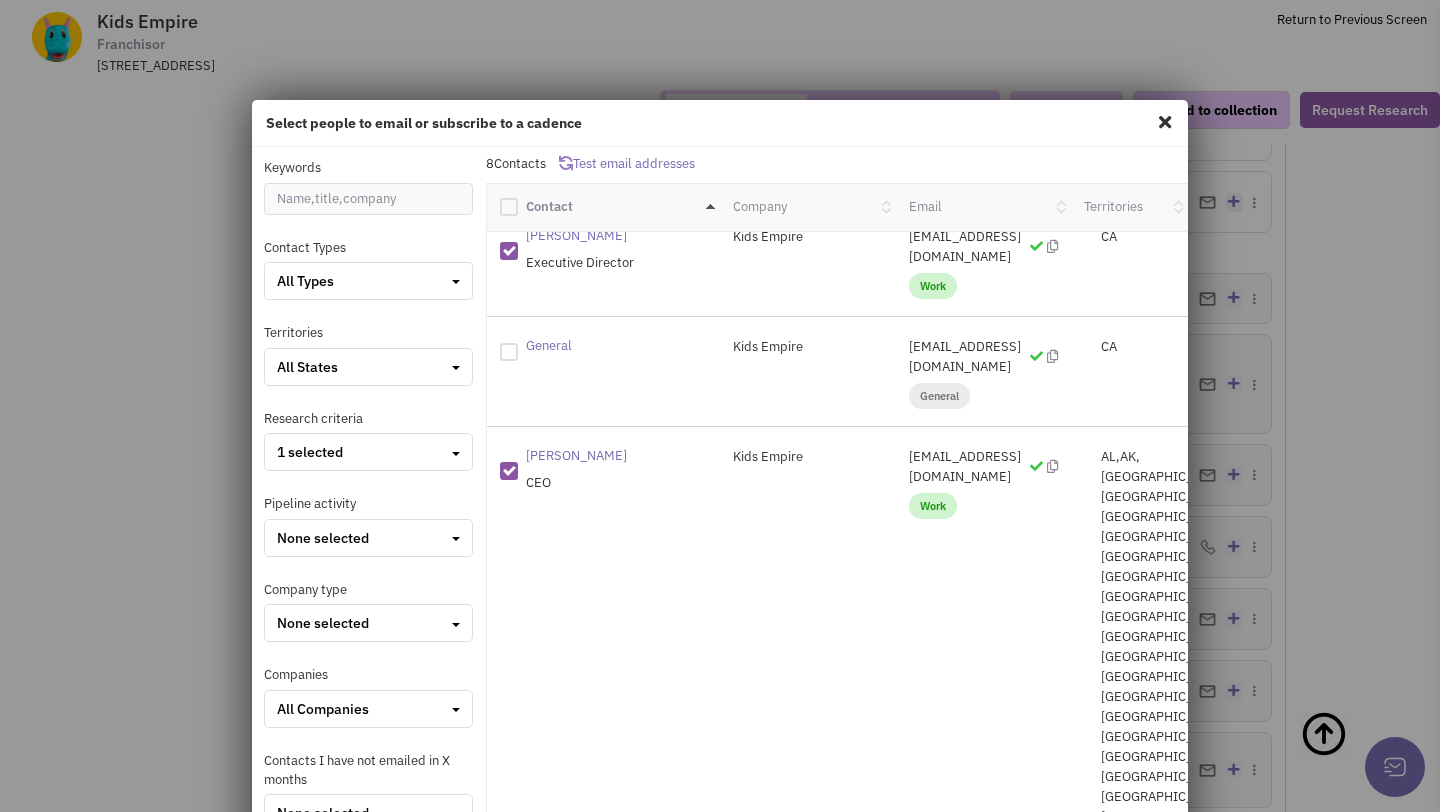 click at bounding box center (523, 1555) 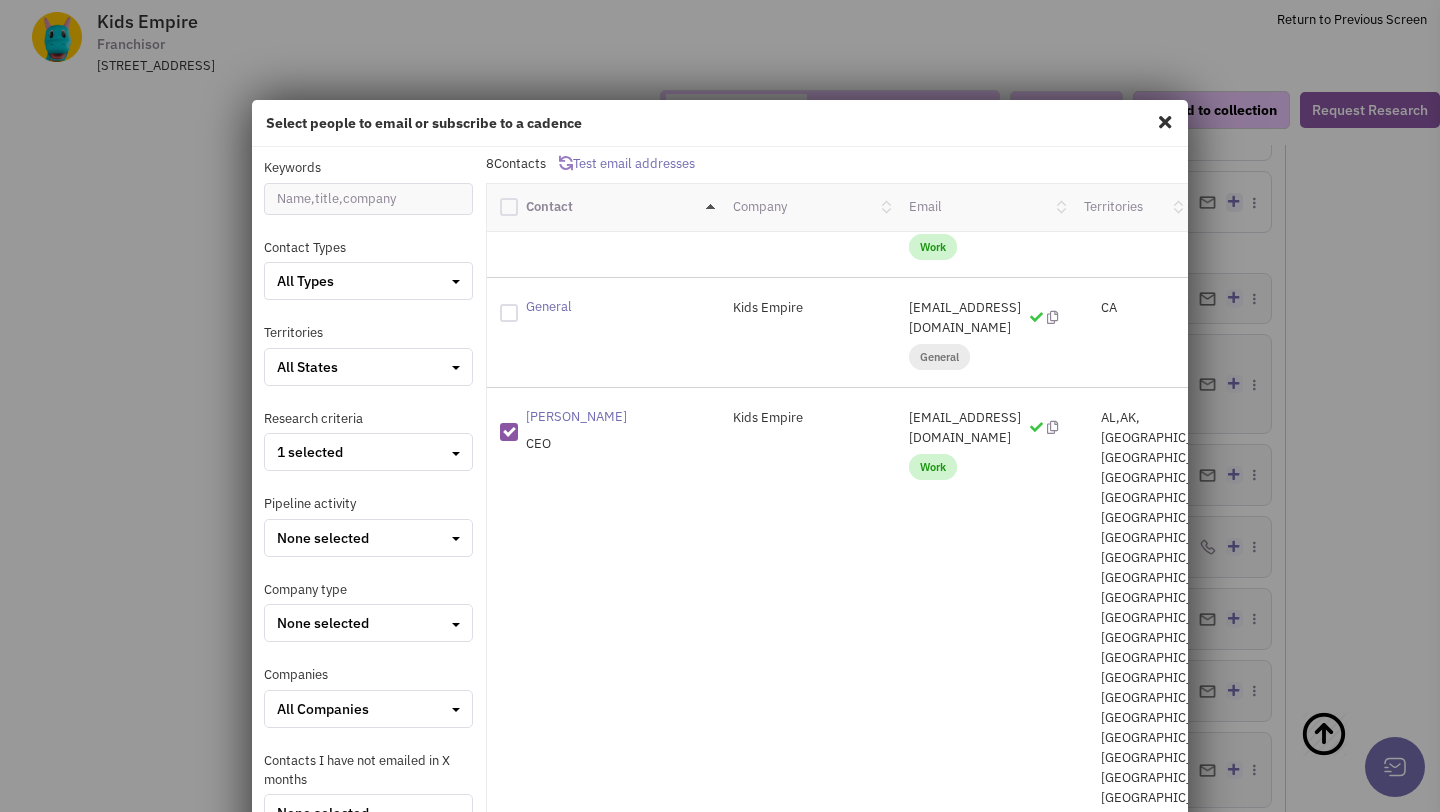 scroll, scrollTop: 211, scrollLeft: 0, axis: vertical 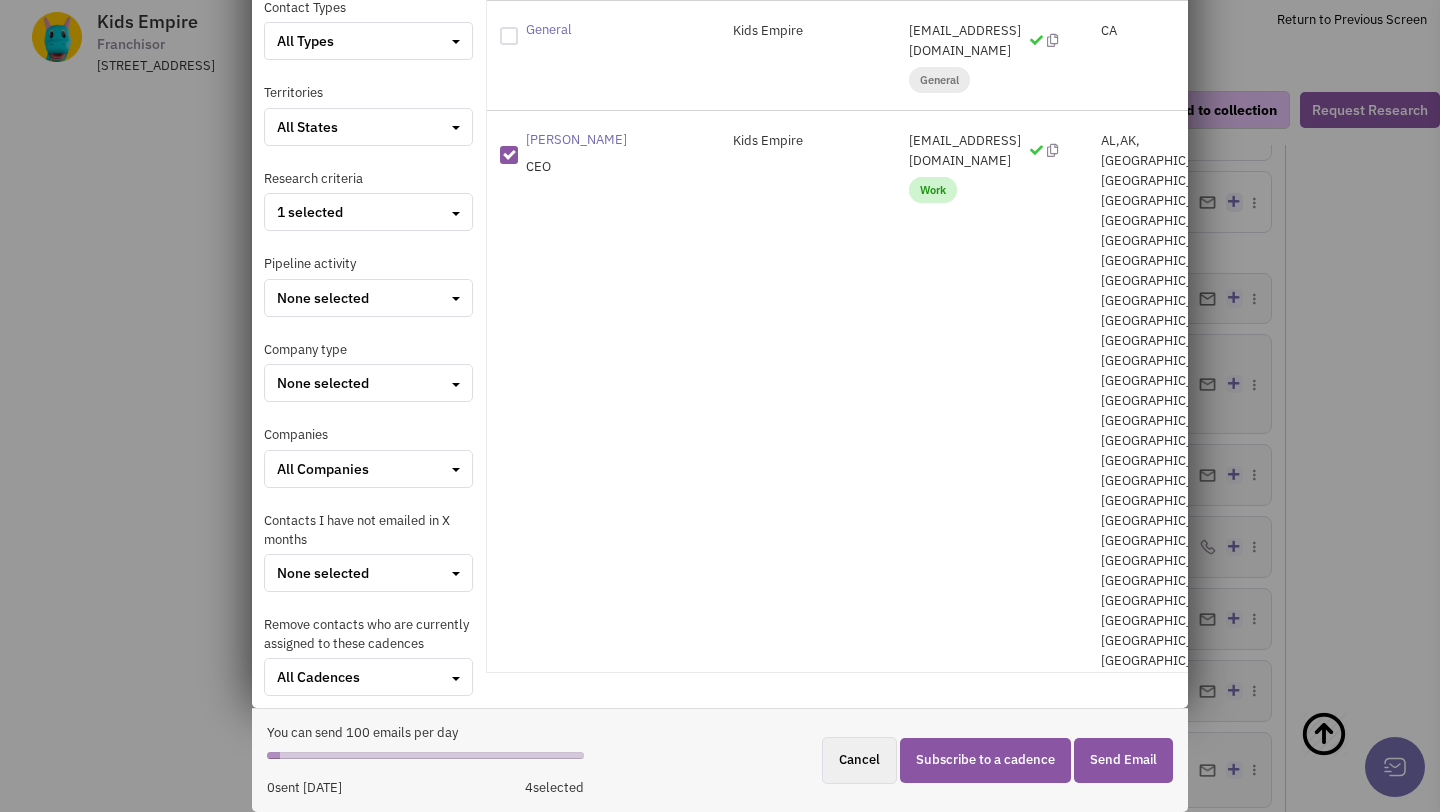 click at bounding box center [509, 1359] 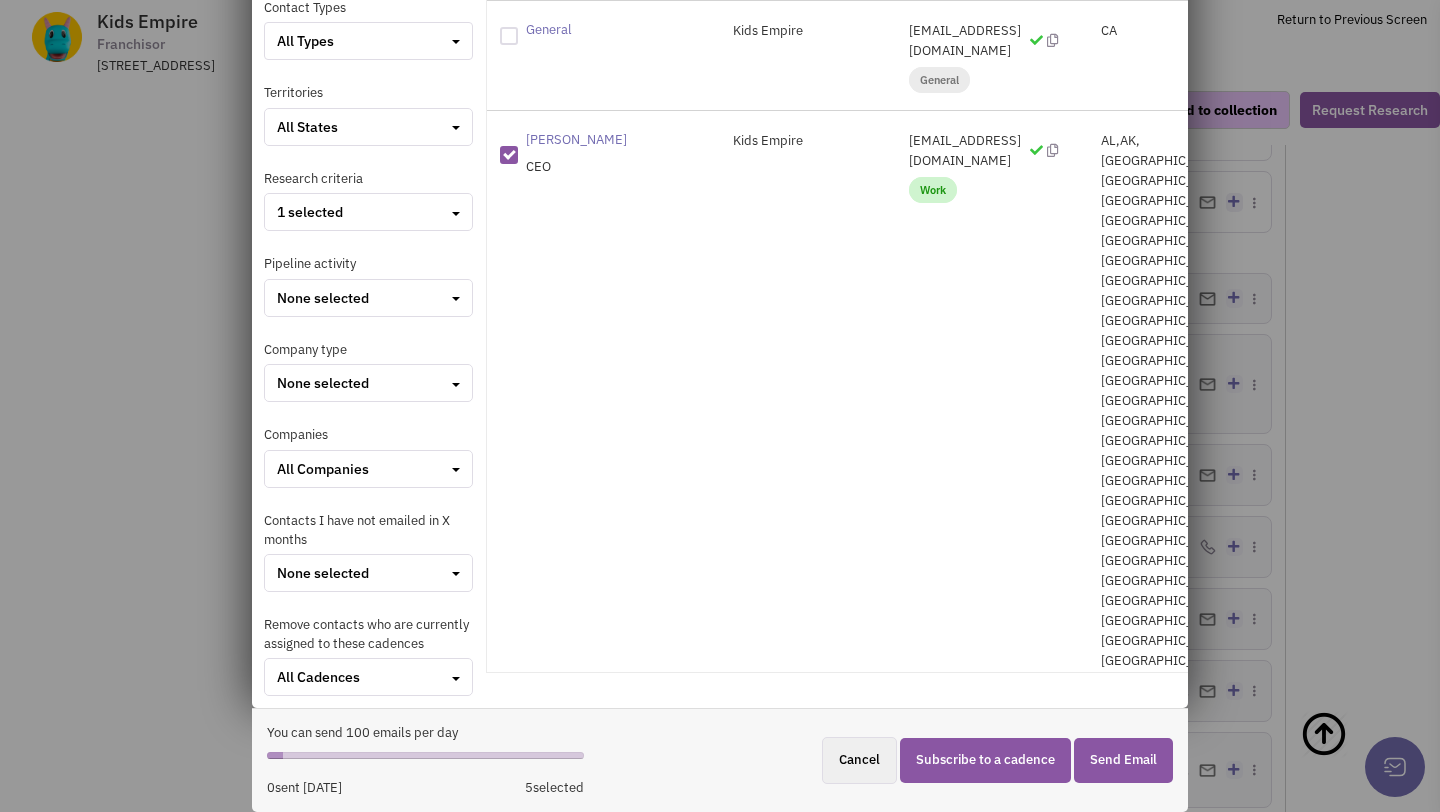 click at bounding box center [513, 1503] 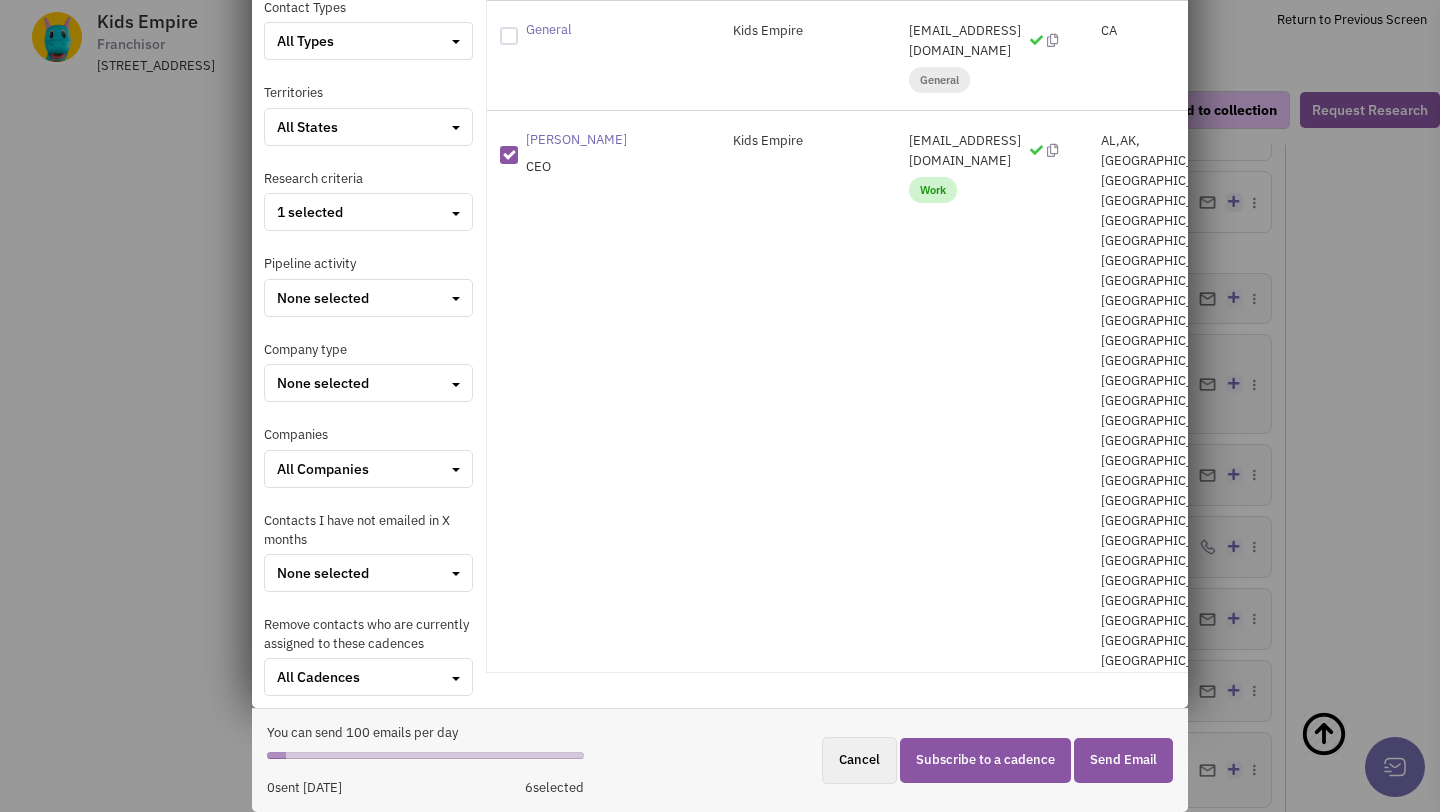 click at bounding box center [509, 1631] 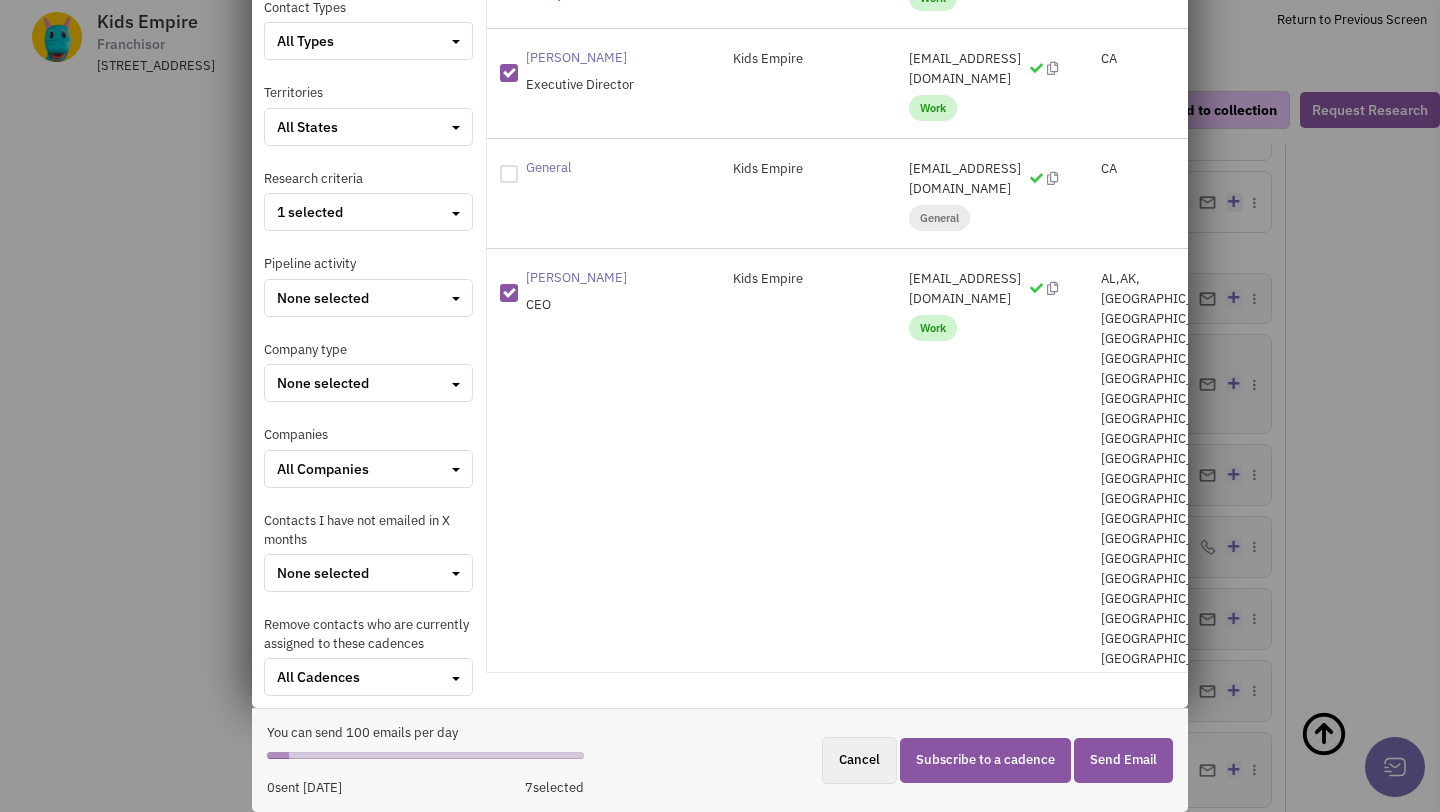 scroll, scrollTop: 54, scrollLeft: 0, axis: vertical 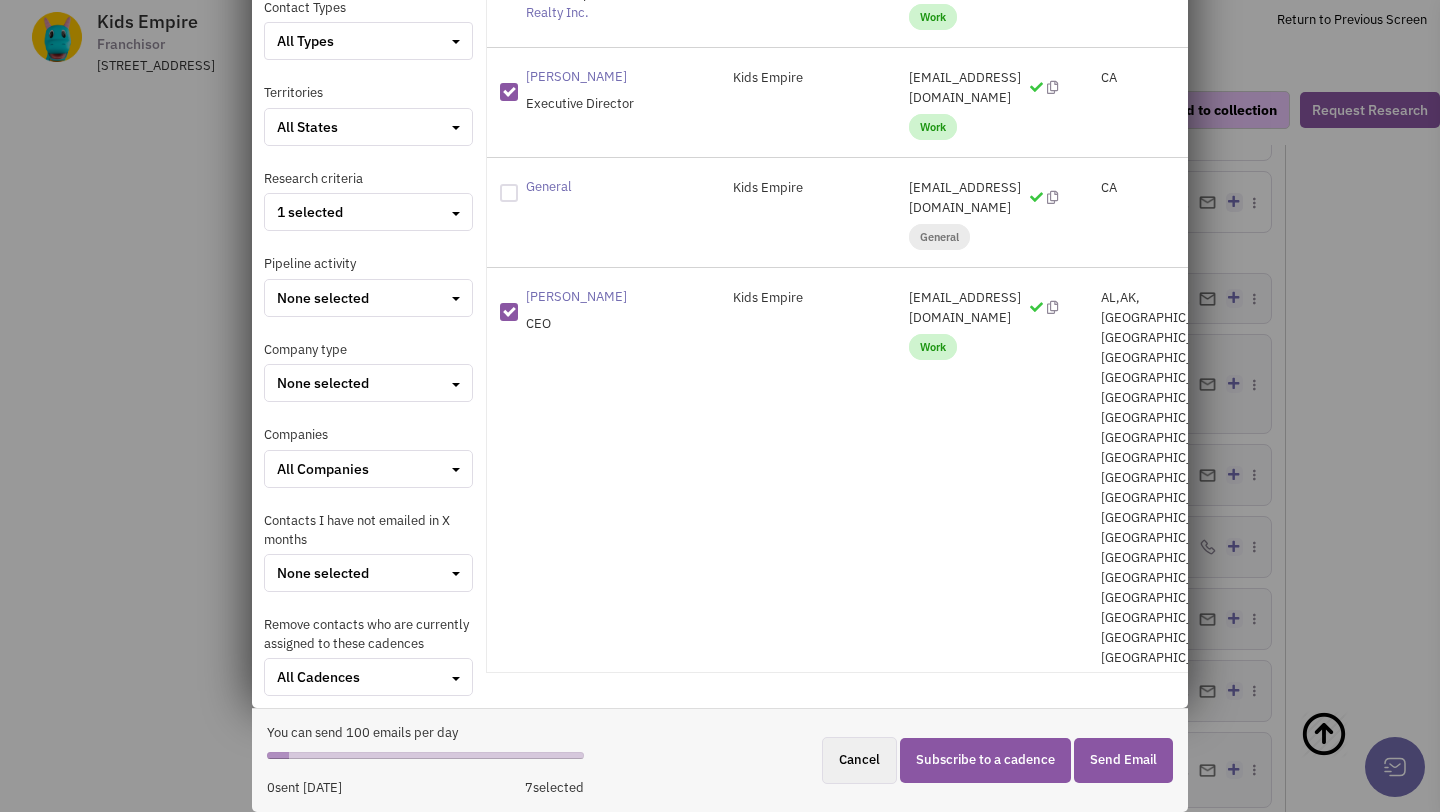 click on "Send Email" at bounding box center [1123, 760] 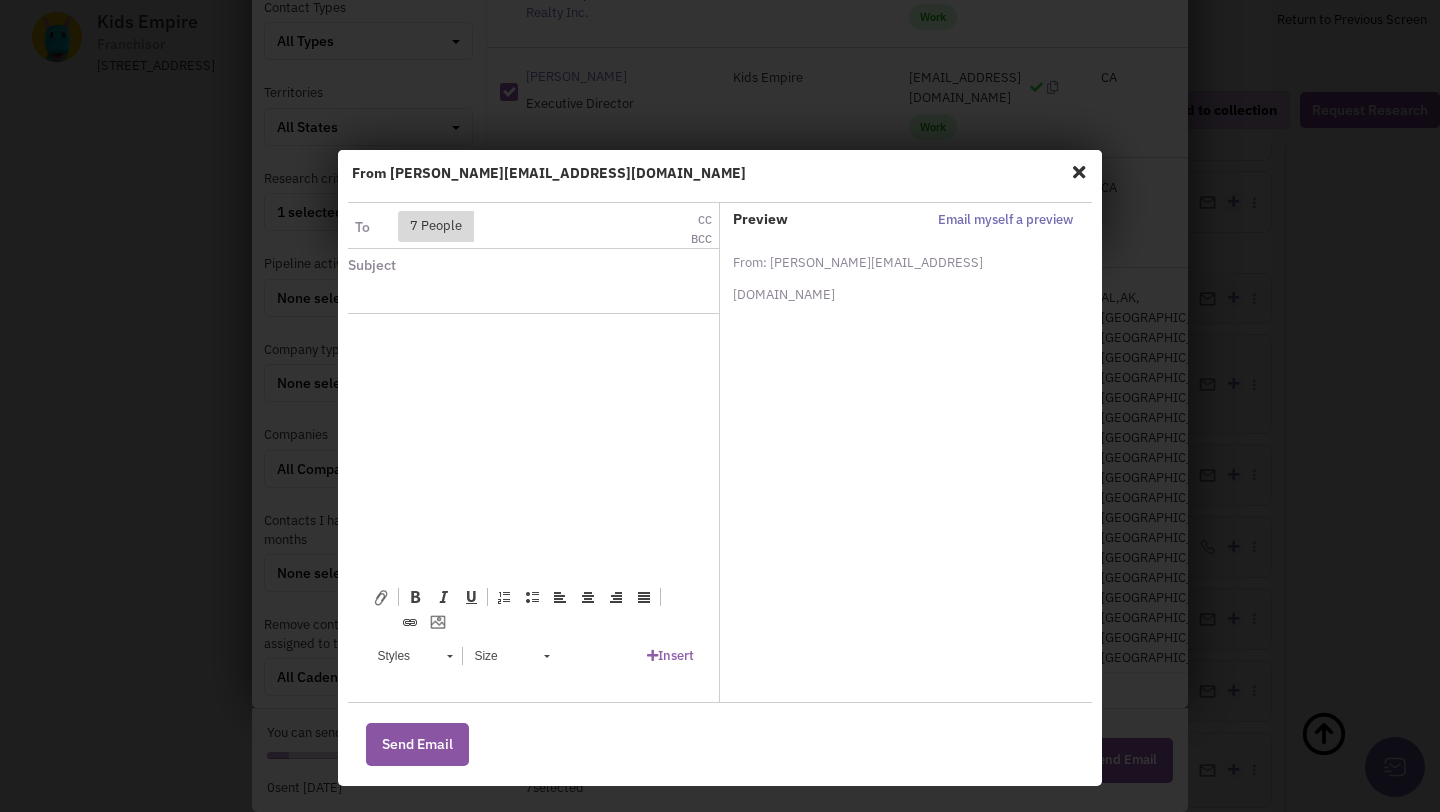 scroll, scrollTop: 0, scrollLeft: 0, axis: both 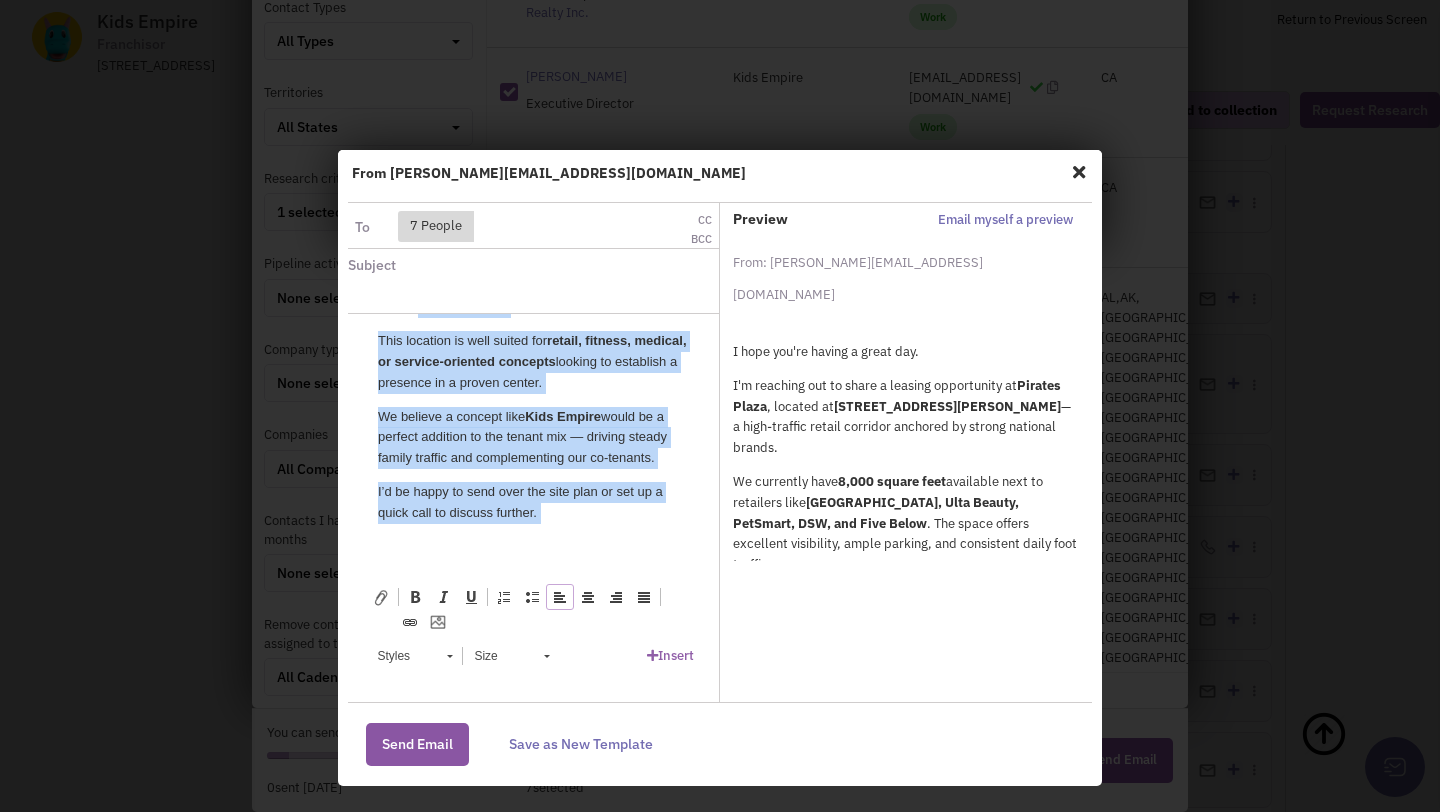 drag, startPoint x: 377, startPoint y: 350, endPoint x: 630, endPoint y: 754, distance: 476.68124 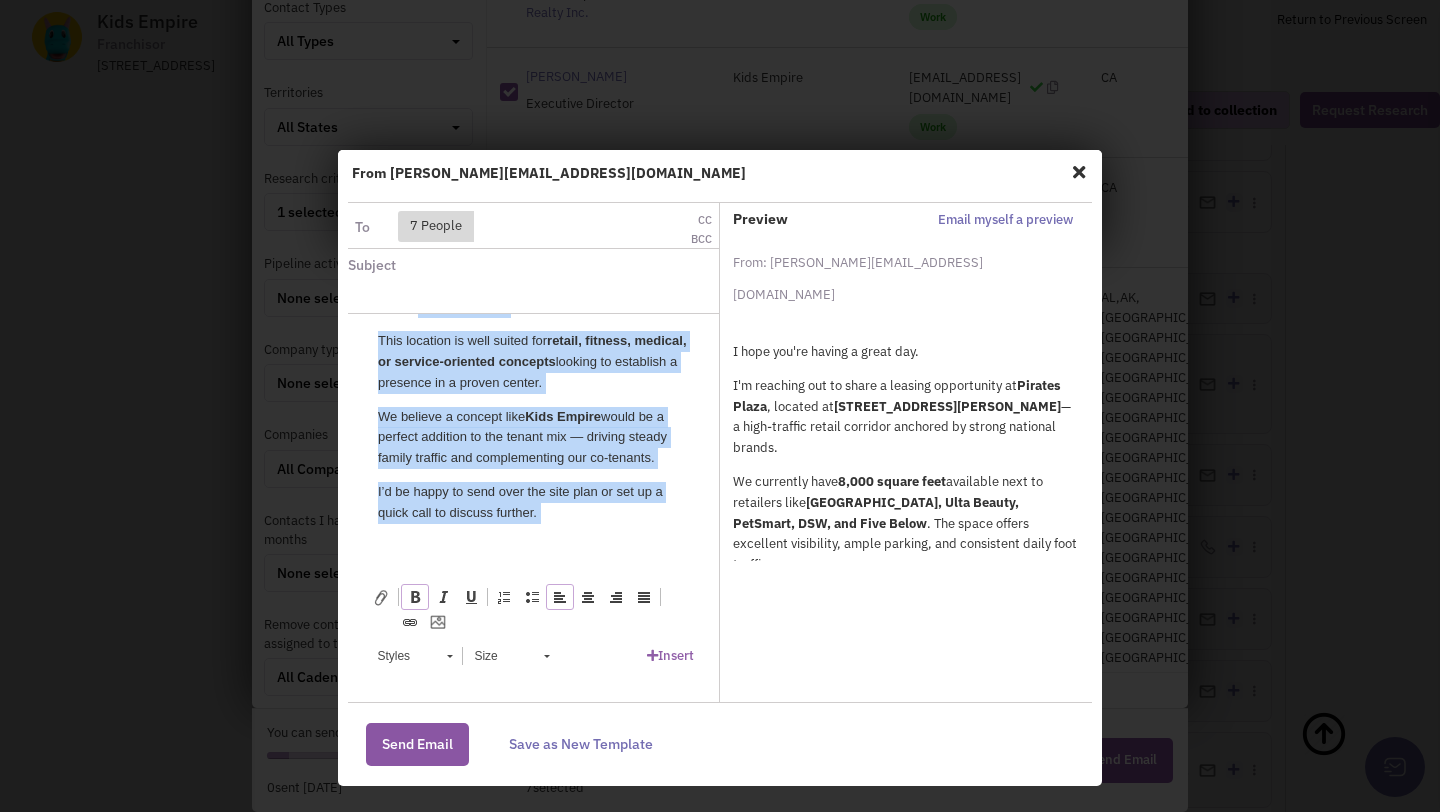 click at bounding box center (415, 597) 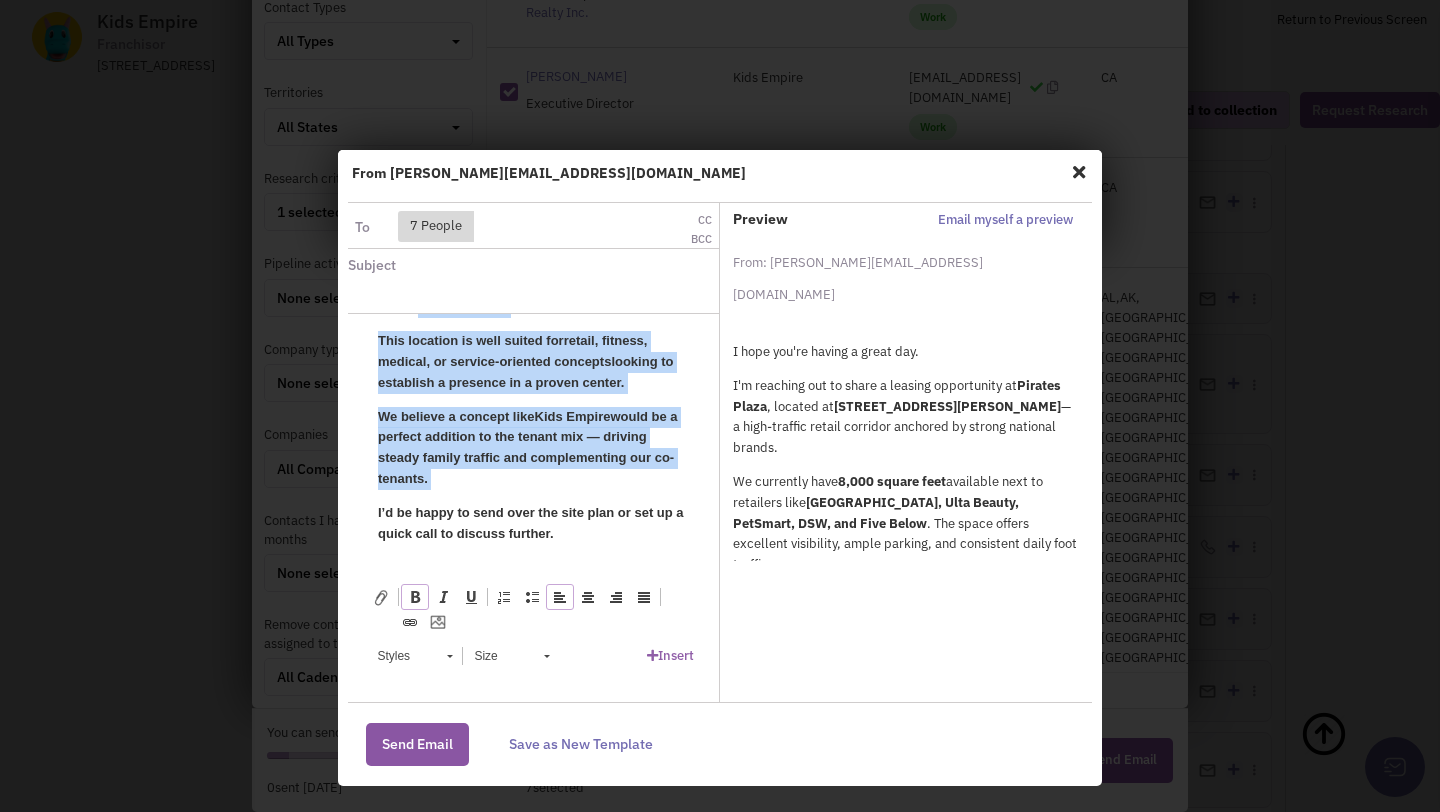 click at bounding box center [415, 597] 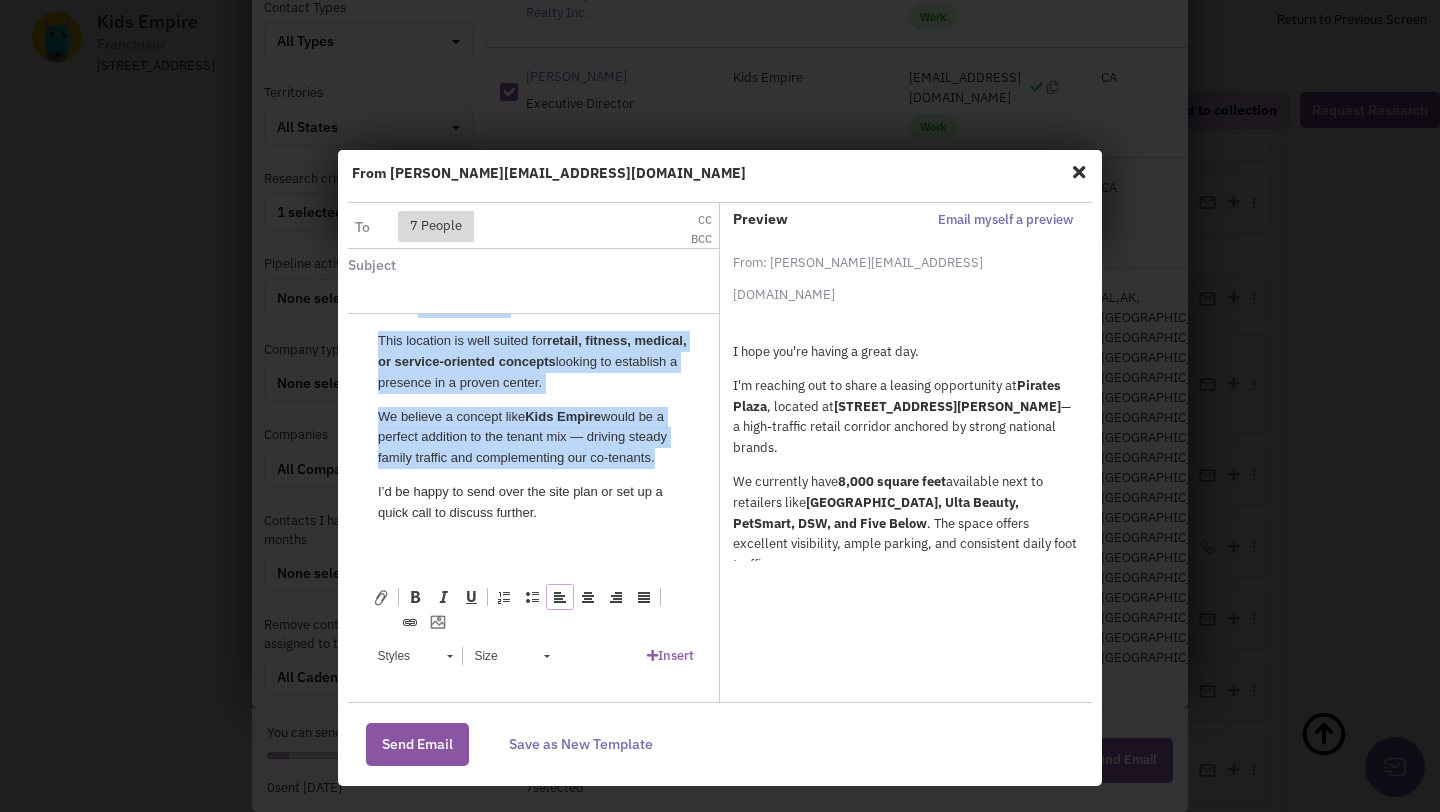 scroll, scrollTop: 341, scrollLeft: 0, axis: vertical 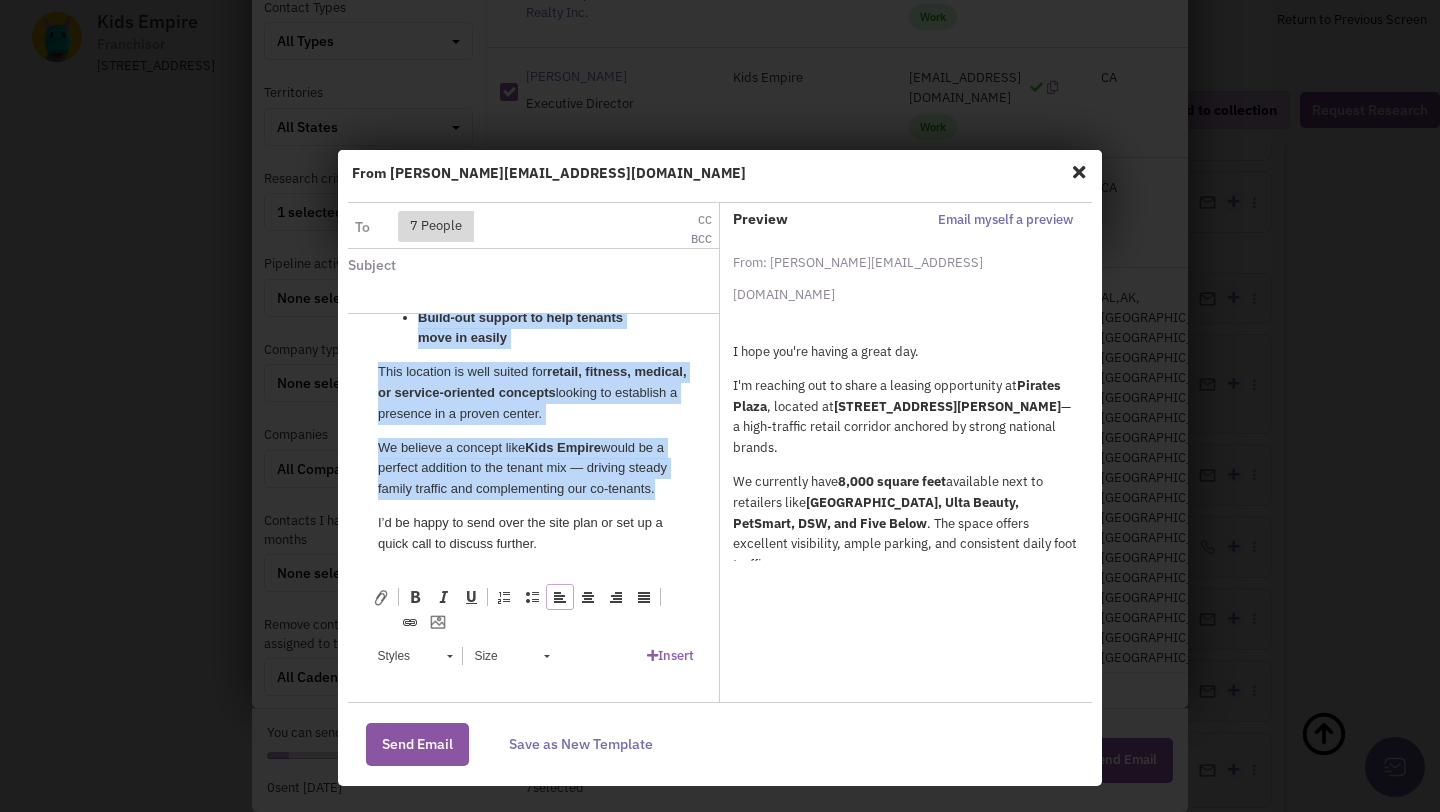 click on "We believe a concept like  Kids Empire  would be a perfect addition to the tenant mix — driving steady family traffic and complementing our co-tenants." at bounding box center [533, 469] 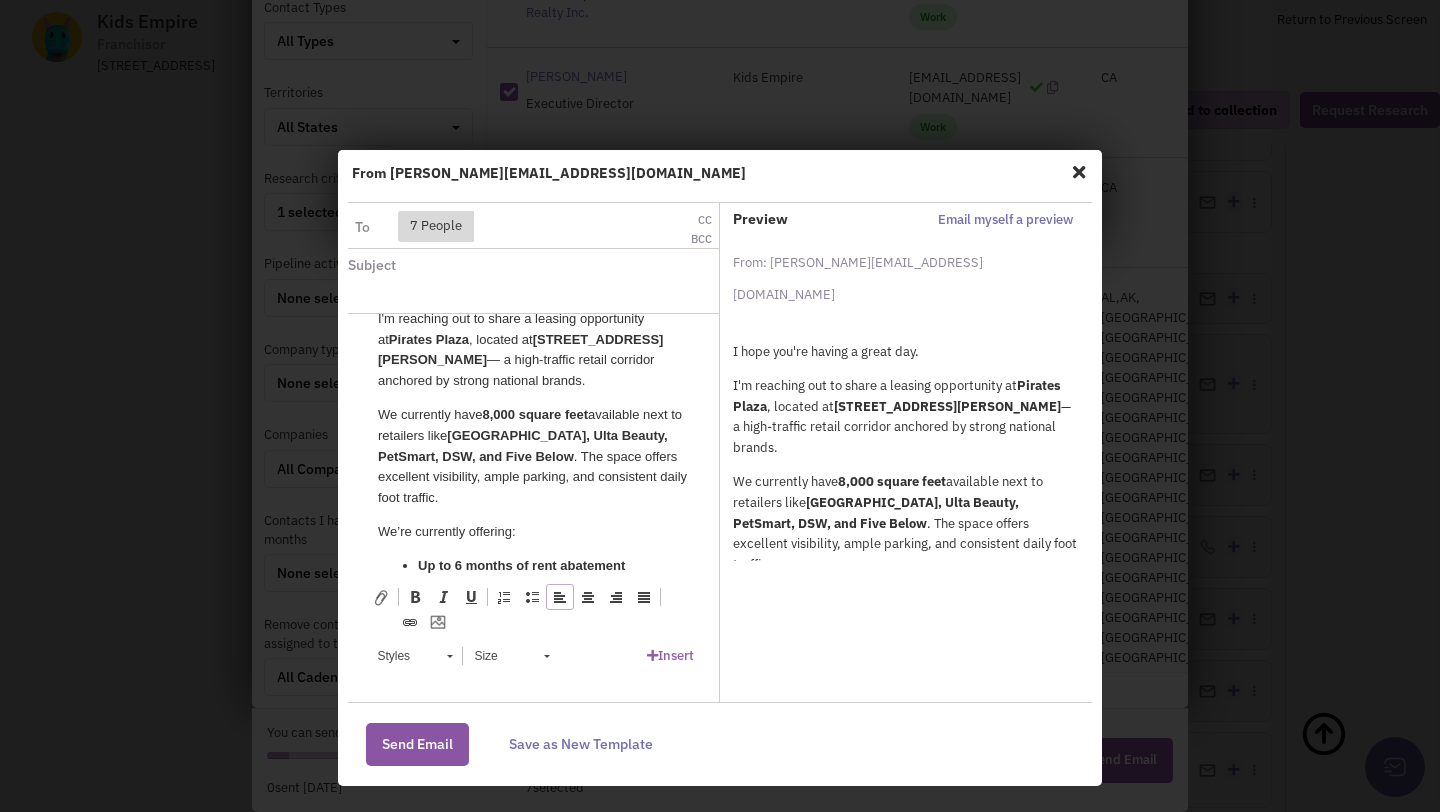 scroll, scrollTop: 0, scrollLeft: 0, axis: both 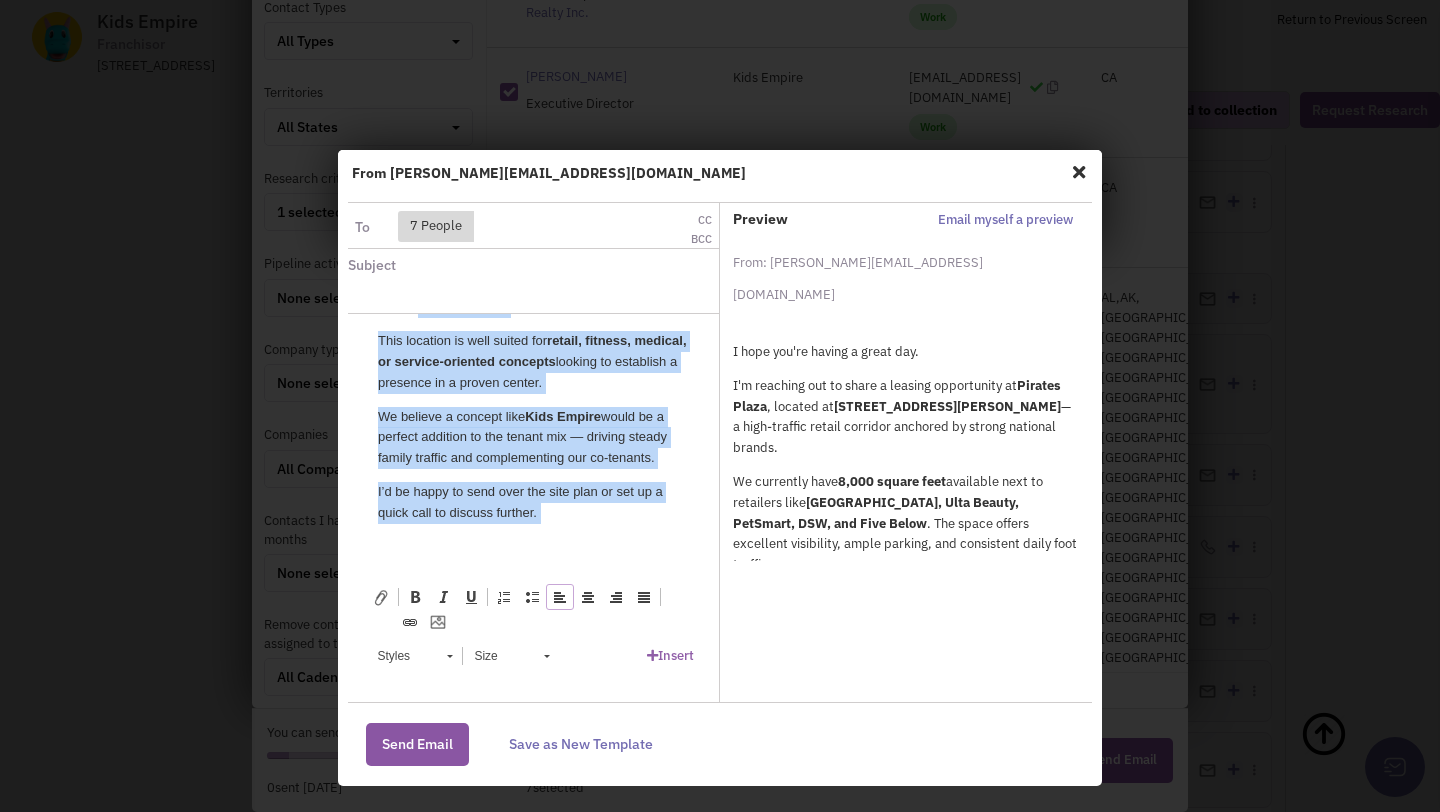 drag, startPoint x: 368, startPoint y: 346, endPoint x: 568, endPoint y: 593, distance: 317.81912 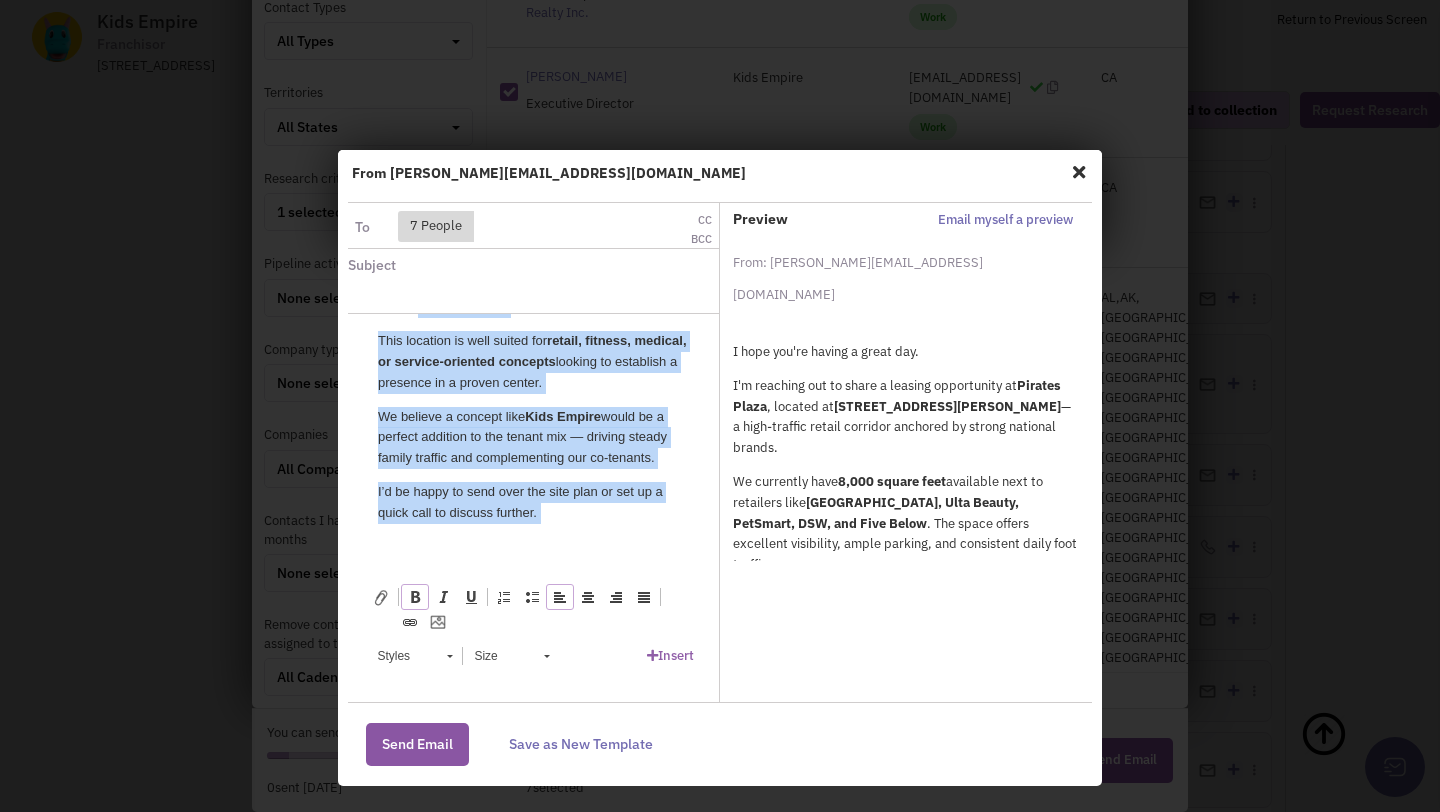 click at bounding box center (415, 597) 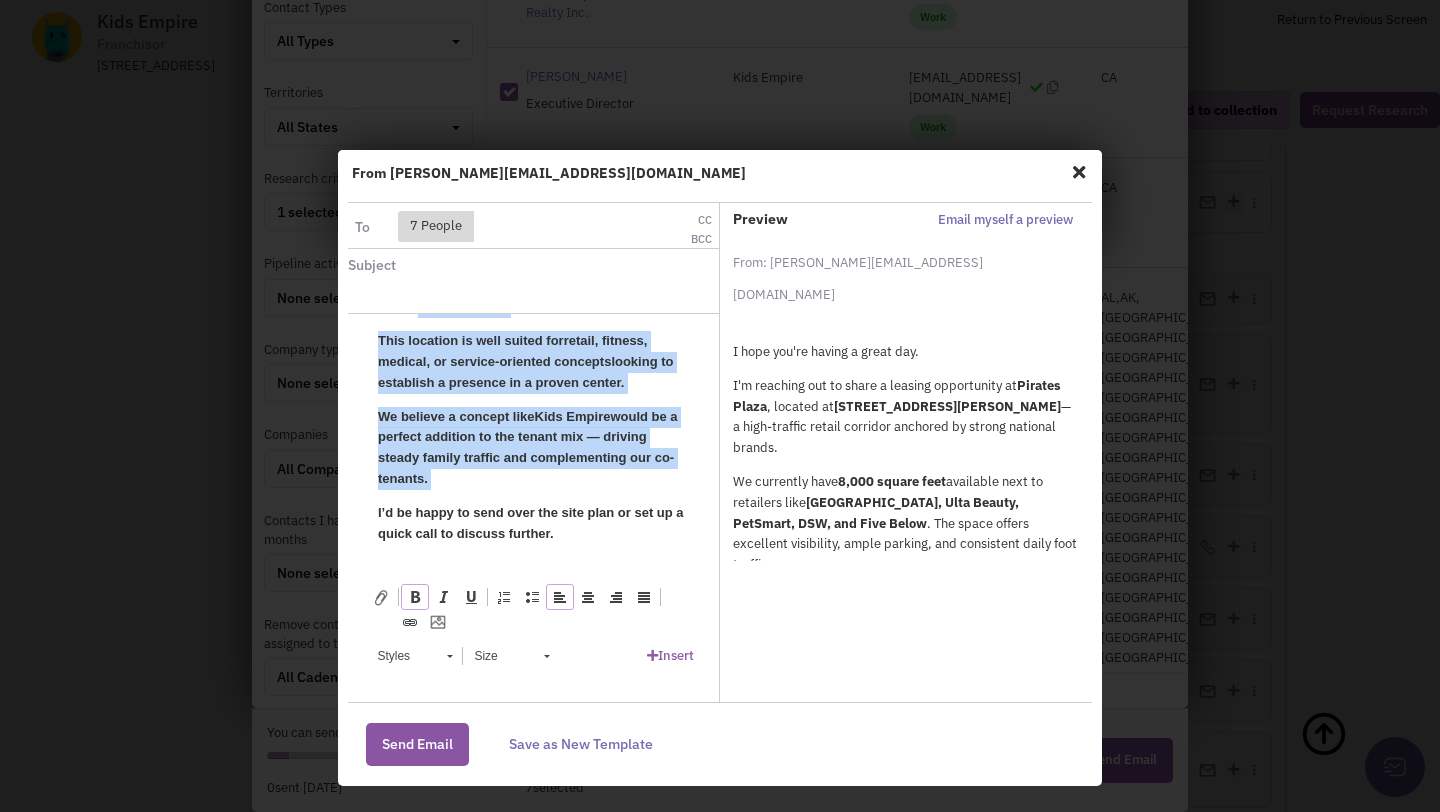 click at bounding box center (415, 597) 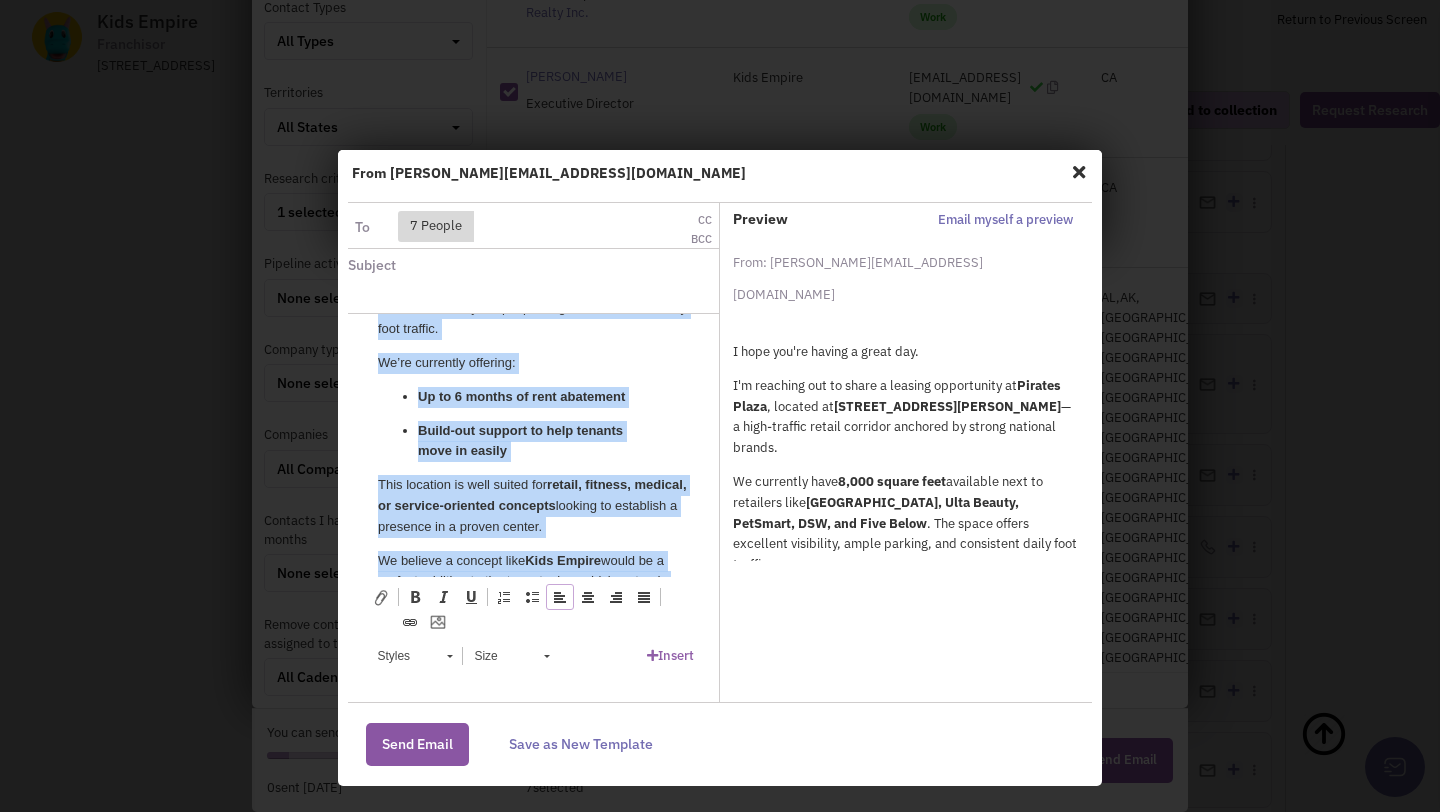 scroll, scrollTop: 0, scrollLeft: 0, axis: both 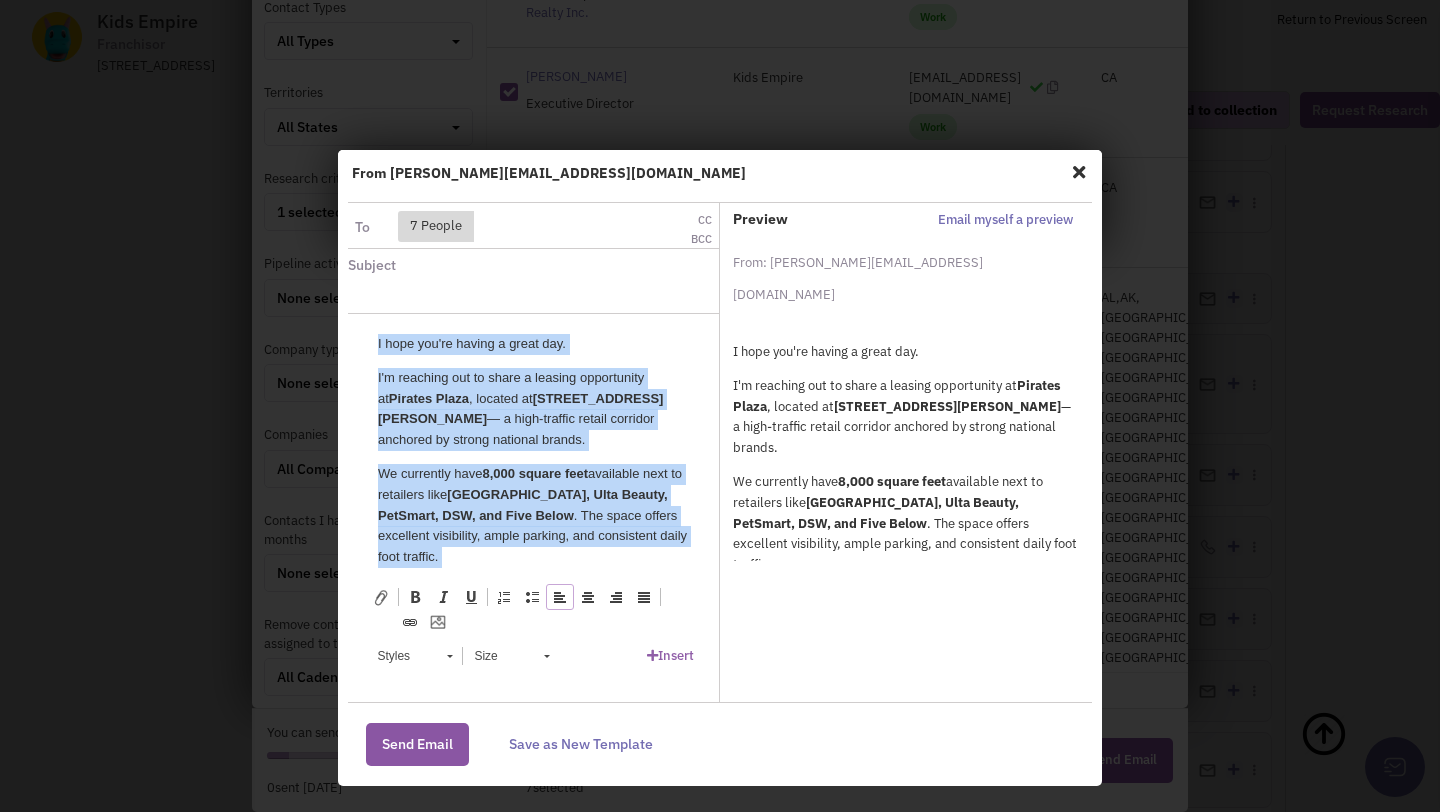 click on "I'm reaching out to share a leasing opportunity at  Pirates Plaza , located at  4085 Miller Rd, Flint, MI 48507  — a high-traffic retail corridor anchored by strong national brands." at bounding box center [533, 409] 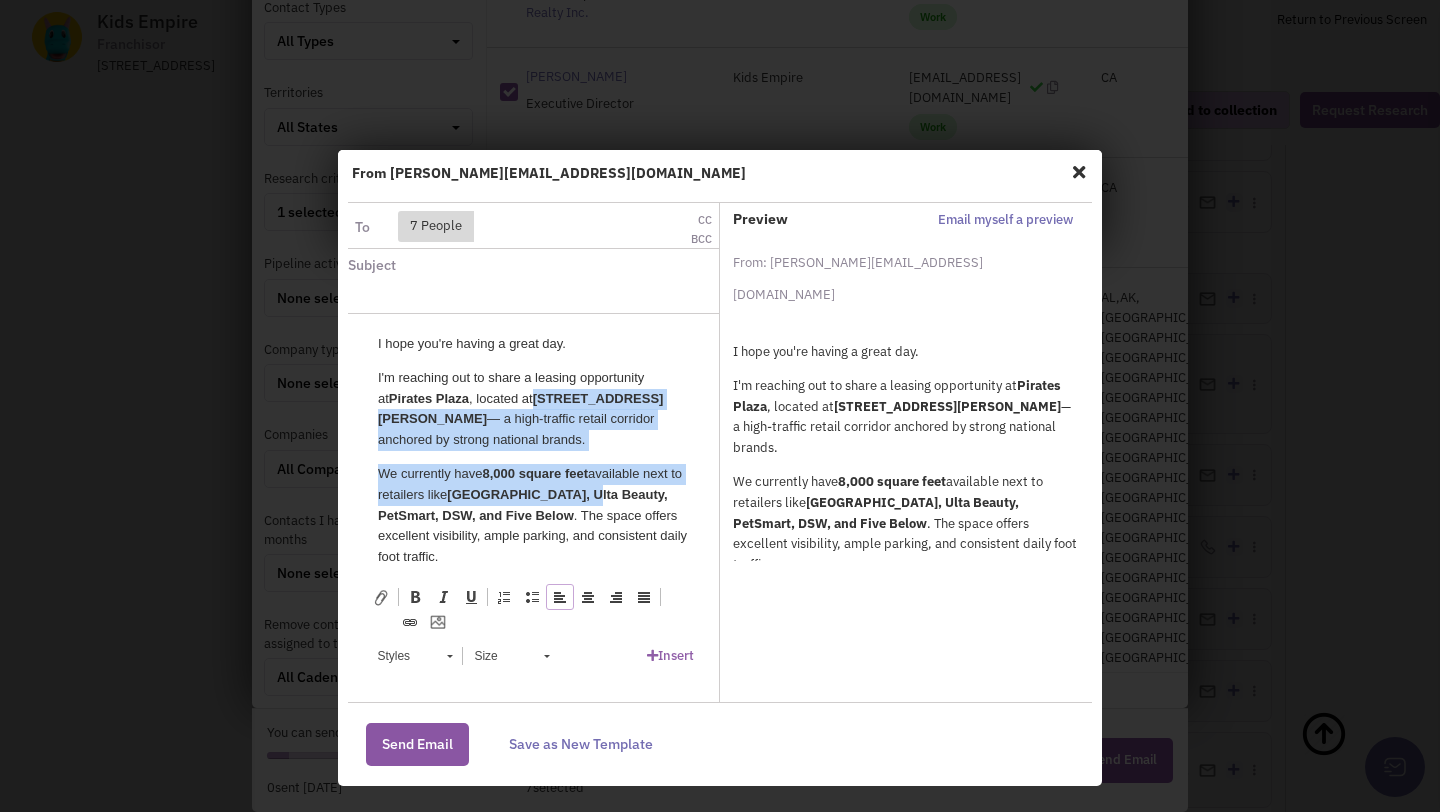 drag, startPoint x: 527, startPoint y: 394, endPoint x: 621, endPoint y: 485, distance: 130.83195 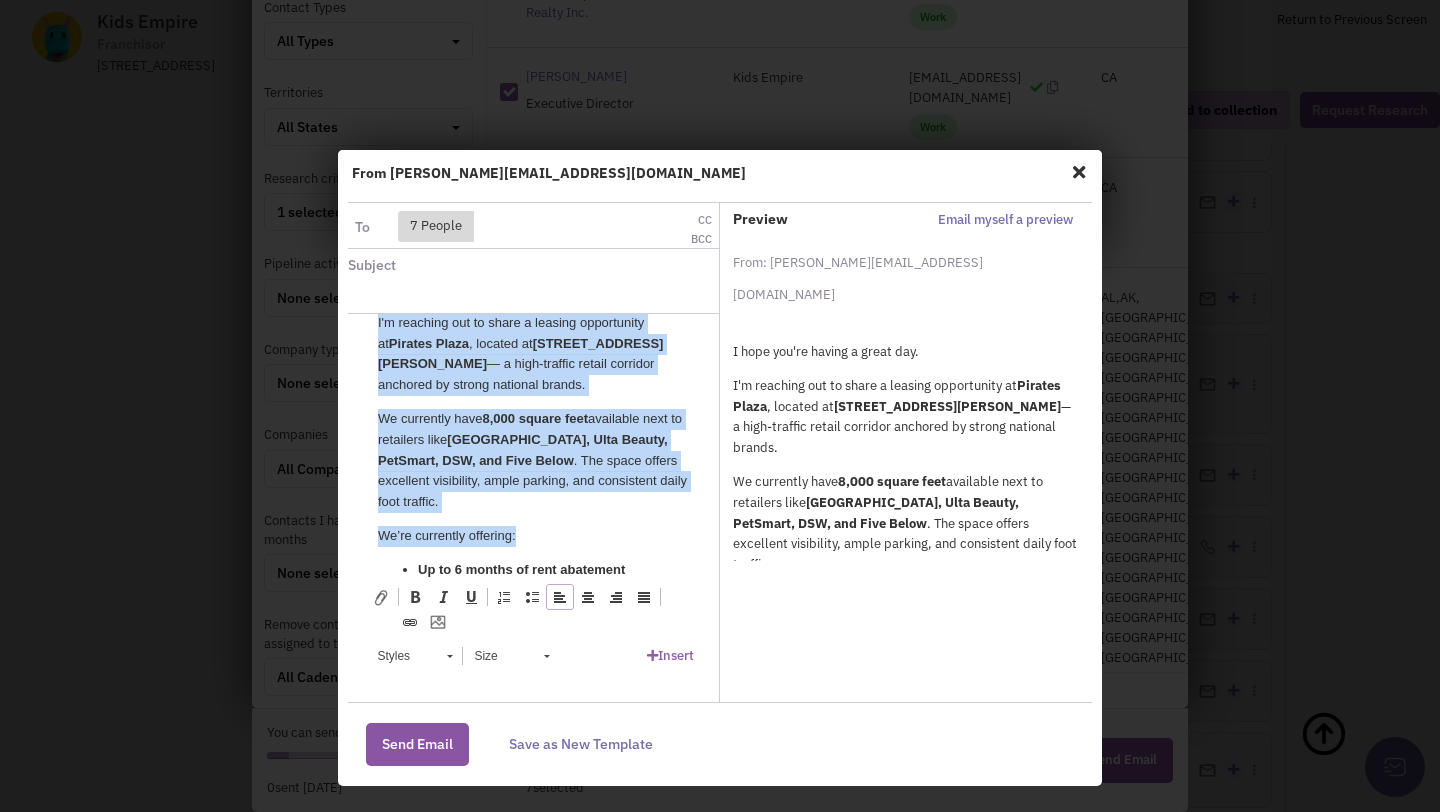 scroll, scrollTop: 160, scrollLeft: 0, axis: vertical 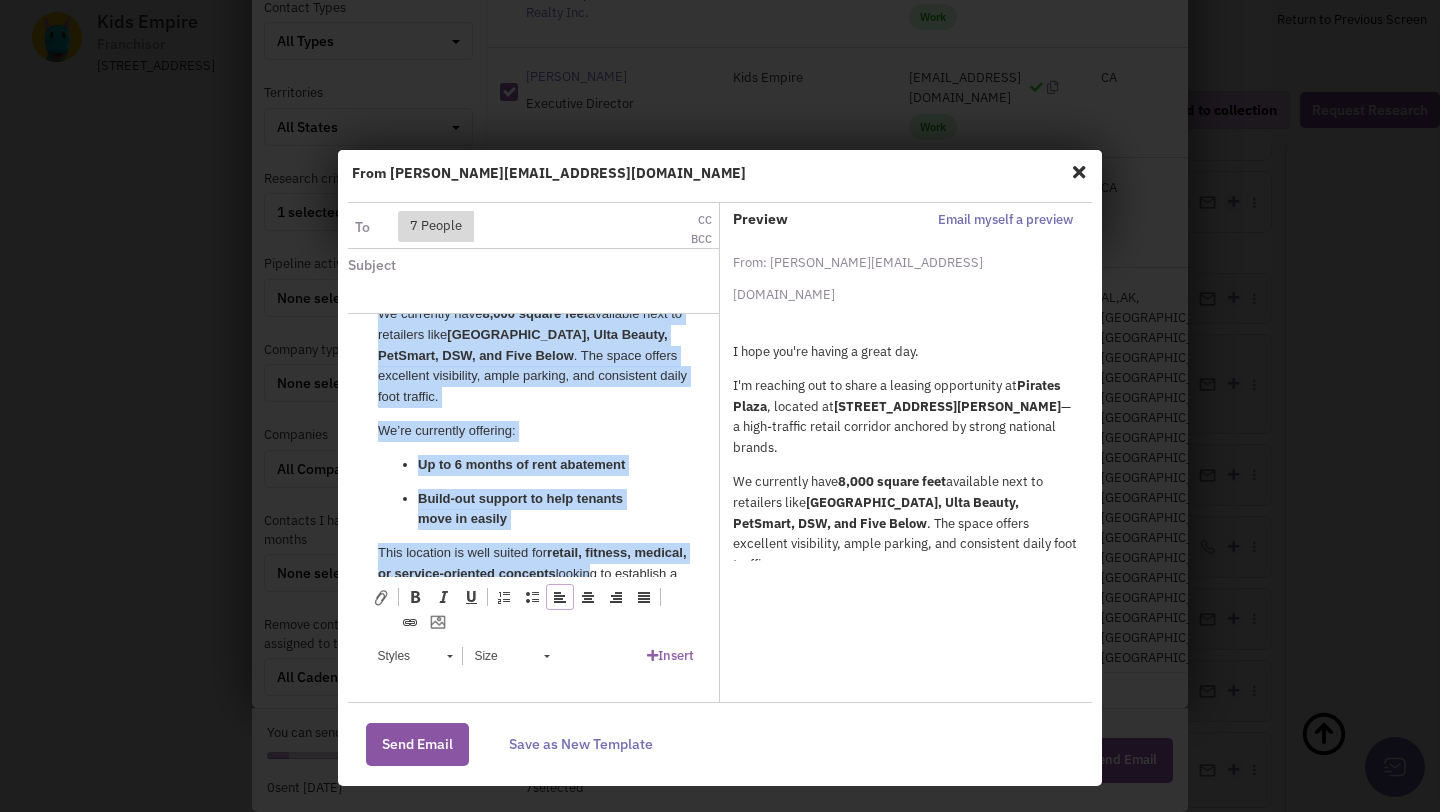 drag, startPoint x: 375, startPoint y: 336, endPoint x: 645, endPoint y: 577, distance: 361.91296 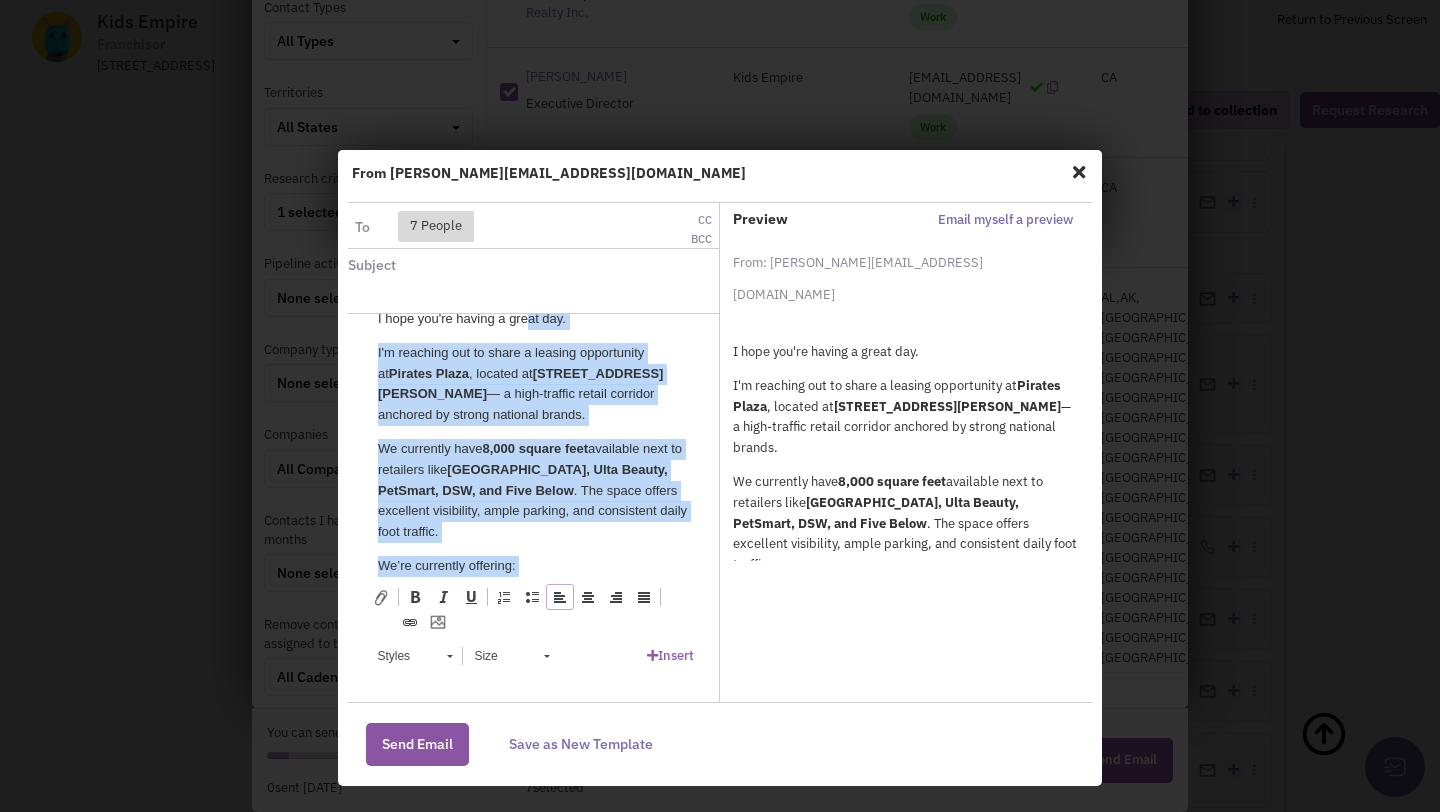 scroll, scrollTop: 0, scrollLeft: 0, axis: both 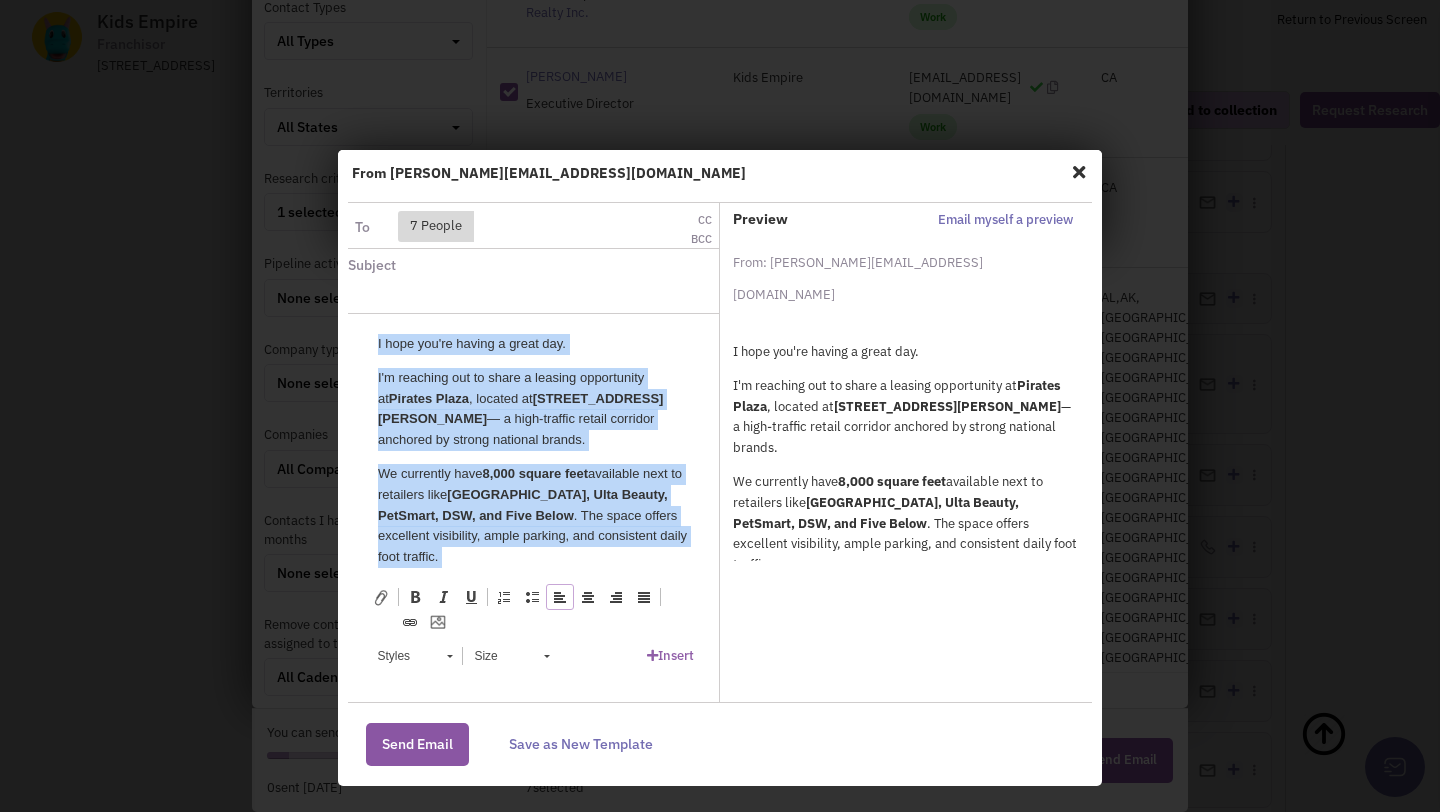 drag, startPoint x: 645, startPoint y: 540, endPoint x: 523, endPoint y: 307, distance: 263.0076 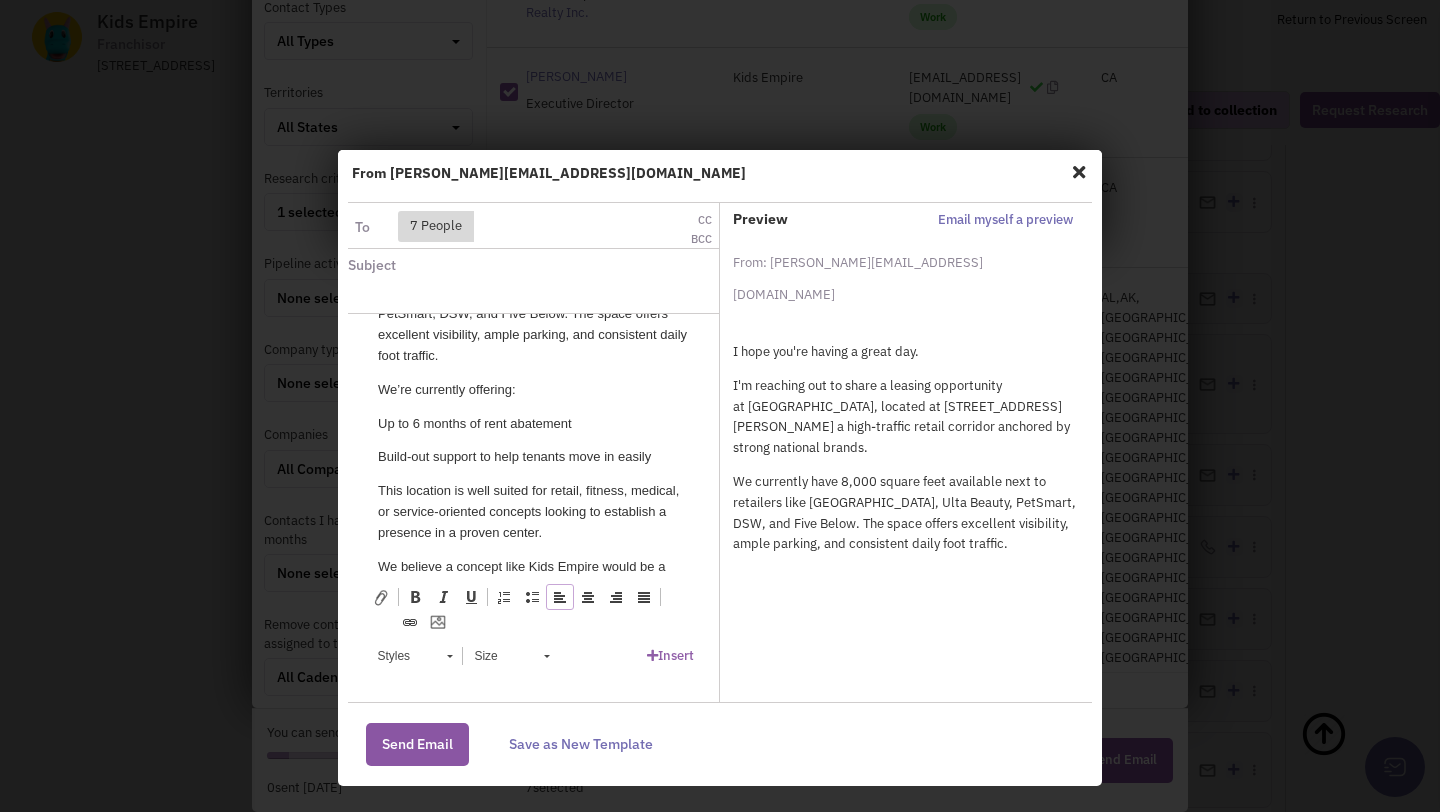 scroll, scrollTop: 0, scrollLeft: 0, axis: both 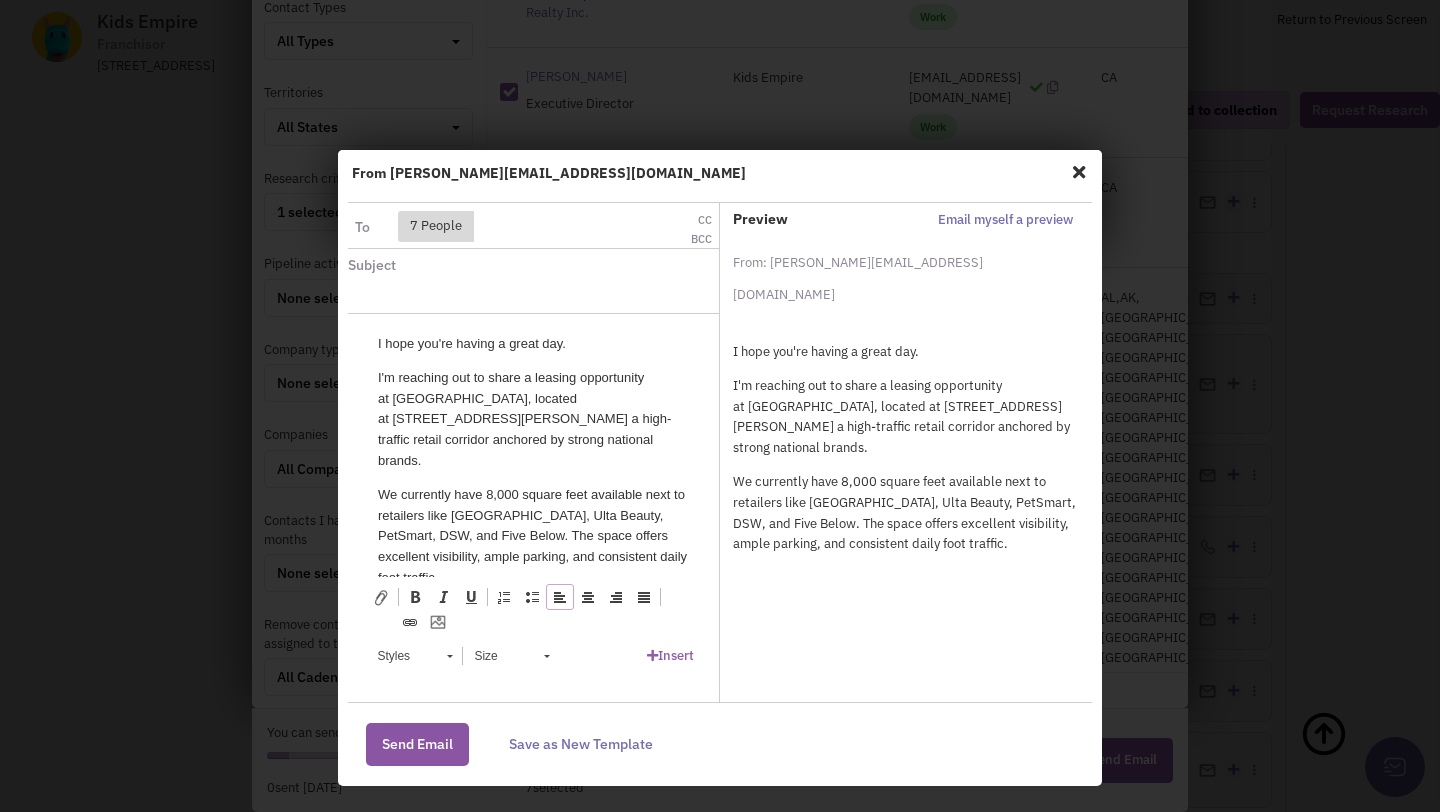click on "I hope you're having a great day." at bounding box center (533, 344) 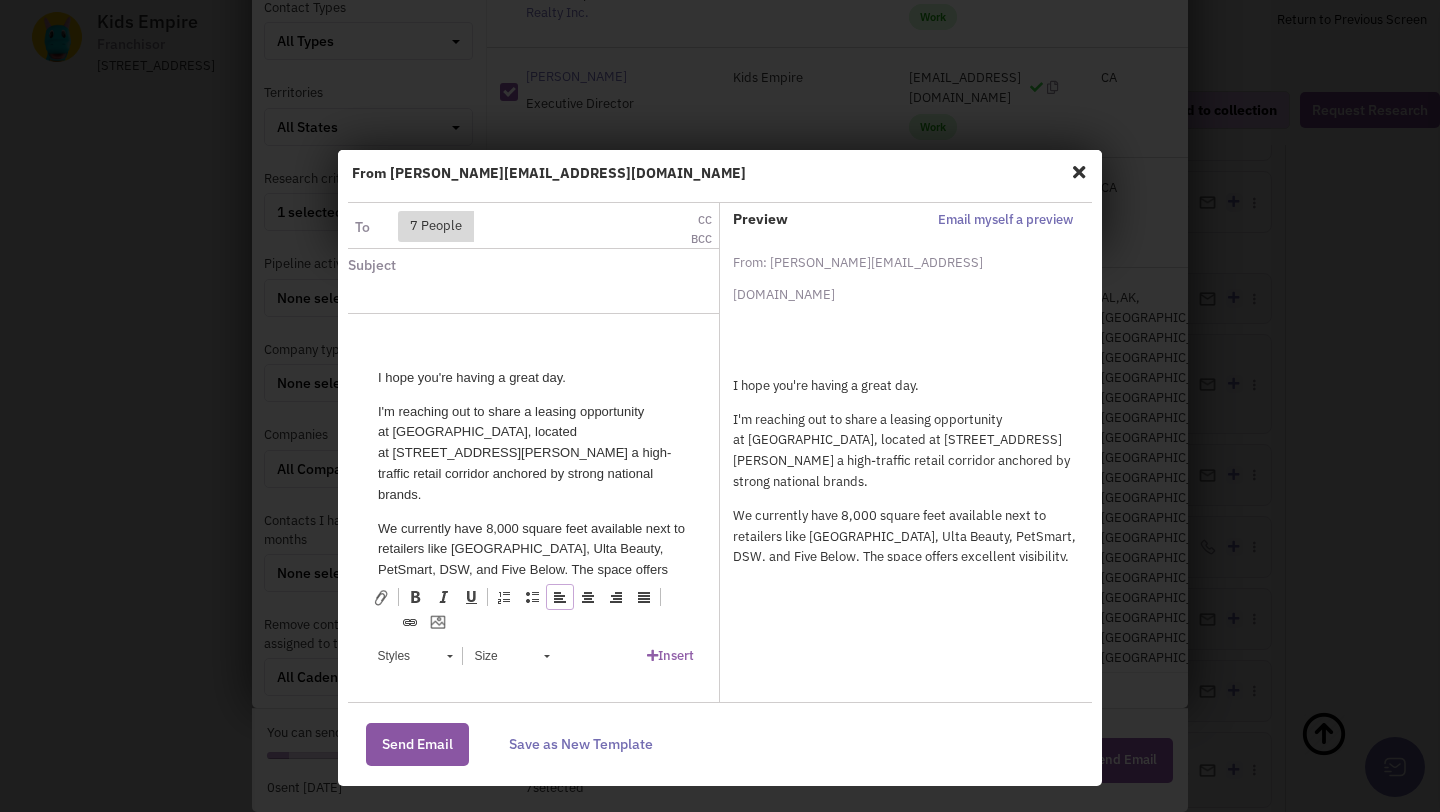 click at bounding box center (533, 344) 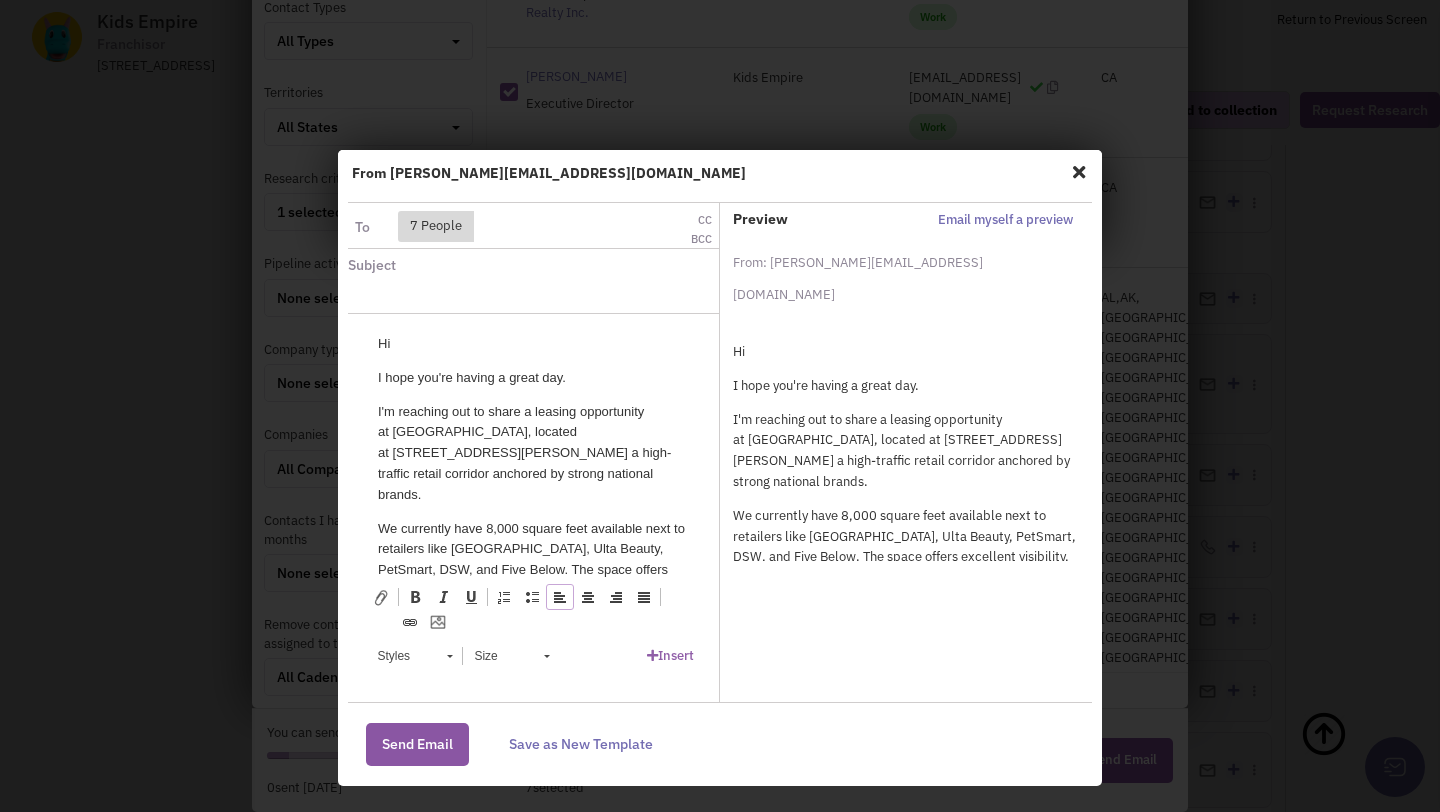 click on "Insert" at bounding box center (670, 655) 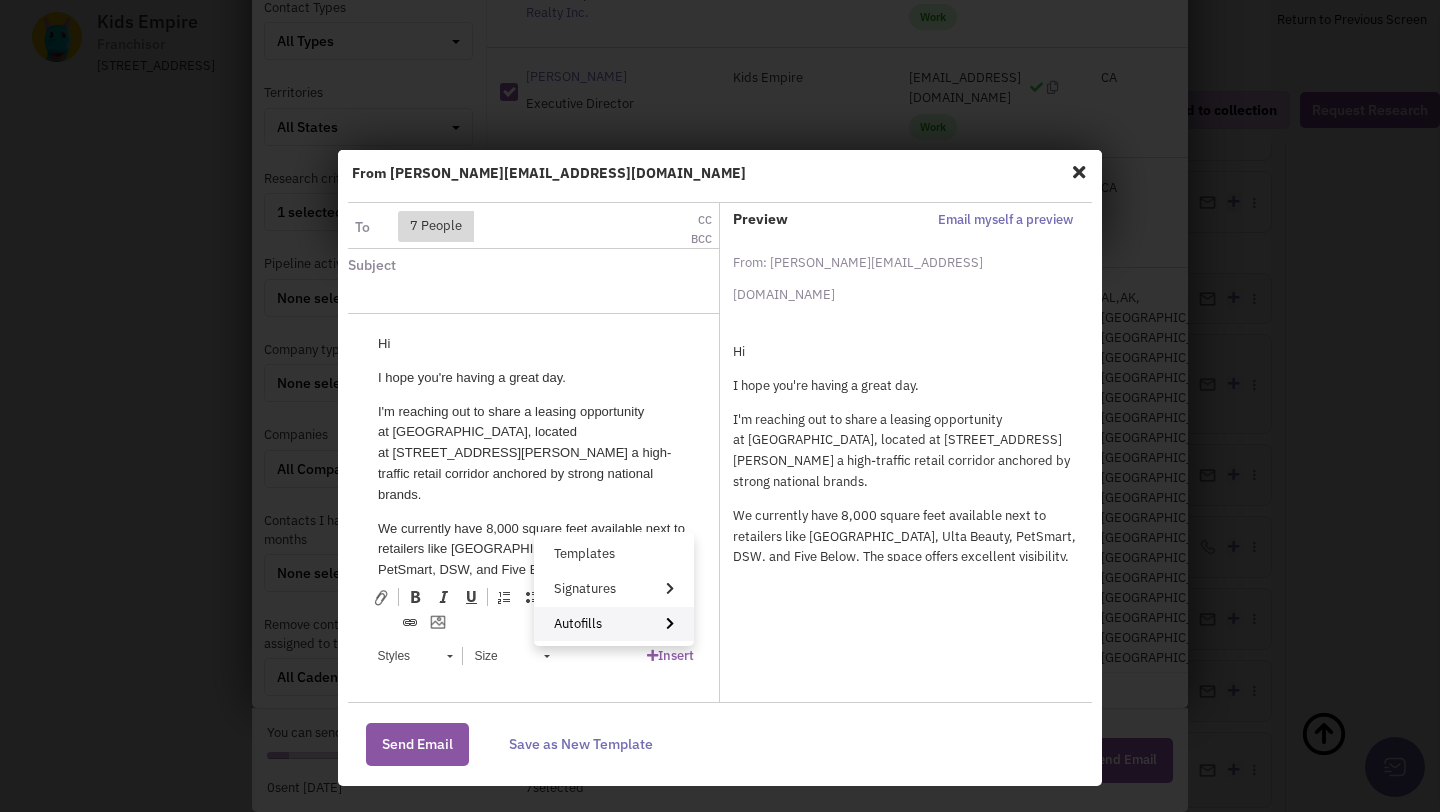 click on "Autofills" at bounding box center [614, 624] 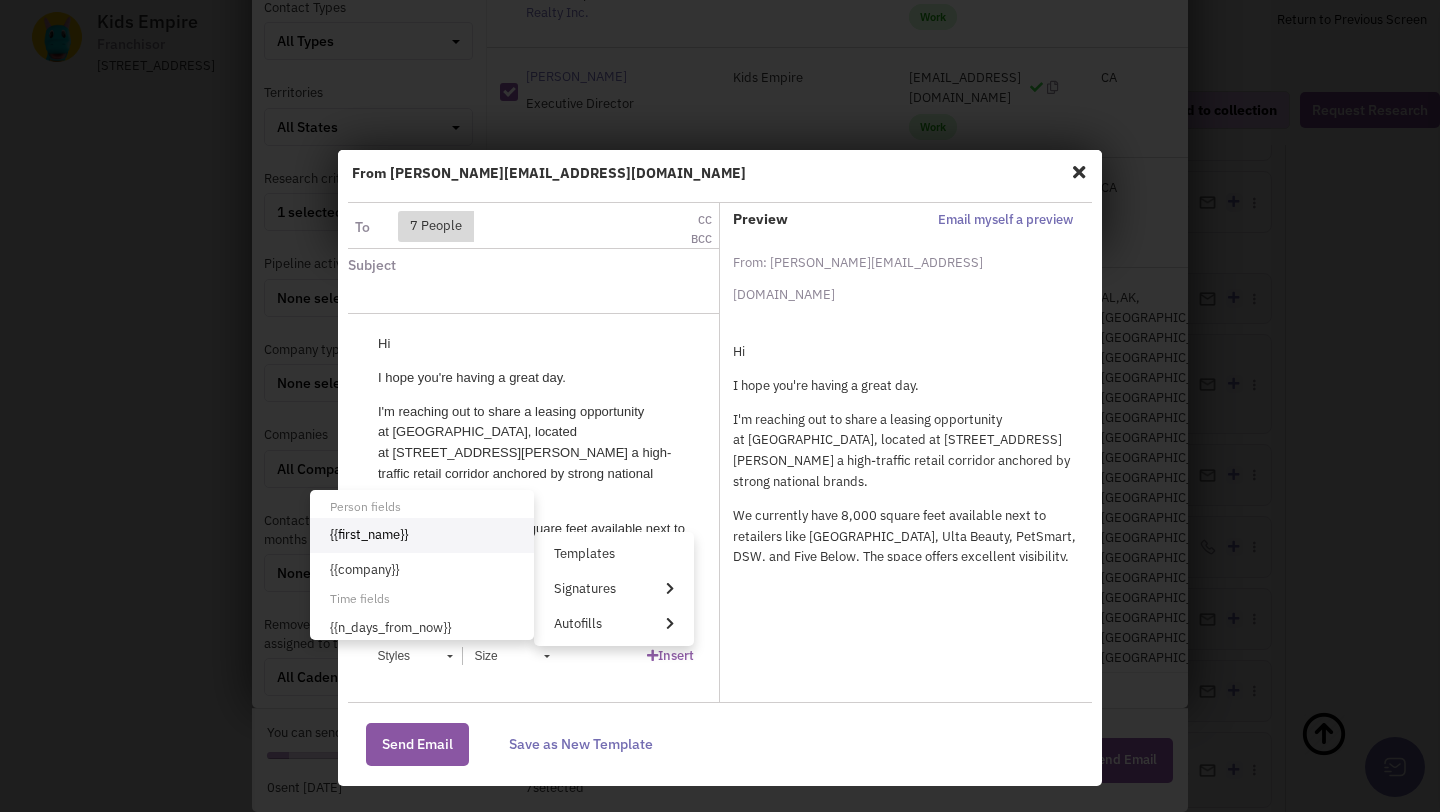 click on "{{first_name}}" at bounding box center (422, 535) 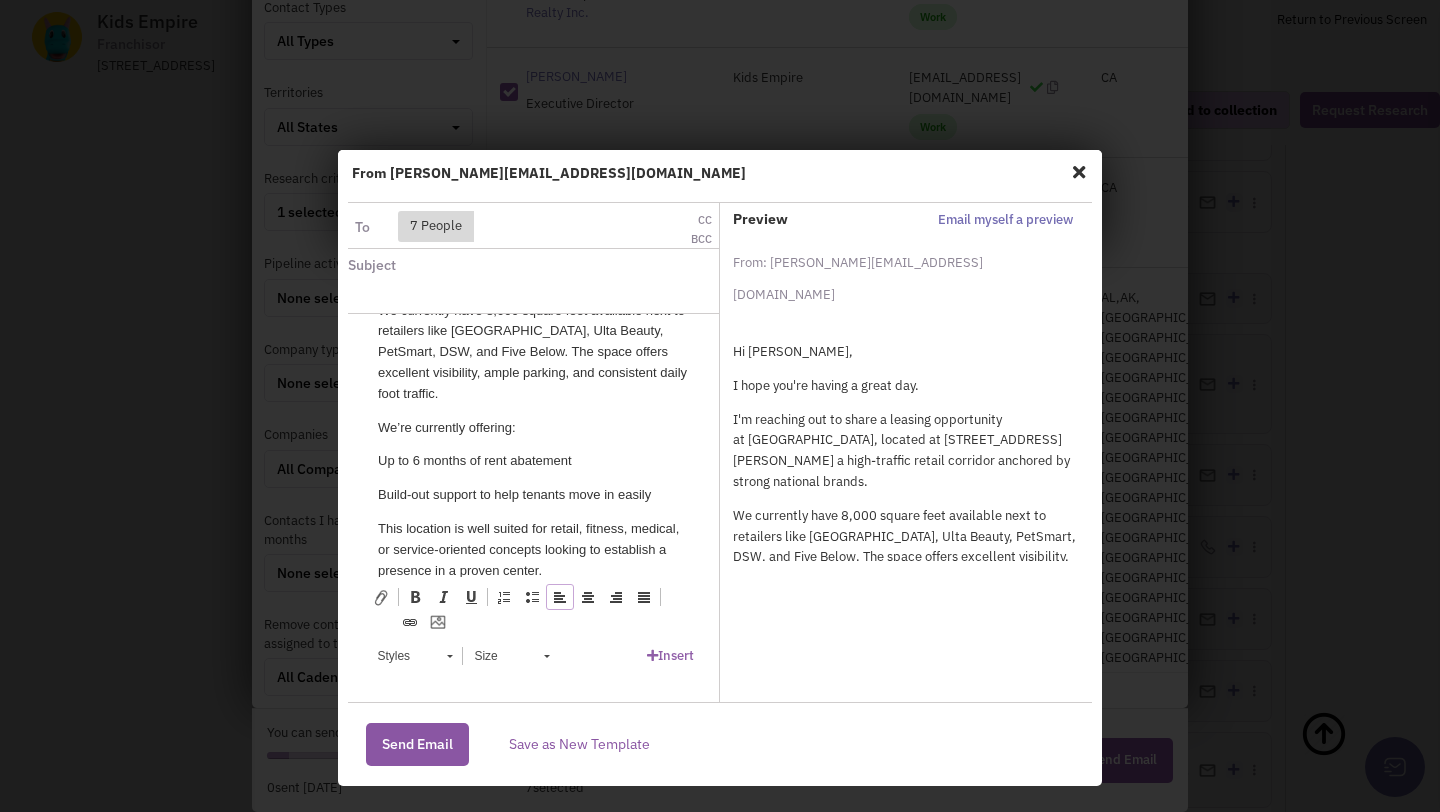 scroll, scrollTop: 351, scrollLeft: 0, axis: vertical 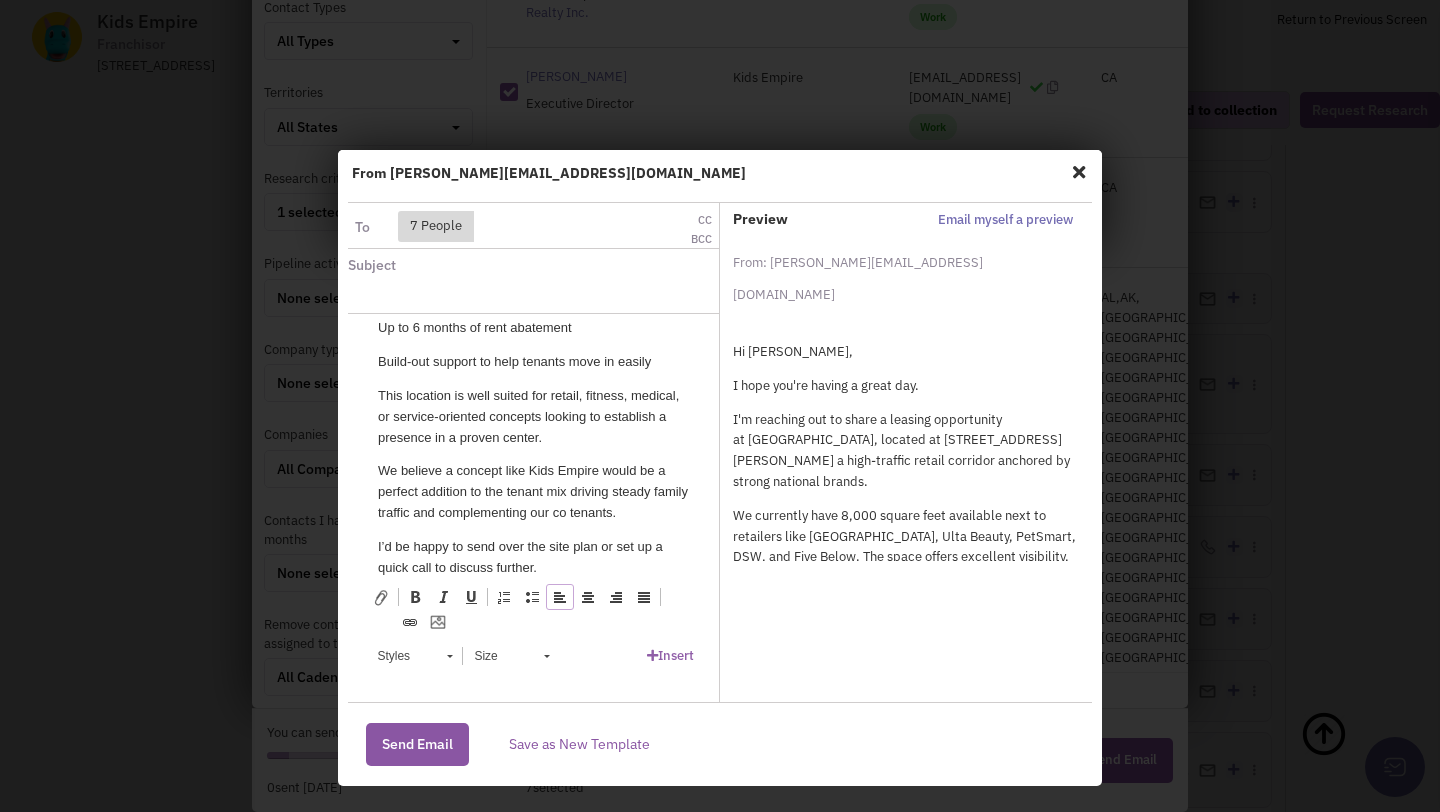 click on "Hi  {{first_name}}, I hope you're having a great day. I'm reaching out to share a leasing opportunity at Pirates Plaza, located at 4085 Miller Rd, Flint, MI 48507 a high-traffic retail corridor anchored by strong national brands. We currently have 8,000 square feet available next to retailers like Burlington, Ulta Beauty, PetSmart, DSW, and Five Below. The space offers excellent visibility, ample parking, and consistent daily foot traffic. We’re currently offering: Up to 6 months of rent abatement Build-out support to help tenants move in easily This location is well suited for retail, fitness, medical, or service-oriented concepts looking to establish a presence in a proven center. We believe a concept like Kids Empire would be a perfect addition to the tenant mix driving steady family traffic and complementing our co tenants. I’d be happy to send over the site plan or set up a quick call to discuss further." at bounding box center (533, 280) 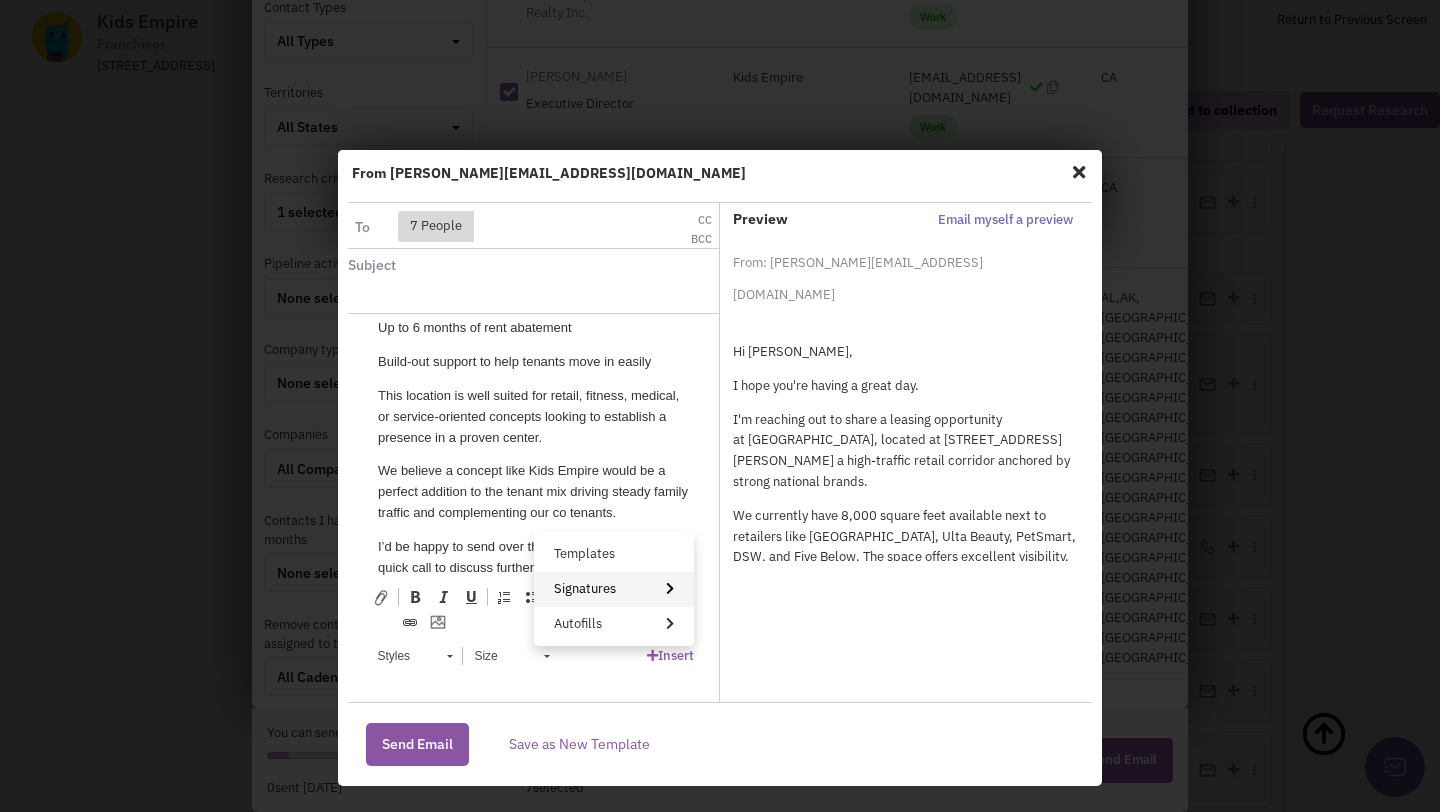 click on "Signatures" at bounding box center (614, 589) 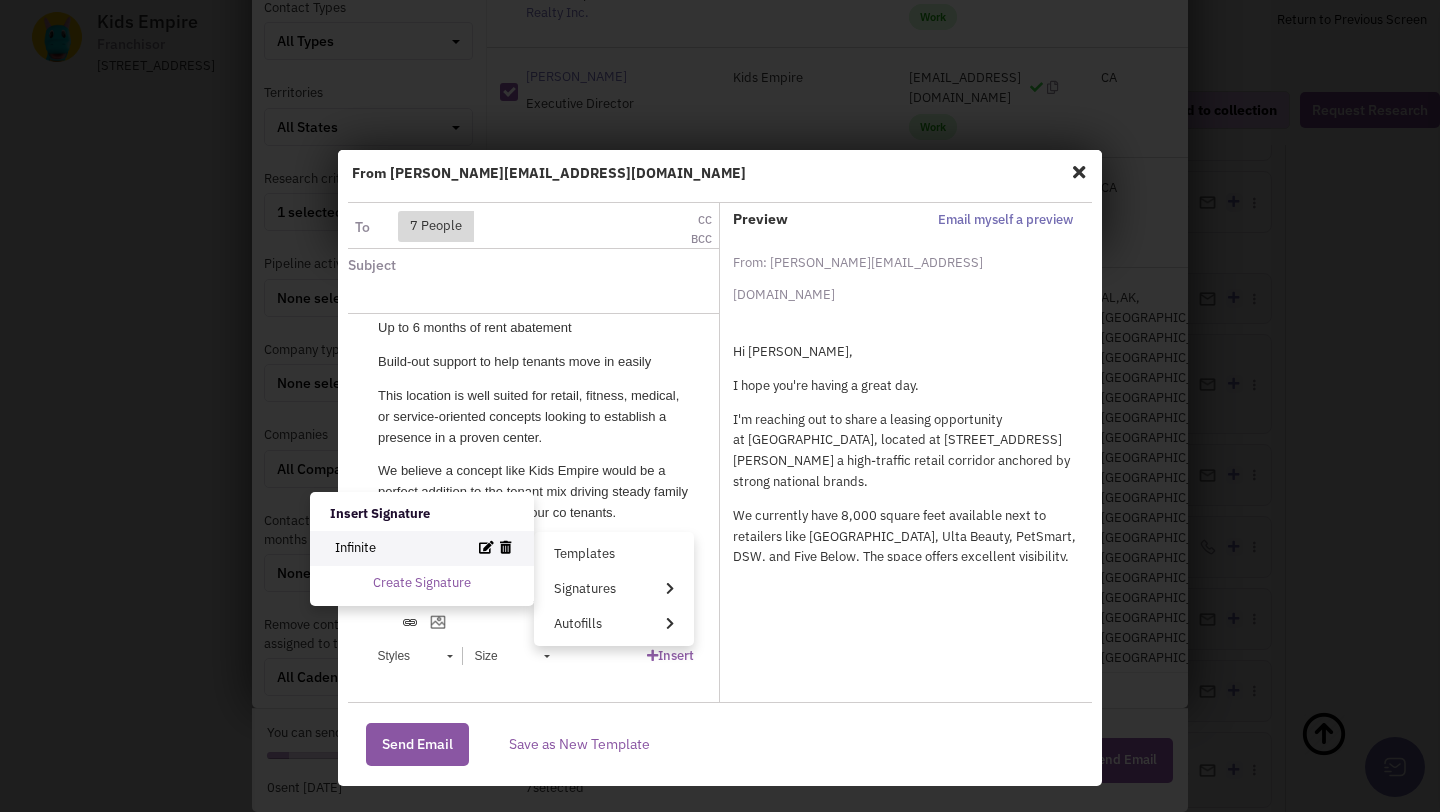 click on "Infinite" at bounding box center [422, 548] 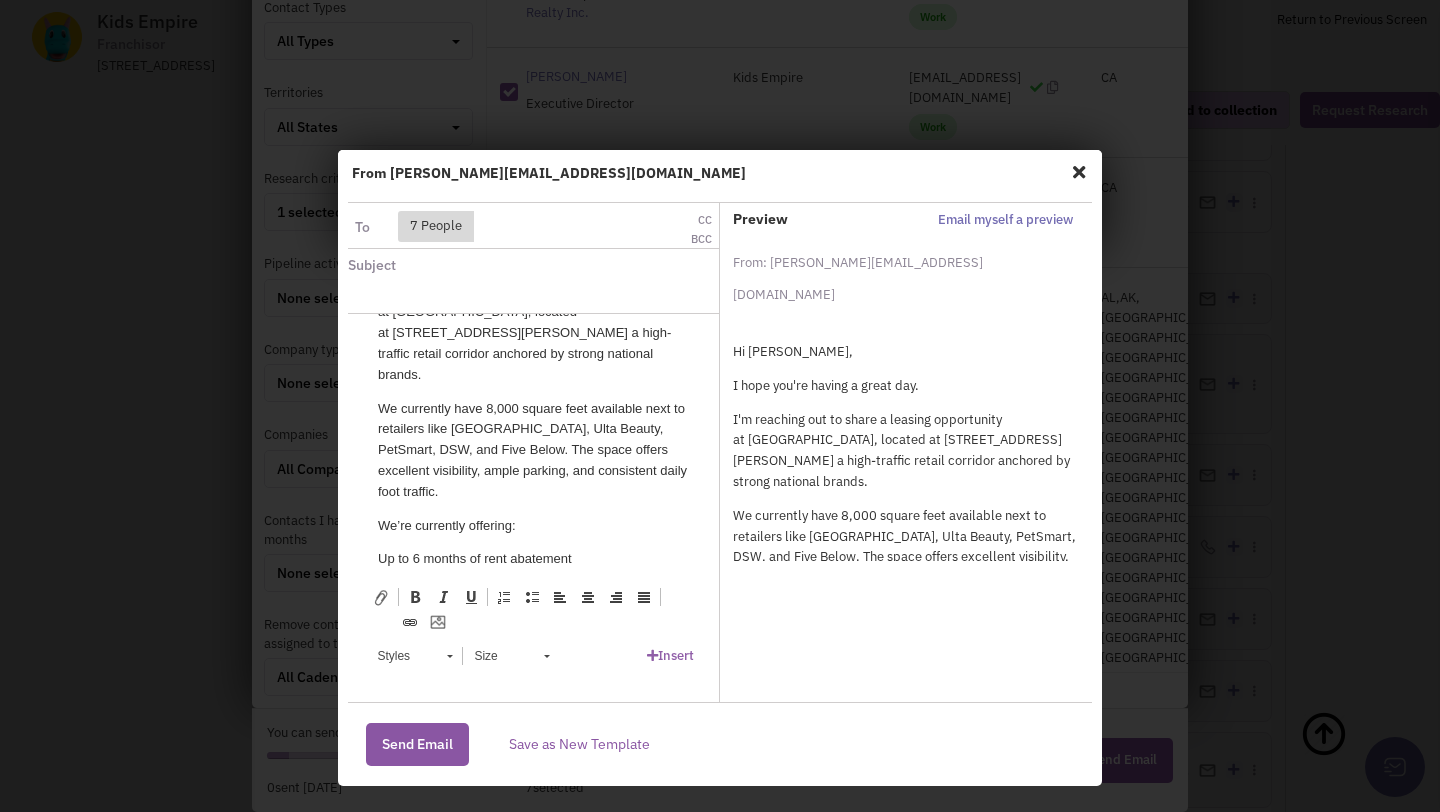 scroll, scrollTop: 0, scrollLeft: 0, axis: both 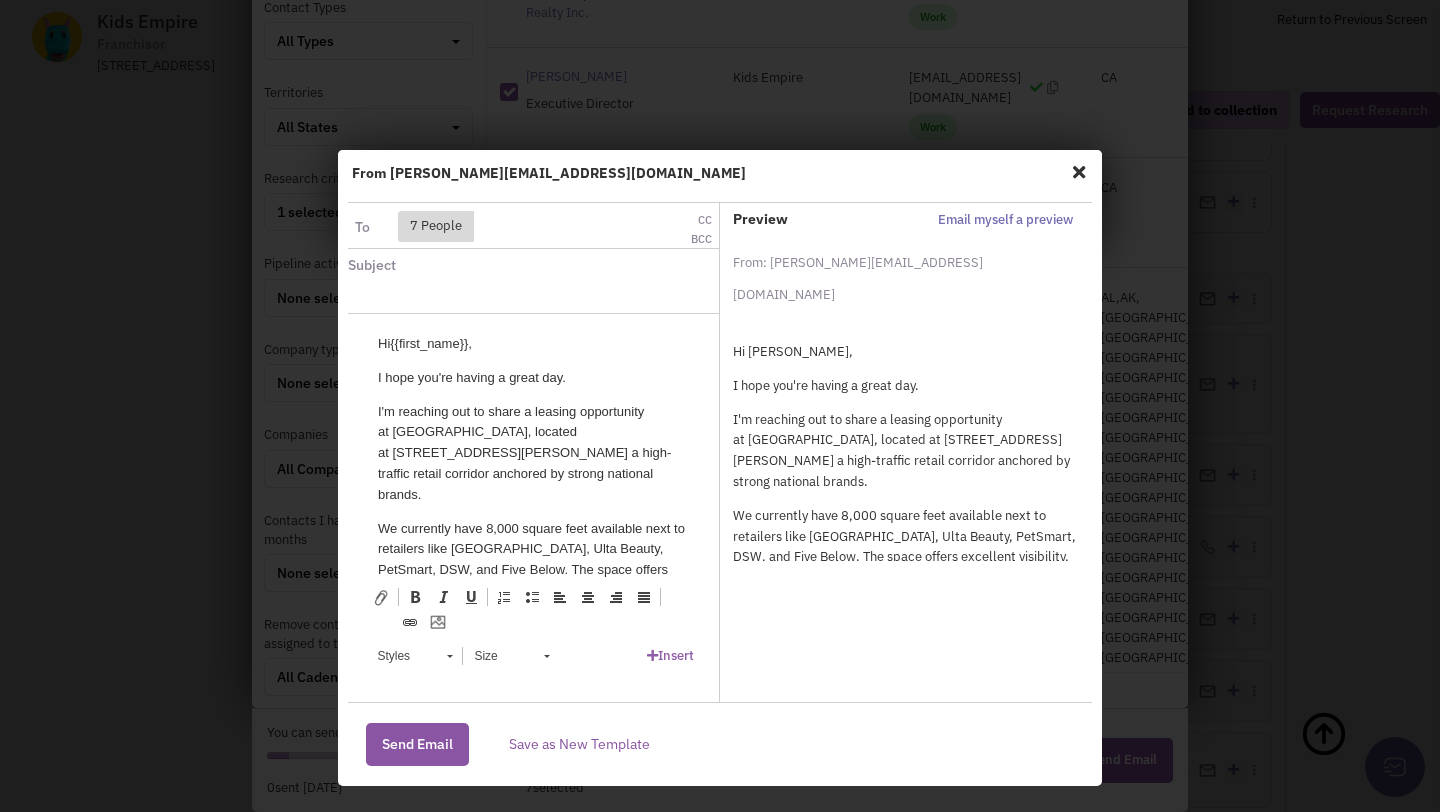 click at bounding box center (487, 297) 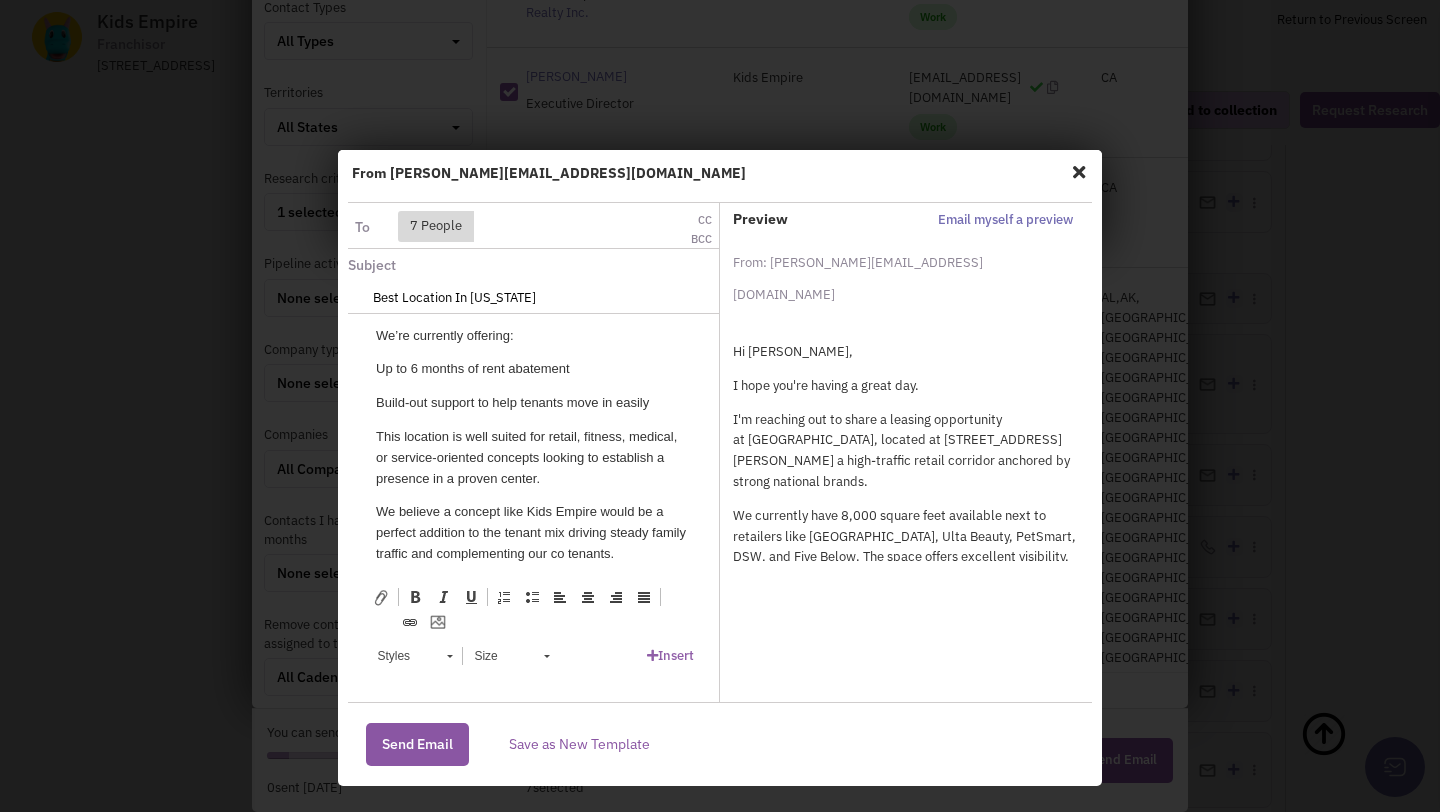 scroll, scrollTop: 305, scrollLeft: 2, axis: both 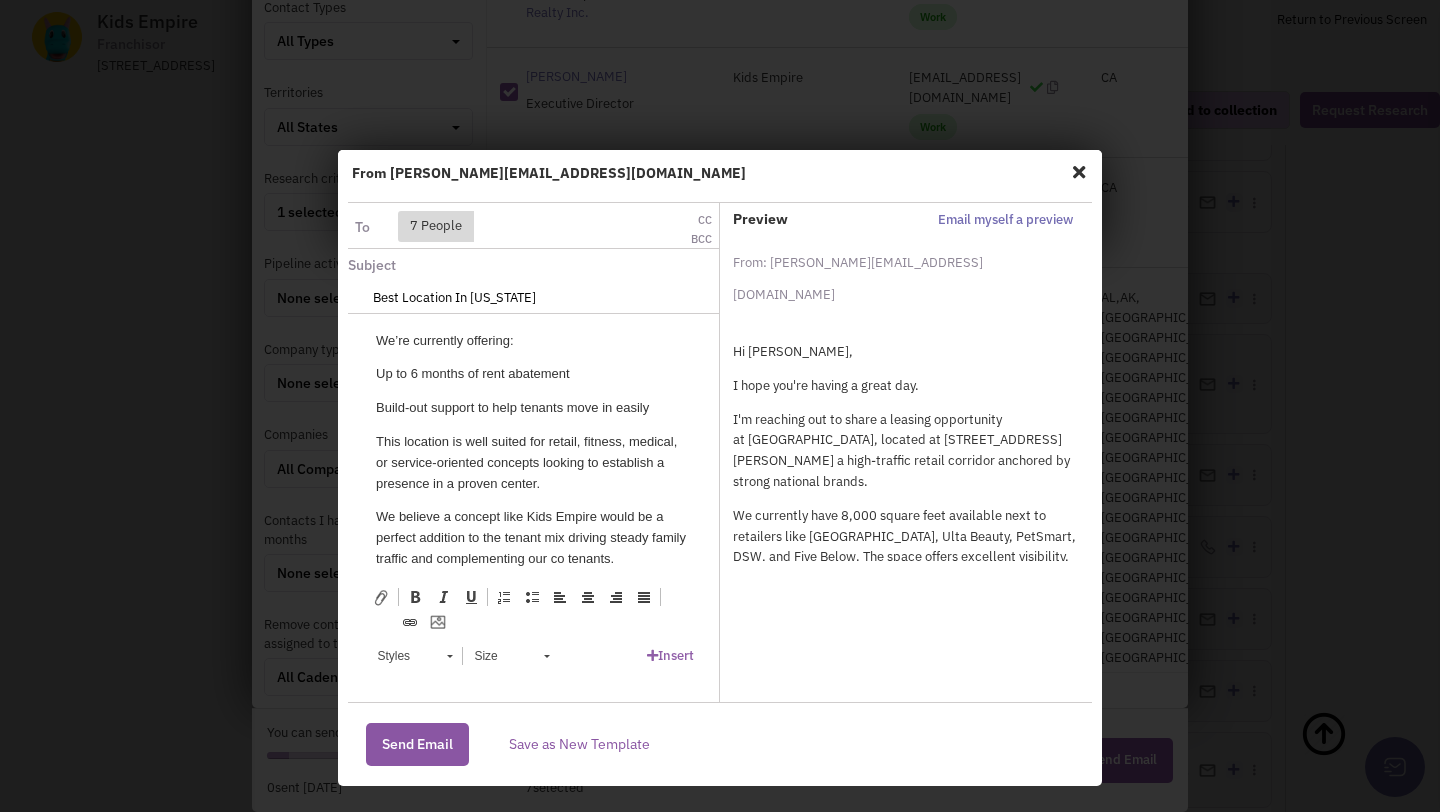 type on "Best Location In Michigan" 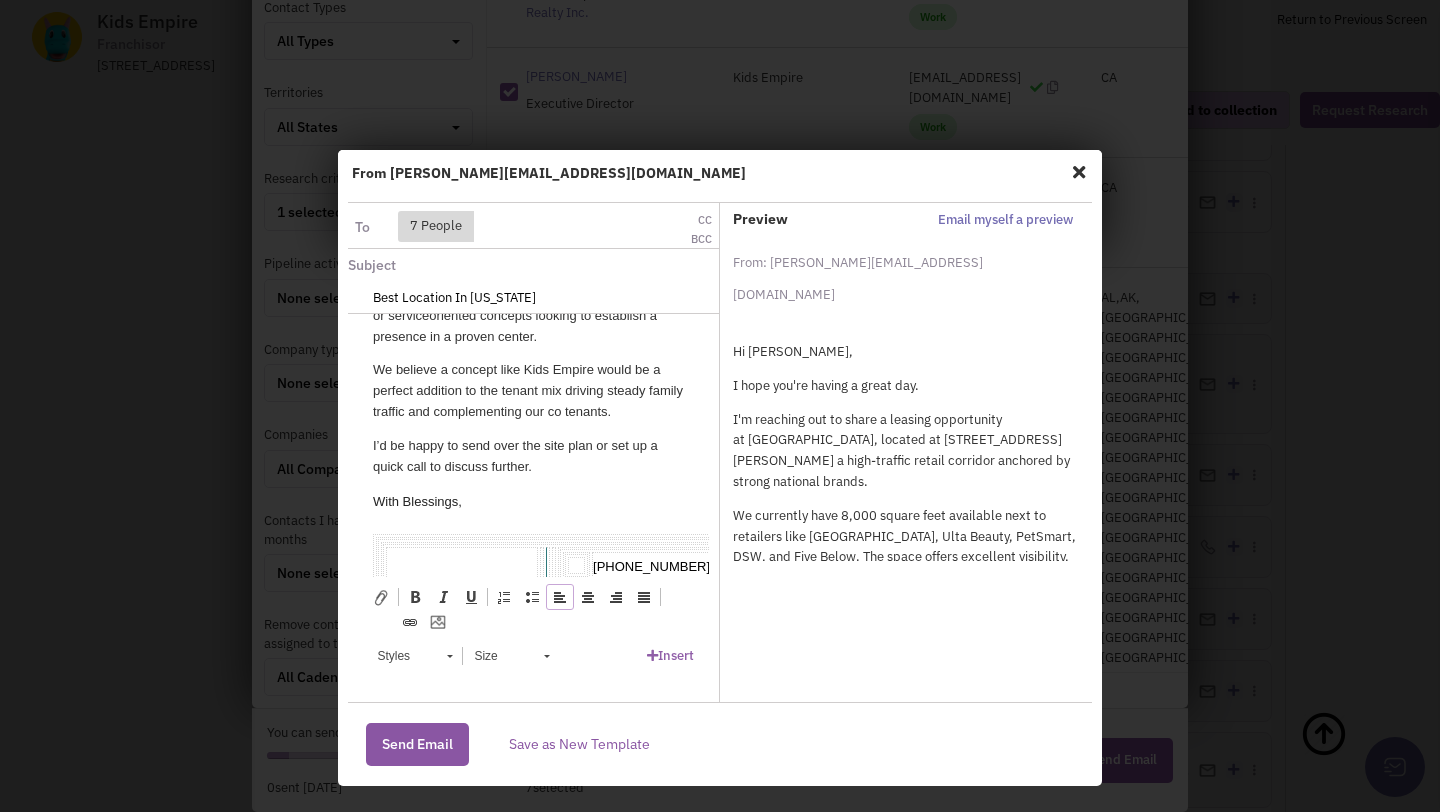 scroll, scrollTop: 884, scrollLeft: 5, axis: both 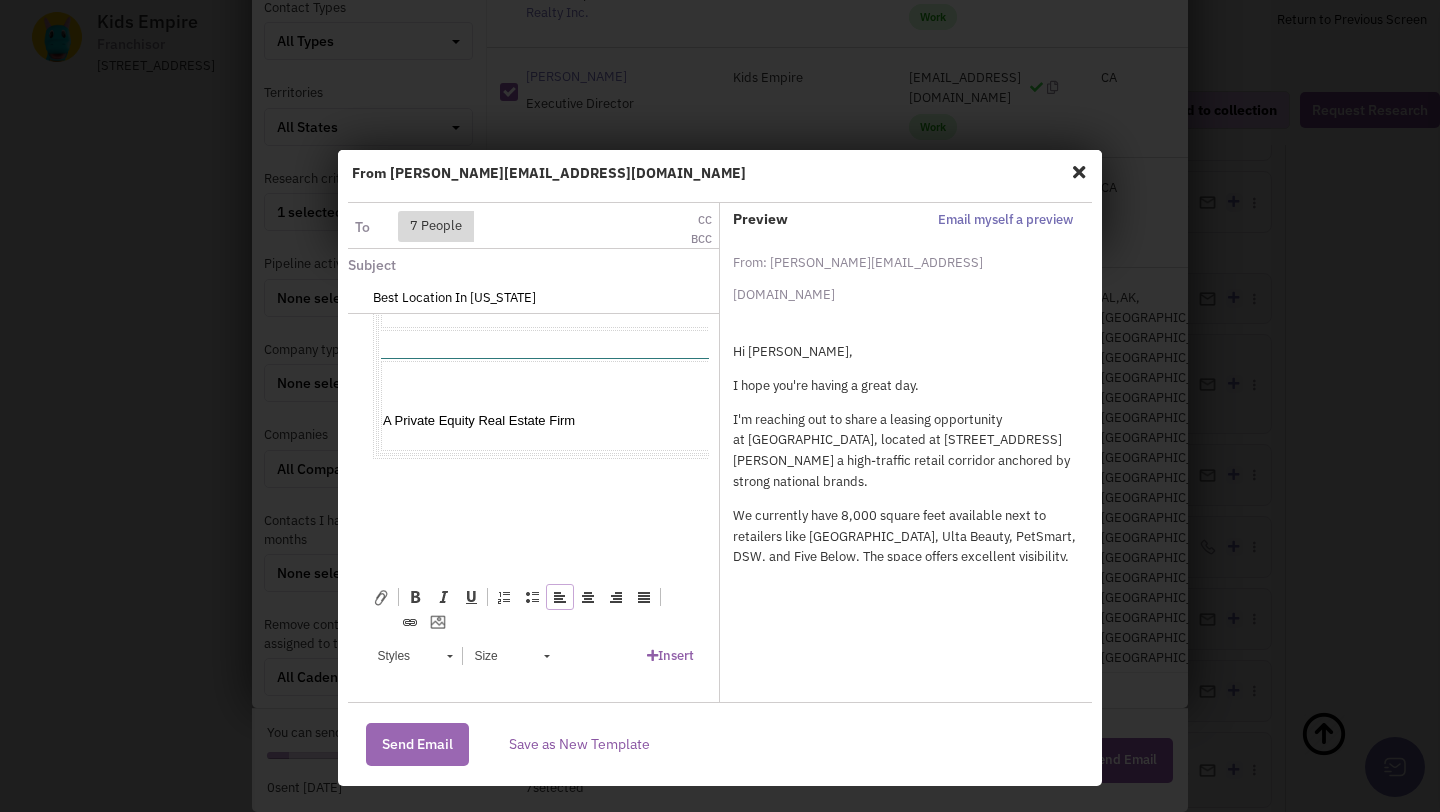 click on "Send Email" at bounding box center [417, 744] 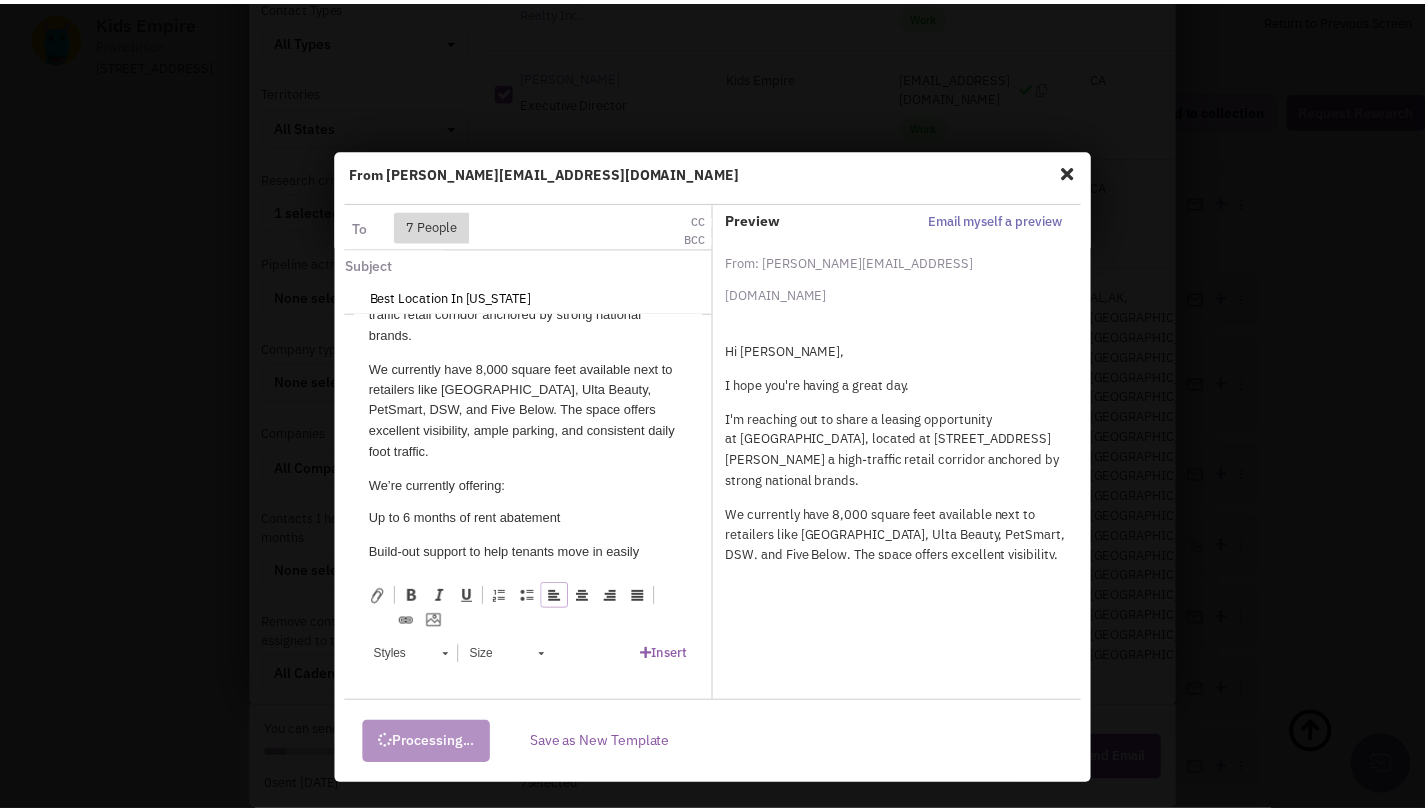 scroll, scrollTop: 161, scrollLeft: 5, axis: both 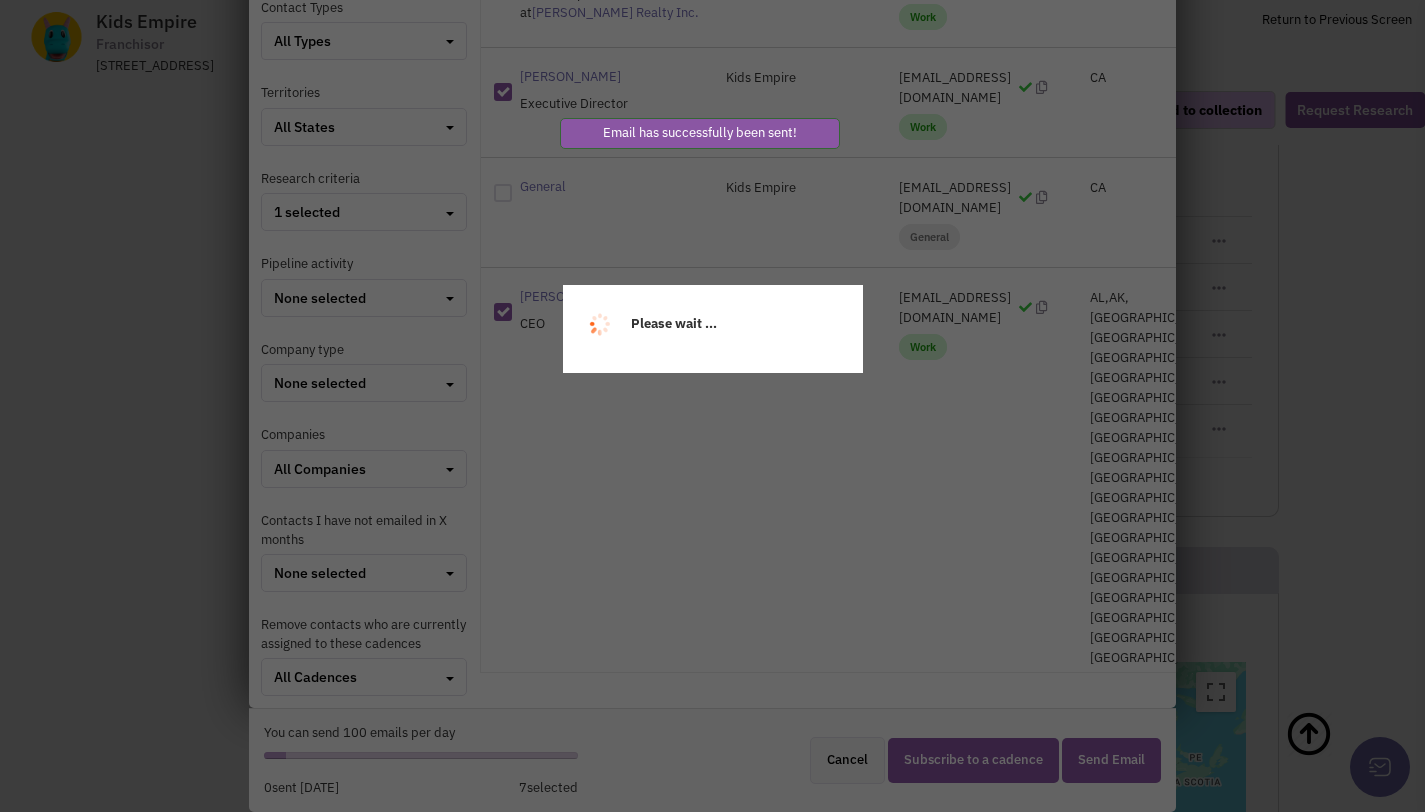 select 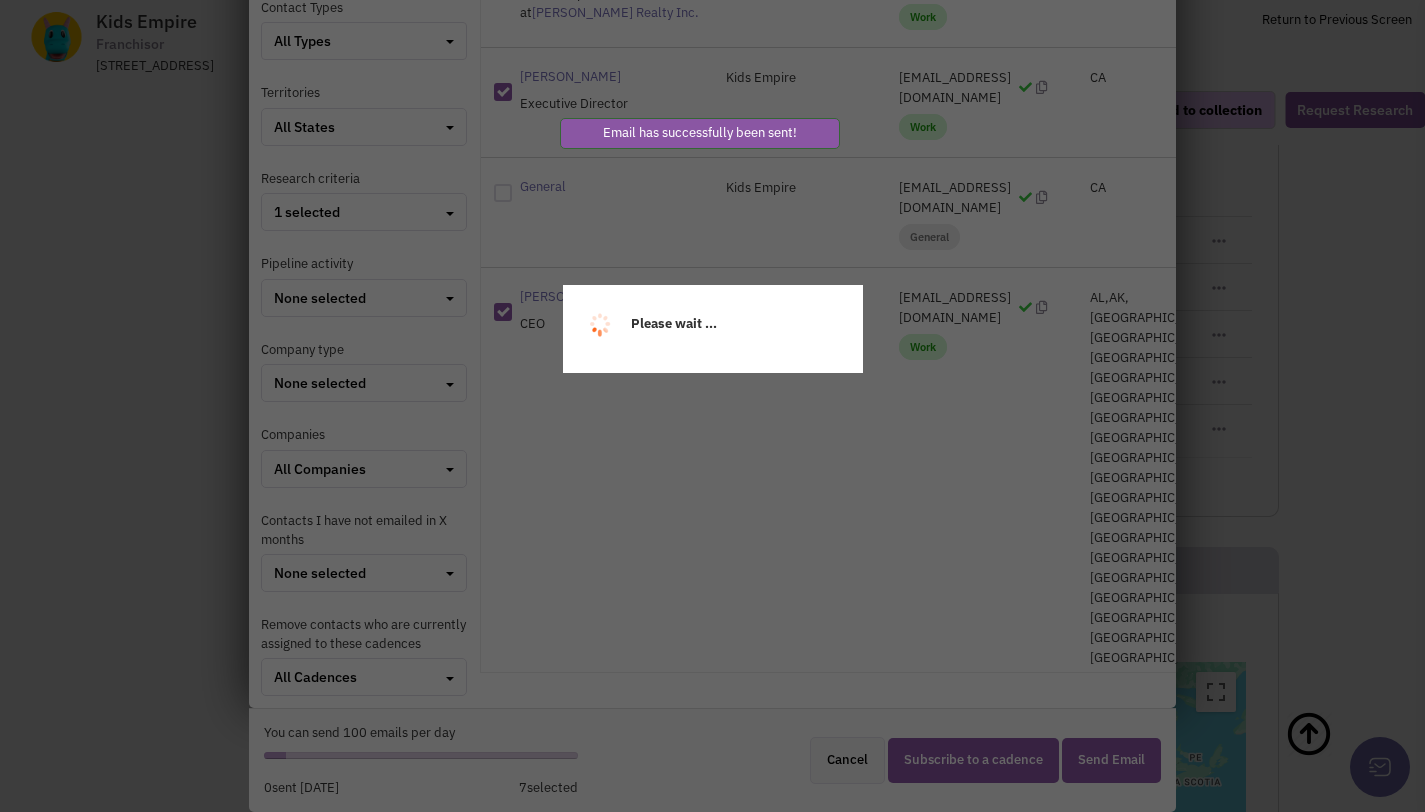 select 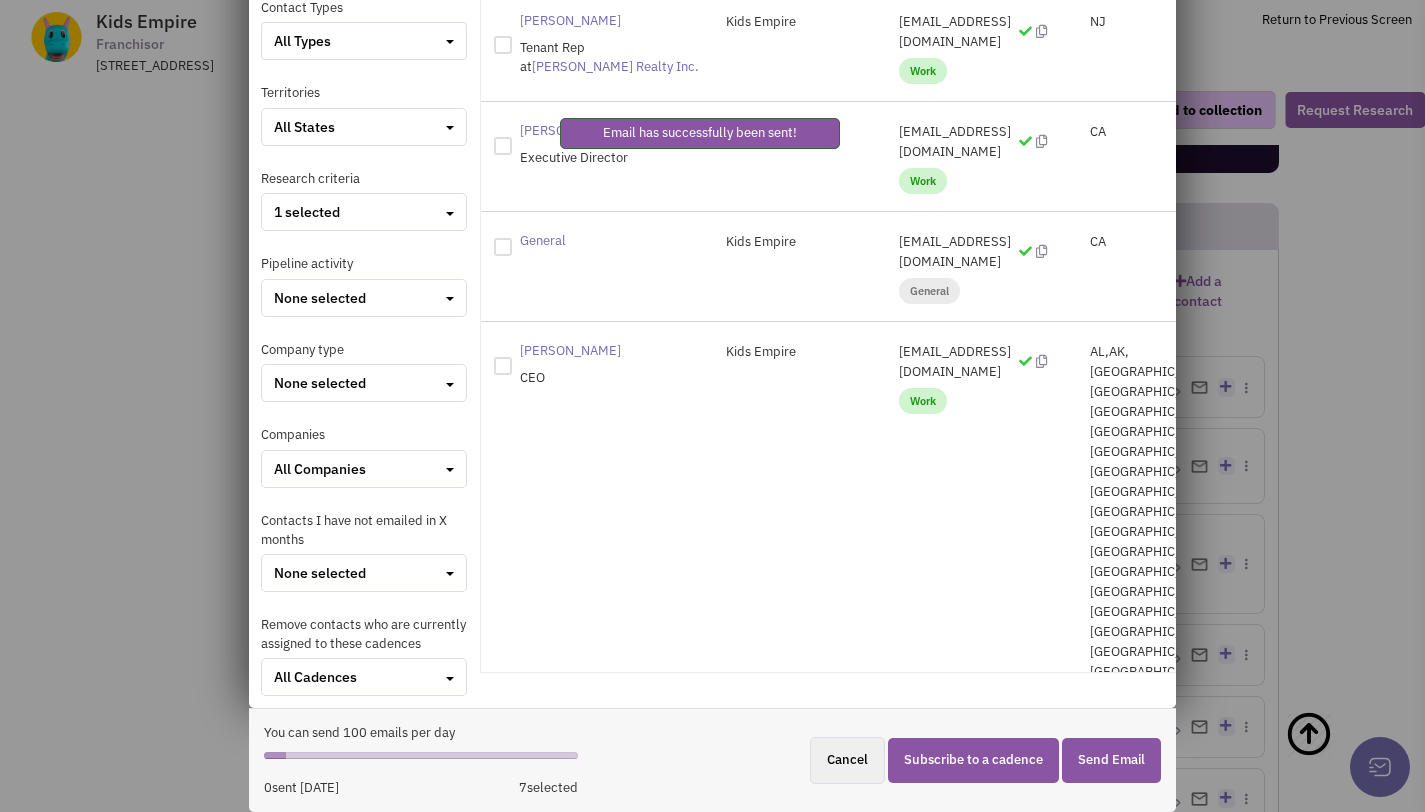 scroll, scrollTop: 1234, scrollLeft: 0, axis: vertical 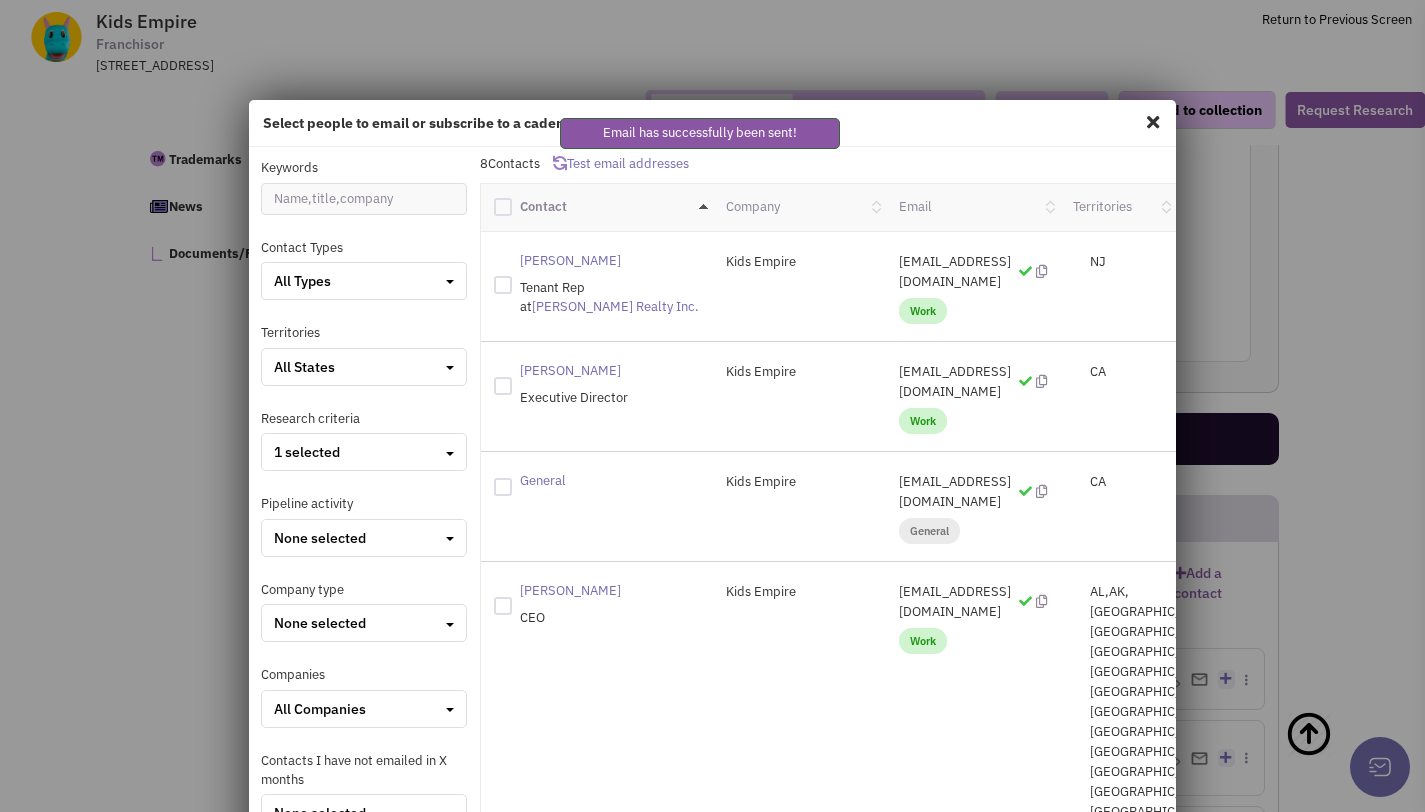 click at bounding box center [1153, 122] 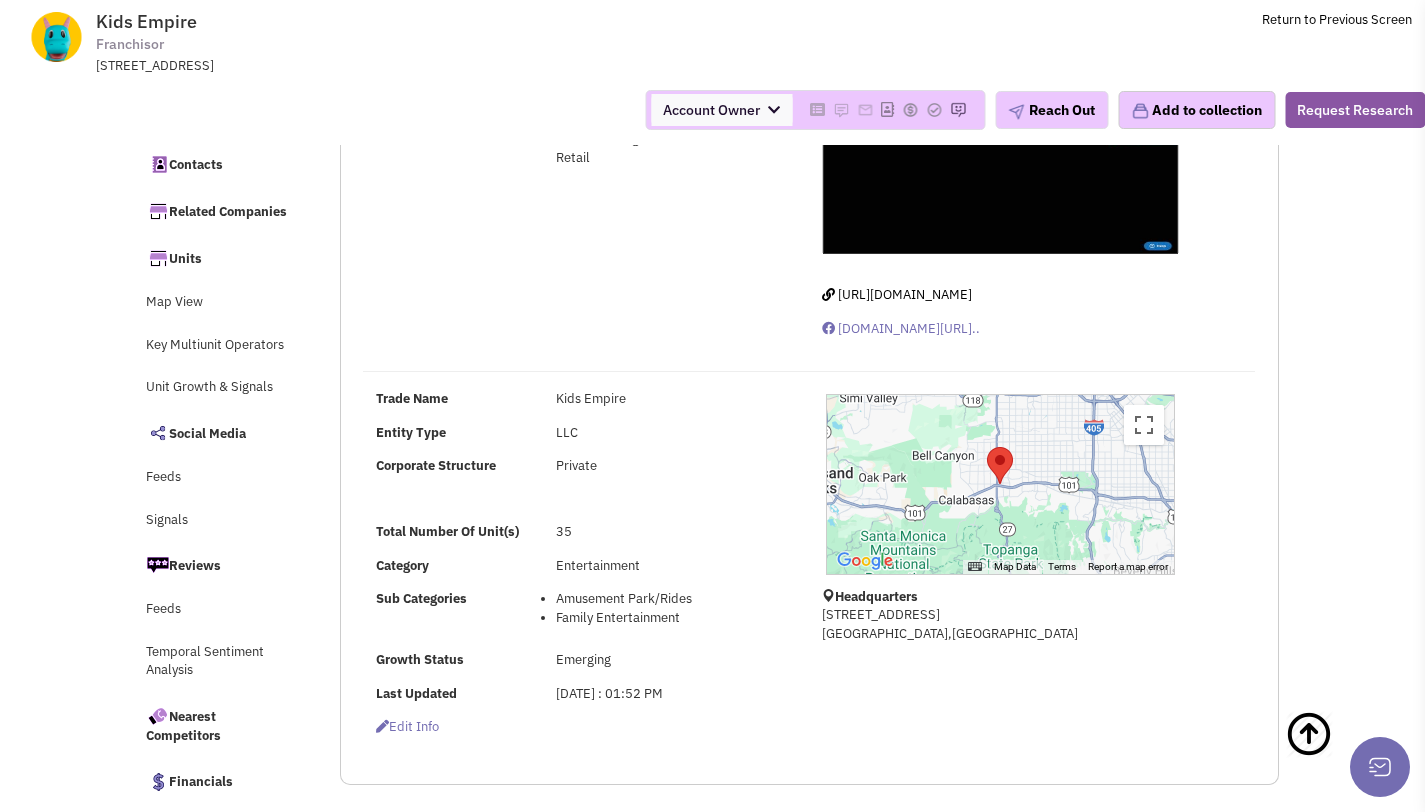 scroll, scrollTop: 0, scrollLeft: 0, axis: both 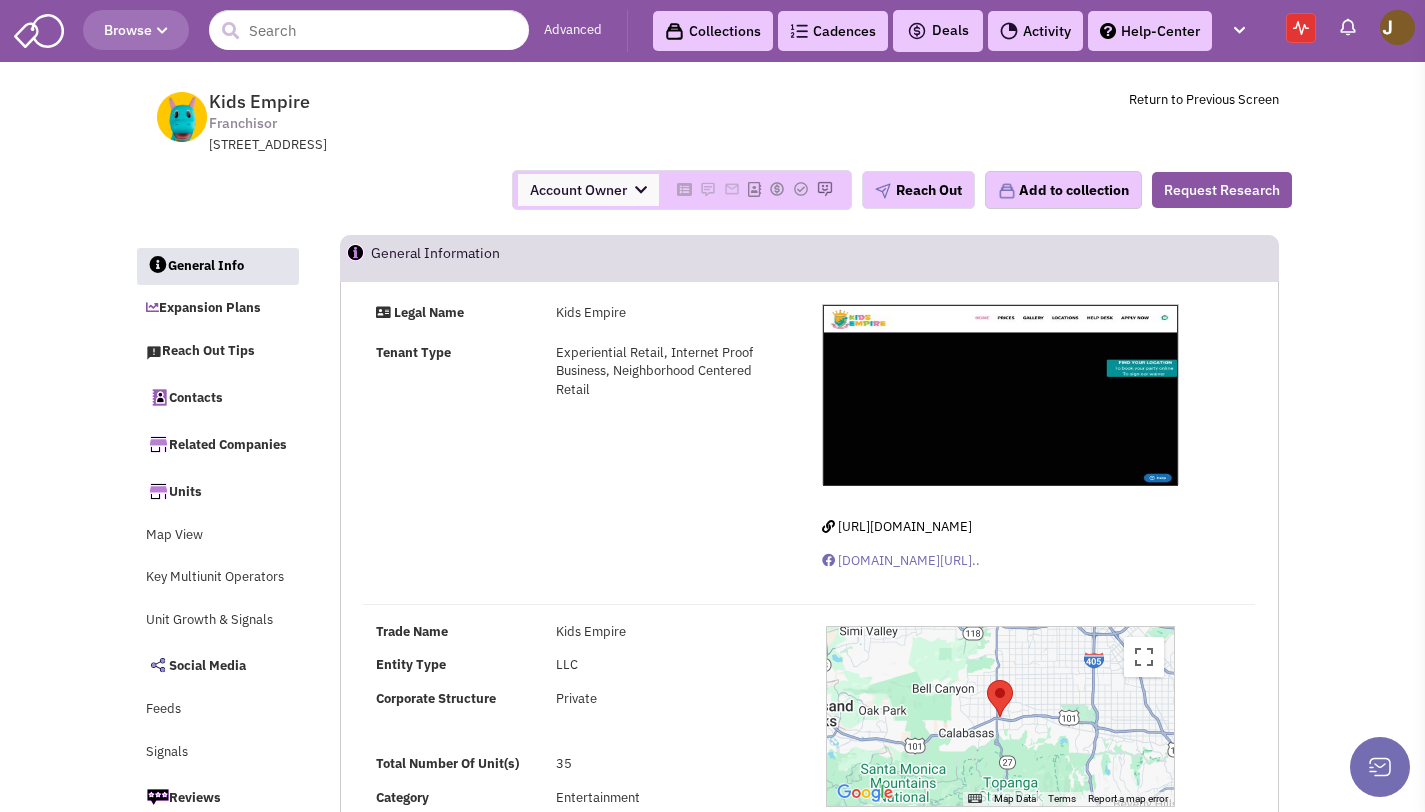 click at bounding box center [641, 190] 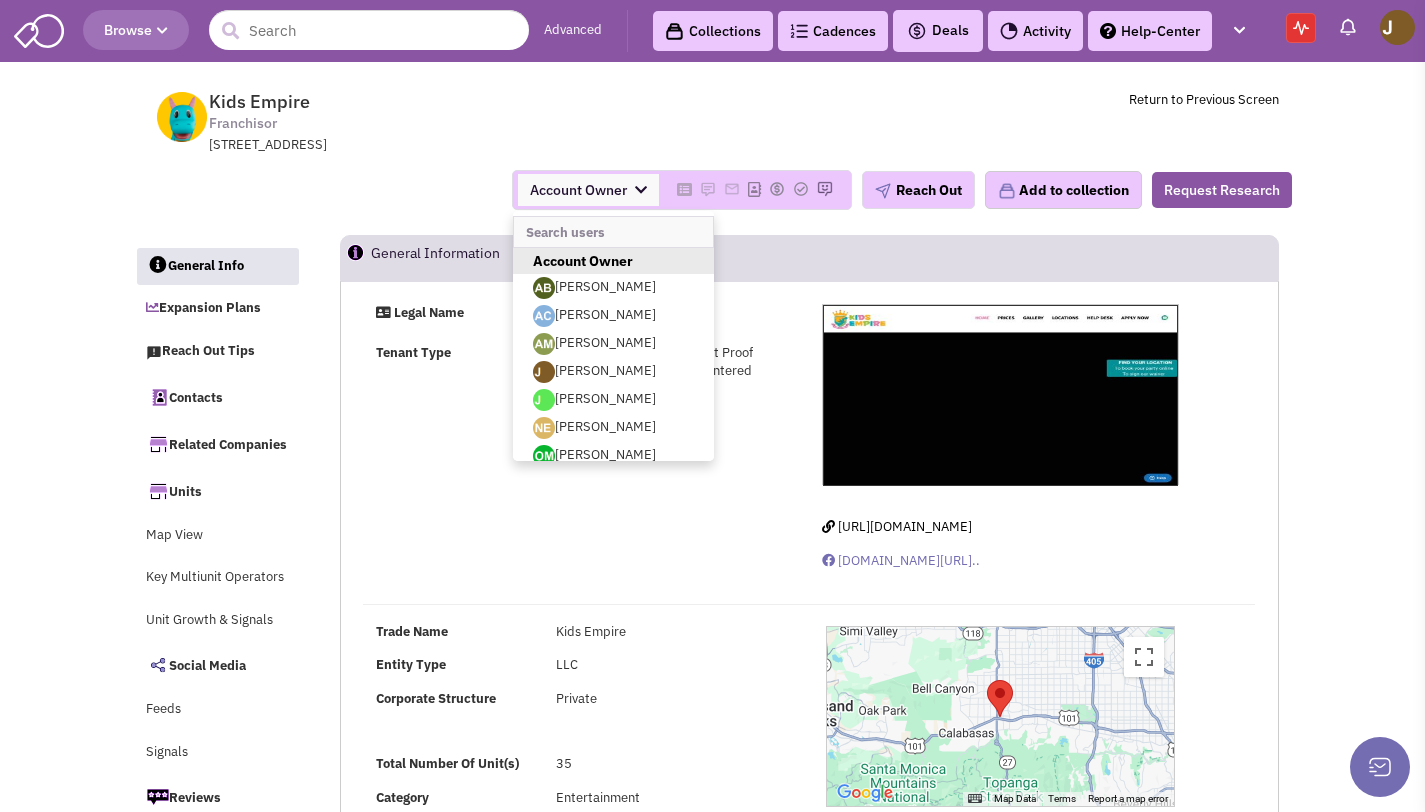 click at bounding box center (641, 190) 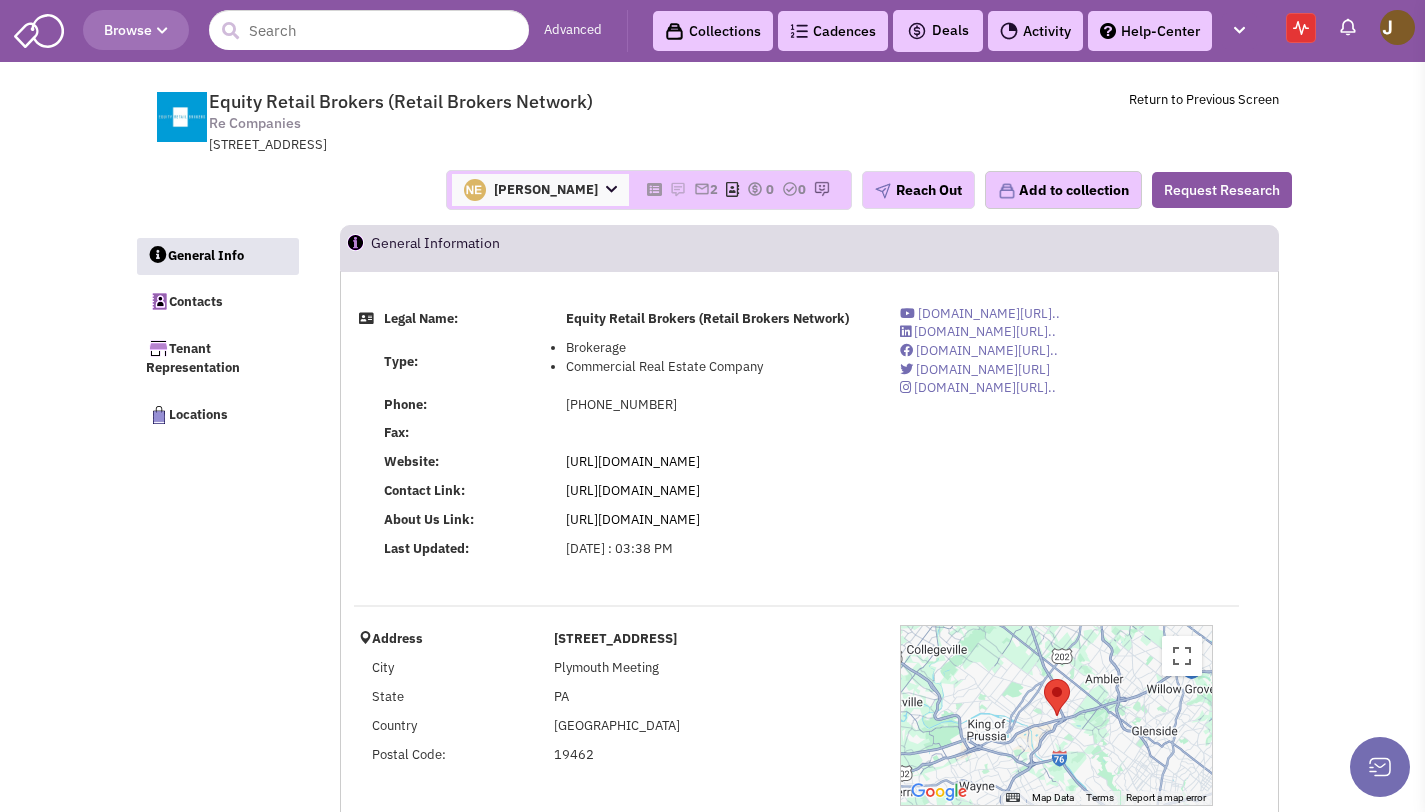 select 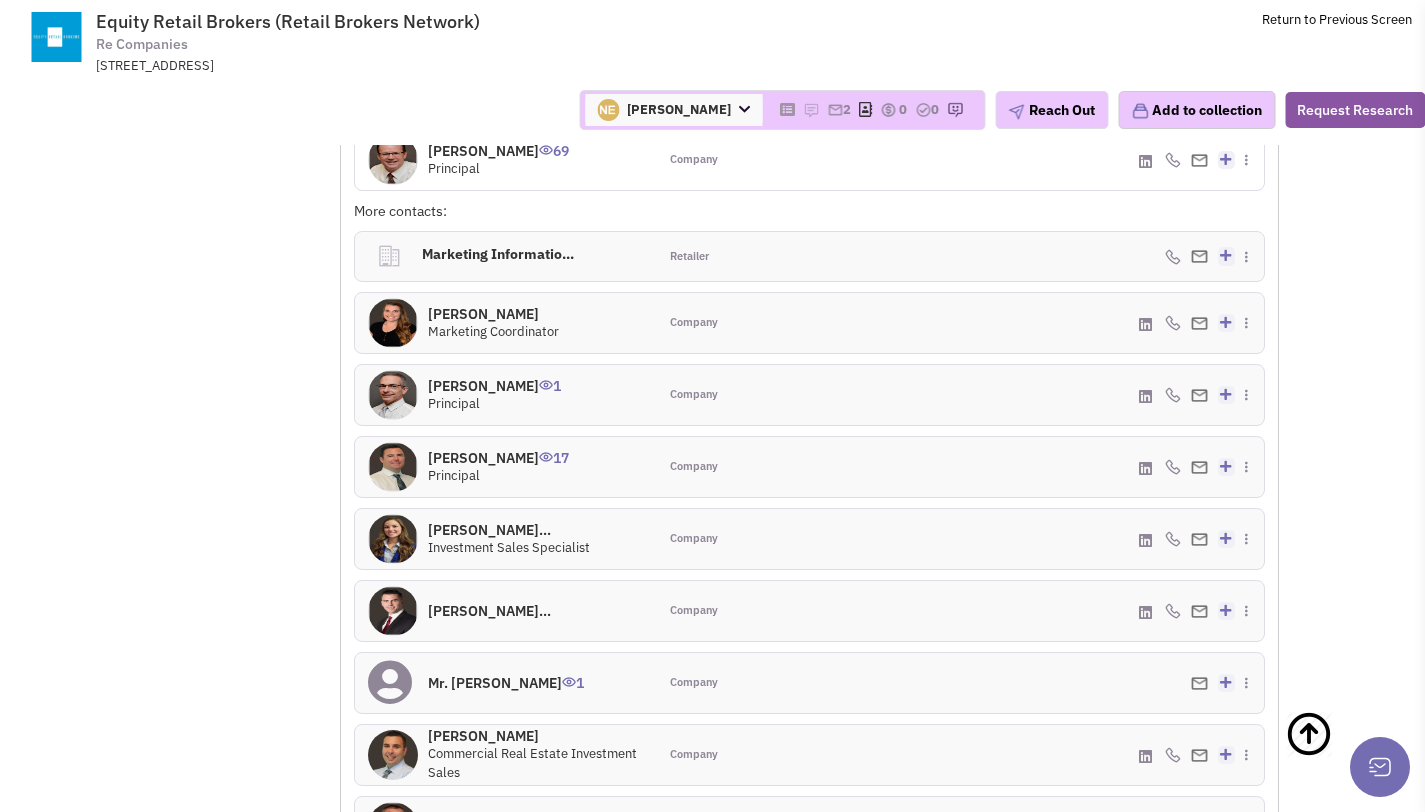 scroll, scrollTop: 0, scrollLeft: 0, axis: both 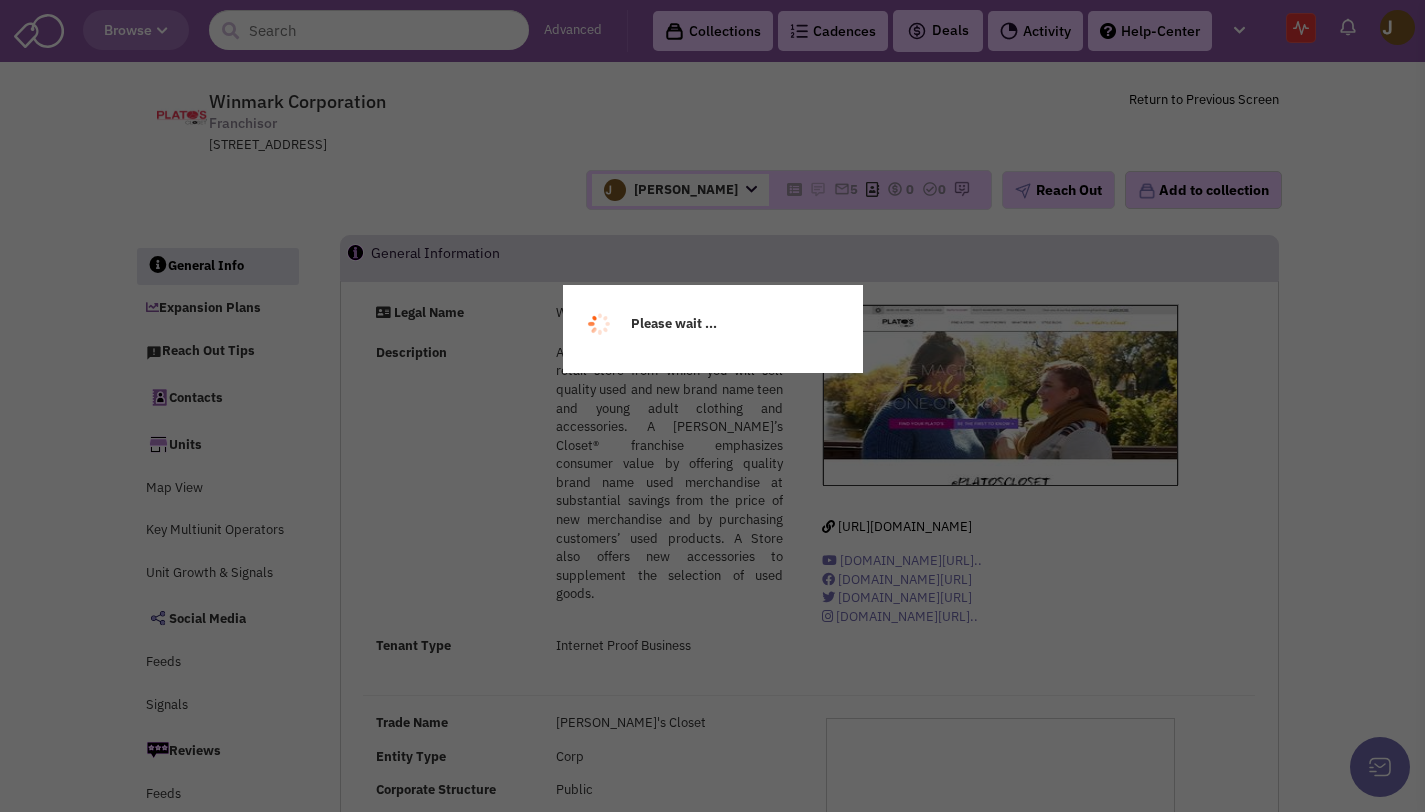 select 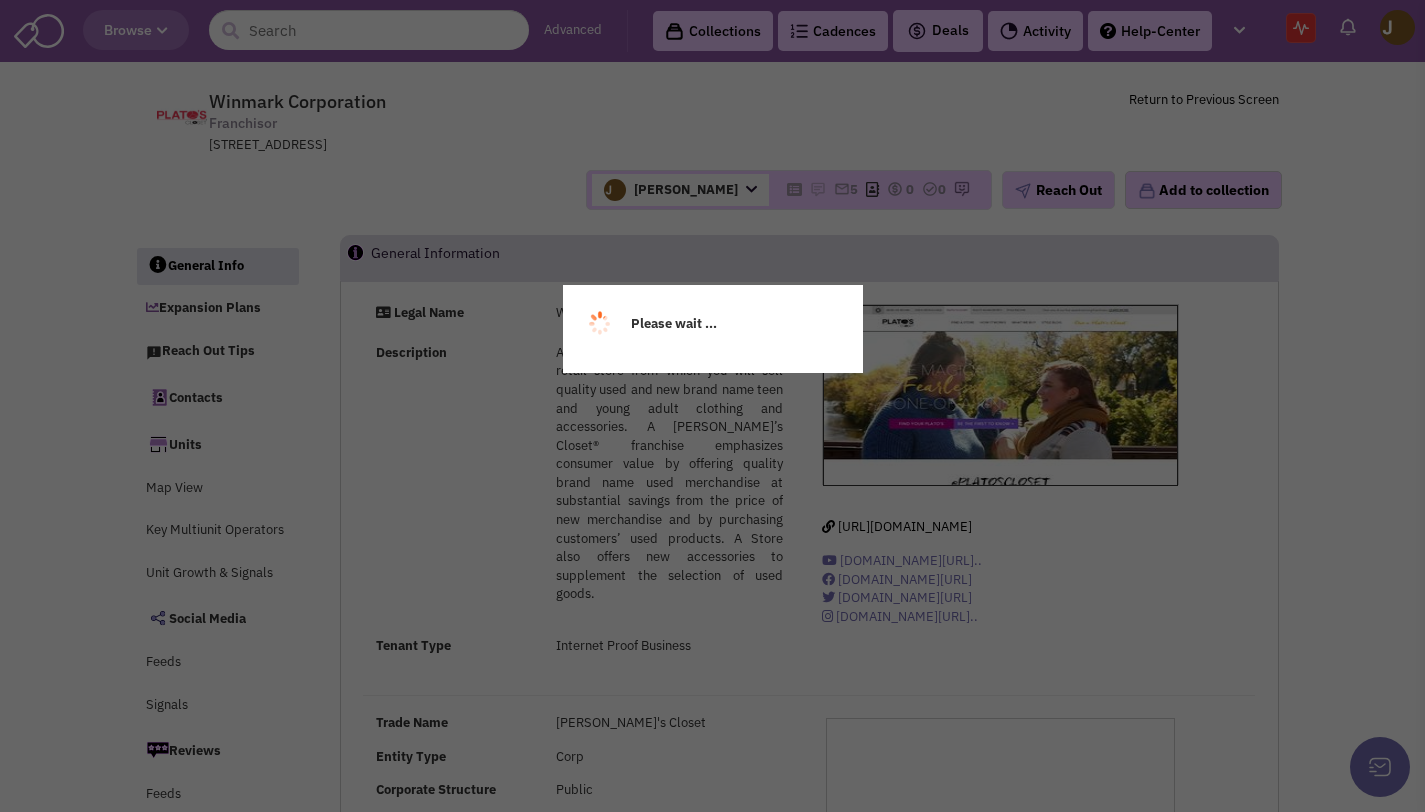 select 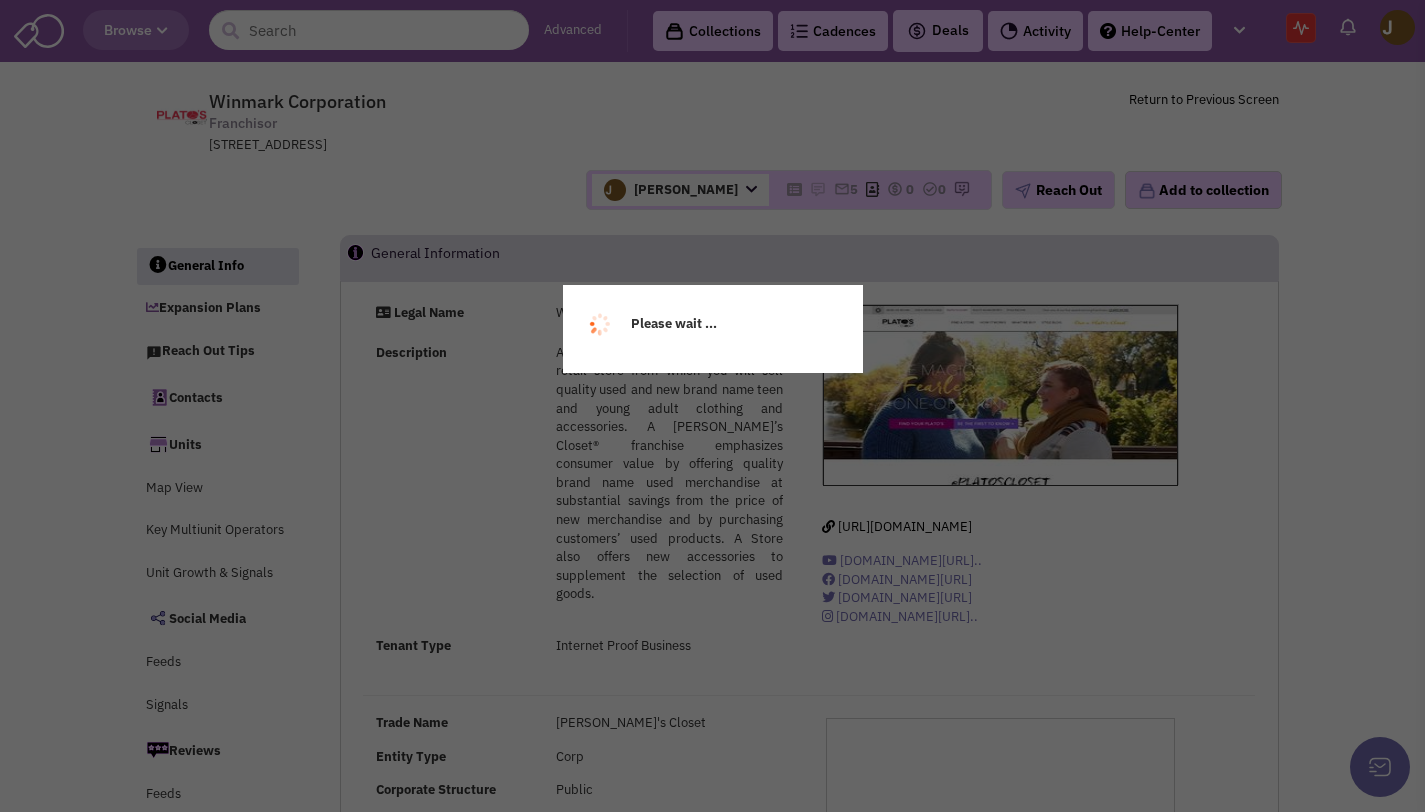 select 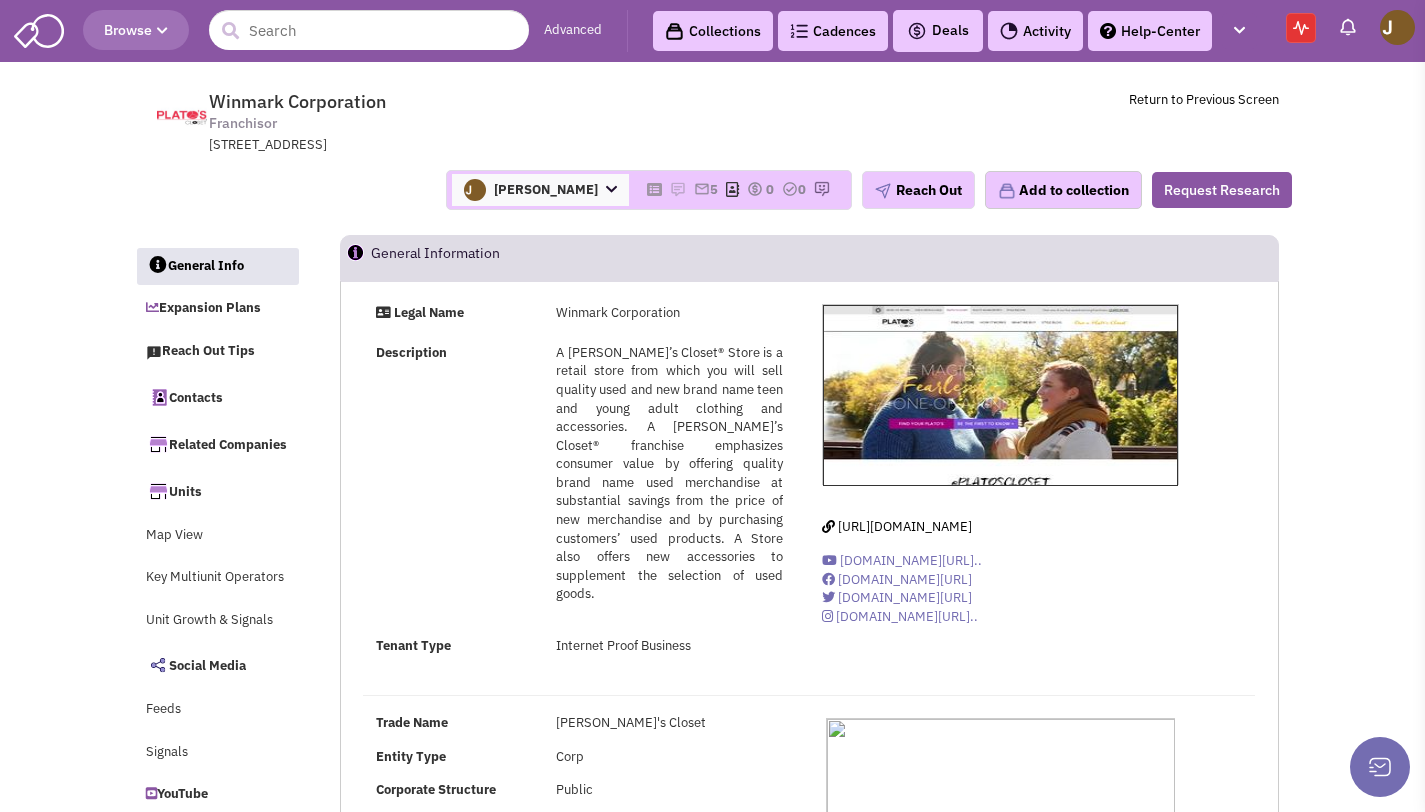 scroll, scrollTop: 0, scrollLeft: 0, axis: both 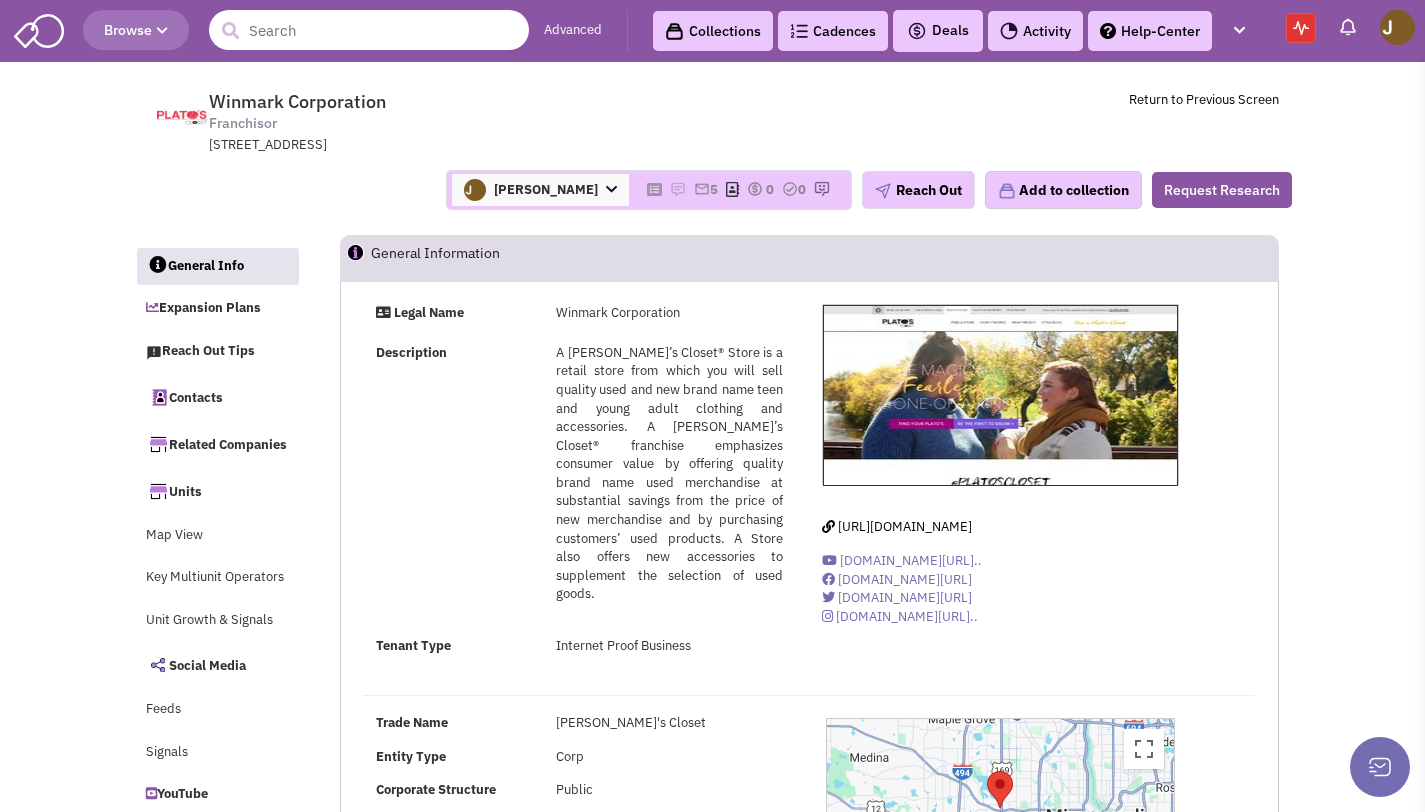 click at bounding box center [369, 30] 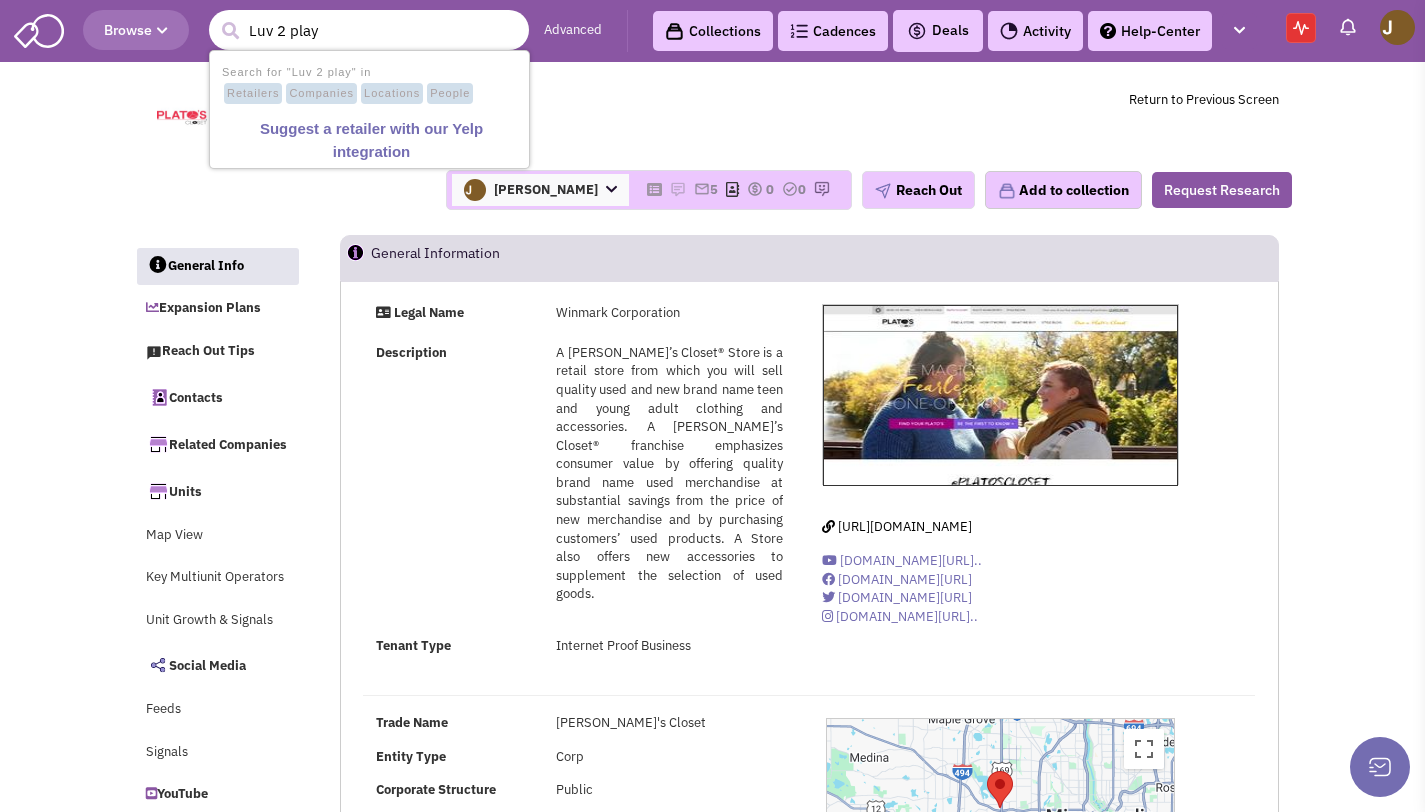 type on "Luv 2 play" 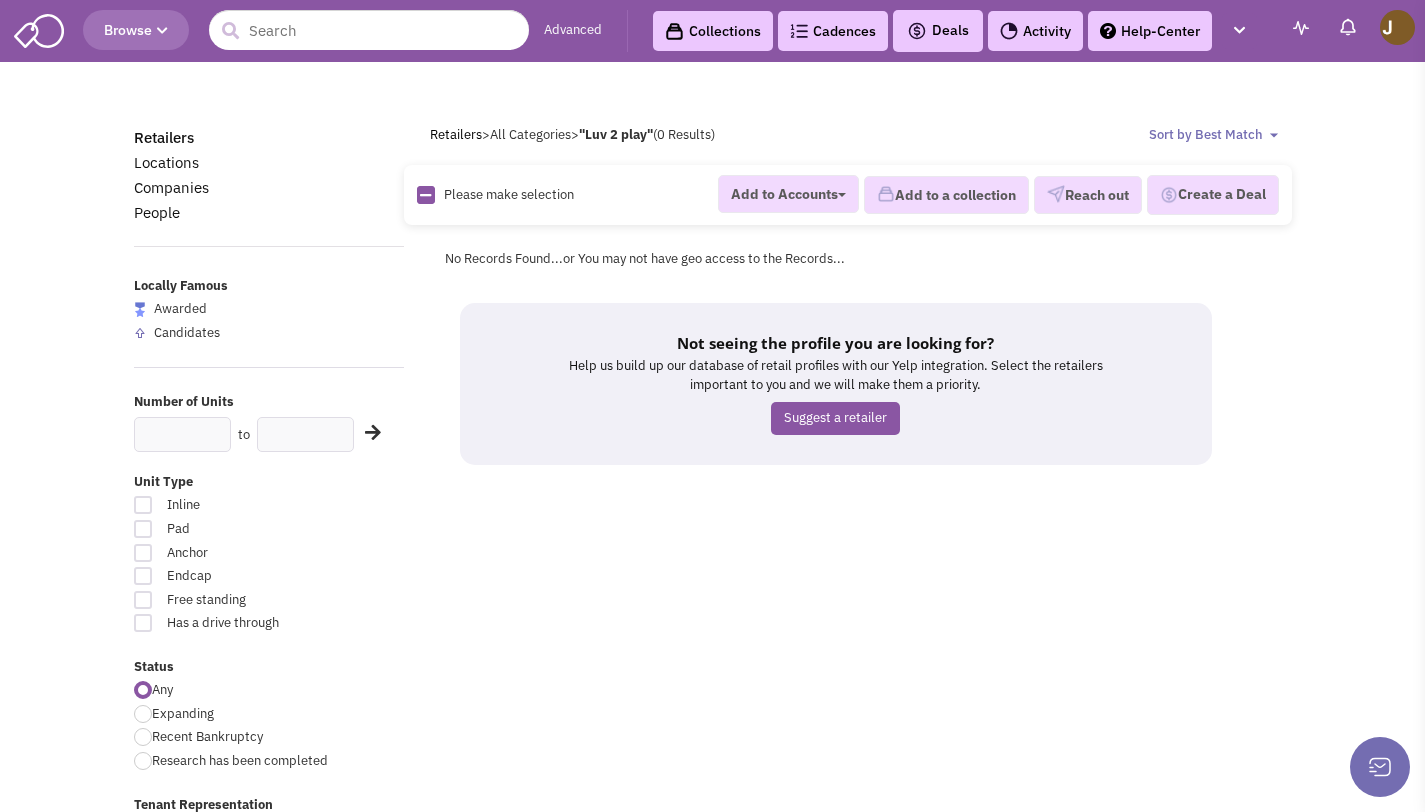 scroll, scrollTop: 0, scrollLeft: 0, axis: both 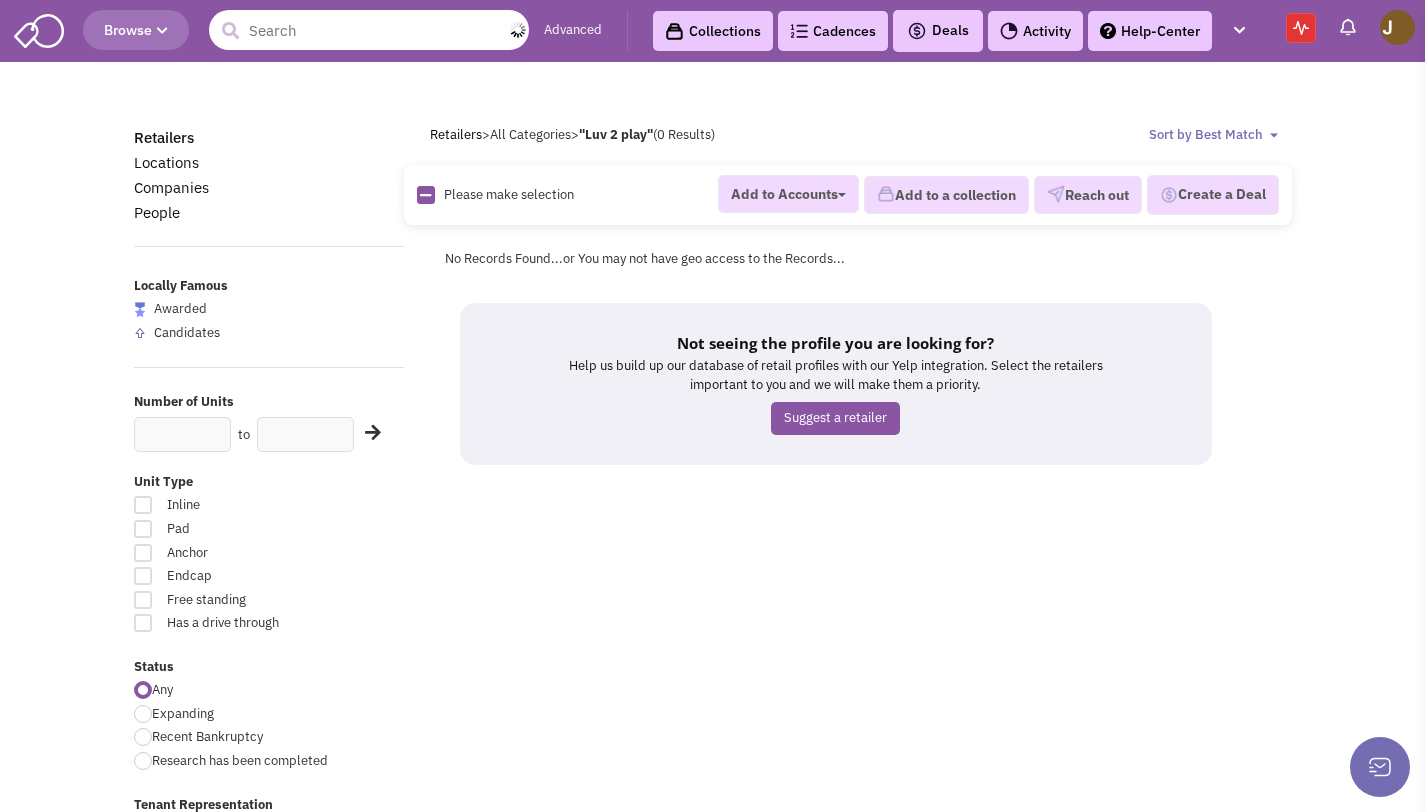 click at bounding box center [369, 30] 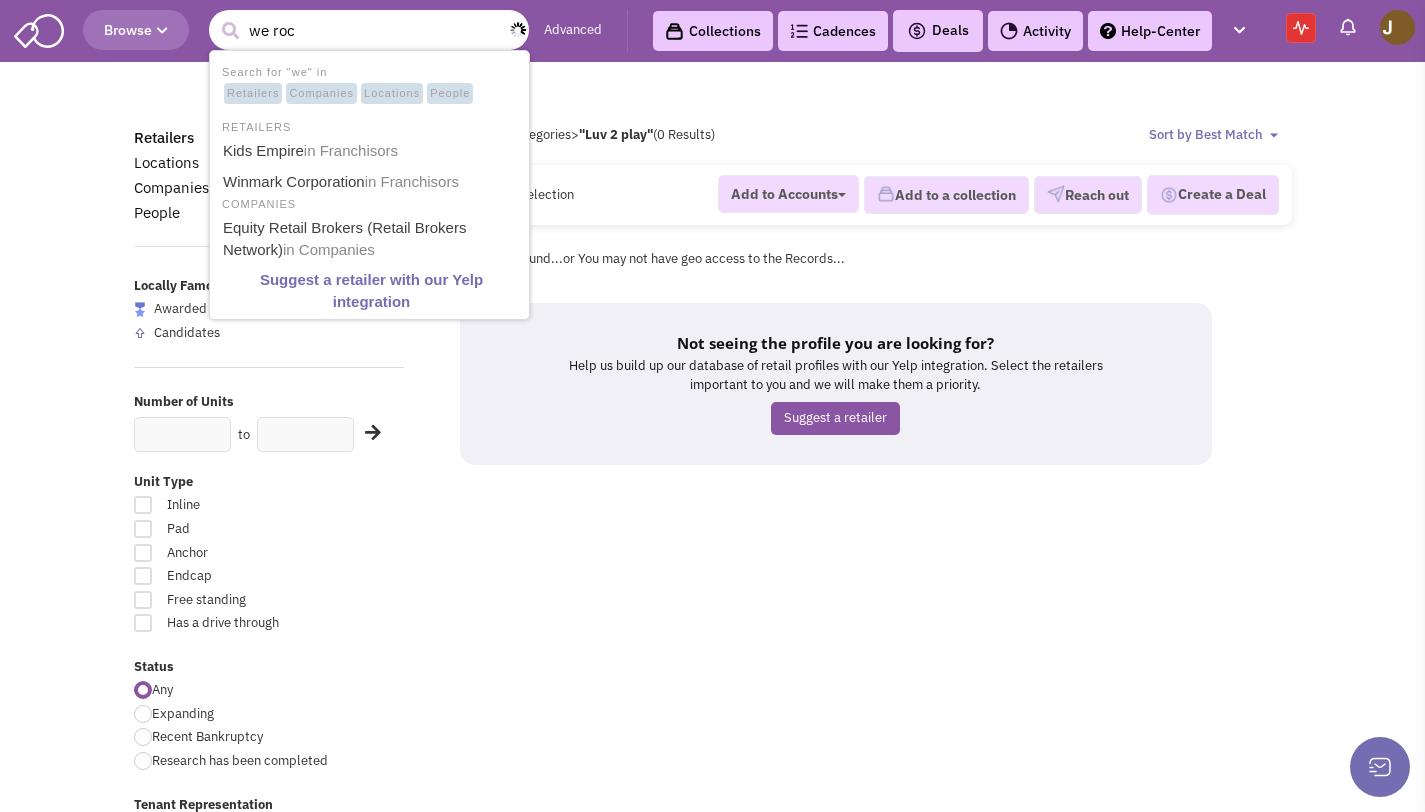 type on "we rock" 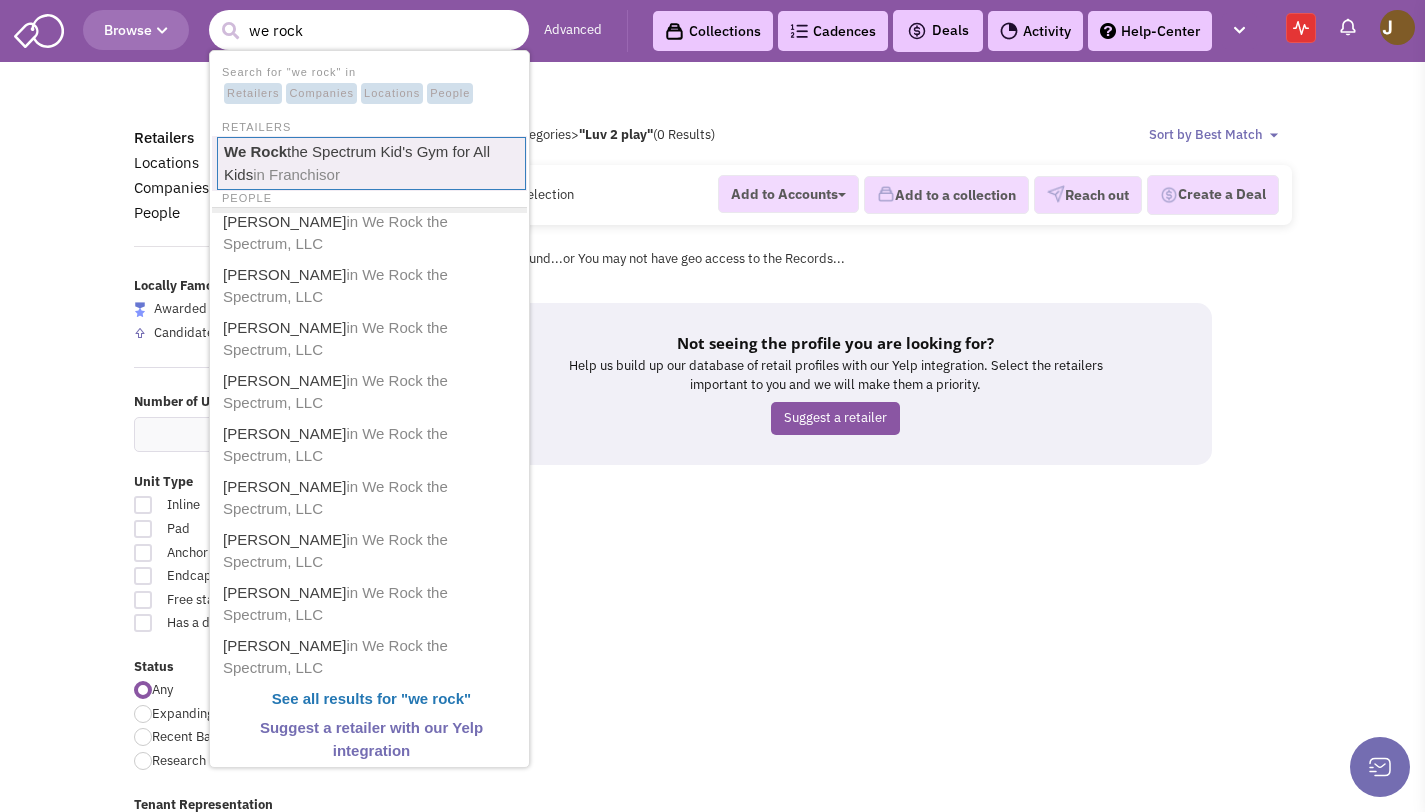 click on "We Rock  the Spectrum Kid's Gym for All Kids  in Franchisor" at bounding box center (371, 163) 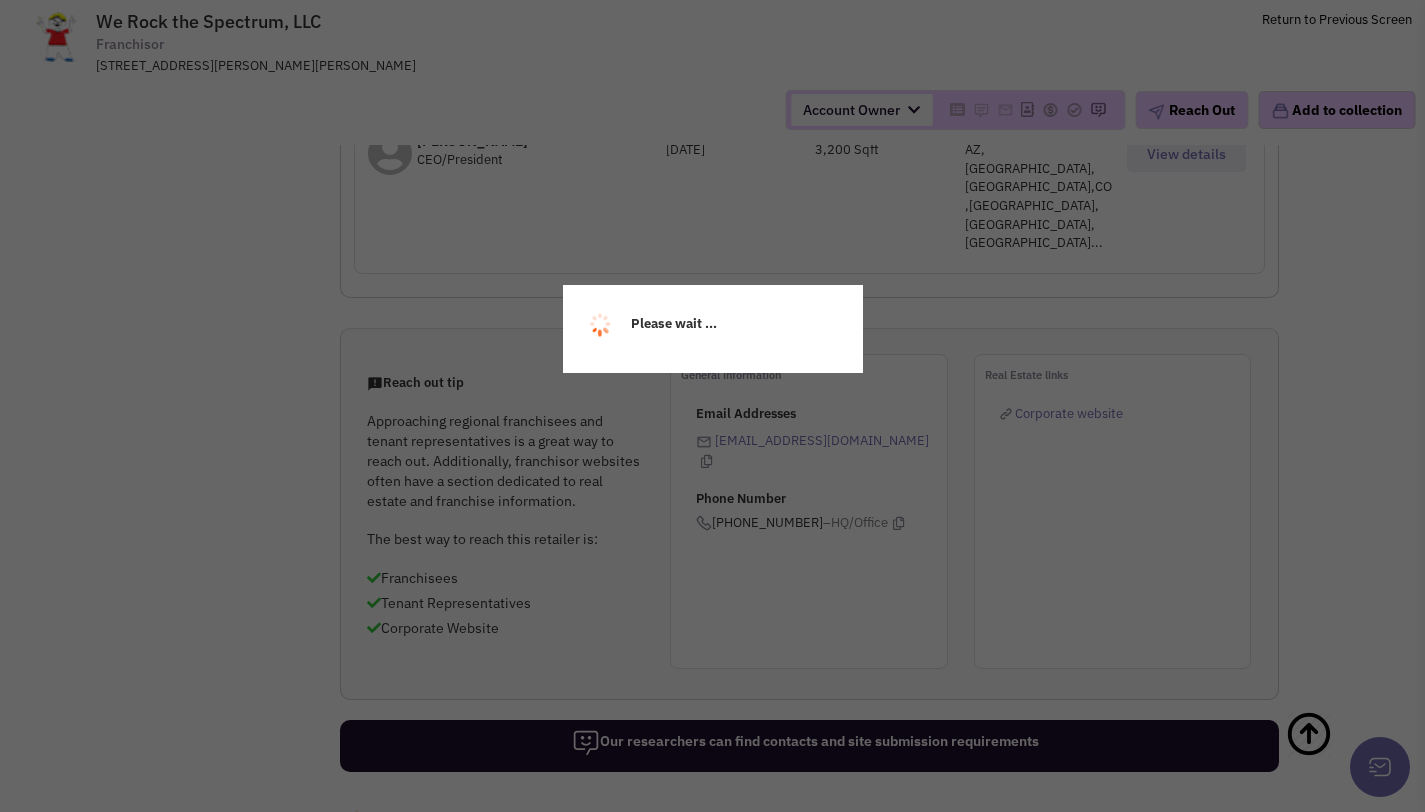 select 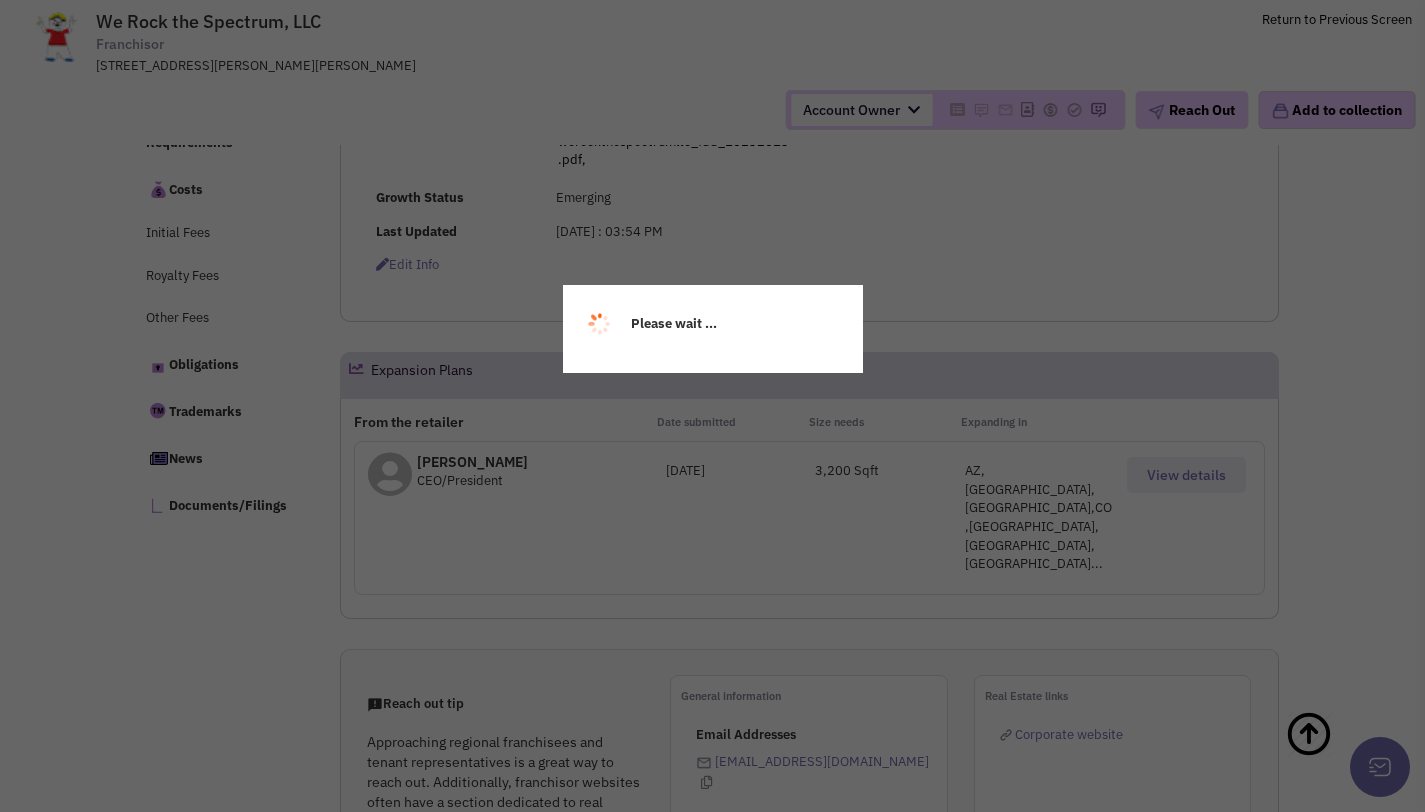 select 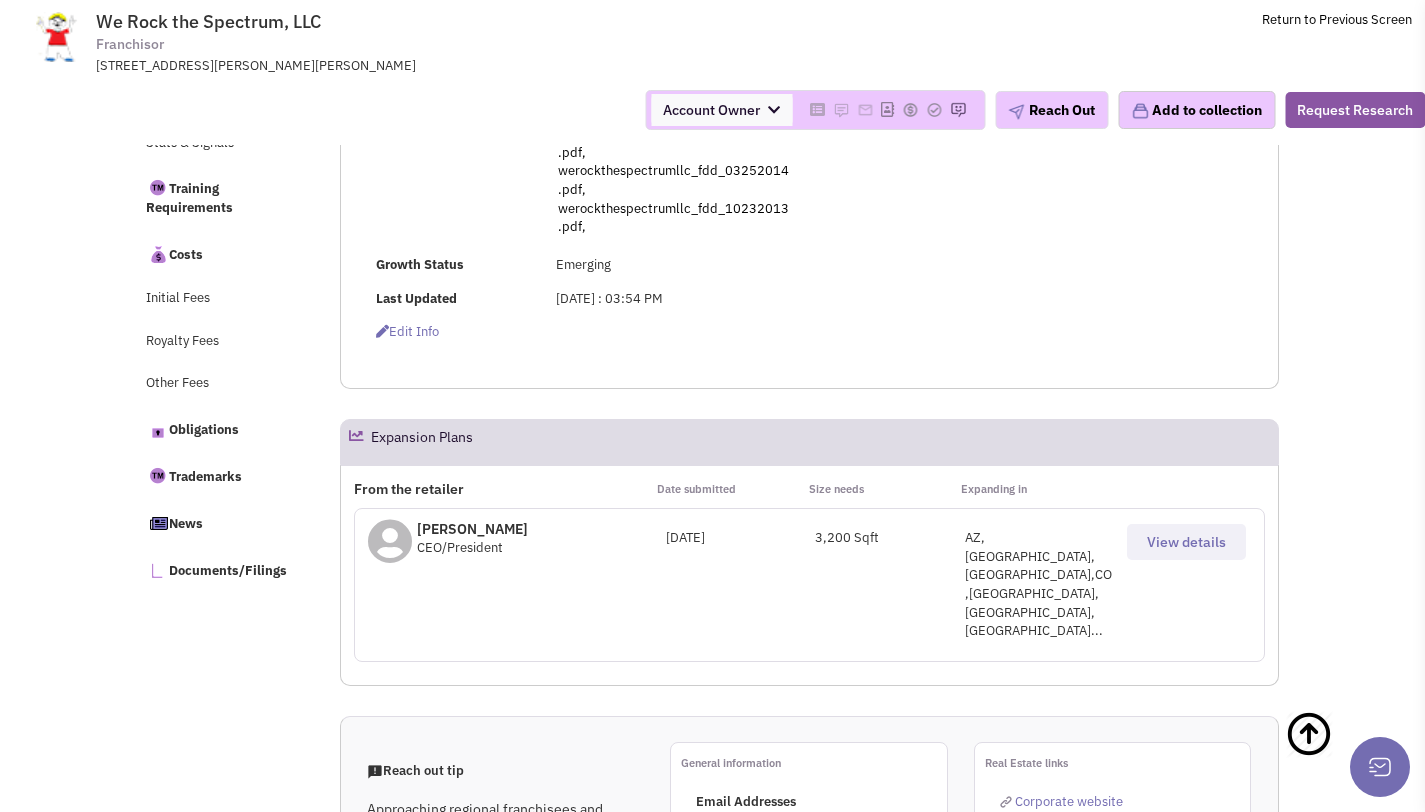 click on "Growth Status" at bounding box center [453, 265] 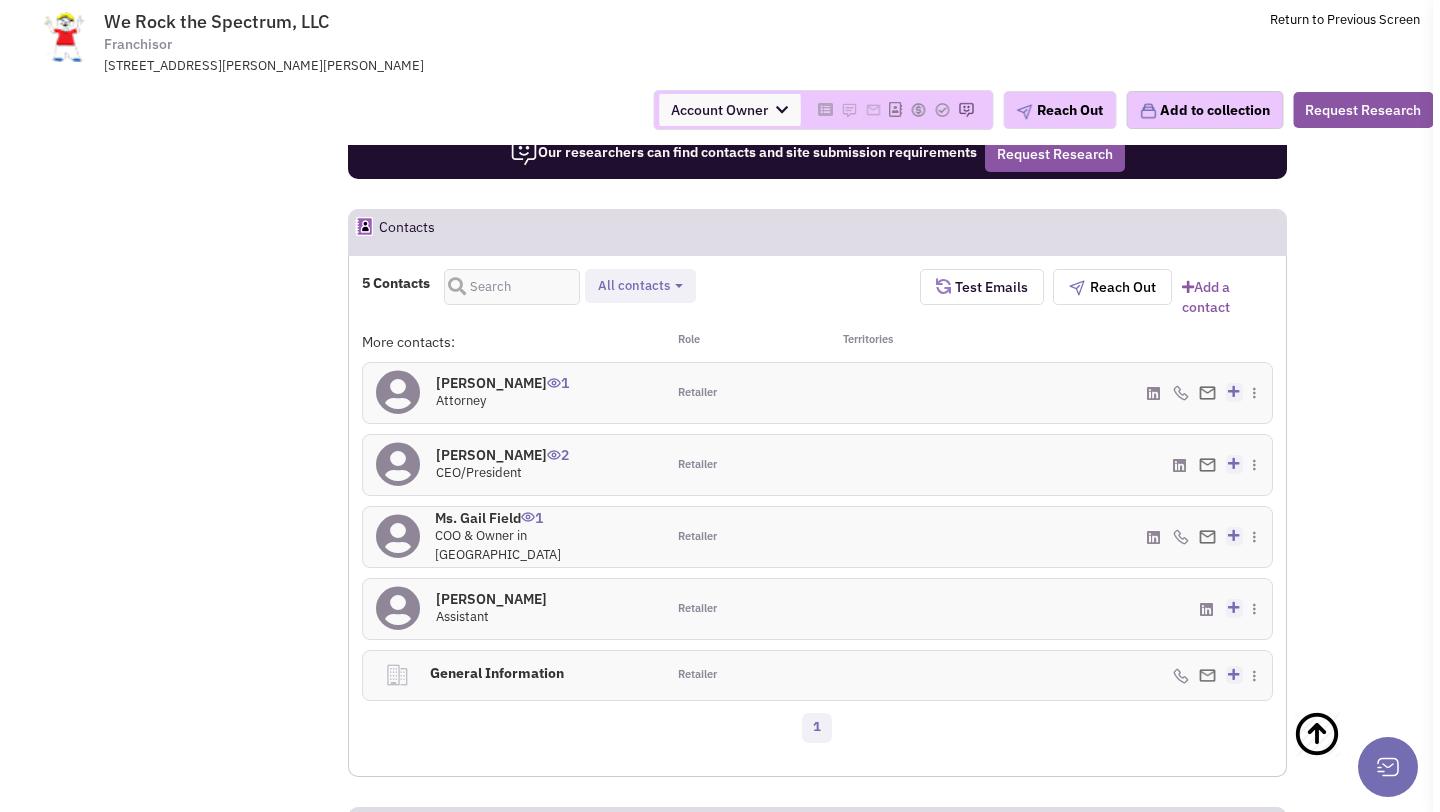 scroll, scrollTop: 1806, scrollLeft: 0, axis: vertical 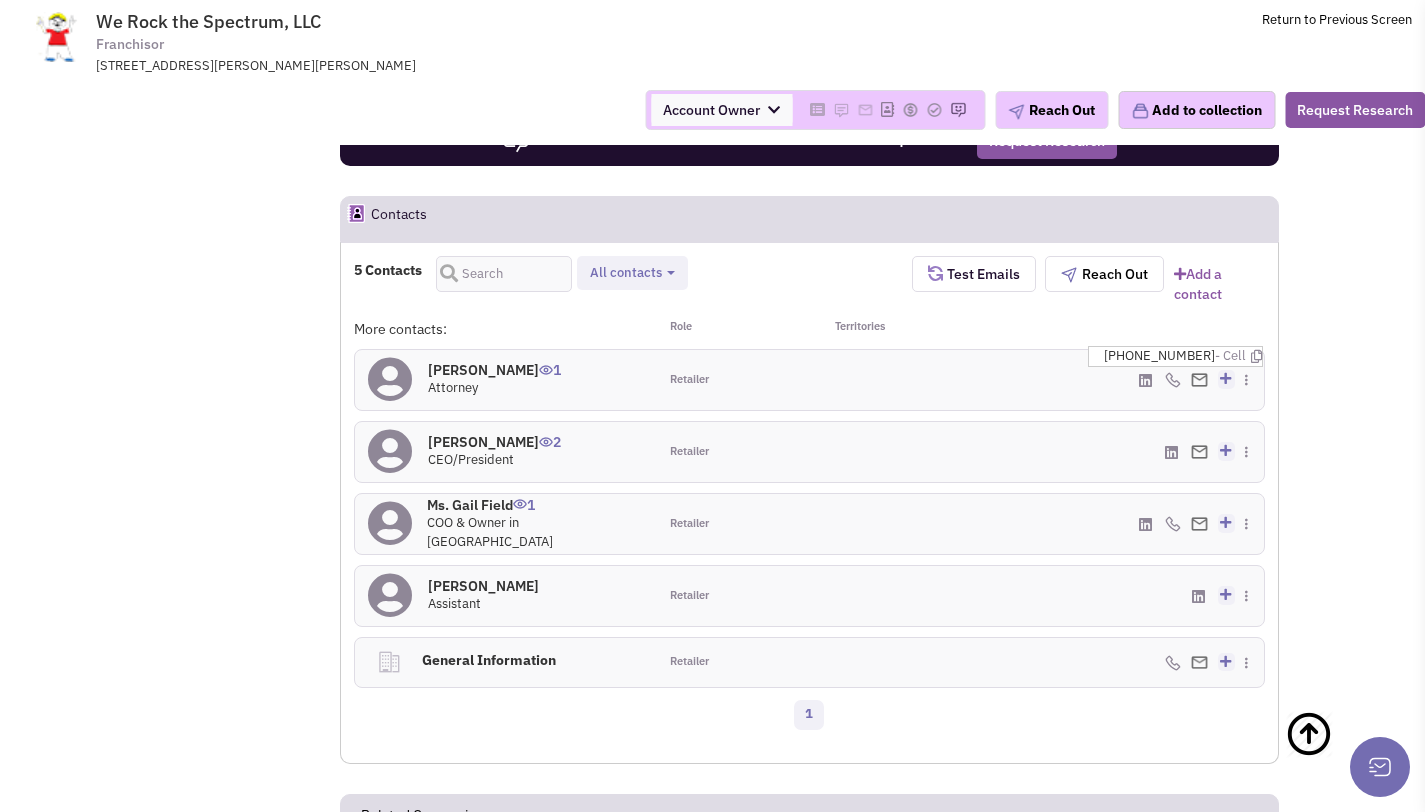 click on "[PHONE_NUMBER]
- Cell" at bounding box center (1183, 356) 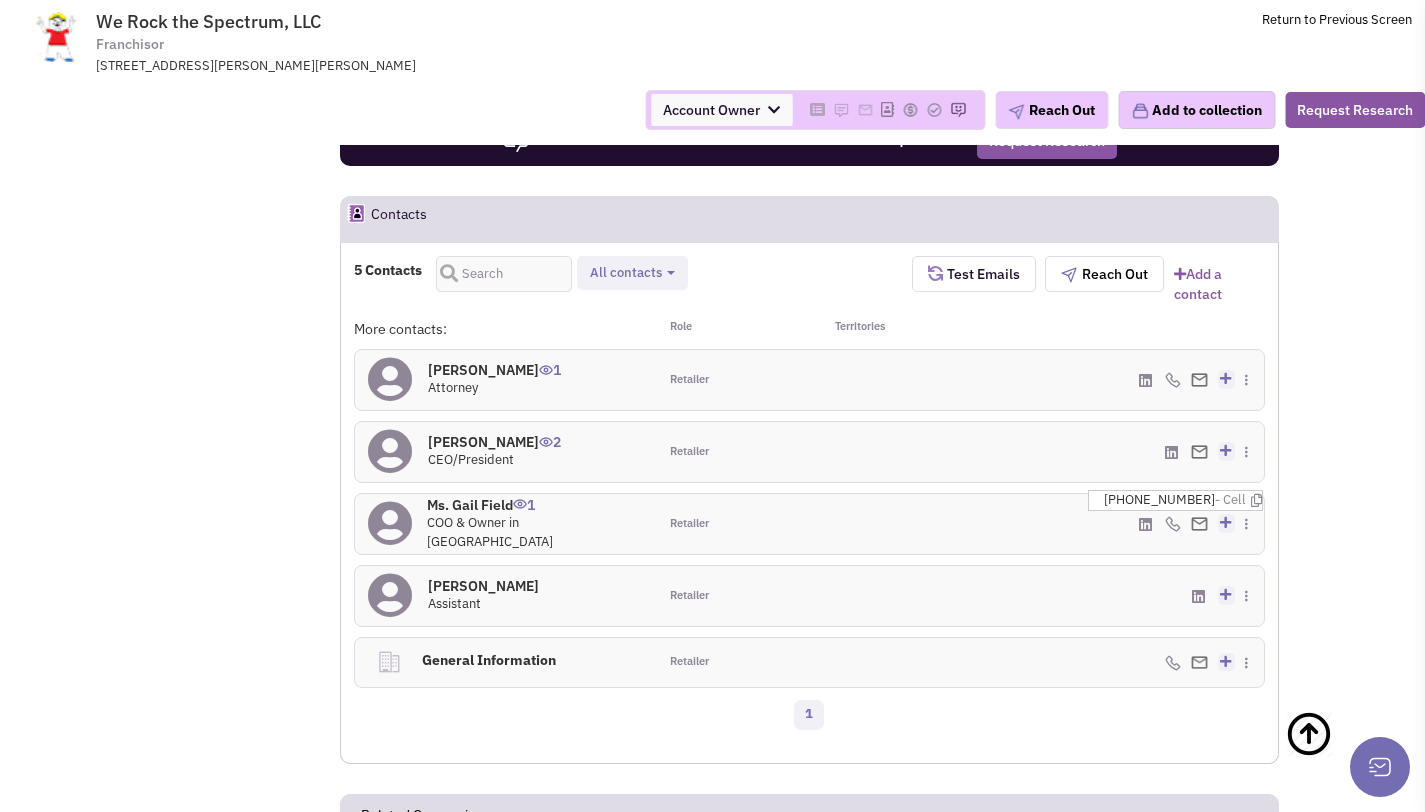 click on "[PHONE_NUMBER]
- Cell" at bounding box center (1183, 500) 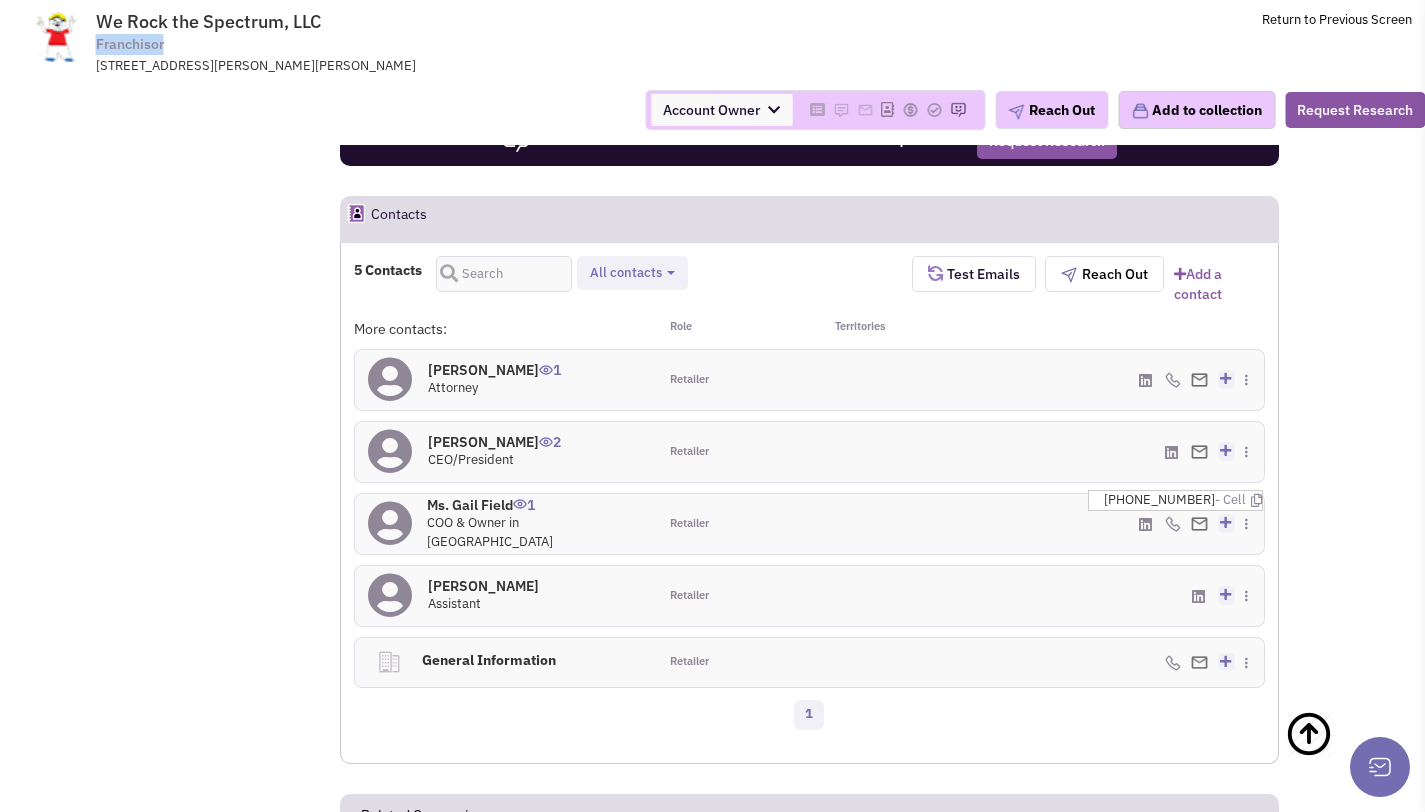click on "Franchisor" at bounding box center [130, 44] 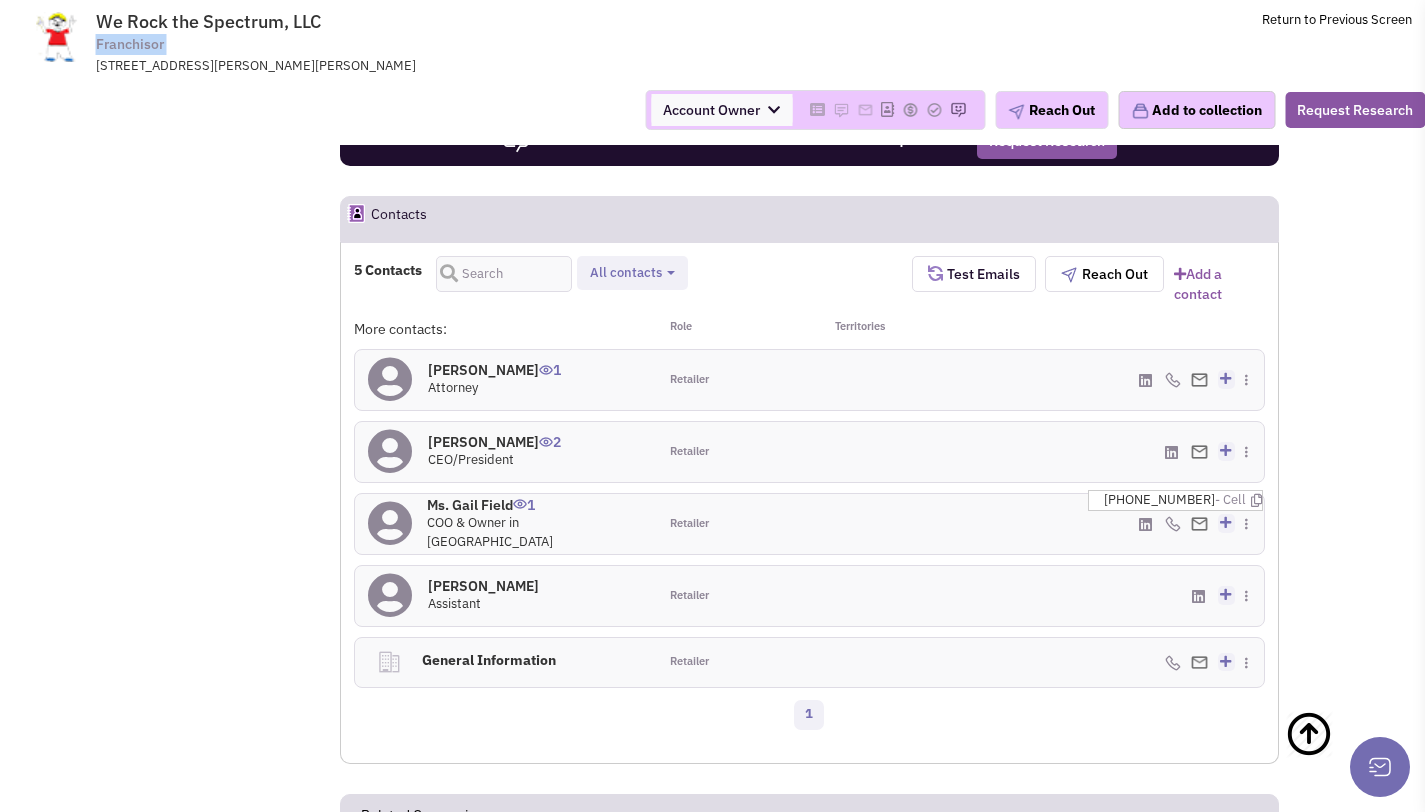 click on "Franchisor" at bounding box center [130, 44] 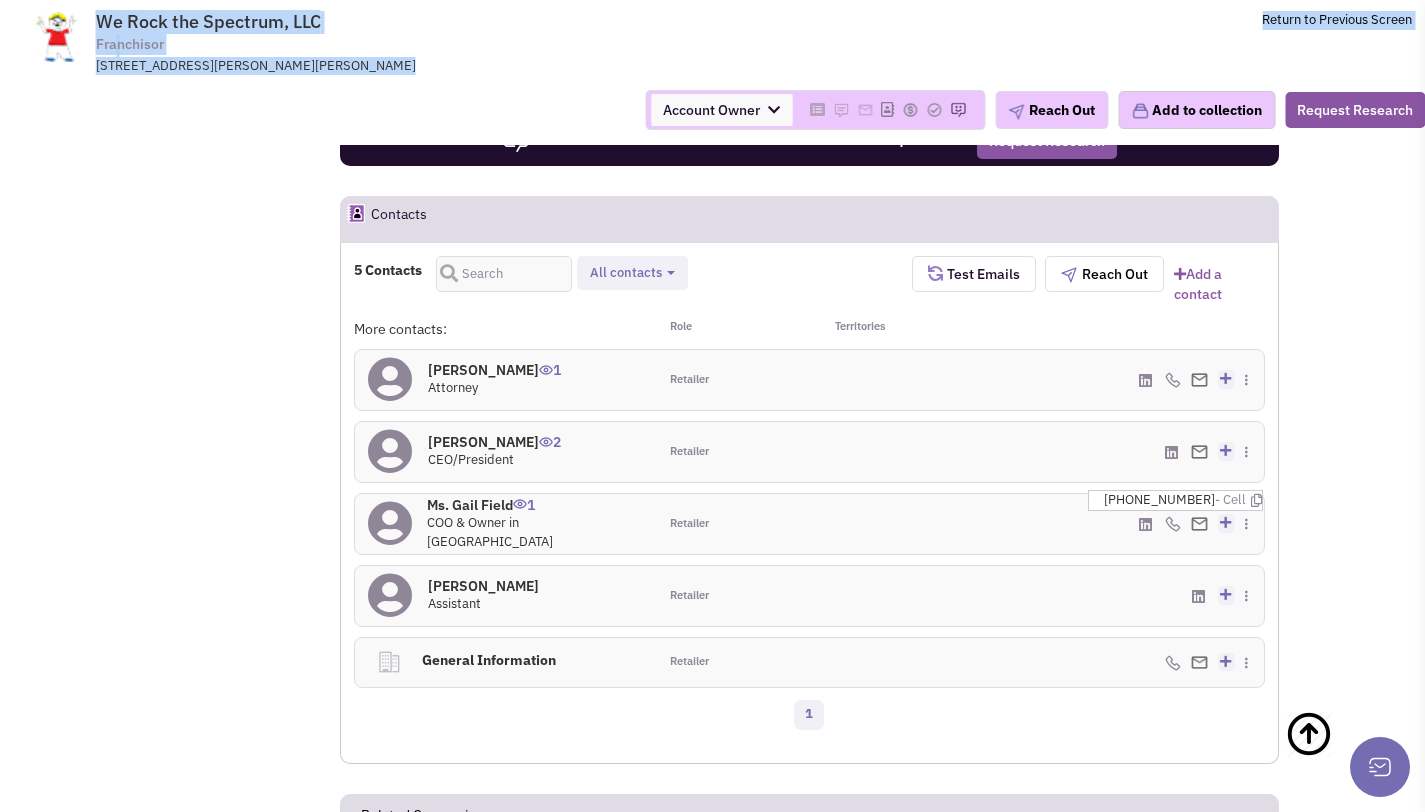 drag, startPoint x: 97, startPoint y: 20, endPoint x: 434, endPoint y: 85, distance: 343.2113 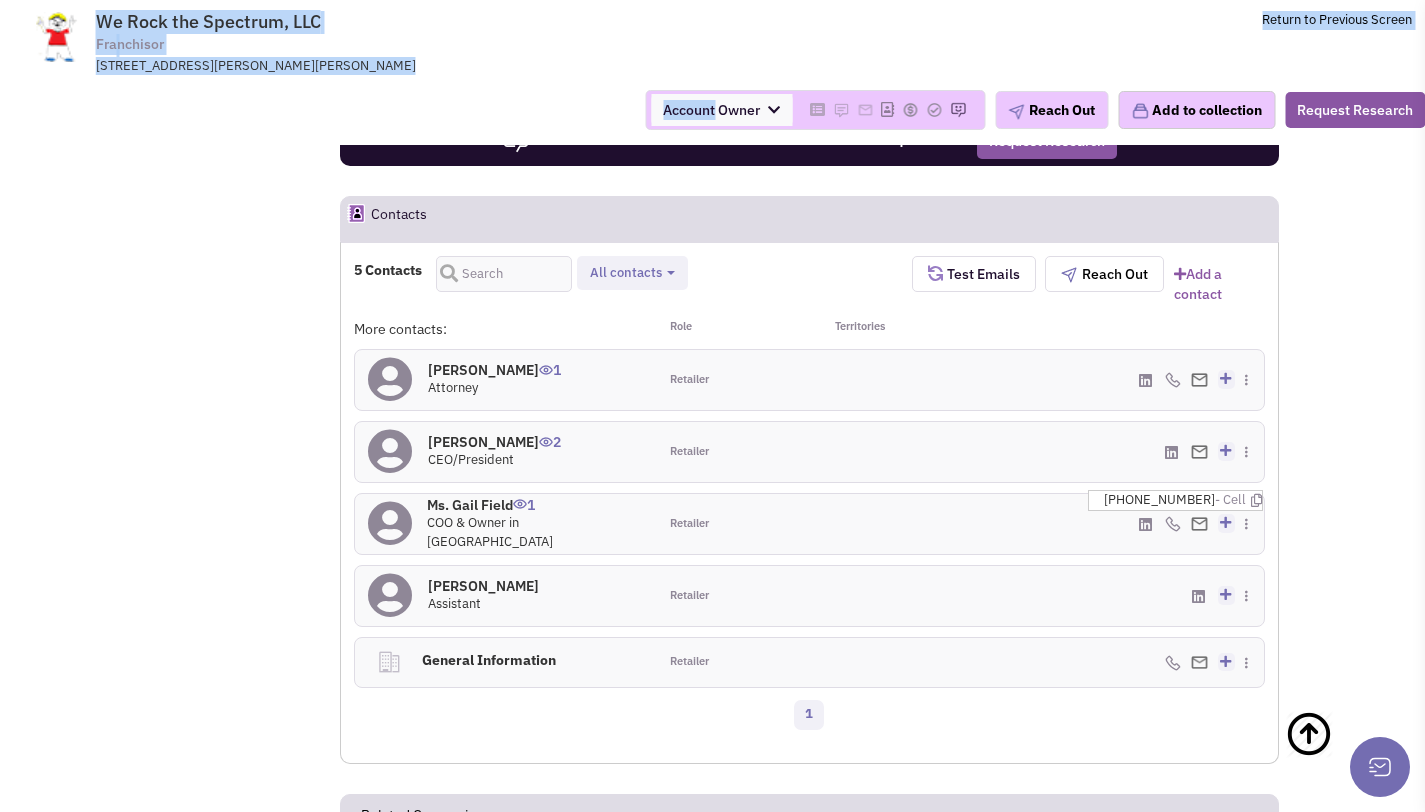 drag, startPoint x: 434, startPoint y: 85, endPoint x: 105, endPoint y: 24, distance: 334.60724 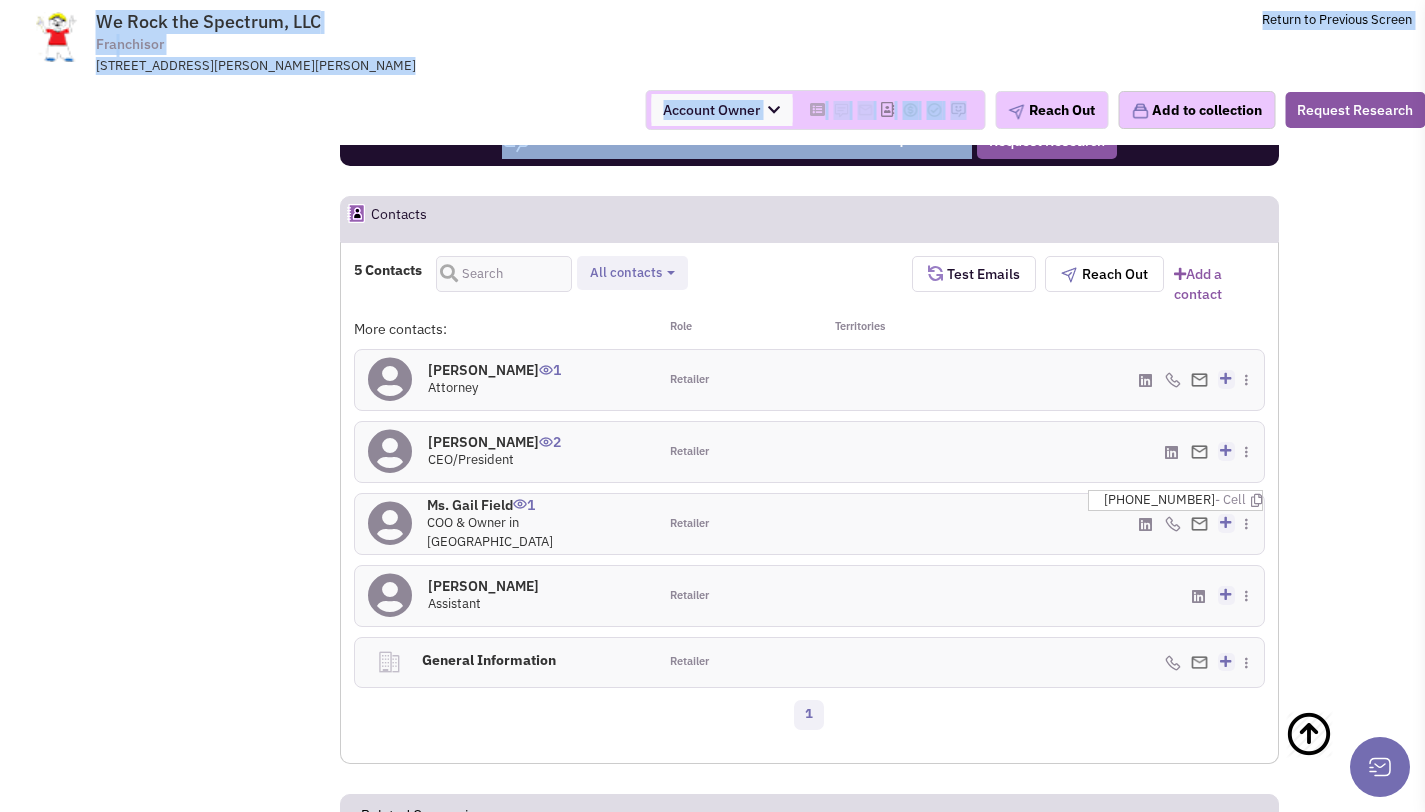 drag, startPoint x: 105, startPoint y: 24, endPoint x: 323, endPoint y: 140, distance: 246.94128 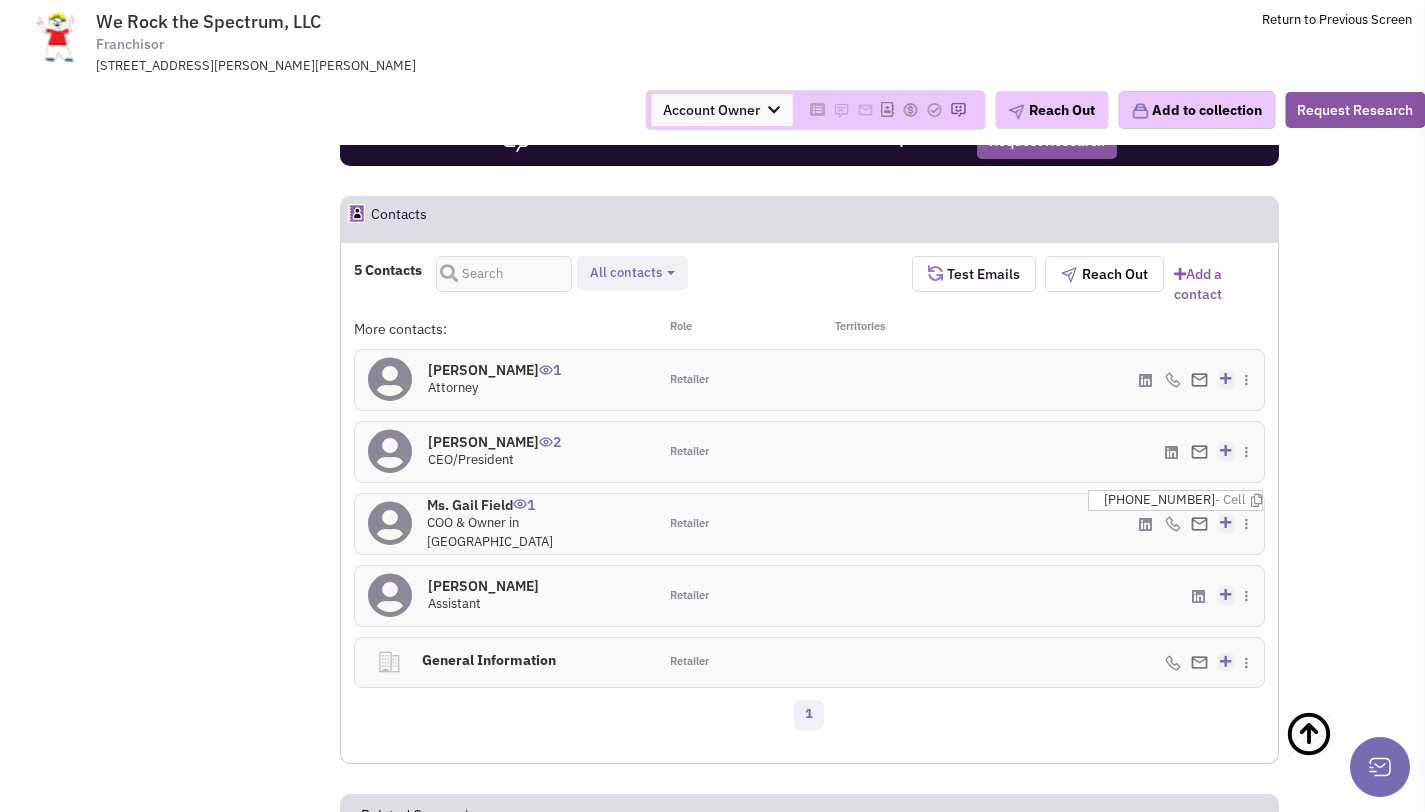click on "Account Owner
Account Owner
Adi Belmon
Anna  Carley
Avi  Malka
John Perlmutter
Joseph Halsband
Nathan  Elkayam
Osher Malka
Ronnie Shabat
Saul Zenkevicius" at bounding box center [712, 110] 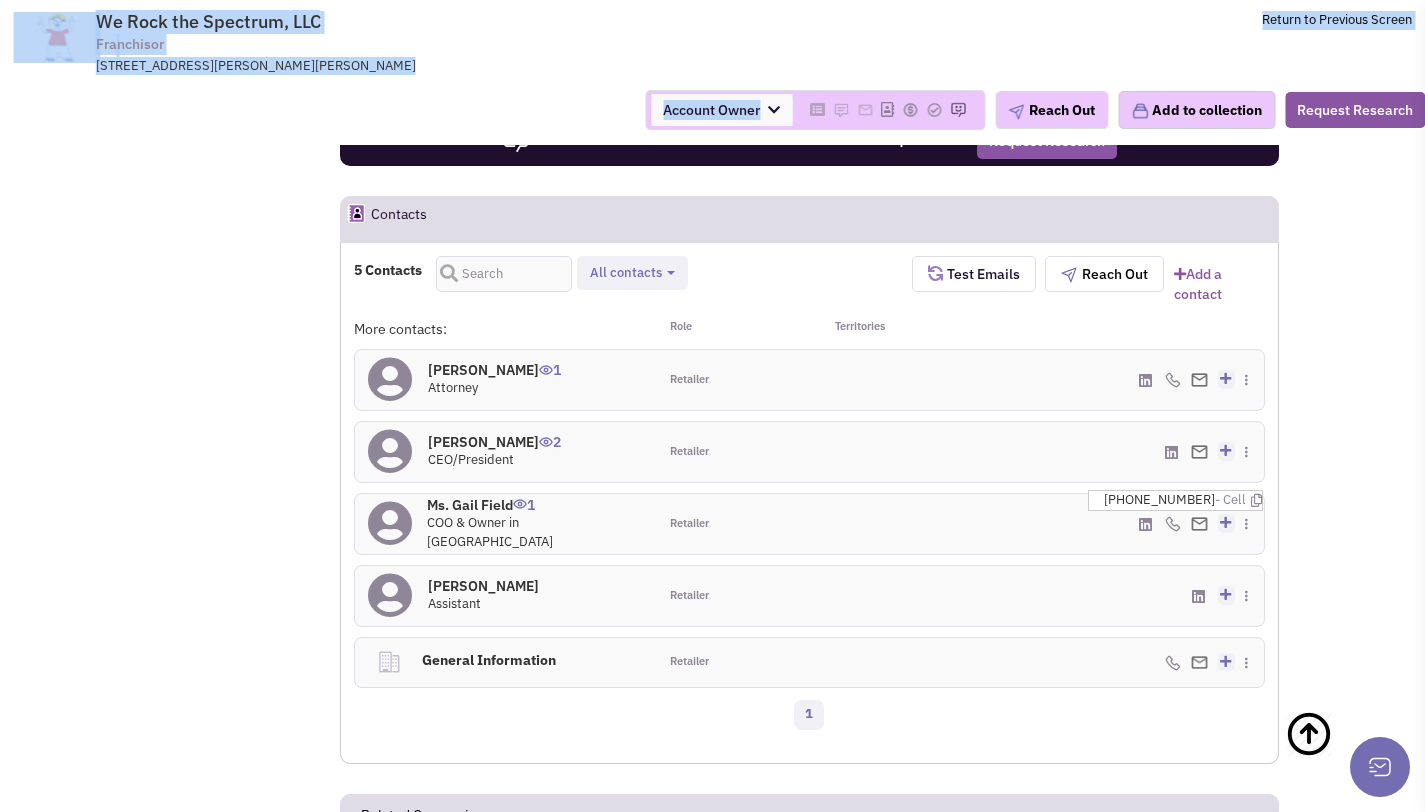 drag, startPoint x: 323, startPoint y: 140, endPoint x: 41, endPoint y: 18, distance: 307.25885 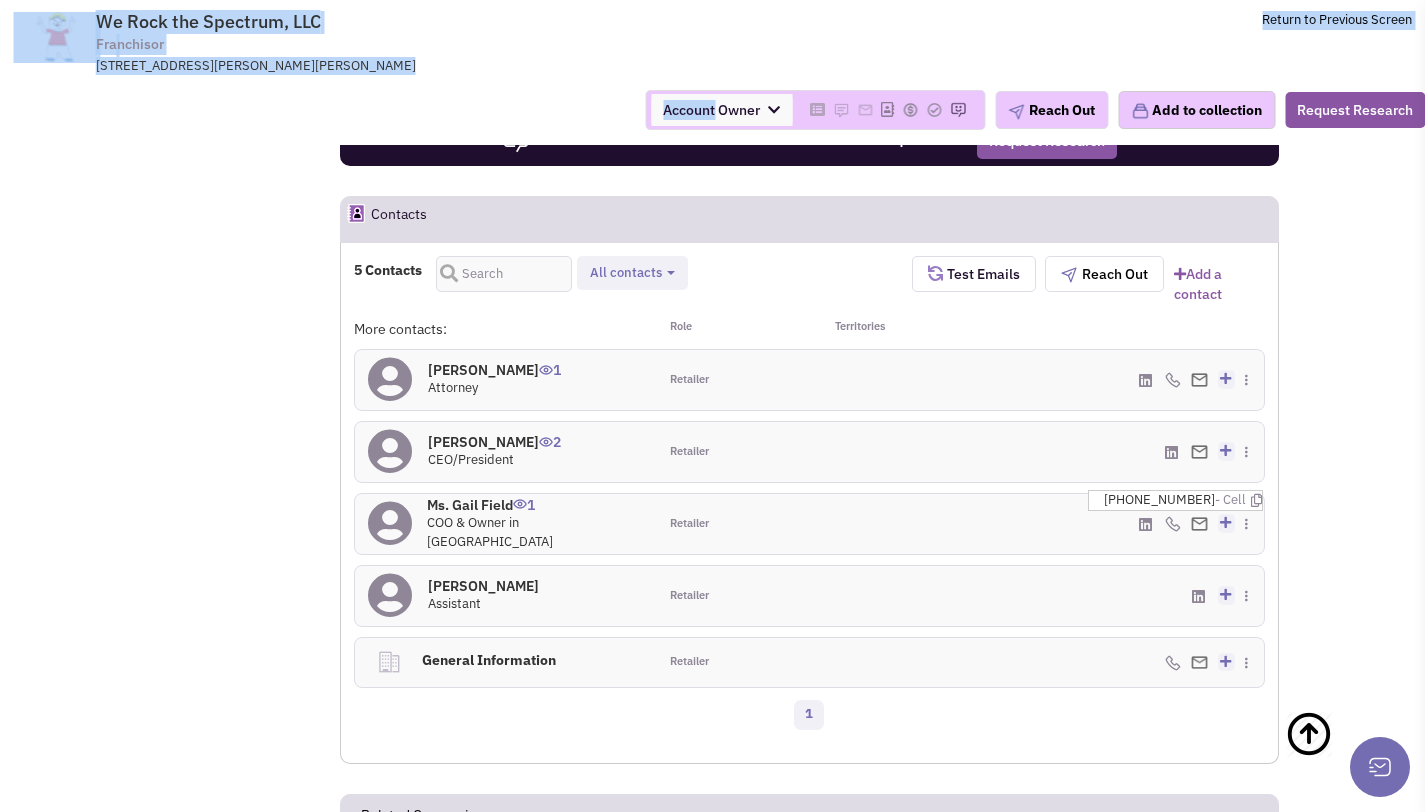 drag, startPoint x: 50, startPoint y: 10, endPoint x: 415, endPoint y: 98, distance: 375.45837 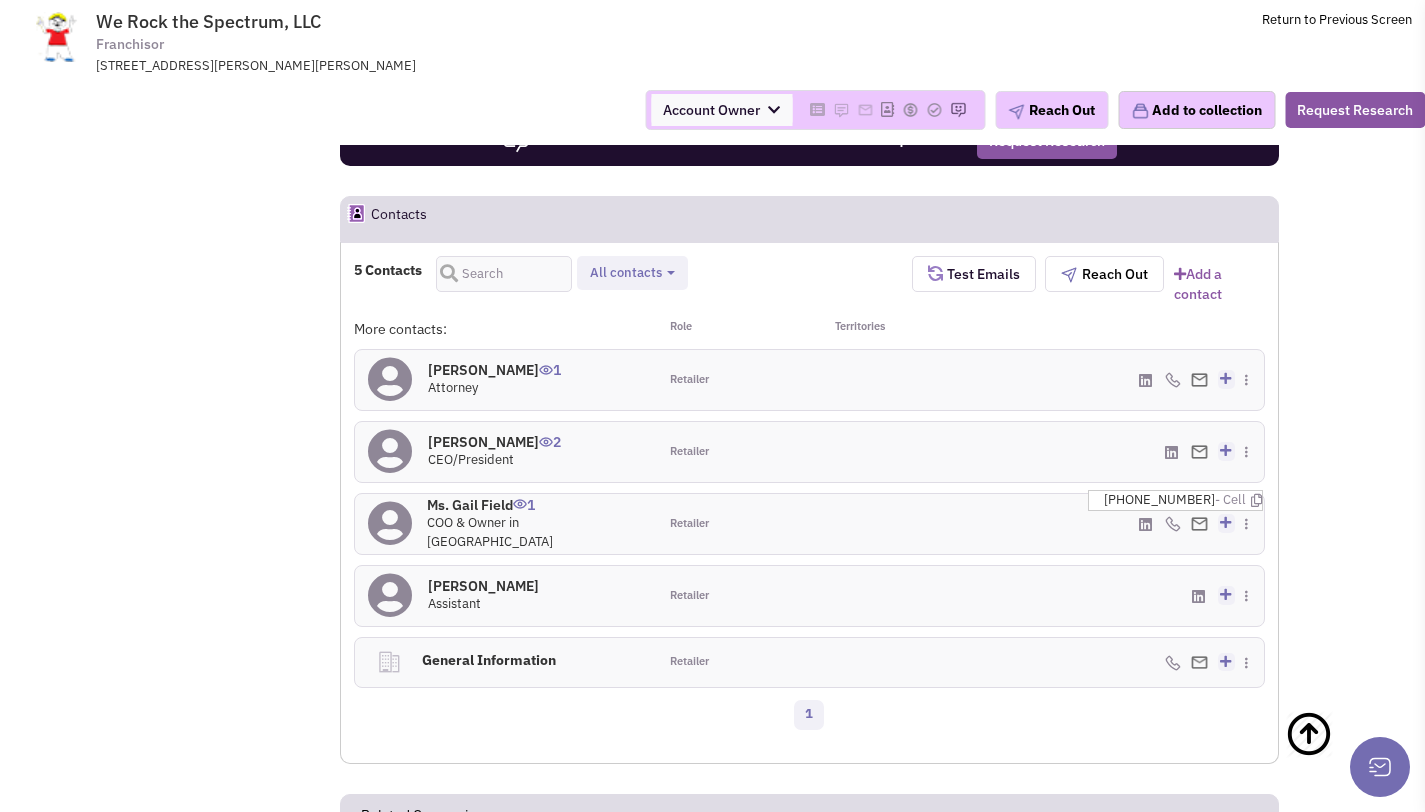 click on "We Rock the Spectrum, LLC     Franchisor
18816 Ventura Blvd, Tarzana, CA, 91356
Return to Previous Screen" at bounding box center [712, 37] 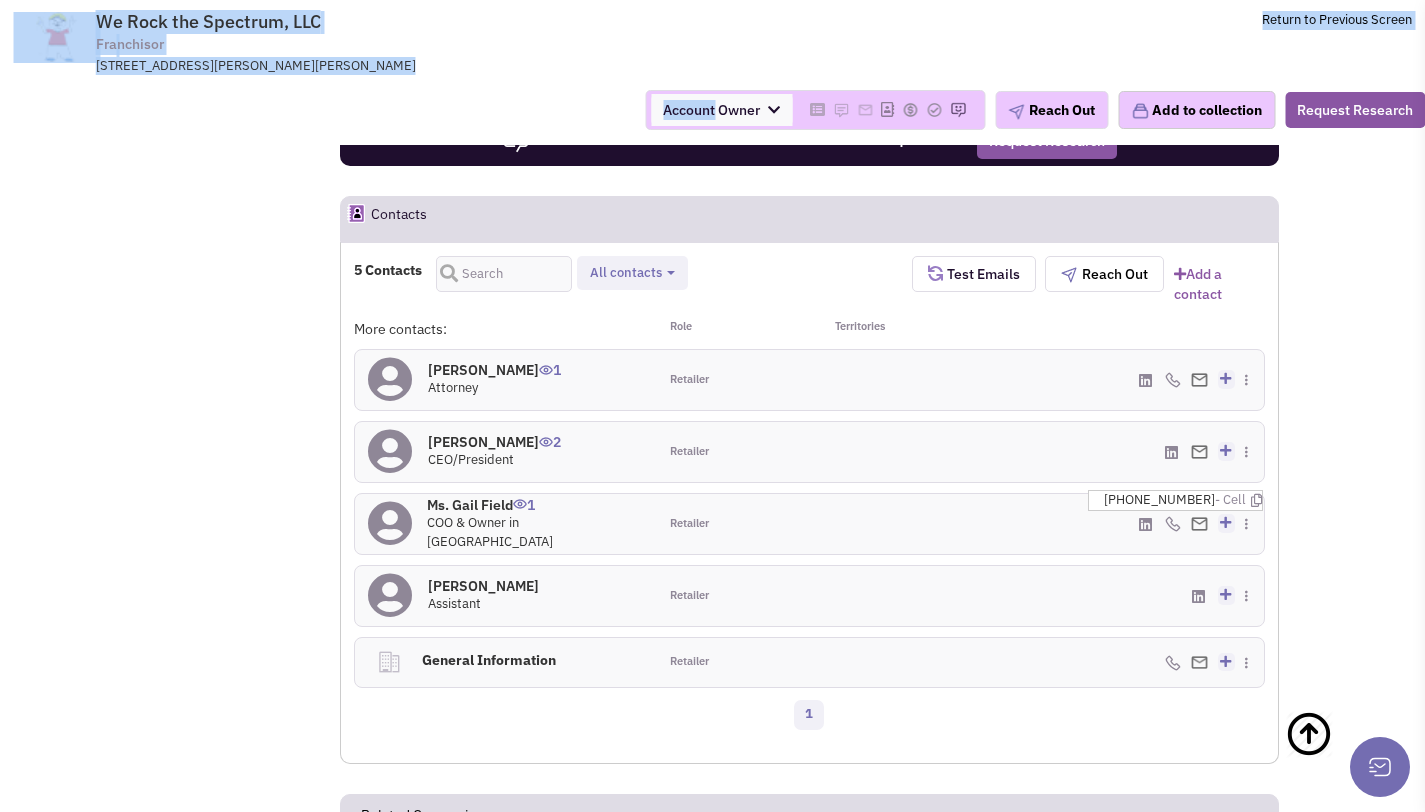 drag, startPoint x: 89, startPoint y: 6, endPoint x: 357, endPoint y: 109, distance: 287.11148 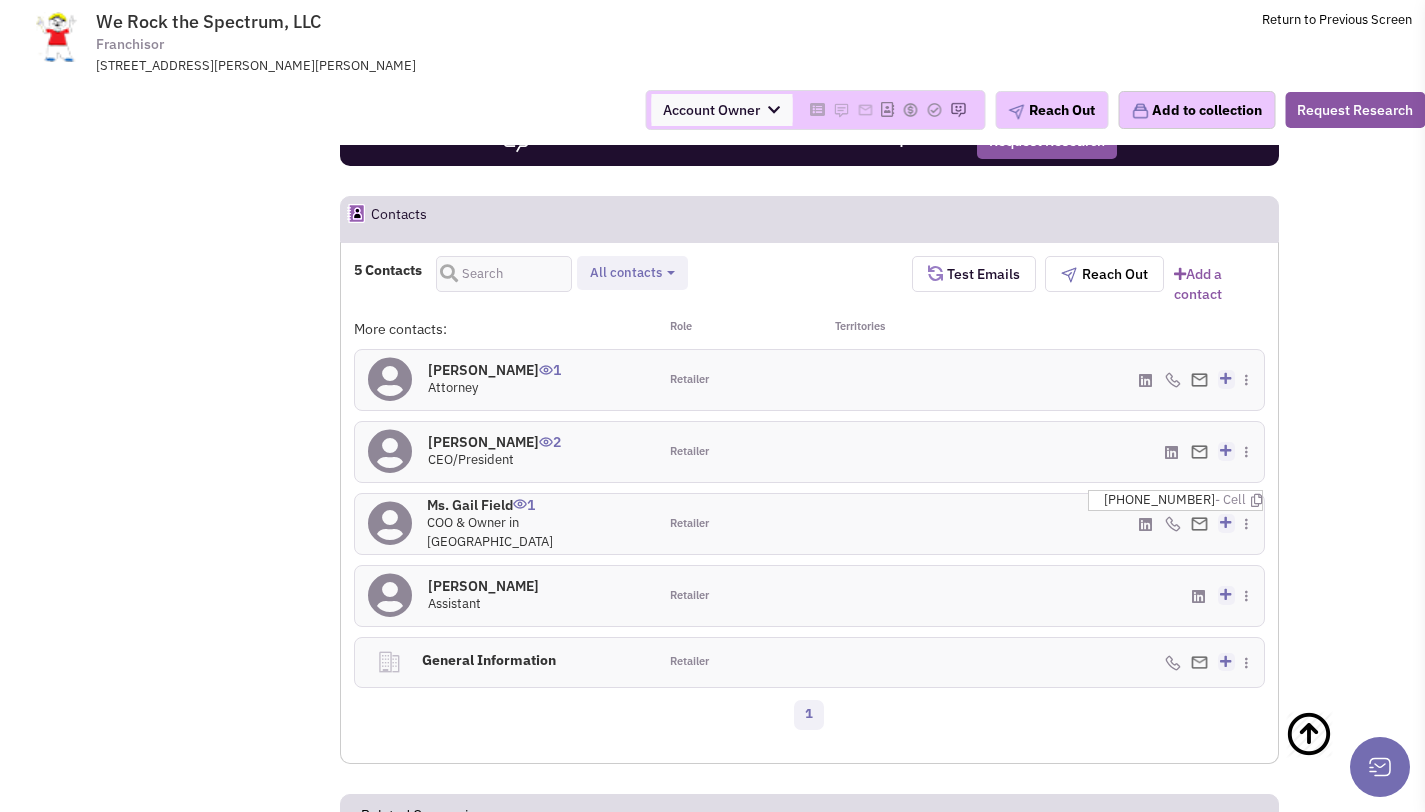 click on "We Rock the Spectrum, LLC     Franchisor
18816 Ventura Blvd, Tarzana, CA, 91356
Return to Previous Screen" at bounding box center [764, 37] 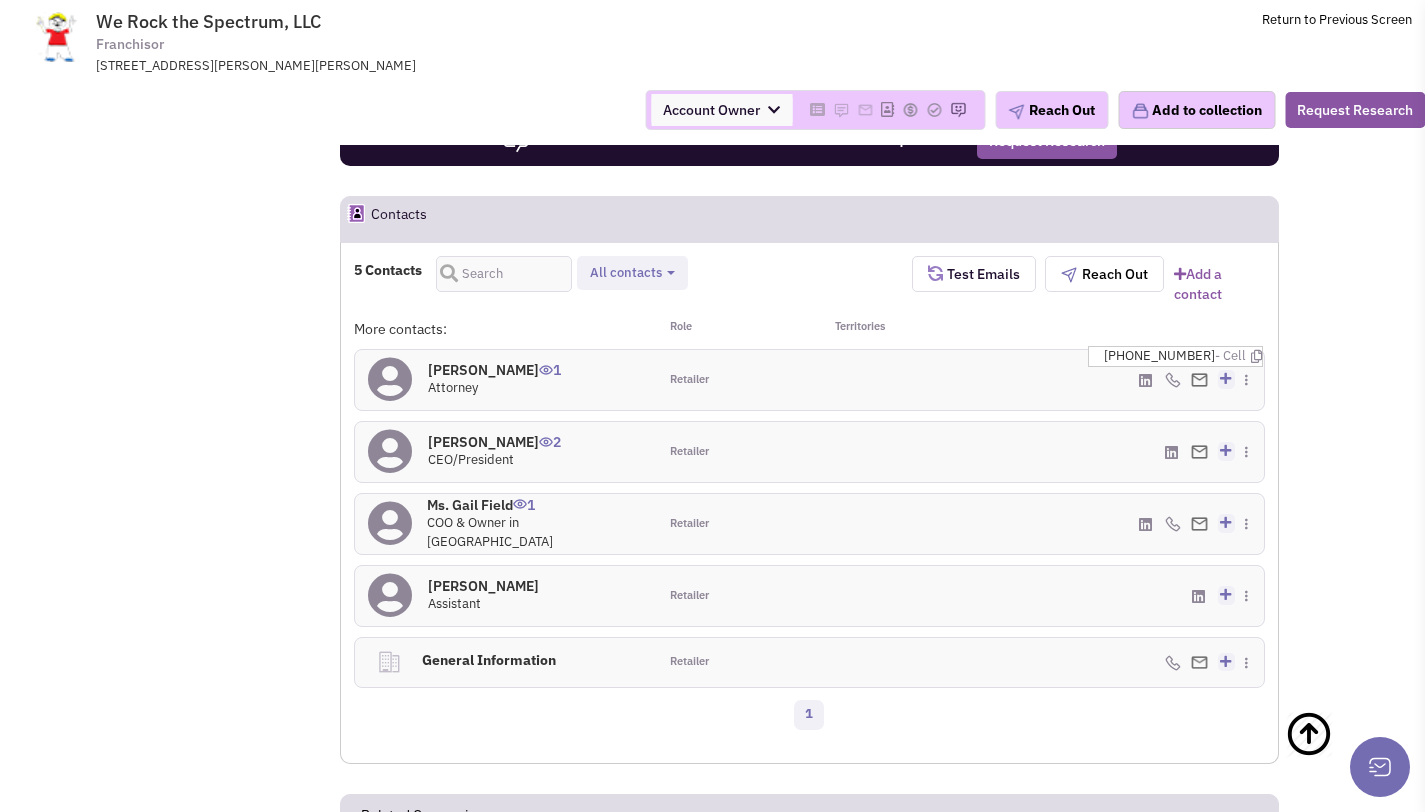 click on "(818) 990-2120
- Cell" at bounding box center (1183, 356) 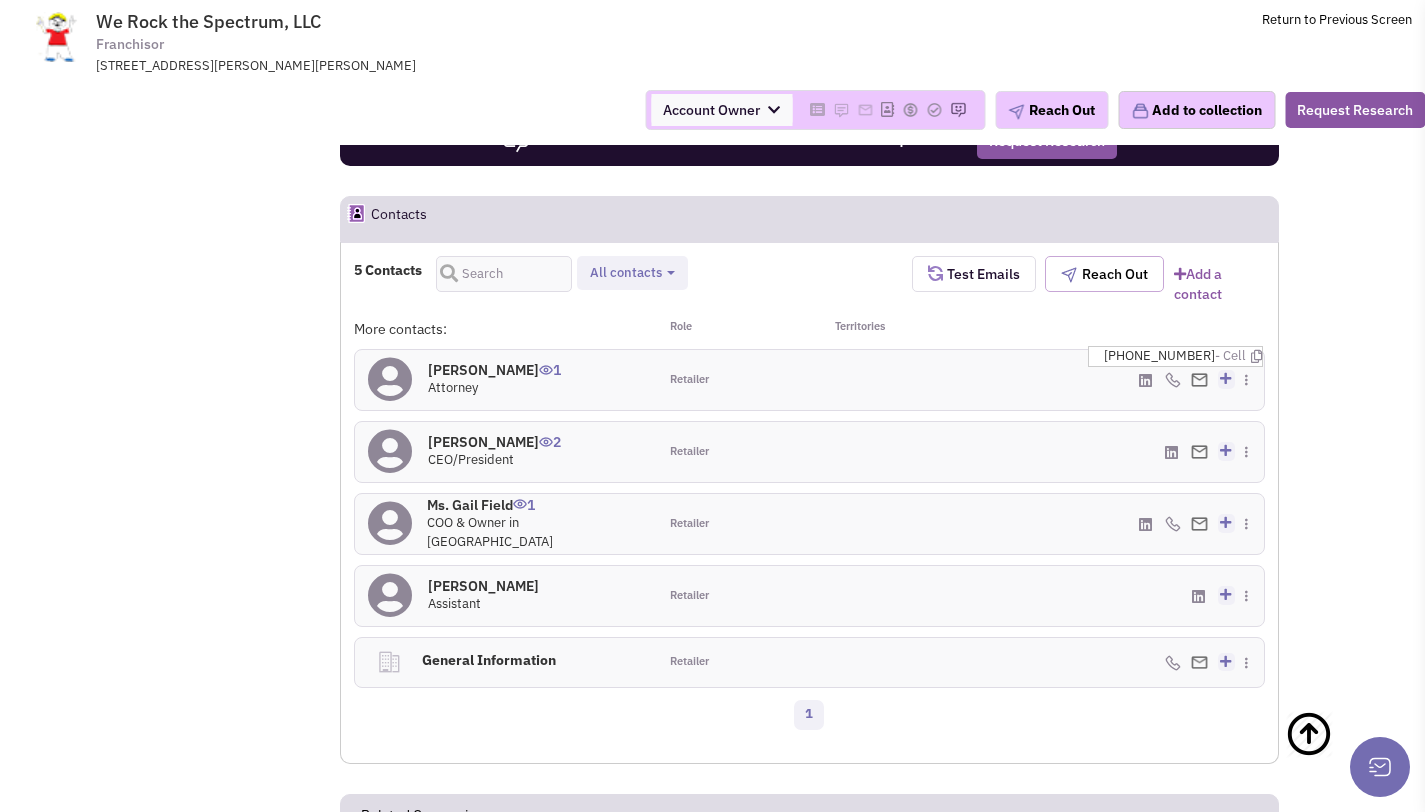 click on "Reach Out" at bounding box center [1104, 274] 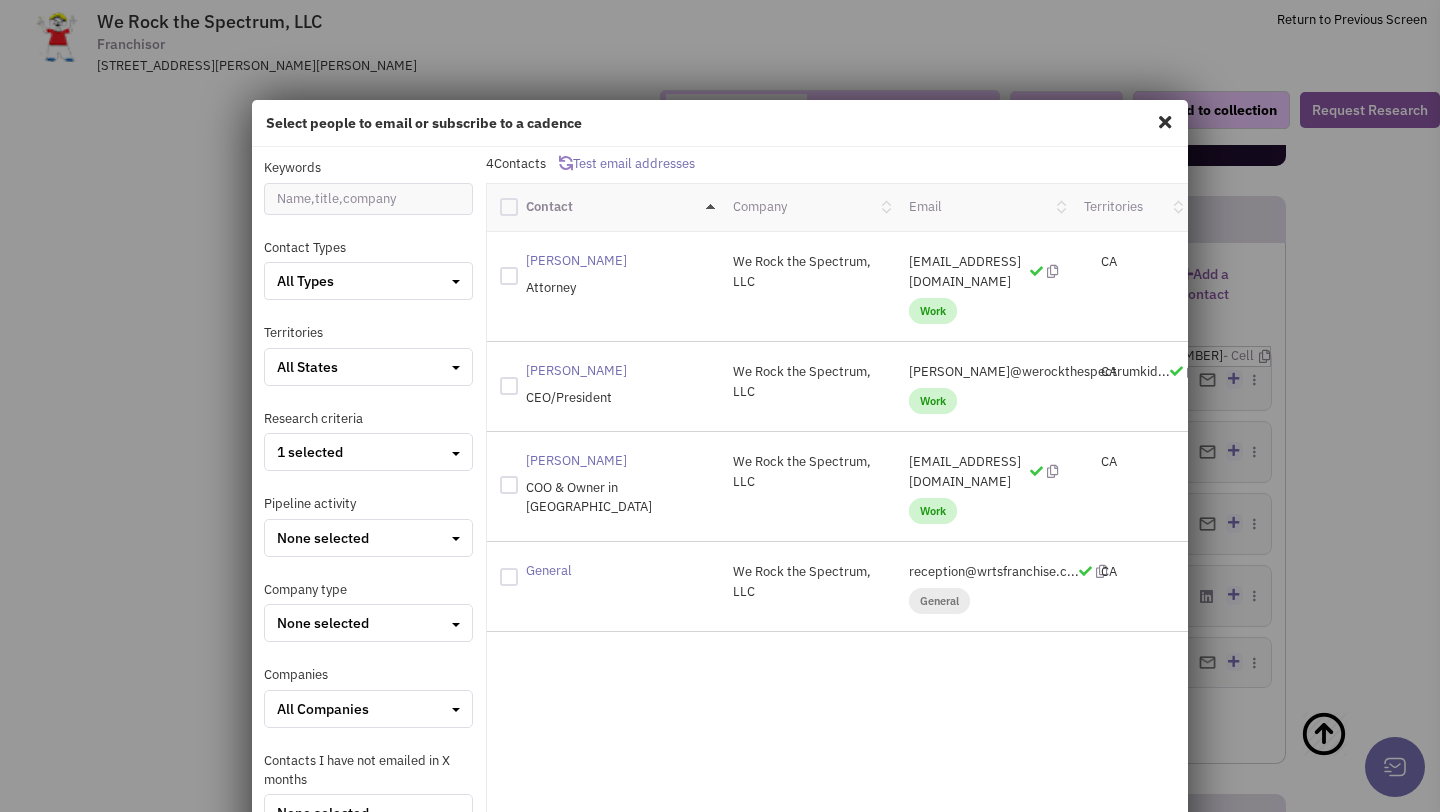 click at bounding box center (509, 207) 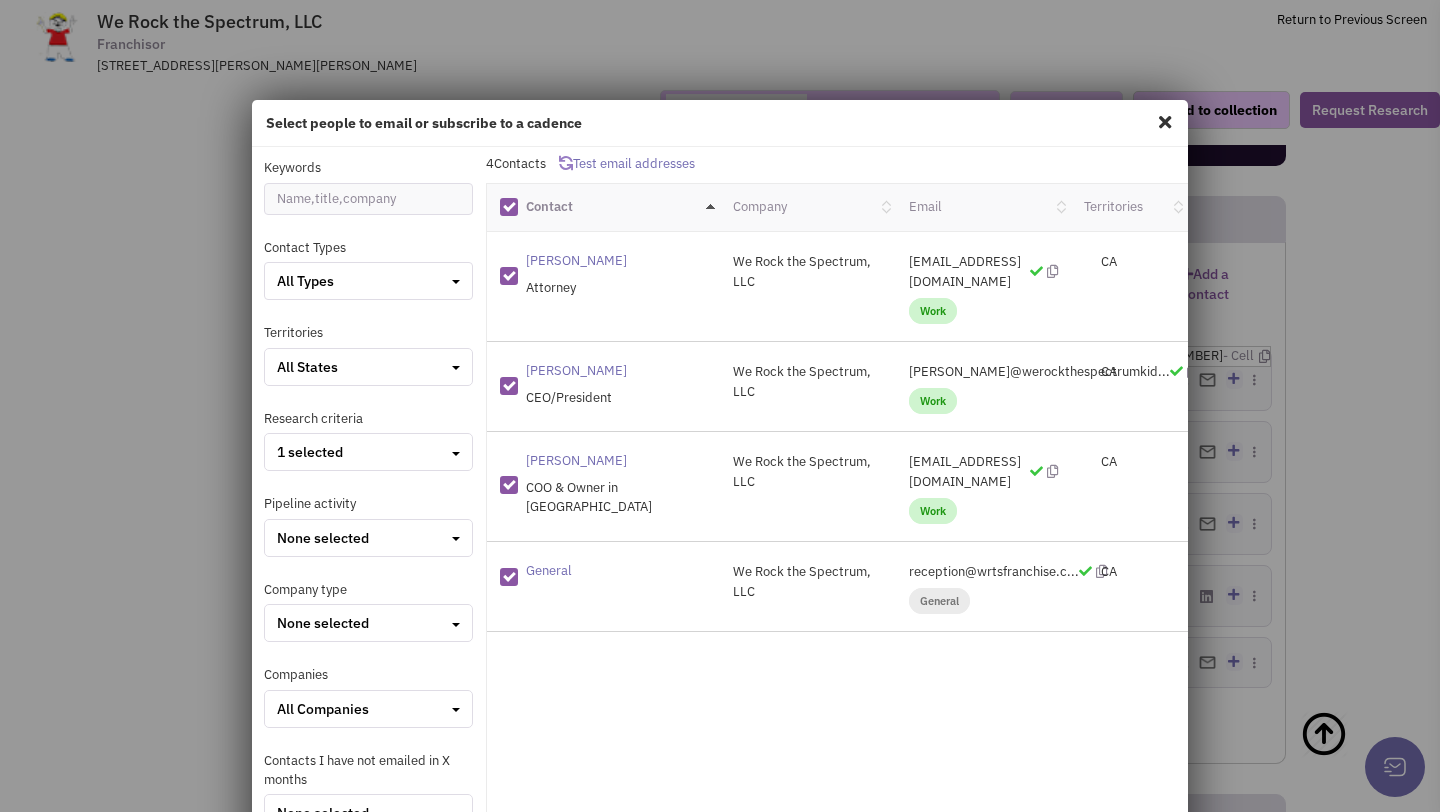 click on "General
We Rock the Spectrum, LLC
reception@wrtsfranchise.c...
general
CA" at bounding box center (838, 587) 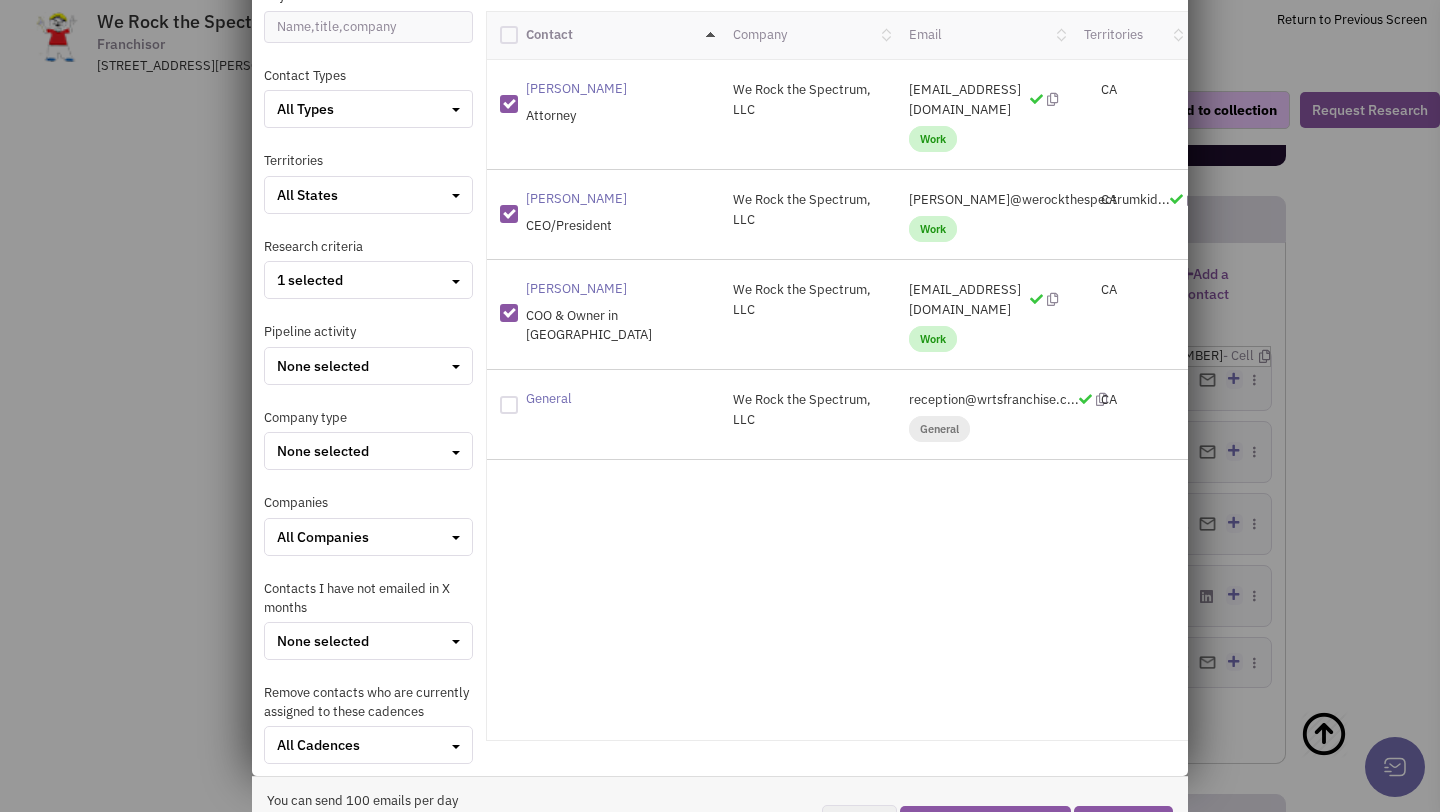 scroll, scrollTop: 58, scrollLeft: 0, axis: vertical 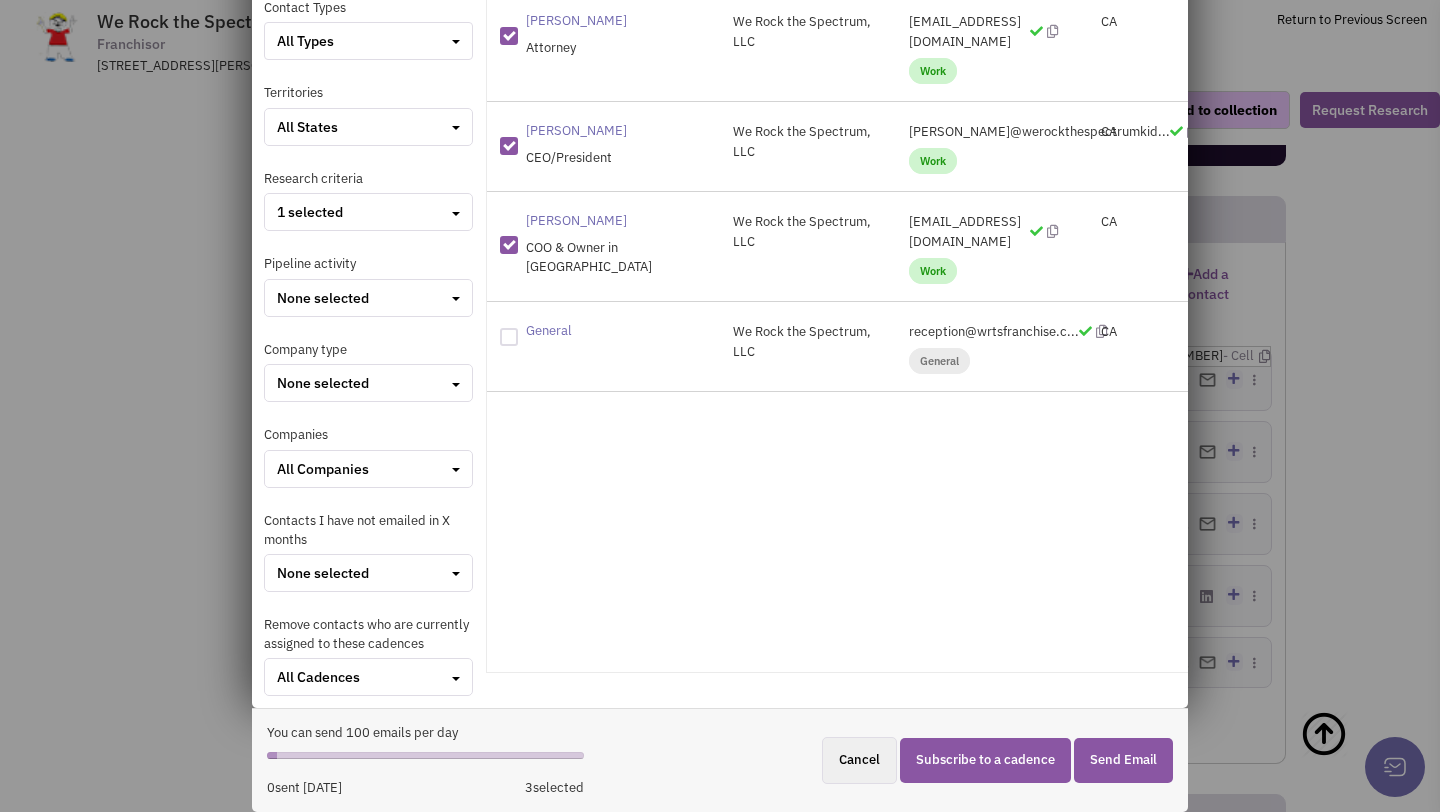 click on "Send Email" at bounding box center [1123, 760] 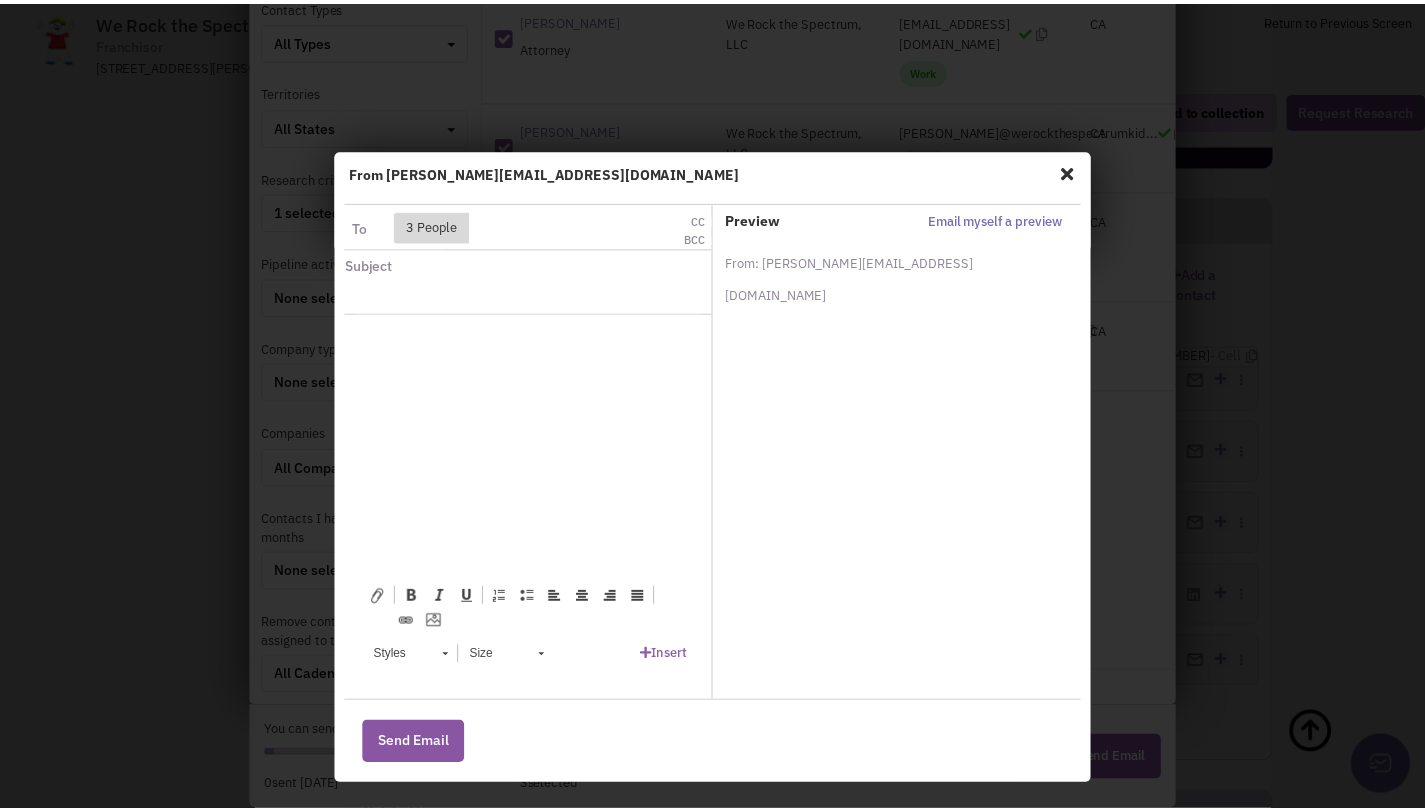 scroll, scrollTop: 0, scrollLeft: 0, axis: both 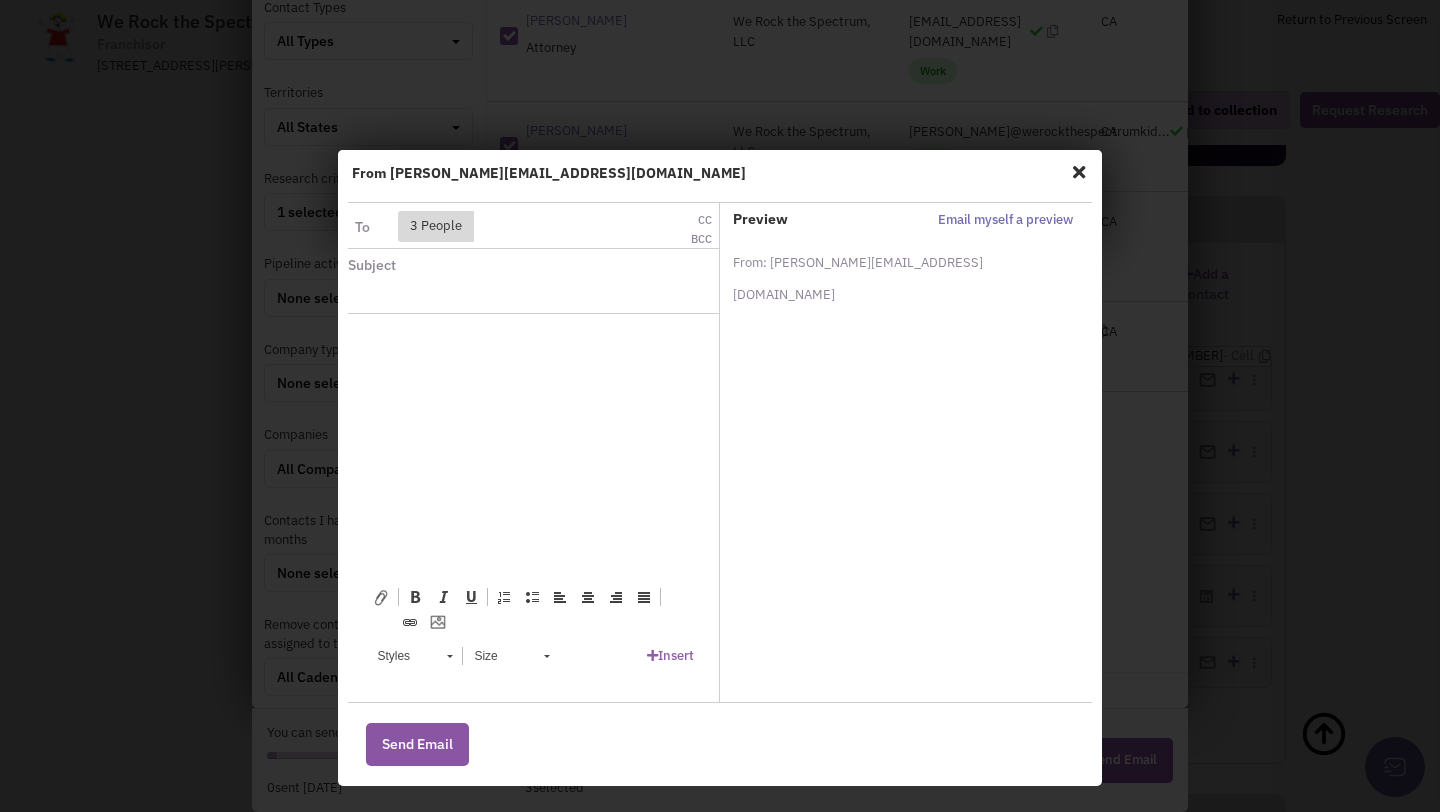 click at bounding box center (1079, 172) 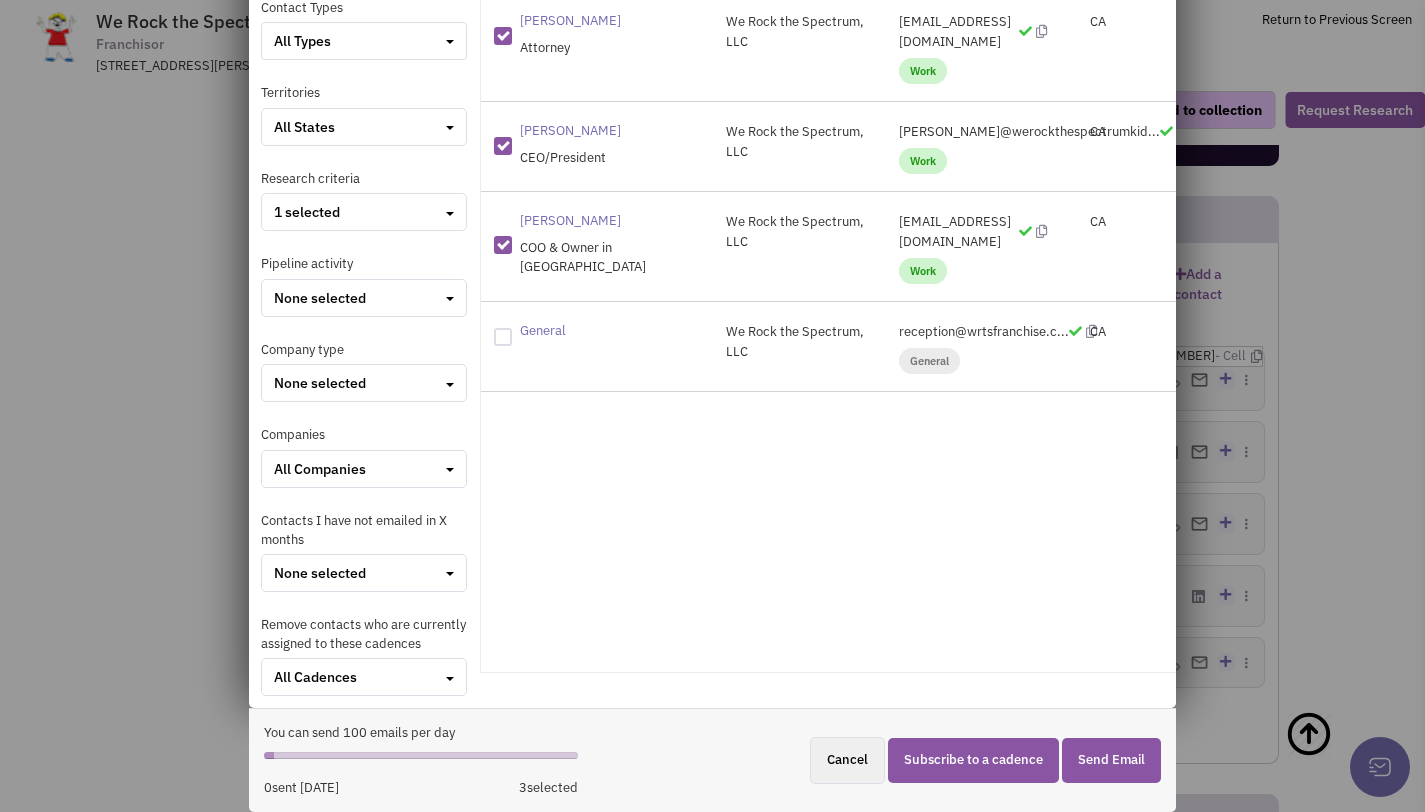 click on "Cancel" at bounding box center [847, 760] 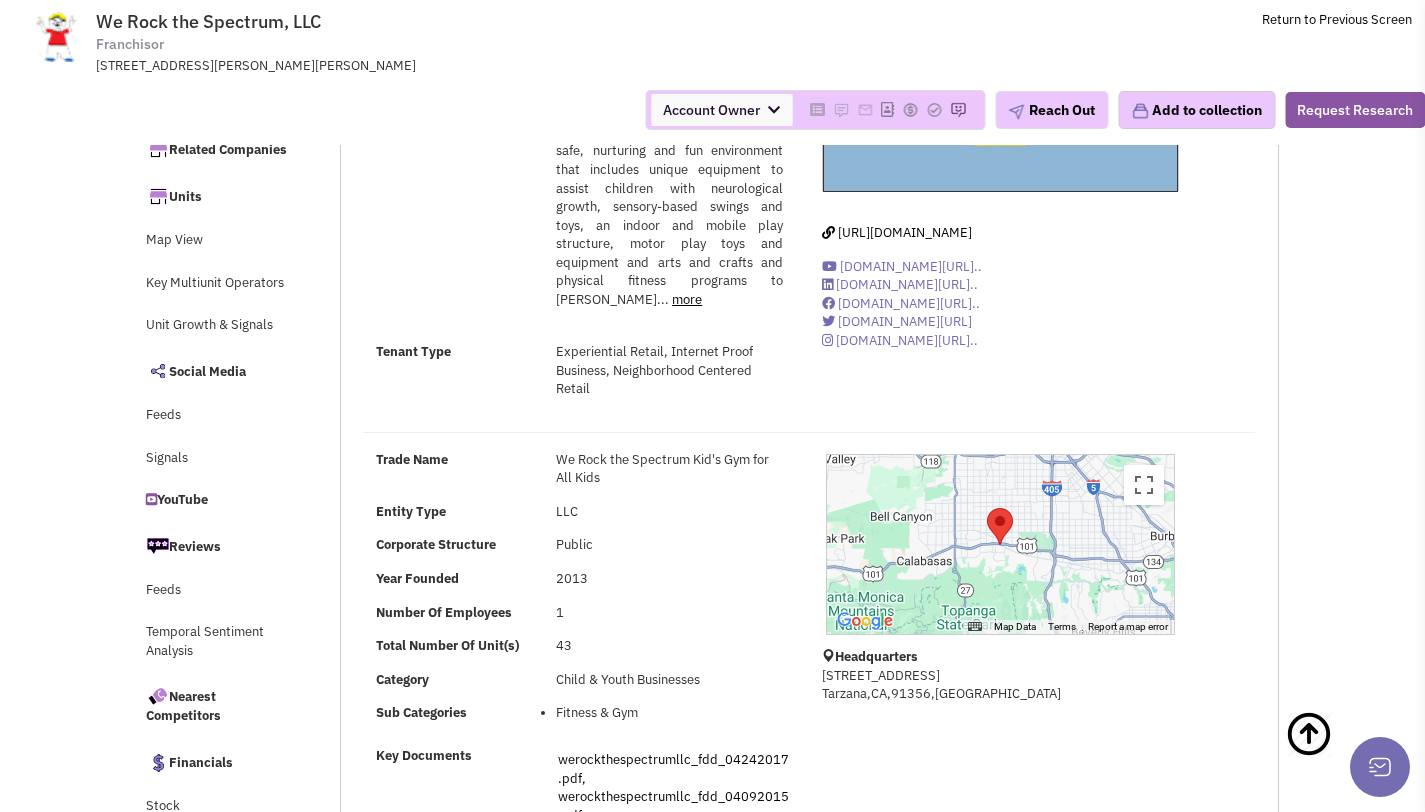 scroll, scrollTop: 0, scrollLeft: 0, axis: both 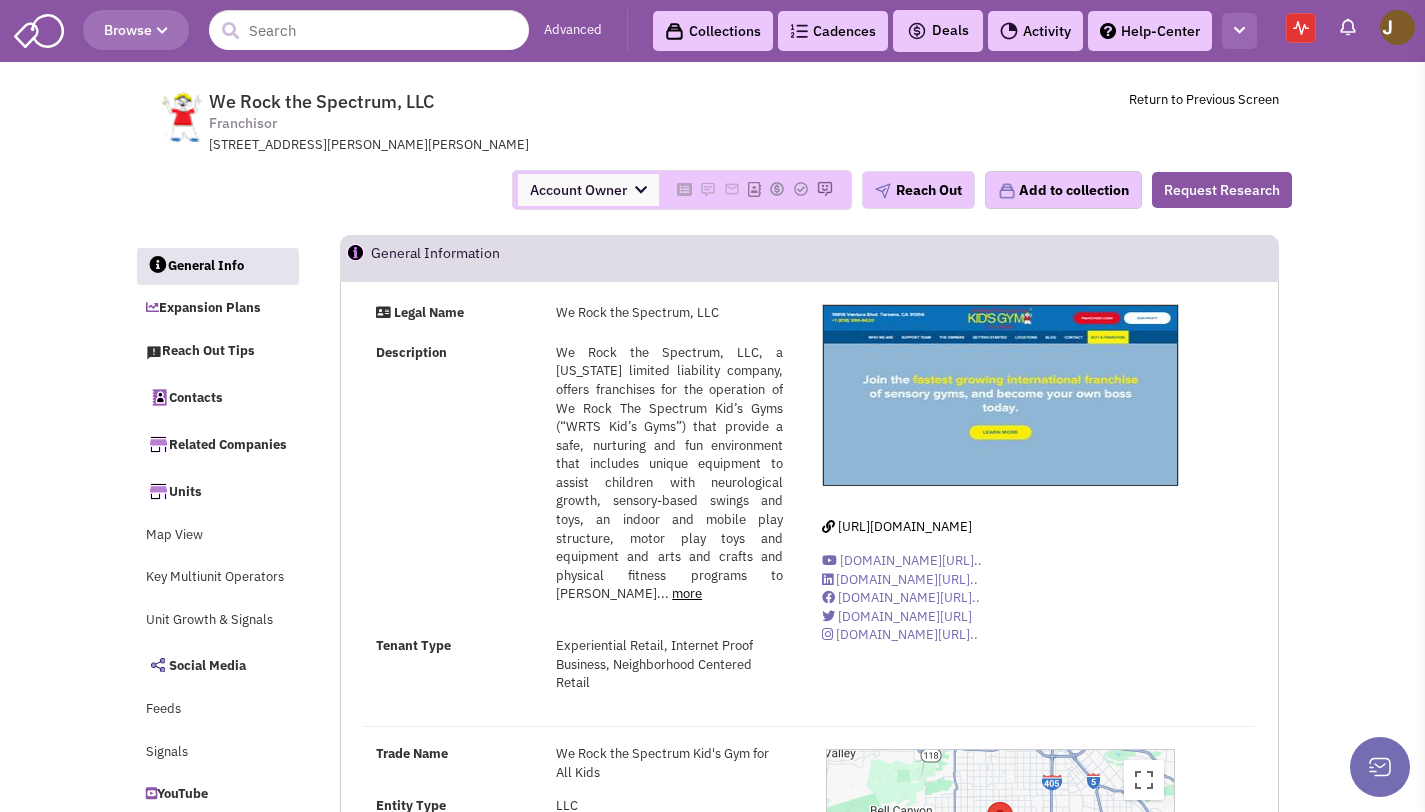 click at bounding box center (1239, 31) 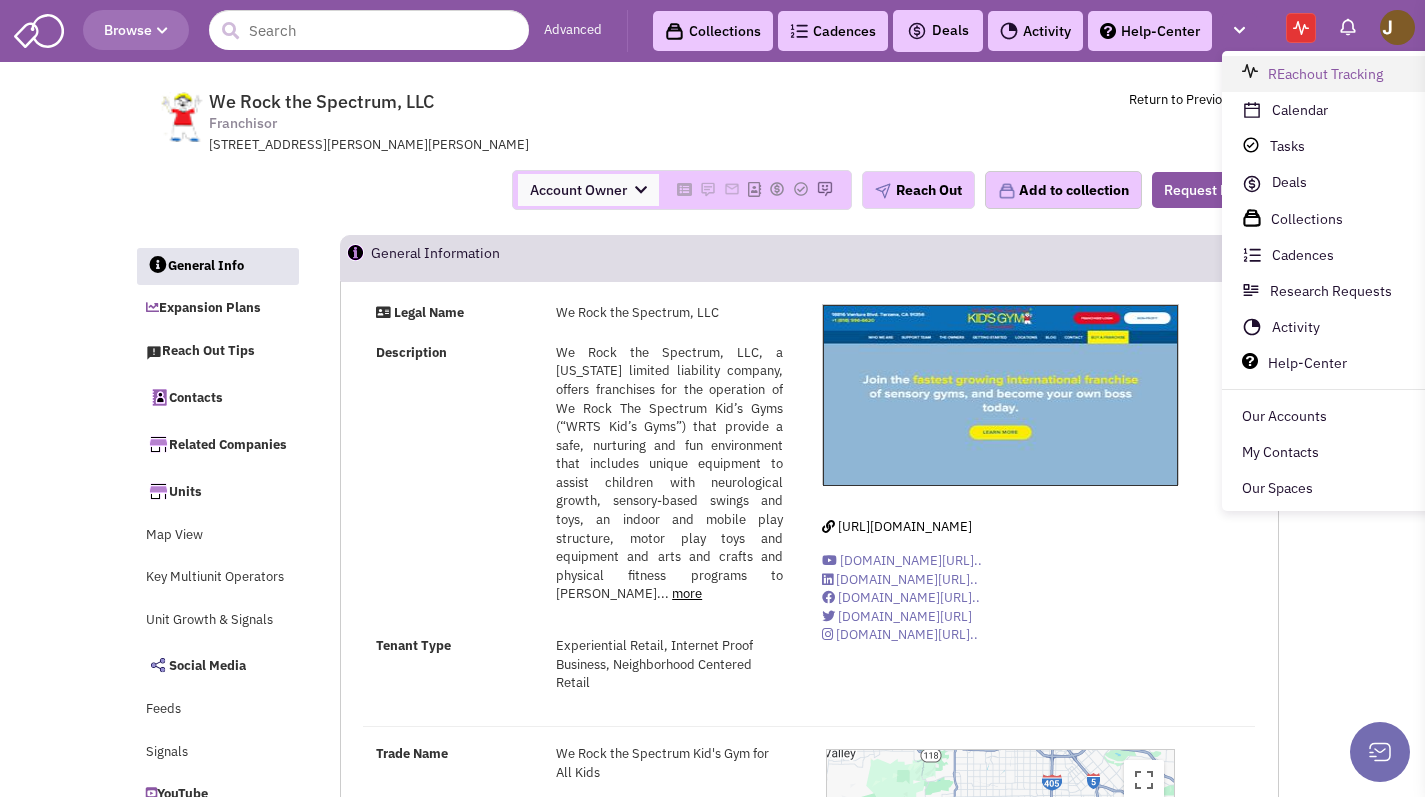 click on "REachout Tracking" at bounding box center (1332, 74) 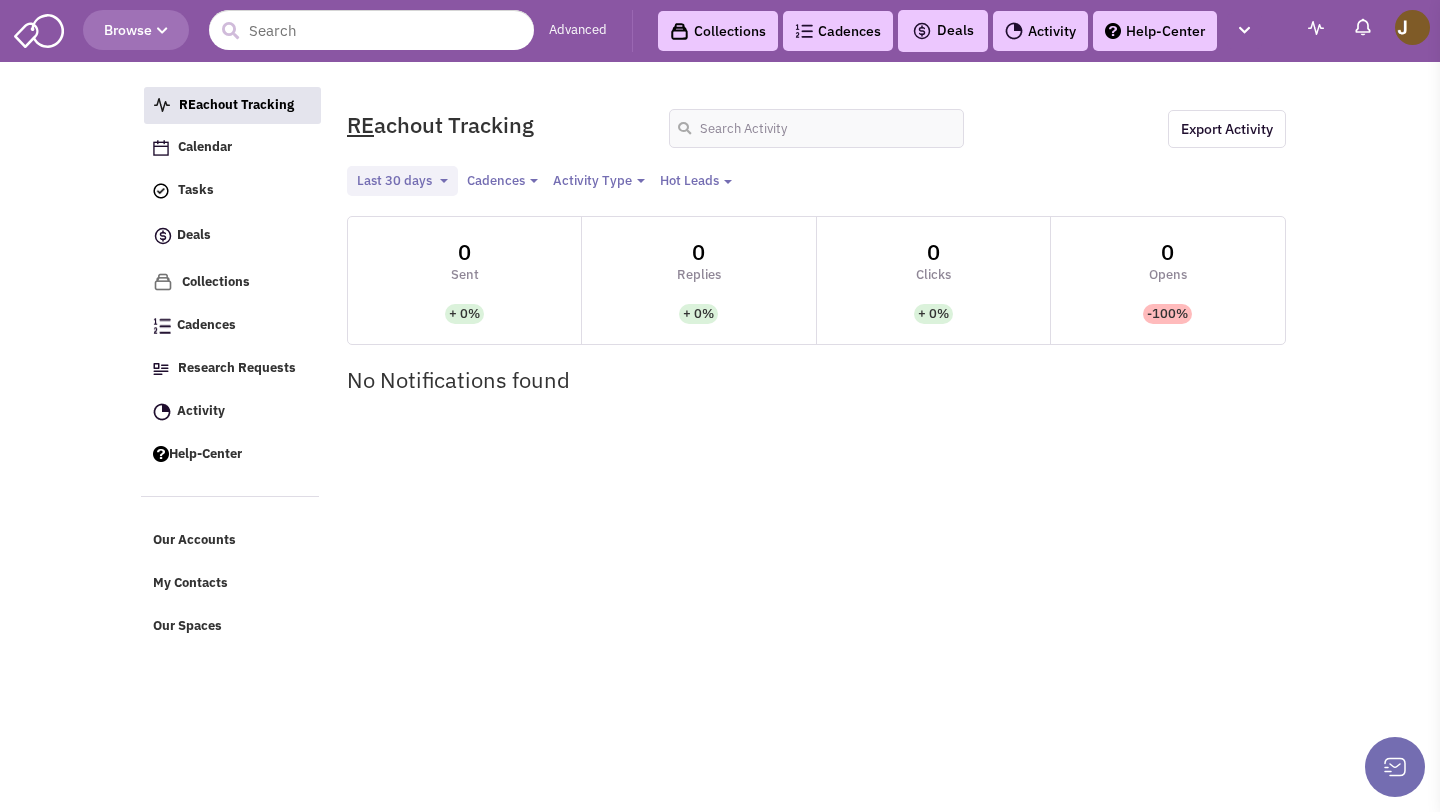 select 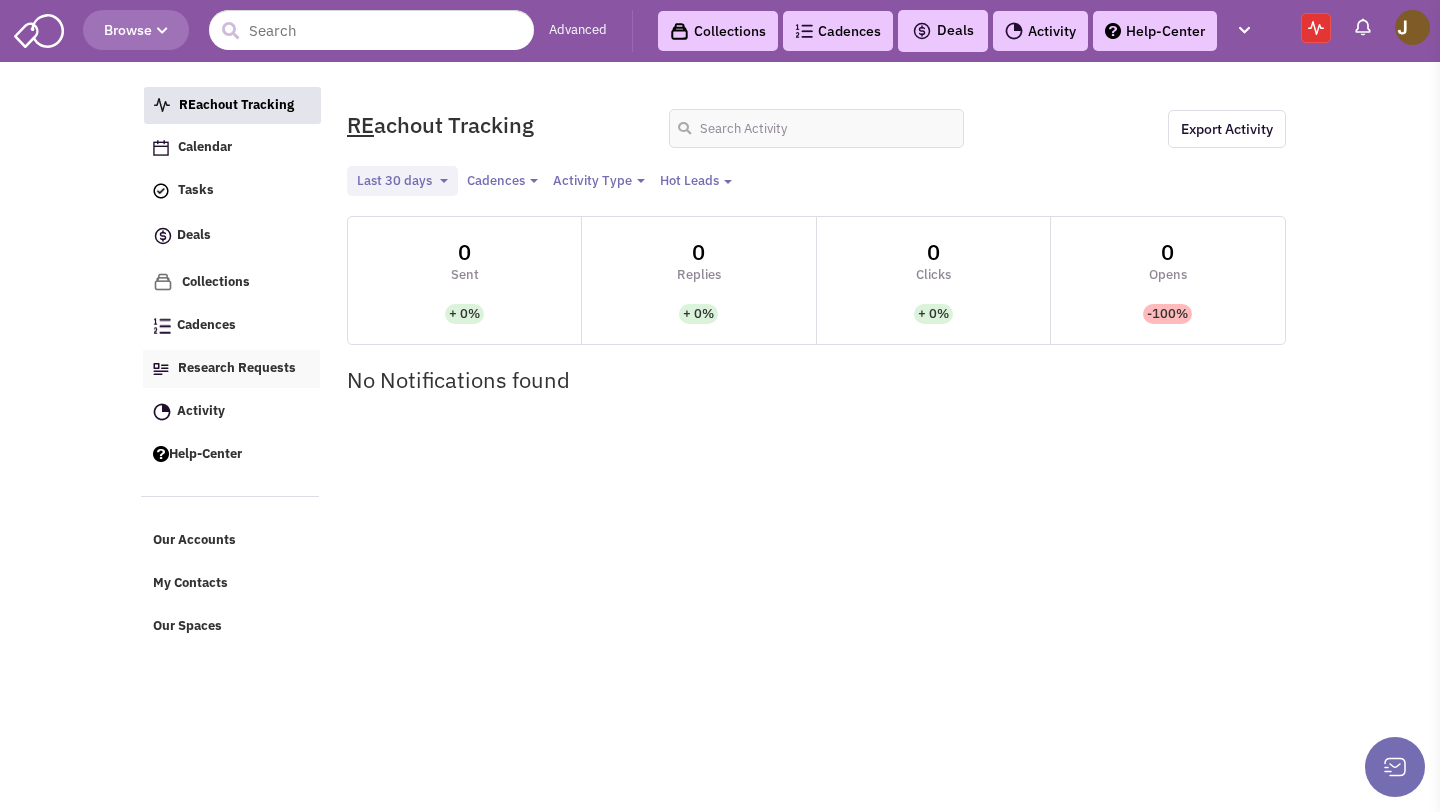 click on "Research Requests" at bounding box center (231, 369) 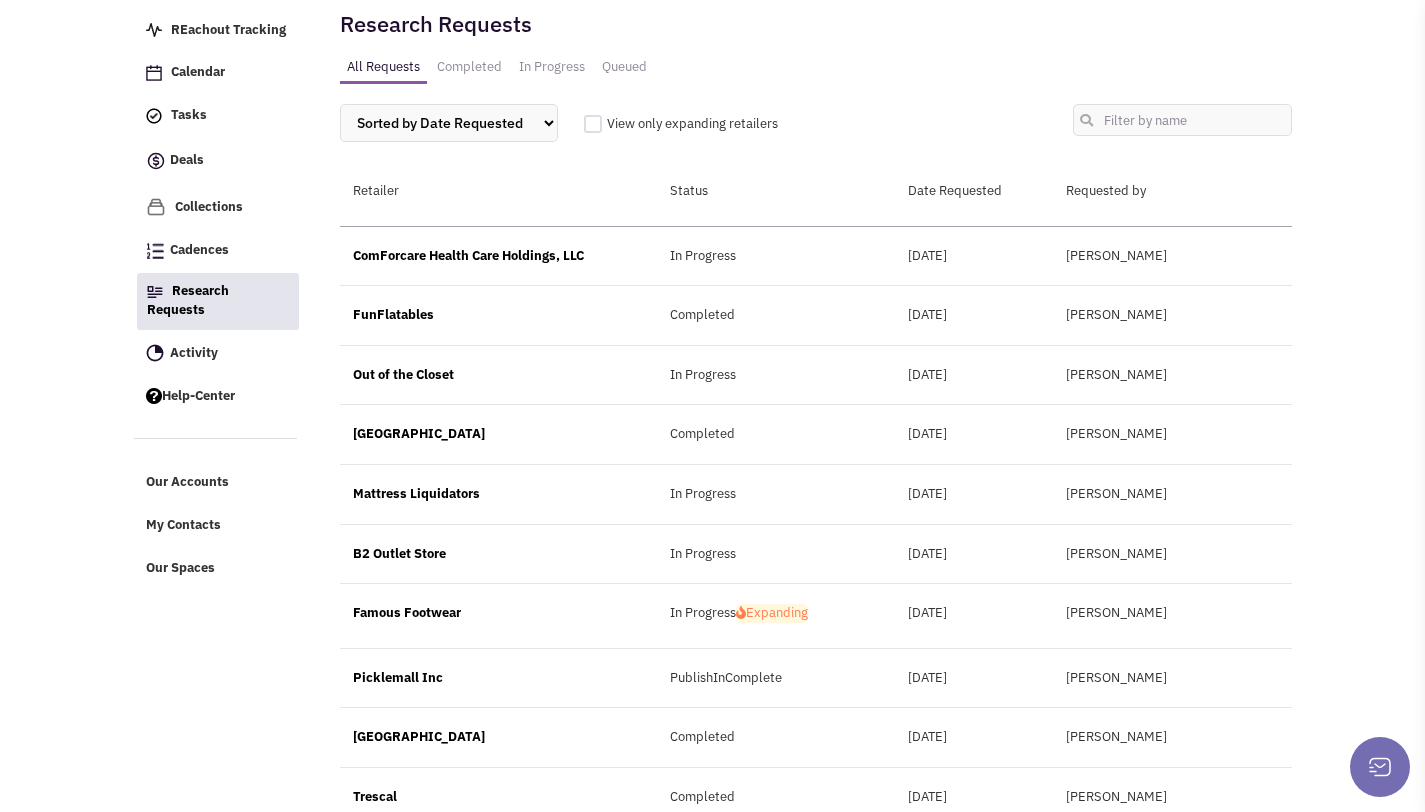 scroll, scrollTop: 62, scrollLeft: 0, axis: vertical 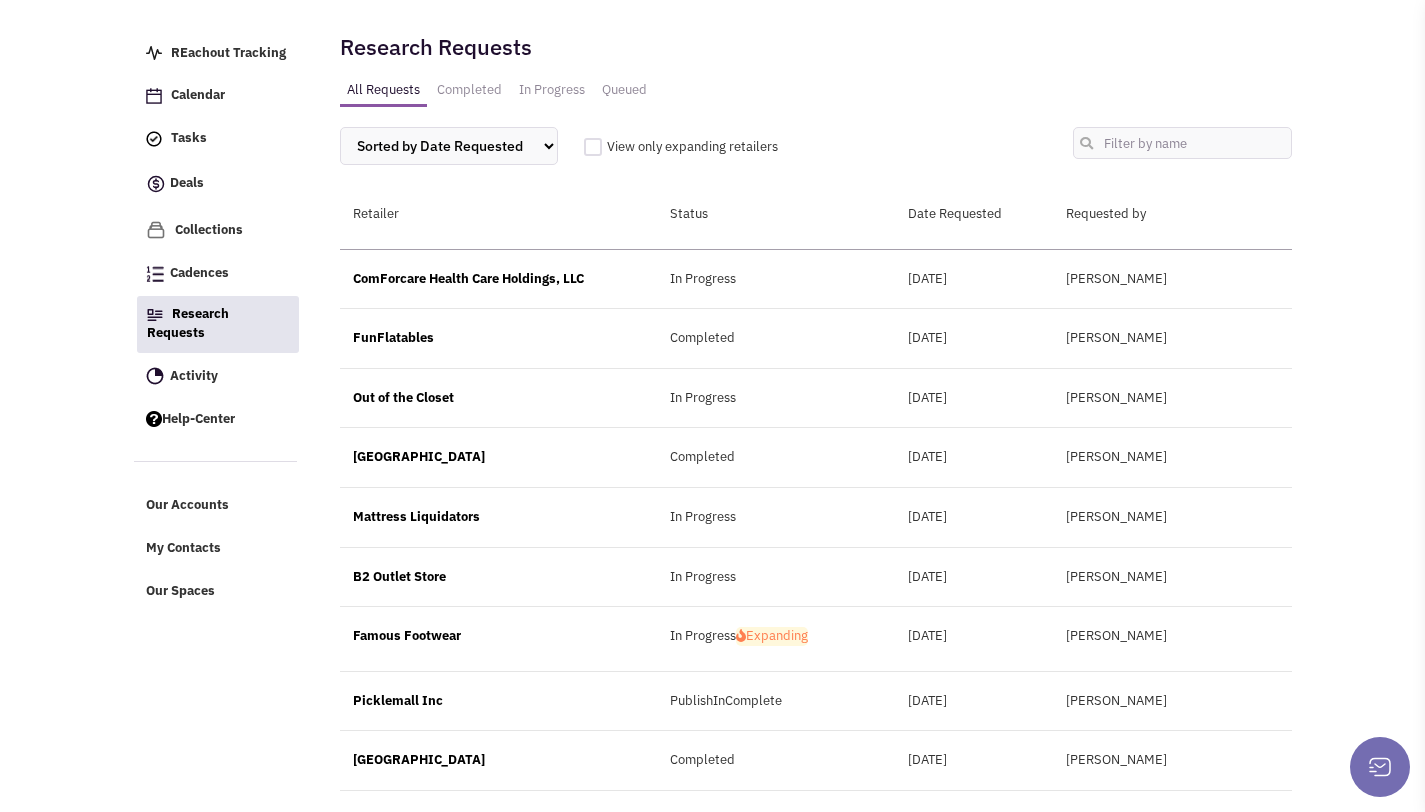 click on "FunFlatables" at bounding box center (498, 338) 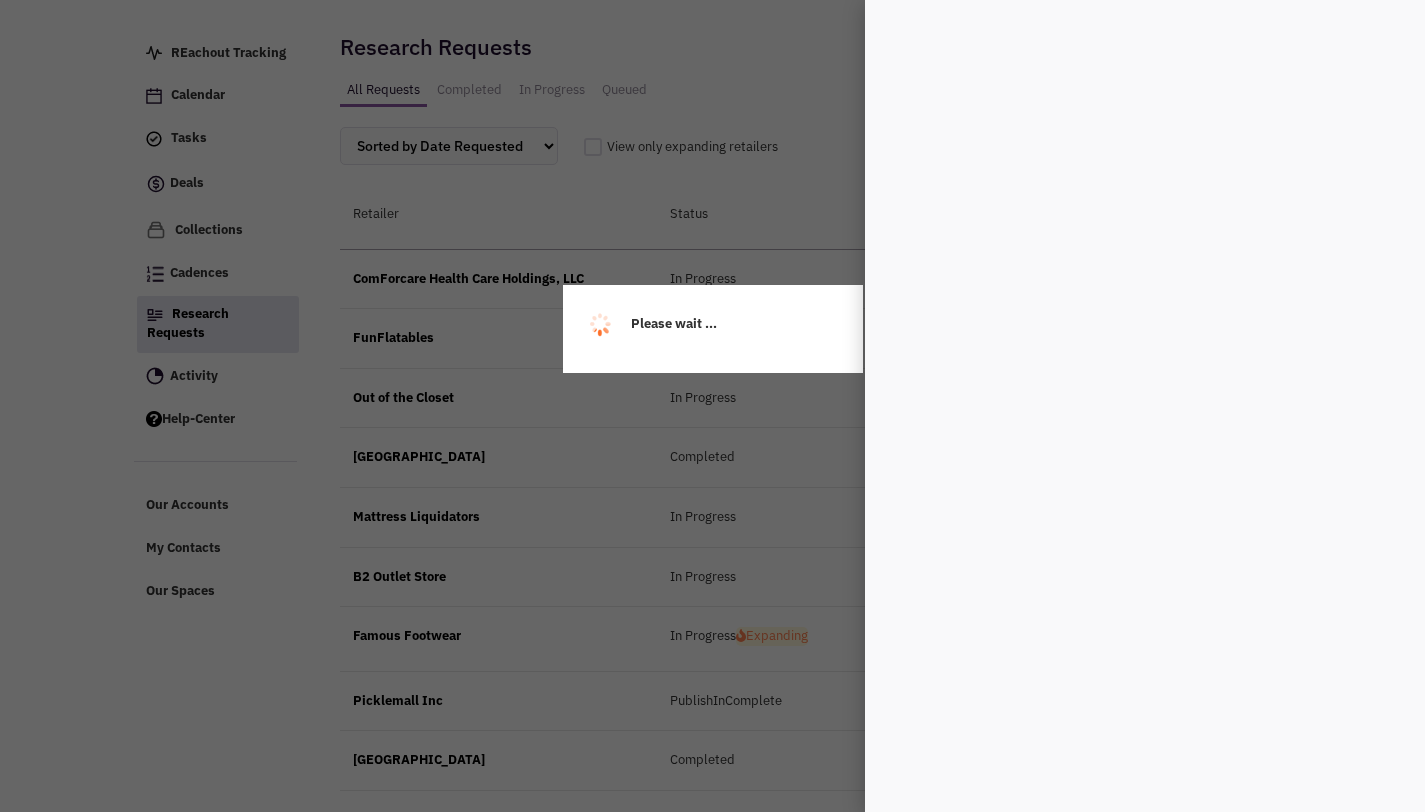 click on "Please wait ..." 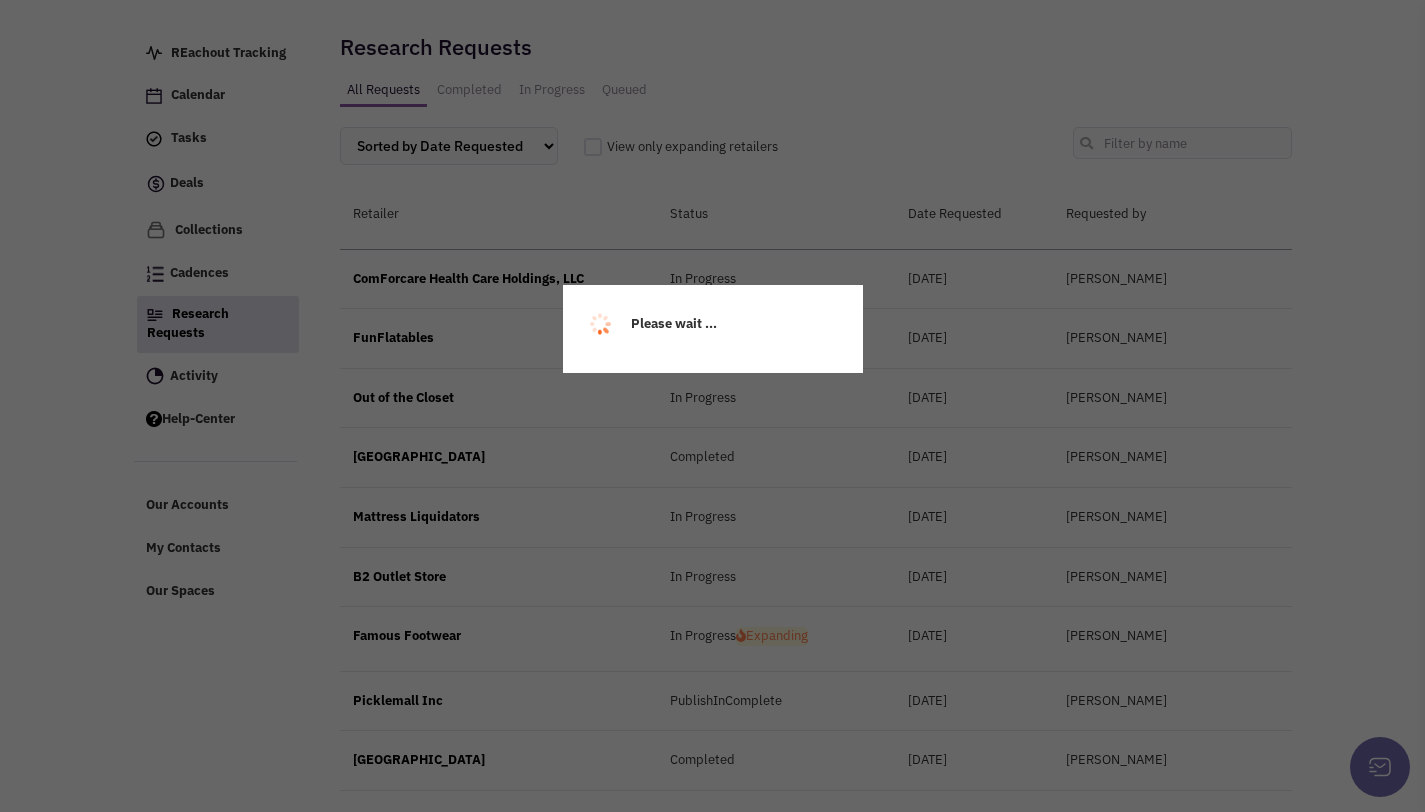 click on "REachout Tracking
Calendar
Tasks
Completed Tasks
Deals
Add a pipeline
Archived
Collections
Cadences
Research Requests
Activity
Help-Center
Our Accounts
My Contacts
Our Spaces
Please wait ...
Completed" 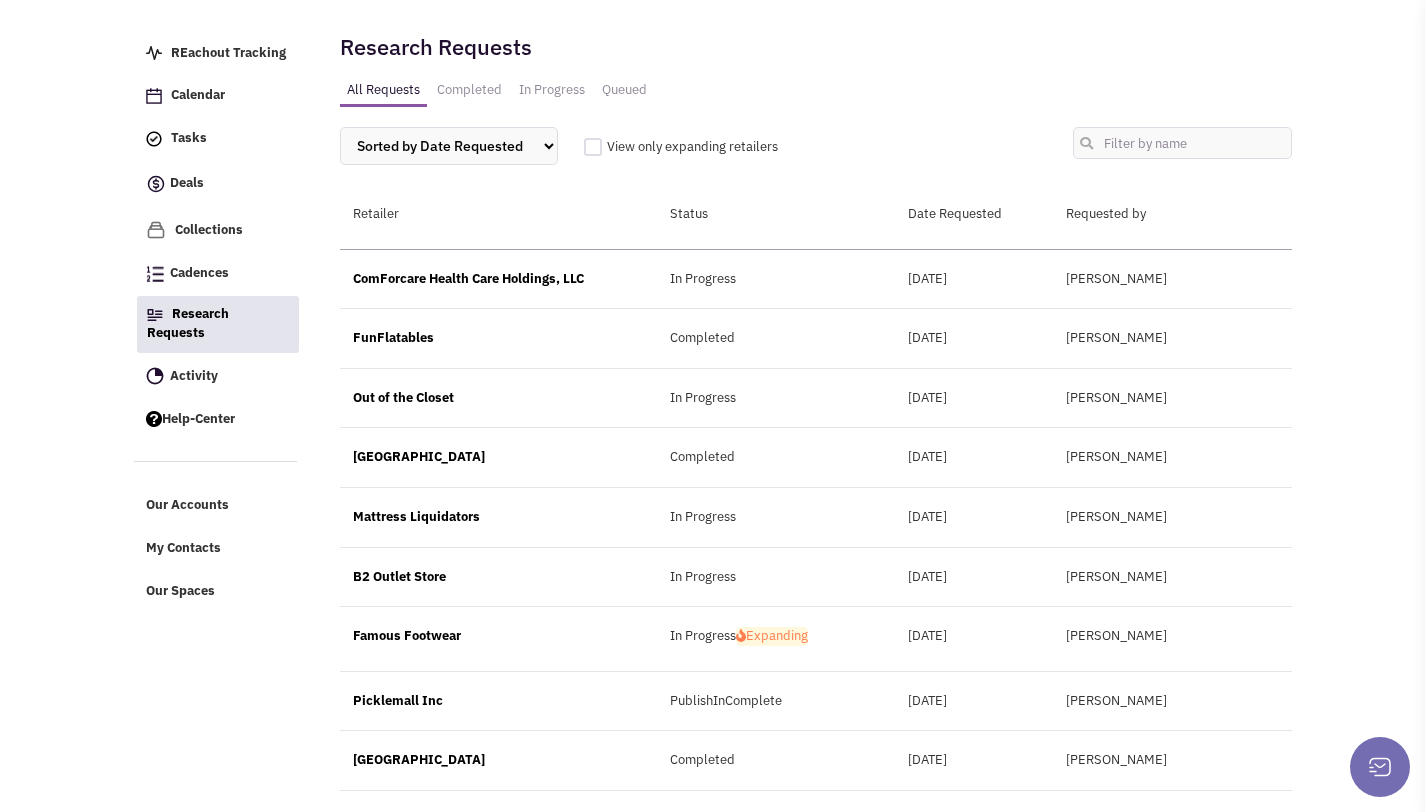 click on "FunFlatables" 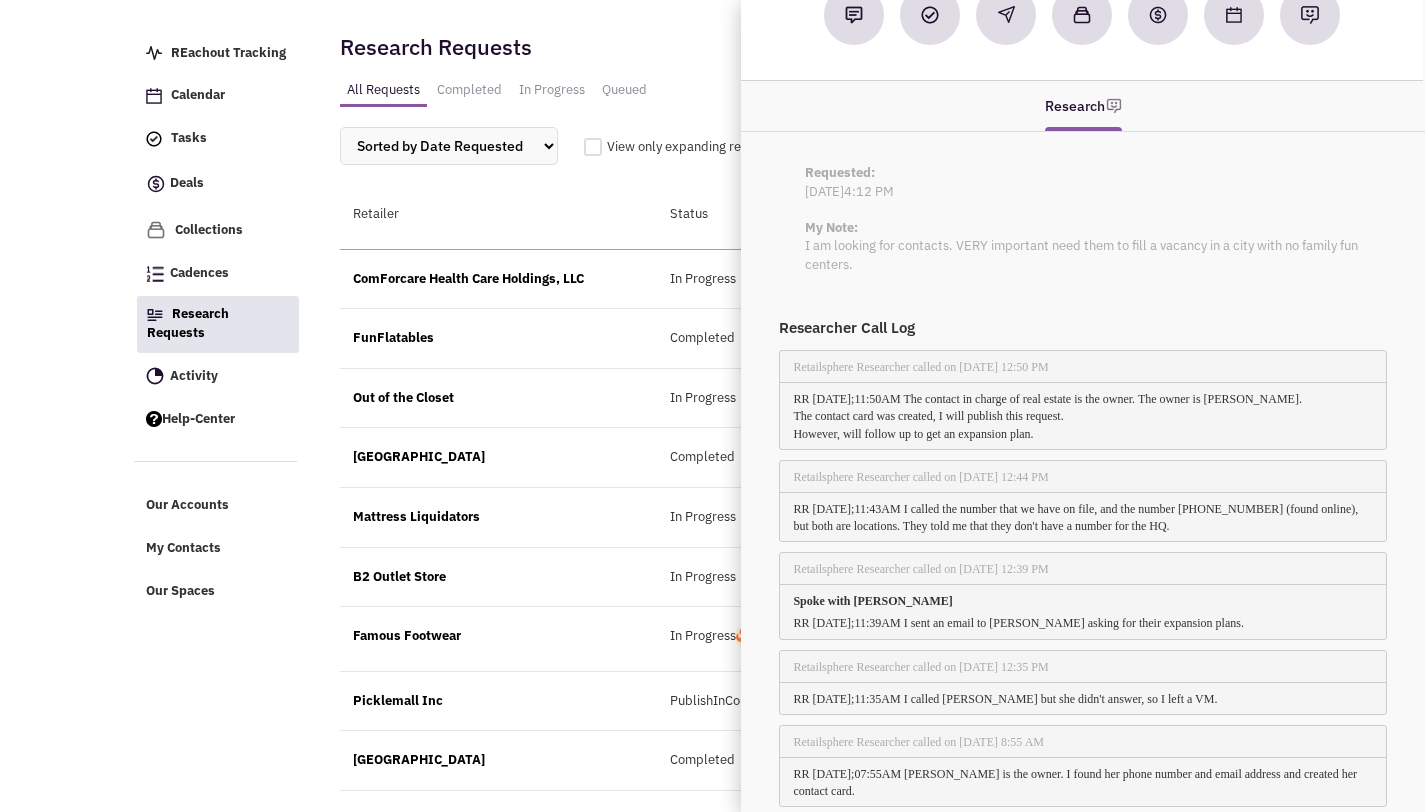 scroll, scrollTop: 207, scrollLeft: 0, axis: vertical 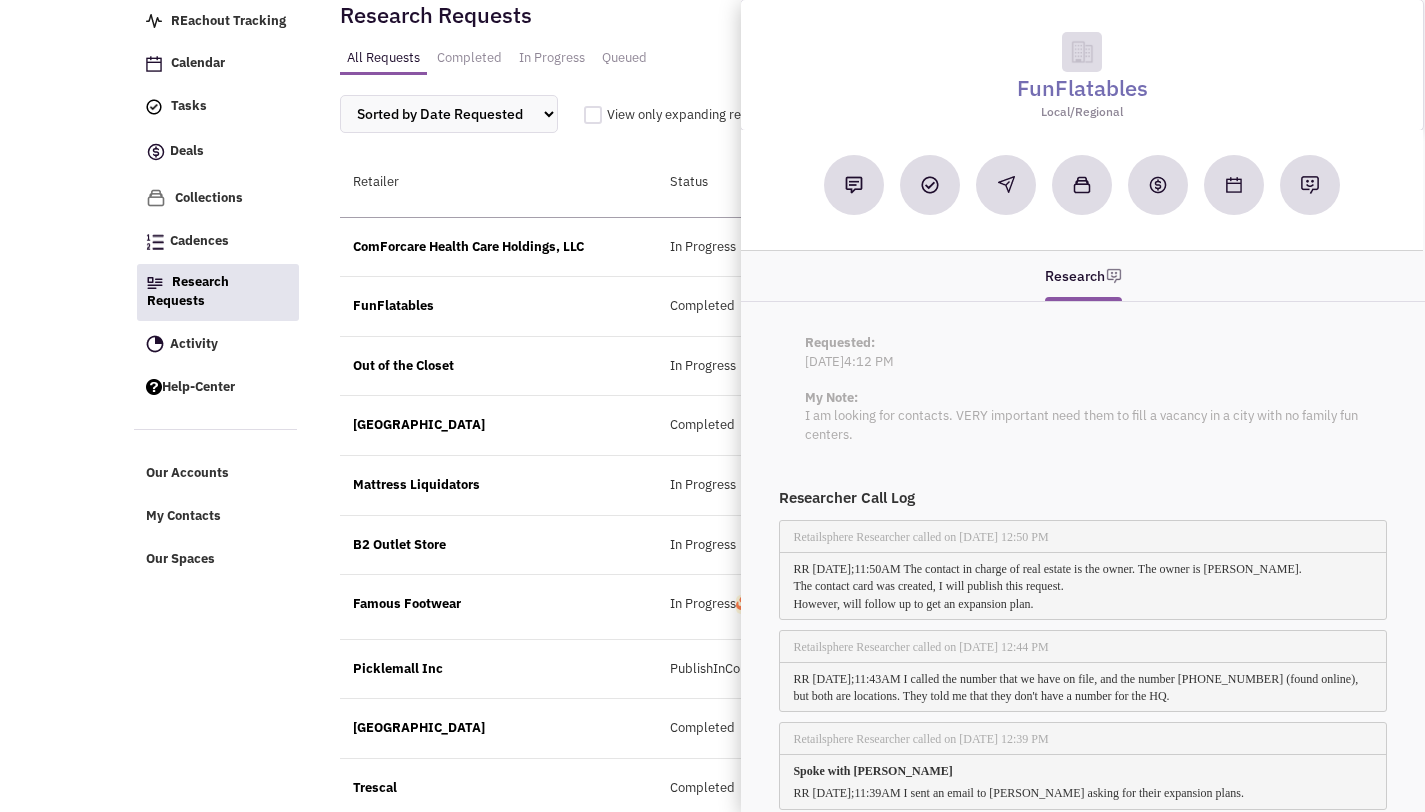 click on "Mattress Liquidators
In Progress
March 04, 2025
Donnie McKinney" 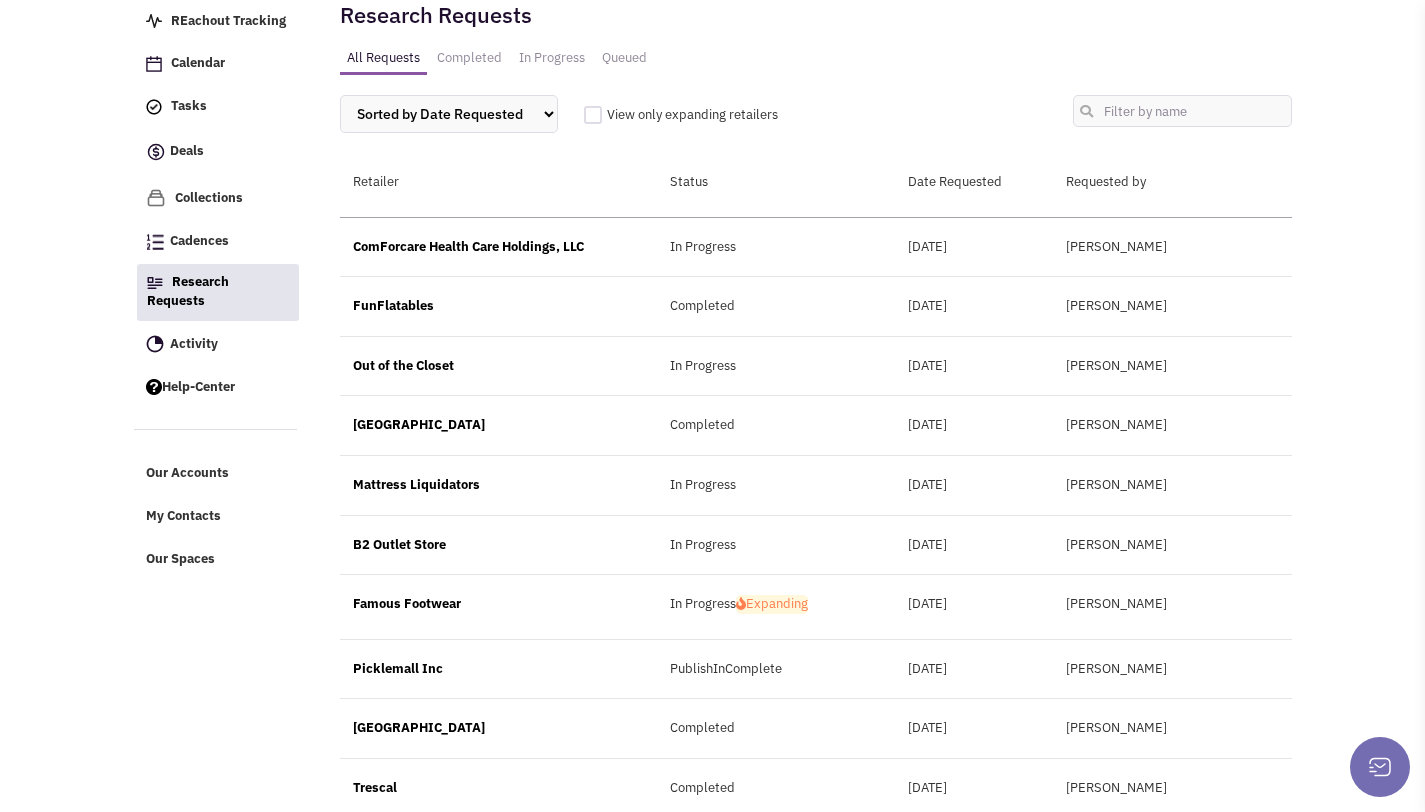 scroll, scrollTop: 0, scrollLeft: 0, axis: both 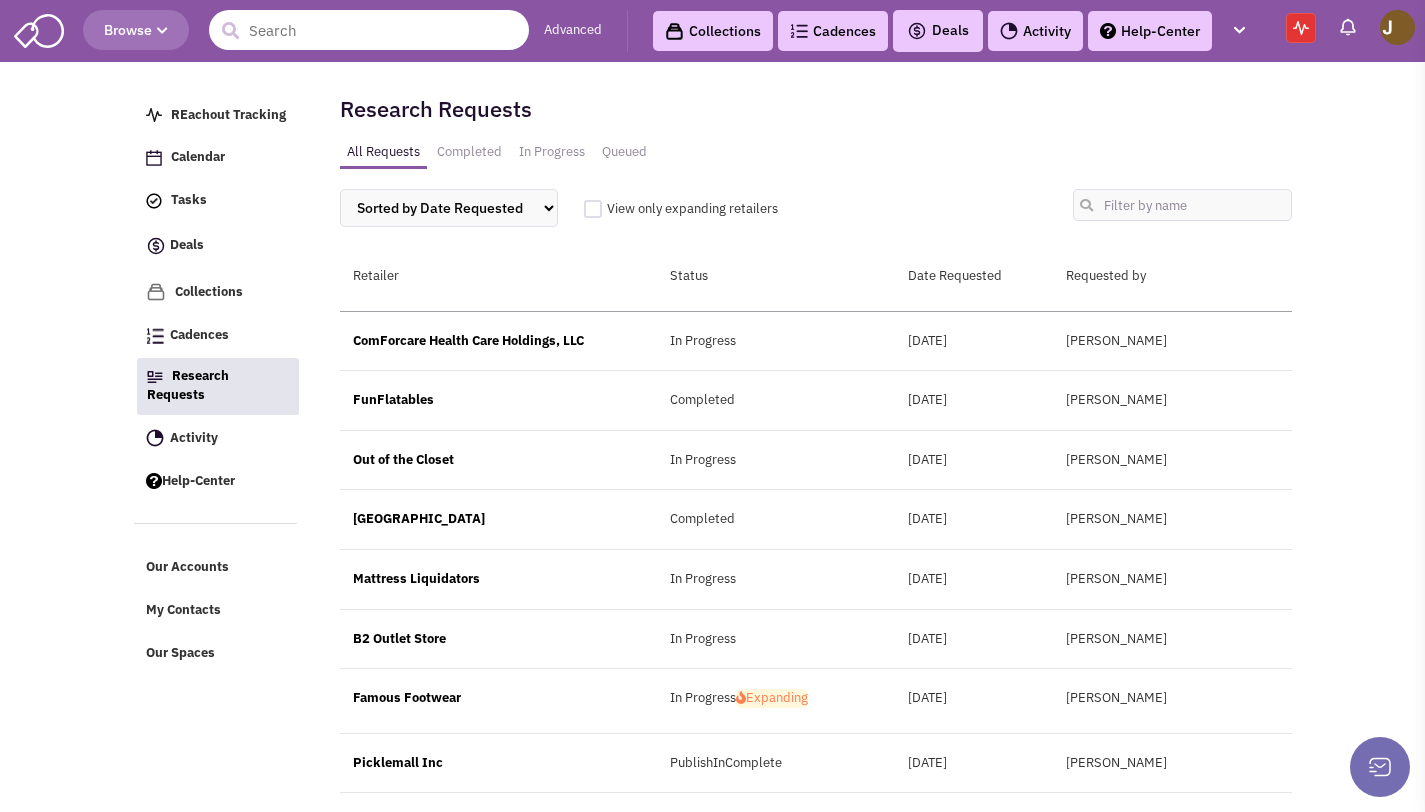 click 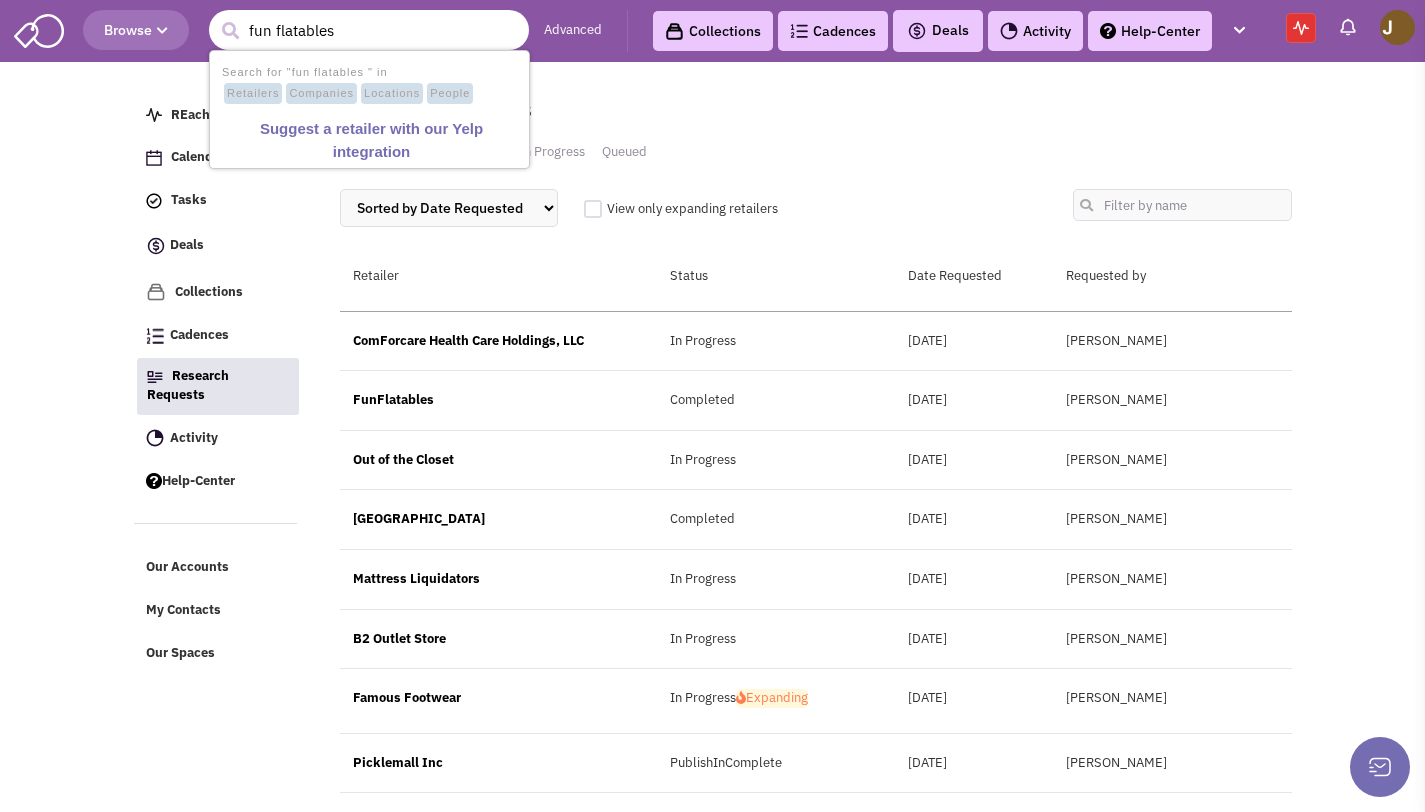 type on "fun flatables" 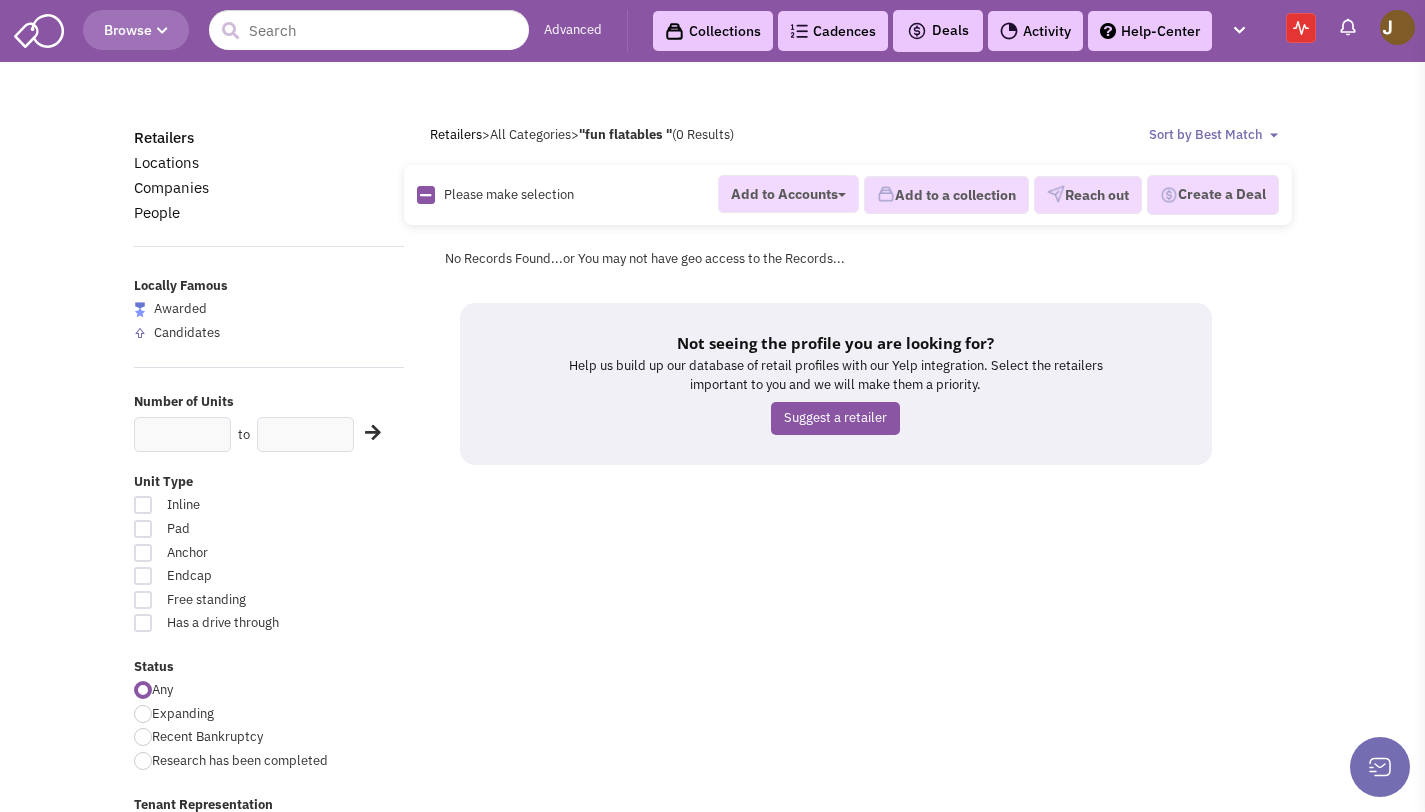 scroll, scrollTop: 0, scrollLeft: 0, axis: both 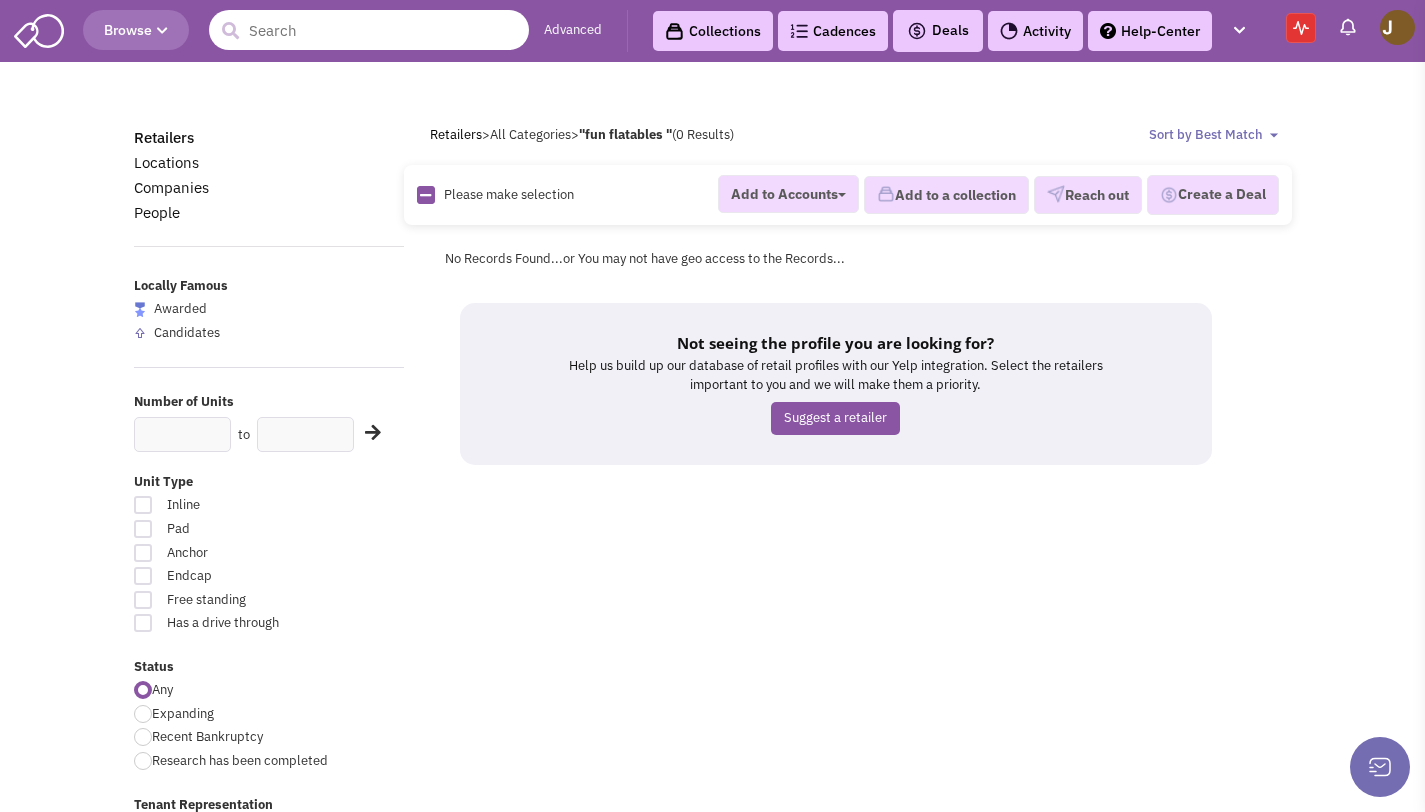 click at bounding box center [369, 30] 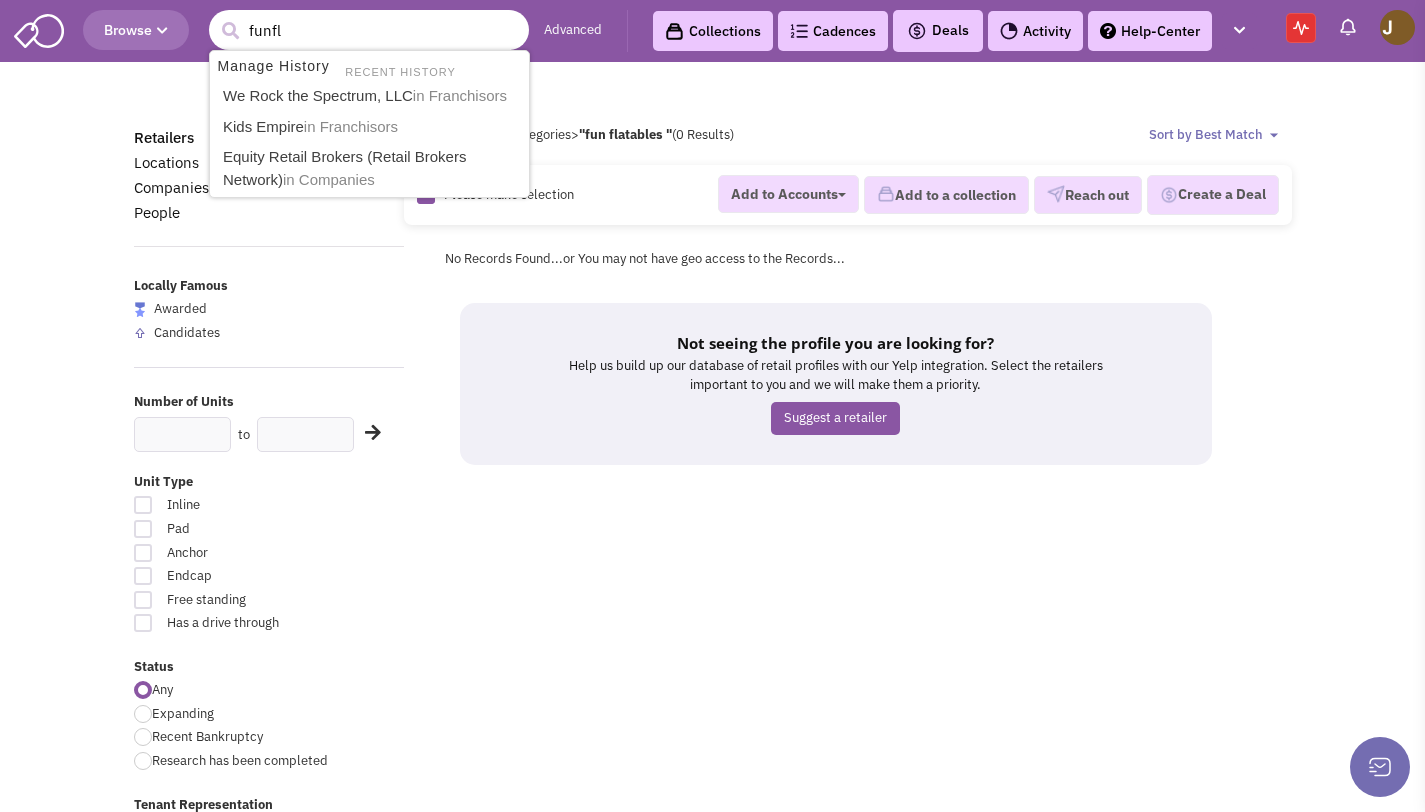 type on "funfla" 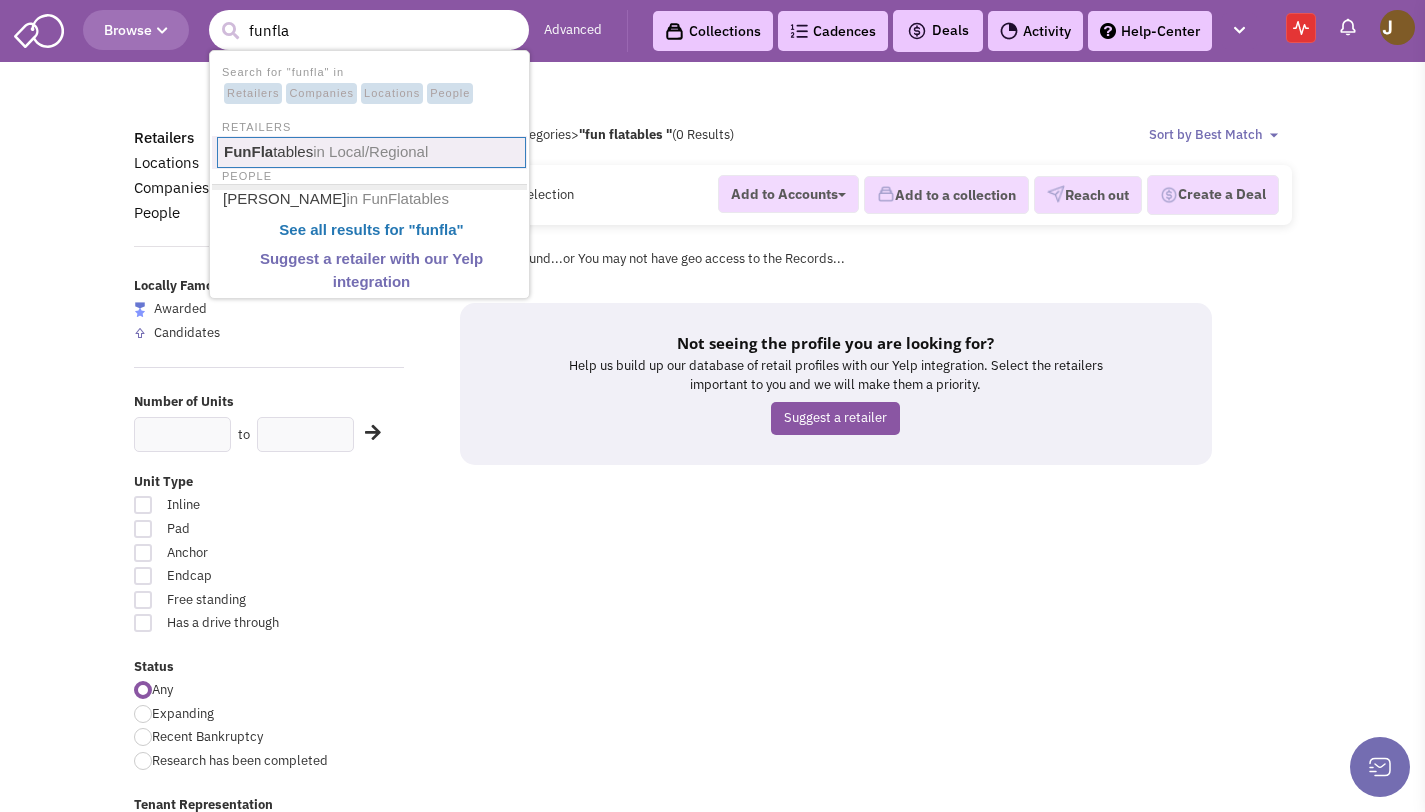 click on "in Local/Regional" at bounding box center [370, 151] 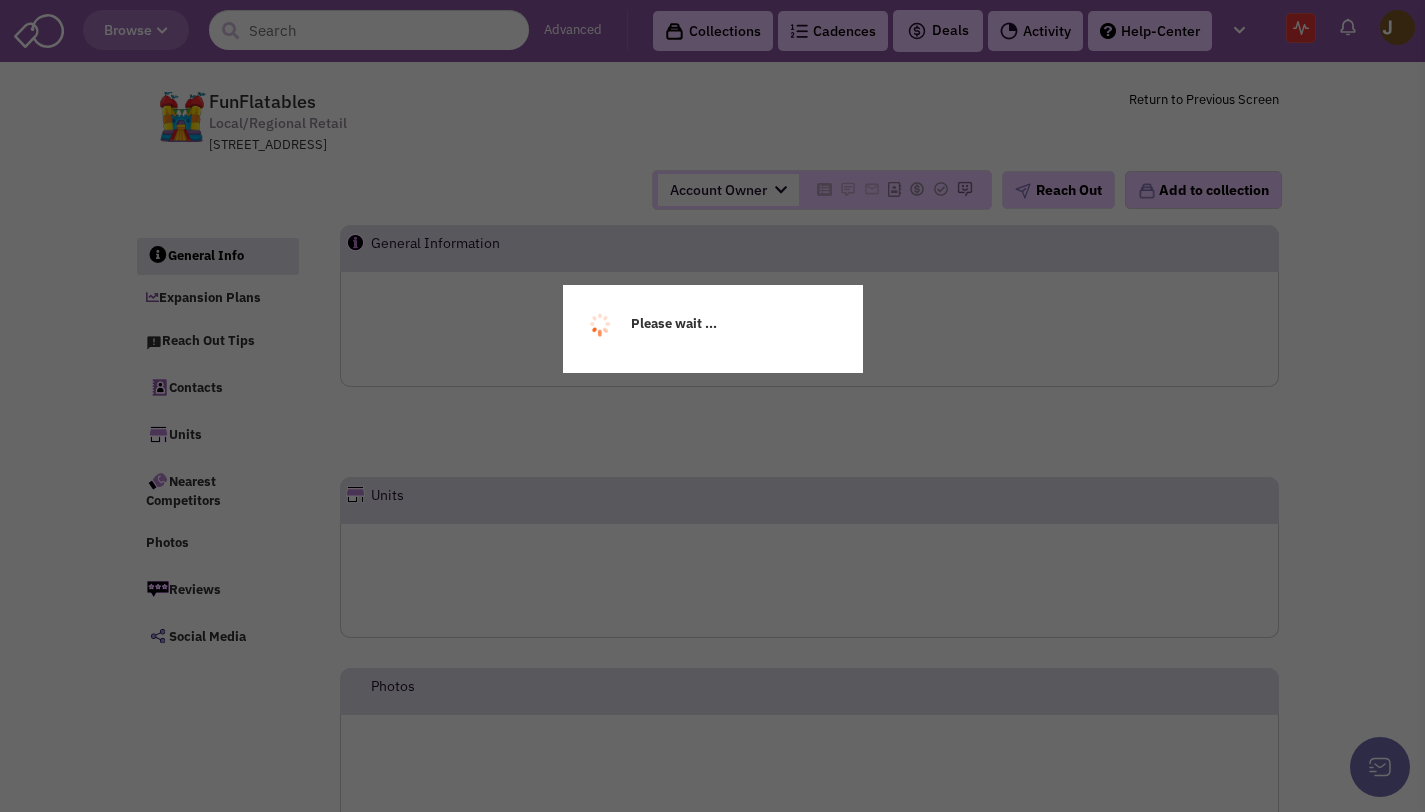 scroll, scrollTop: 0, scrollLeft: 0, axis: both 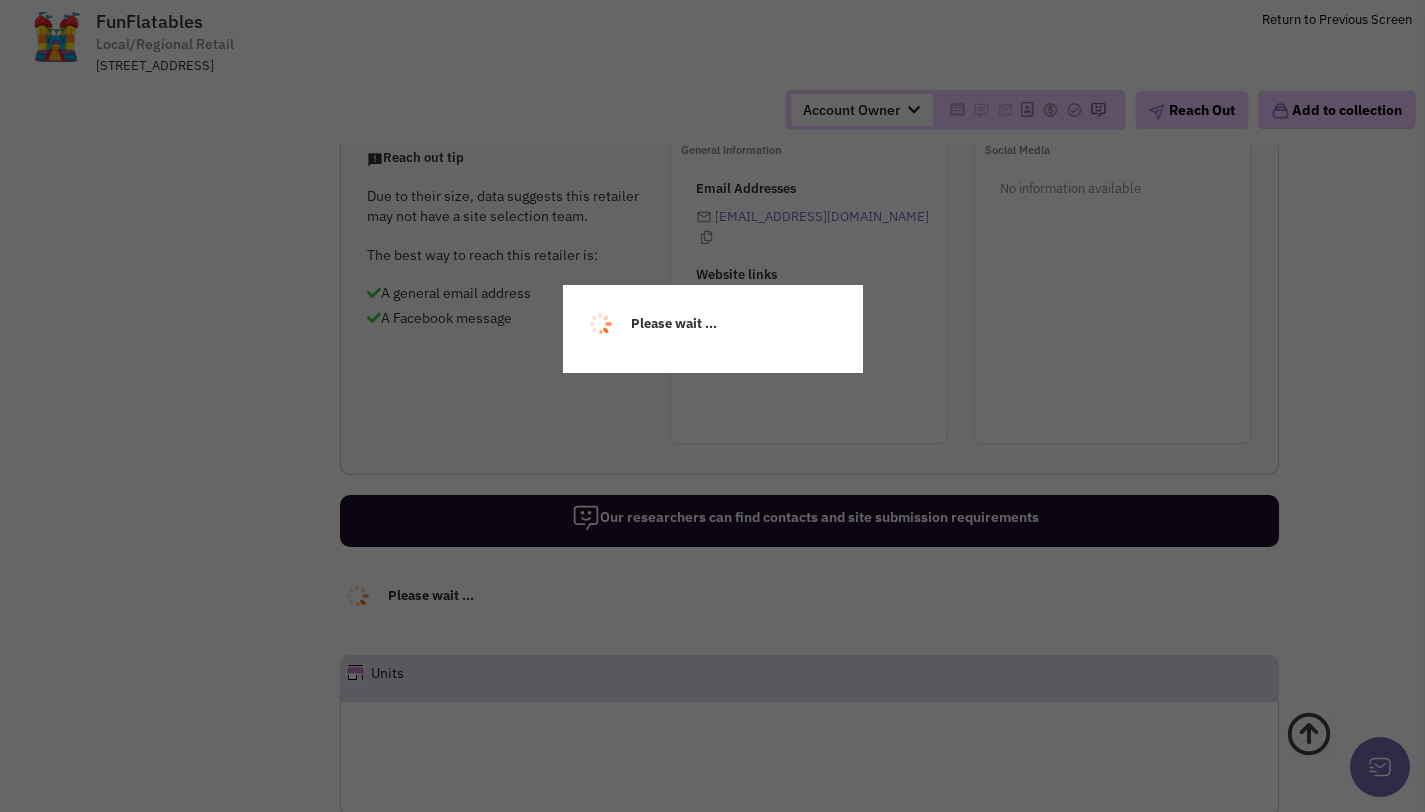 select 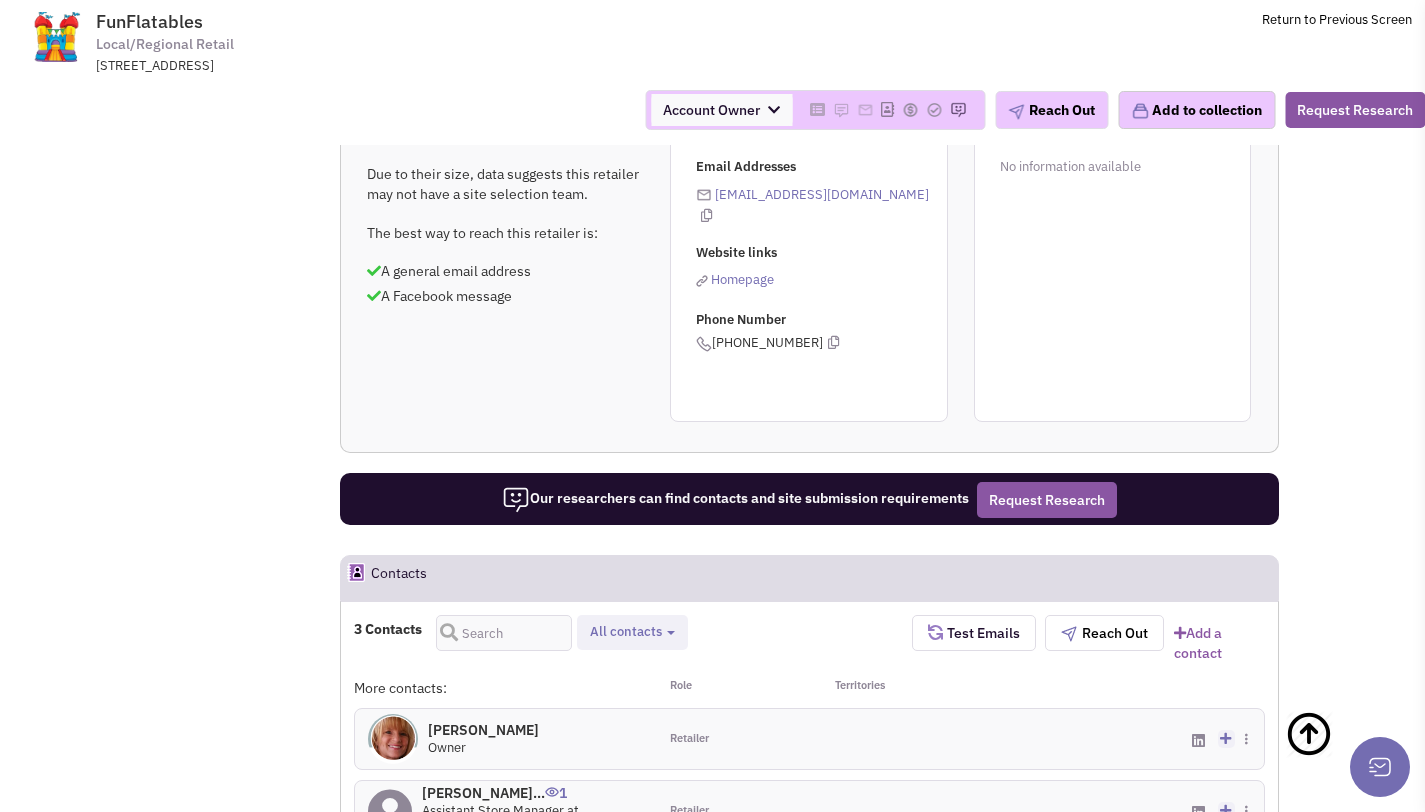 select 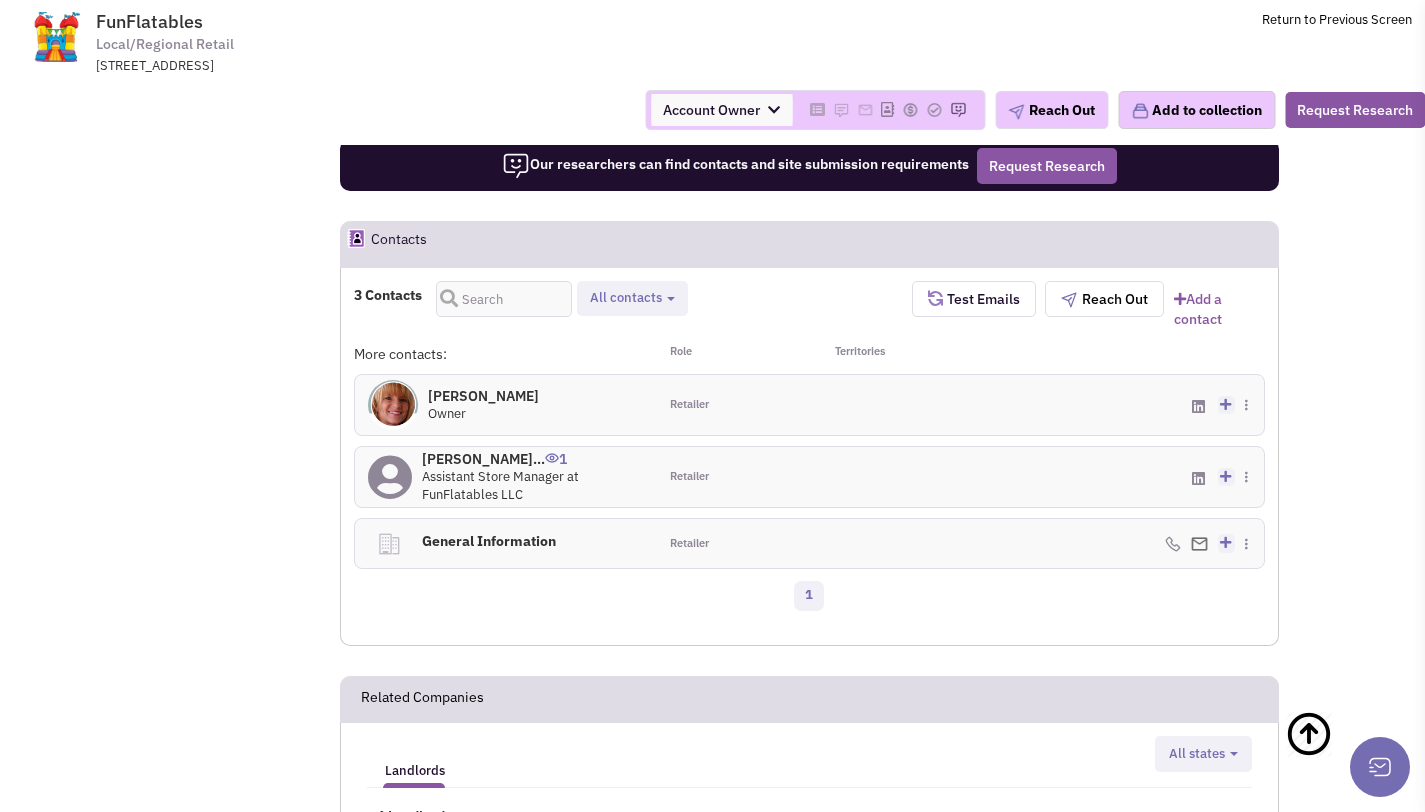 scroll, scrollTop: 1069, scrollLeft: 0, axis: vertical 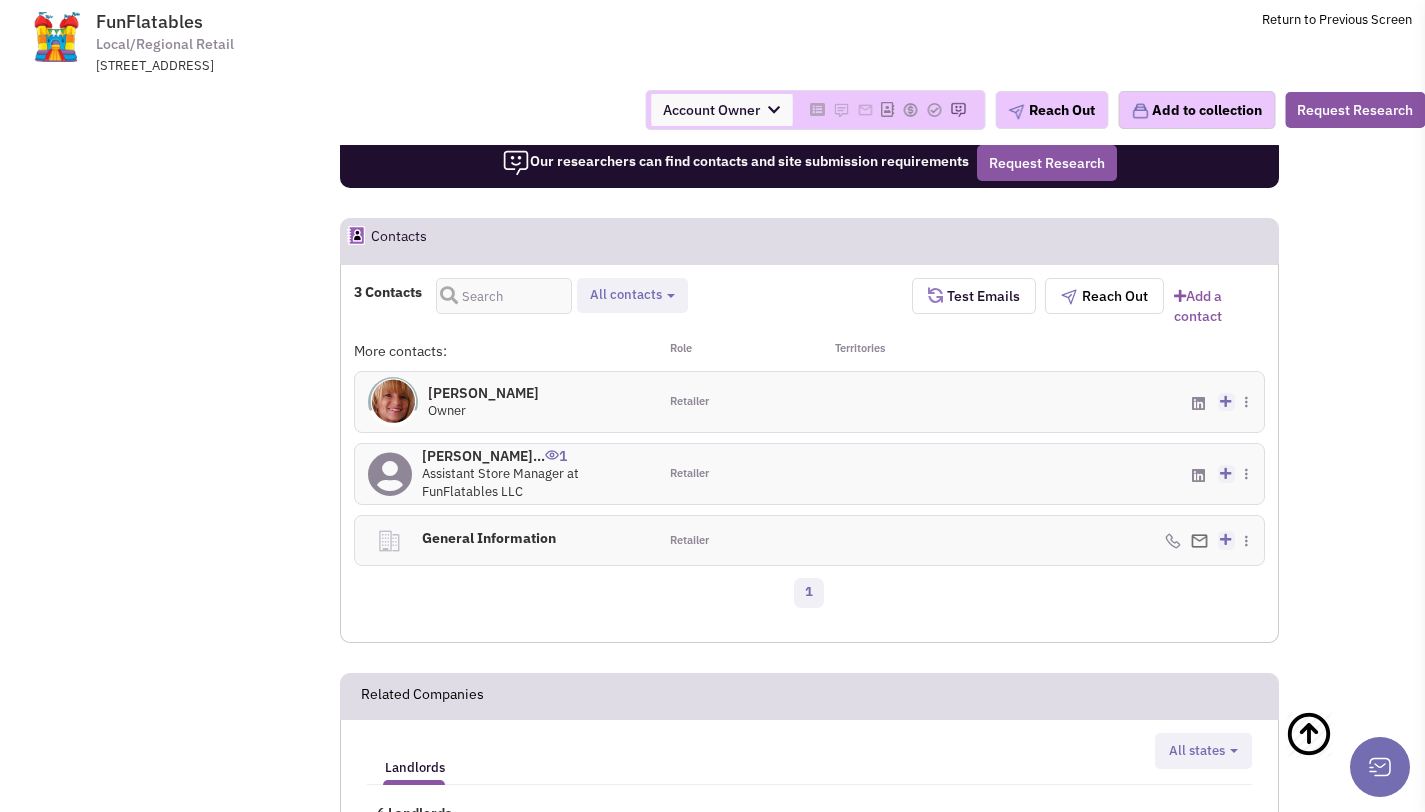 click at bounding box center (393, 402) 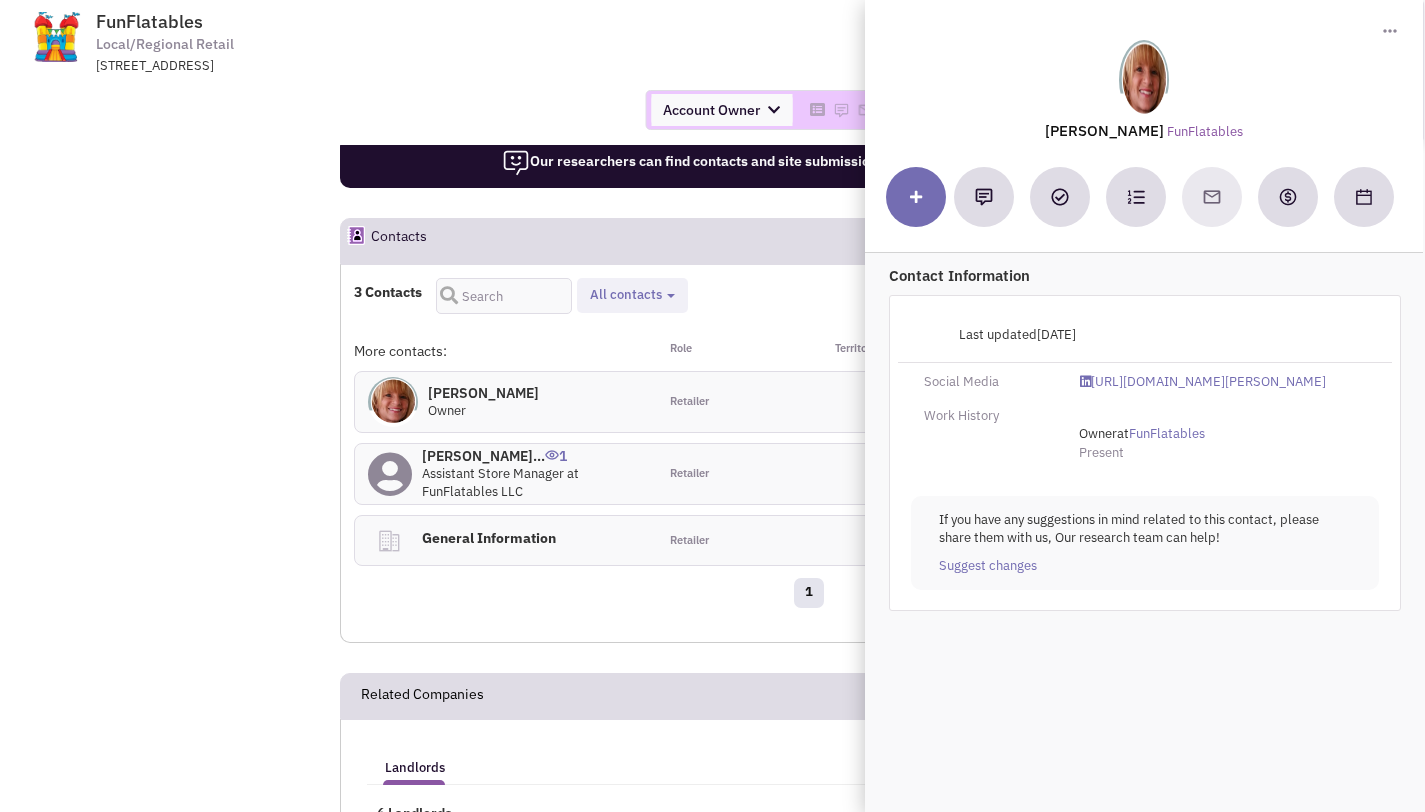 click on "Contacts
Request Research" at bounding box center (809, 241) 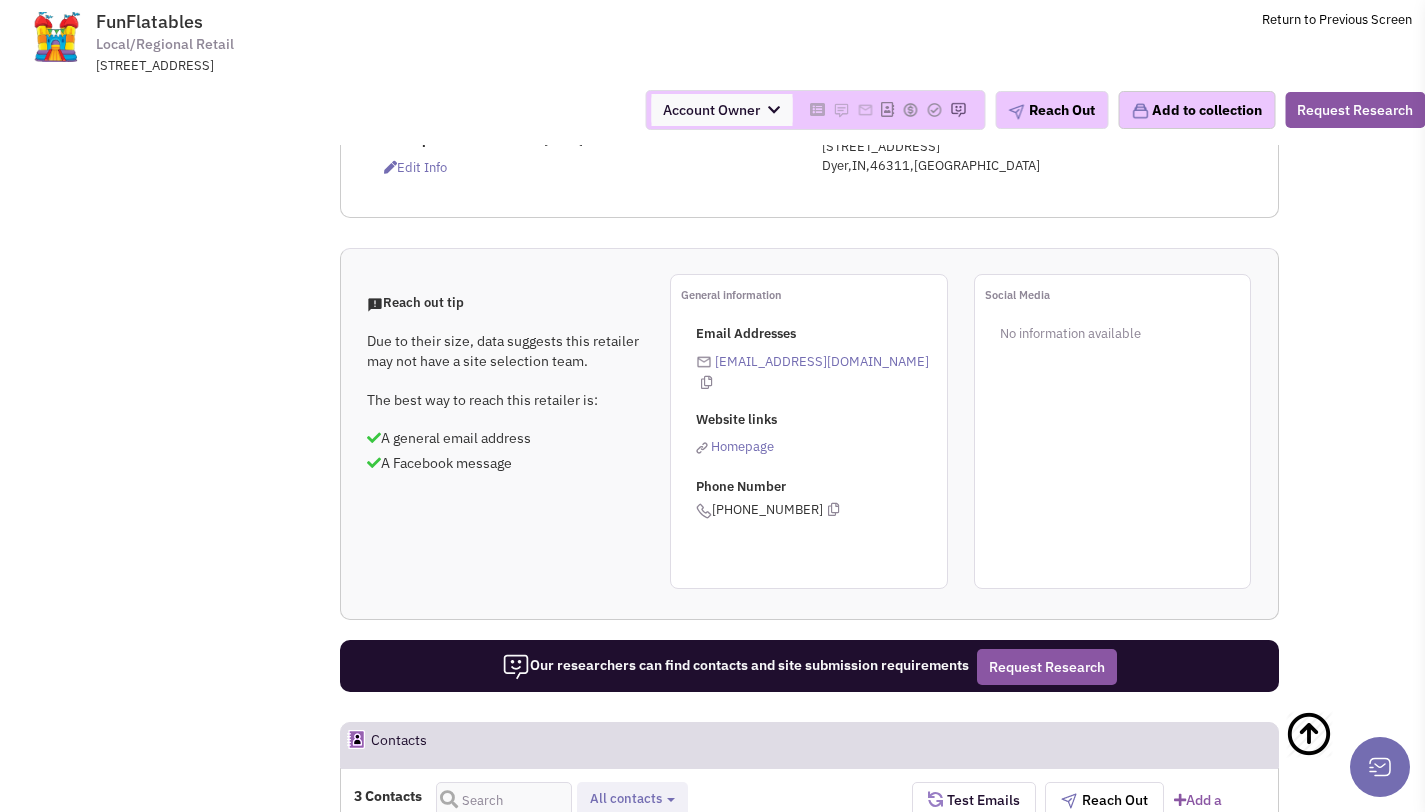 scroll, scrollTop: 0, scrollLeft: 0, axis: both 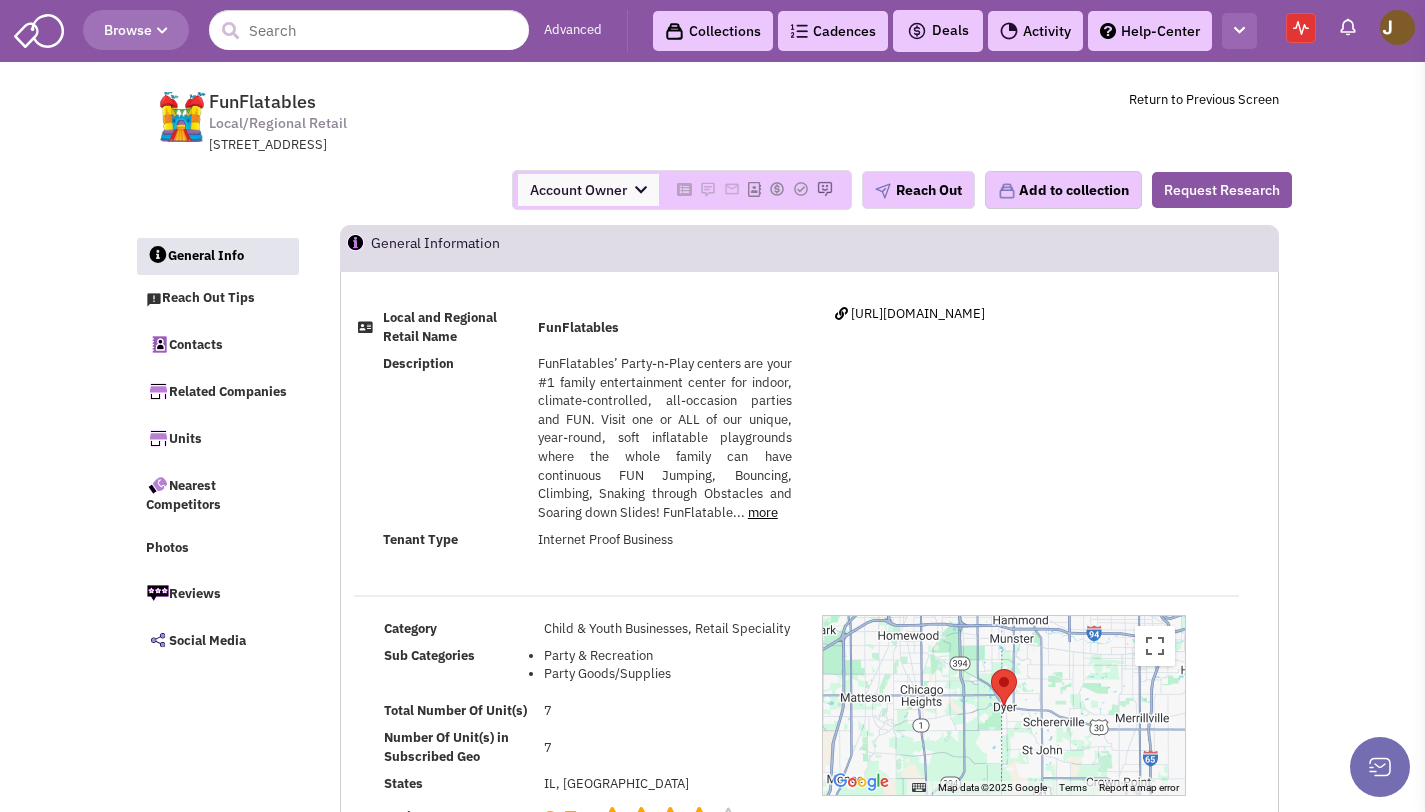 click at bounding box center [1239, 31] 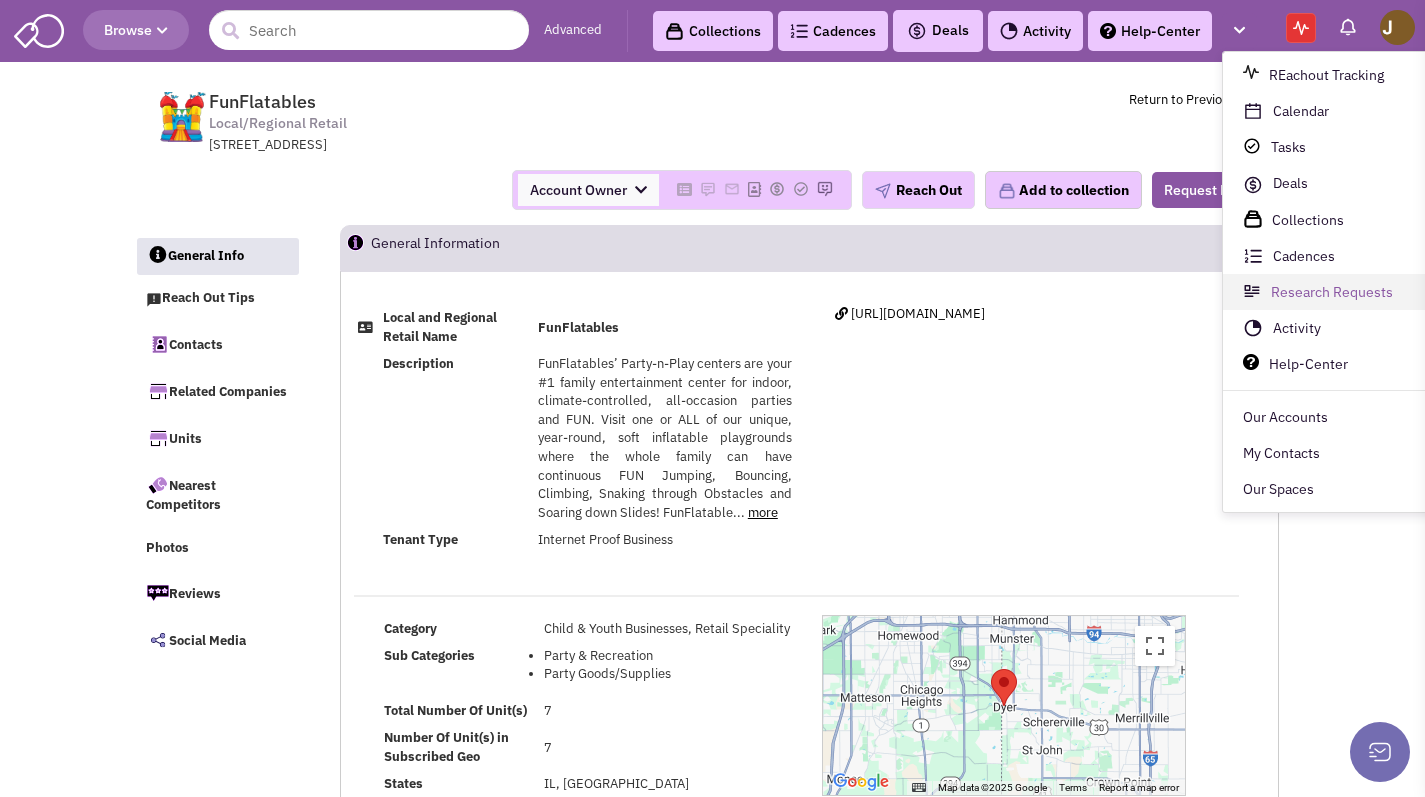 click on "Research Requests" at bounding box center (1332, 293) 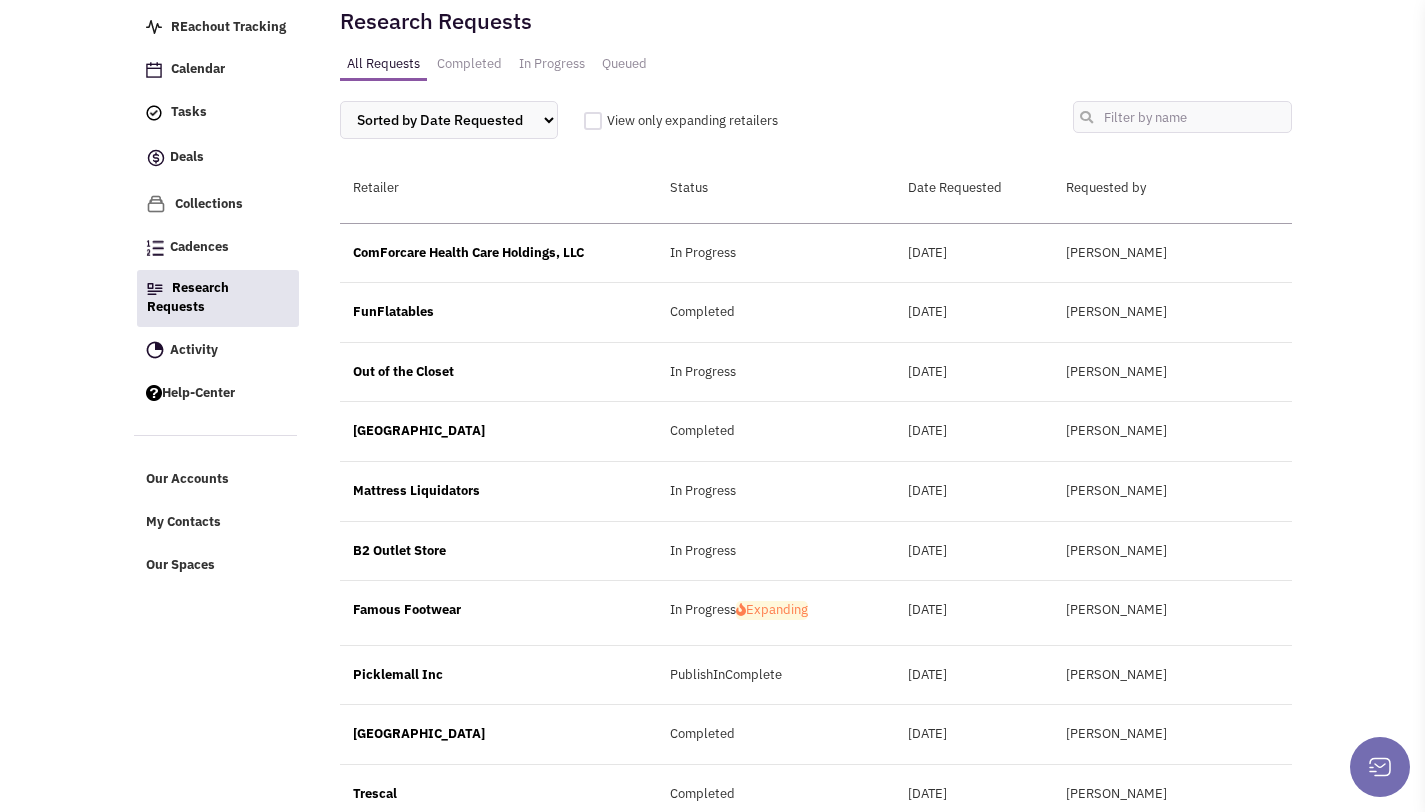 scroll, scrollTop: 0, scrollLeft: 0, axis: both 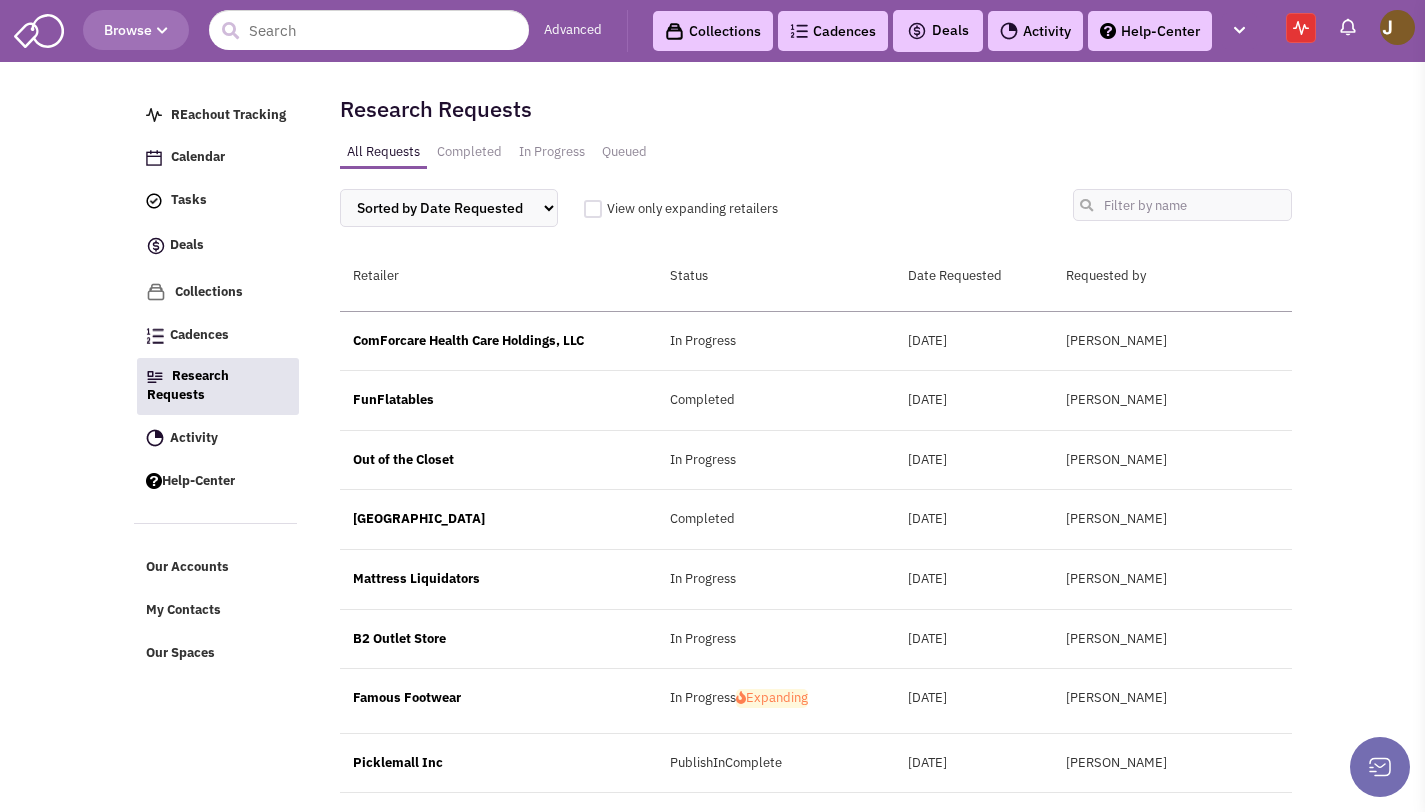 click on "Completed" at bounding box center [776, 519] 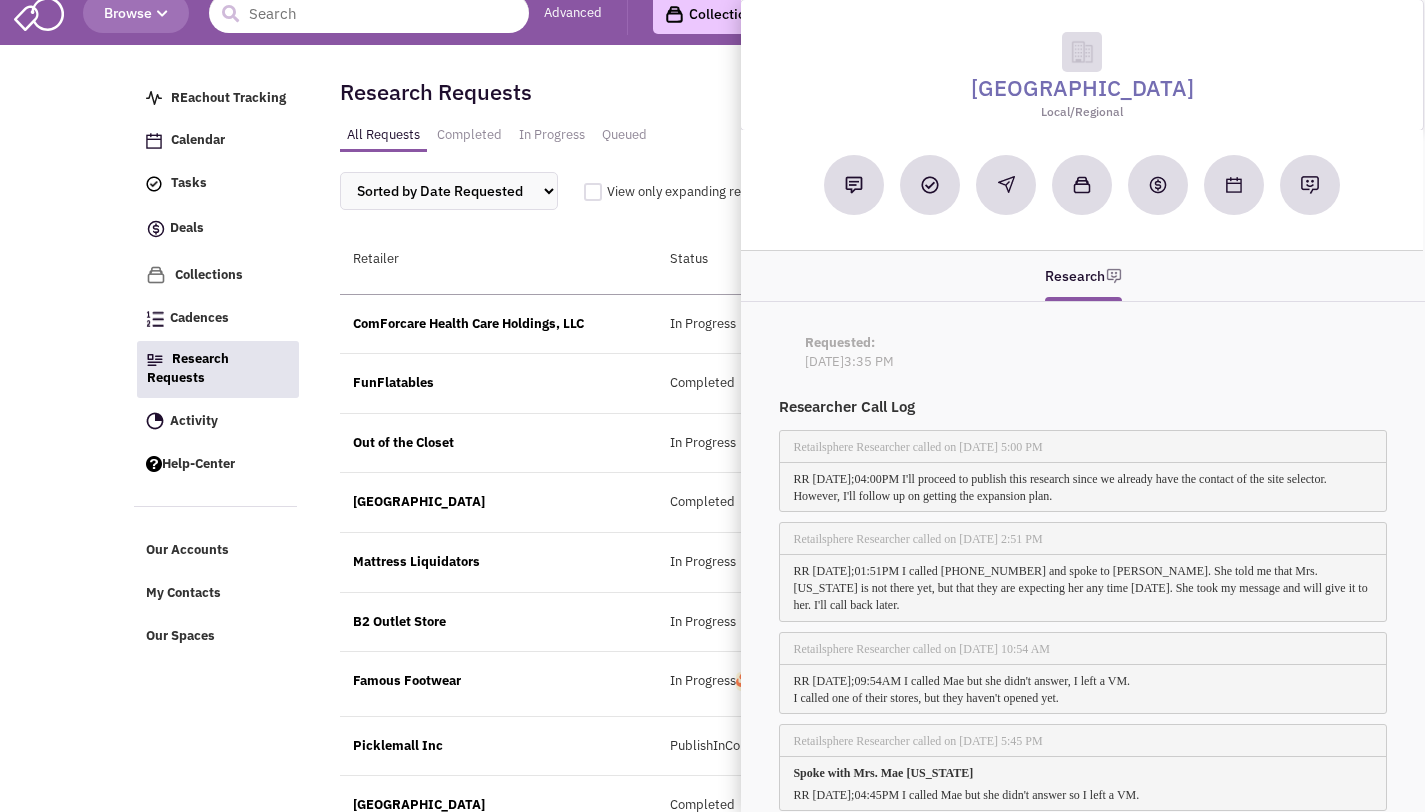 scroll, scrollTop: 22, scrollLeft: 0, axis: vertical 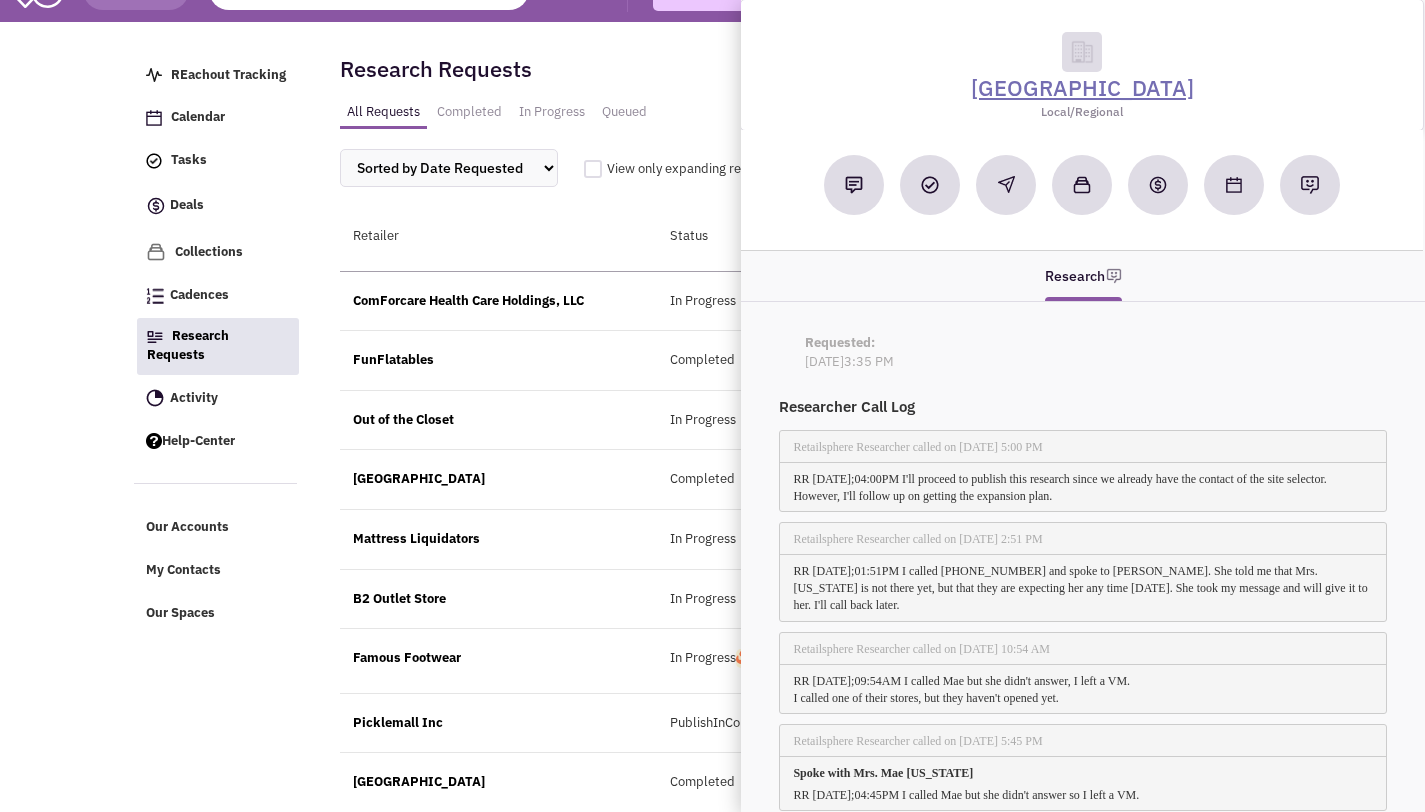 click on "[GEOGRAPHIC_DATA]" at bounding box center (1082, 87) 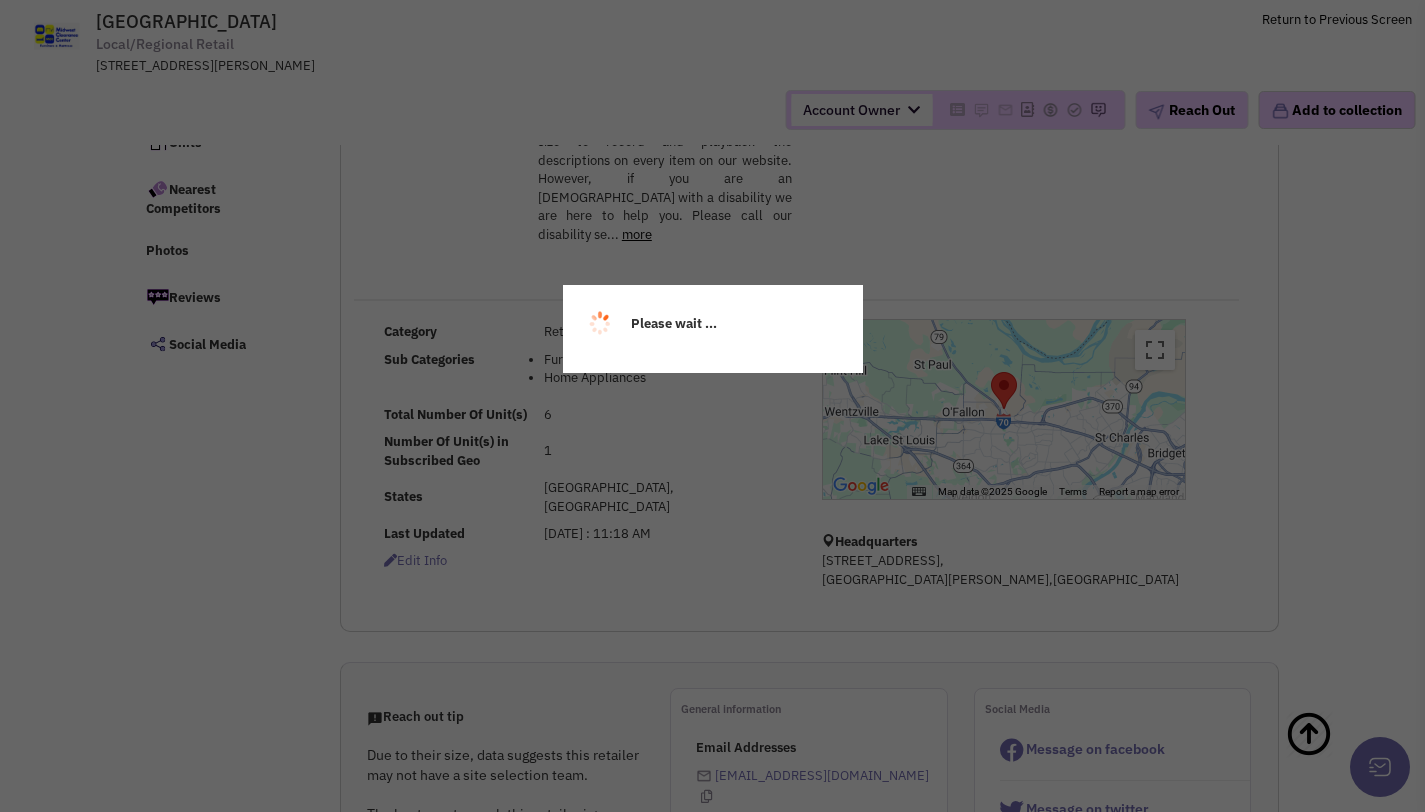 scroll, scrollTop: 0, scrollLeft: 0, axis: both 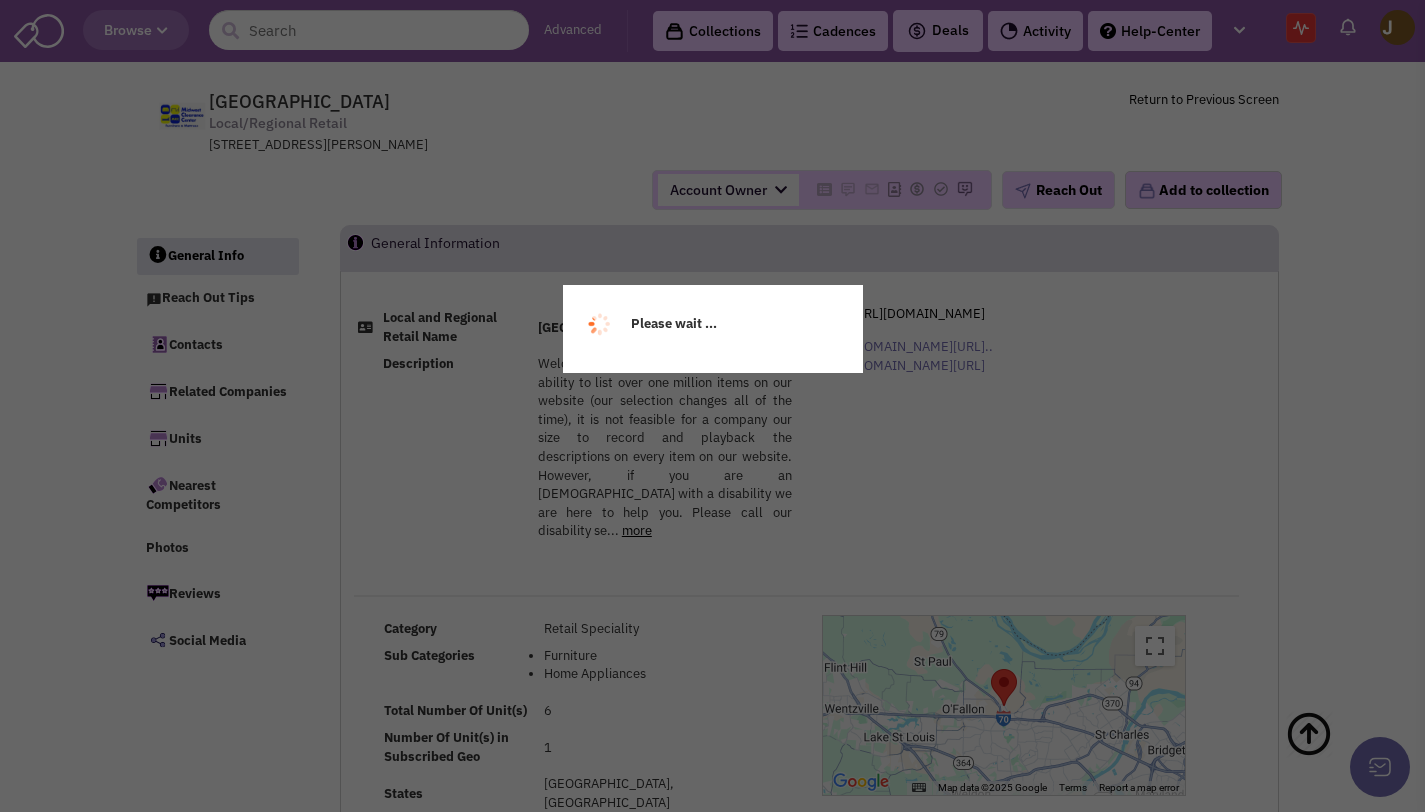 select 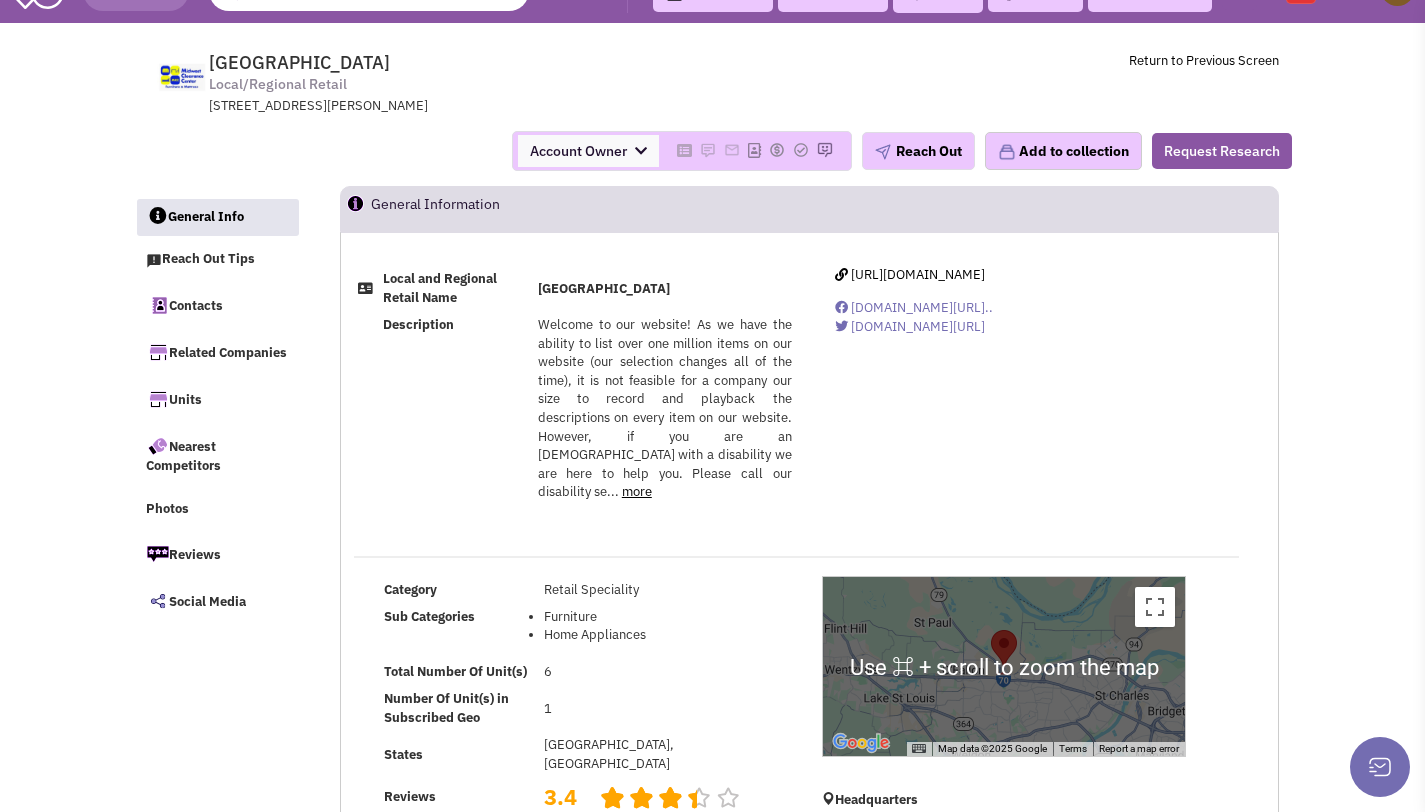 scroll, scrollTop: 43, scrollLeft: 0, axis: vertical 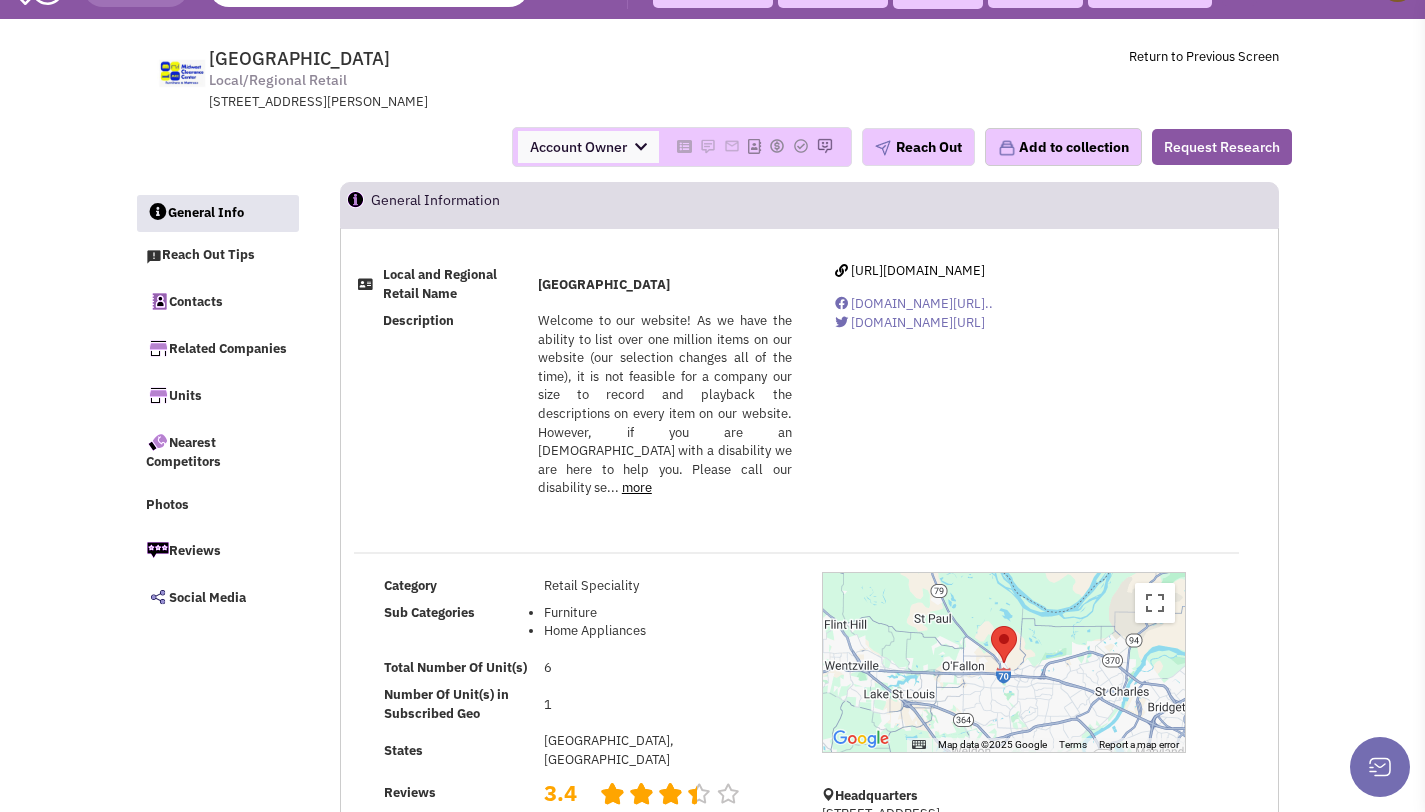 drag, startPoint x: 557, startPoint y: 318, endPoint x: 795, endPoint y: 440, distance: 267.4472 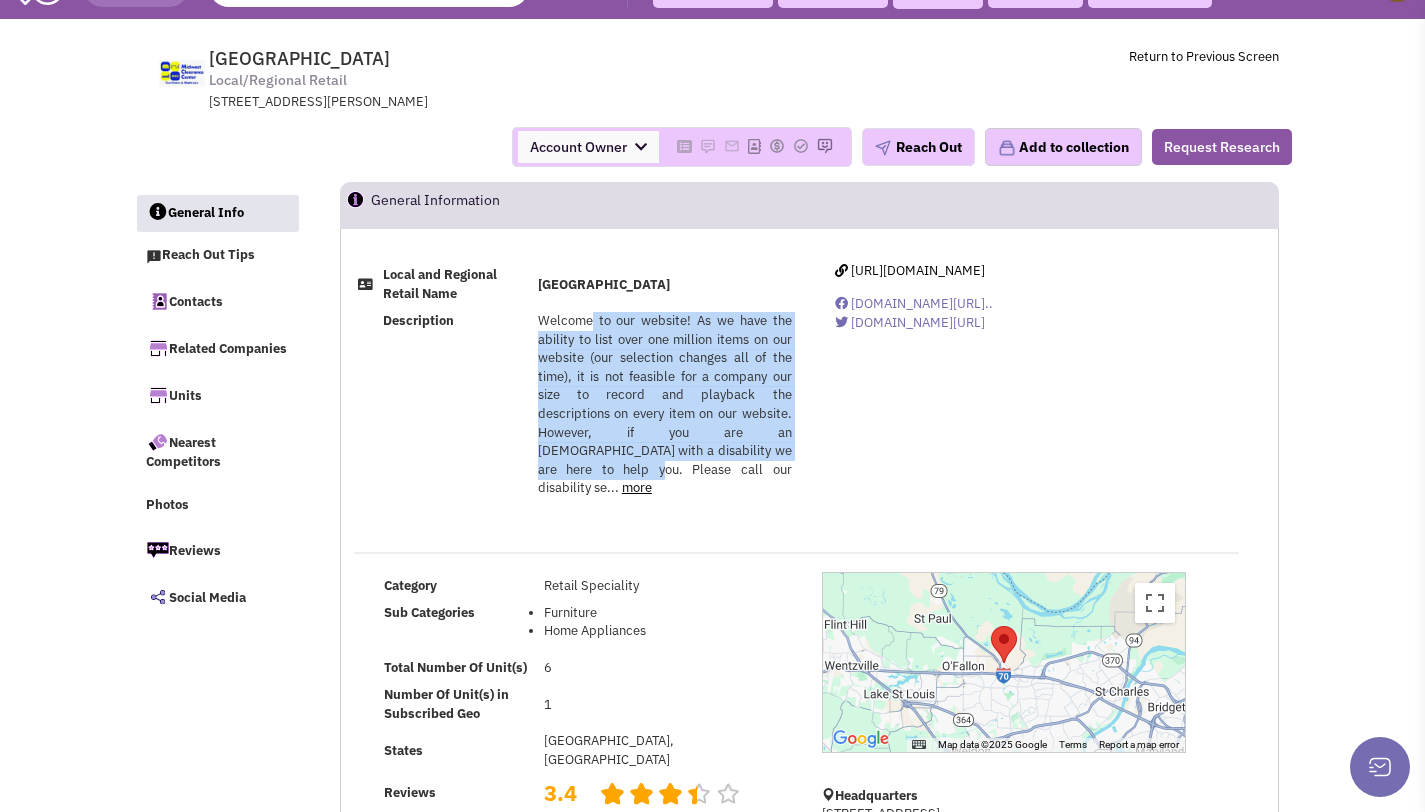 drag, startPoint x: 793, startPoint y: 445, endPoint x: 591, endPoint y: 314, distance: 240.75922 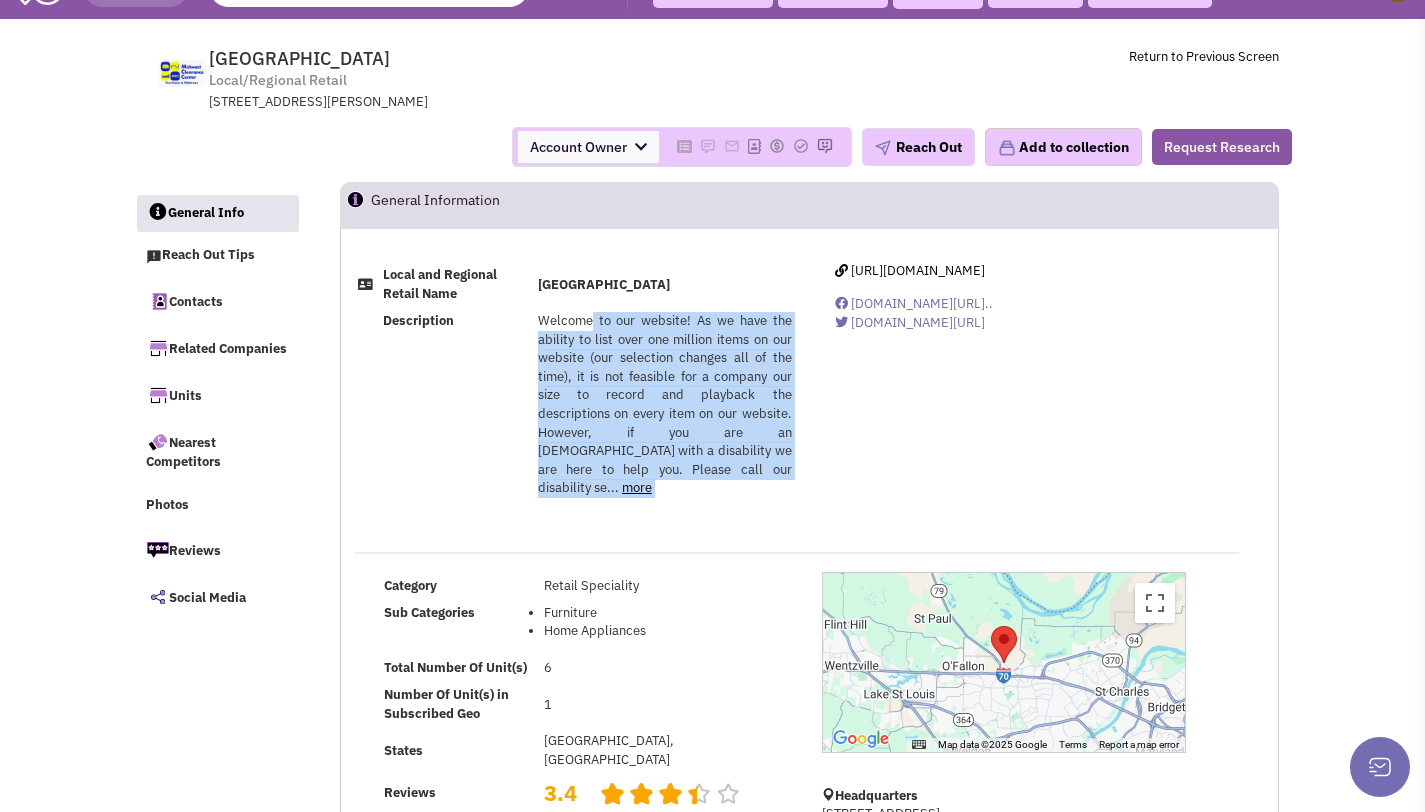 drag, startPoint x: 591, startPoint y: 314, endPoint x: 800, endPoint y: 416, distance: 232.56181 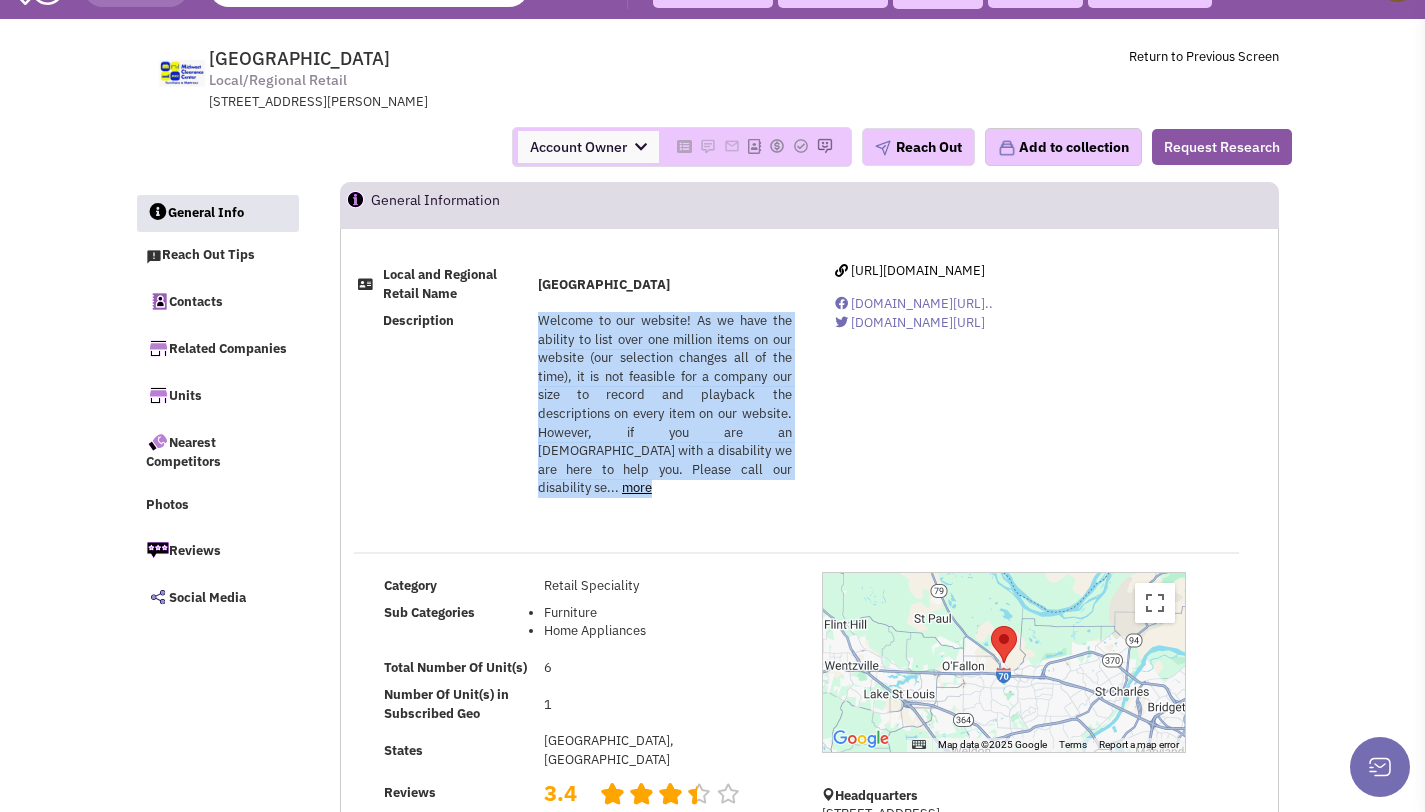 drag, startPoint x: 697, startPoint y: 482, endPoint x: 579, endPoint y: 309, distance: 209.41107 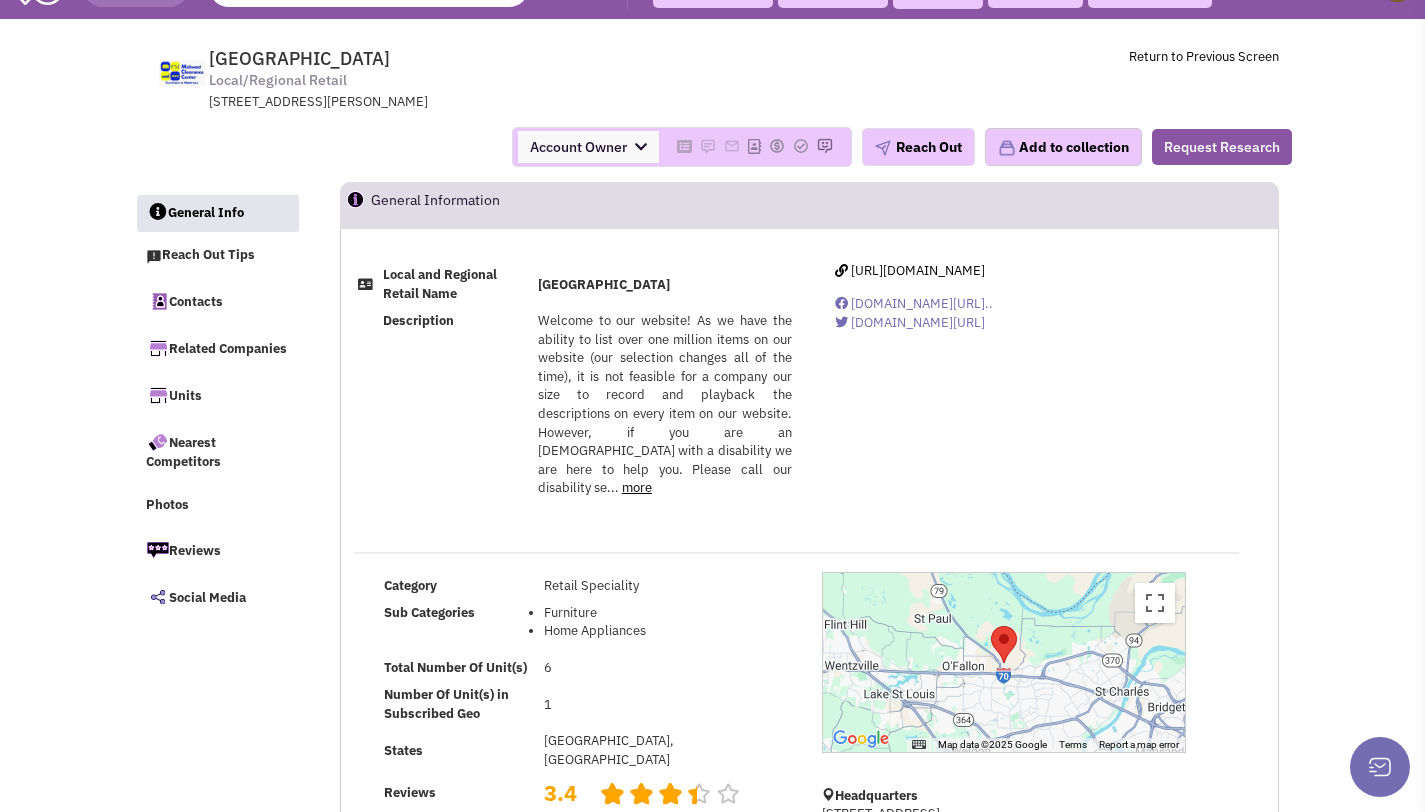 drag, startPoint x: 586, startPoint y: 311, endPoint x: 830, endPoint y: 425, distance: 269.31766 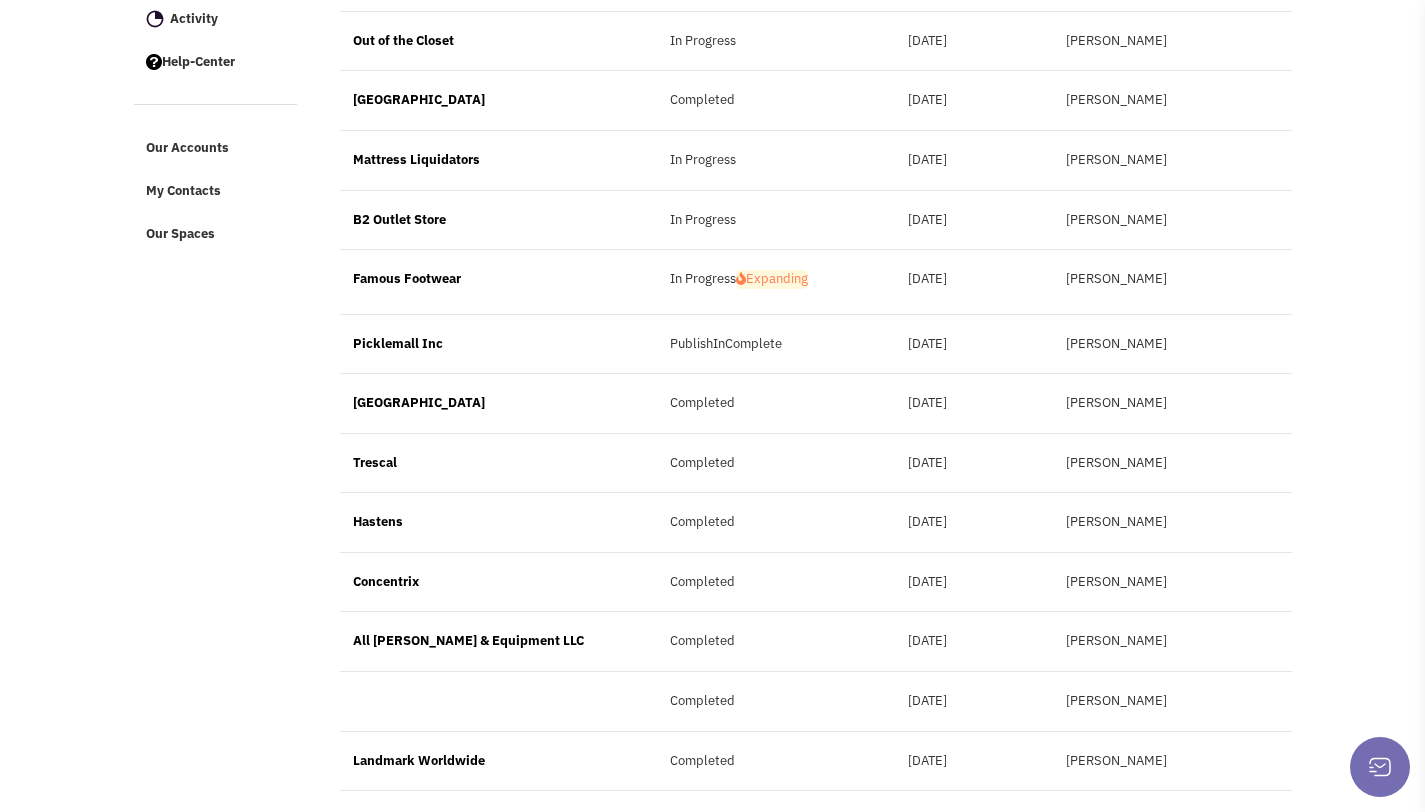 scroll, scrollTop: 431, scrollLeft: 0, axis: vertical 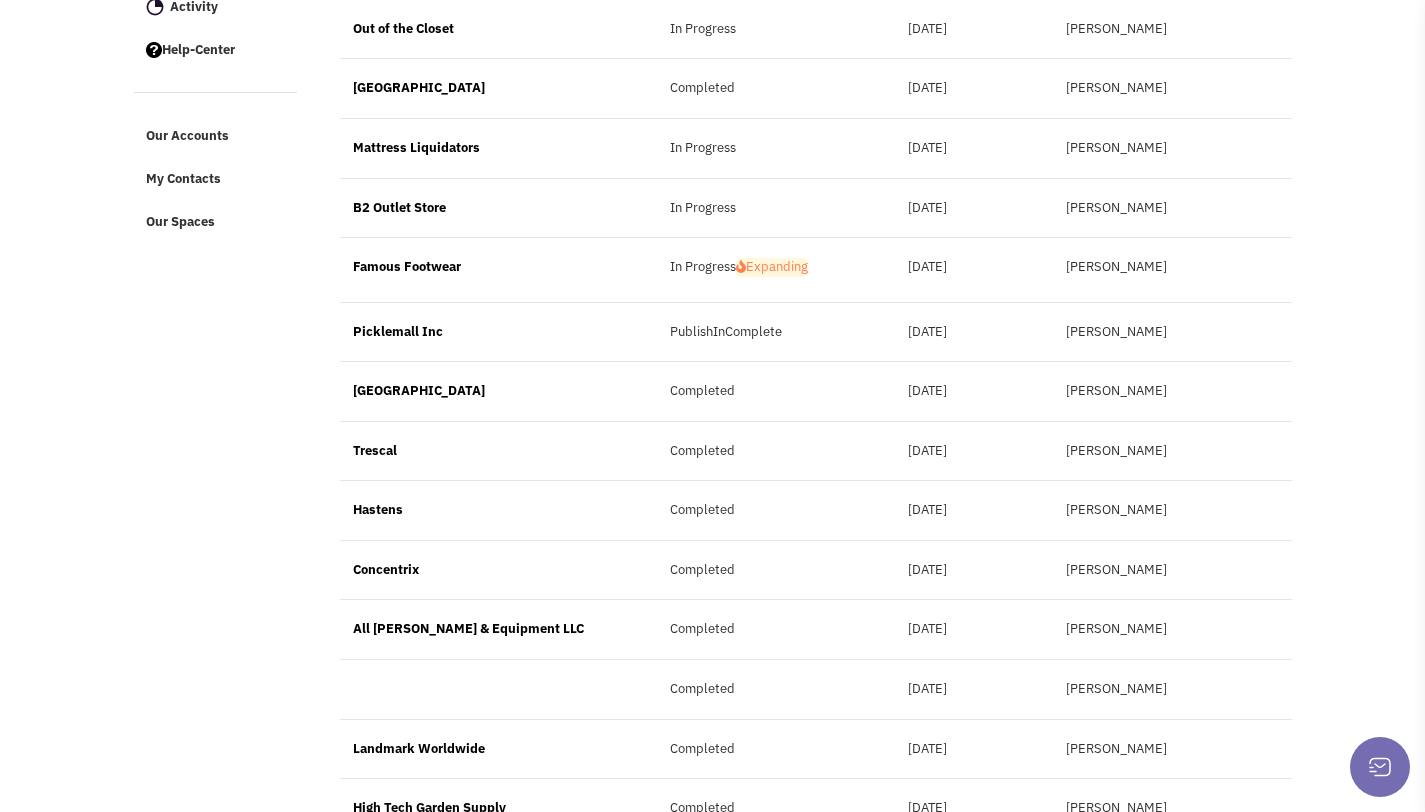 click on "Picklemall Inc
PublishInComplete
[DATE]
[PERSON_NAME]" at bounding box center [816, 333] 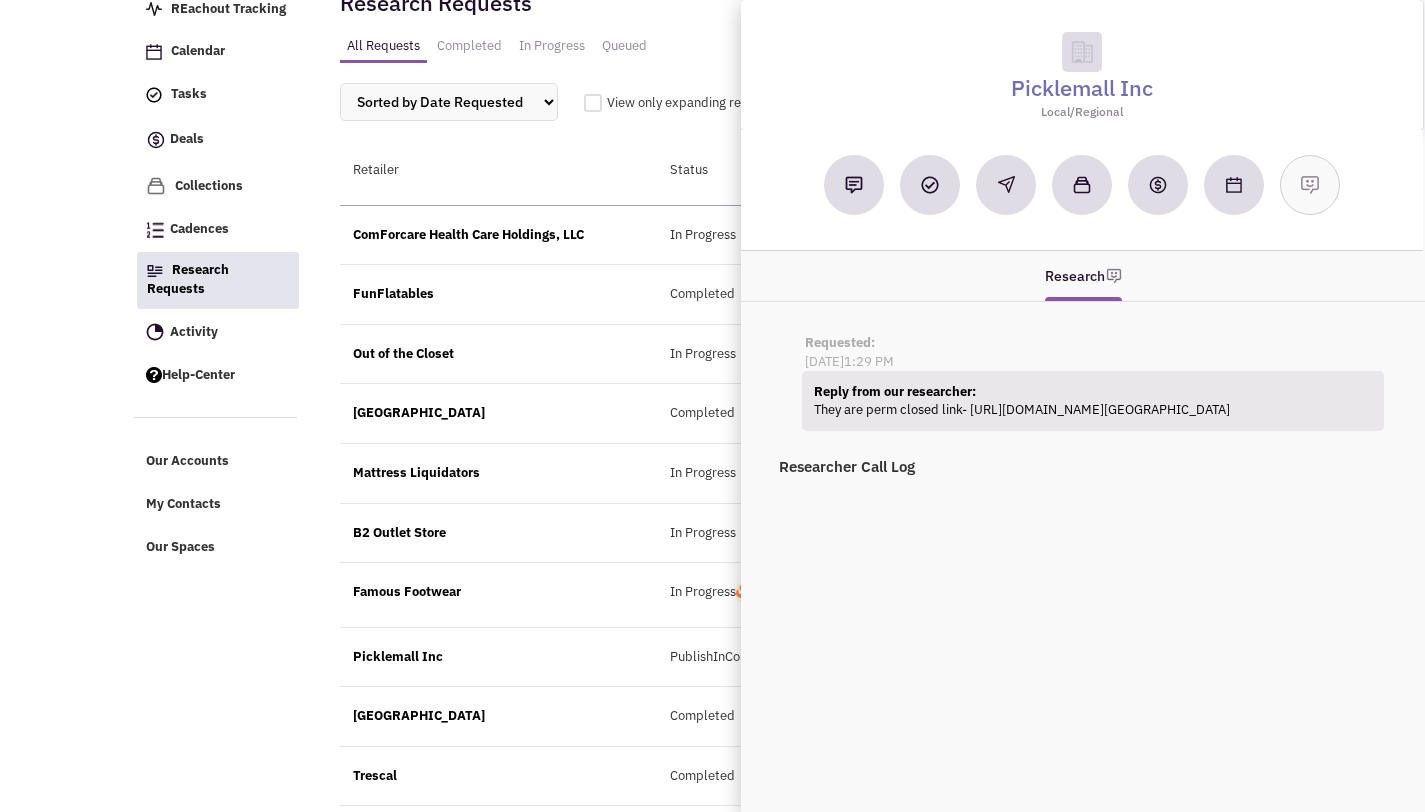 scroll, scrollTop: 0, scrollLeft: 0, axis: both 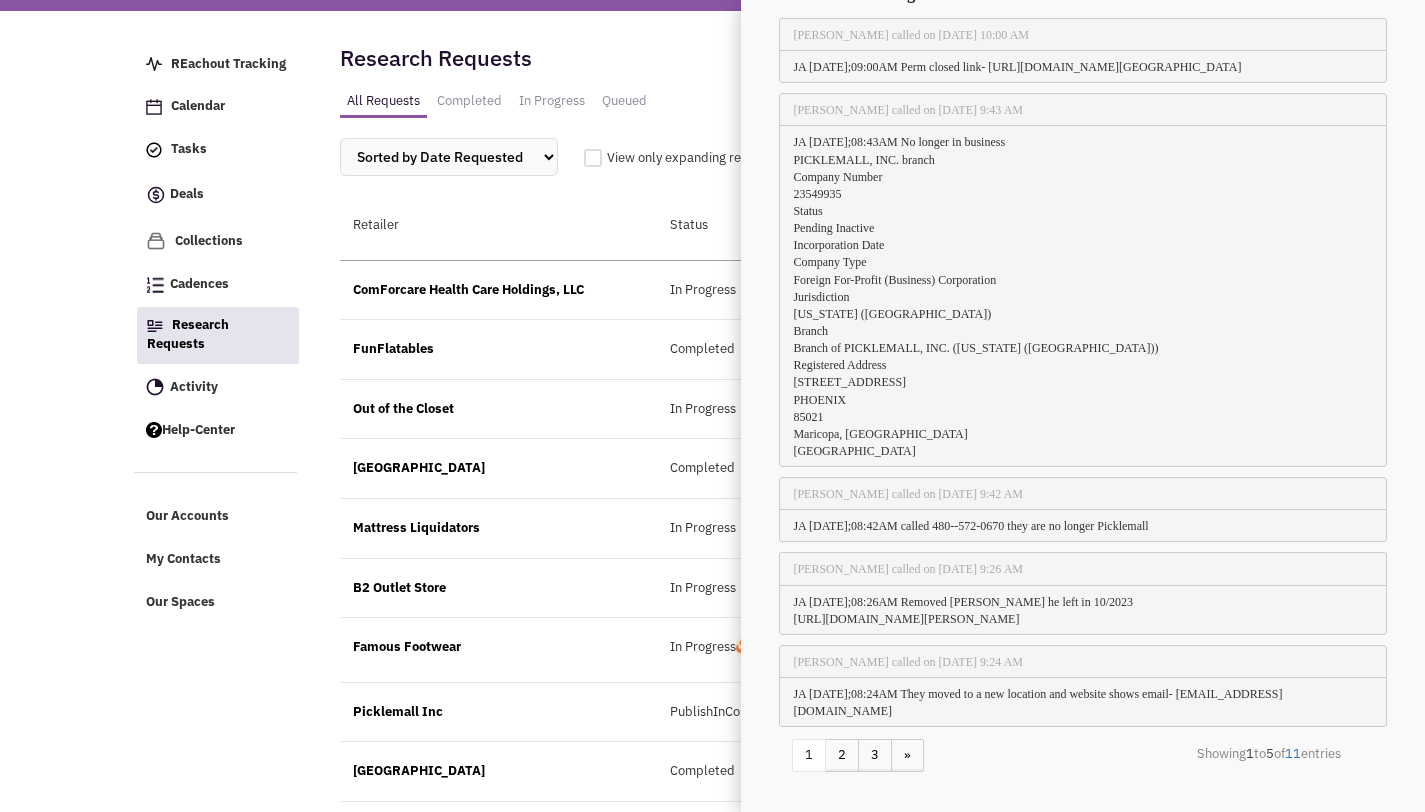 click on "Sorted by Date Requested
Retailer
Status
View only expanding retailers" at bounding box center (816, 157) 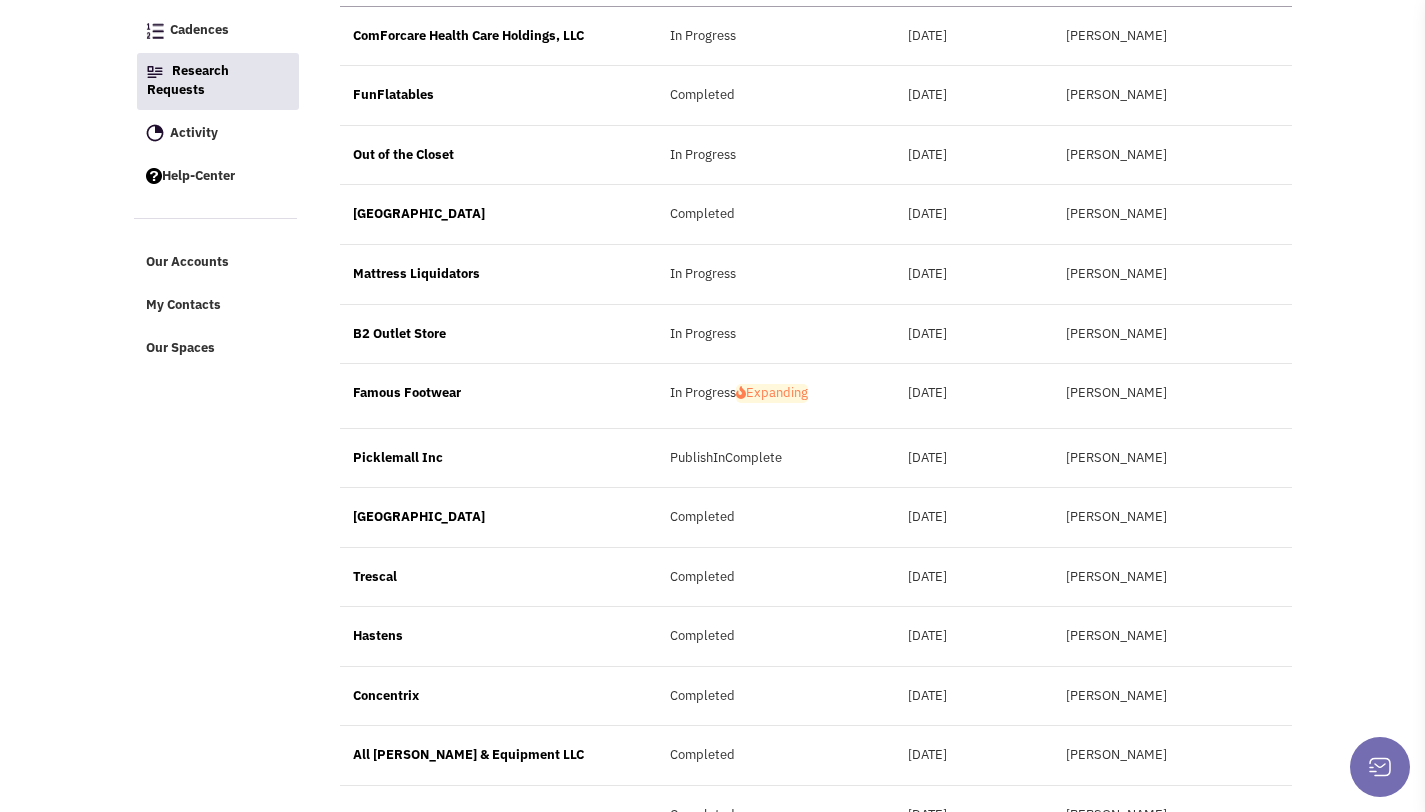 scroll, scrollTop: 299, scrollLeft: 0, axis: vertical 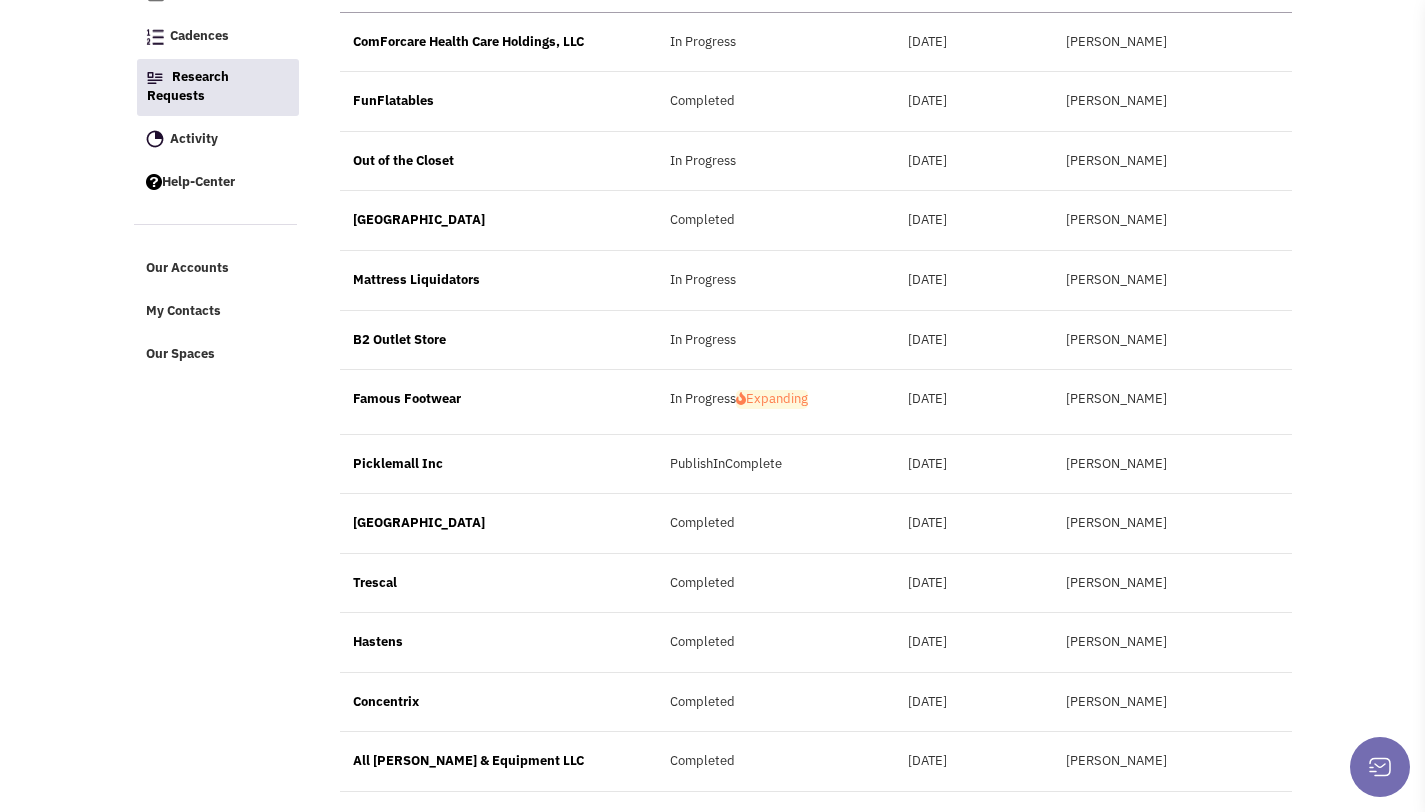 click on "Mattress Liquidators" at bounding box center [498, 280] 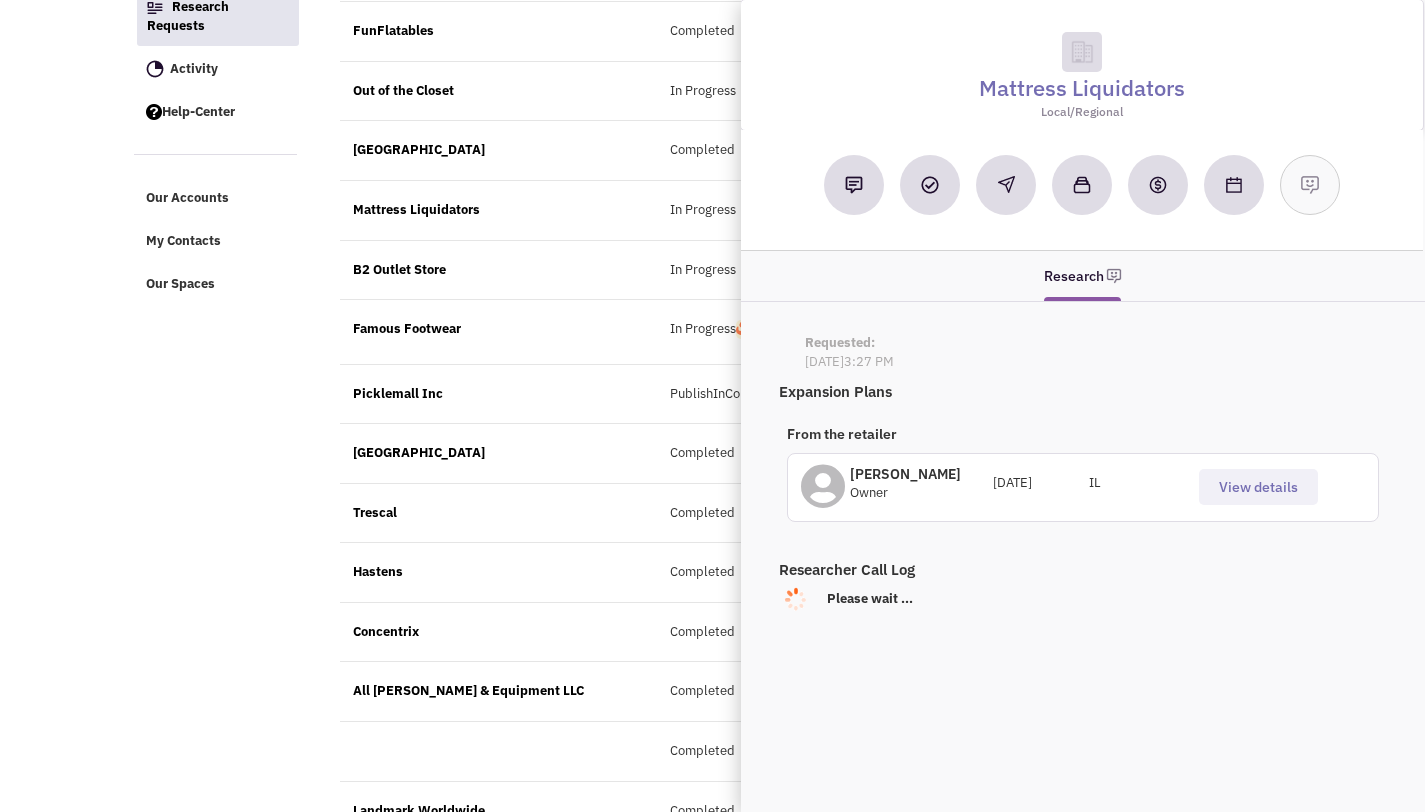 scroll, scrollTop: 371, scrollLeft: 0, axis: vertical 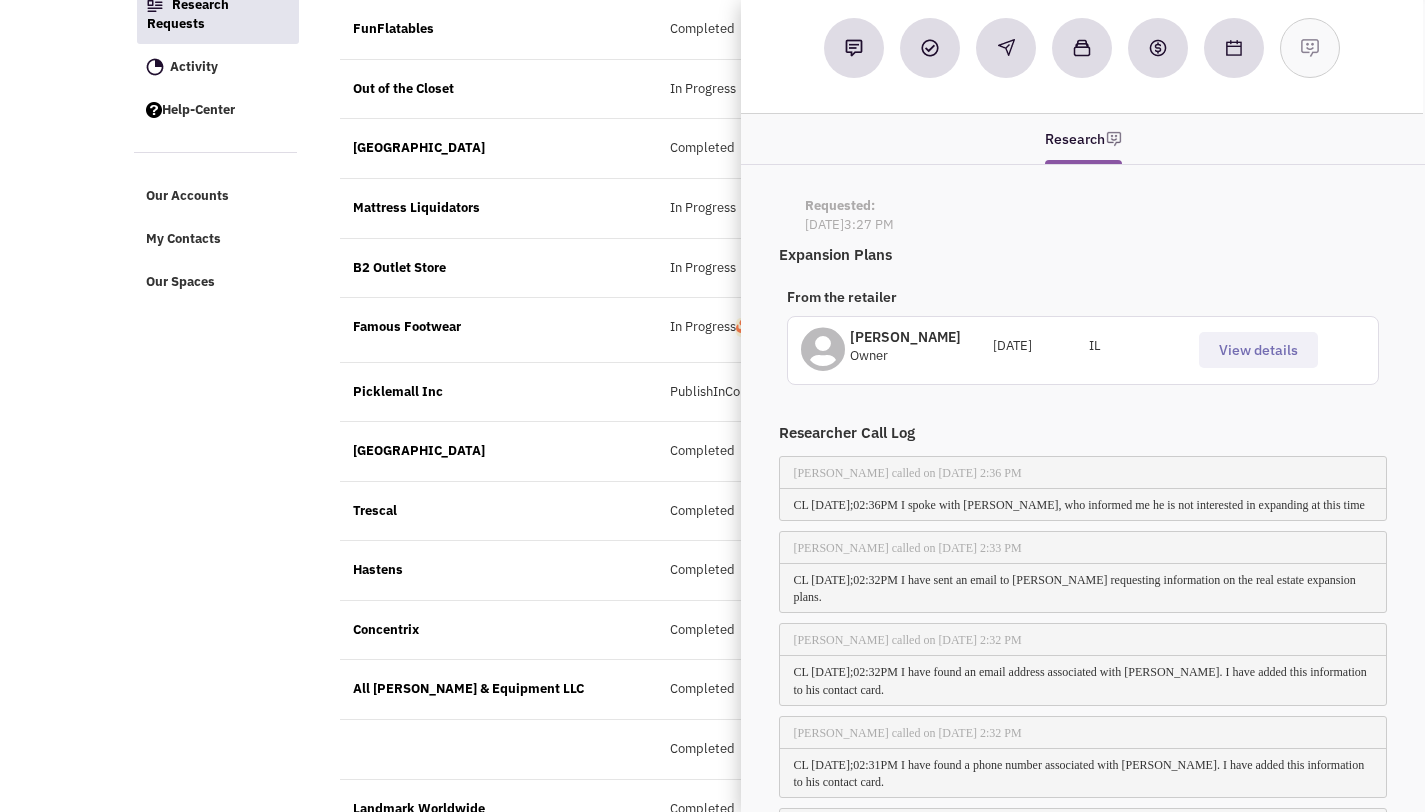 click on "View details" at bounding box center [1258, 350] 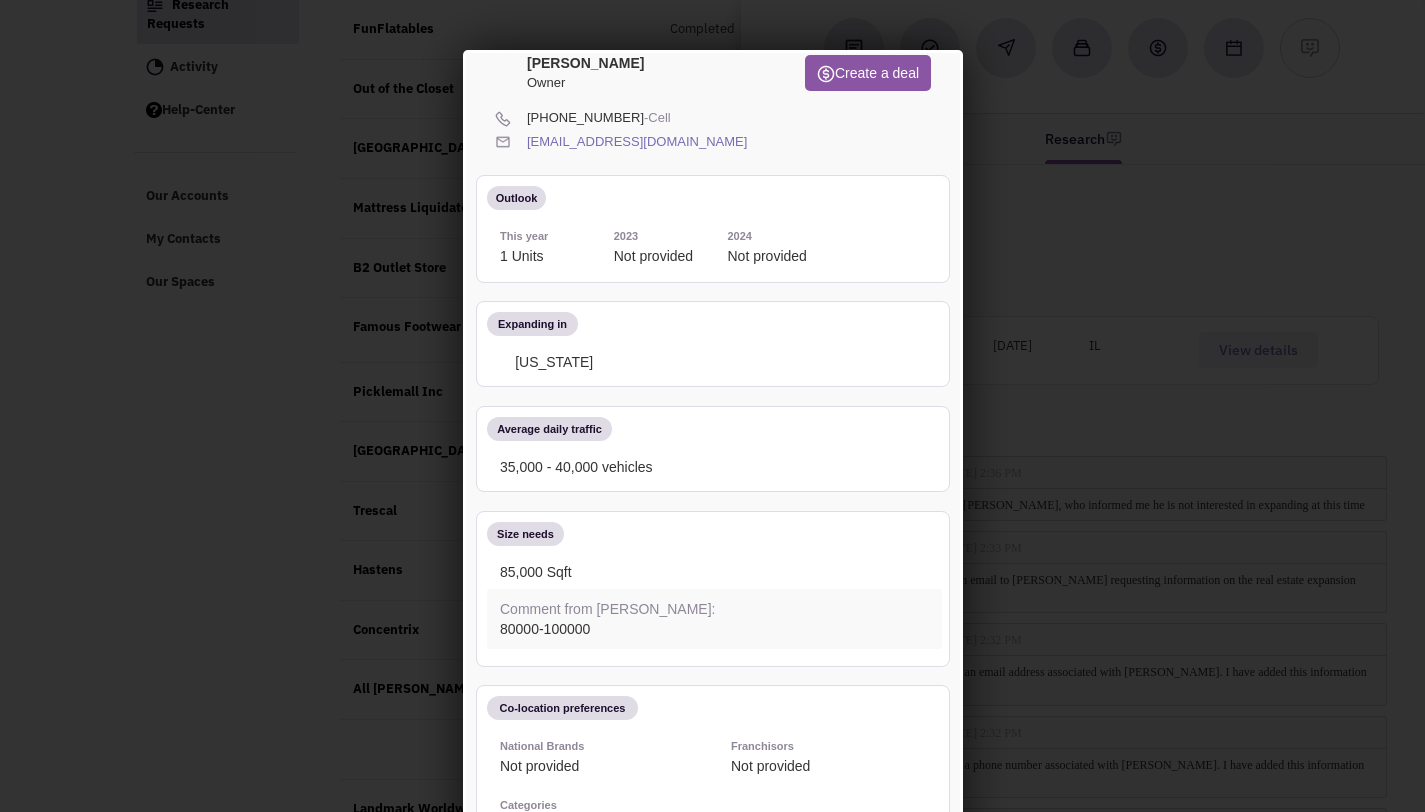 scroll, scrollTop: 0, scrollLeft: 0, axis: both 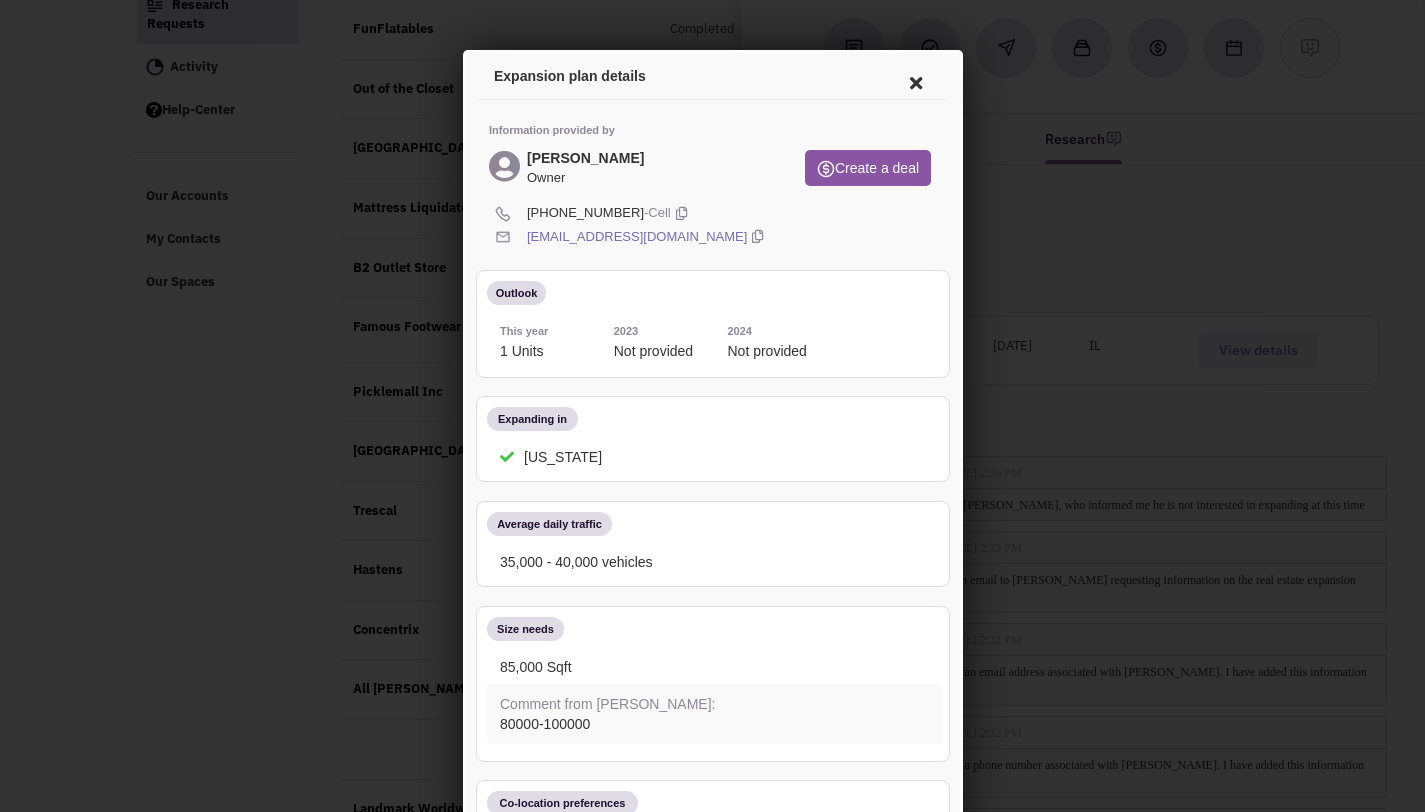 click at bounding box center (912, 80) 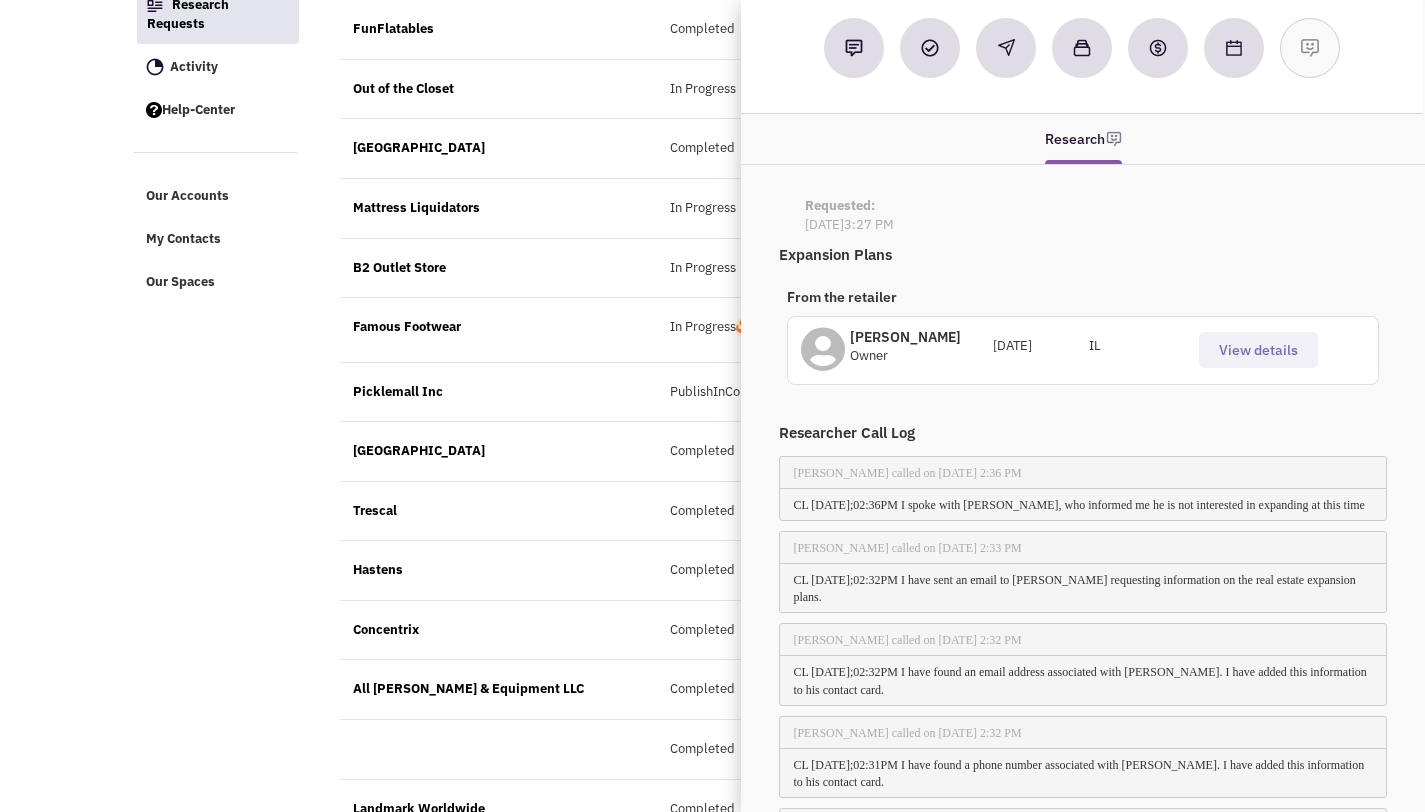 click on "Famous Footwear
In Progress
Expanding
[DATE]
K Brown" at bounding box center [816, 330] 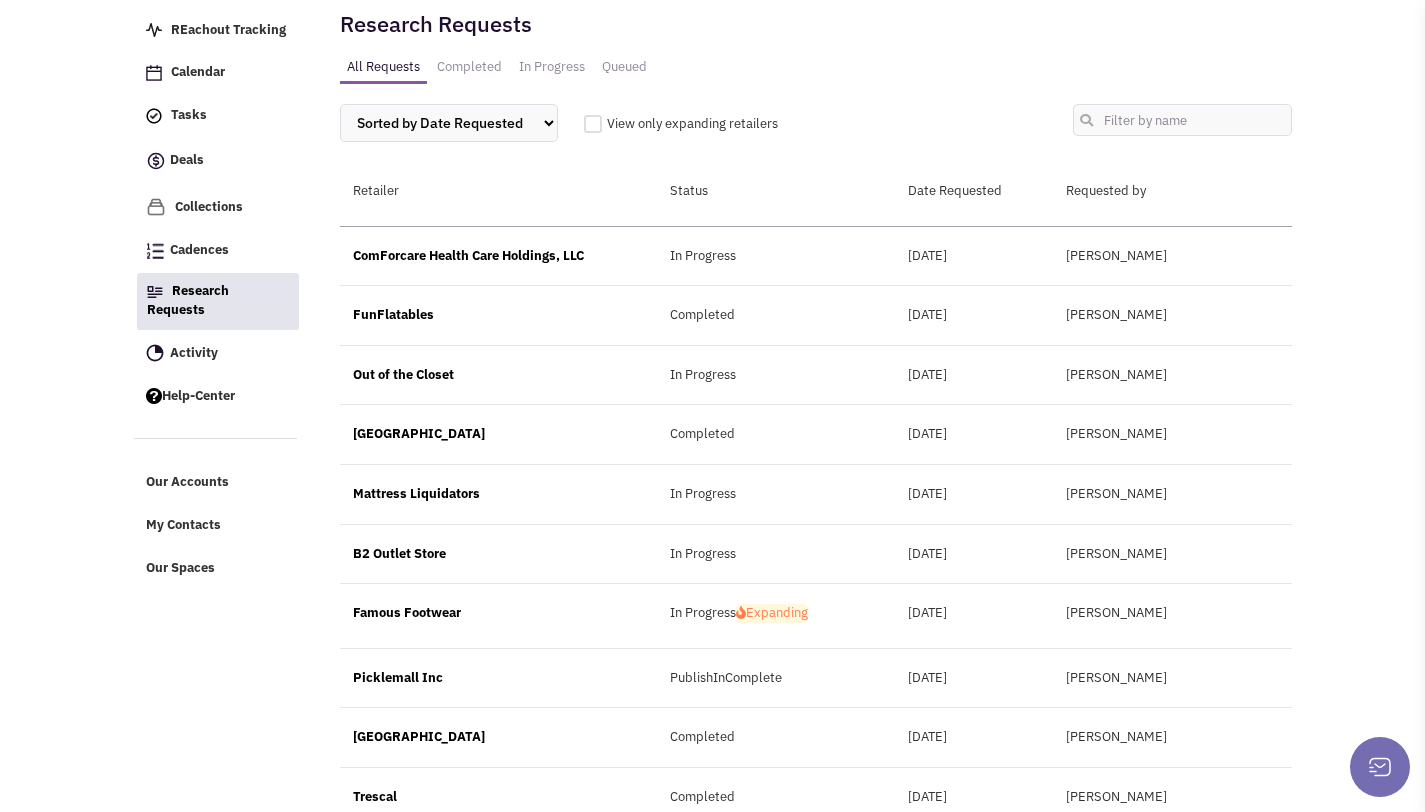 scroll, scrollTop: 80, scrollLeft: 0, axis: vertical 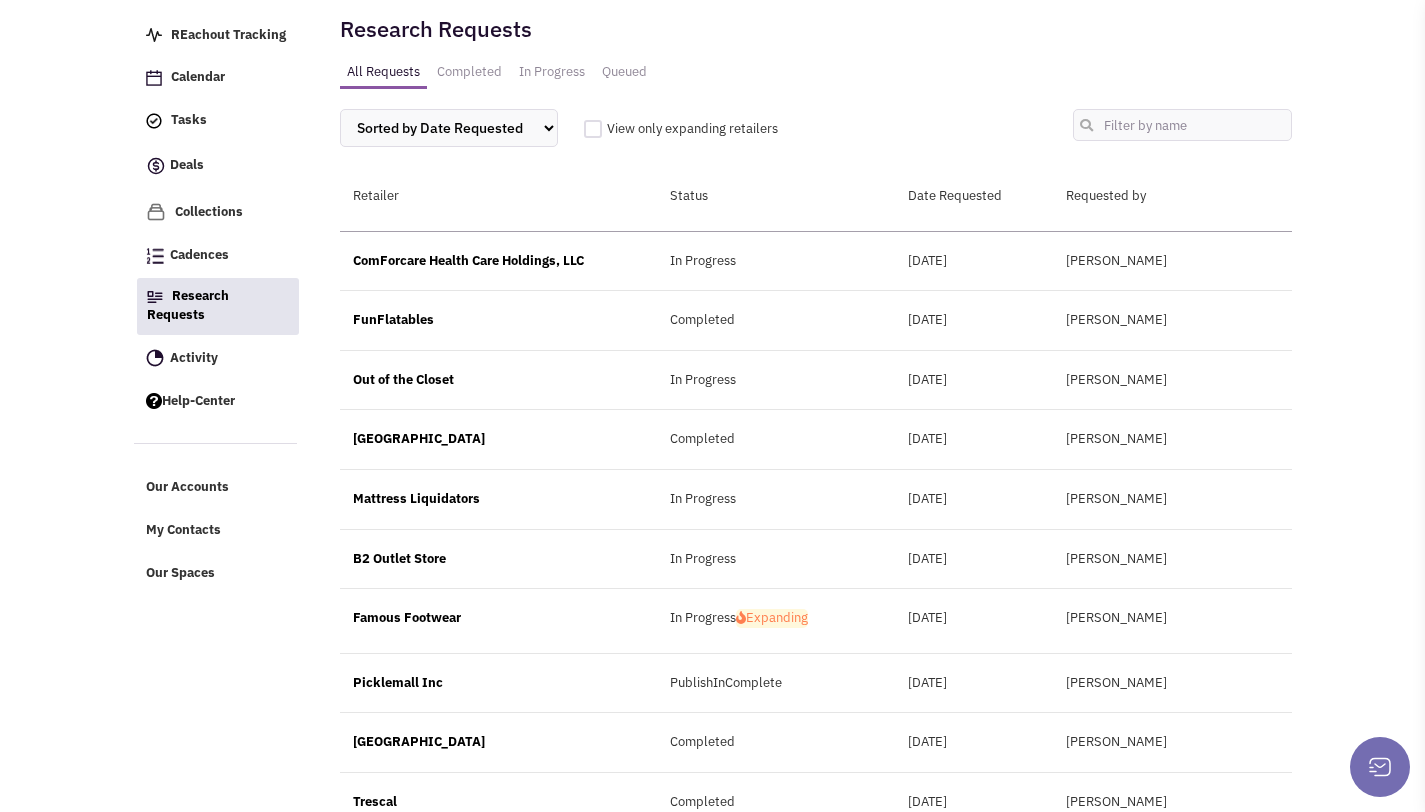 click on "FunFlatables" at bounding box center [498, 320] 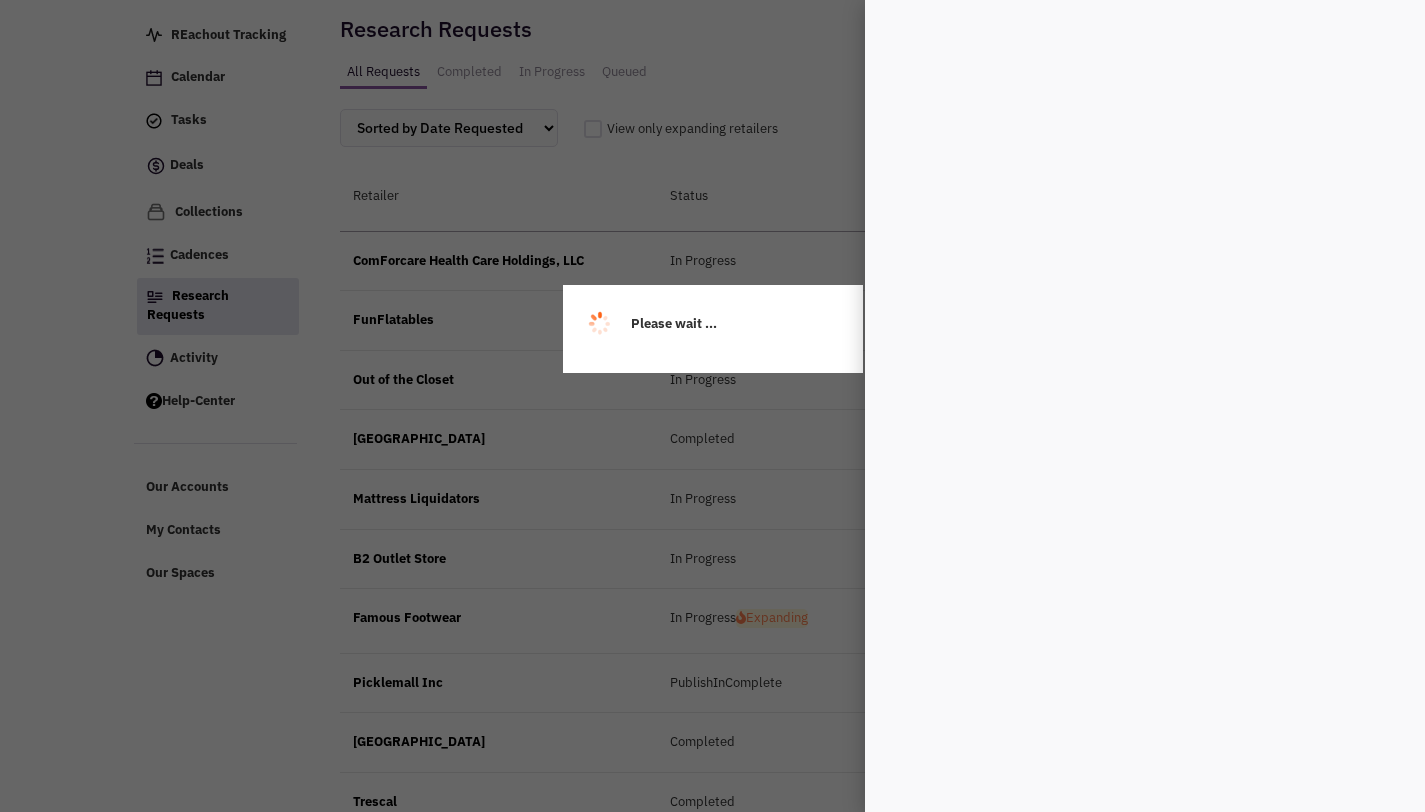 scroll, scrollTop: 0, scrollLeft: 0, axis: both 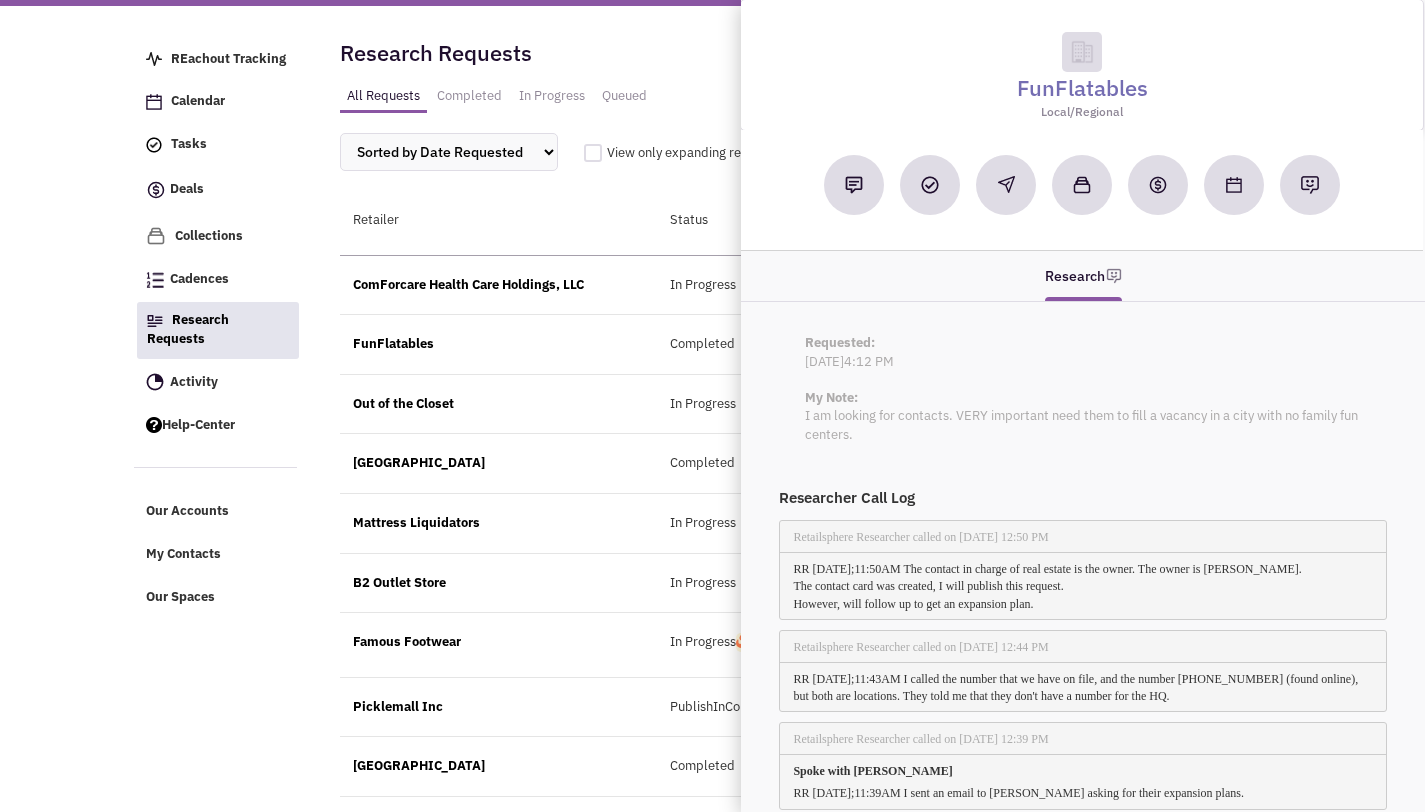 click on "My Note:
I am looking for contacts. VERY important need them to fill a vacancy in a city with no family fun centers." at bounding box center (1082, 417) 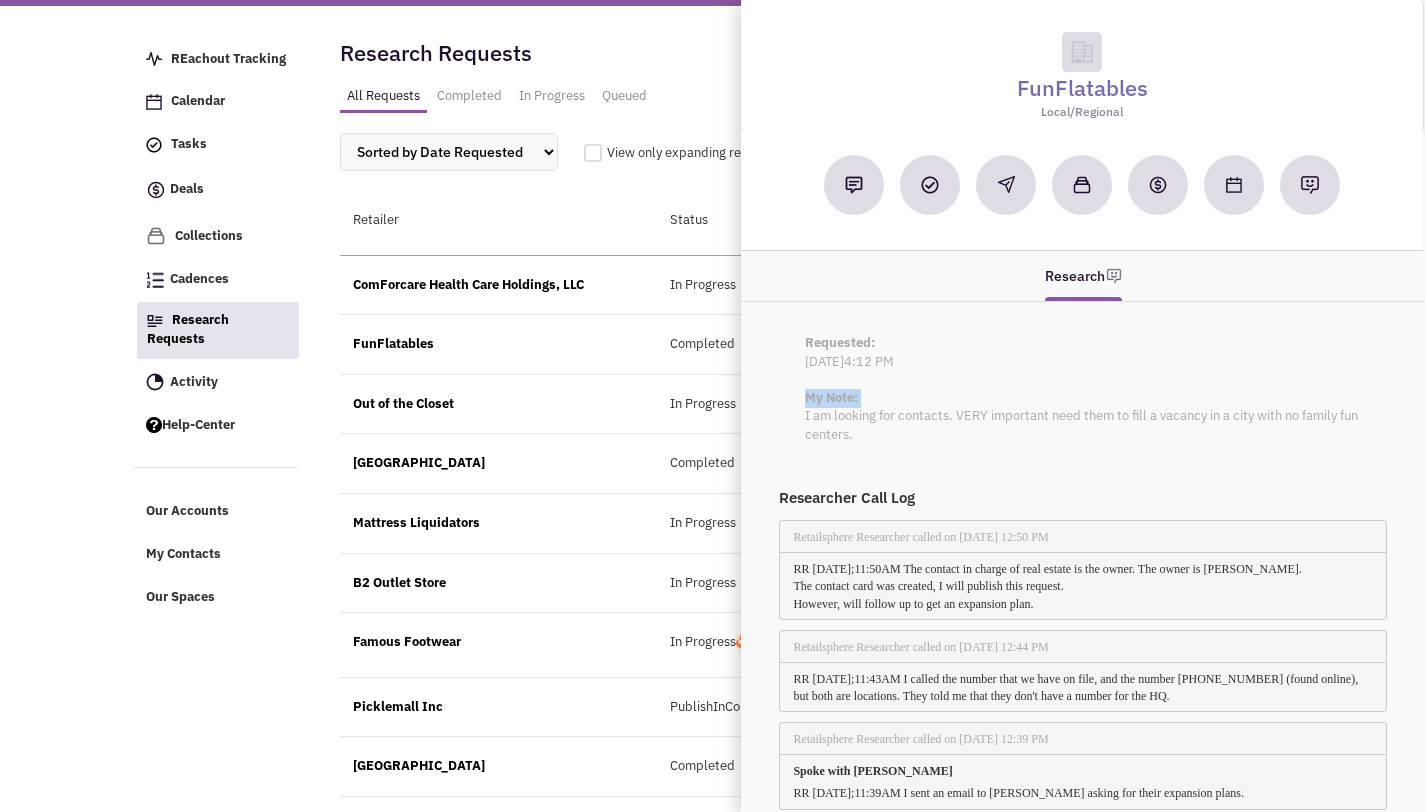 click on "My Note:
I am looking for contacts. VERY important need them to fill a vacancy in a city with no family fun centers." at bounding box center [1082, 417] 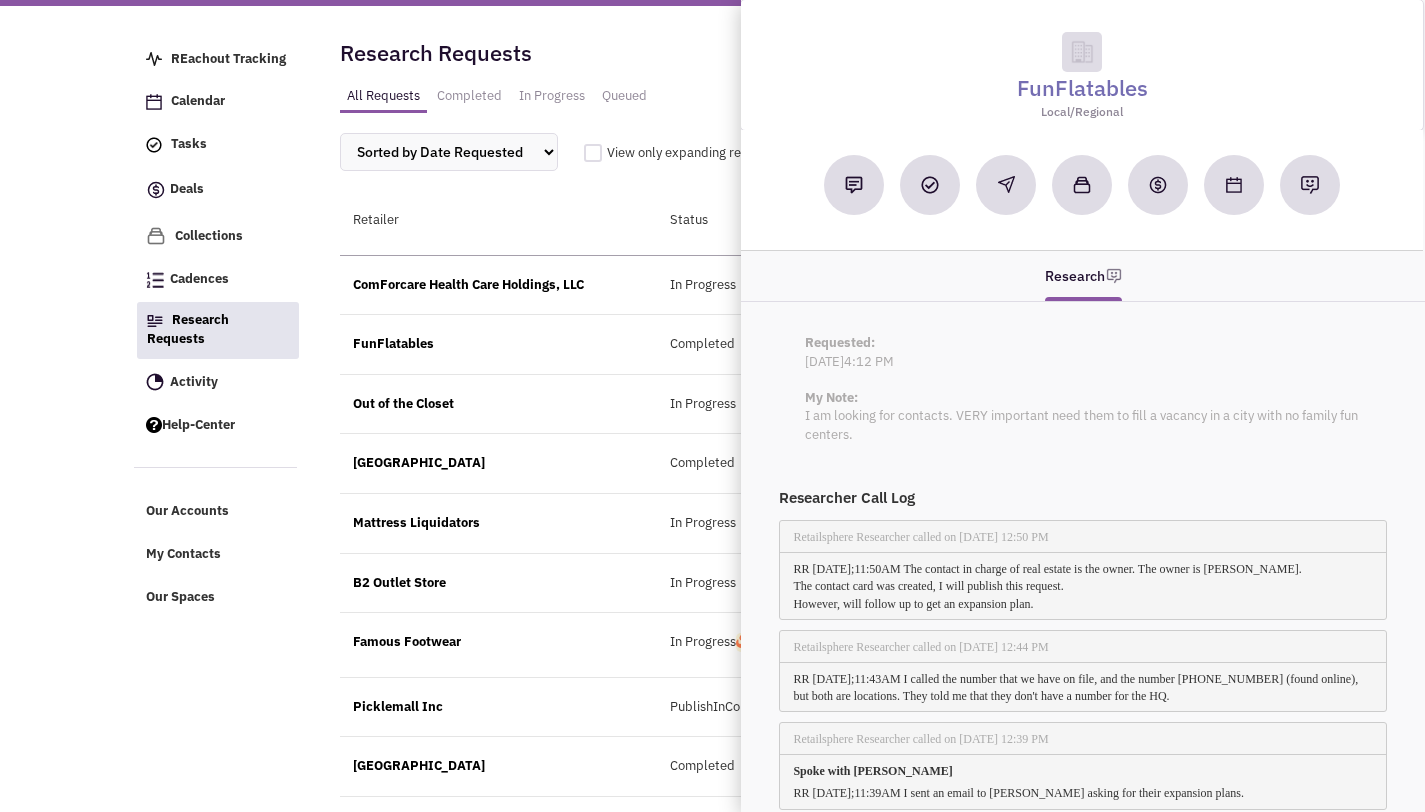 click on "I am looking for contacts. VERY important need them to fill a vacancy in a city with no family fun centers." at bounding box center [1081, 425] 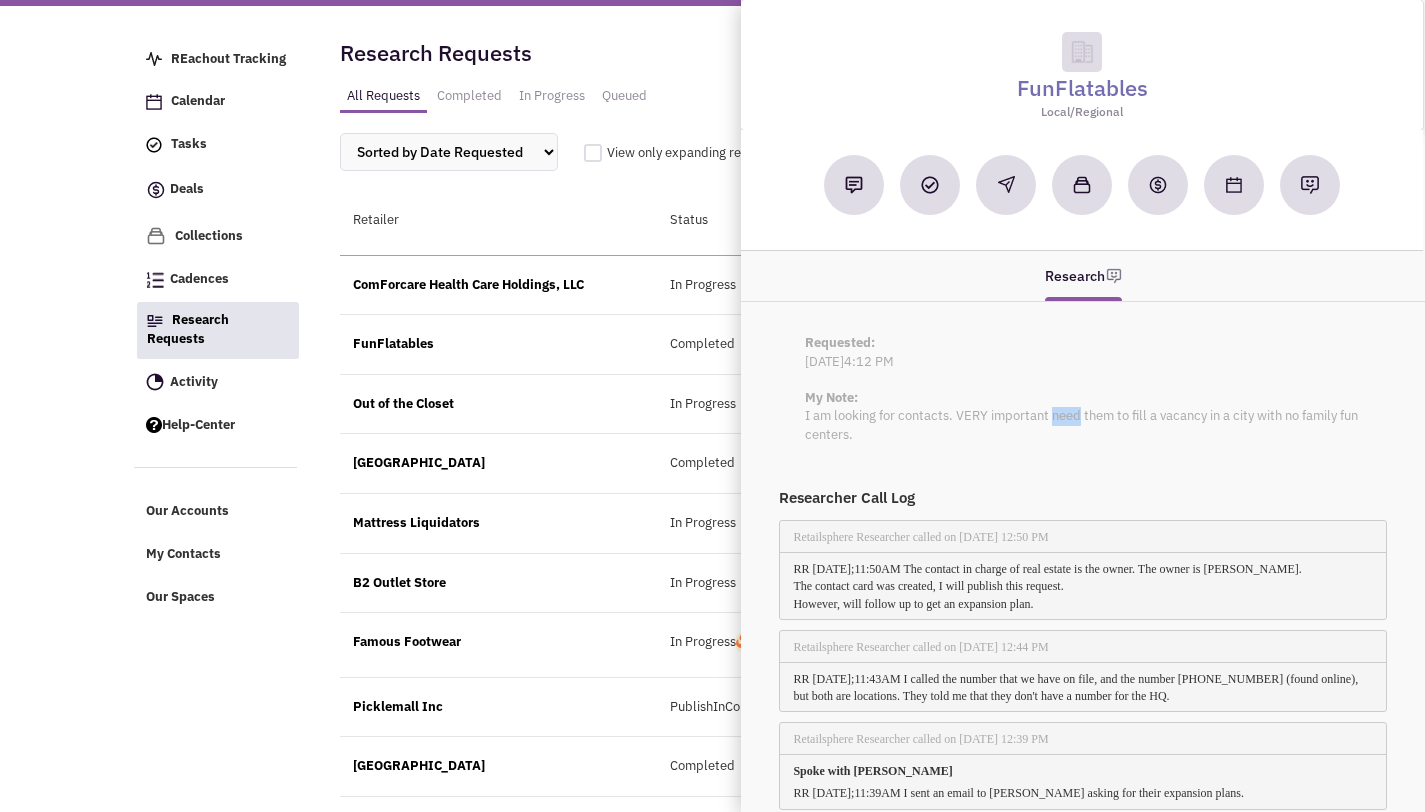 click on "I am looking for contacts. VERY important need them to fill a vacancy in a city with no family fun centers." at bounding box center (1081, 425) 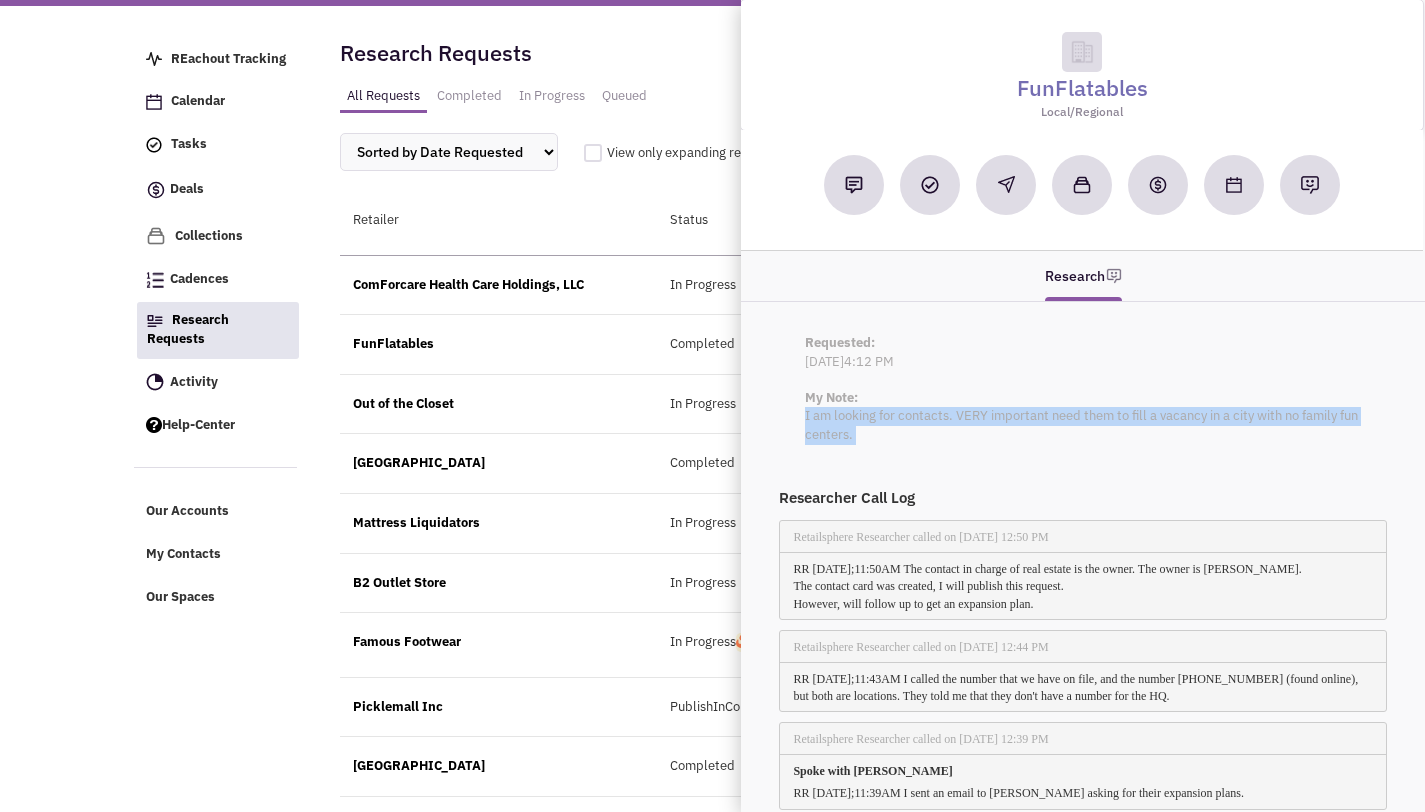 click on "I am looking for contacts. VERY important need them to fill a vacancy in a city with no family fun centers." at bounding box center (1081, 425) 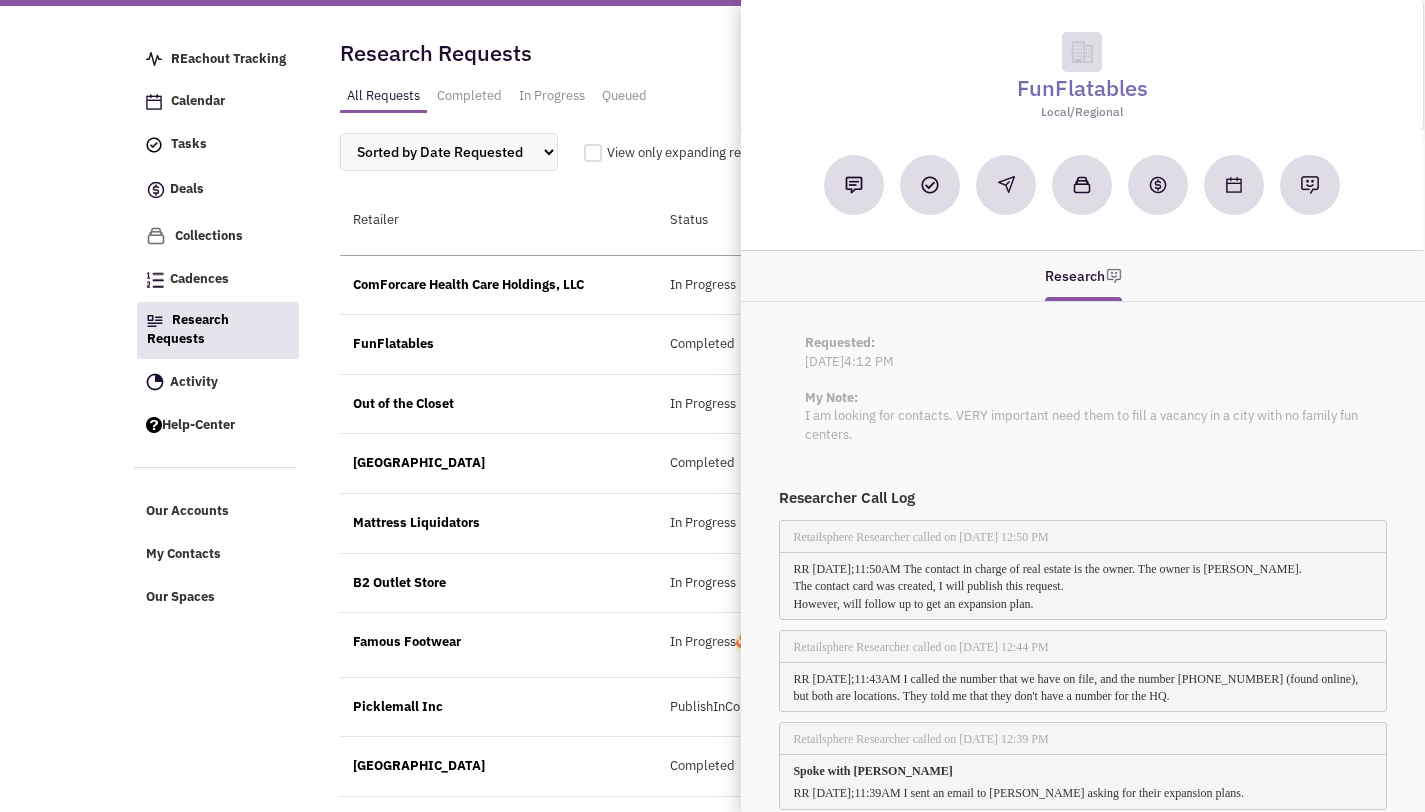 click on "Requested:
[DATE]   4:12 PM
My Note:
I am looking for contacts. VERY important need them to fill a vacancy in a city with no family fun centers." at bounding box center [1082, 398] 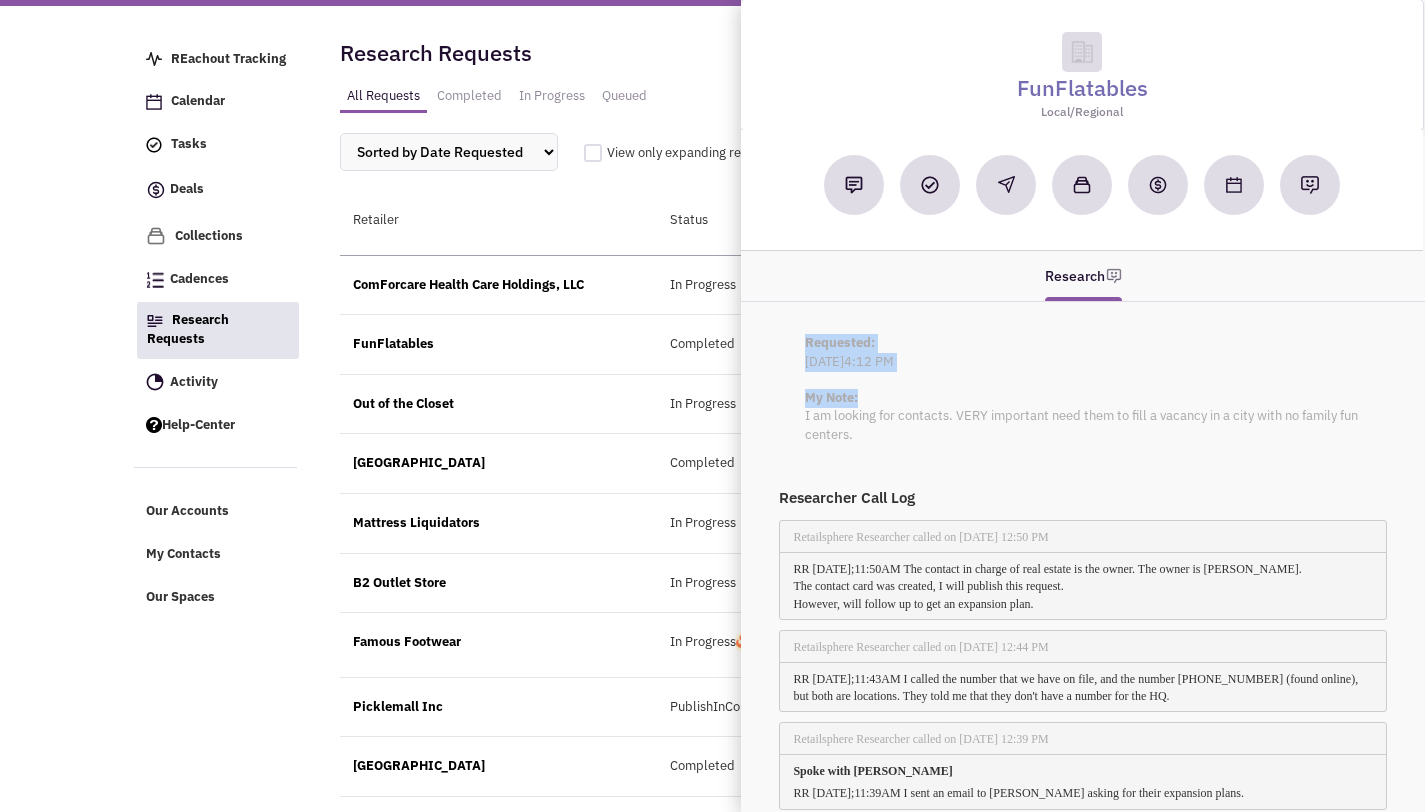 drag, startPoint x: 1085, startPoint y: 449, endPoint x: 1081, endPoint y: 399, distance: 50.159744 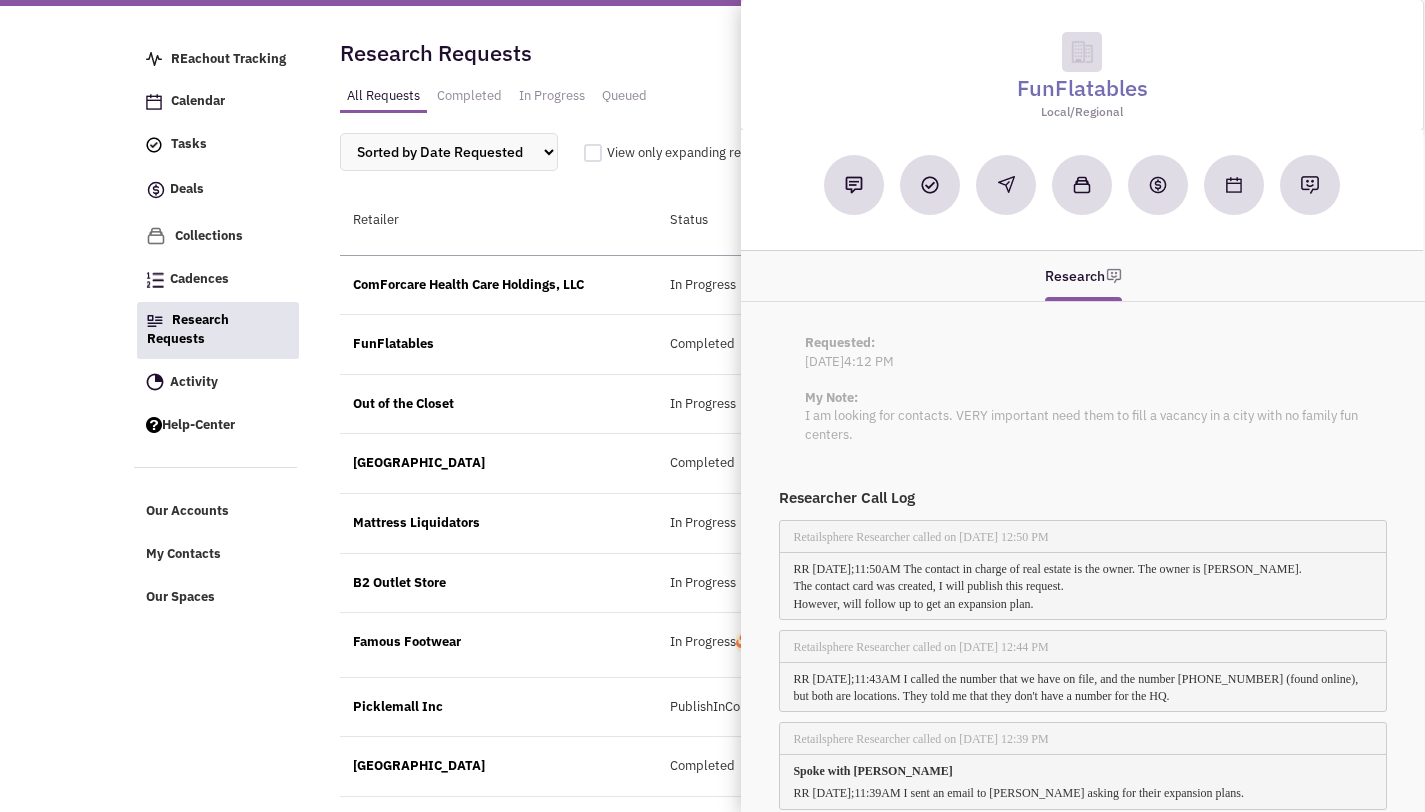 click on "Requested:
[DATE]   4:12 PM
My Note:
I am looking for contacts. VERY important need them to fill a vacancy in a city with no family fun centers." at bounding box center [1082, 398] 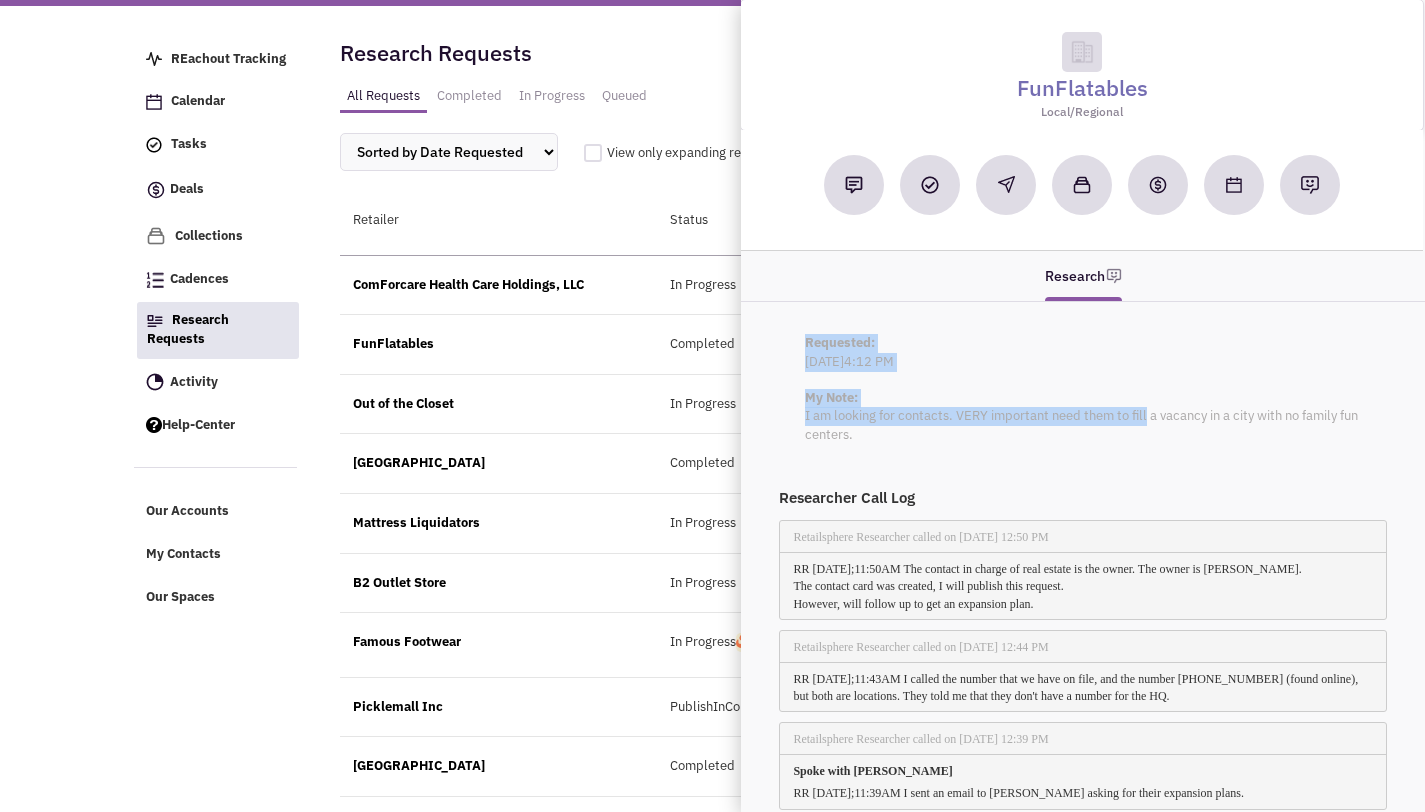 drag, startPoint x: 1166, startPoint y: 449, endPoint x: 1139, endPoint y: 422, distance: 38.183765 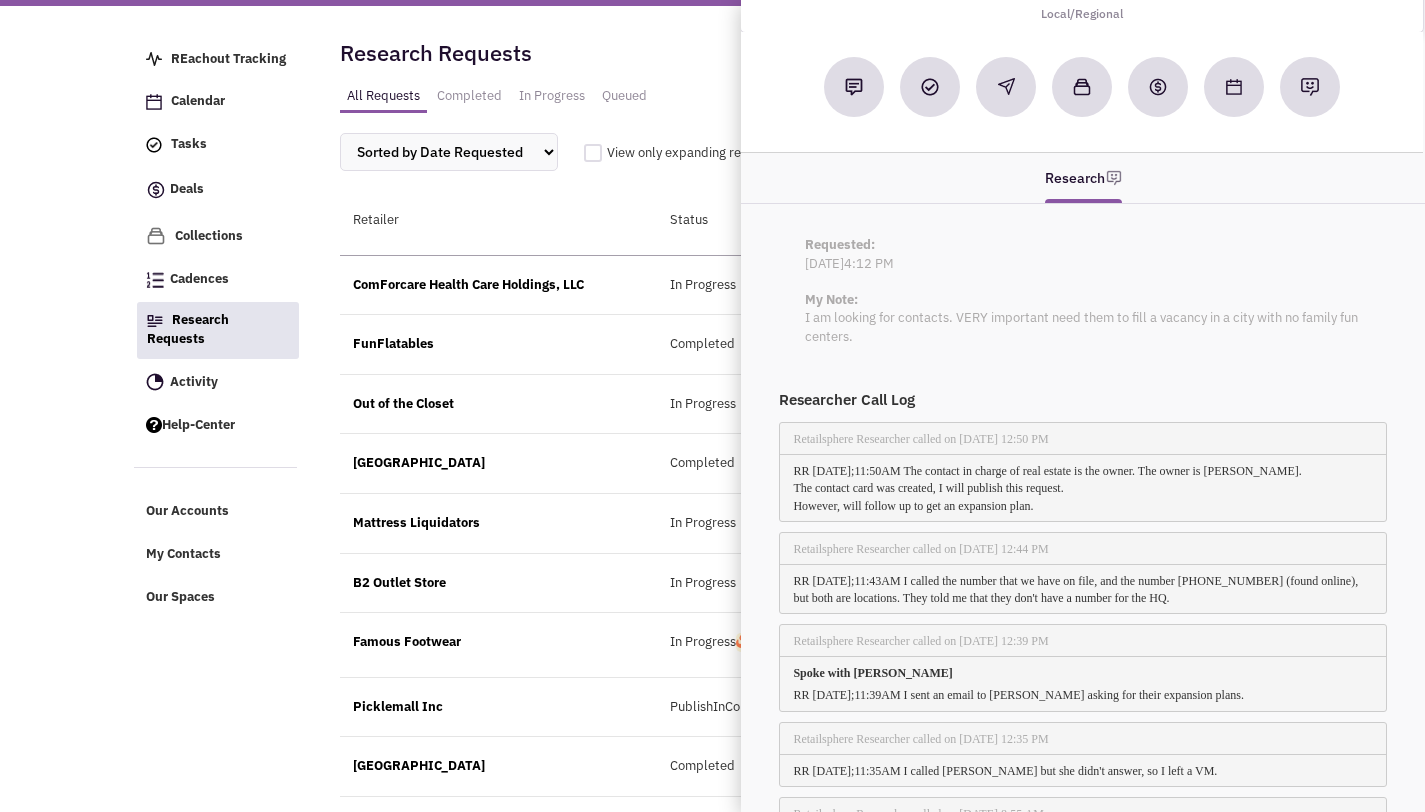 scroll, scrollTop: 207, scrollLeft: 0, axis: vertical 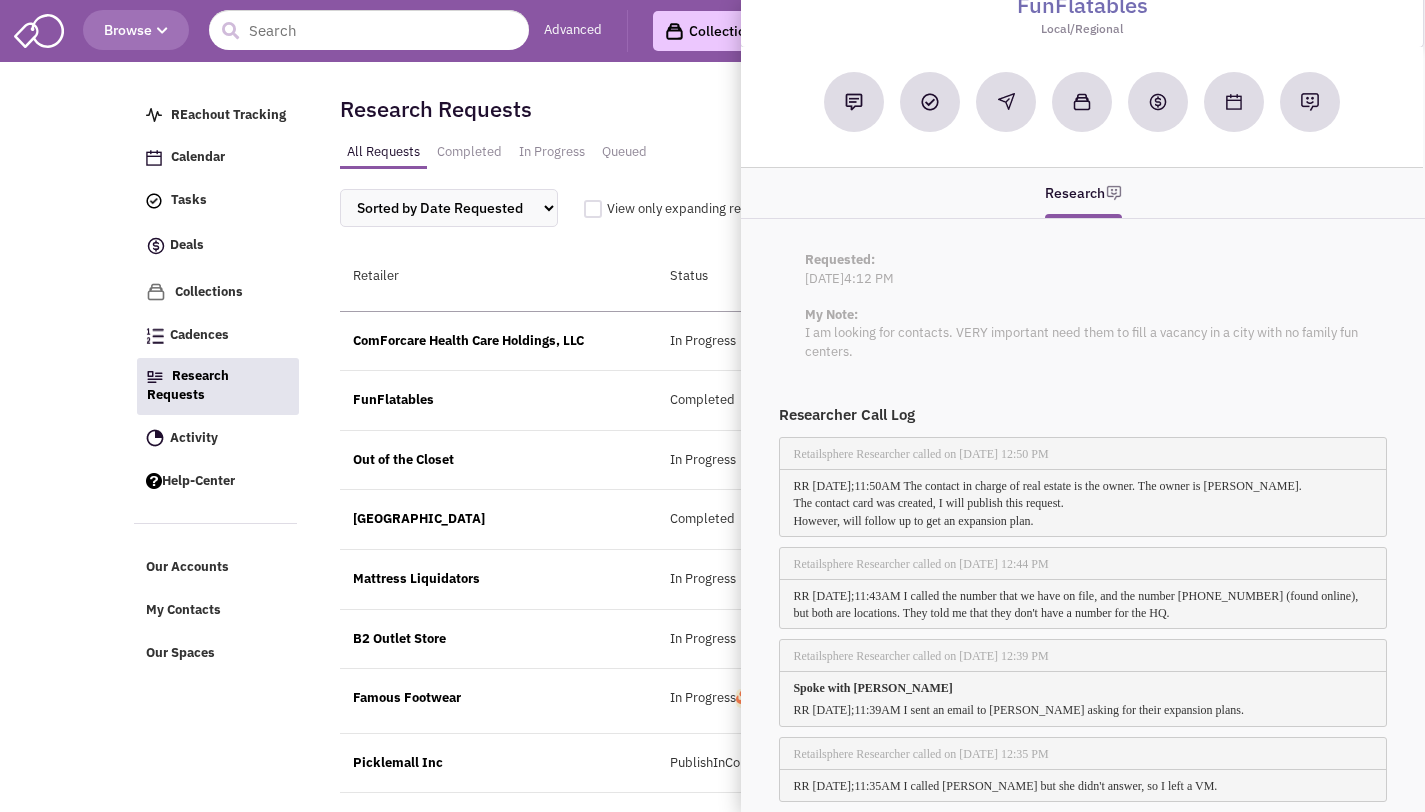 click on "[GEOGRAPHIC_DATA]" at bounding box center (498, 519) 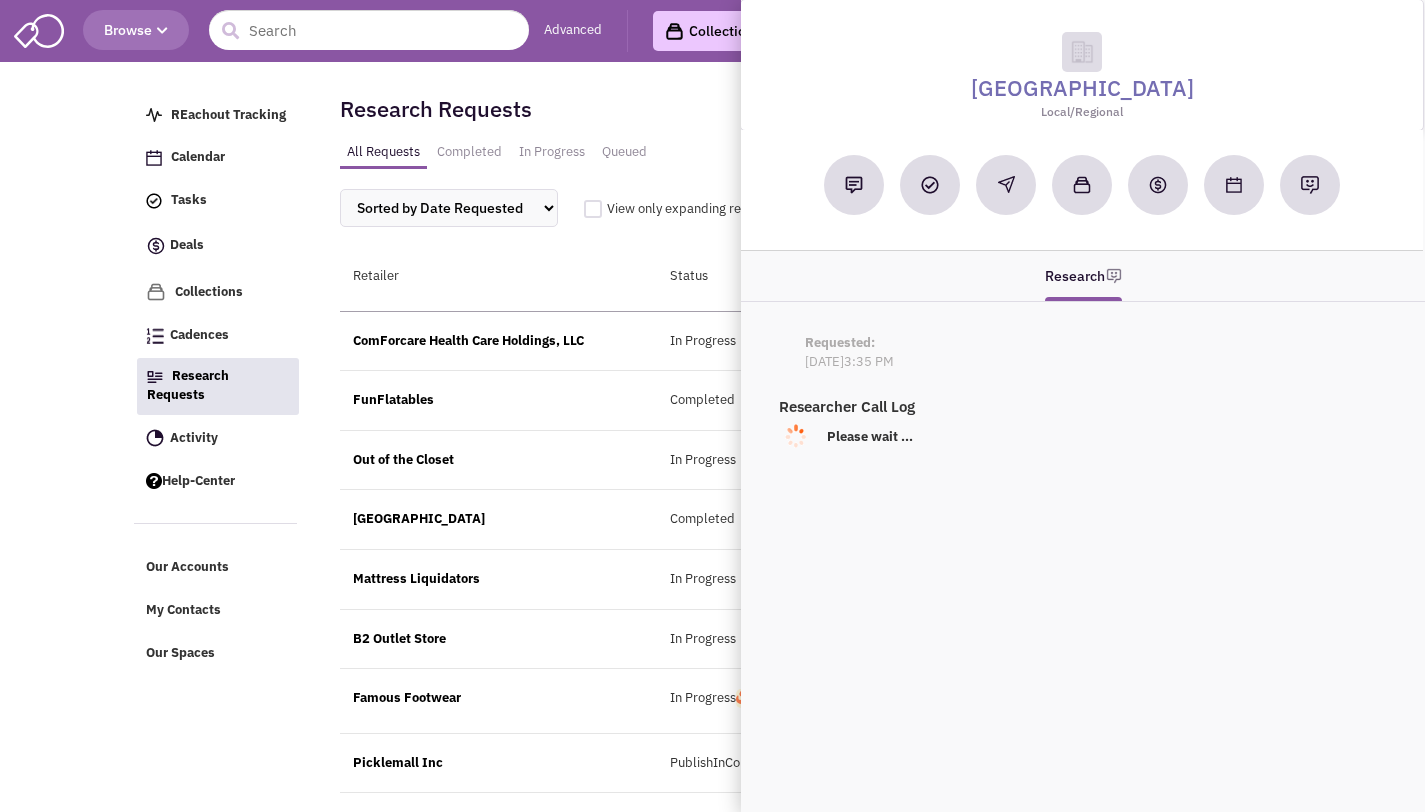 click on "Mattress Liquidators" at bounding box center (498, 579) 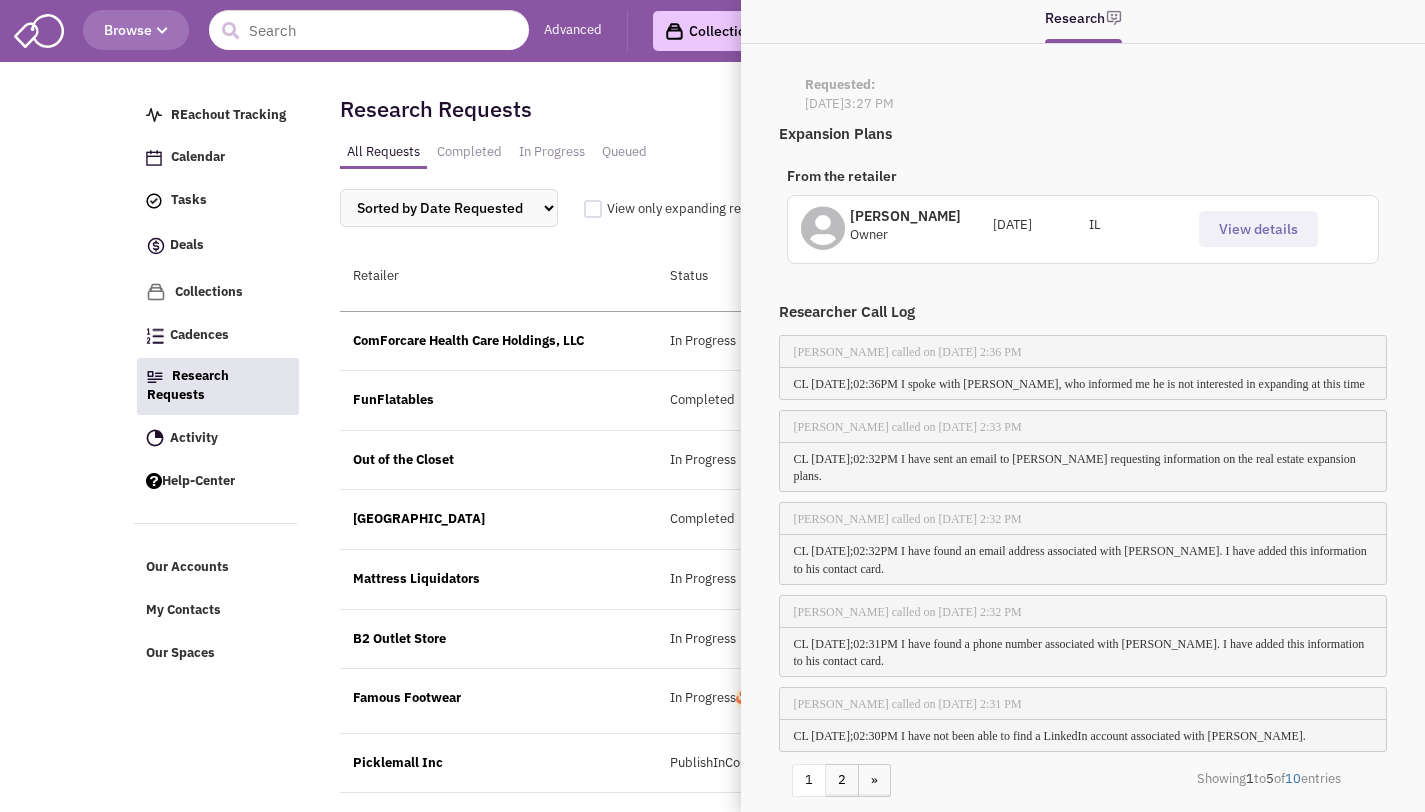 scroll, scrollTop: 291, scrollLeft: 0, axis: vertical 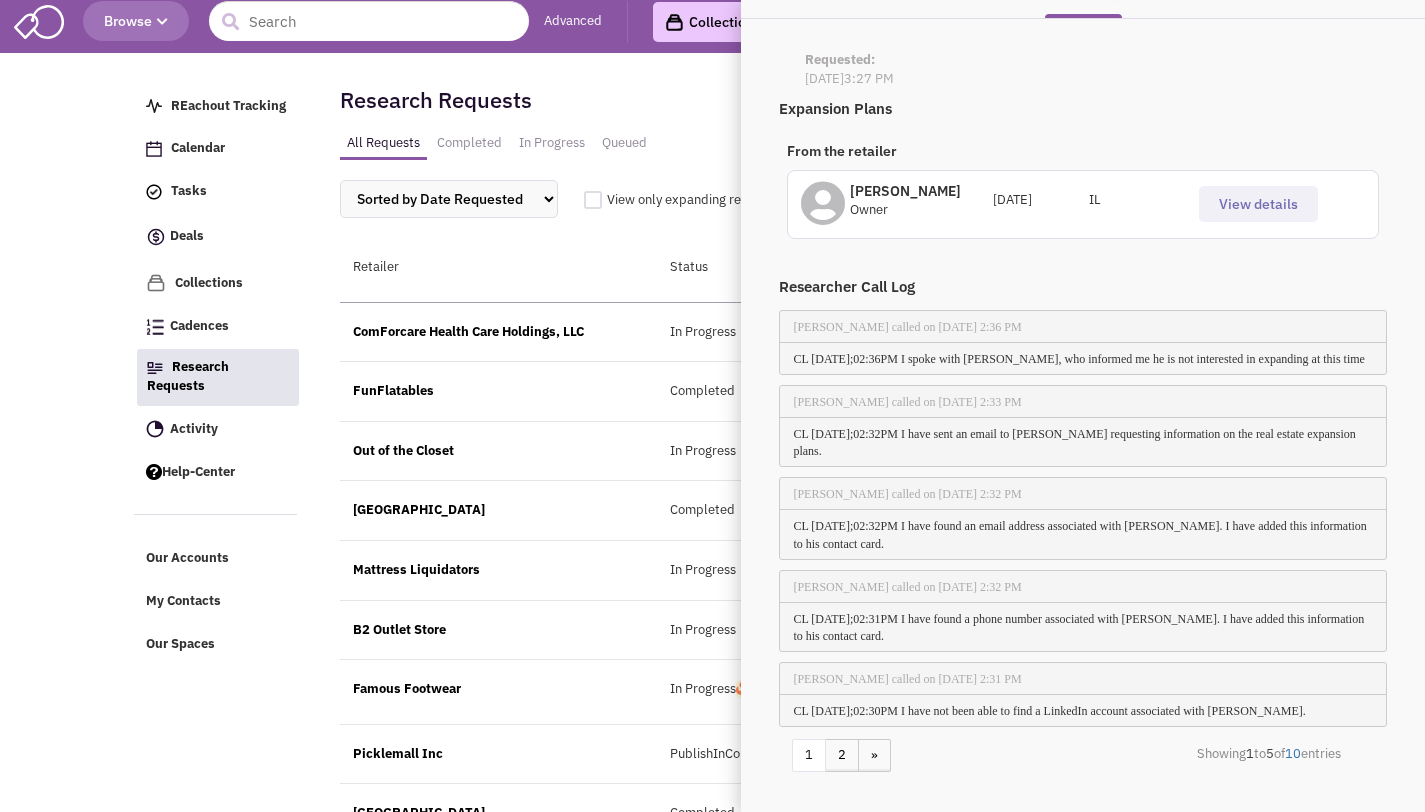 click on "Mattress Liquidators" at bounding box center (498, 570) 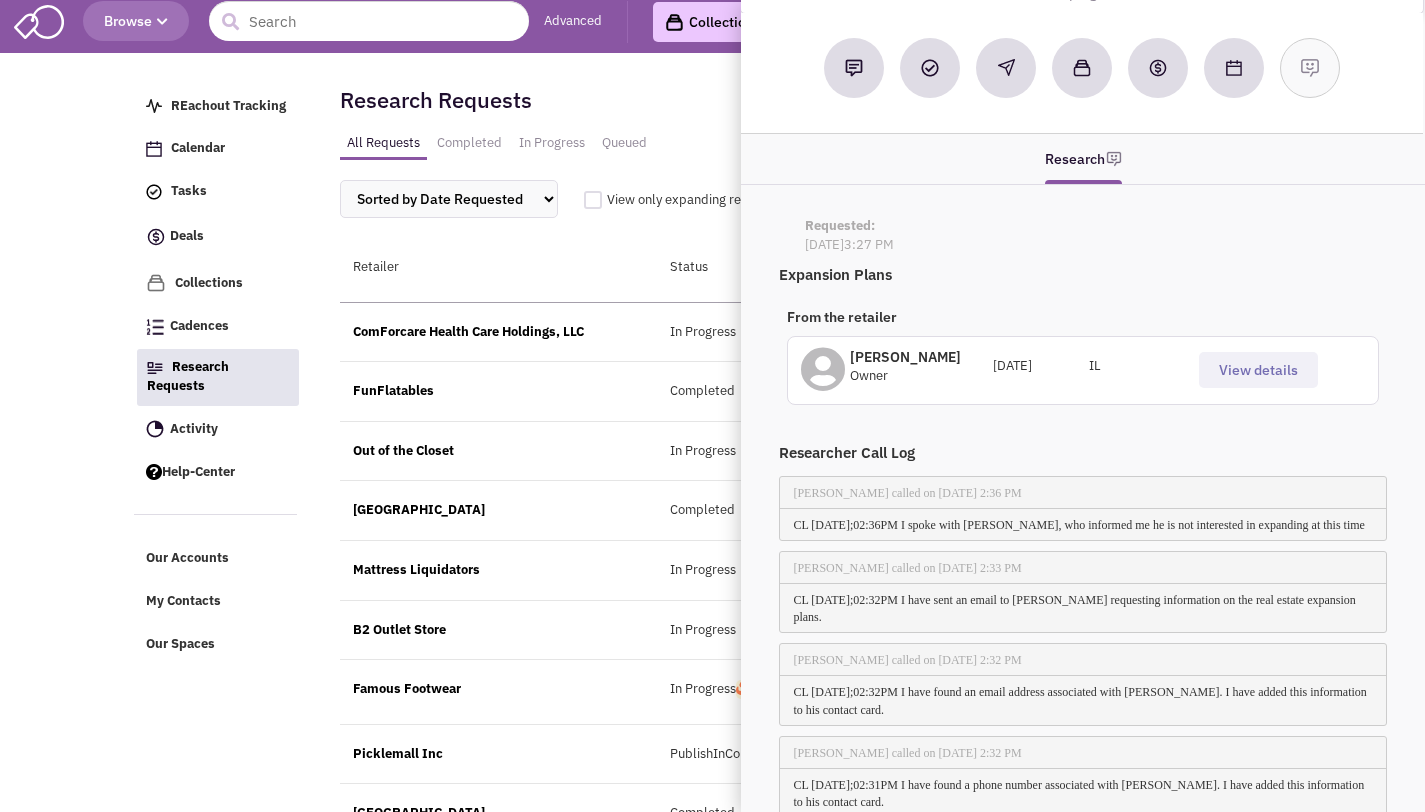 scroll, scrollTop: 136, scrollLeft: 0, axis: vertical 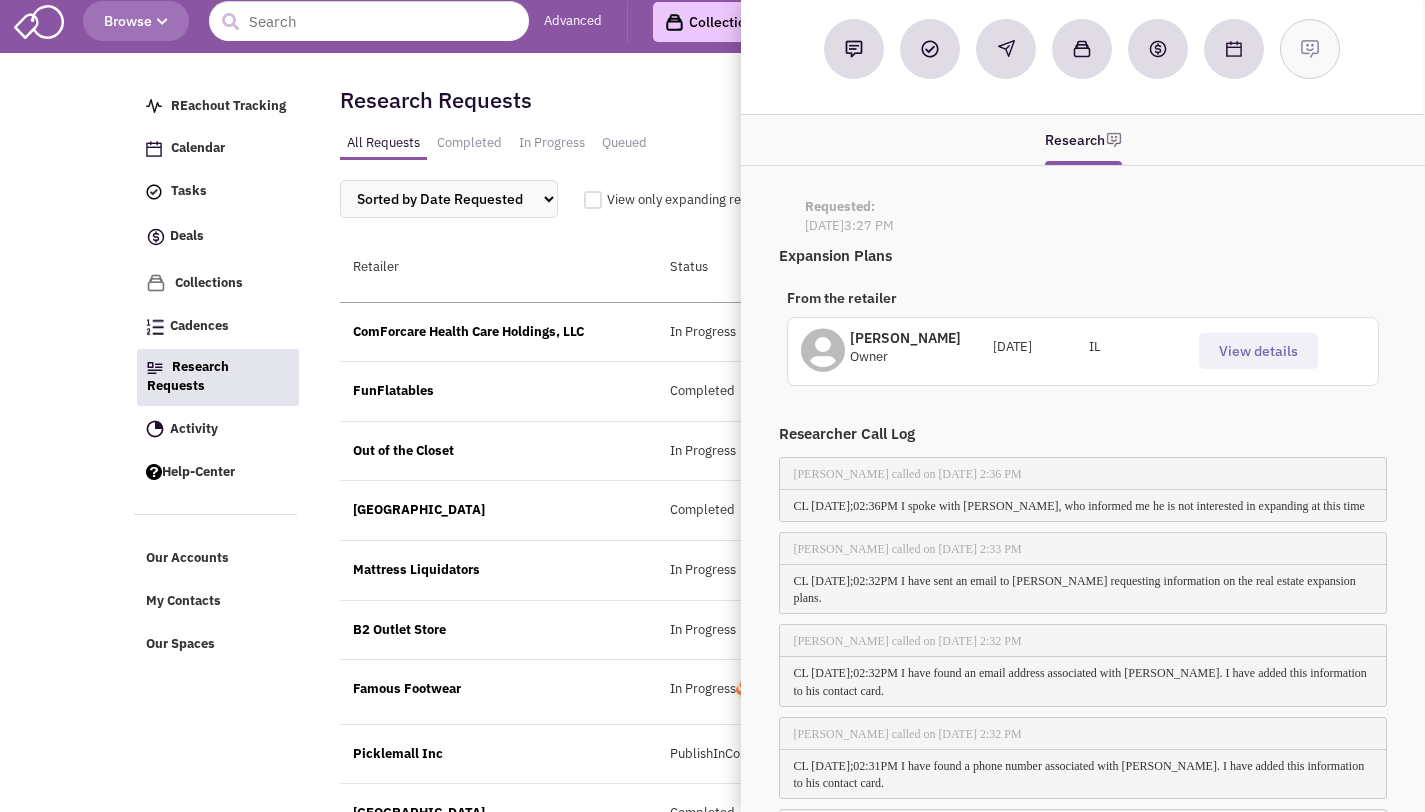 click on "B2 Outlet Store" at bounding box center [498, 630] 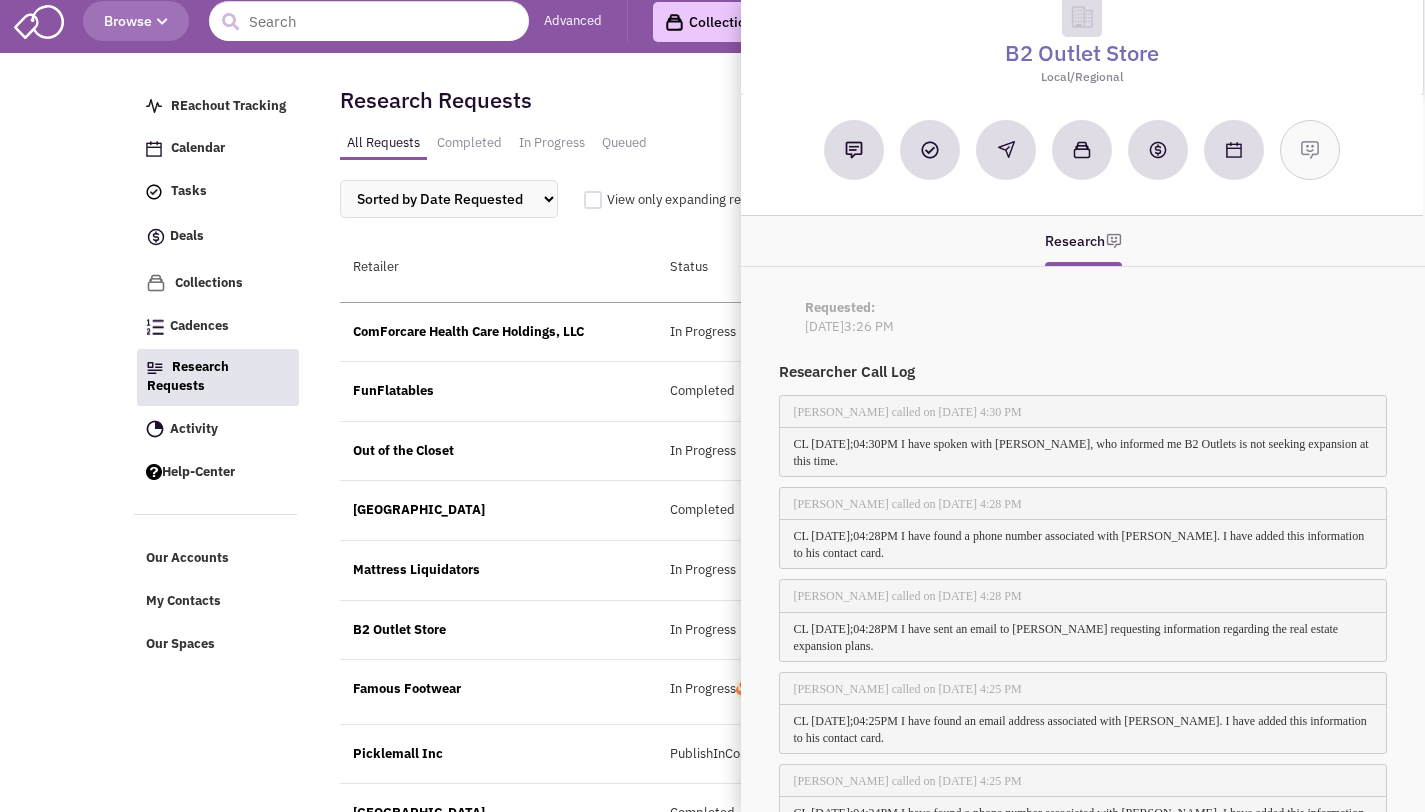 scroll, scrollTop: 0, scrollLeft: 0, axis: both 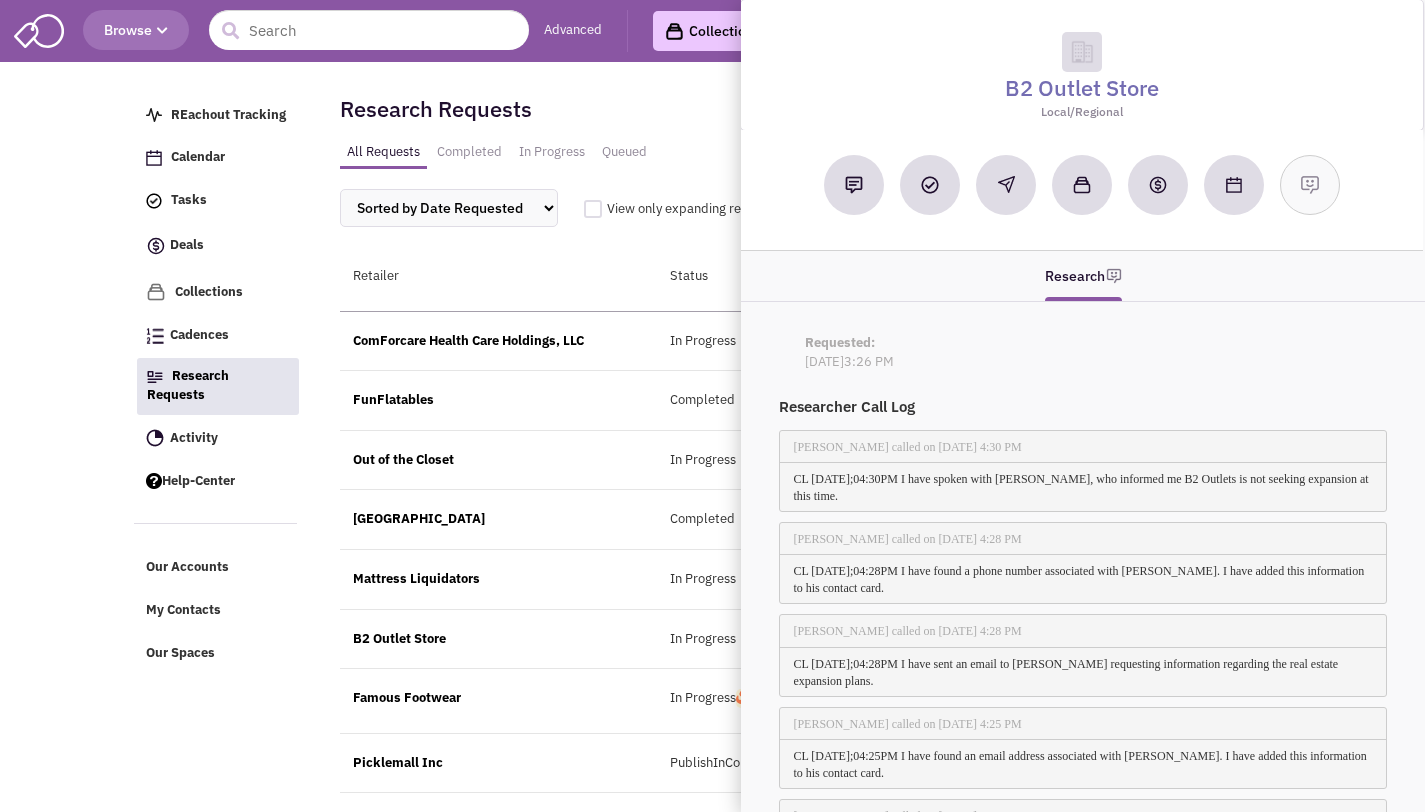 click on "Research Requests
All Requests
Completed
In Progress
Queued
Sorted by Date Requested
Retailer
Status
View only expanding retailers
Status" at bounding box center (816, 164) 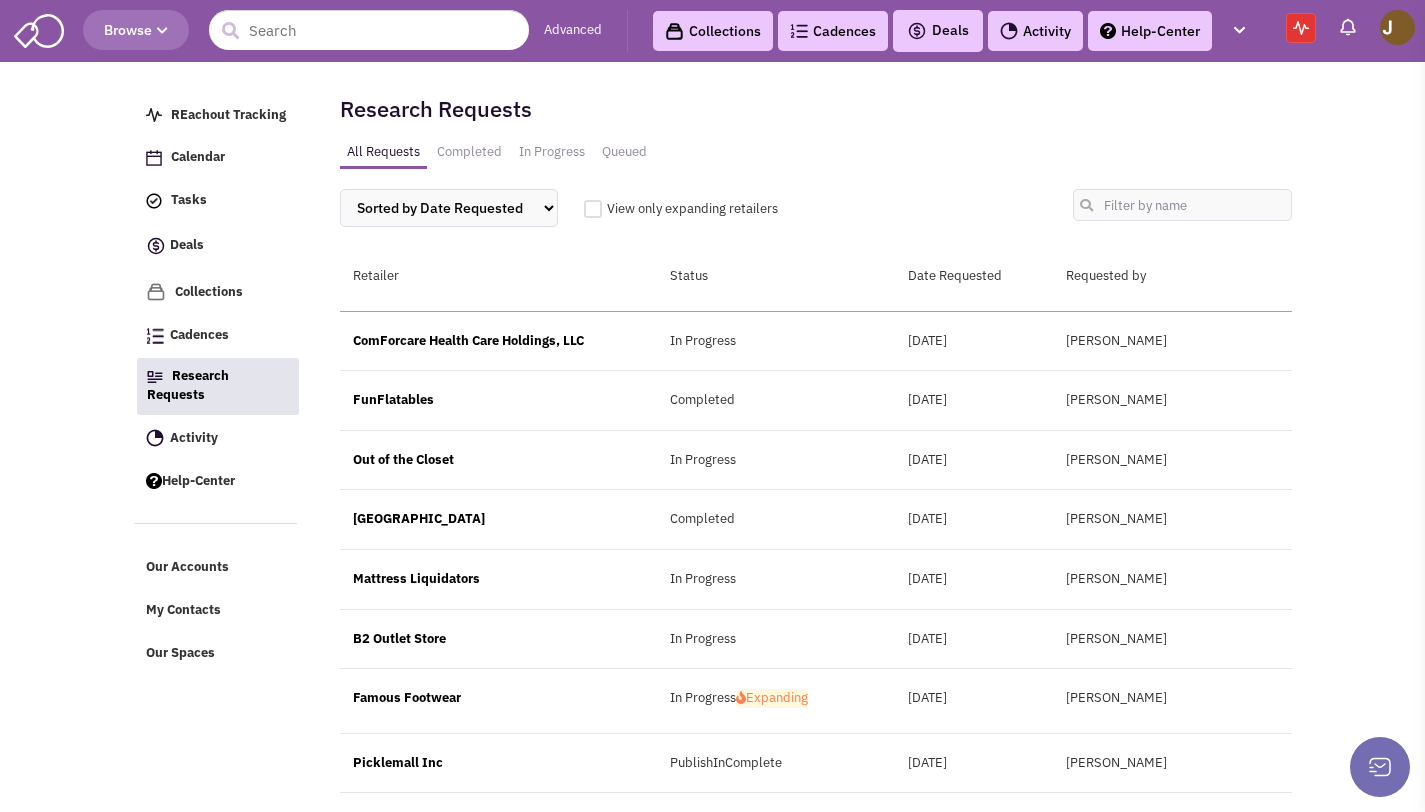 click on "ComForcare Health Care Holdings, LLC" at bounding box center (498, 341) 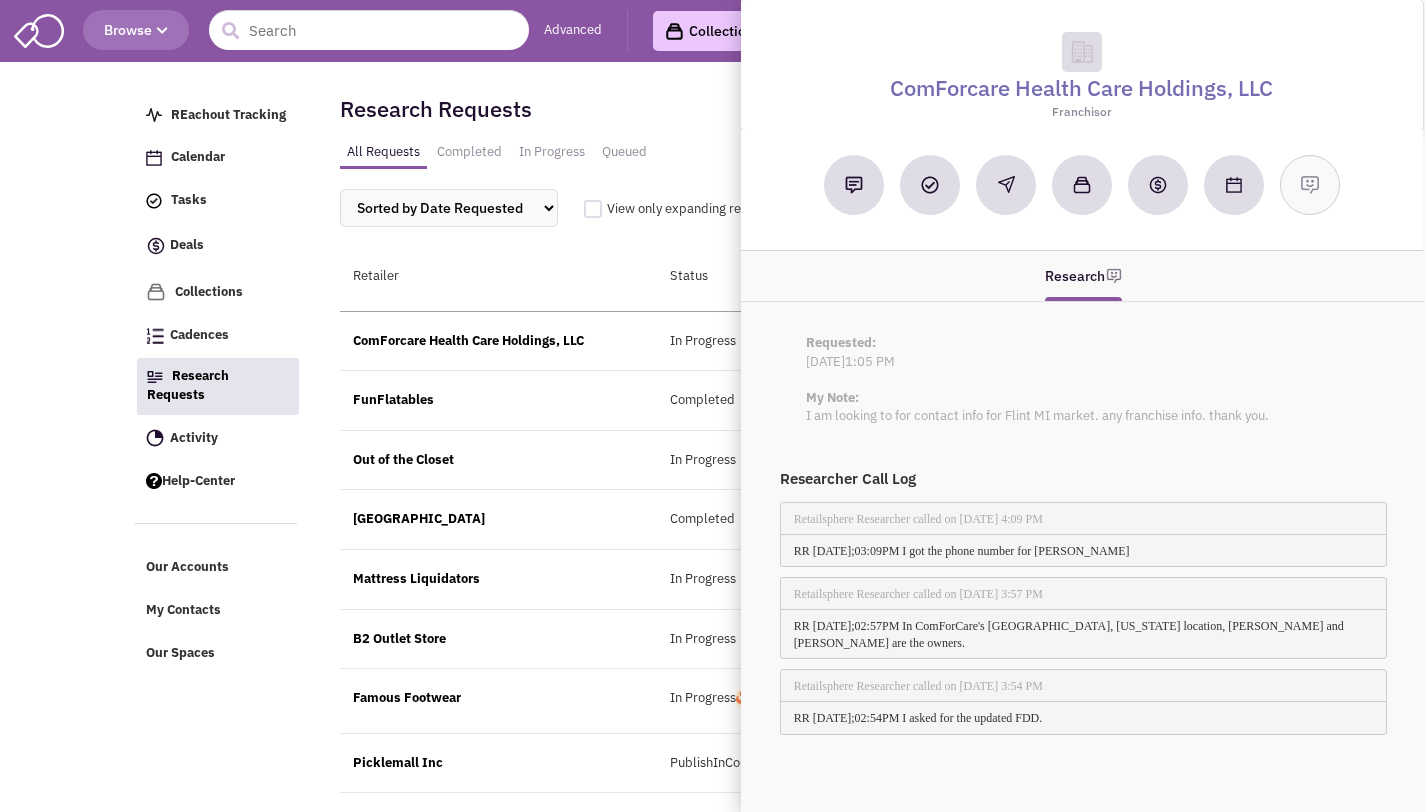 click on "RR 06/30/2025;03:09PM I got the phone number for Sally Fox" at bounding box center [961, 551] 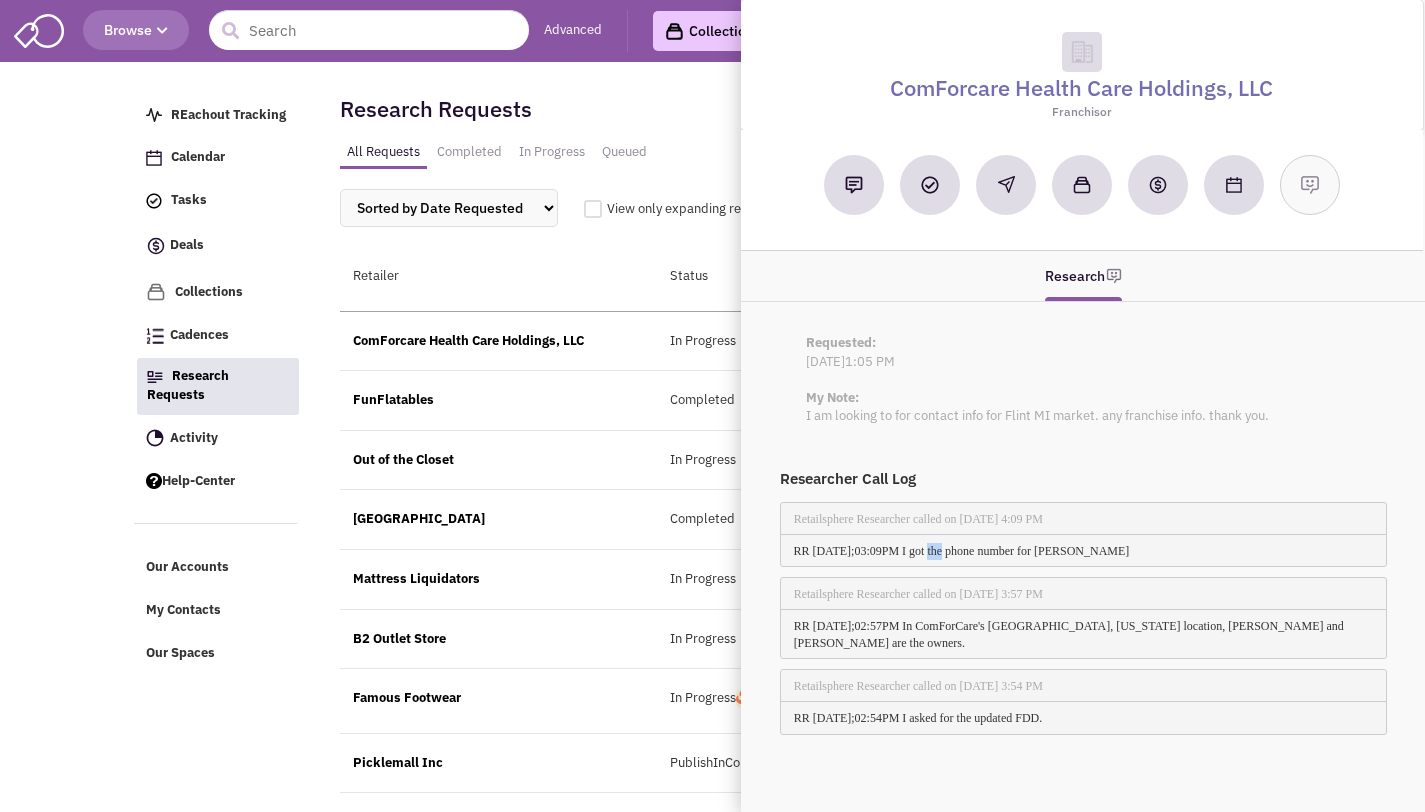 click on "RR 06/30/2025;03:09PM I got the phone number for Sally Fox" at bounding box center (961, 551) 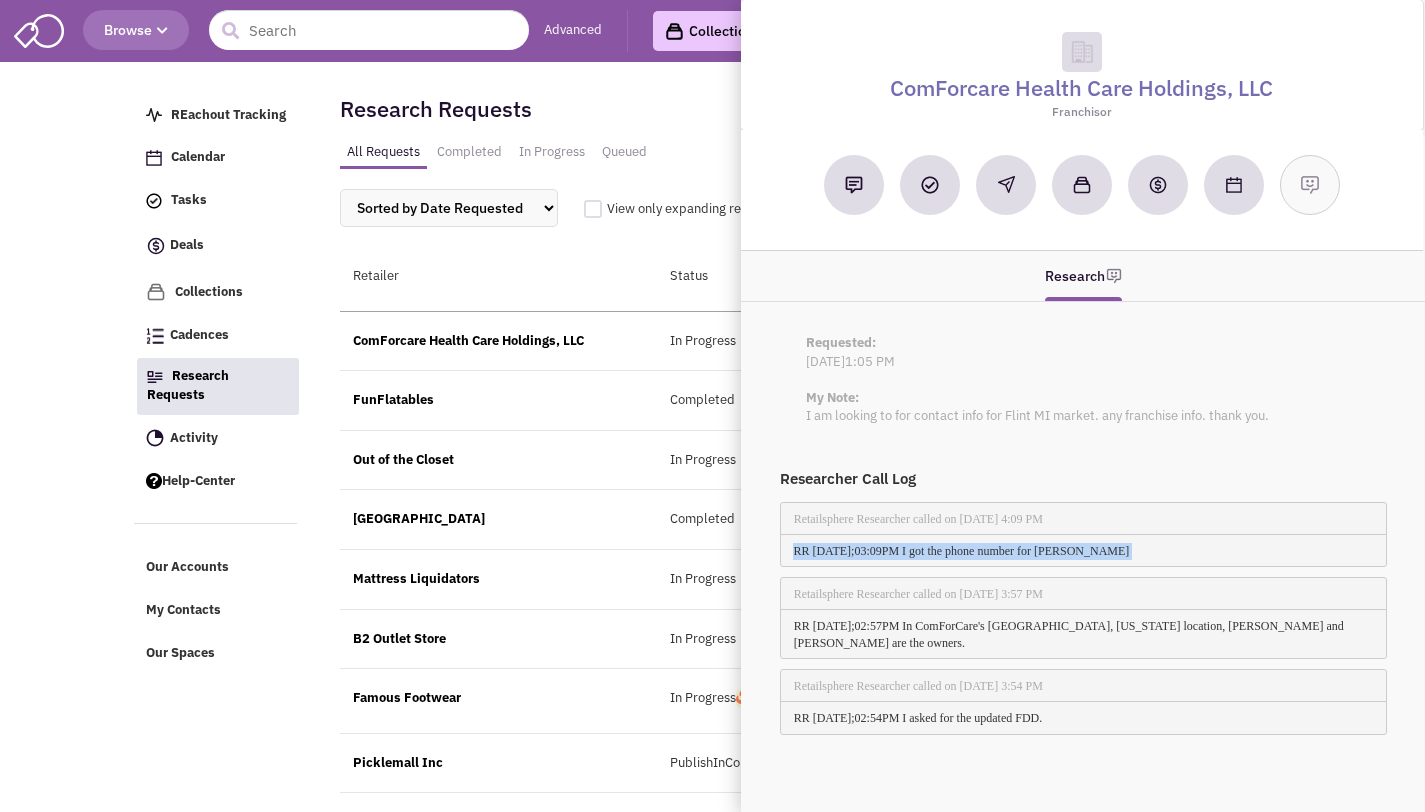 click on "RR 06/30/2025;03:09PM I got the phone number for Sally Fox" at bounding box center (961, 551) 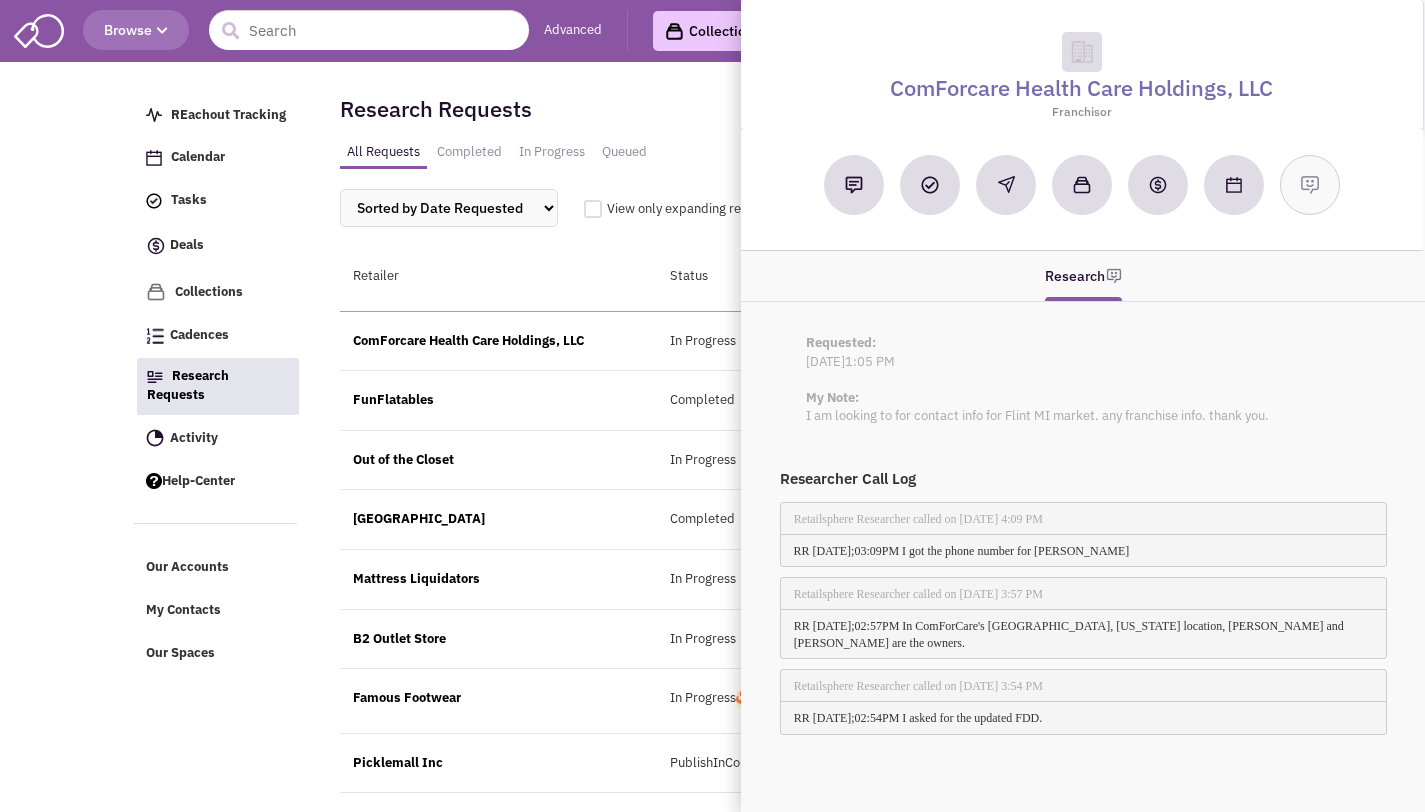 click on "Retailsphere Researcher called on Jun 30 2025 at 3:57 PM" at bounding box center (917, 594) 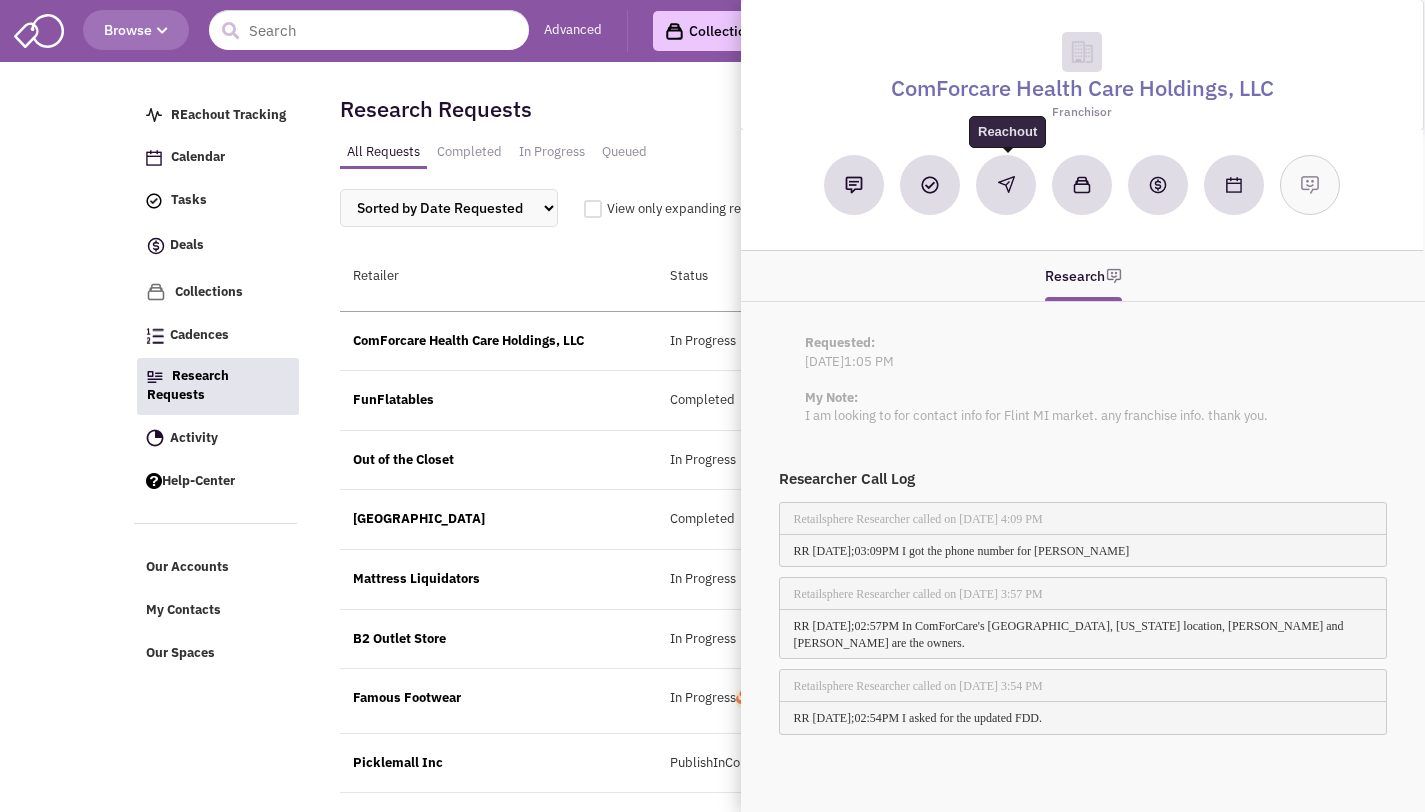 click at bounding box center (1006, 185) 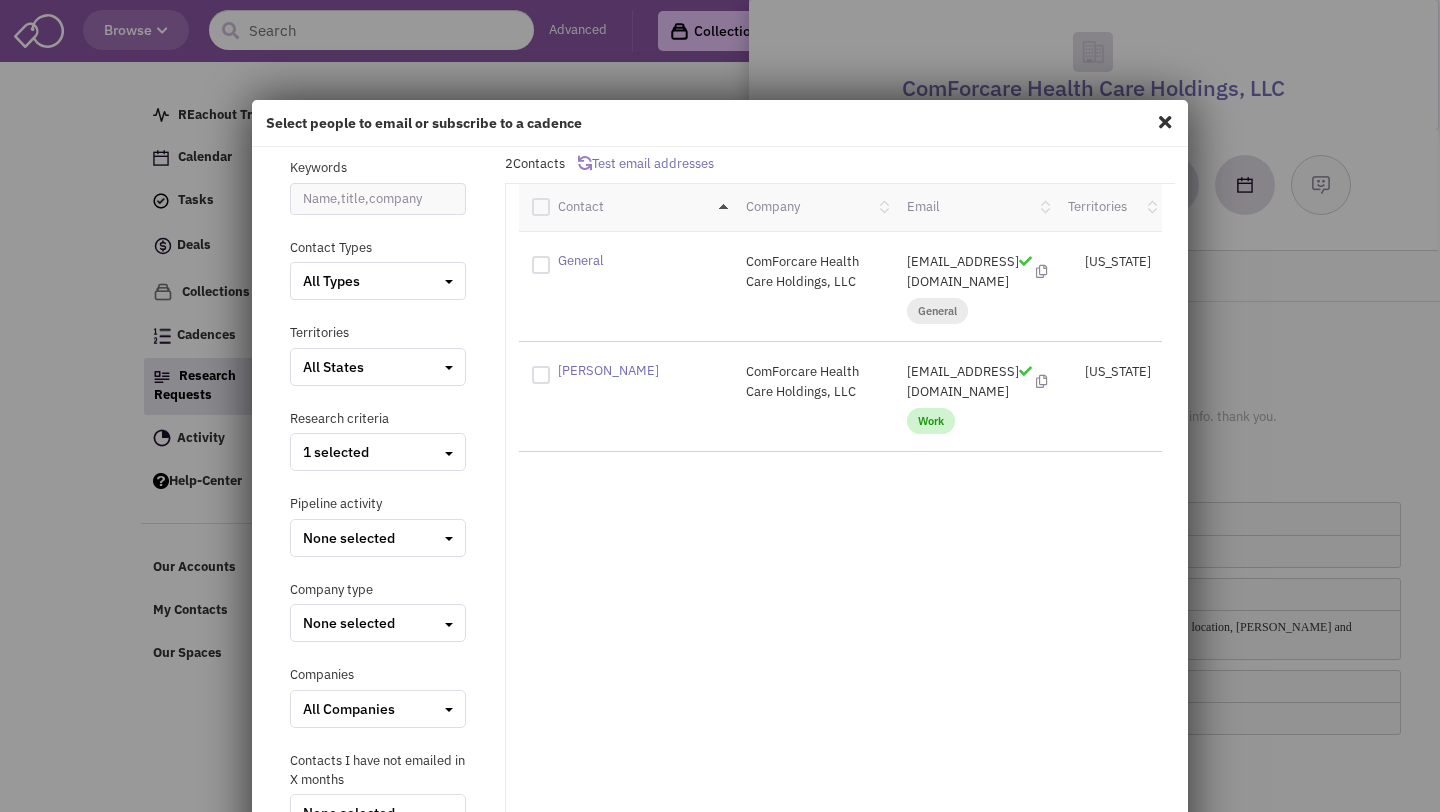 click at bounding box center [1165, 122] 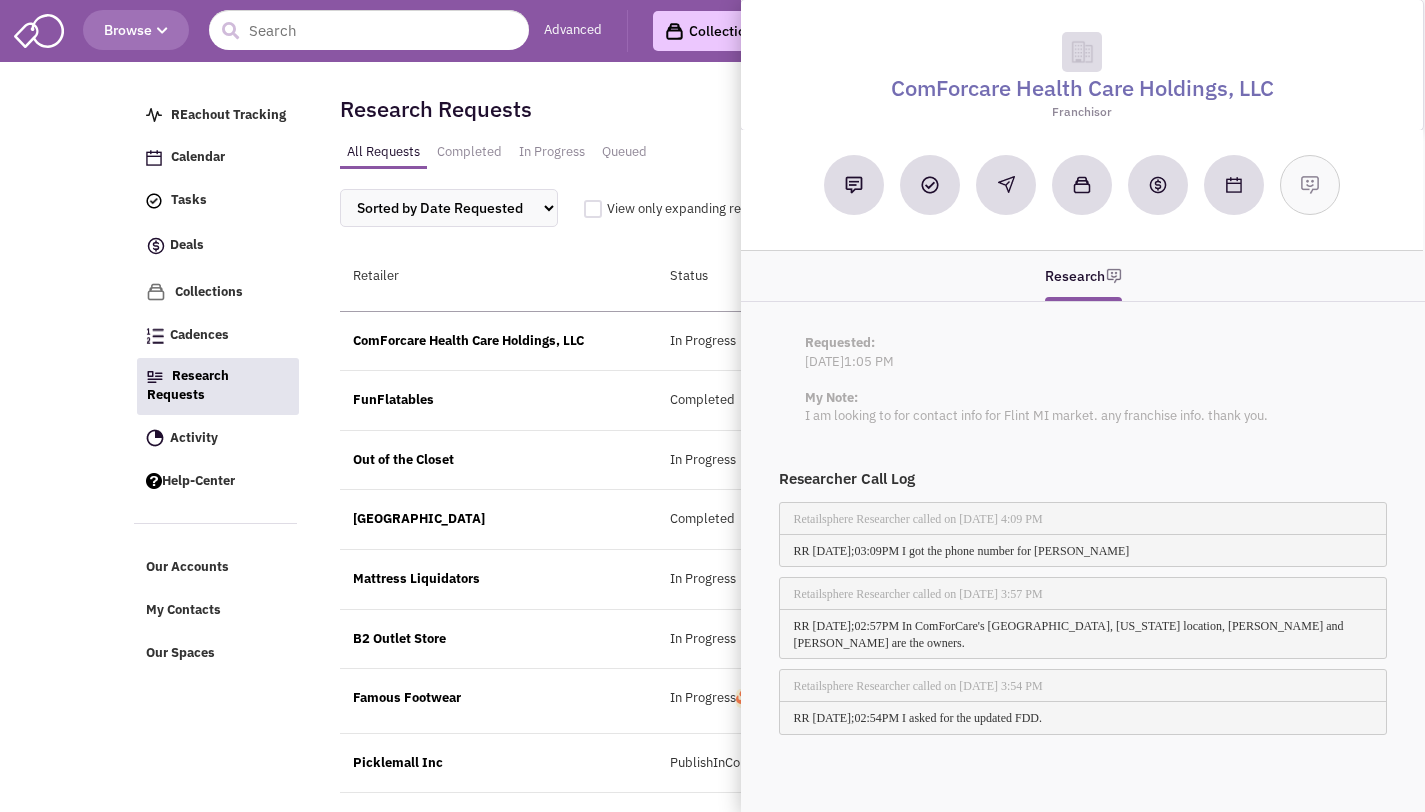 click on "Research Requests
All Requests
Completed
In Progress
Queued
Sorted by Date Requested
Retailer
Status
View only expanding retailers
Status" at bounding box center [816, 164] 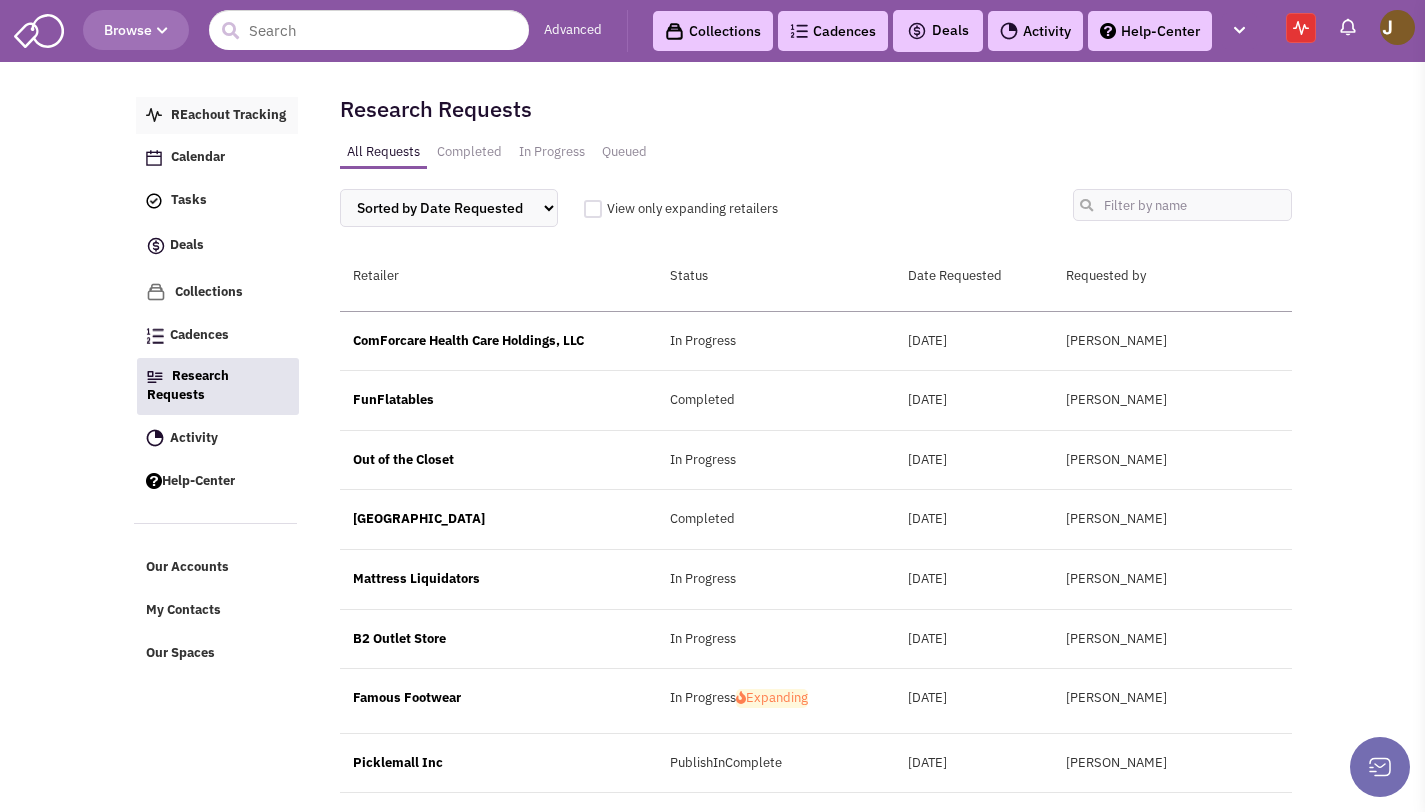 click on "REachout Tracking" at bounding box center [217, 116] 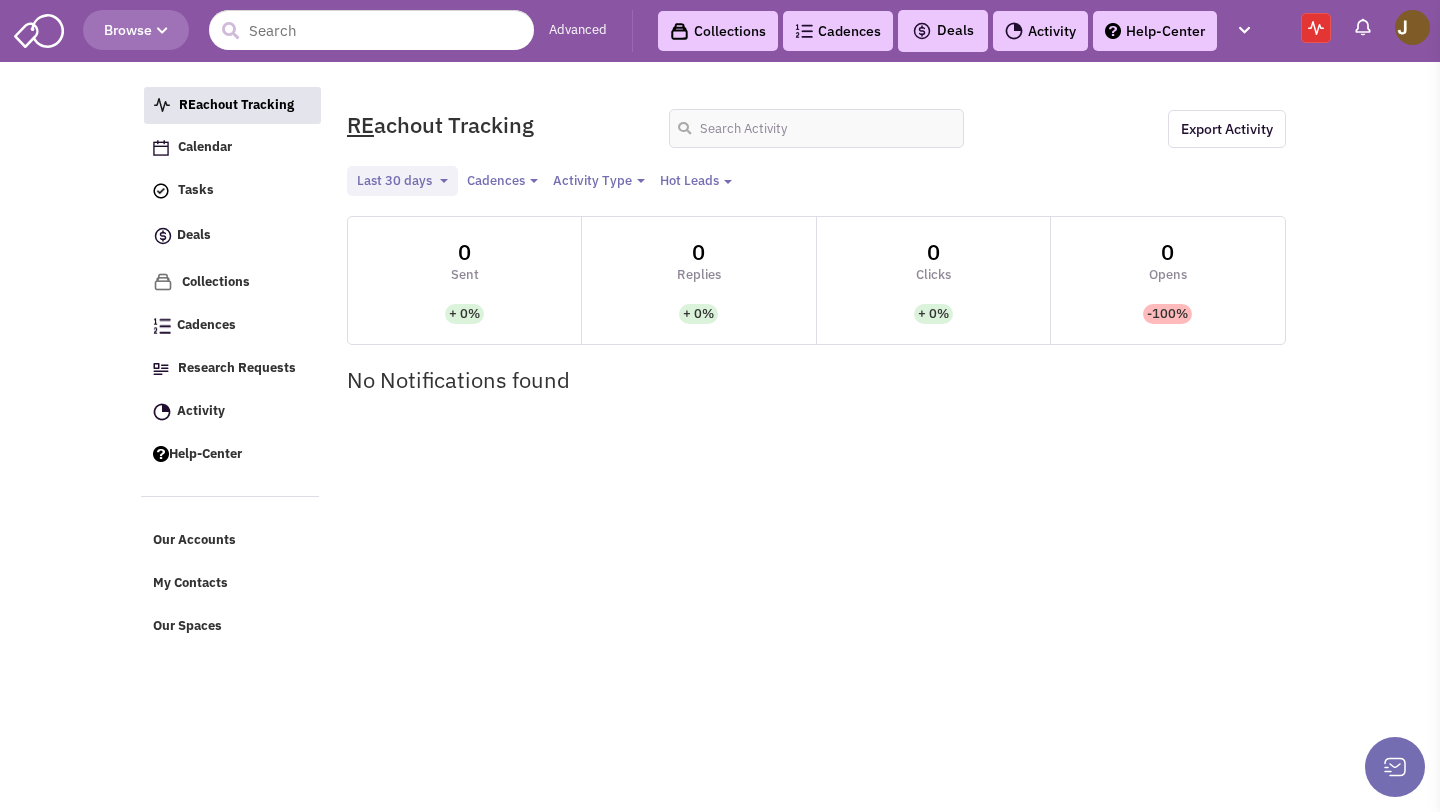 select 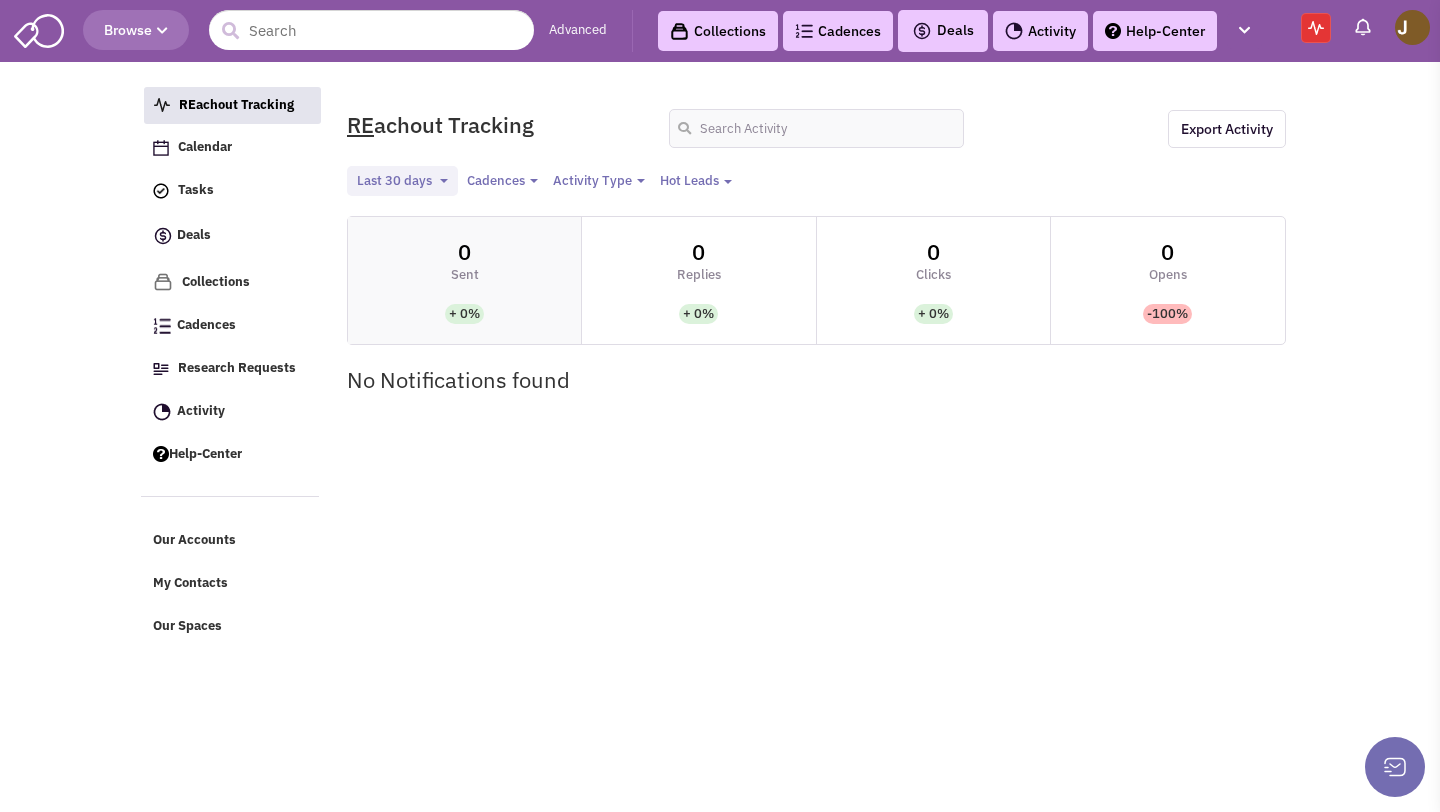 click at bounding box center [464, 282] 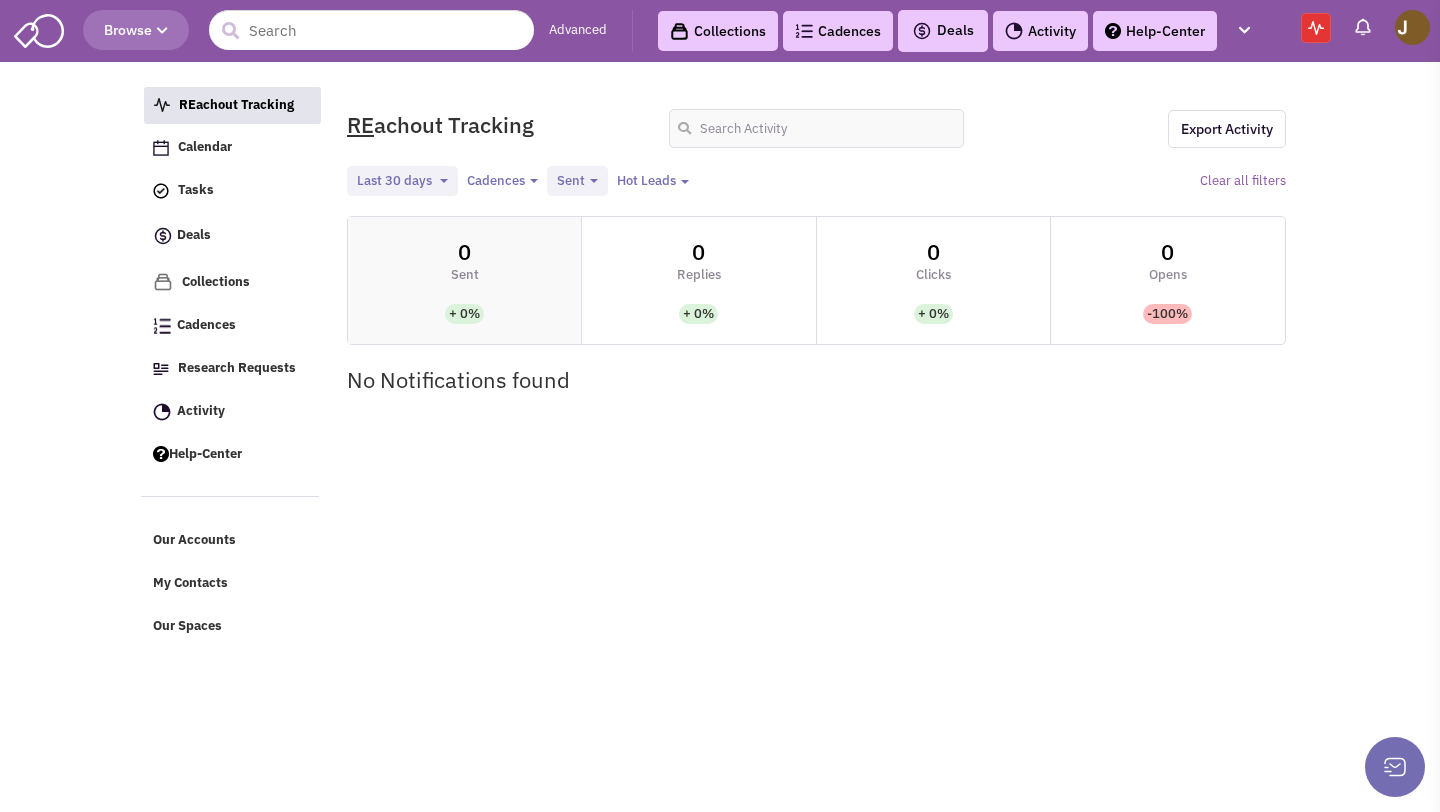 click at bounding box center [464, 282] 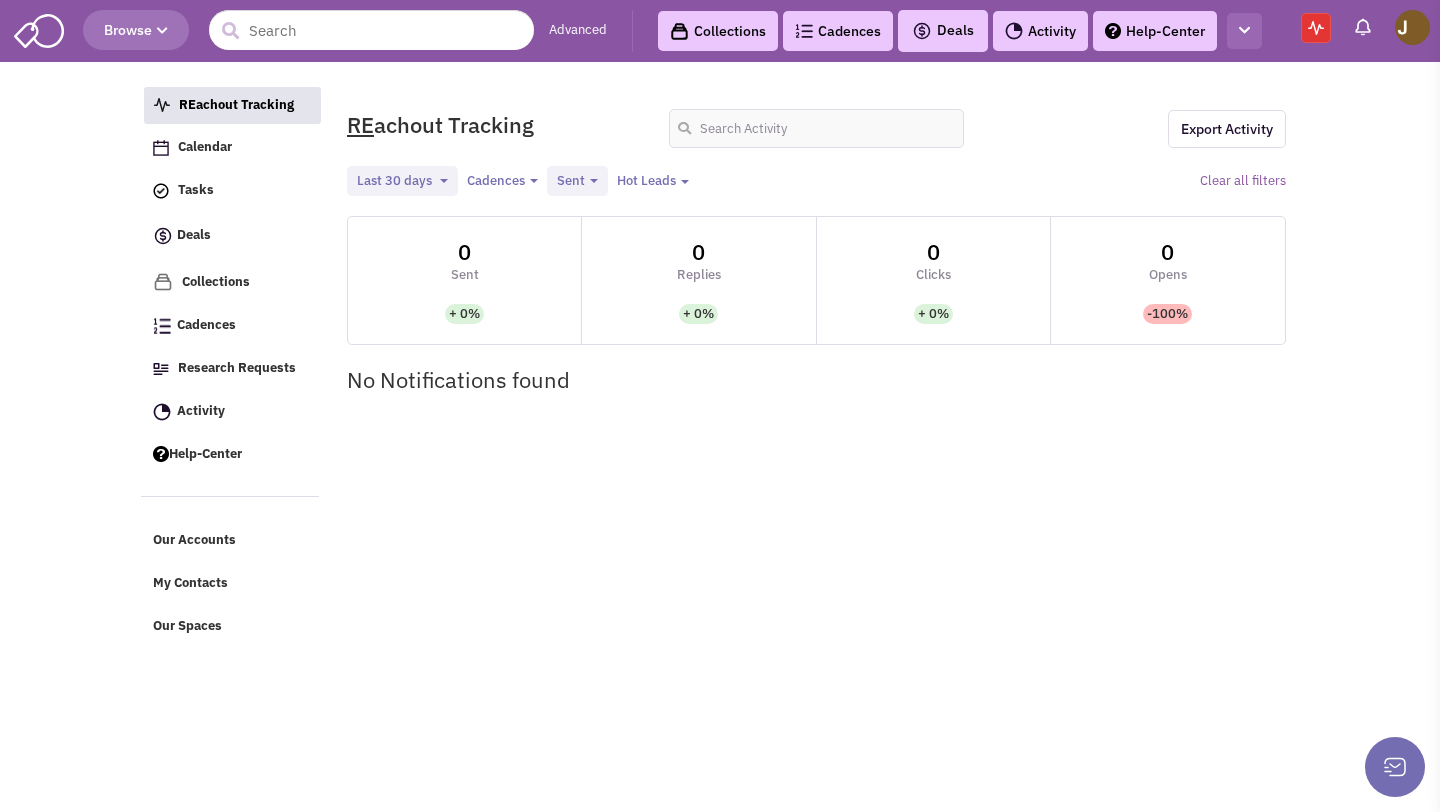 click at bounding box center (1244, 30) 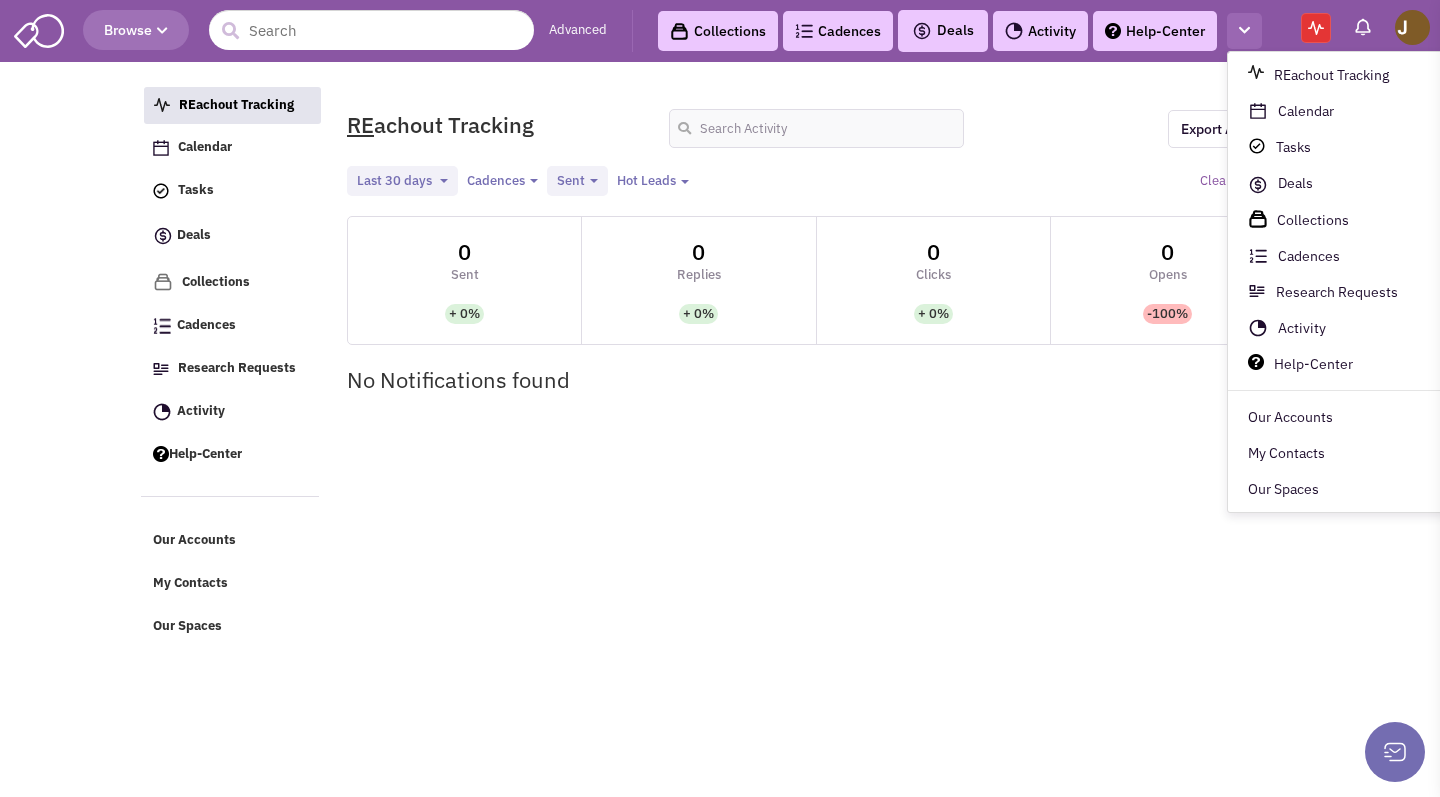 click at bounding box center (1244, 31) 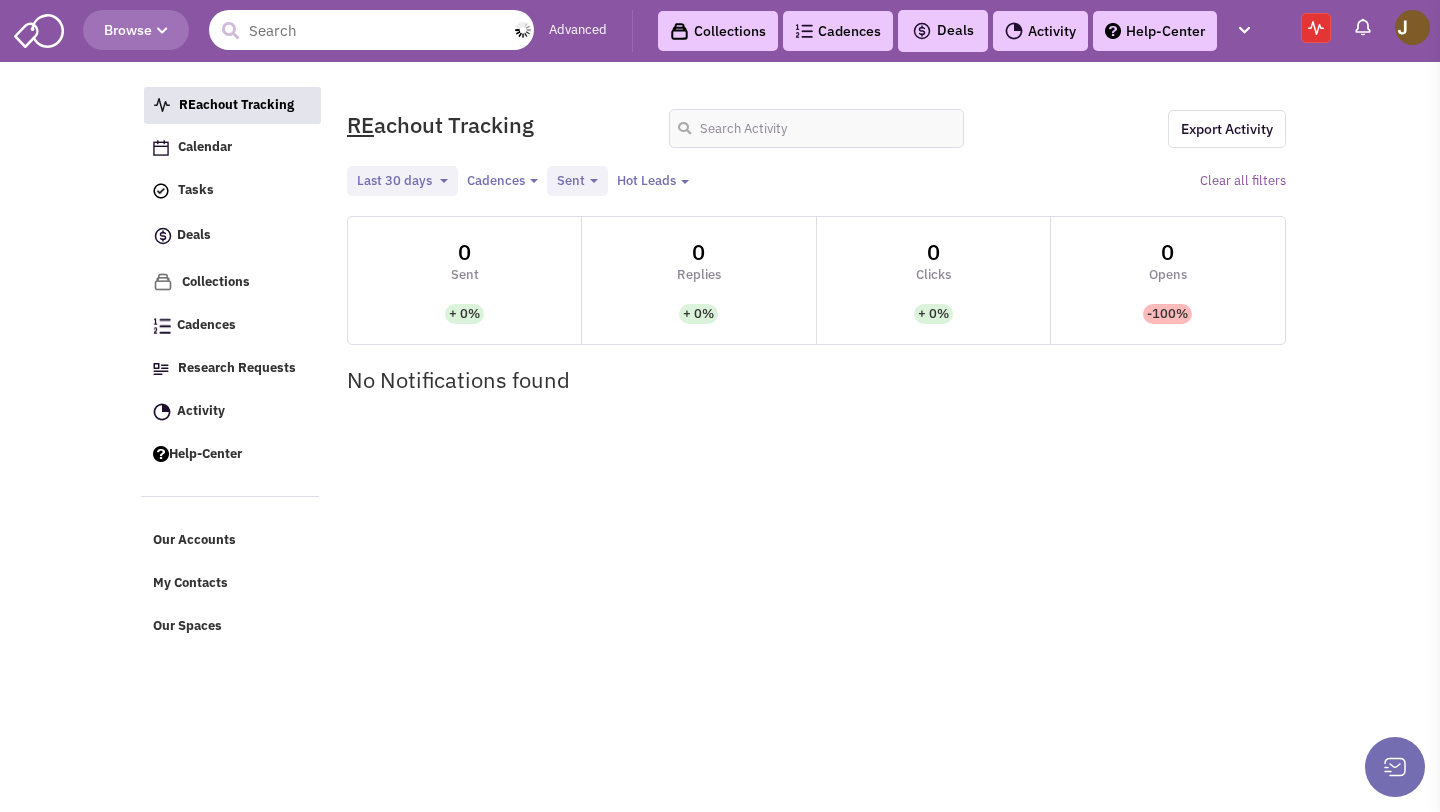 click at bounding box center (371, 30) 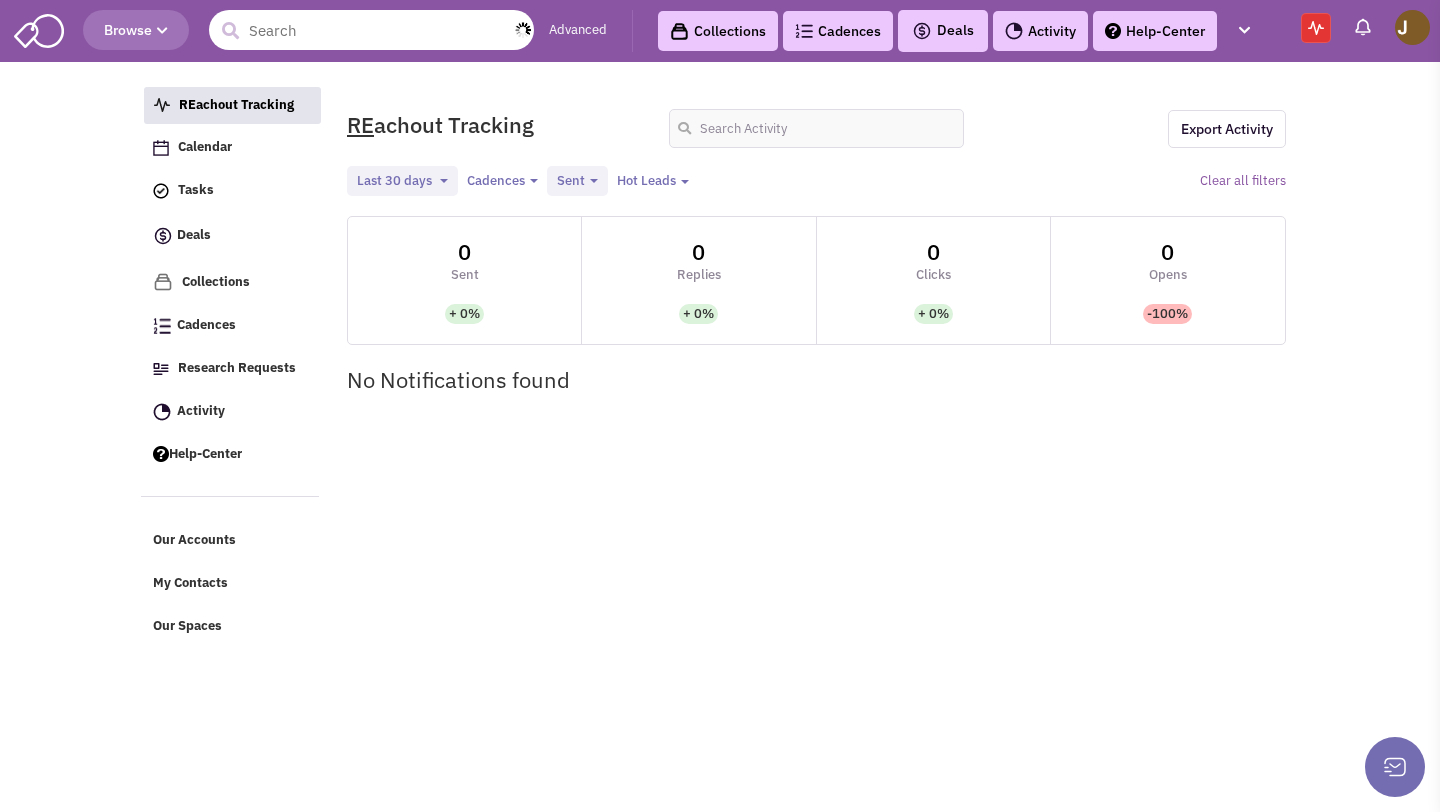 paste on "funfactorysensorygym" 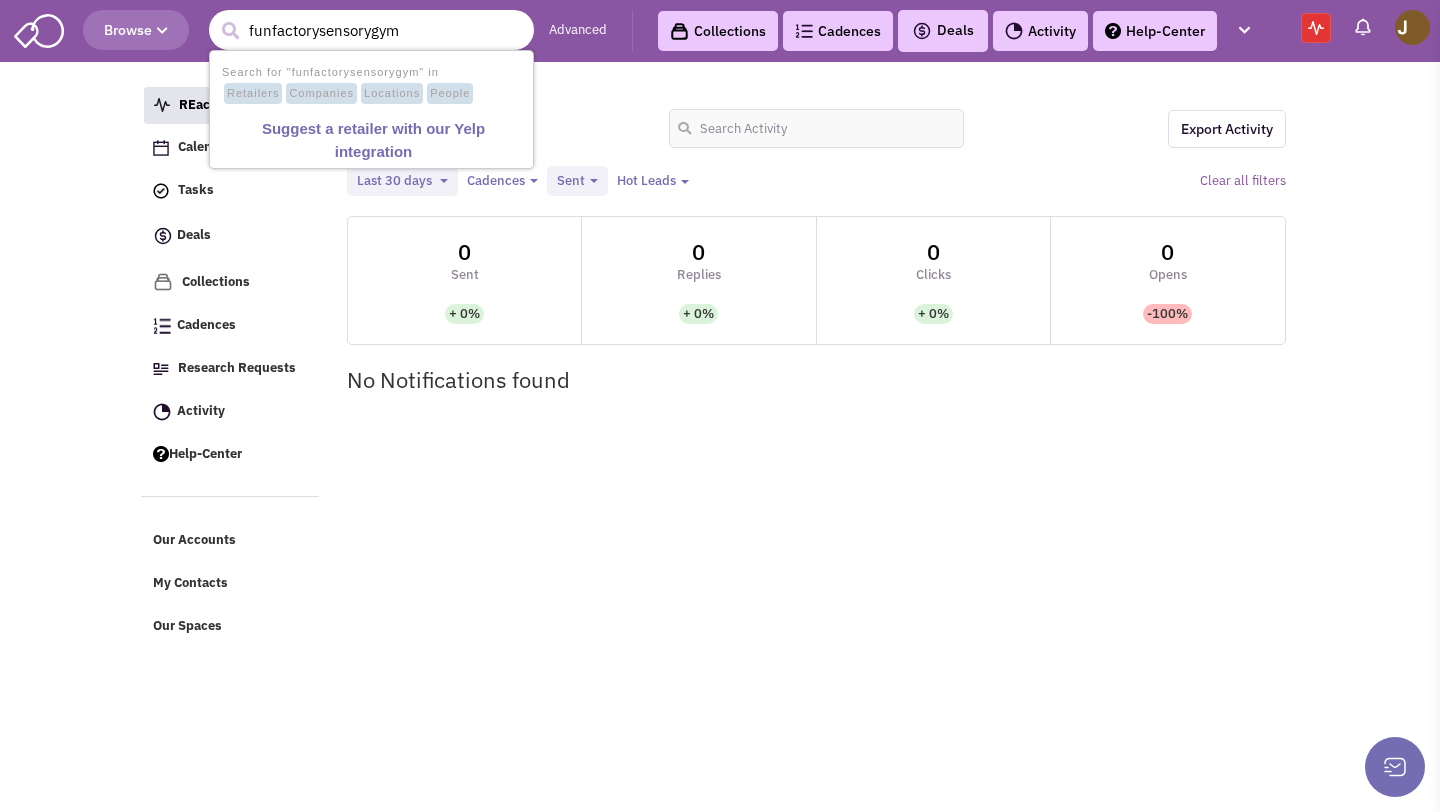 click on "funfactorysensorygym" at bounding box center [371, 30] 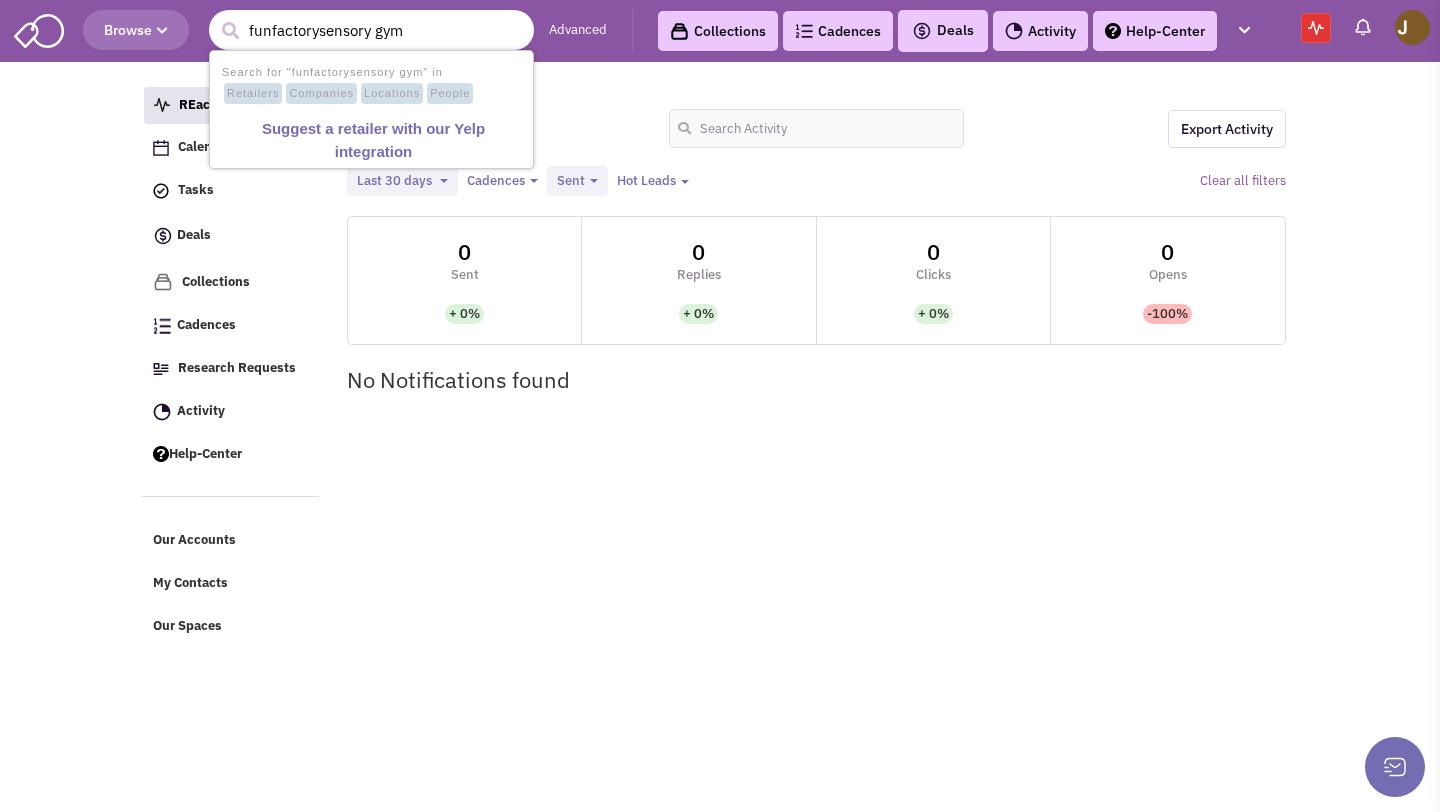 click on "funfactorysensory gym" at bounding box center (371, 30) 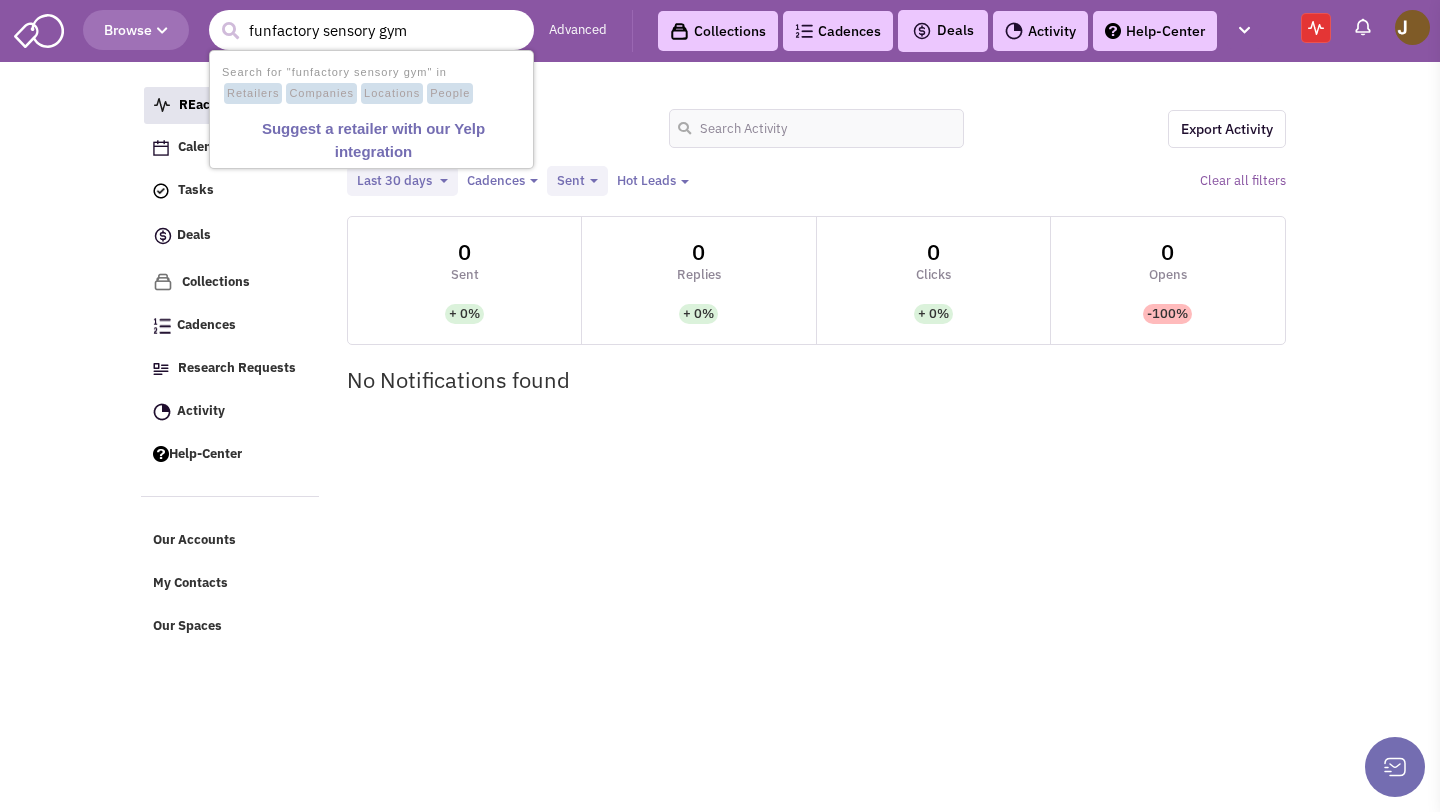 click on "funfactory sensory gym" at bounding box center [371, 30] 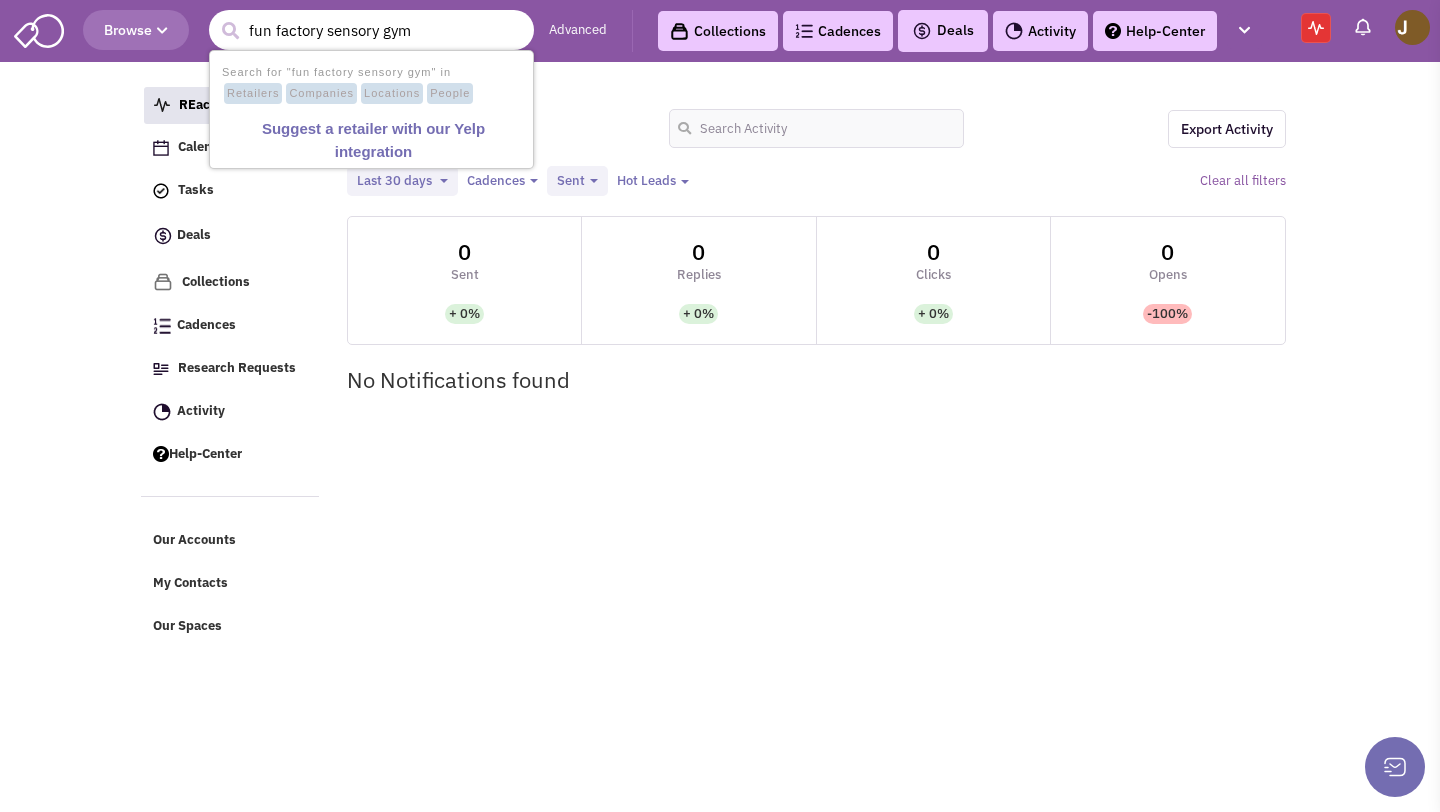 type on "fun factory sensory gym" 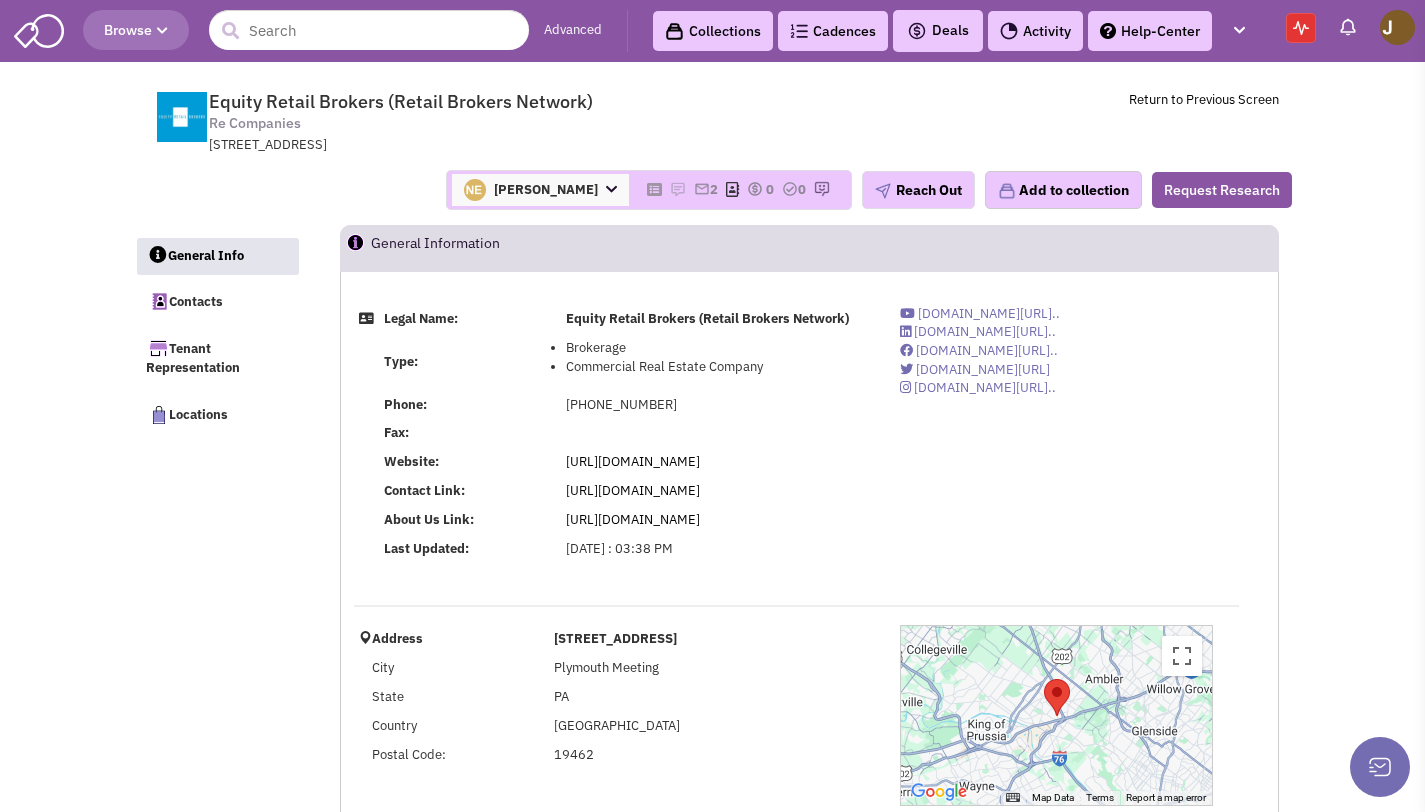 select 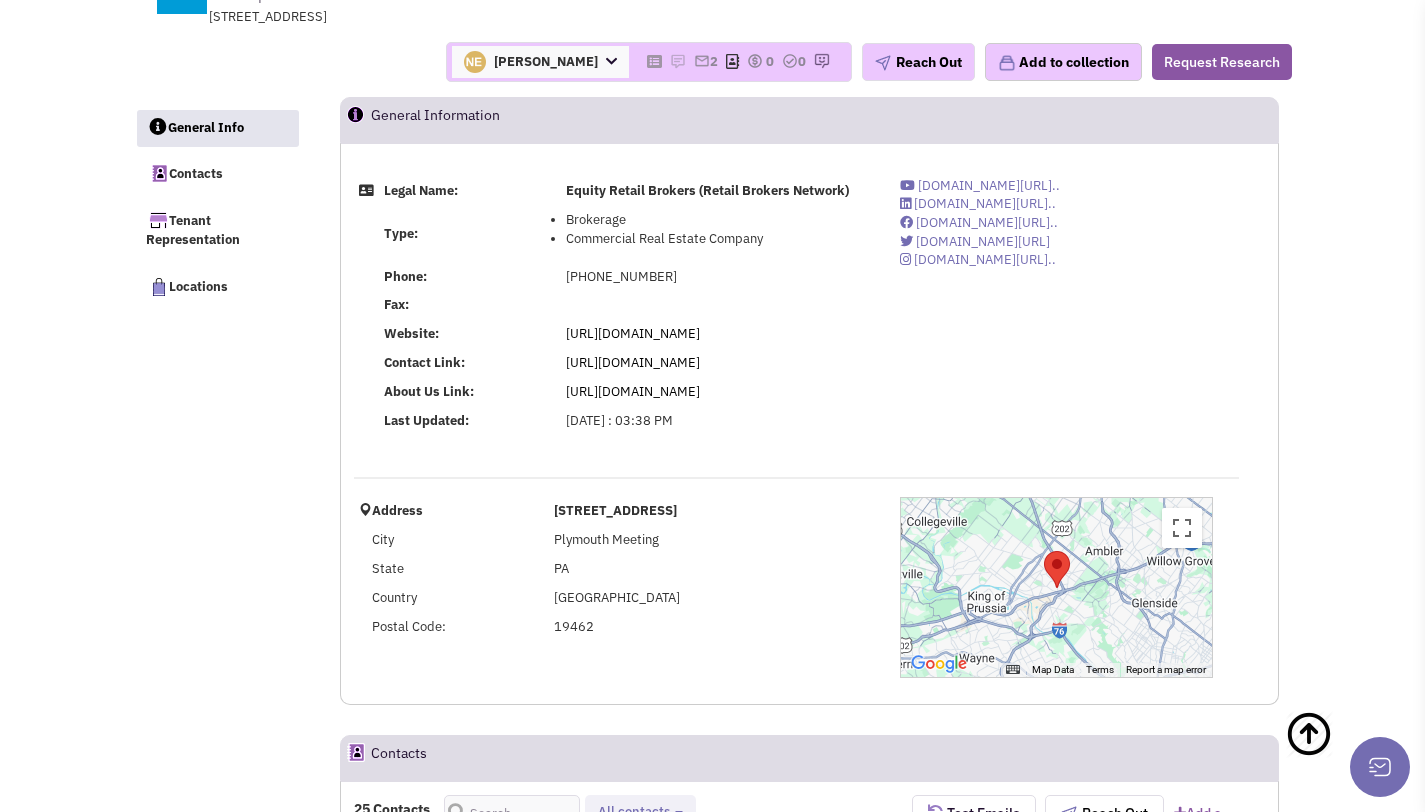 scroll, scrollTop: 0, scrollLeft: 0, axis: both 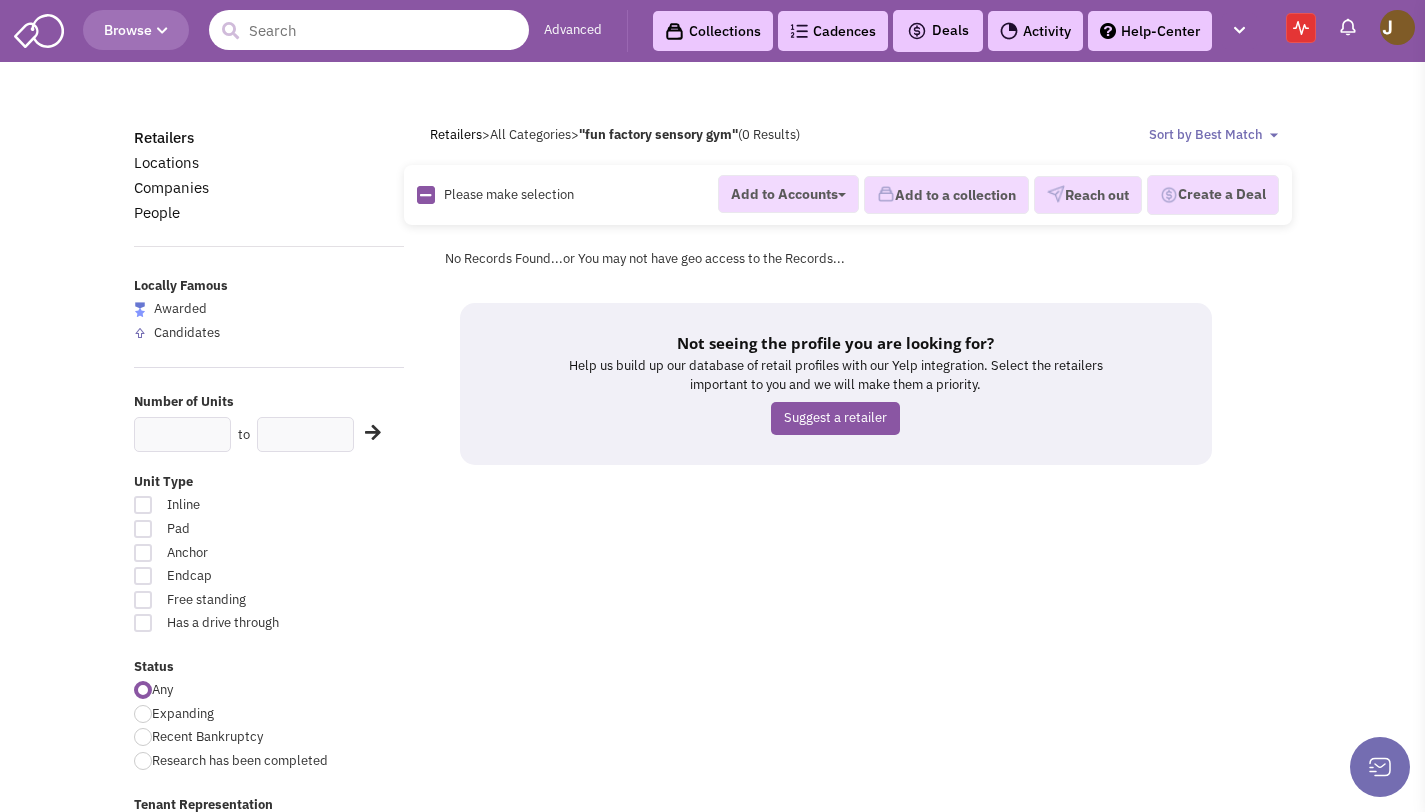 click at bounding box center (369, 30) 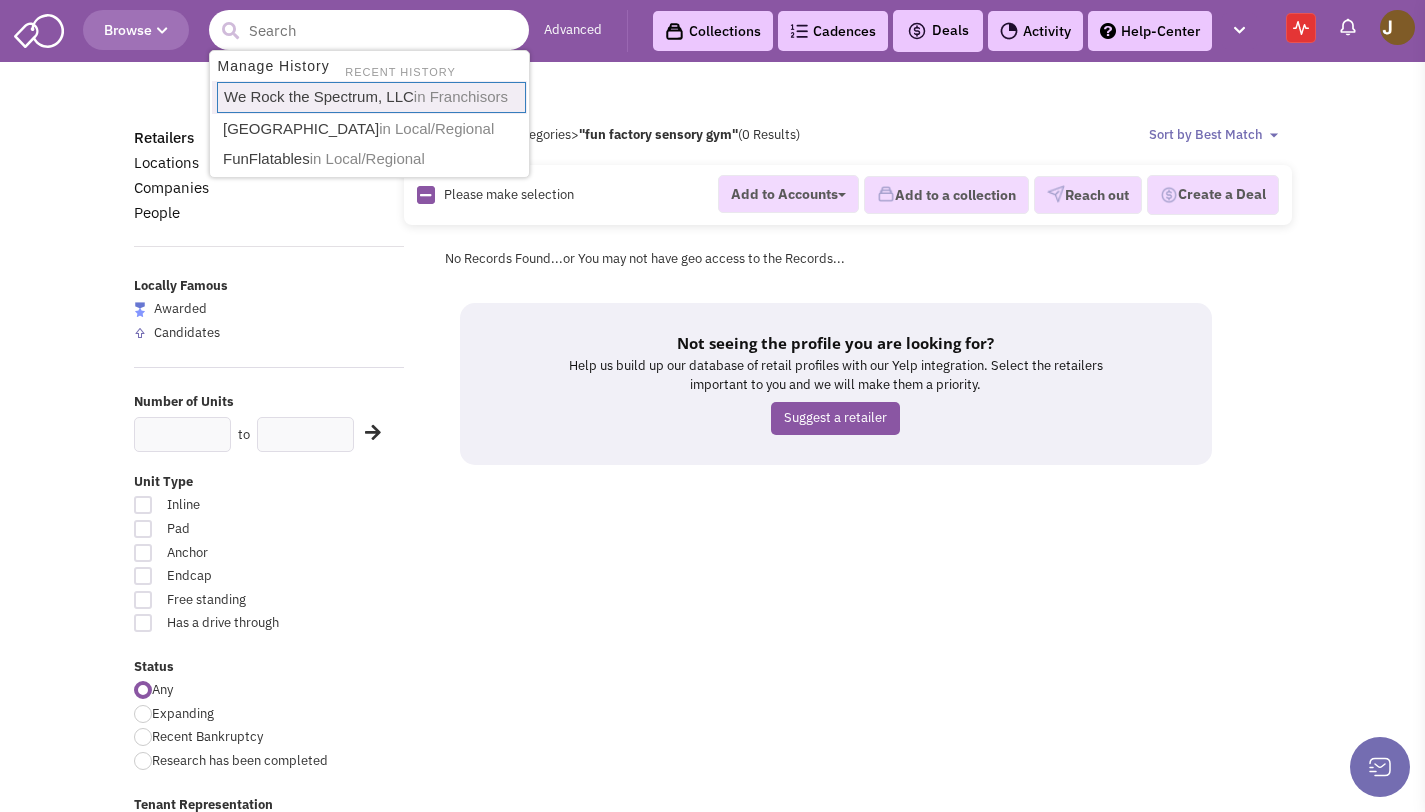 click on "We Rock the Spectrum, LLC  in [GEOGRAPHIC_DATA]" at bounding box center [371, 97] 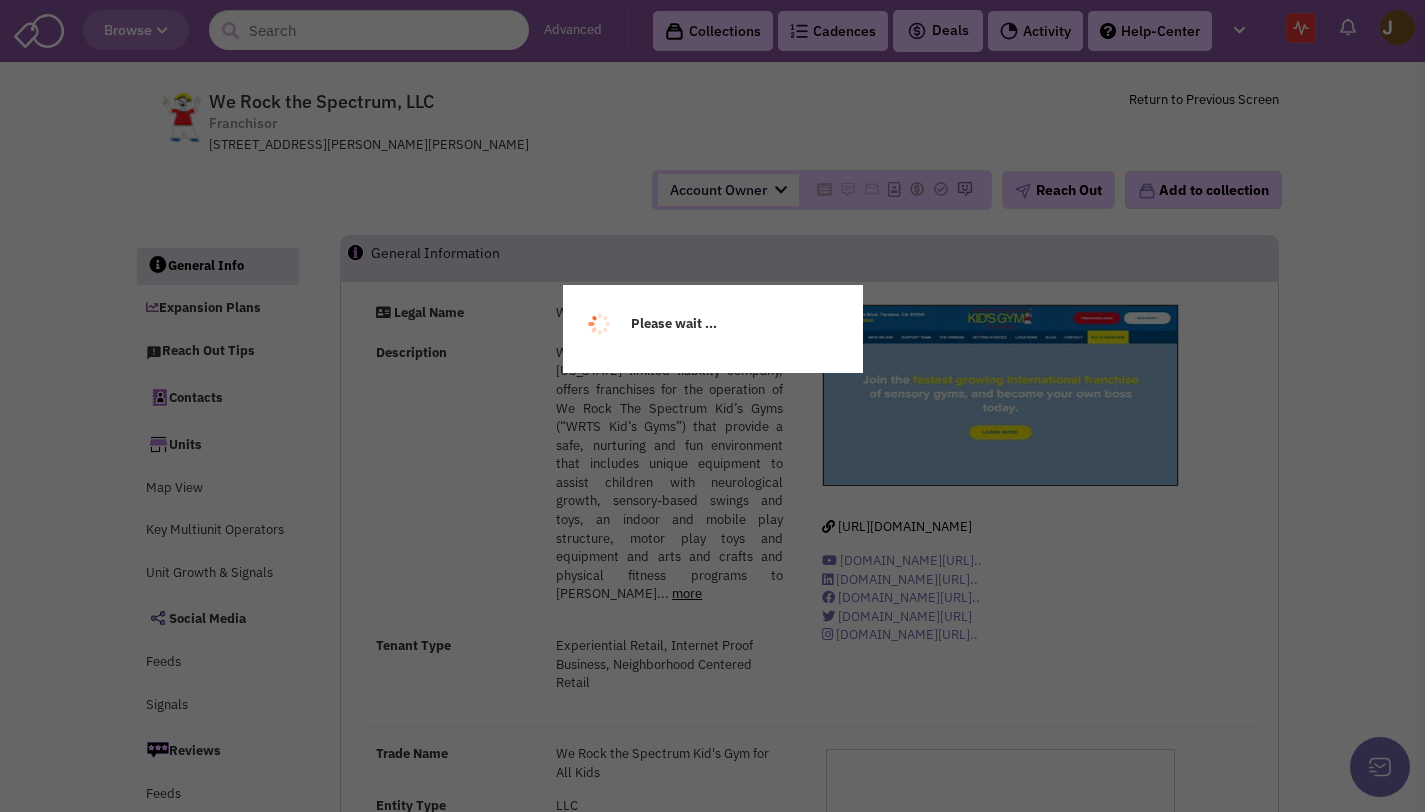 scroll, scrollTop: 0, scrollLeft: 0, axis: both 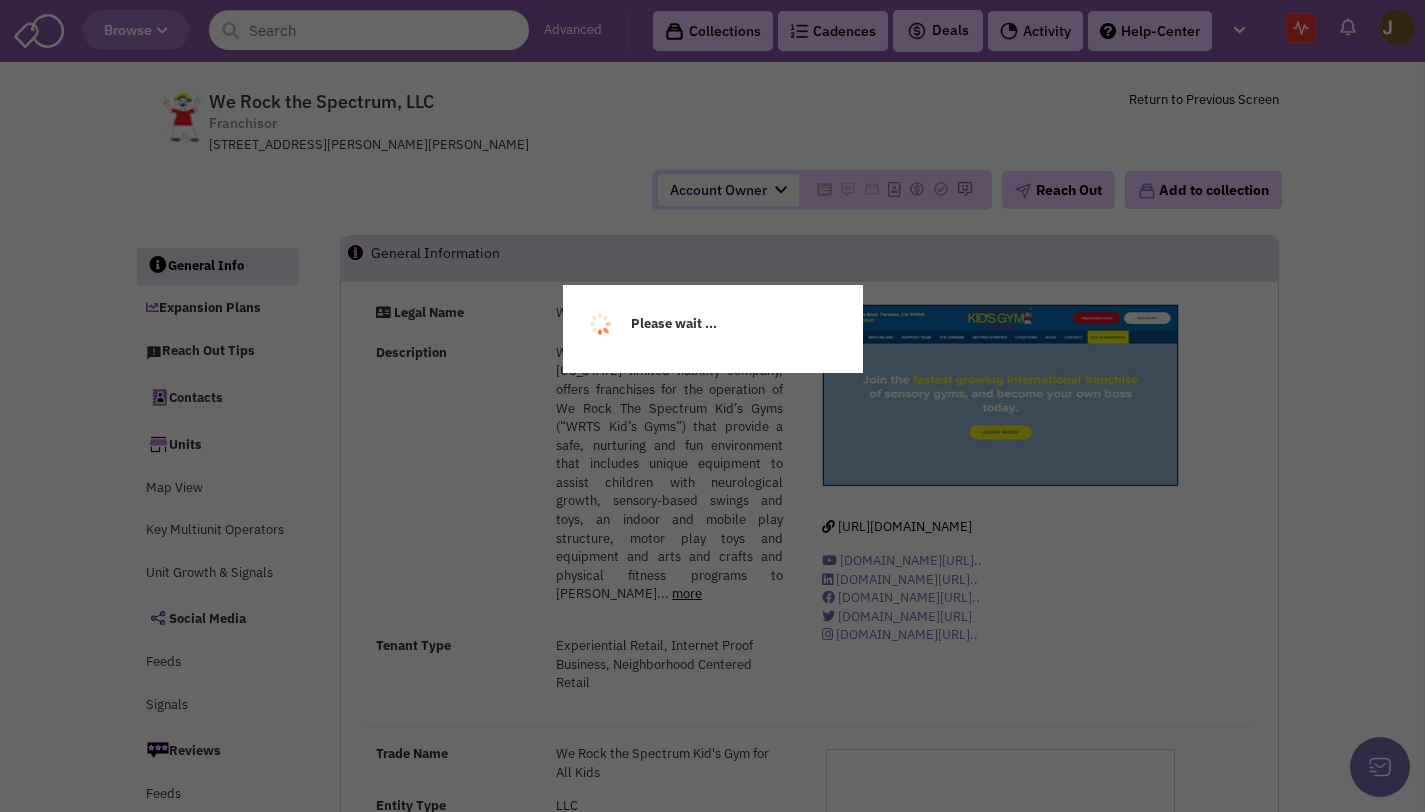 select 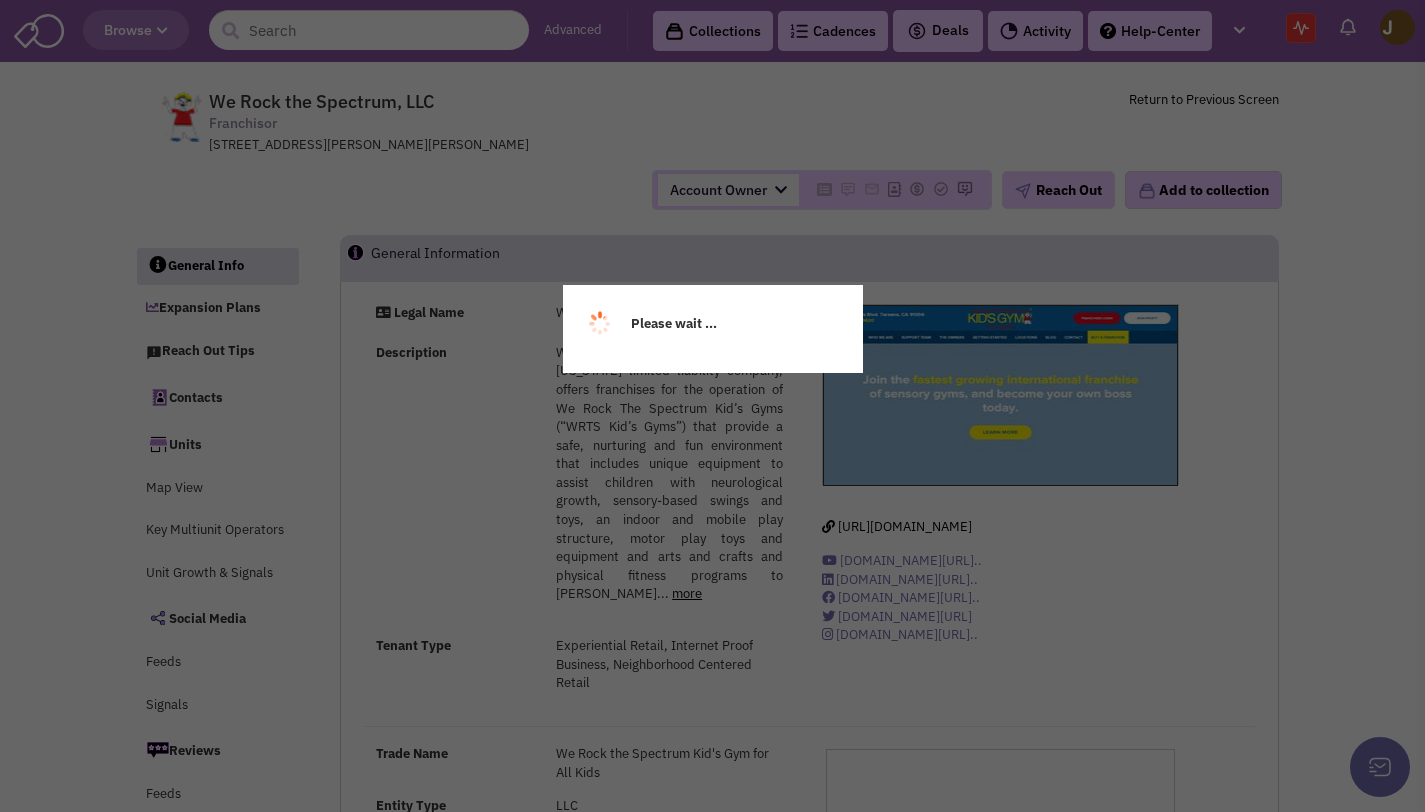 select 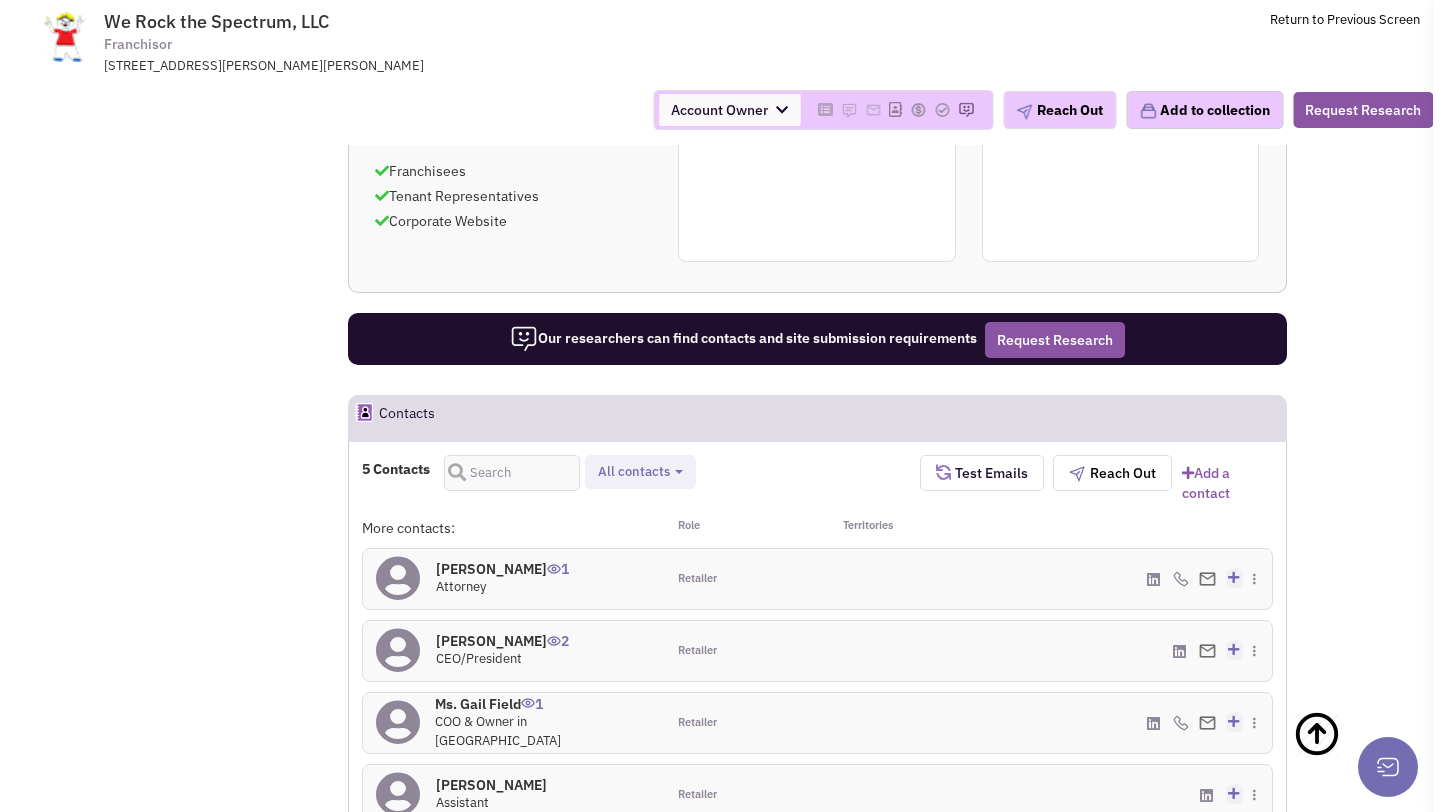 scroll, scrollTop: 1617, scrollLeft: 0, axis: vertical 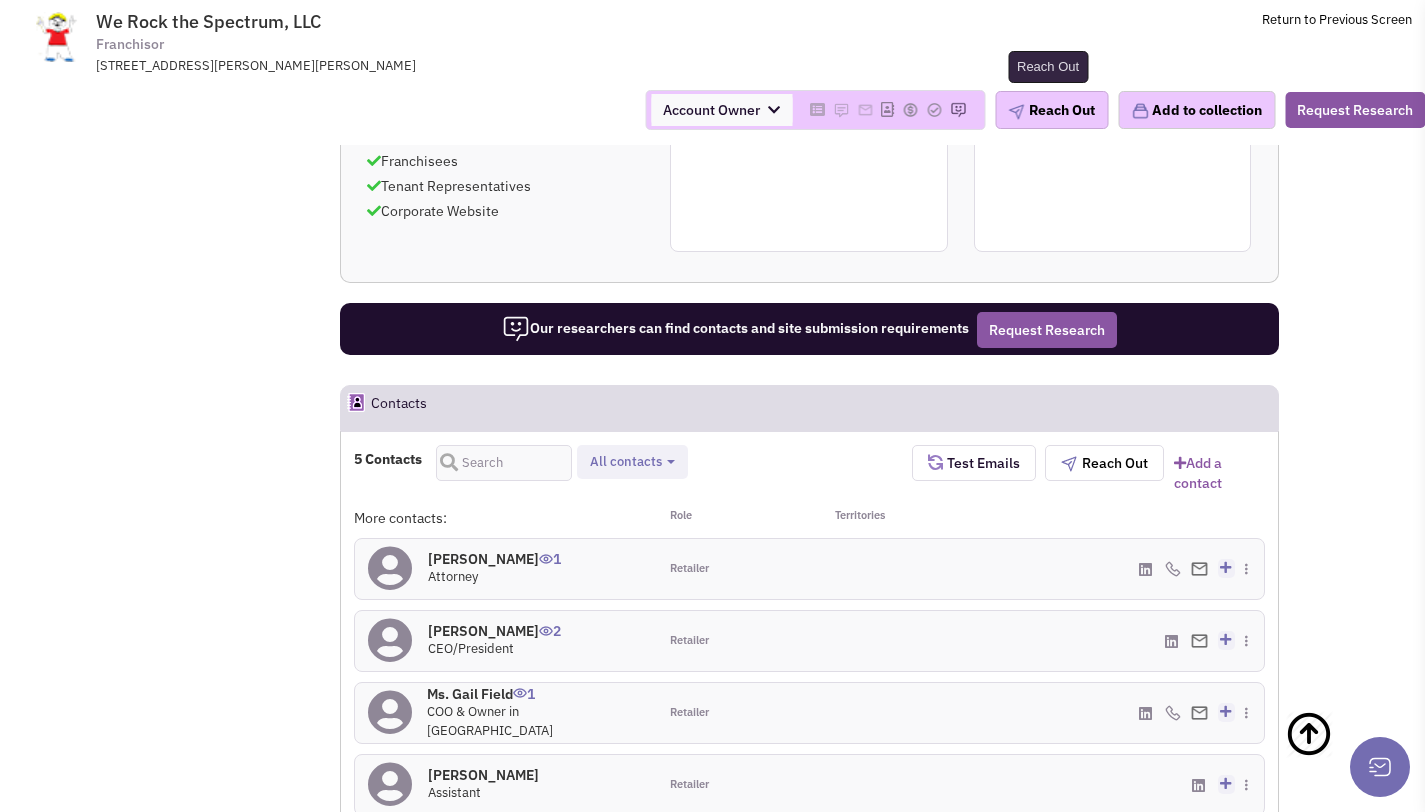 click at bounding box center [1016, 112] 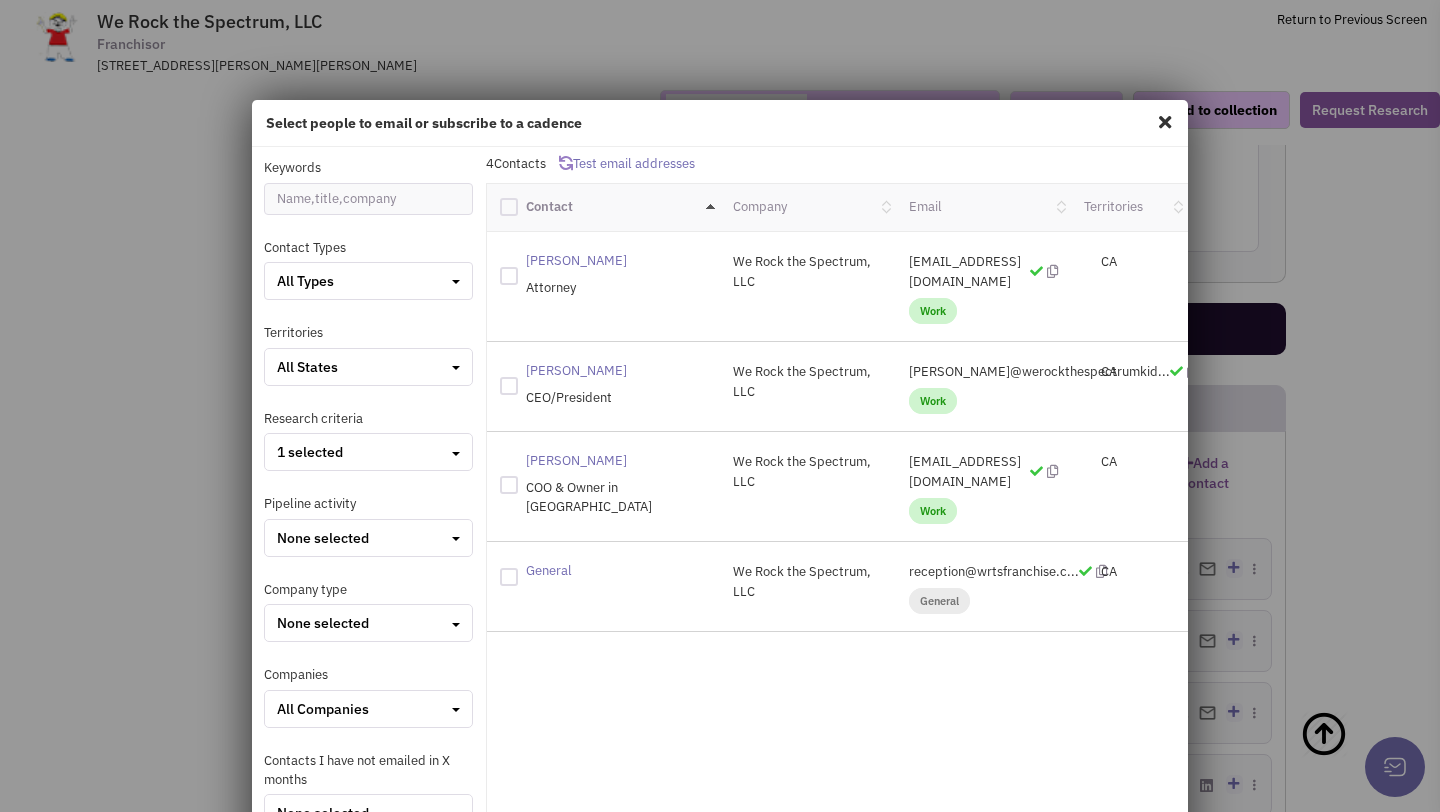 click at bounding box center [509, 276] 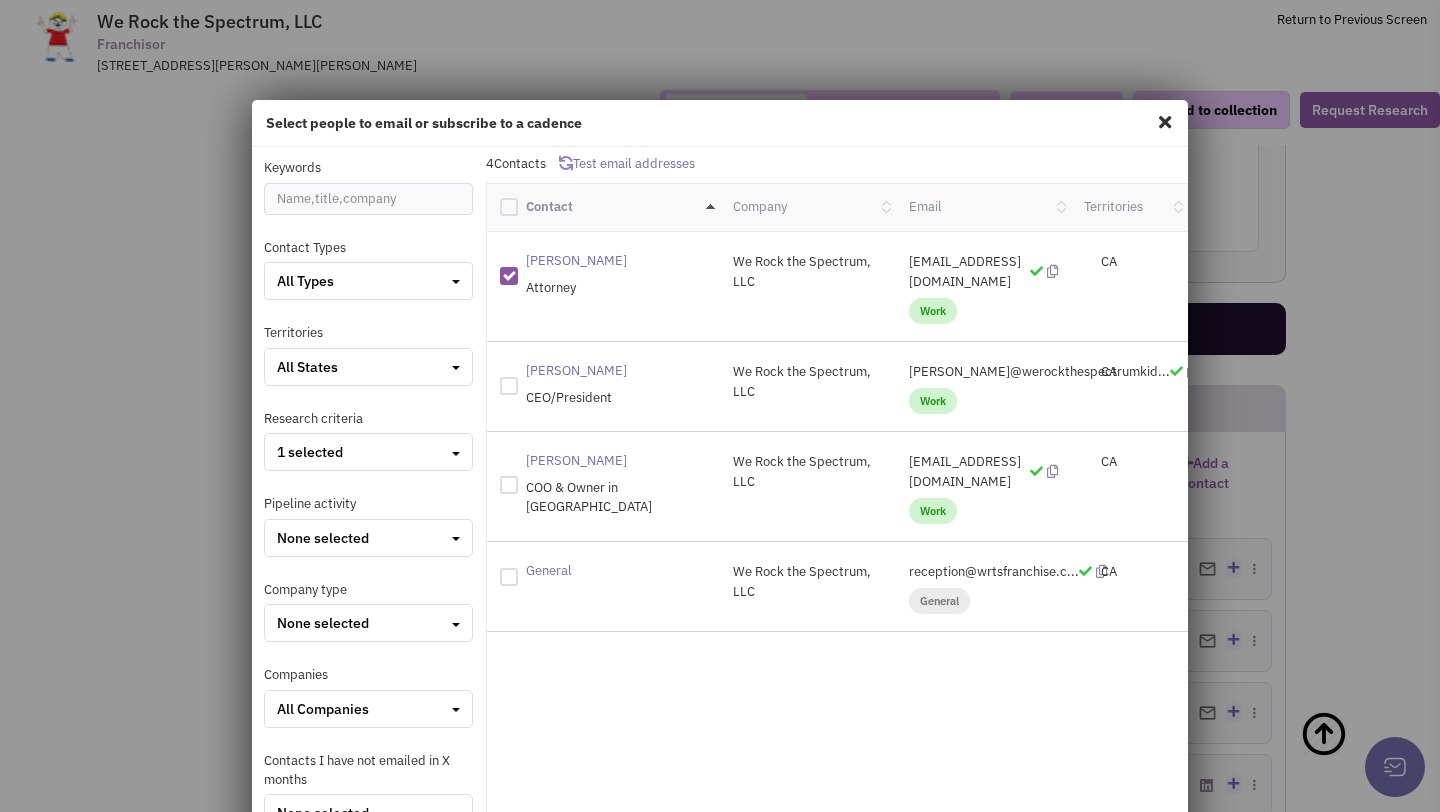 click at bounding box center [509, 386] 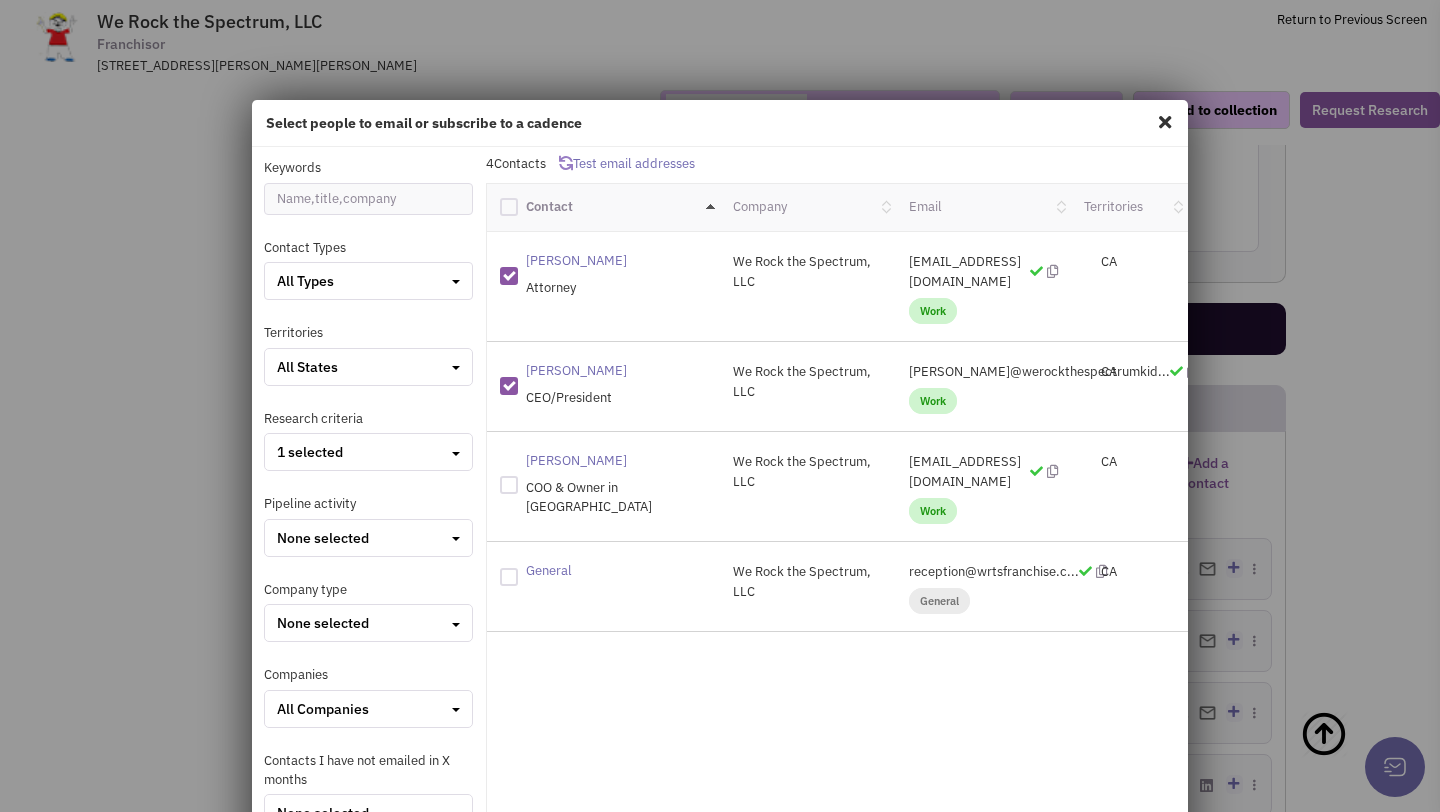 click at bounding box center [509, 485] 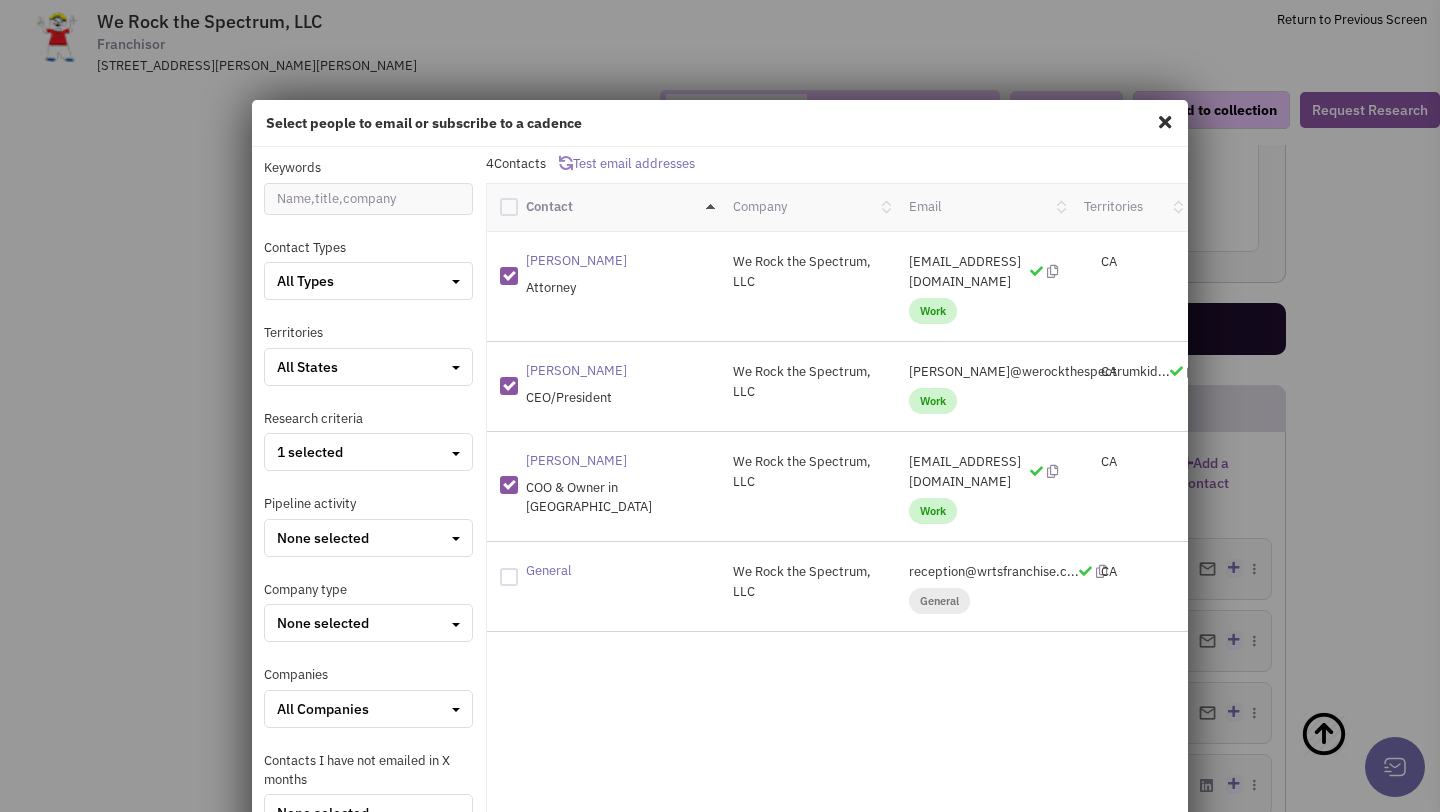 scroll, scrollTop: 241, scrollLeft: 0, axis: vertical 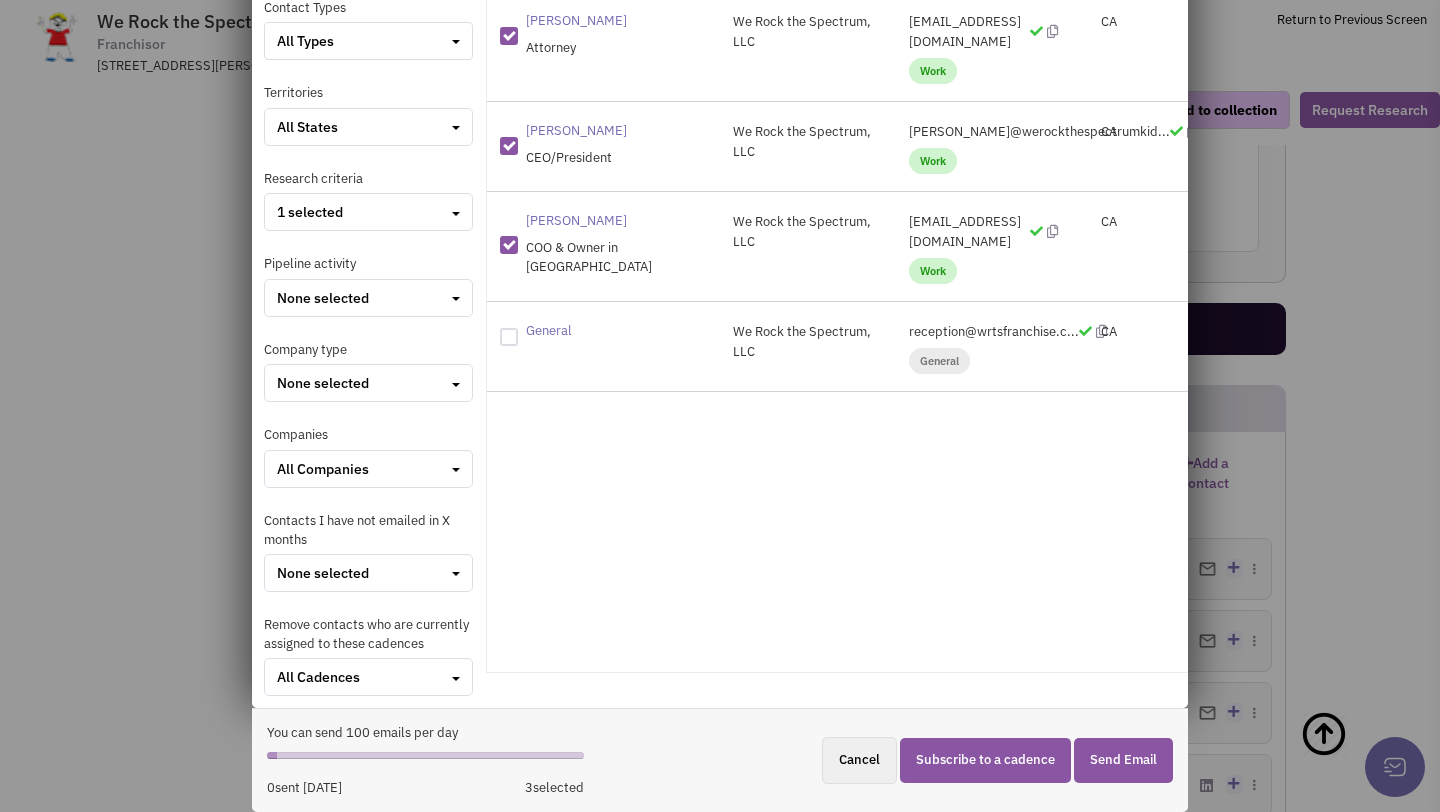 click on "Send Email" at bounding box center (1123, 760) 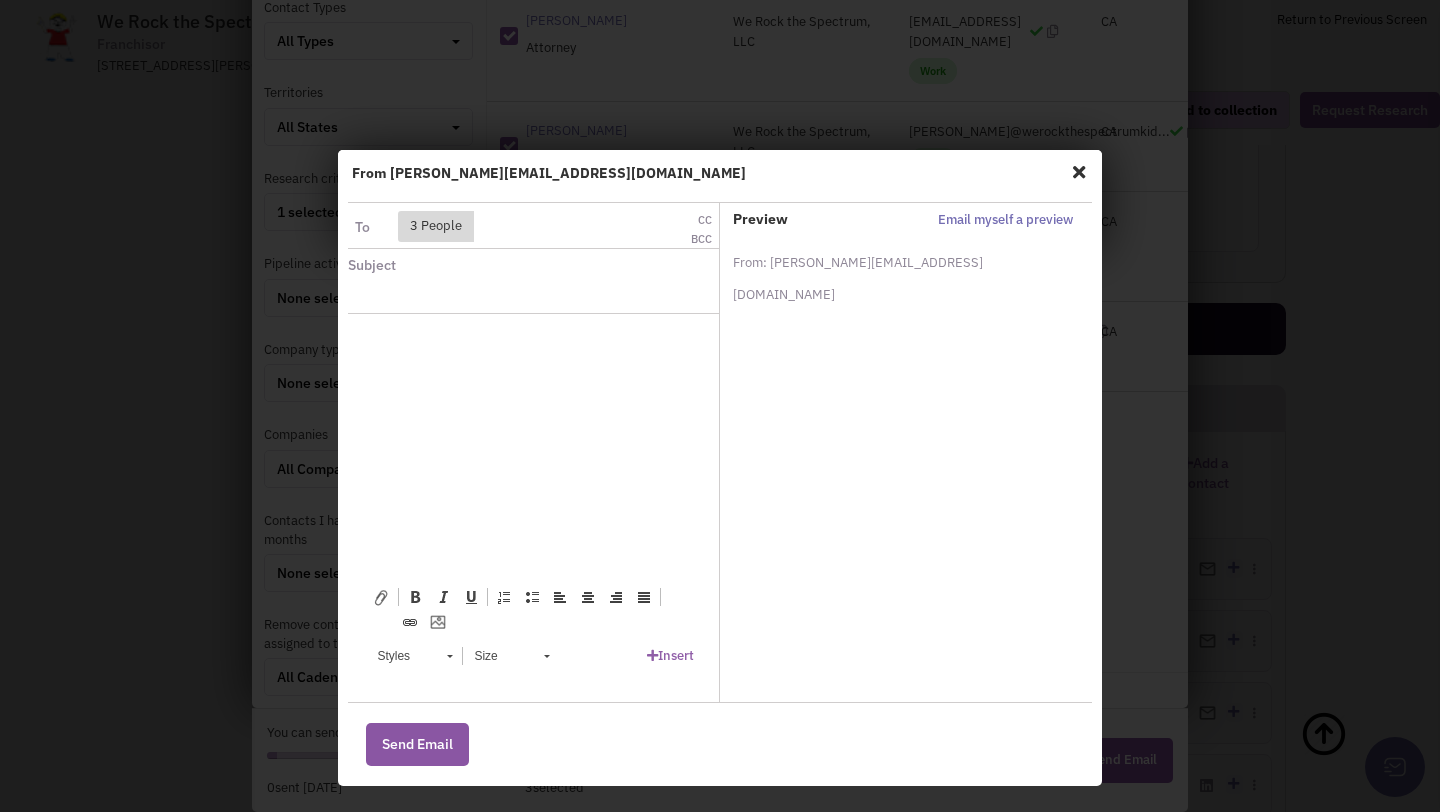 click at bounding box center [487, 297] 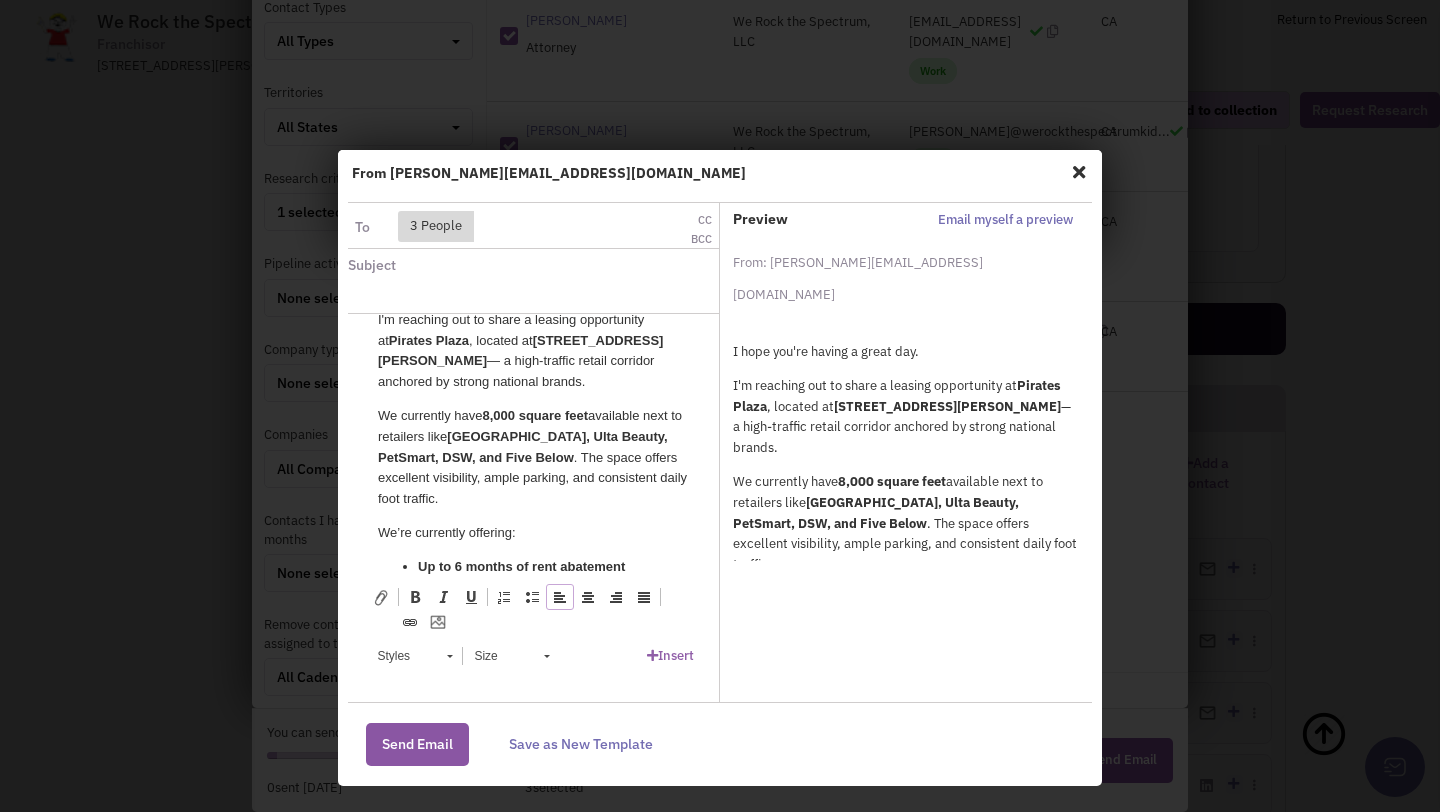 scroll, scrollTop: 0, scrollLeft: 0, axis: both 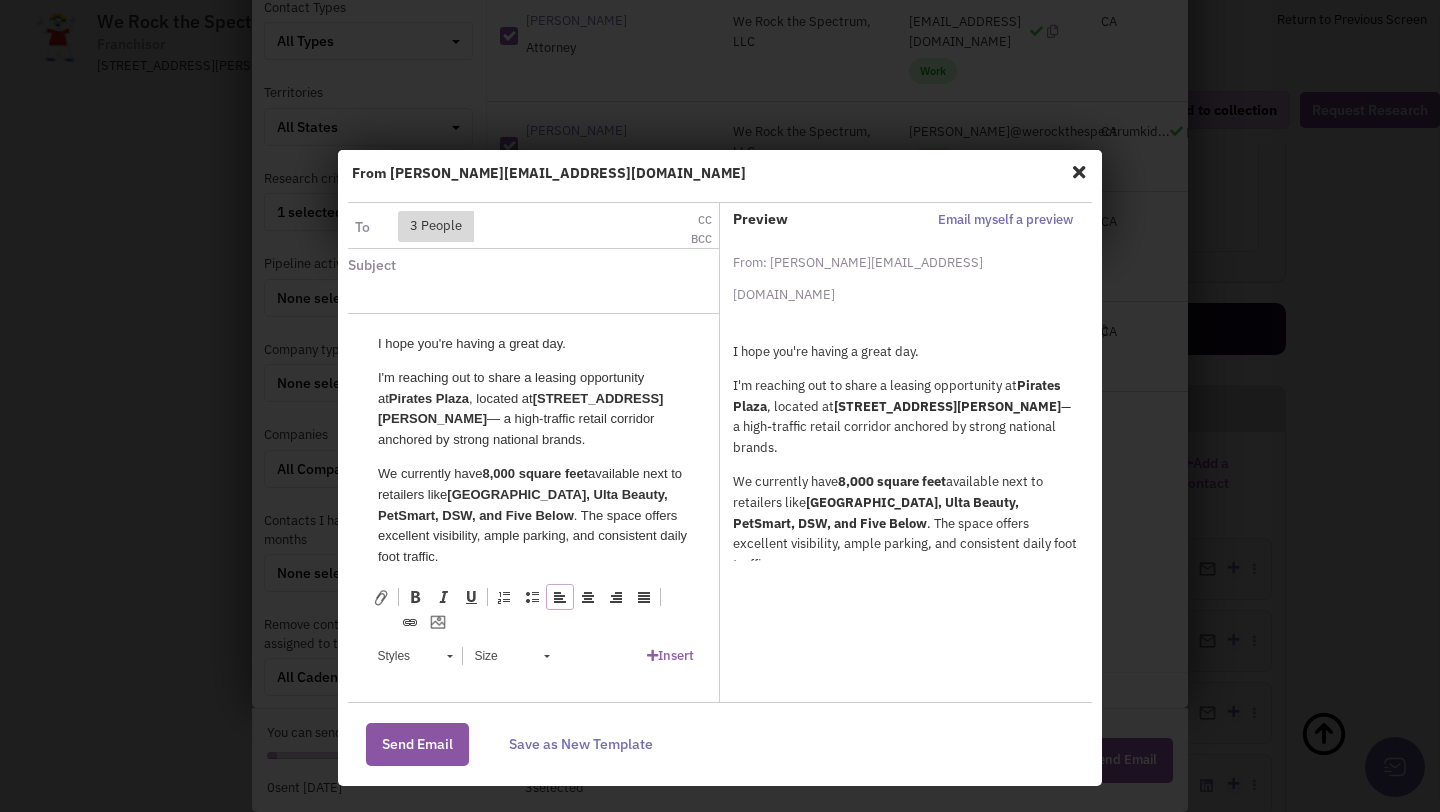 drag, startPoint x: 527, startPoint y: 395, endPoint x: 415, endPoint y: 419, distance: 114.54257 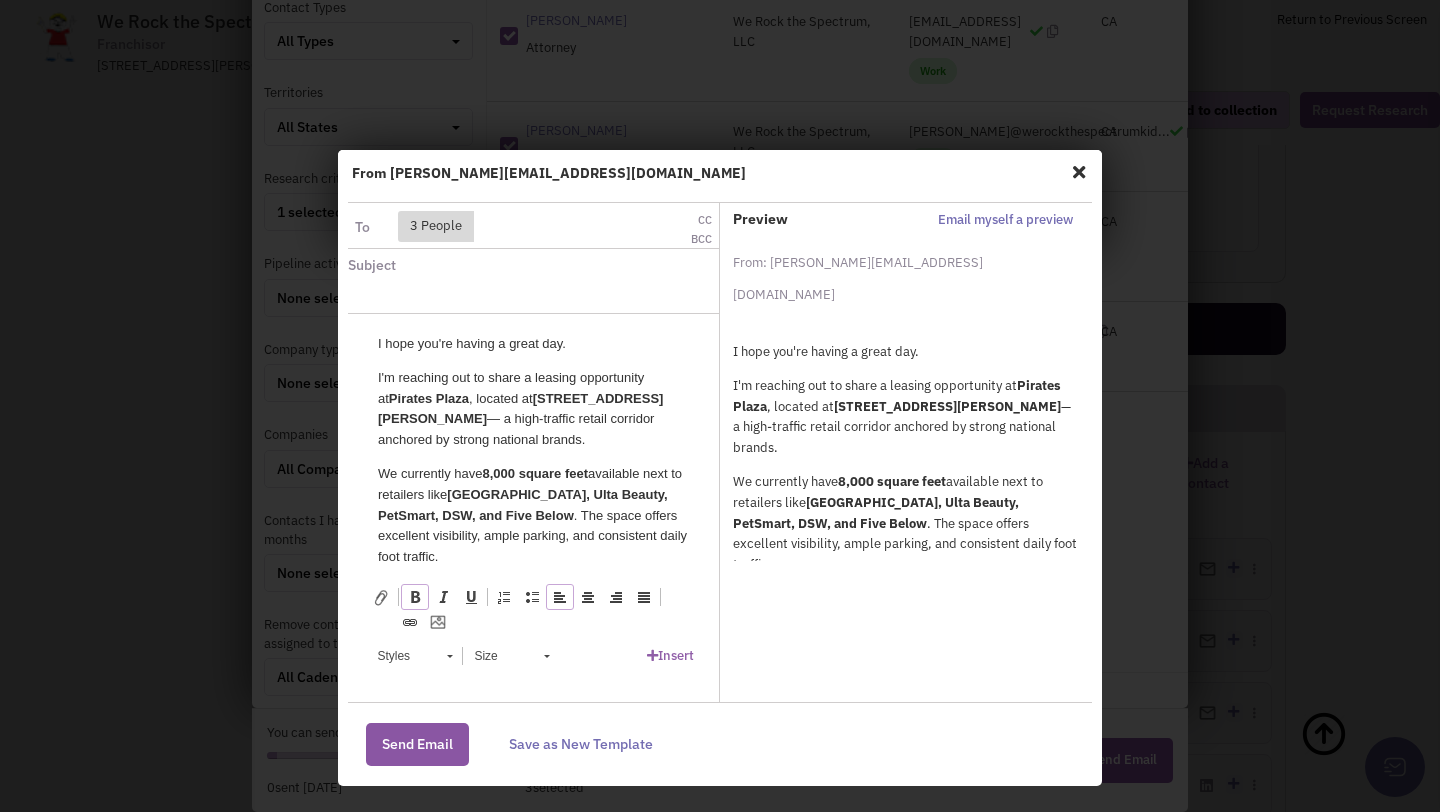 click at bounding box center [415, 597] 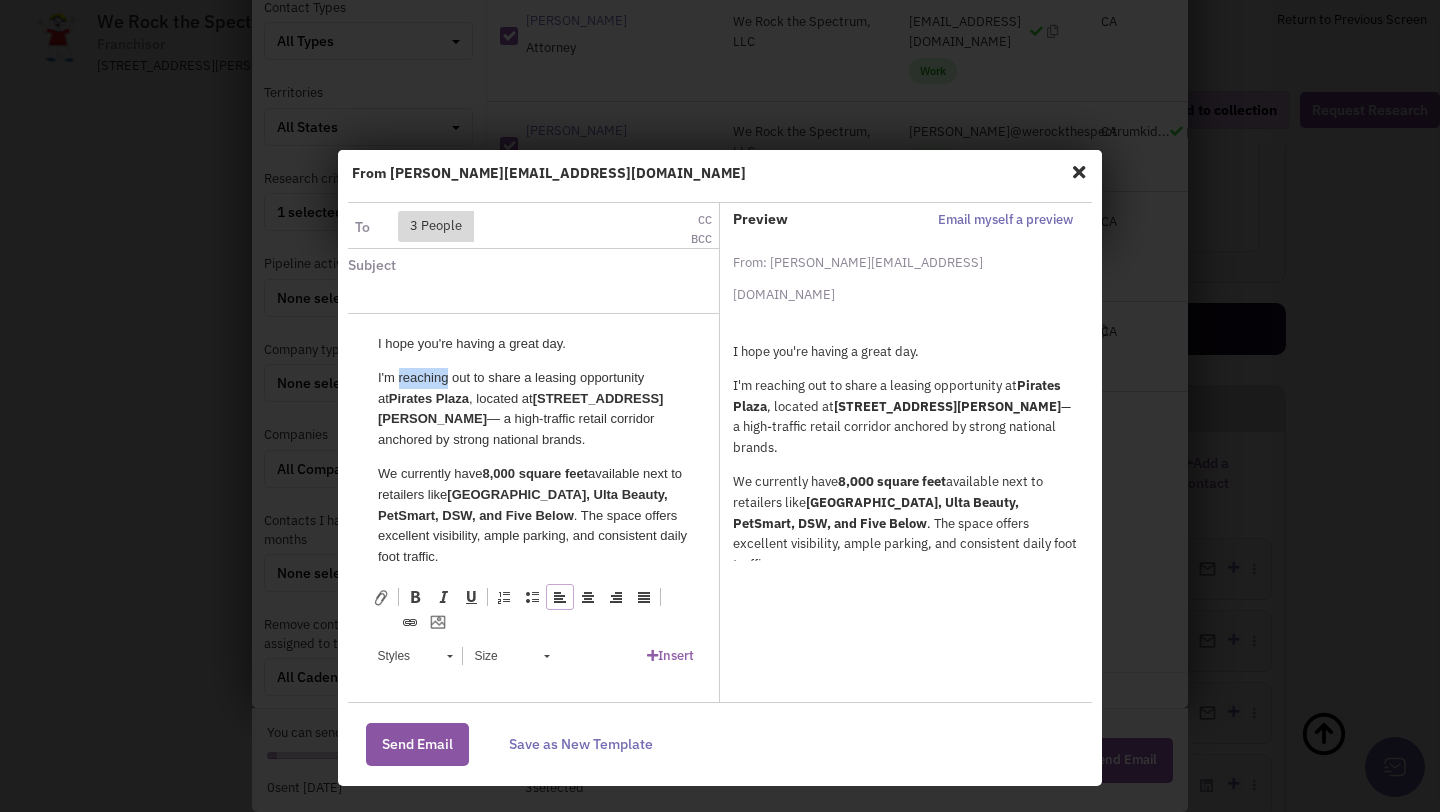 click on "I'm reaching out to share a leasing opportunity at  Pirates Plaza , located at  4085 Miller Rd, Flint, MI 48507  — a high-traffic retail corridor anchored by strong national brands." at bounding box center (533, 409) 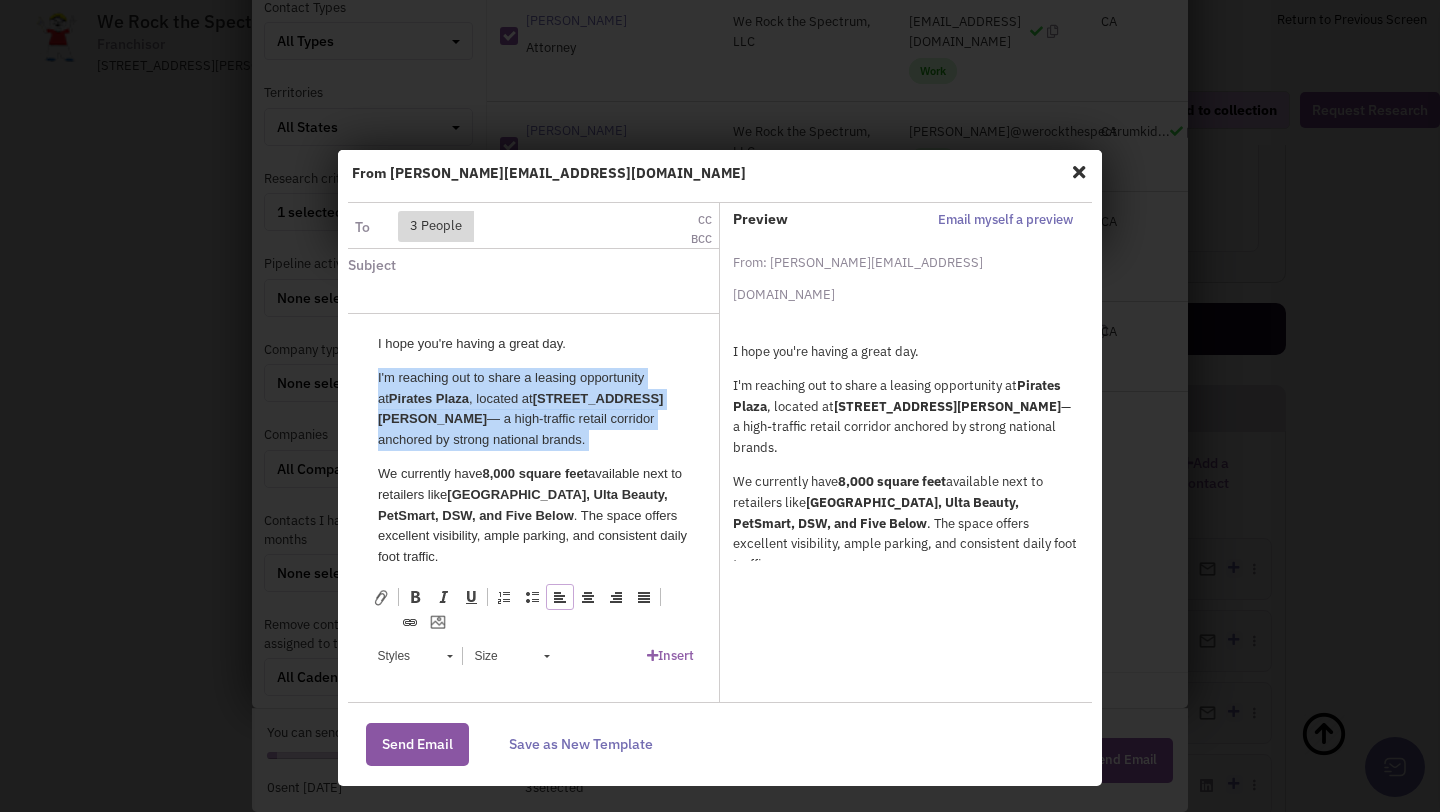 click on "I'm reaching out to share a leasing opportunity at  Pirates Plaza , located at  4085 Miller Rd, Flint, MI 48507  — a high-traffic retail corridor anchored by strong national brands." at bounding box center (533, 409) 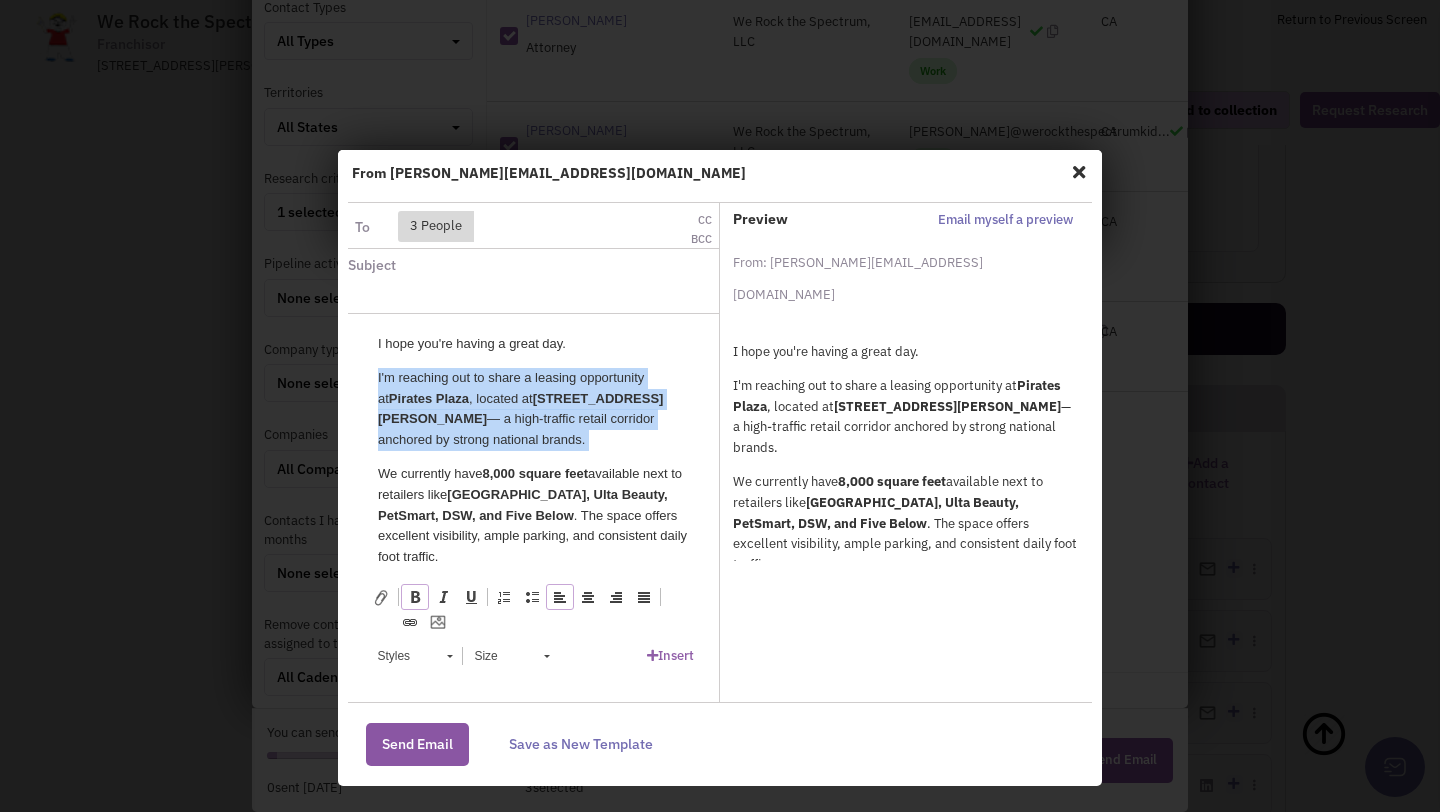 click on "Bold Keyboard shortcut Command+B" at bounding box center (415, 597) 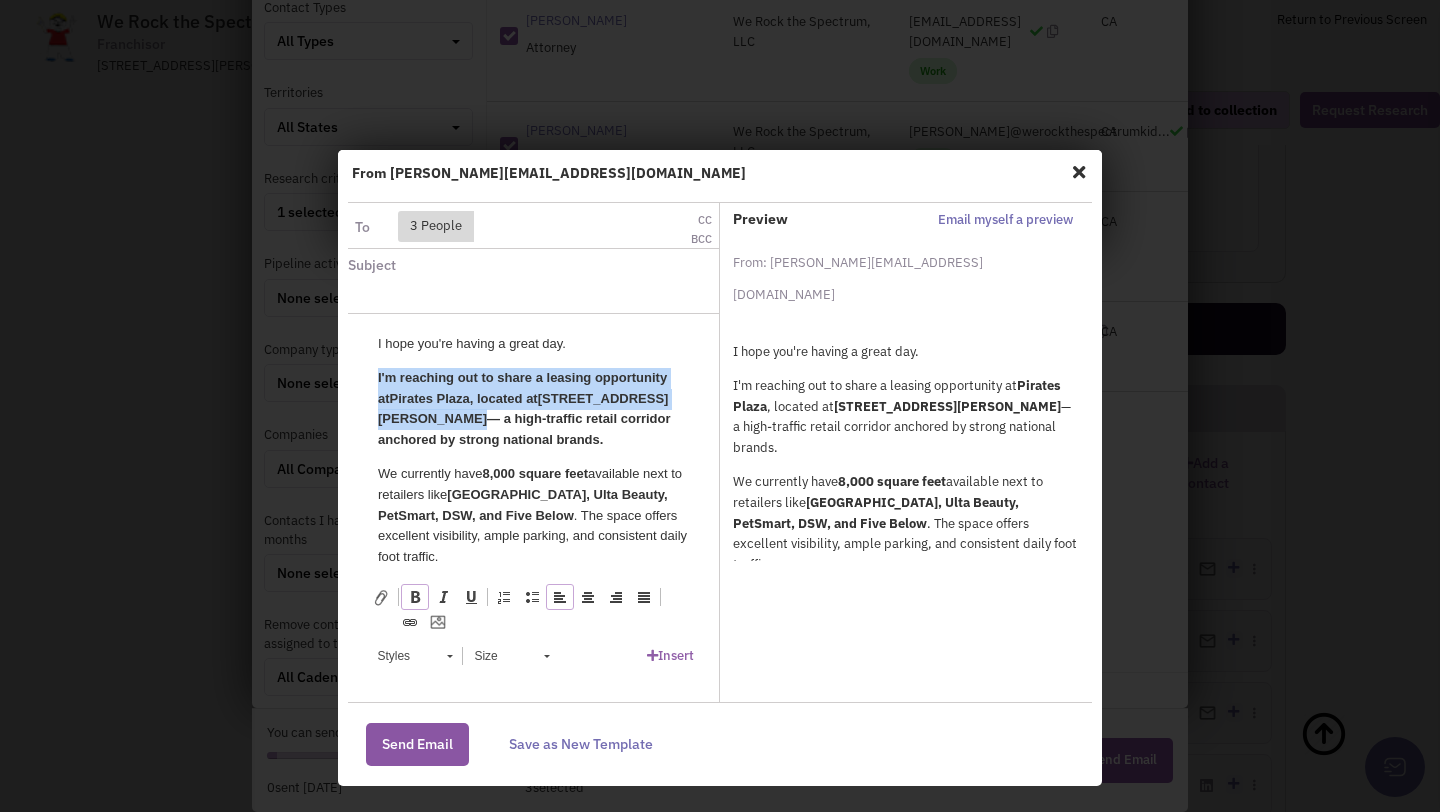 click on "Bold Keyboard shortcut Command+B" at bounding box center (415, 597) 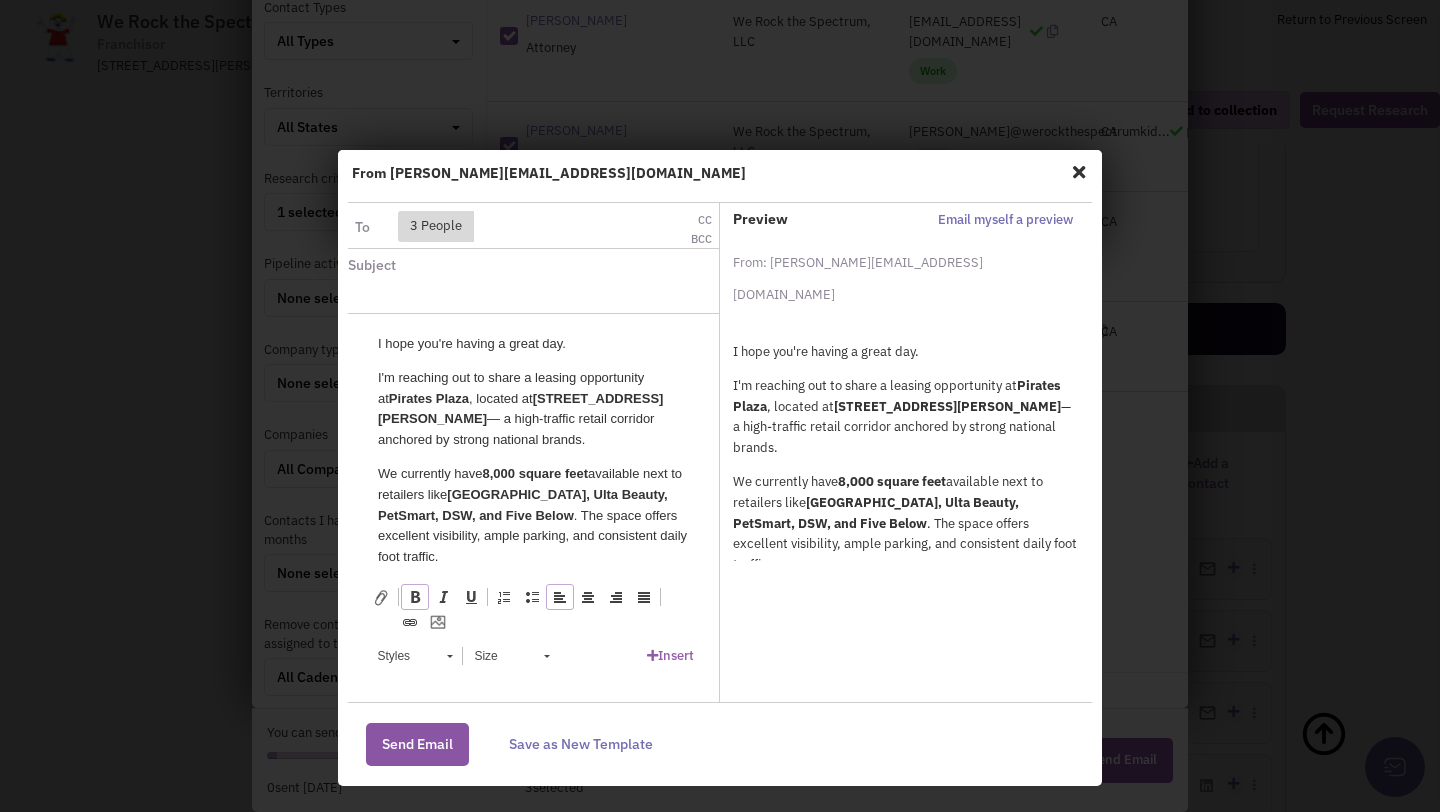 click at bounding box center [415, 597] 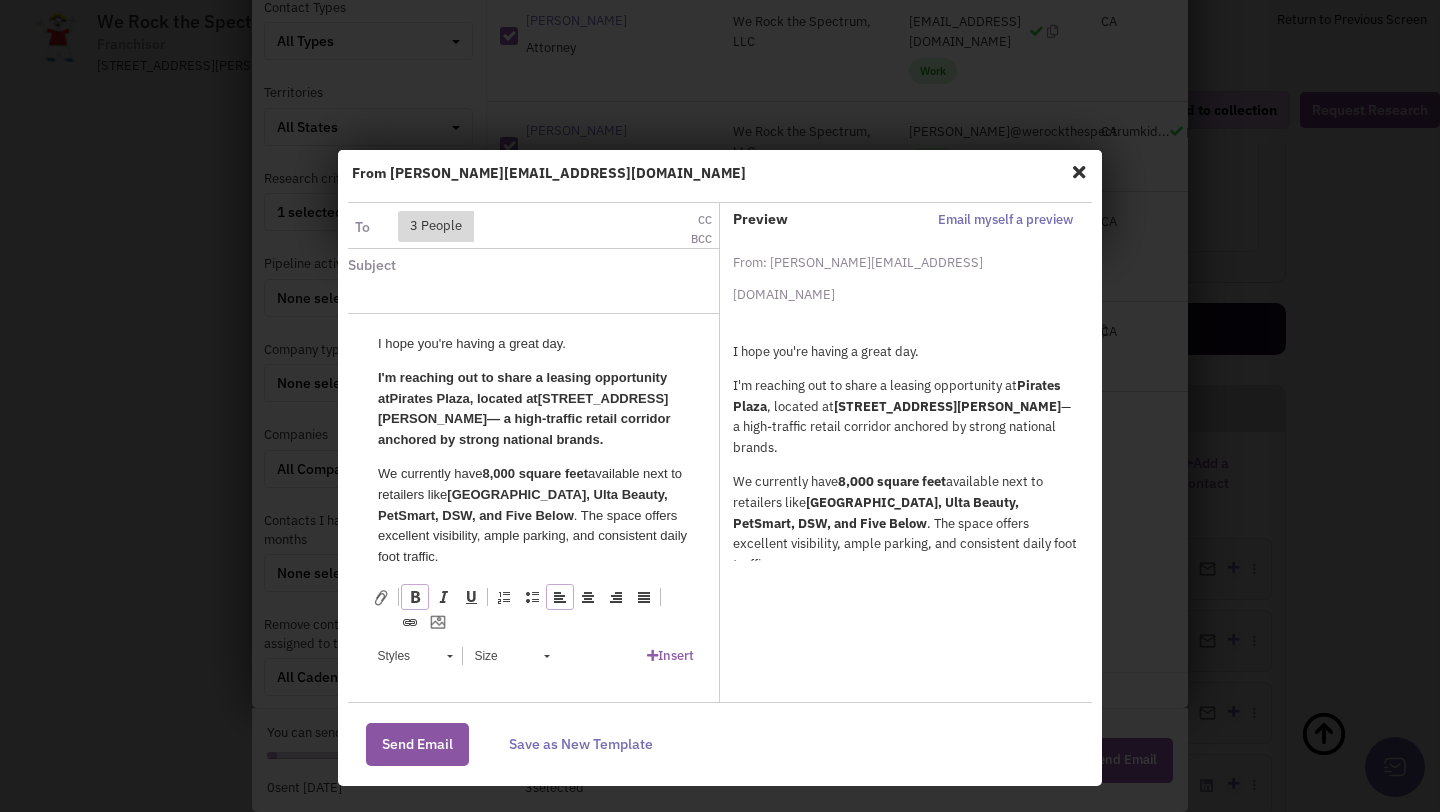 click at bounding box center [415, 597] 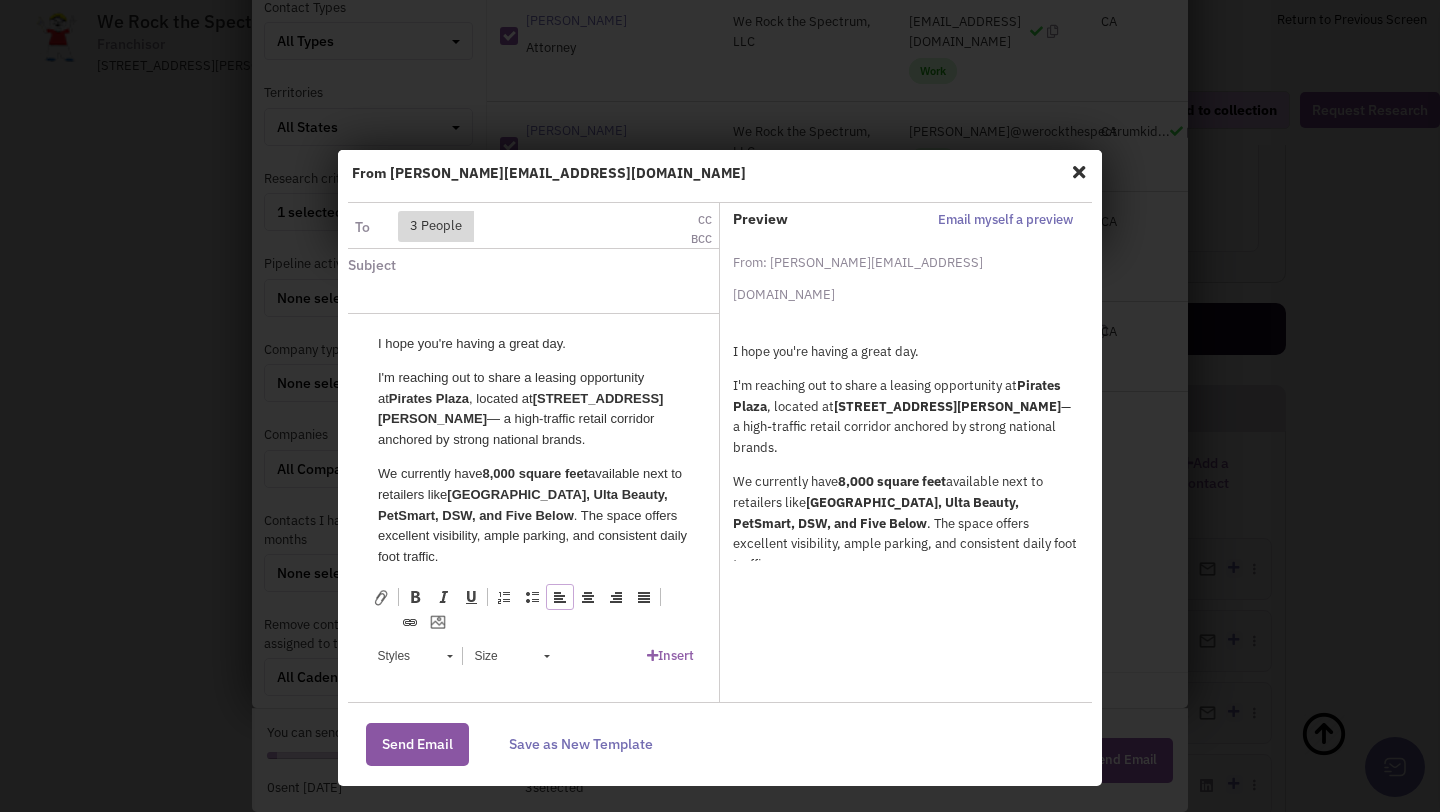 click on "I'm reaching out to share a leasing opportunity at  Pirates Plaza , located at  4085 Miller Rd, Flint, MI 48507  — a high-traffic retail corridor anchored by strong national brands." at bounding box center (533, 409) 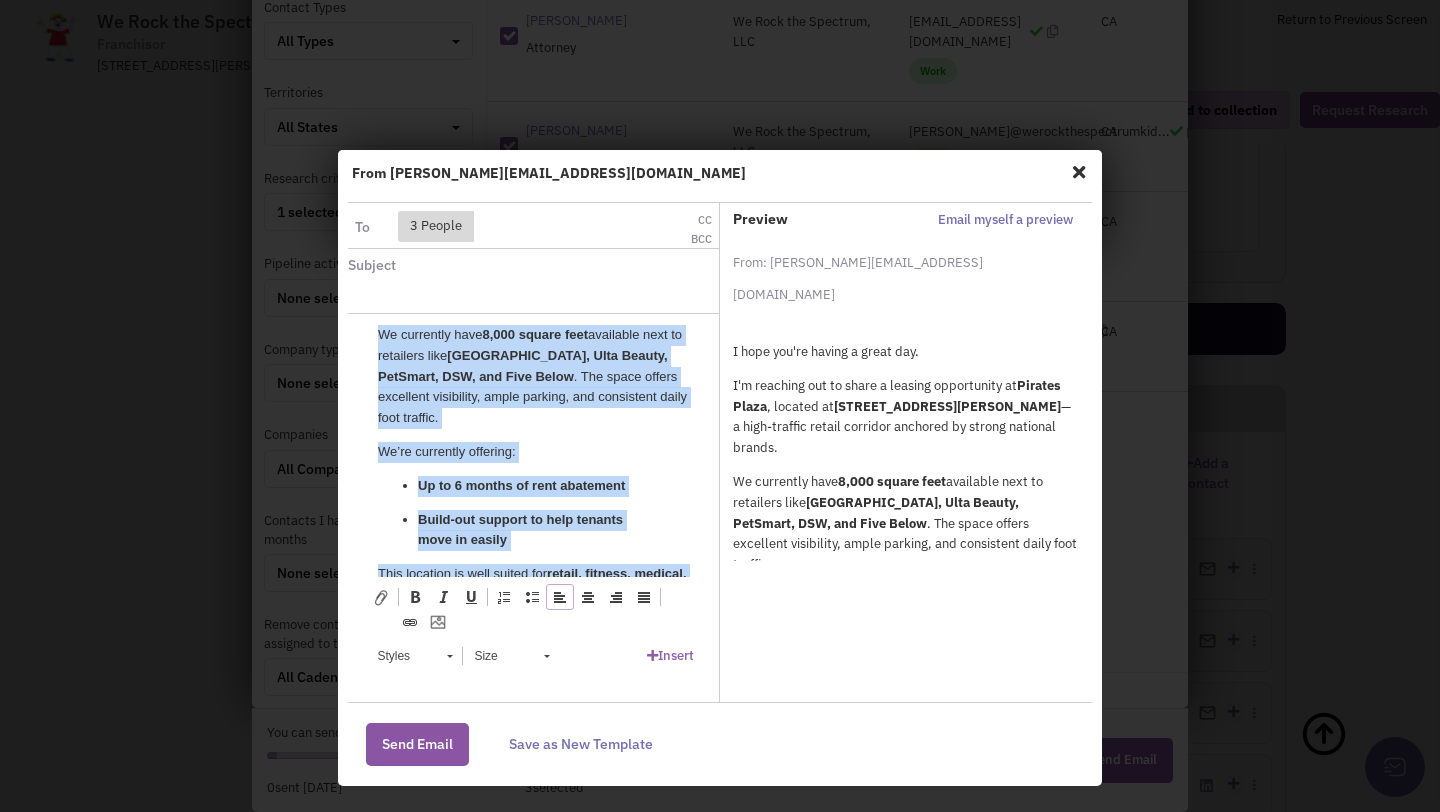 scroll, scrollTop: 338, scrollLeft: 0, axis: vertical 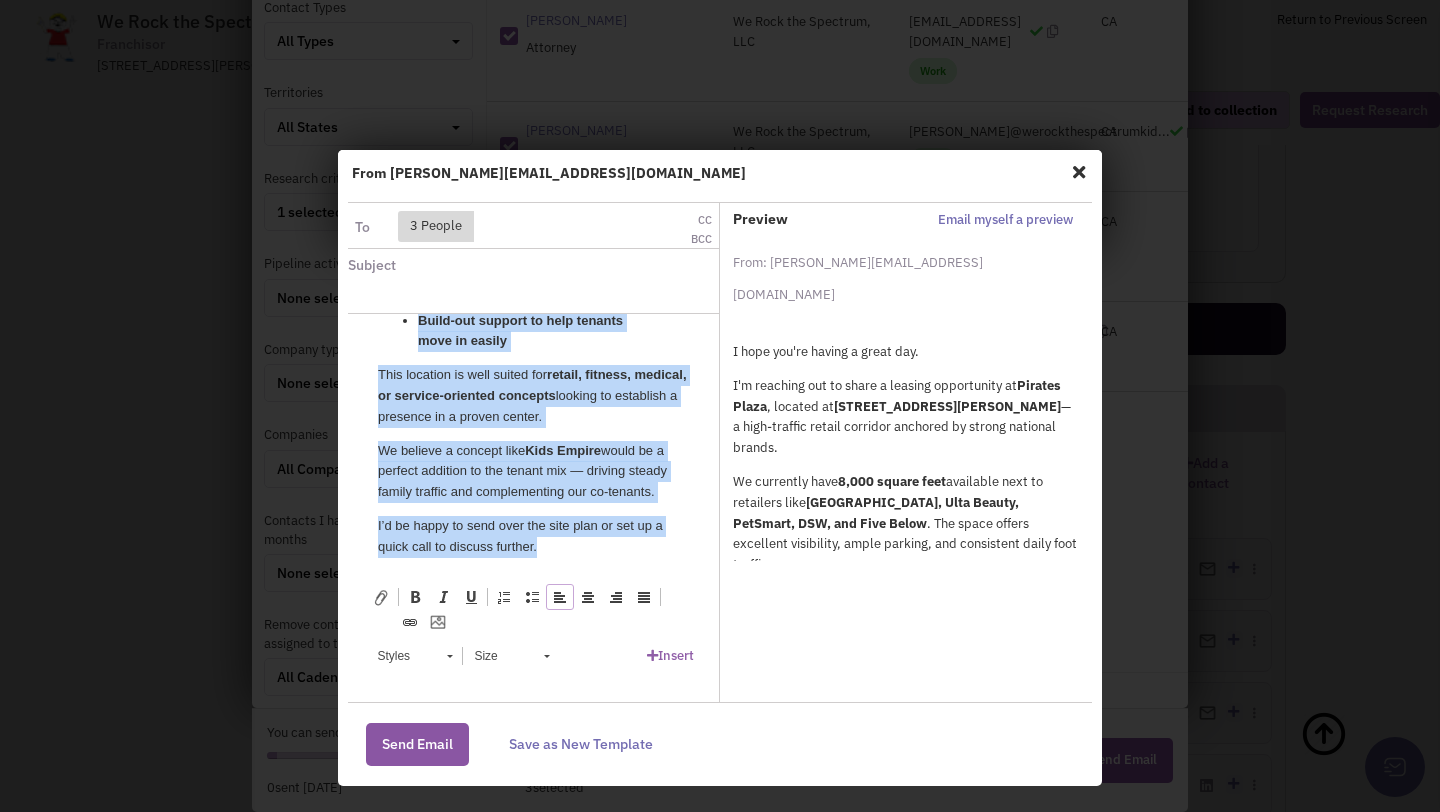 drag, startPoint x: 368, startPoint y: 345, endPoint x: 650, endPoint y: 640, distance: 408.10416 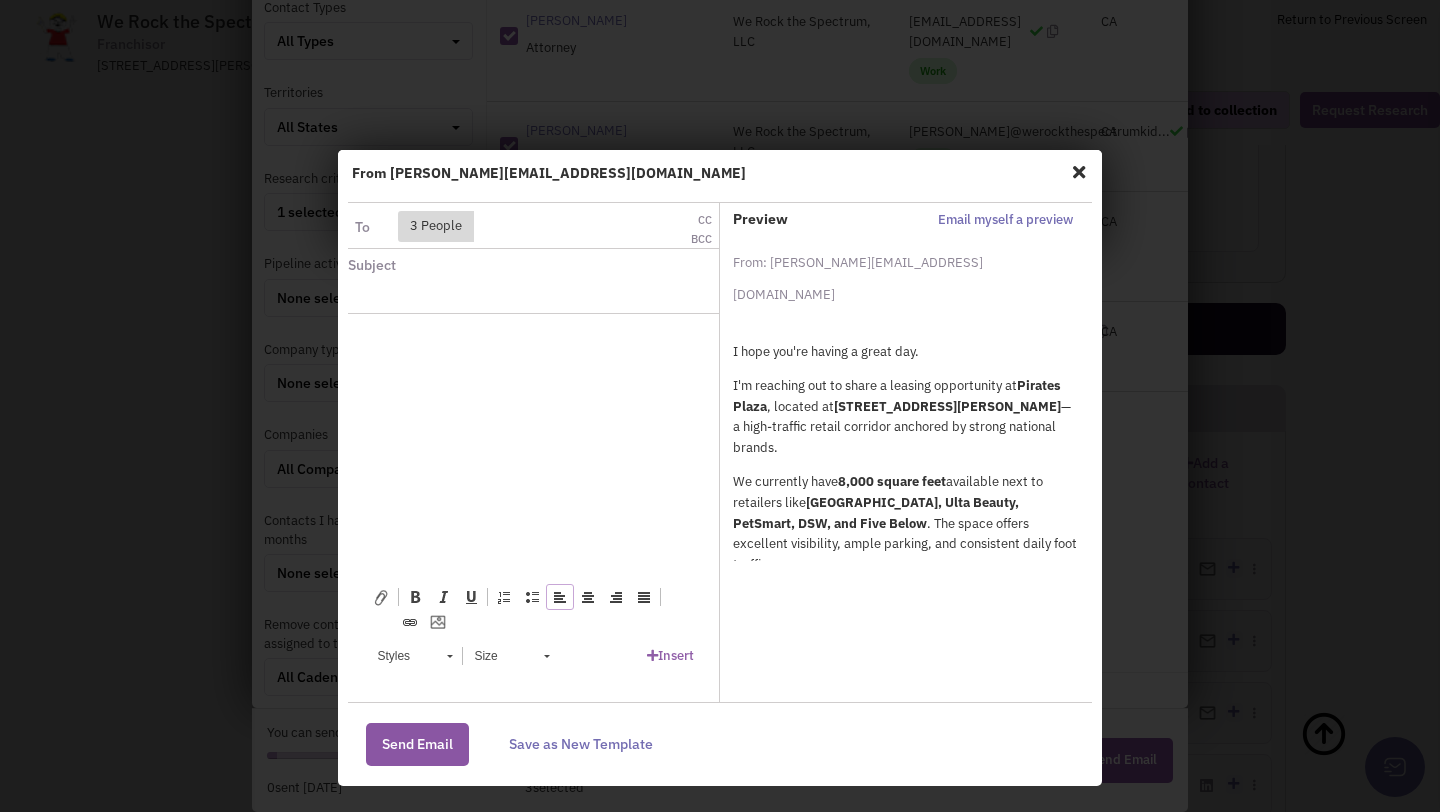 scroll, scrollTop: 0, scrollLeft: 0, axis: both 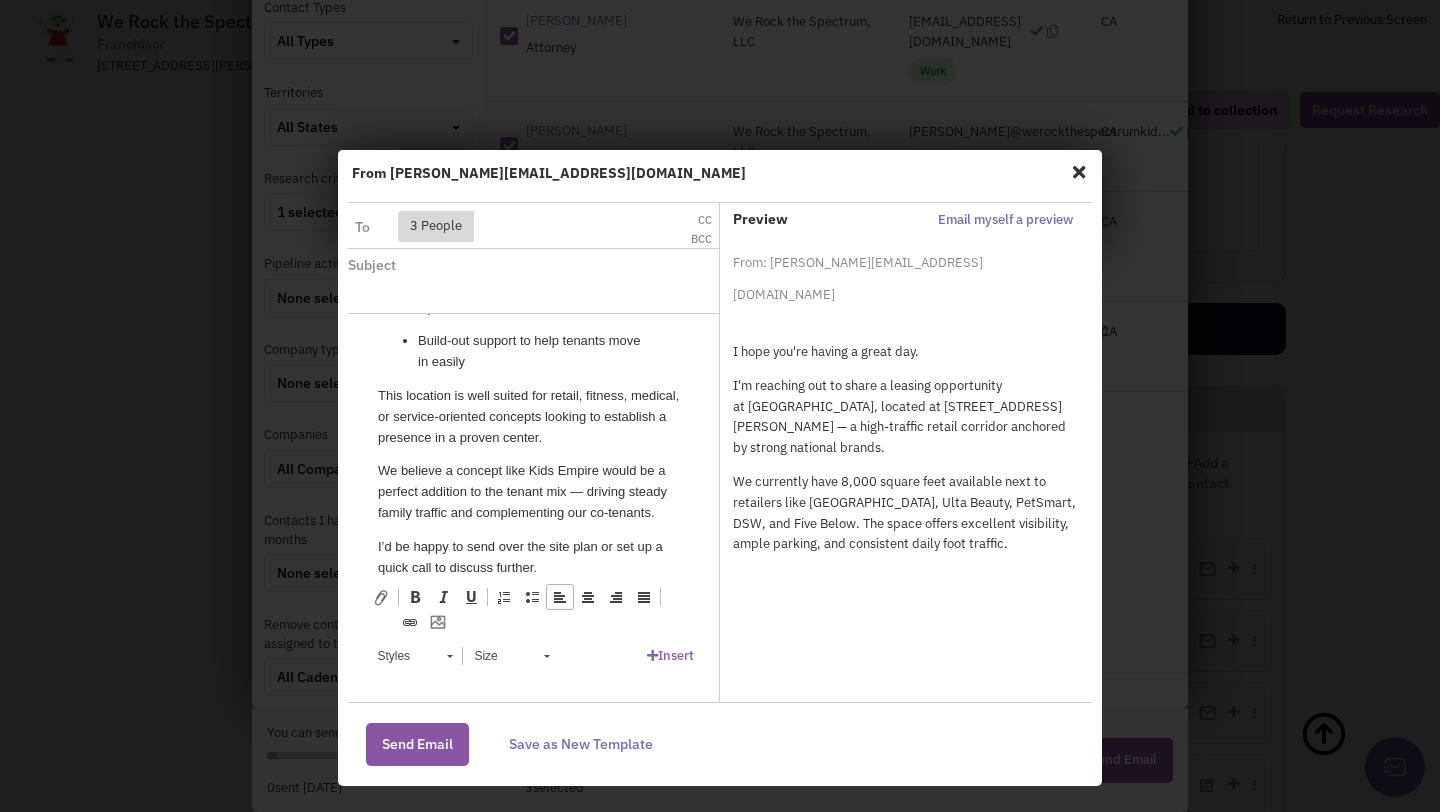 click on "We believe a concept like Kids Empire would be a perfect addition to the tenant mix — driving steady family traffic and complementing our co-tenants." at bounding box center [533, 492] 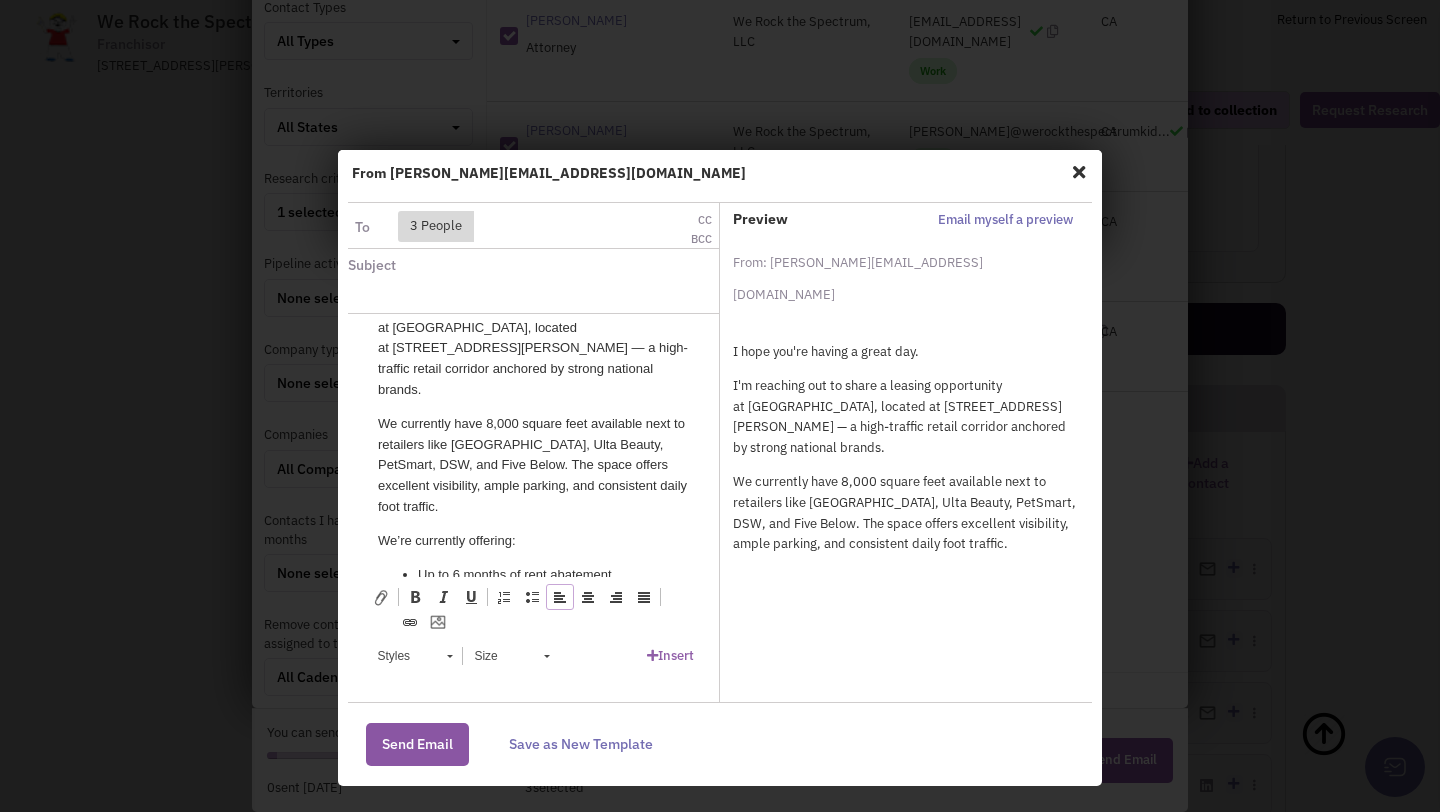 scroll, scrollTop: 0, scrollLeft: 0, axis: both 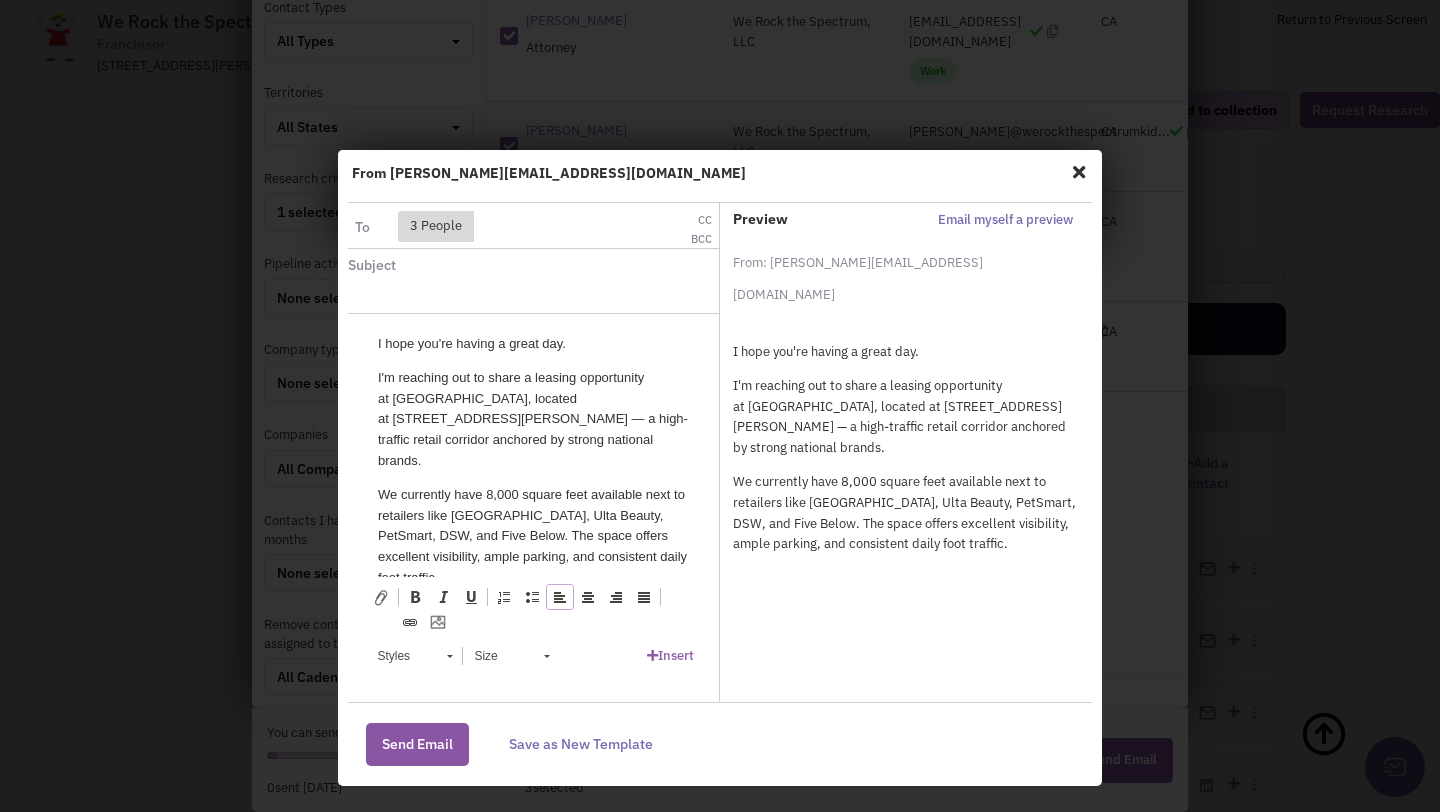 click on "I'm reaching out to share a leasing opportunity at Pirates Plaza, located at 4085 Miller Rd, Flint, MI 48507 — a high-traffic retail corridor anchored by strong national brands." at bounding box center [533, 420] 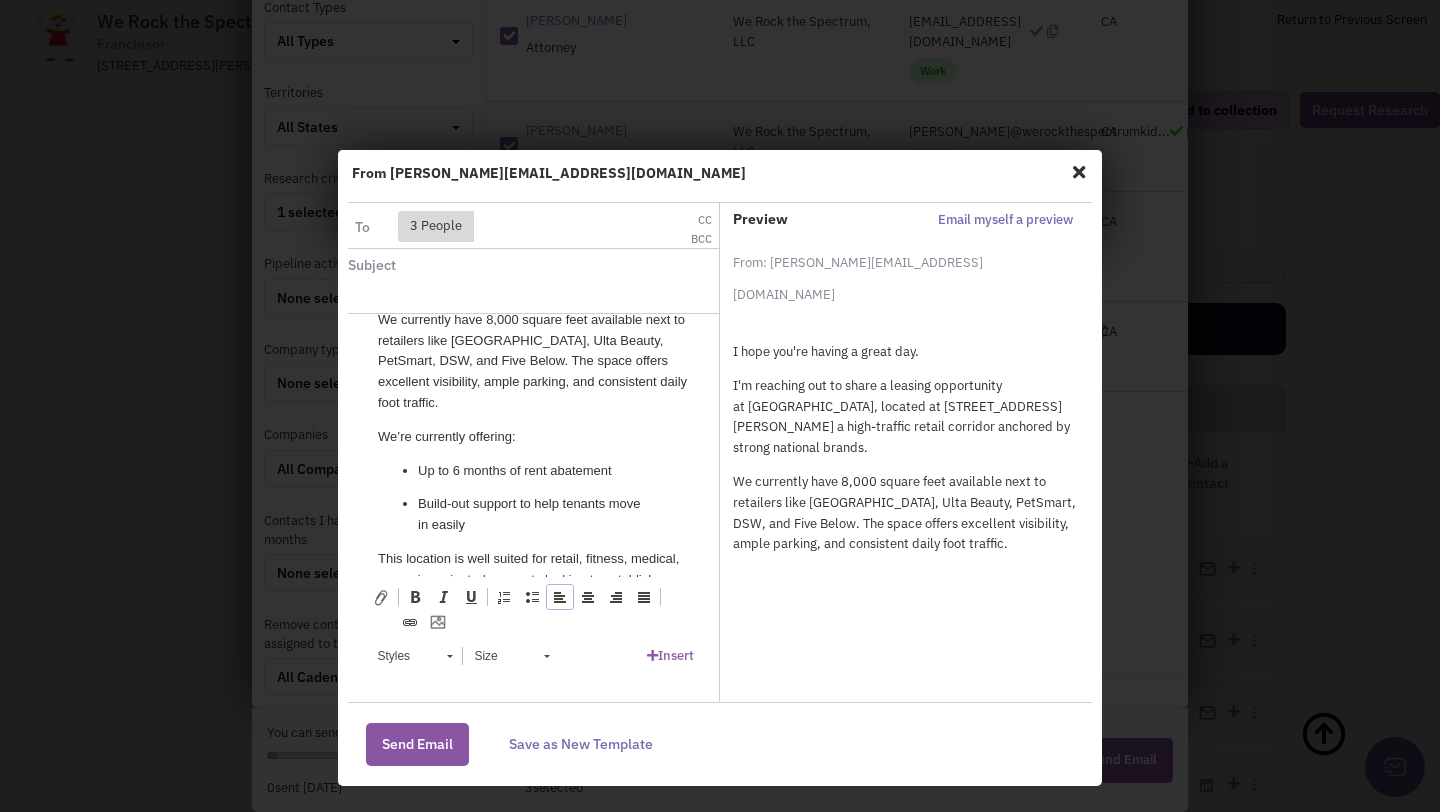 scroll, scrollTop: 179, scrollLeft: 0, axis: vertical 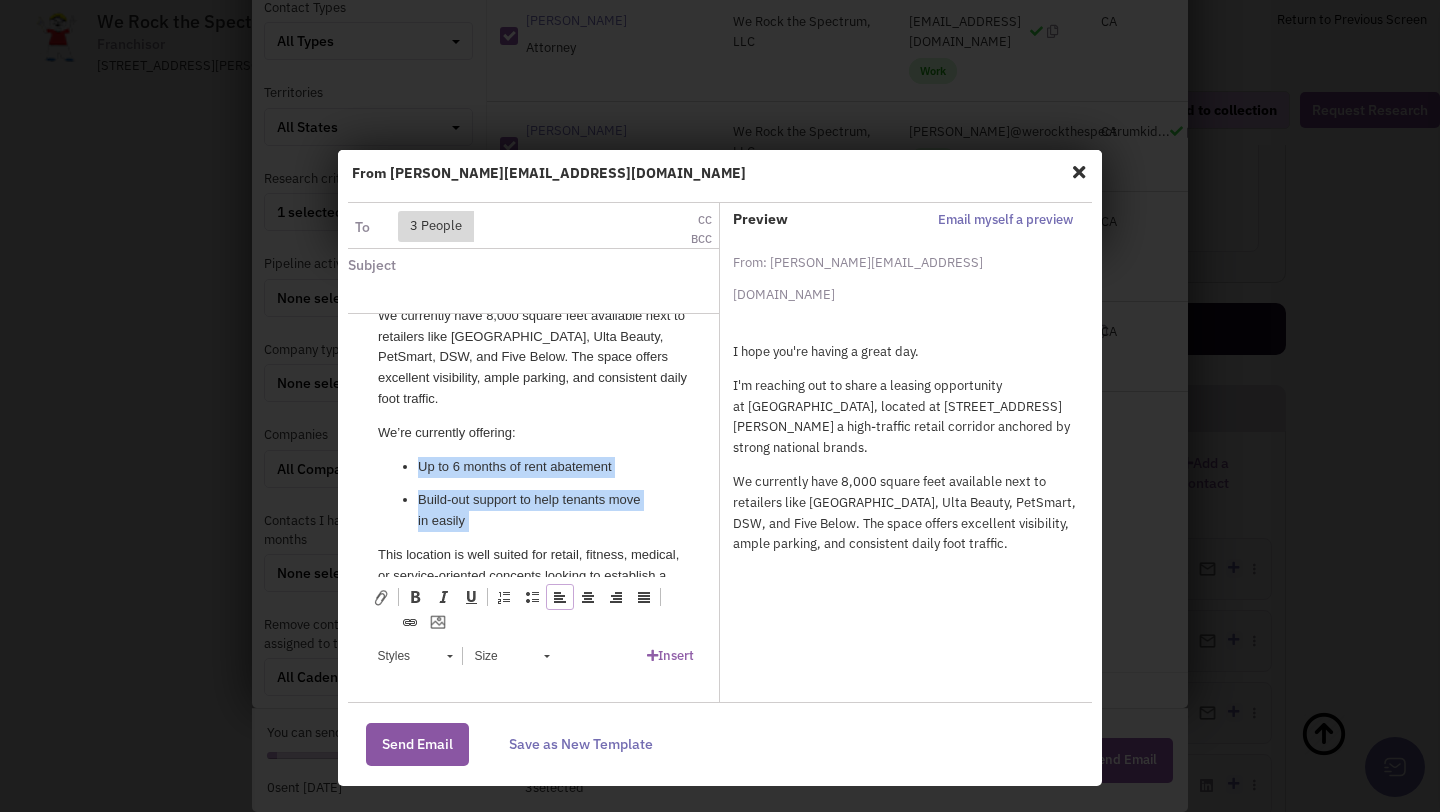 drag, startPoint x: 394, startPoint y: 445, endPoint x: 572, endPoint y: 518, distance: 192.38763 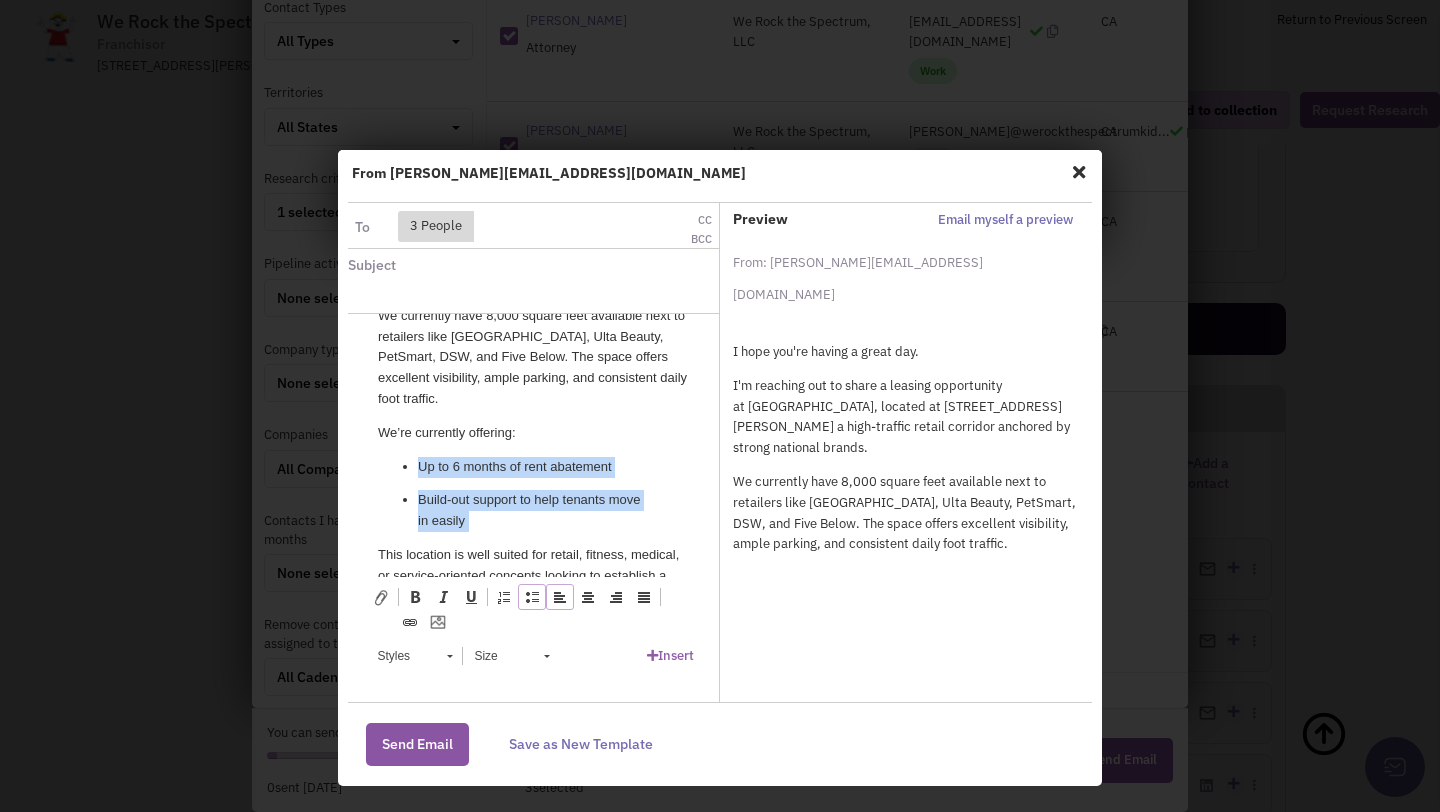 click at bounding box center (532, 597) 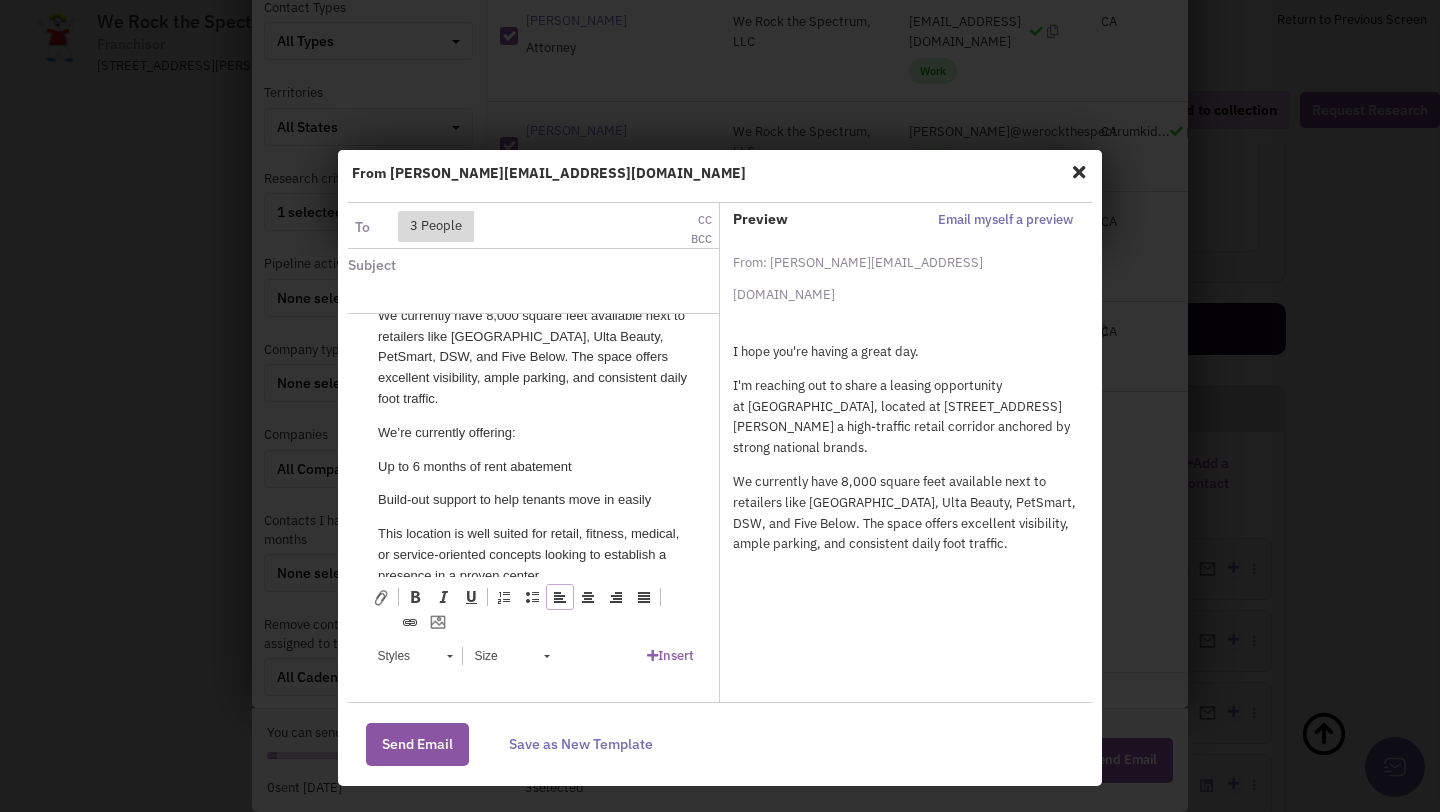 click on "I hope you're having a great day. I'm reaching out to share a leasing opportunity at Pirates Plaza, located at 4085 Miller Rd, Flint, MI 48507  a high-traffic retail corridor anchored by strong national brands. We currently have 8,000 square feet available next to retailers like Burlington, Ulta Beauty, PetSmart, DSW, and Five Below. The space offers excellent visibility, ample parking, and consistent daily foot traffic. We’re currently offering: Up to 6 months of rent abatement Build-out support to help tenants move in easily This location is well suited for retail, fitness, medical, or service-oriented concepts looking to establish a presence in a proven center. We believe a concept like Kids Empire would be a perfect addition to the tenant mix  driving steady family traffic and complementing our co-tenants. I’d be happy to send over the site plan or set up a quick call to discuss further." at bounding box center (533, 436) 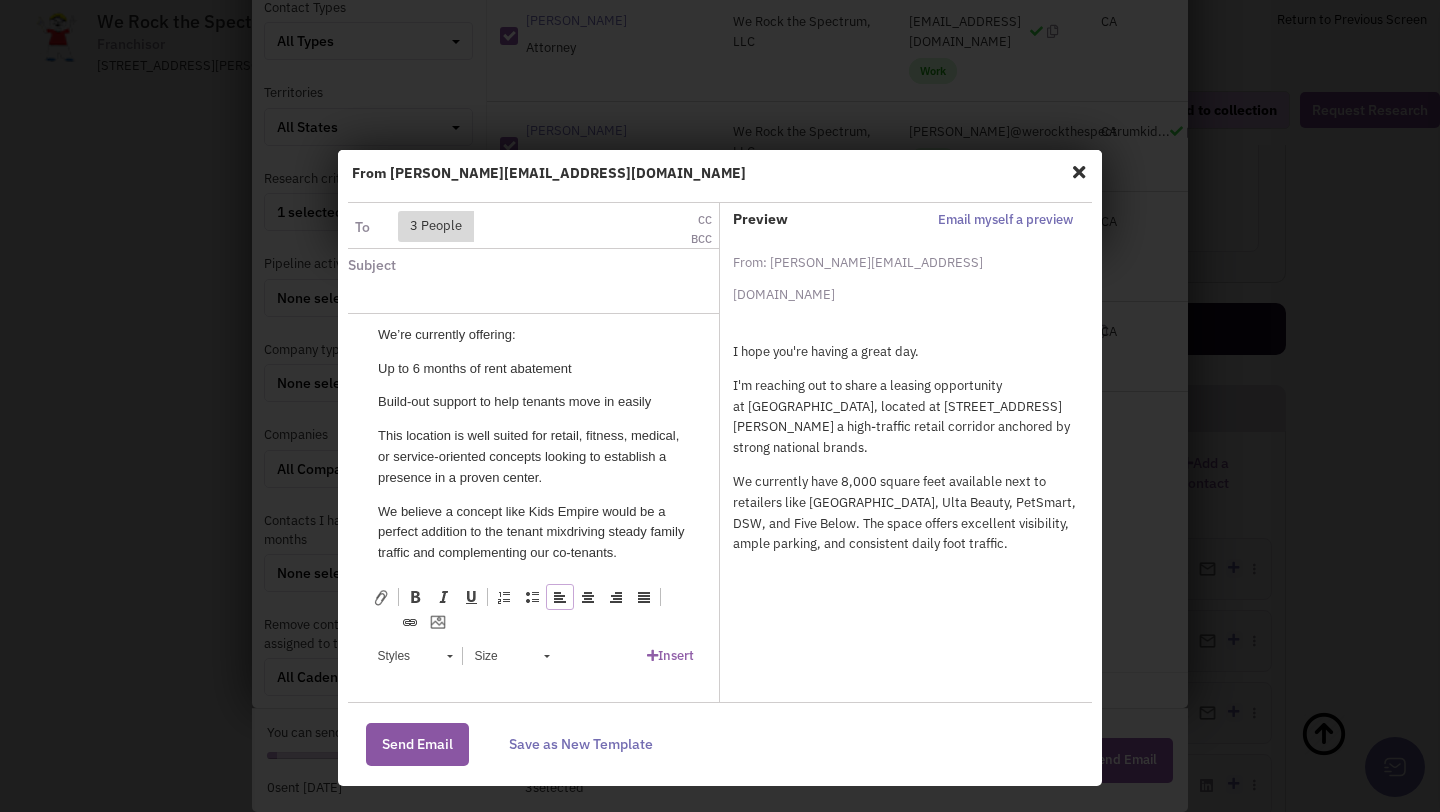 scroll, scrollTop: 351, scrollLeft: 0, axis: vertical 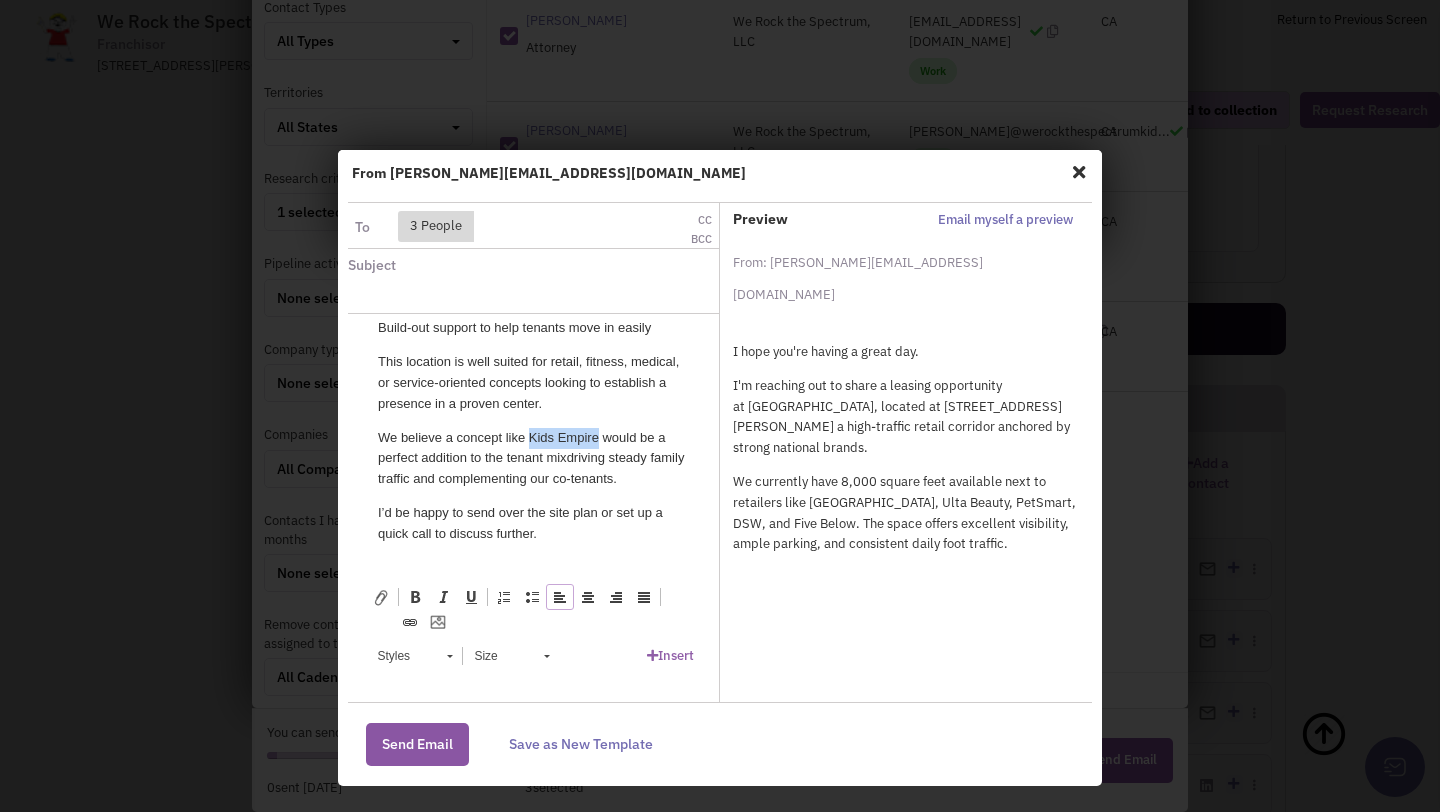 drag, startPoint x: 529, startPoint y: 415, endPoint x: 599, endPoint y: 425, distance: 70.71068 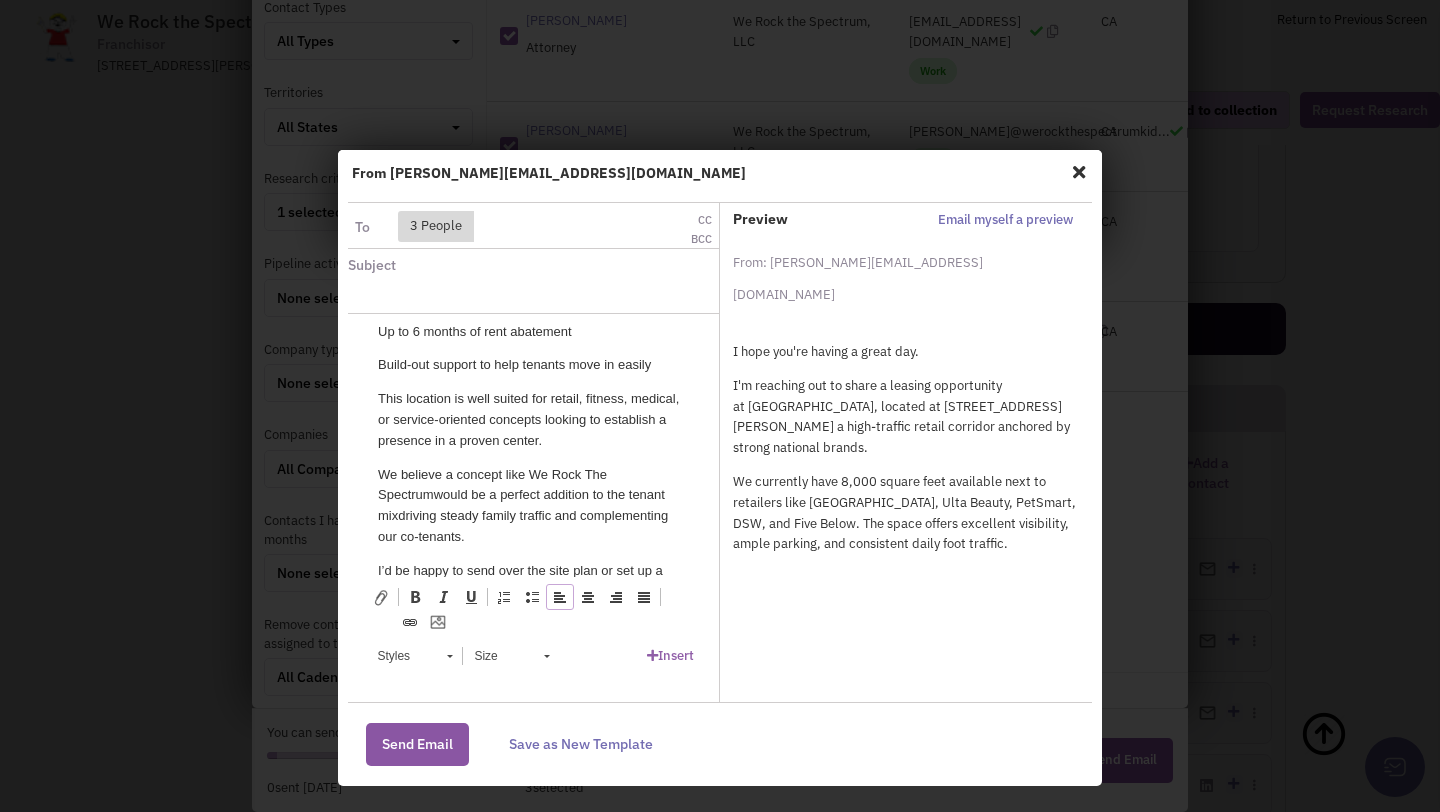 scroll, scrollTop: 318, scrollLeft: 0, axis: vertical 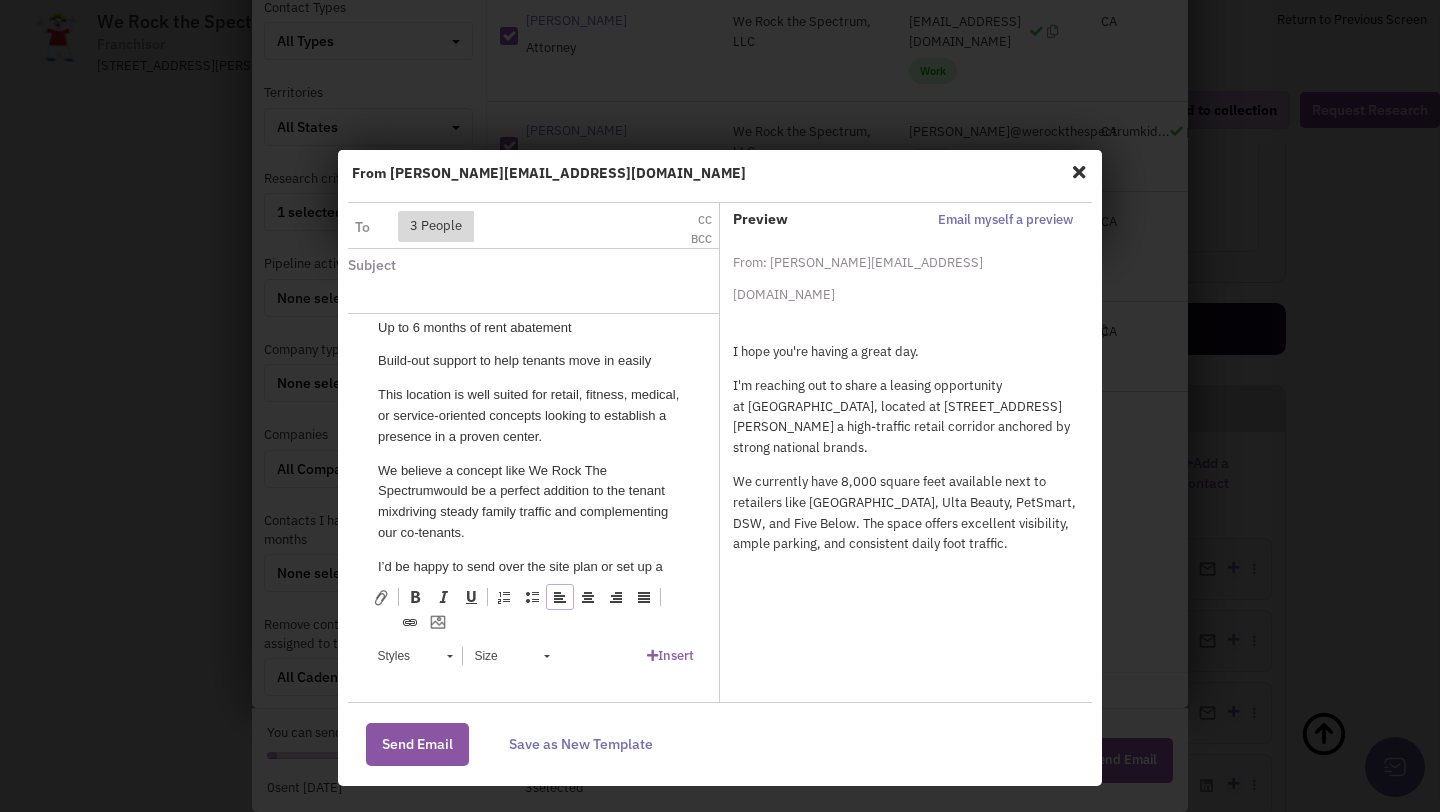 click on "We believe a concept like We Rock The Spectrum  would be a perfect addition to the tenant mix  driving steady family traffic and complementing our co-tenants." at bounding box center (533, 502) 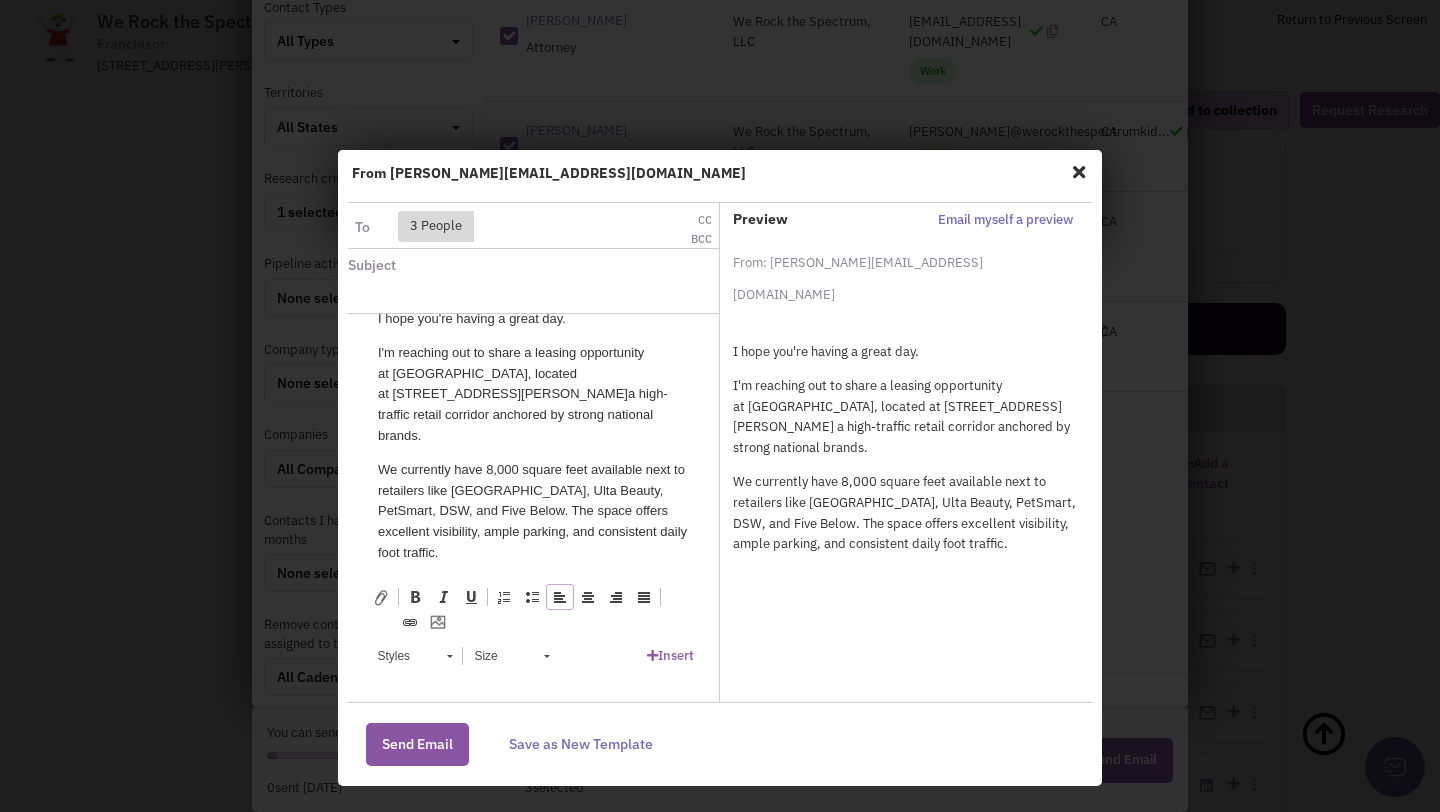 scroll, scrollTop: 0, scrollLeft: 0, axis: both 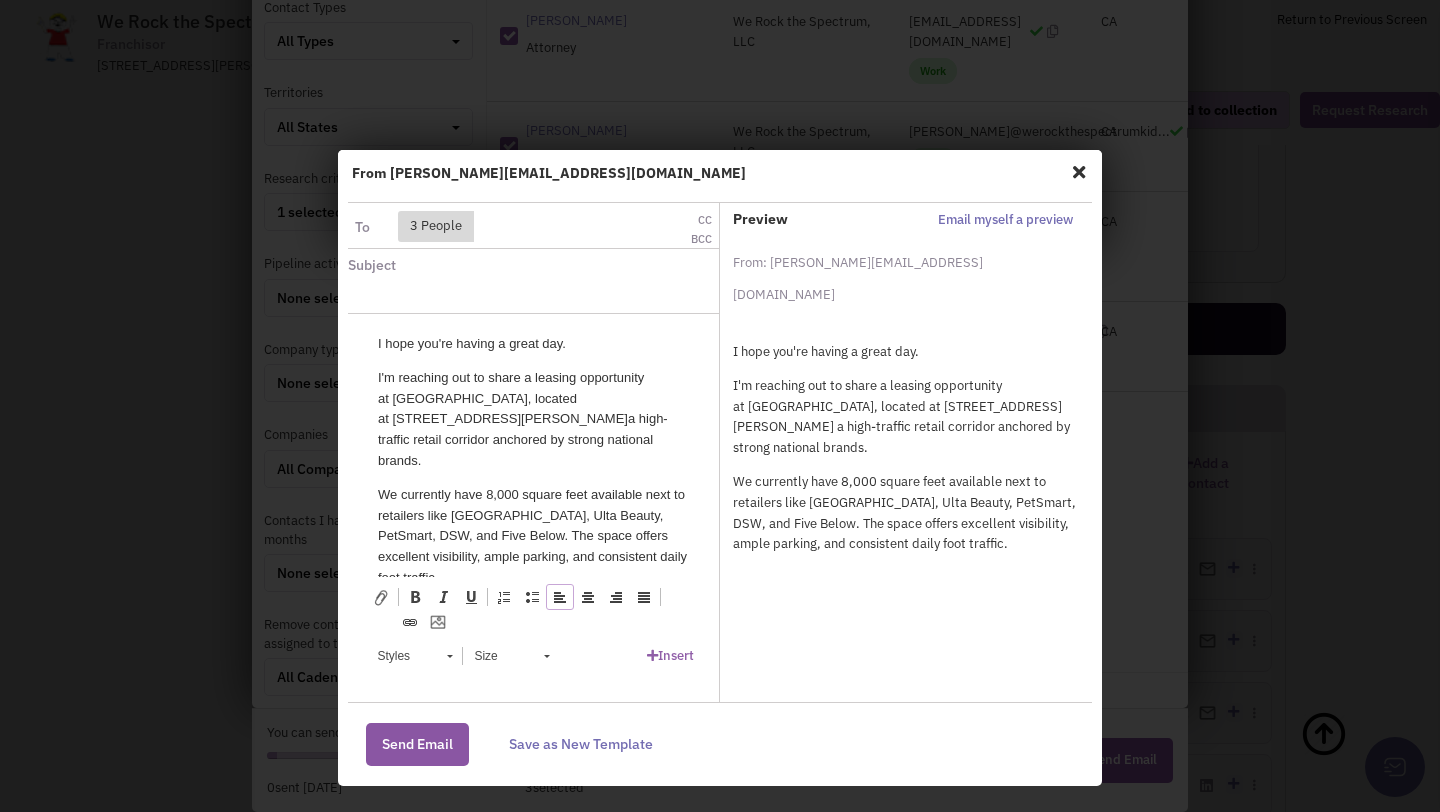 click on "I'm reaching out to share a leasing opportunity at Pirates Plaza, located at 4085 Miller Rd, Flint, MI 48507  a high-traffic retail corridor anchored by strong national brands." at bounding box center [533, 420] 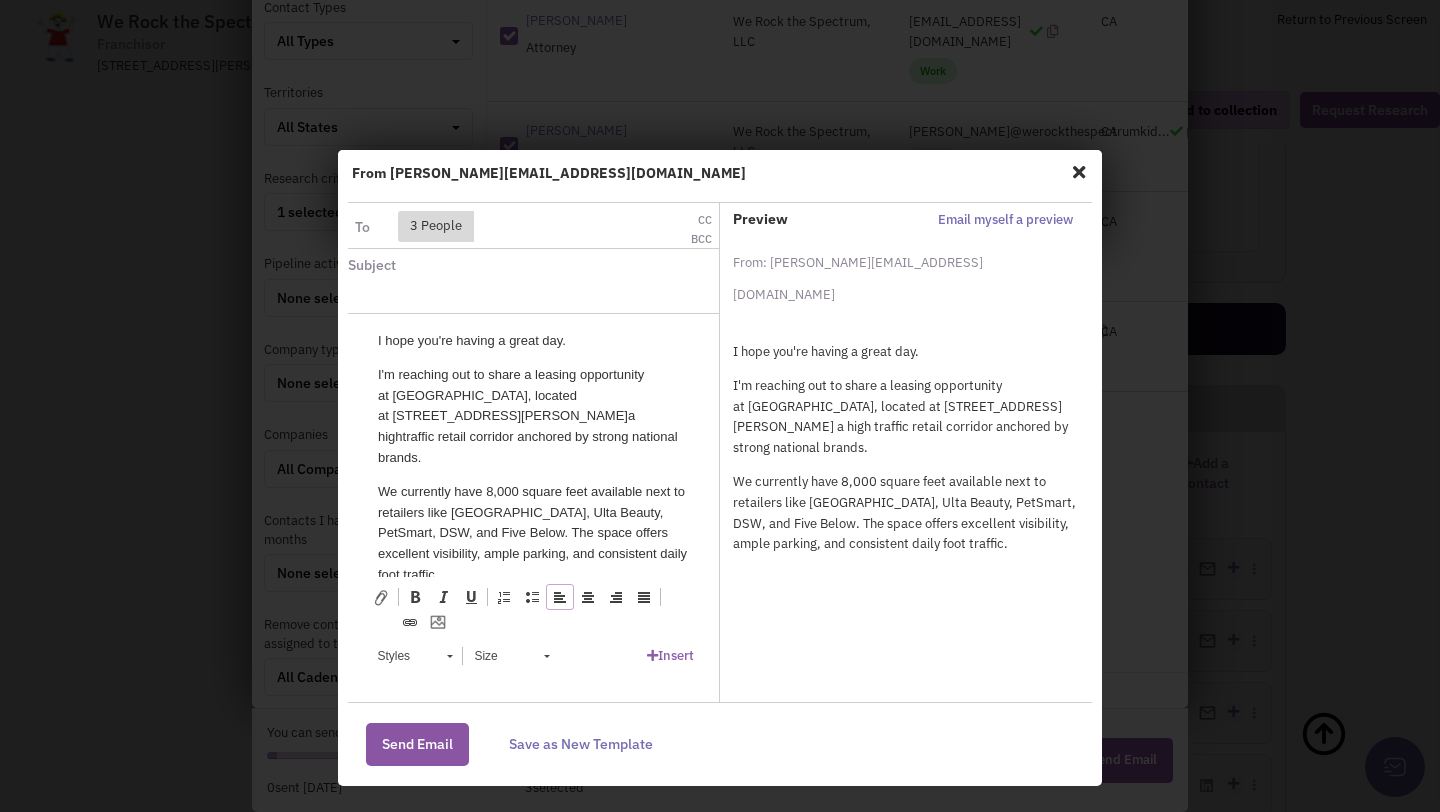 scroll, scrollTop: 0, scrollLeft: 0, axis: both 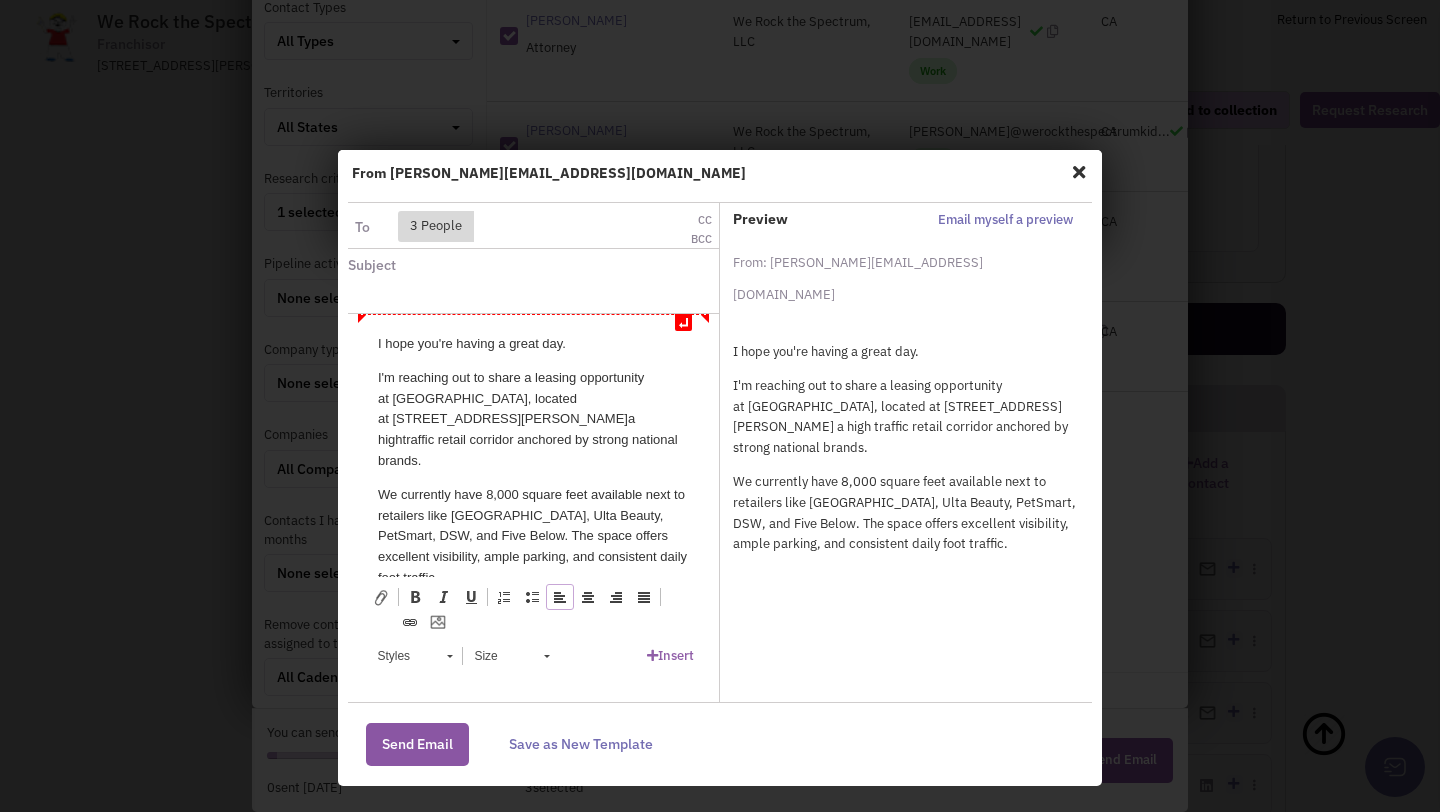 click on "↵ I hope you're having a great day. I'm reaching out to share a leasing opportunity at Pirates Plaza, located at 4085 Miller Rd, Flint, MI 48507  a high  traffic retail corridor anchored by strong national brands. We currently have 8,000 square feet available next to retailers like Burlington, Ulta Beauty, PetSmart, DSW, and Five Below. The space offers excellent visibility, ample parking, and consistent daily foot traffic. We’re currently offering: Up to 6 months of rent abatement Build-out support to help tenants move in easily This location is well suited for retail, fitness, medical, or service-oriented concepts looking to establish a presence in a proven center. We believe a concept like We Rock The Spectrum  would be a perfect addition to the tenant mix  driving steady family traffic and complementing our co  tenants. I’d be happy to send over the site plan or set up a quick call to discuss further." at bounding box center [533, 642] 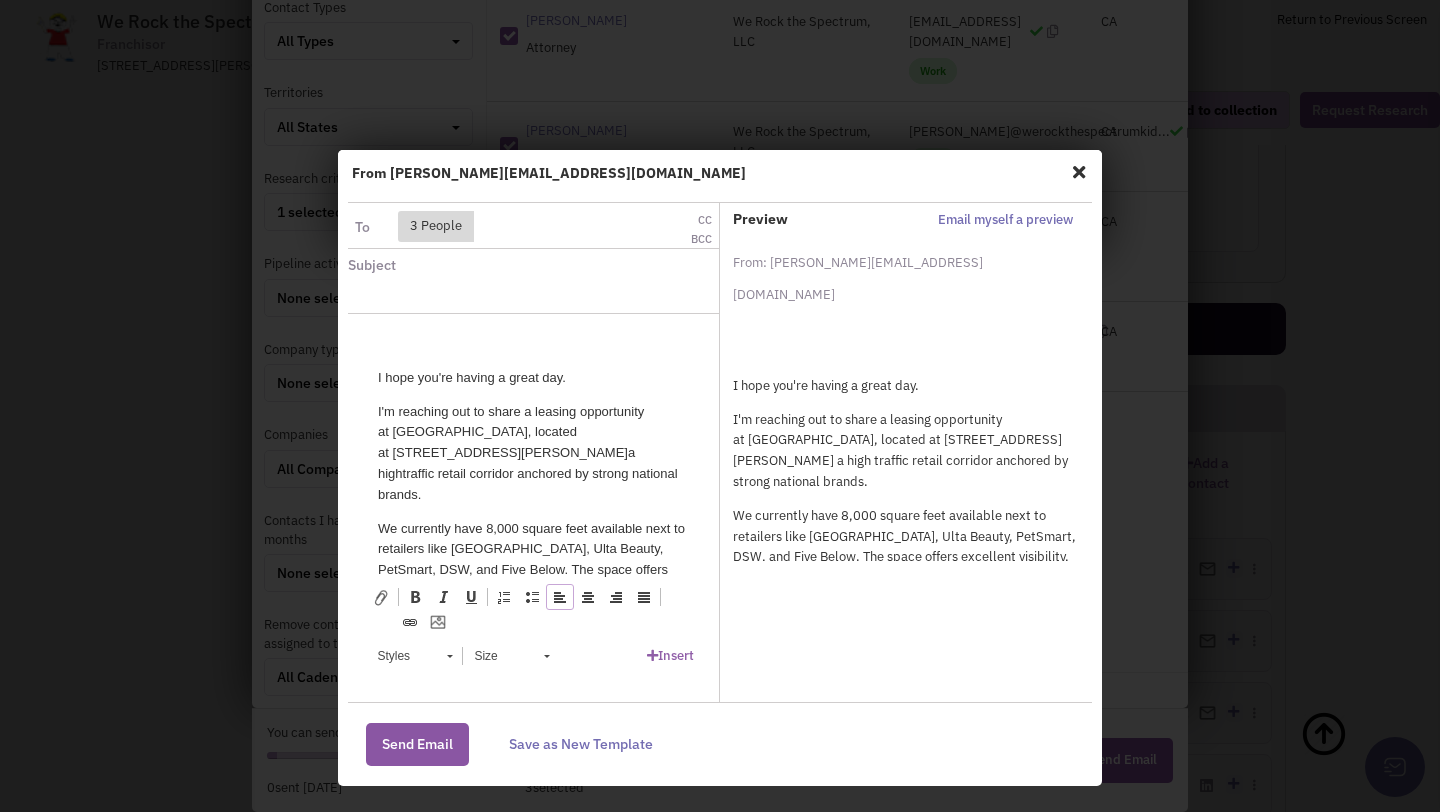 click at bounding box center (533, 344) 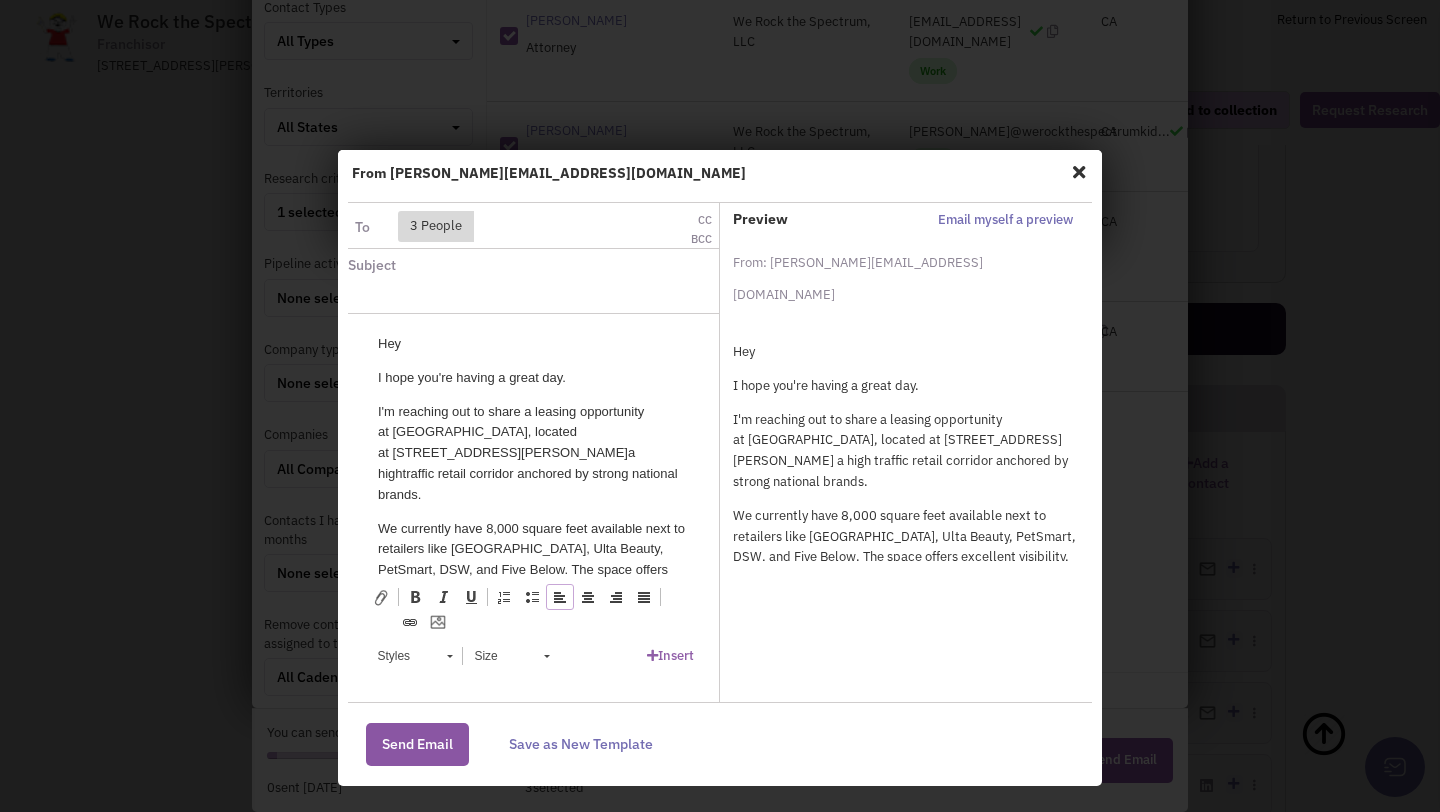 click on "Insert" at bounding box center [670, 655] 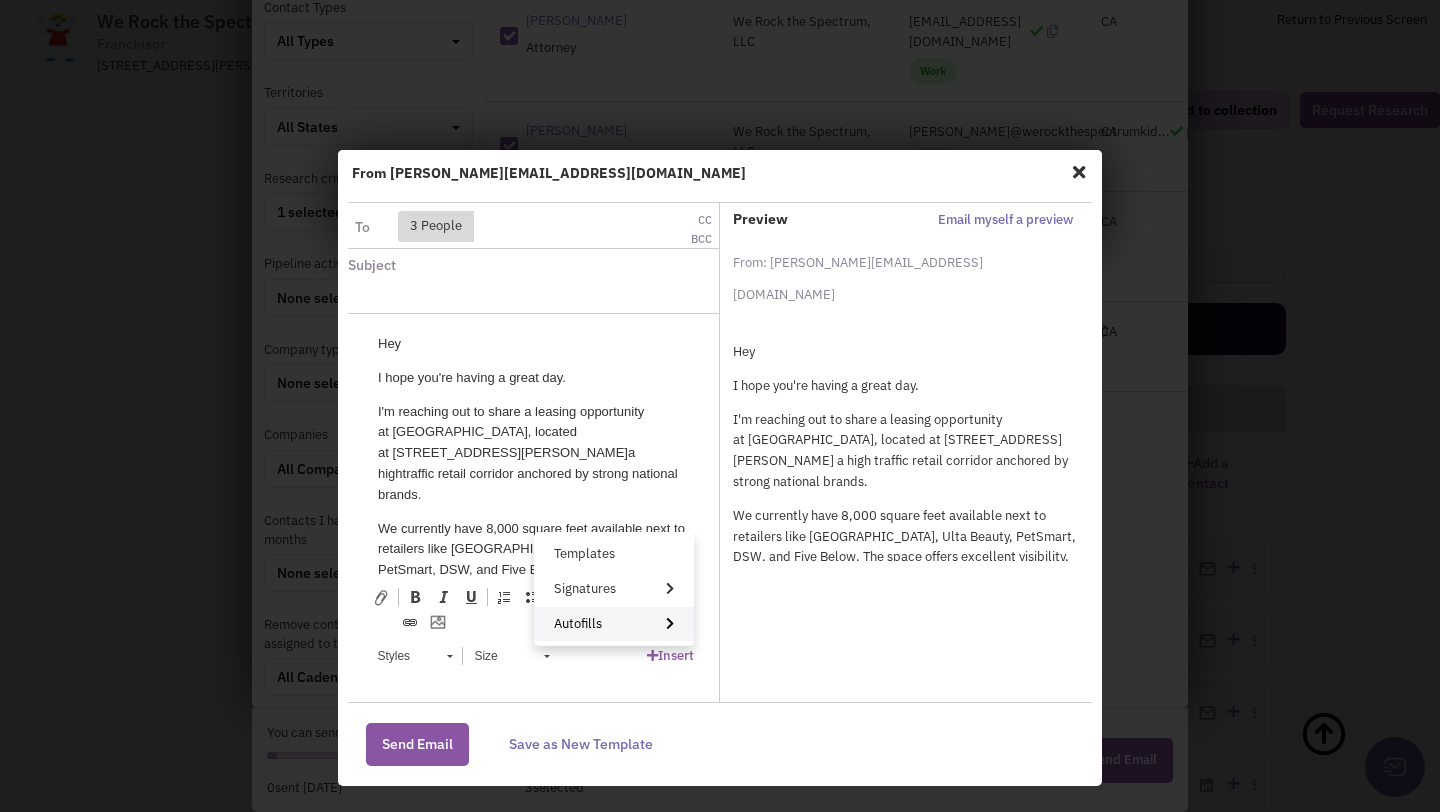 click on "Autofills" at bounding box center [614, 624] 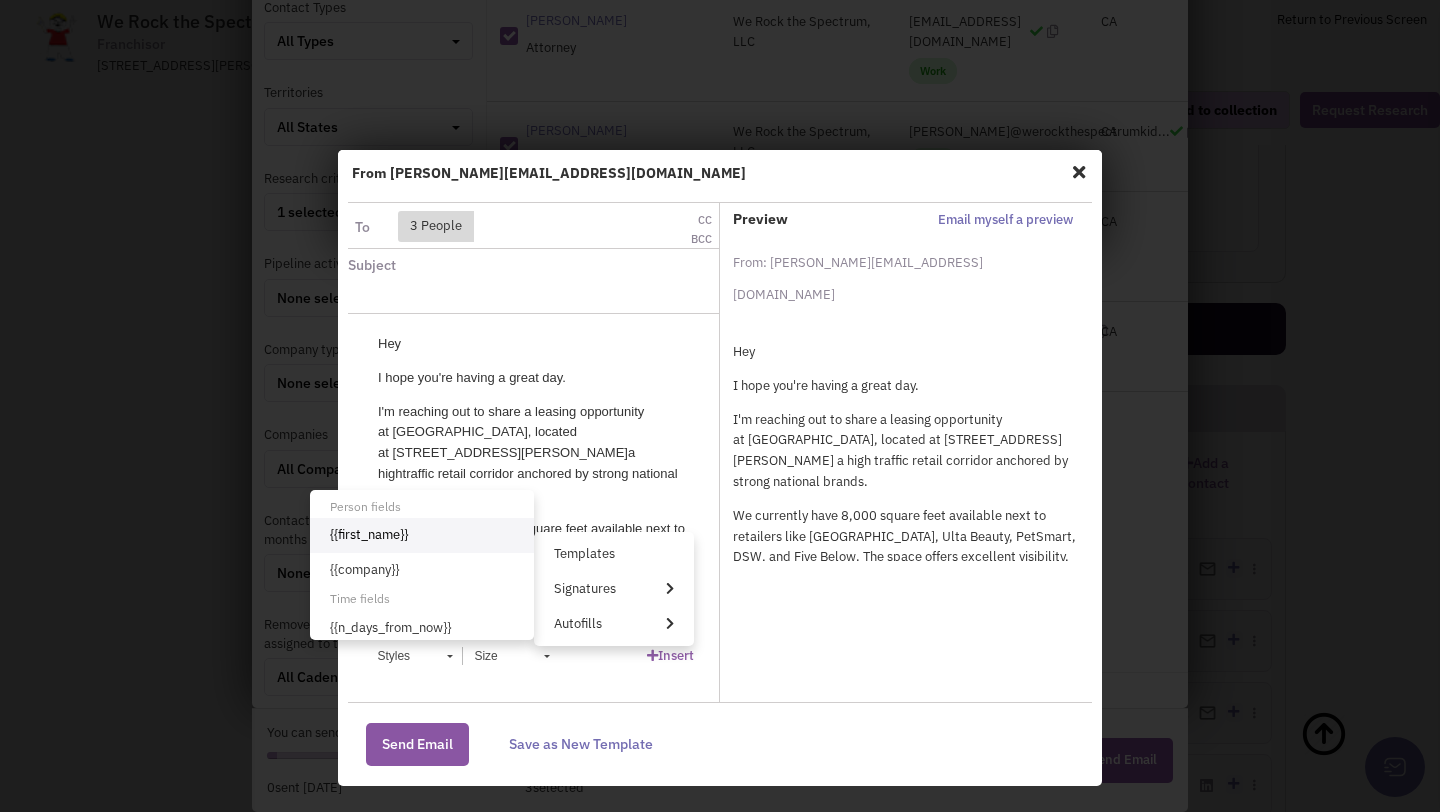 click on "{{first_name}}" at bounding box center (422, 535) 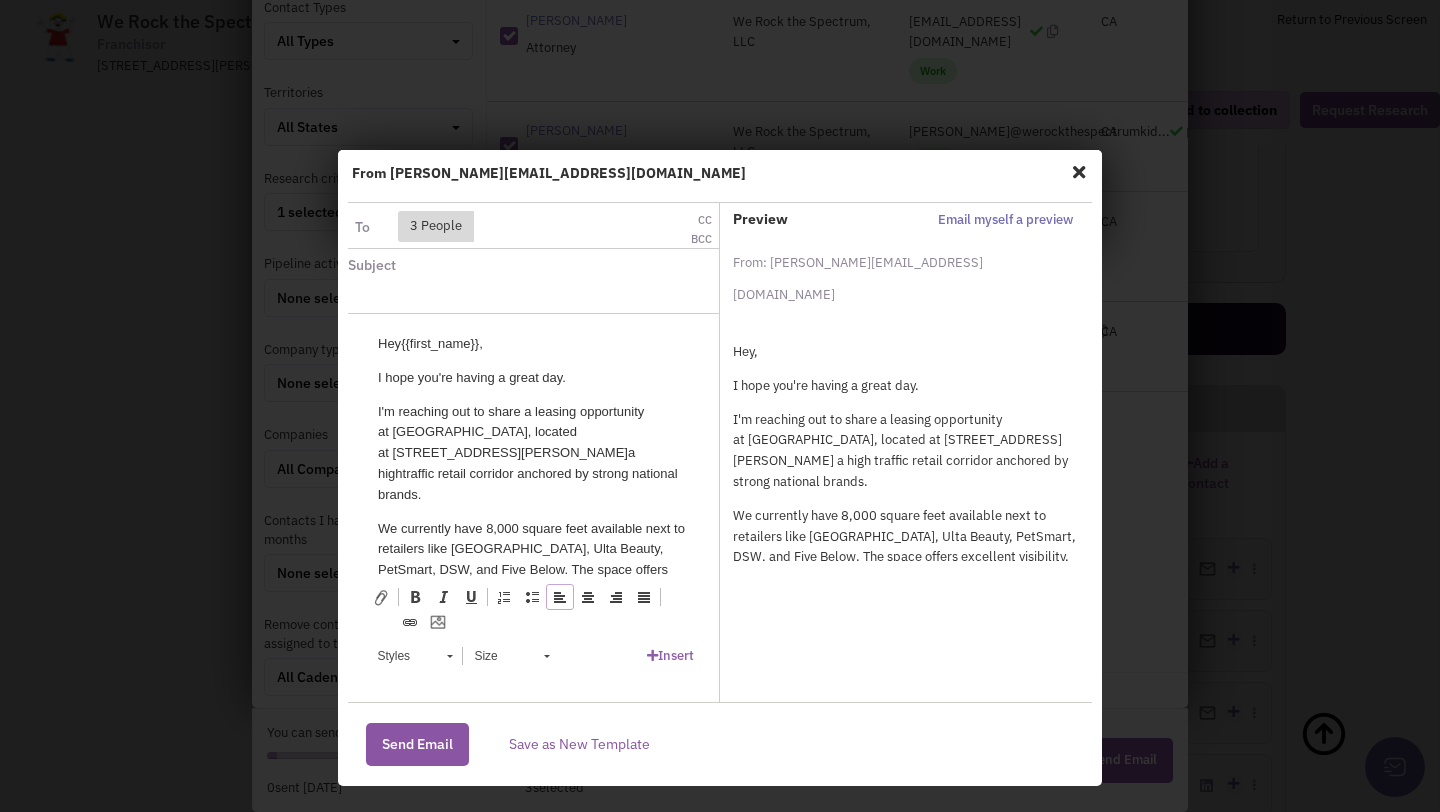 click at bounding box center [487, 297] 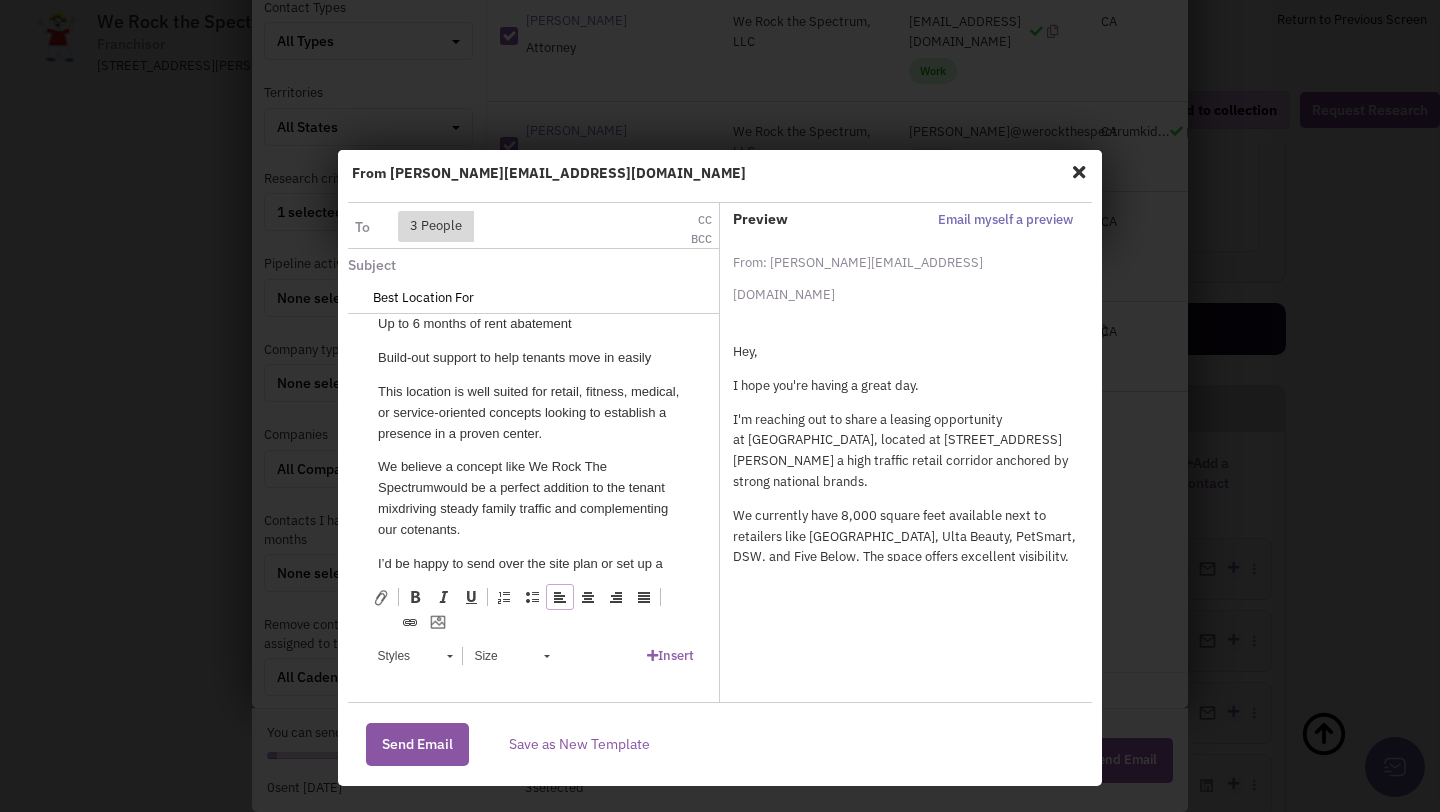 scroll, scrollTop: 357, scrollLeft: 0, axis: vertical 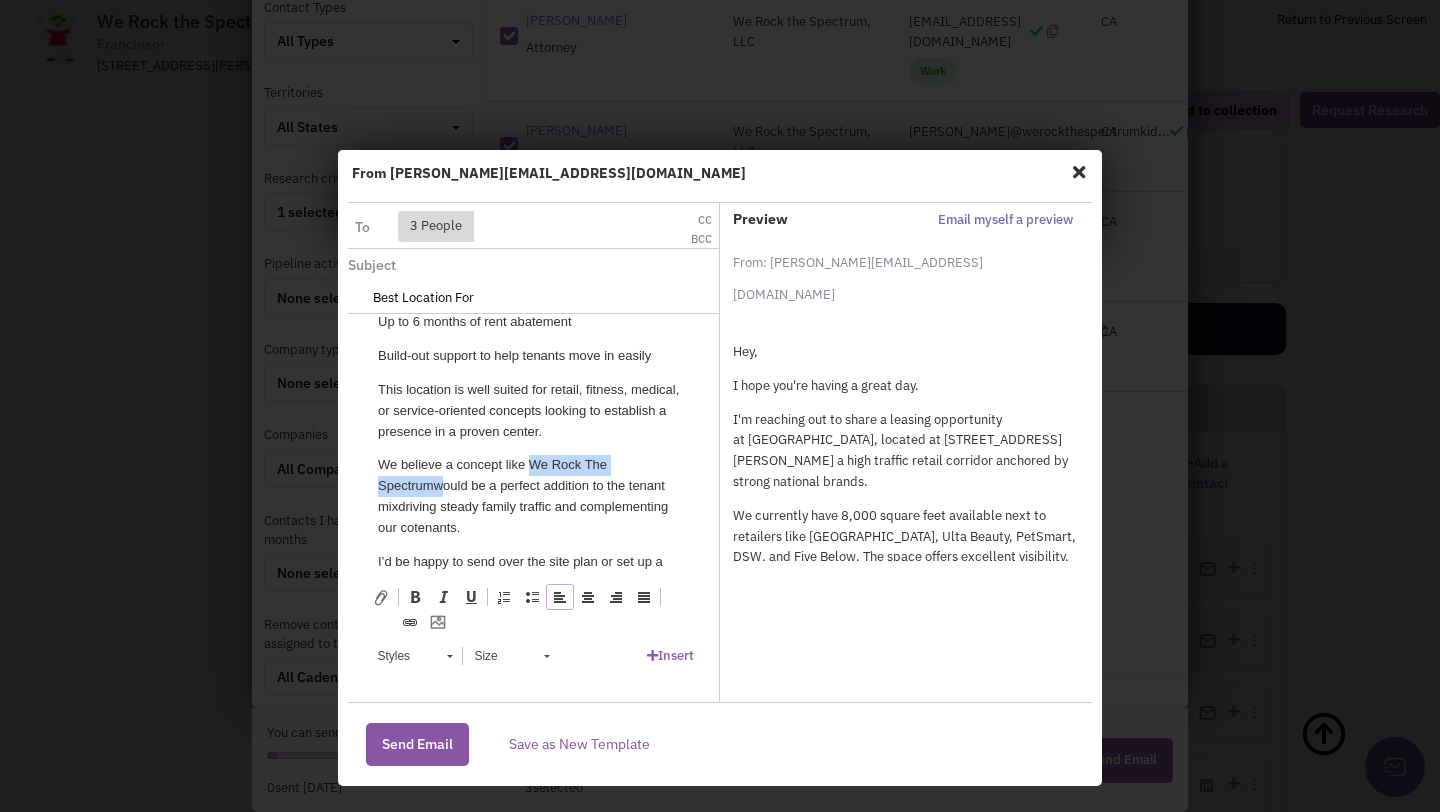 drag, startPoint x: 530, startPoint y: 441, endPoint x: 435, endPoint y: 468, distance: 98.762344 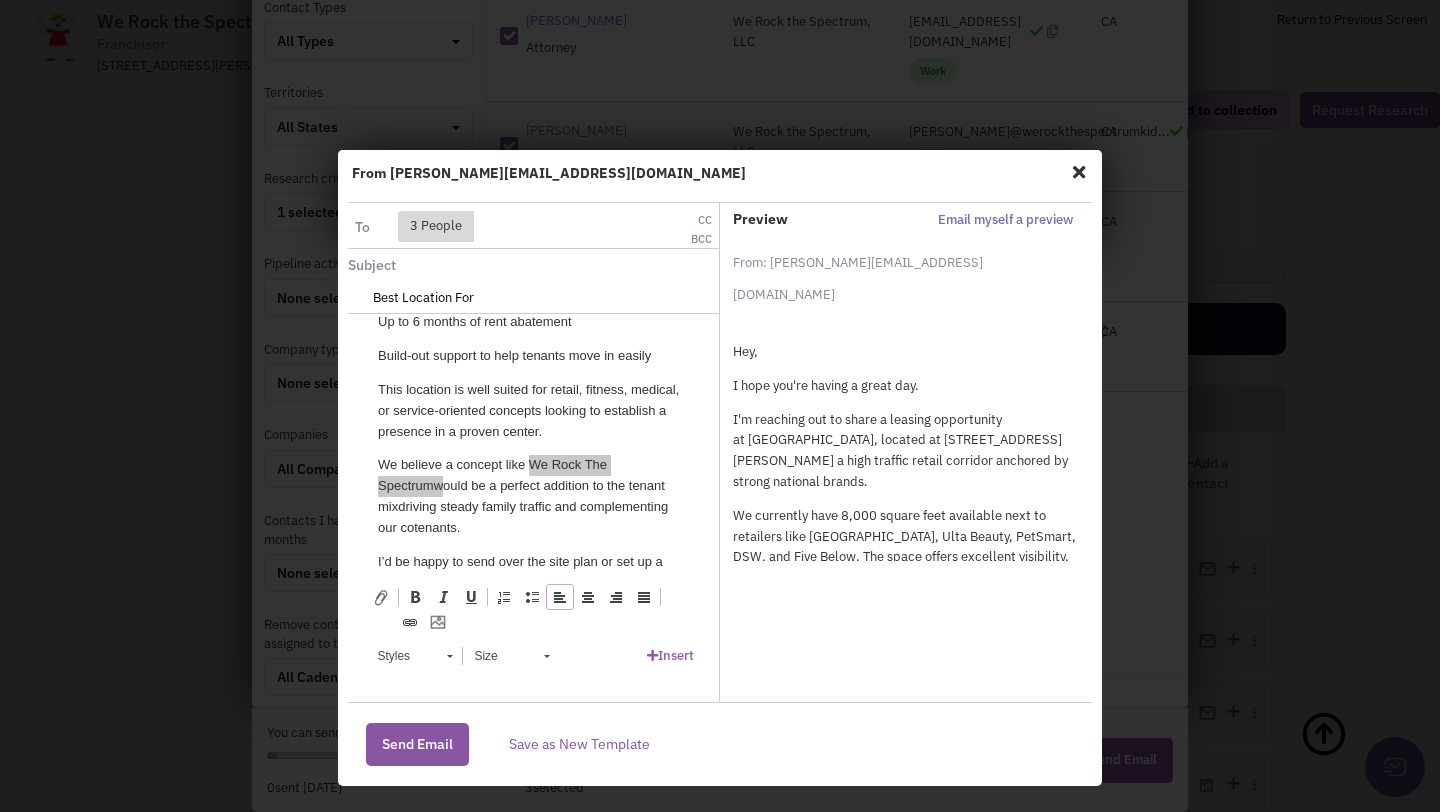 click on "Best Location For" at bounding box center [487, 297] 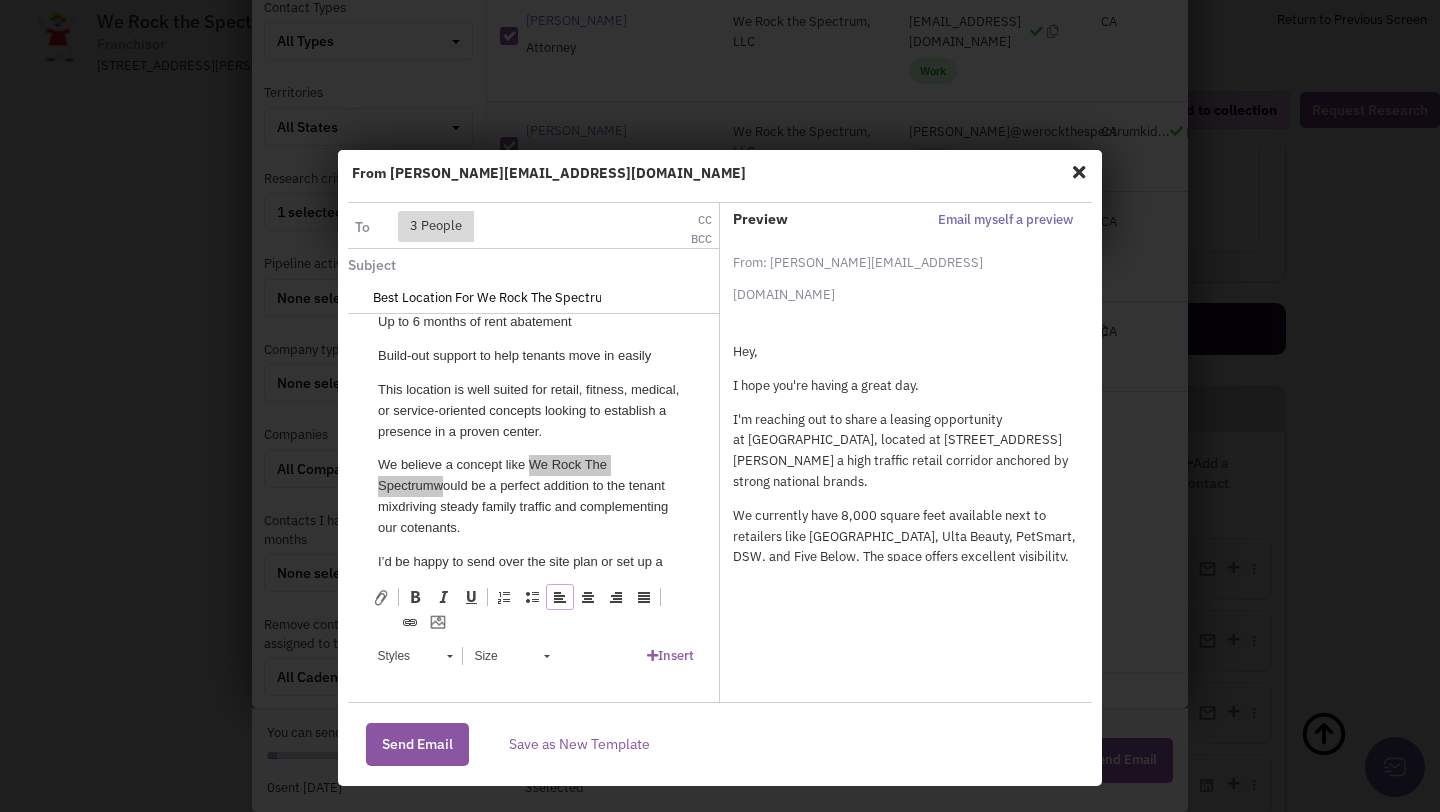 scroll, scrollTop: 0, scrollLeft: 14, axis: horizontal 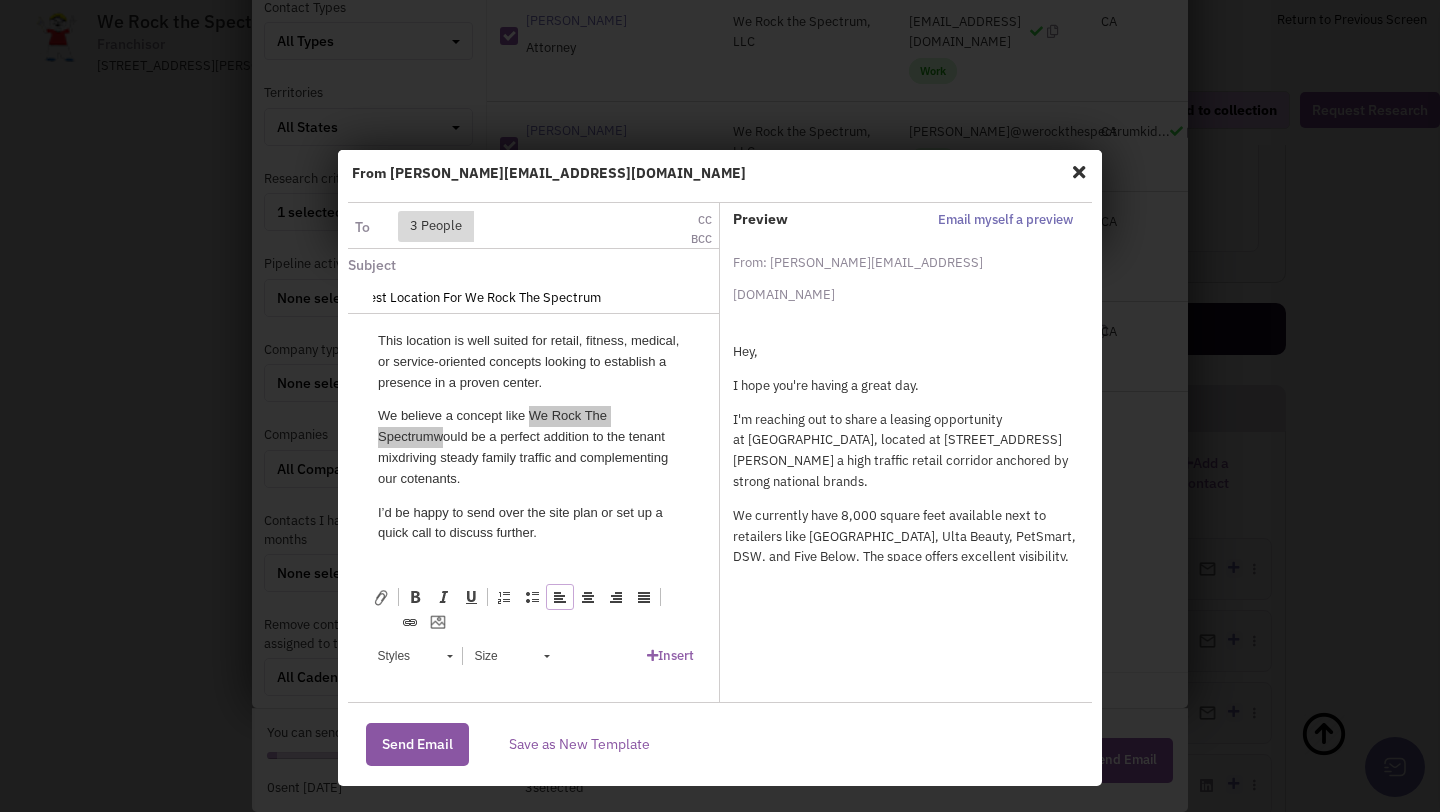 type on "Best Location For We Rock The Spectrum" 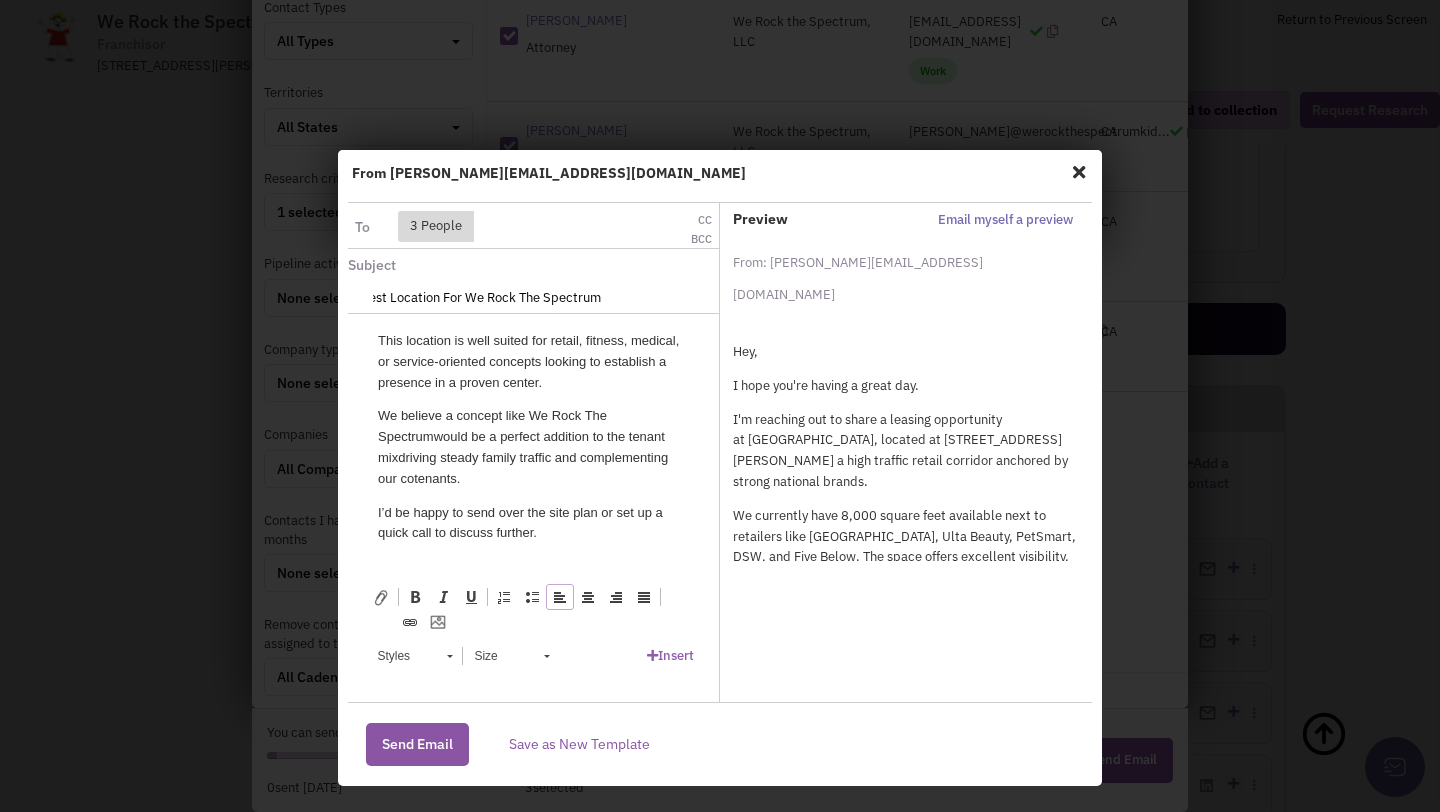 scroll, scrollTop: 0, scrollLeft: 0, axis: both 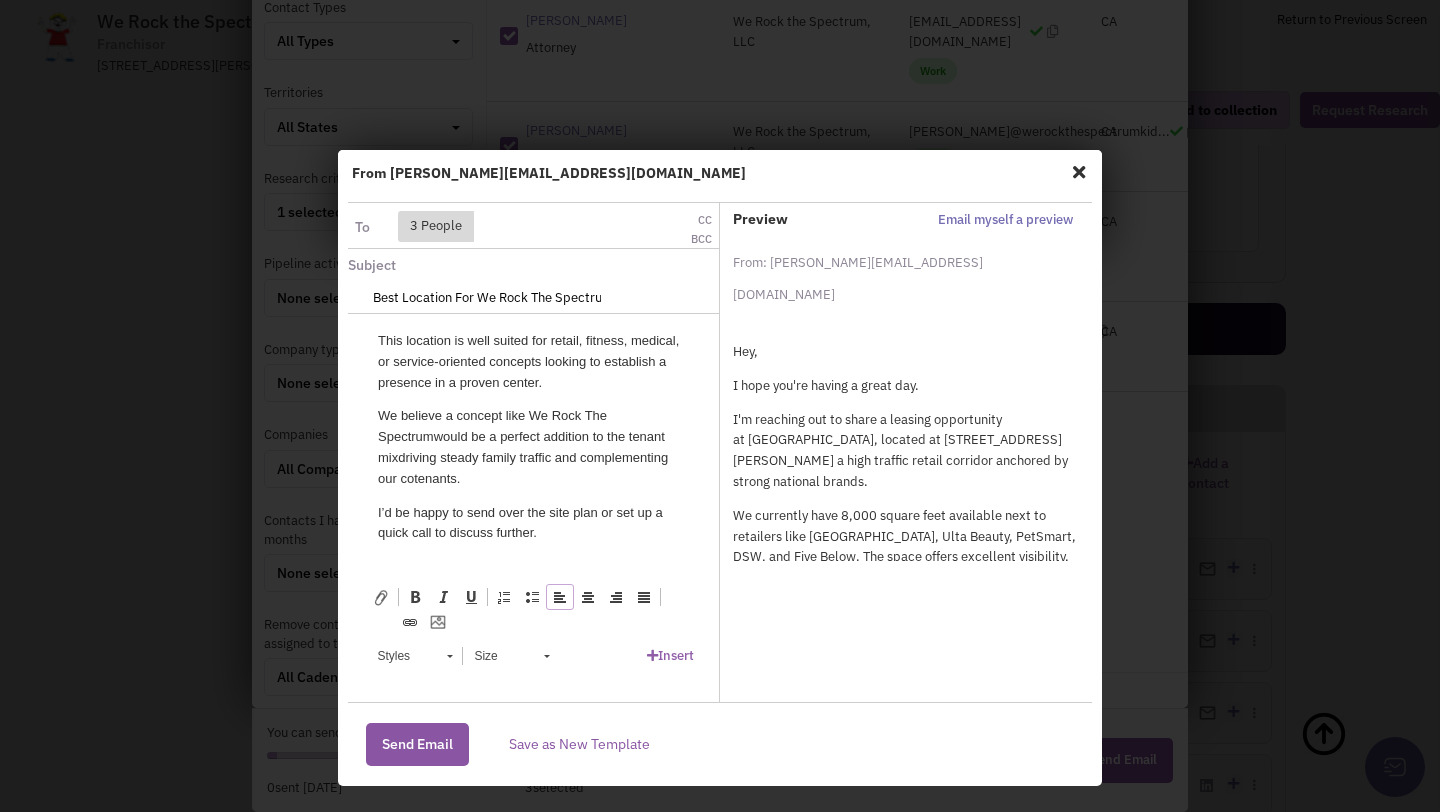 click on "Hey  {{first_name}},  I hope you're having a great day. I'm reaching out to share a leasing opportunity at Pirates Plaza, located at 4085 Miller Rd, Flint, MI 48507  a high  traffic retail corridor anchored by strong national brands. We currently have 8,000 square feet available next to retailers like Burlington, Ulta Beauty, PetSmart, DSW, and Five Below. The space offers excellent visibility, ample parking, and consistent daily foot traffic. We’re currently offering: Up to 6 months of rent abatement Build-out support to help tenants move in easily This location is well suited for retail, fitness, medical, or service-oriented concepts looking to establish a presence in a proven center. We believe a concept like We Rock The Spectrum  would be a perfect addition to the tenant mix  driving steady family traffic and complementing our co  tenants. I’d be happy to send over the site plan or set up a quick call to discuss further." at bounding box center [533, 253] 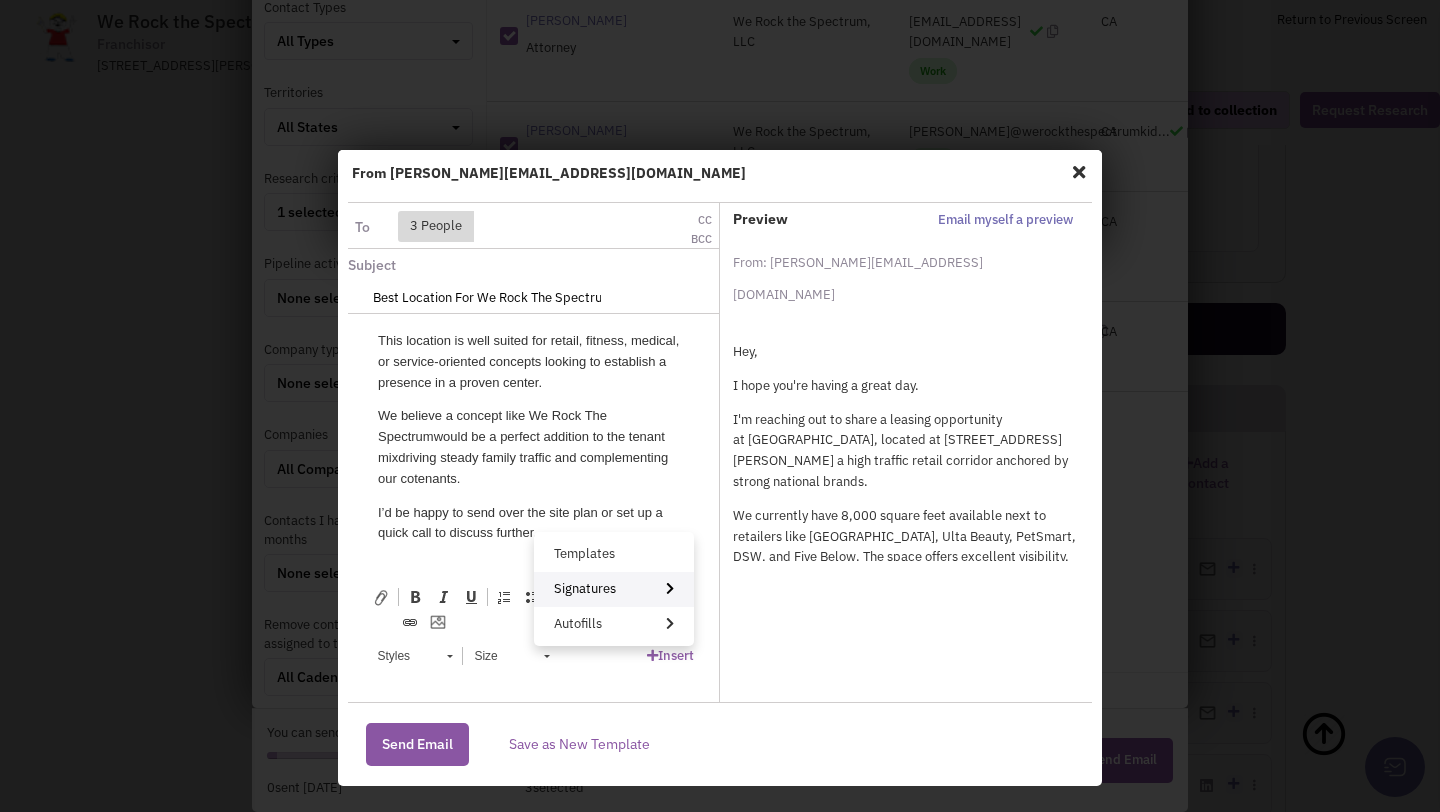 click on "Signatures" at bounding box center [614, 589] 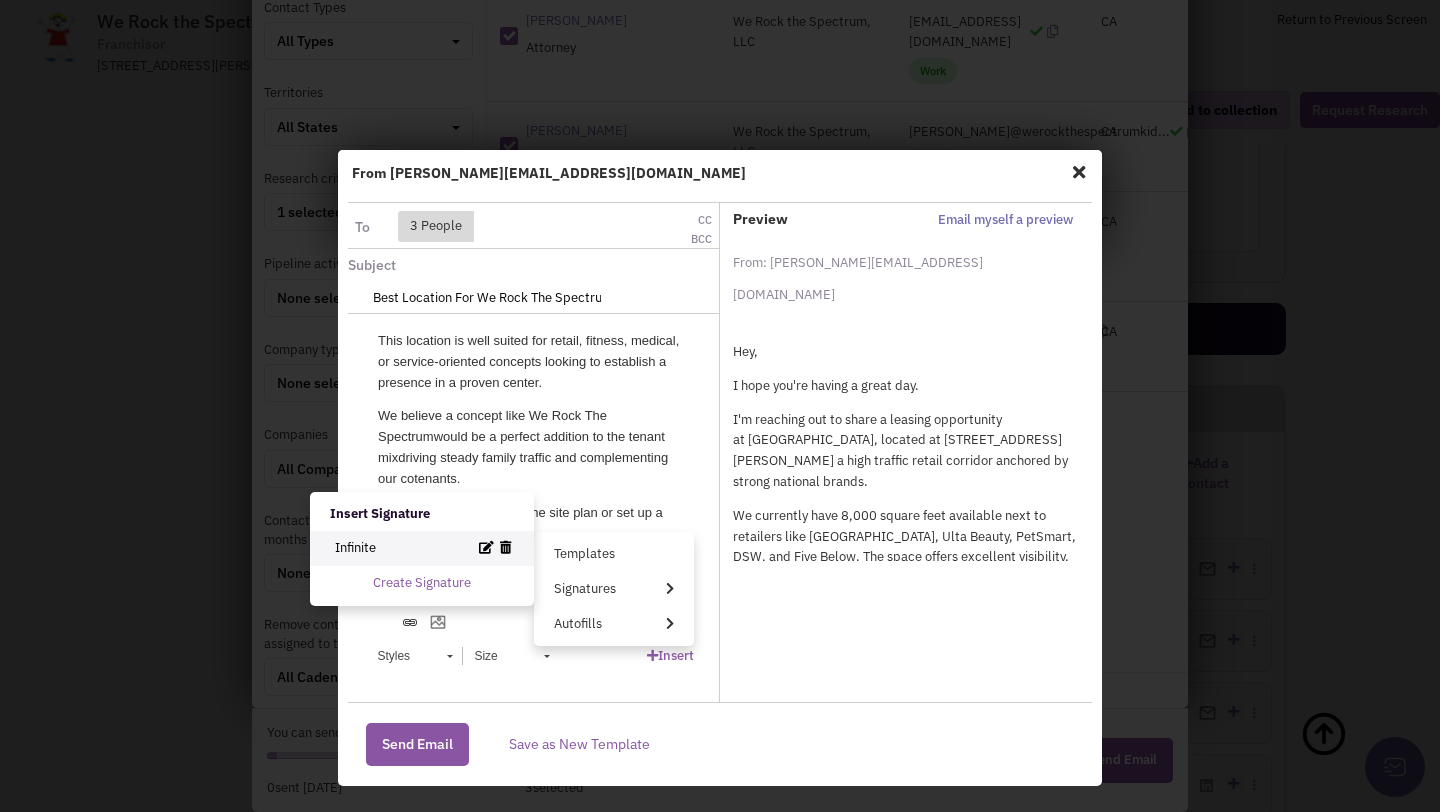 click on "Infinite" at bounding box center [422, 548] 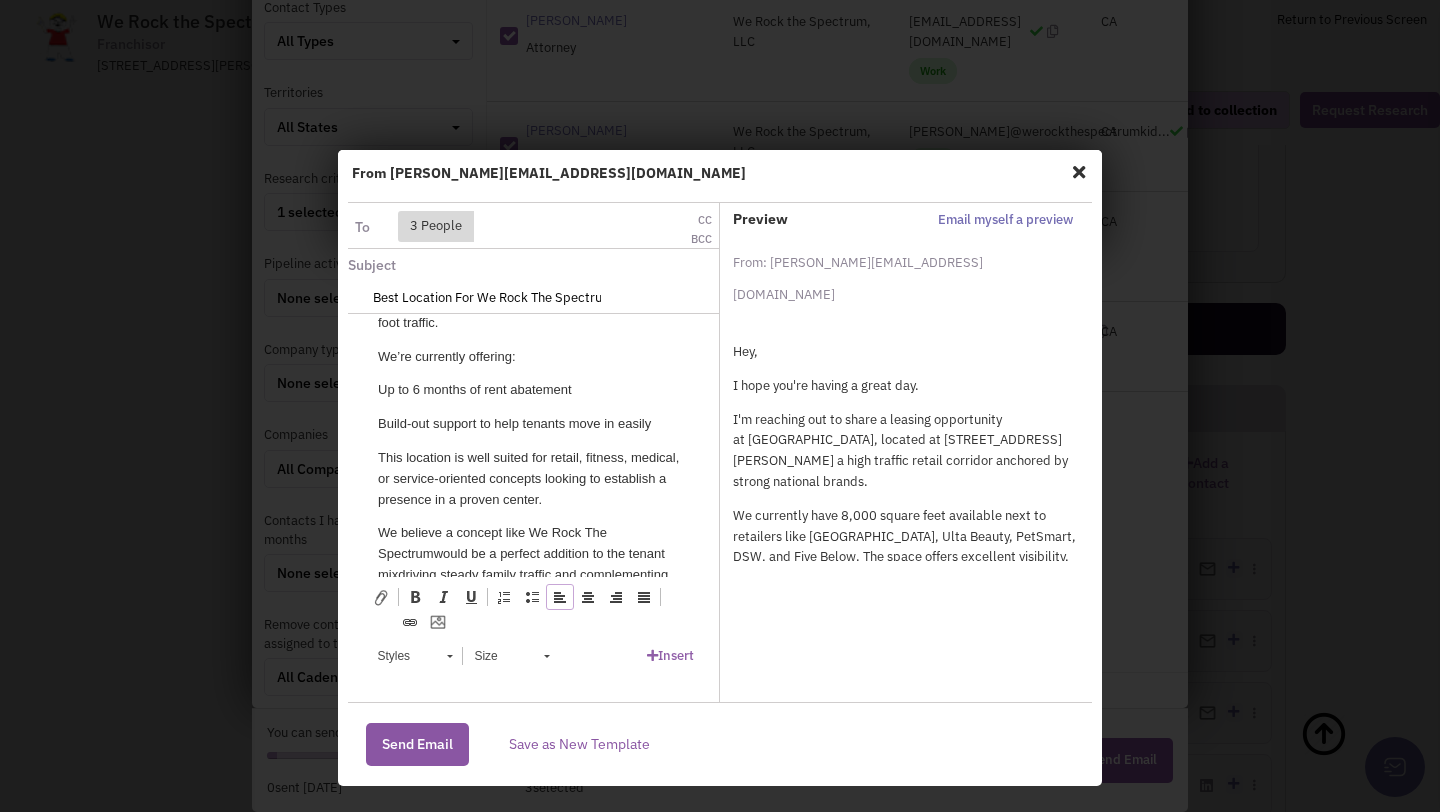 scroll, scrollTop: 285, scrollLeft: 0, axis: vertical 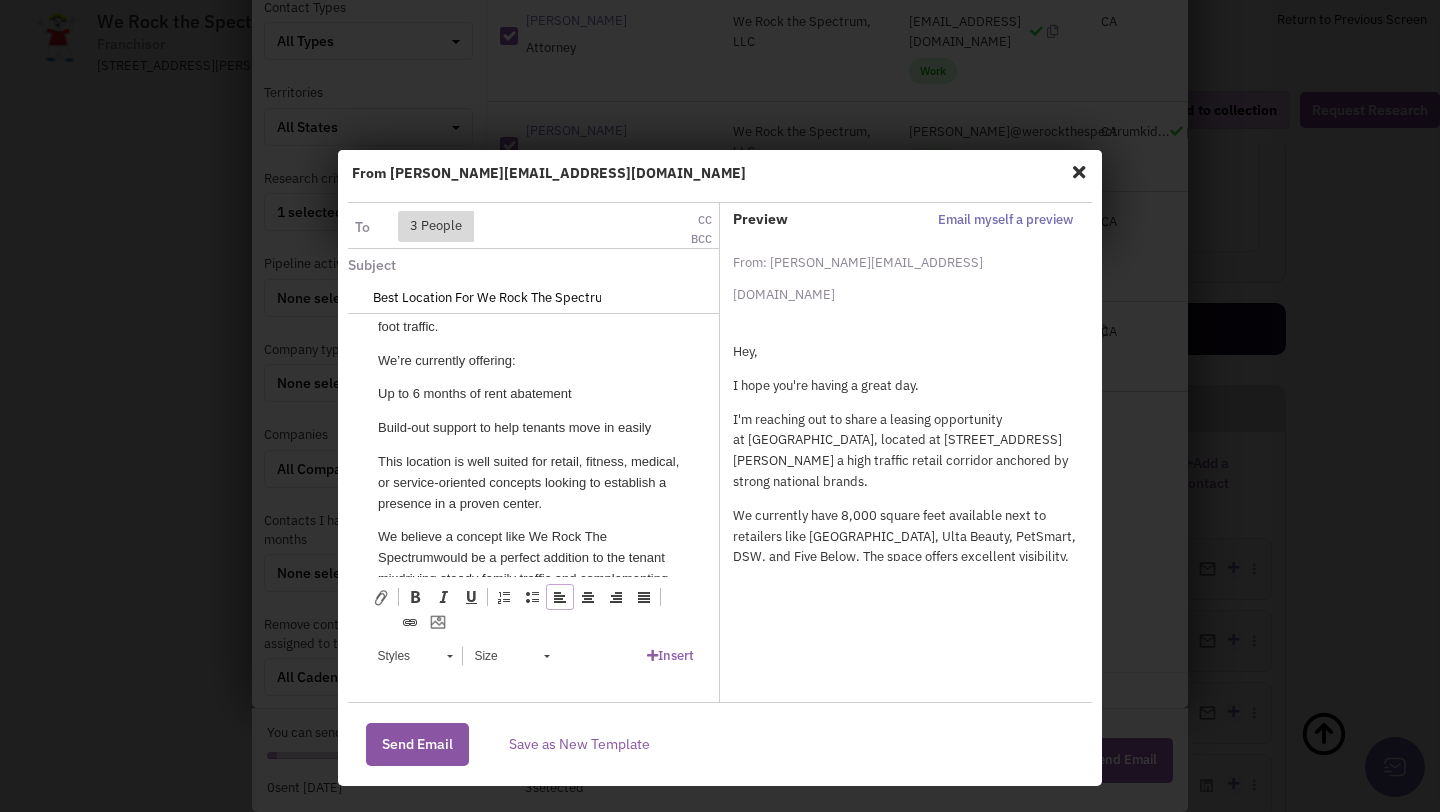 click on "This location is well suited for retail, fitness, medical, or service-oriented concepts looking to establish a presence in a proven center." at bounding box center [533, 483] 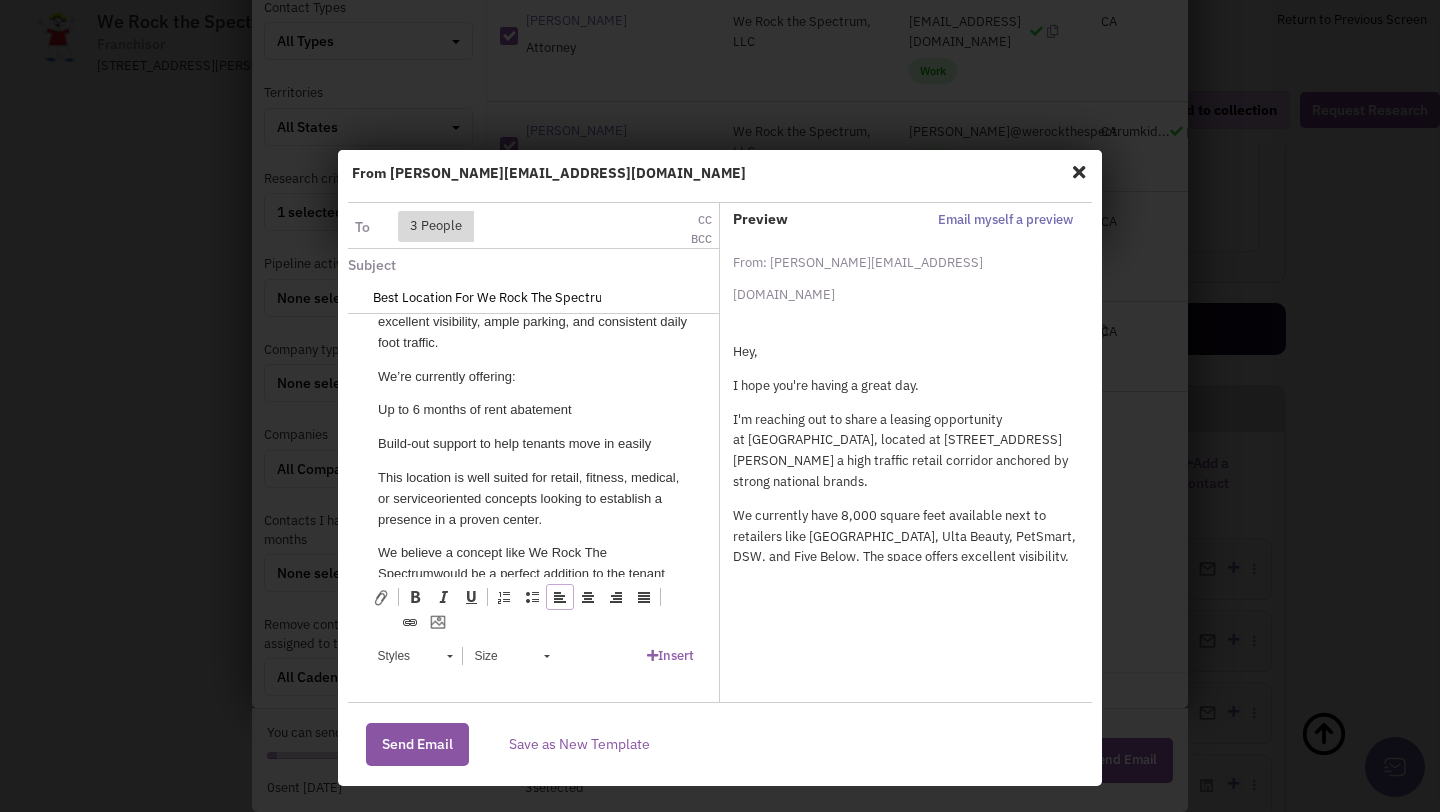 scroll, scrollTop: 0, scrollLeft: 0, axis: both 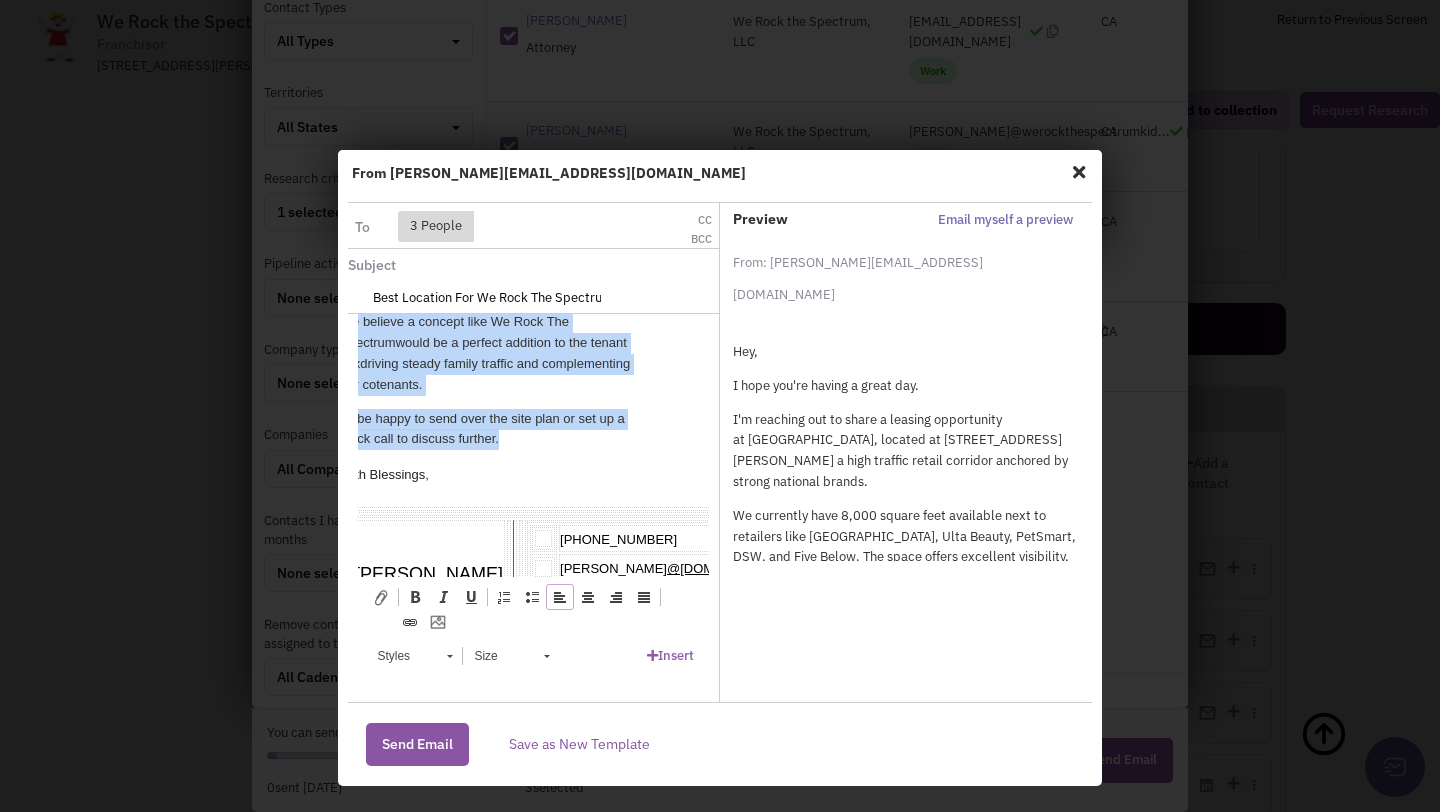 drag, startPoint x: 377, startPoint y: 347, endPoint x: 617, endPoint y: 420, distance: 250.85654 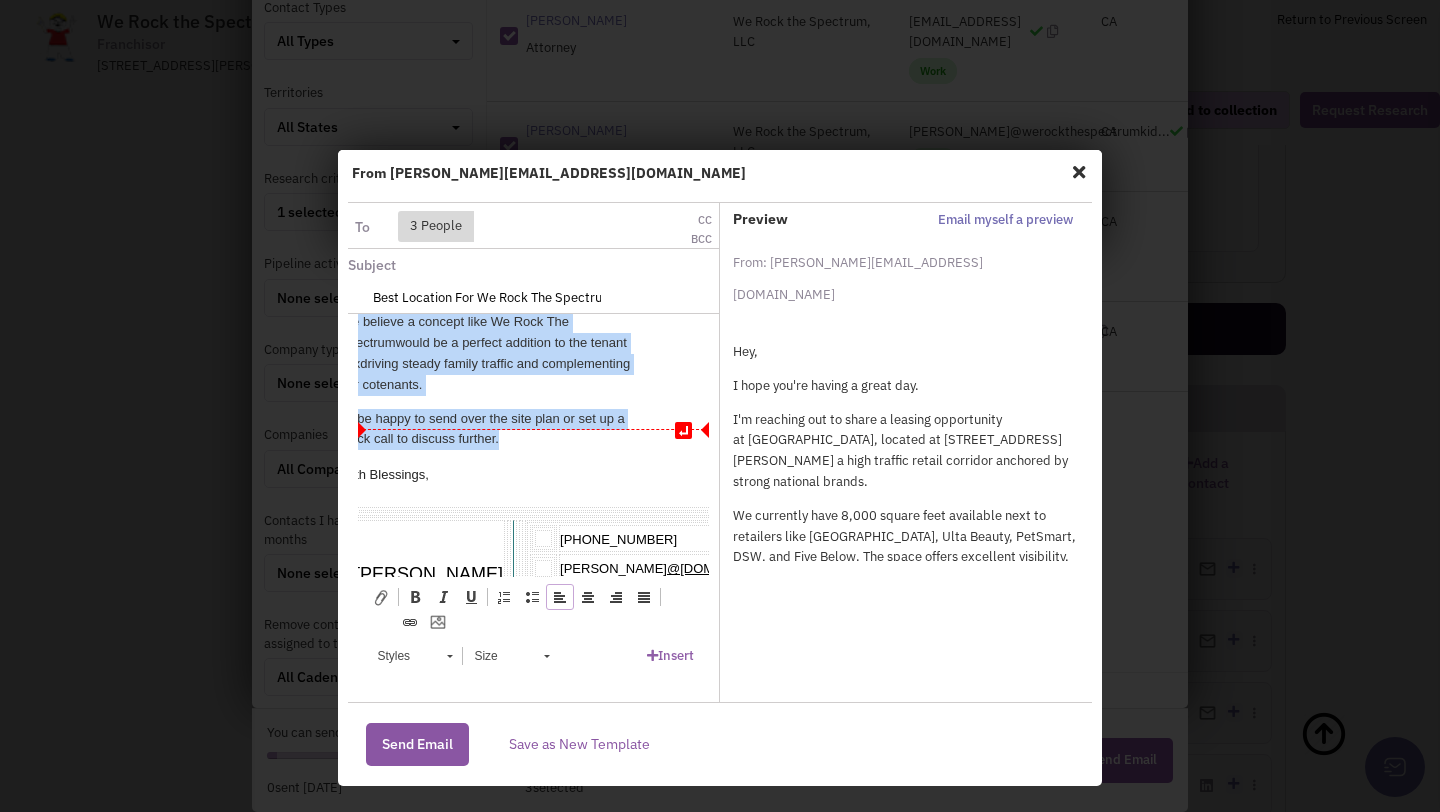 copy on "Hey  {{first_name}},  I hope you're having a great day. I'm reaching out to share a leasing opportunity at Pirates Plaza, located at 4085 Miller Rd, Flint, MI 48507  a high  traffic retail corridor anchored by strong national brands. We currently have 8,000 square feet available next to retailers like Burlington, Ulta Beauty, PetSmart, DSW, and Five Below. The space offers excellent visibility, ample parking, and consistent daily foot traffic. We’re currently offering: Up to 6 months of rent abatement Build-out support to help tenants move in easily This location is well suited for retail, fitness, medical, or service  oriented concepts looking to establish a presence in a proven center. We believe a concept like We Rock The Spectrum  would be a perfect addition to the tenant mix  driving steady family traffic and complementing our co  tenants. I’d be happy to send over the site plan or set up a quick call to discuss further." 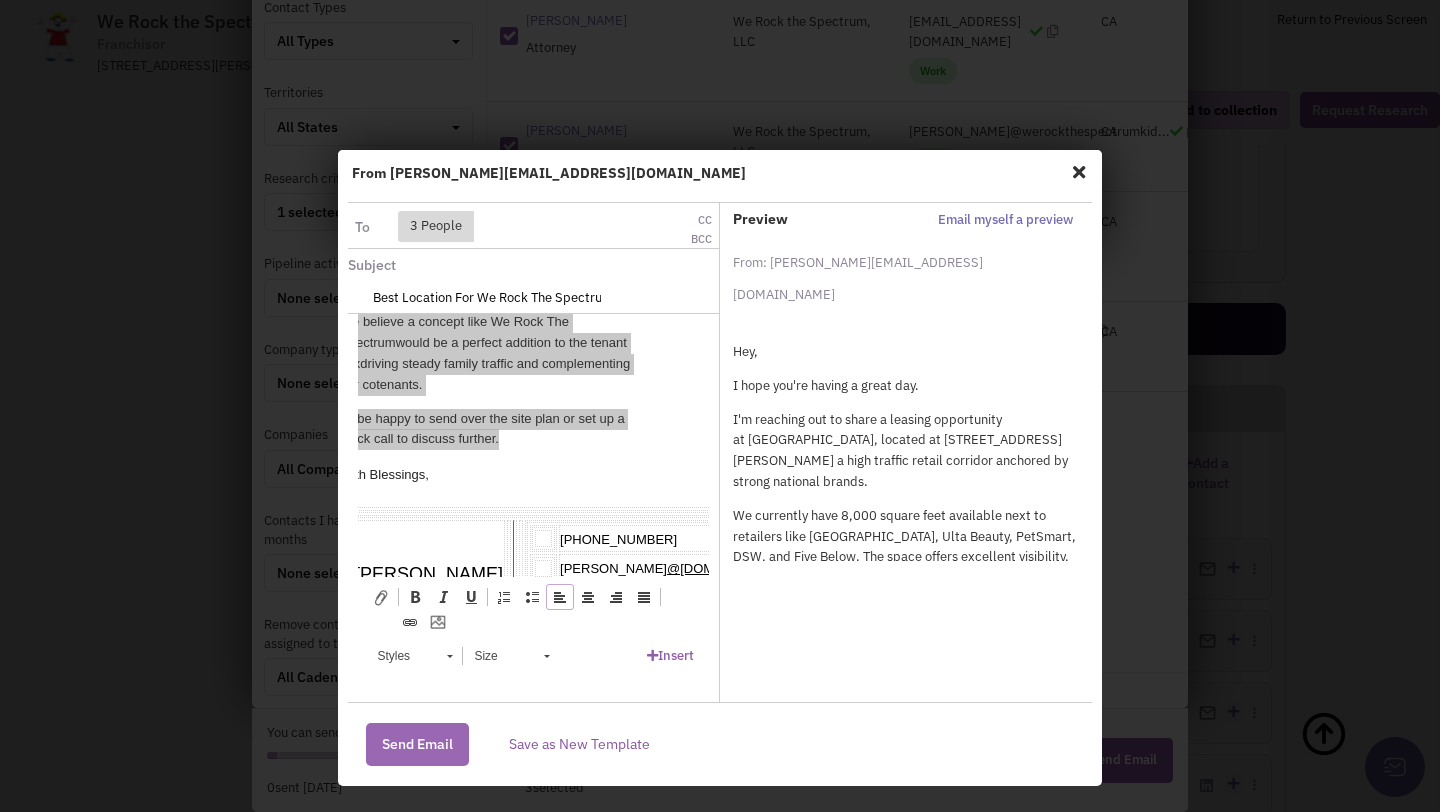 click on "Send Email" at bounding box center (417, 744) 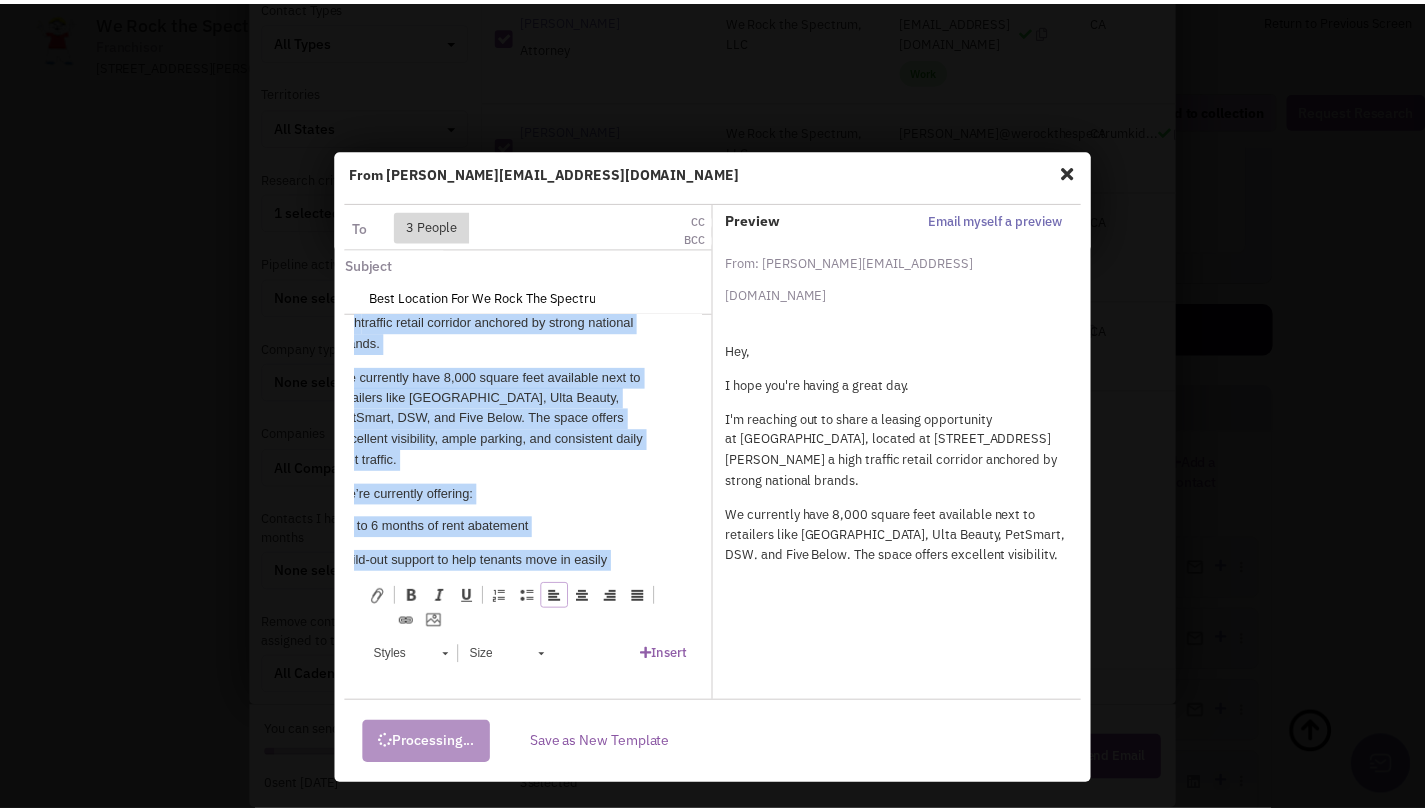 scroll, scrollTop: 247, scrollLeft: 38, axis: both 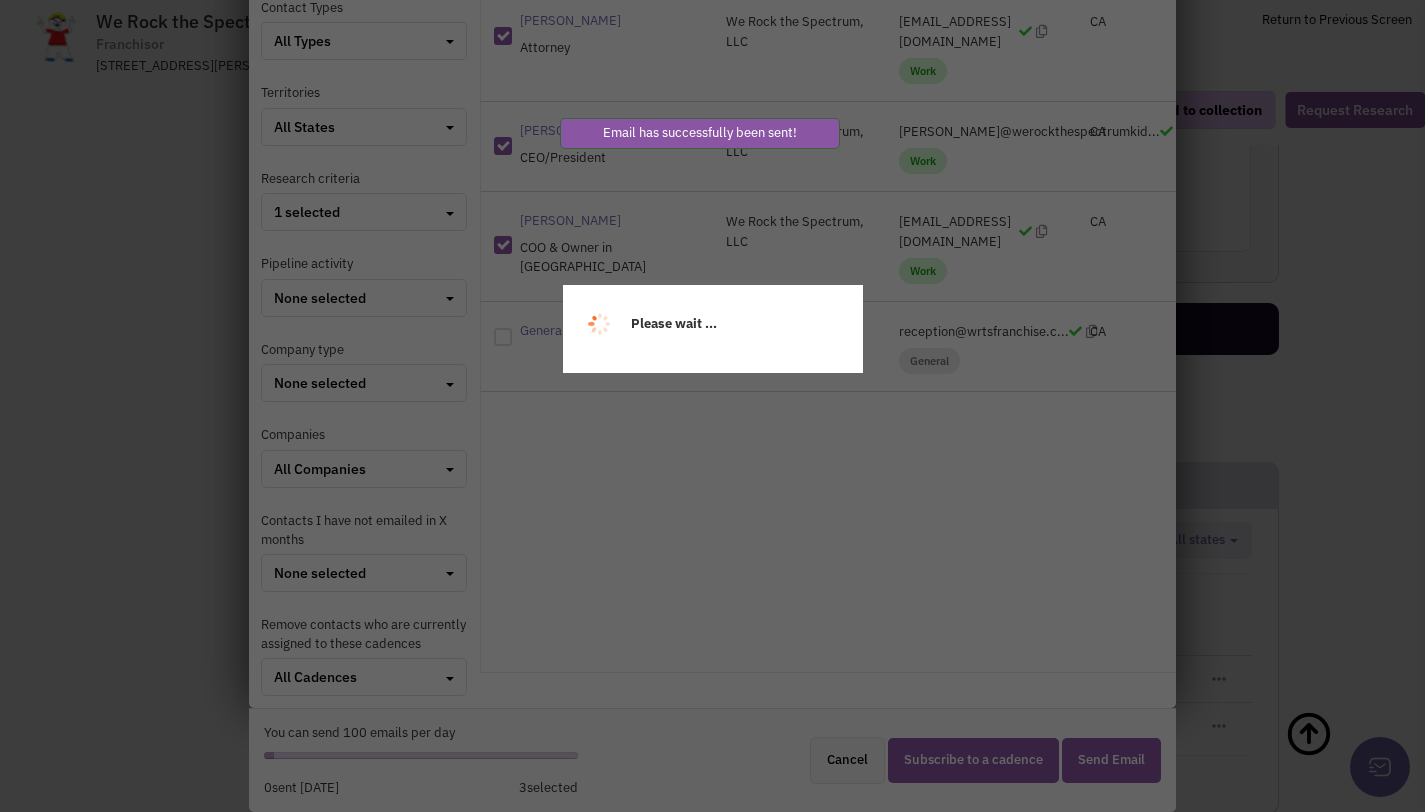 select 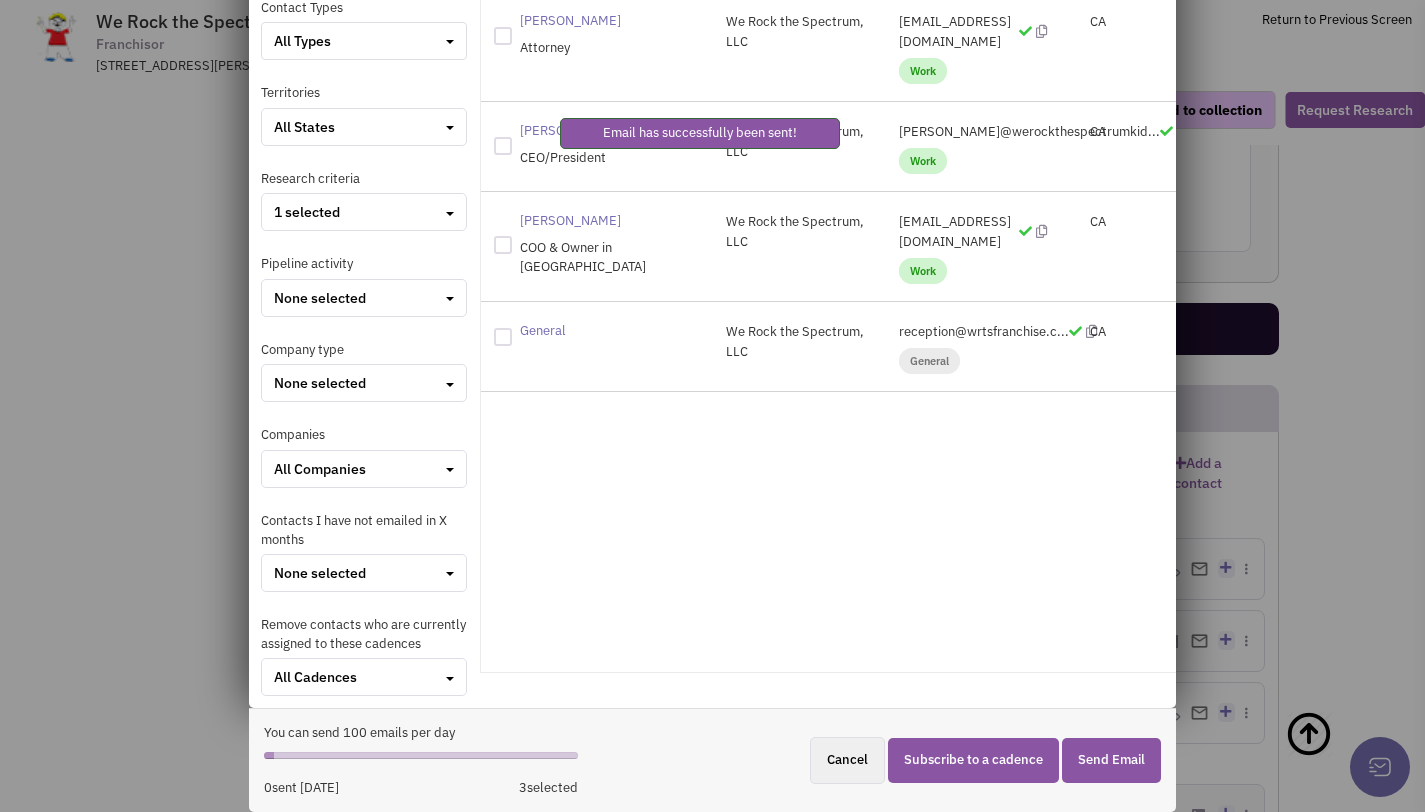 click on "Select people to email or subscribe to a cadence
Keywords
Contact Types
All Types
Entity contacts" at bounding box center (712, 406) 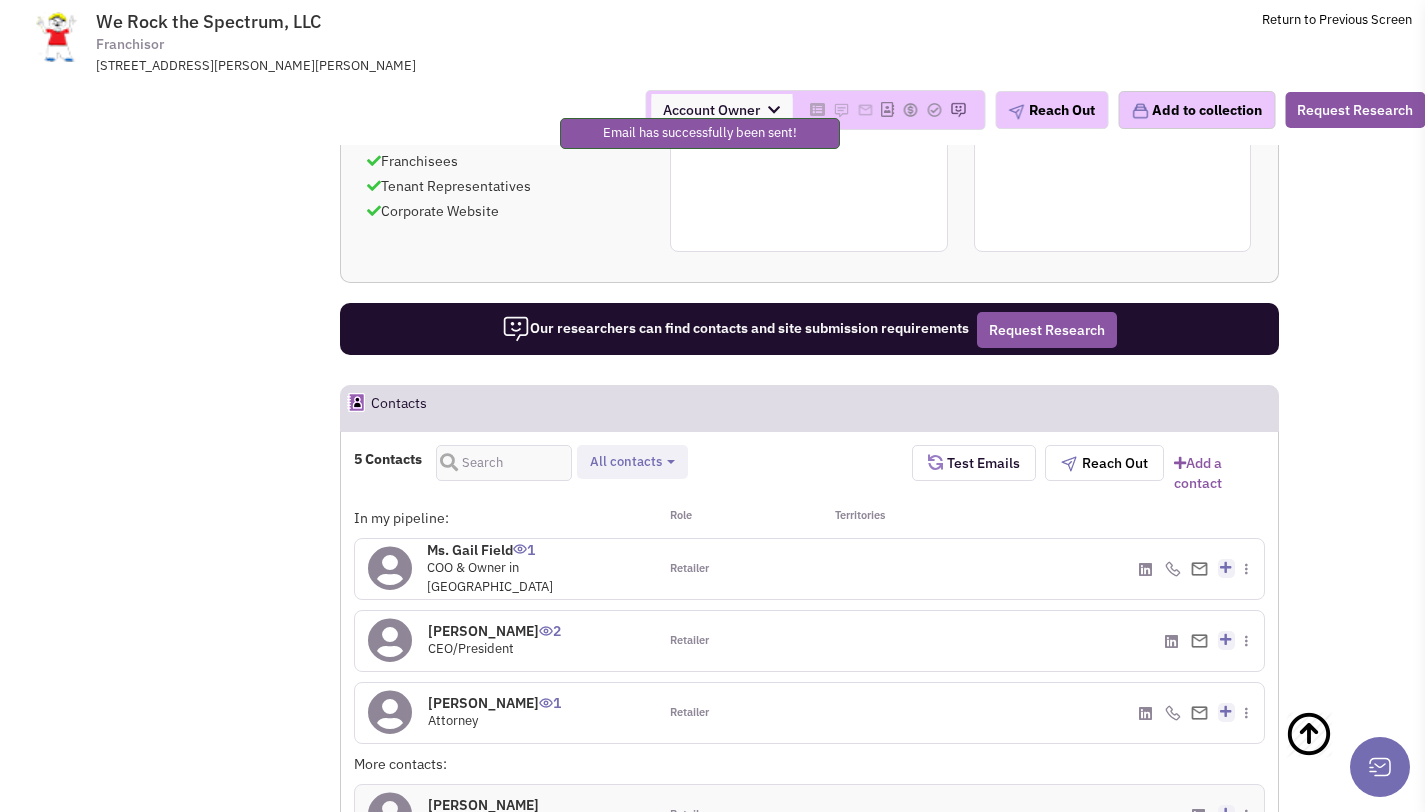 scroll, scrollTop: 185, scrollLeft: 0, axis: vertical 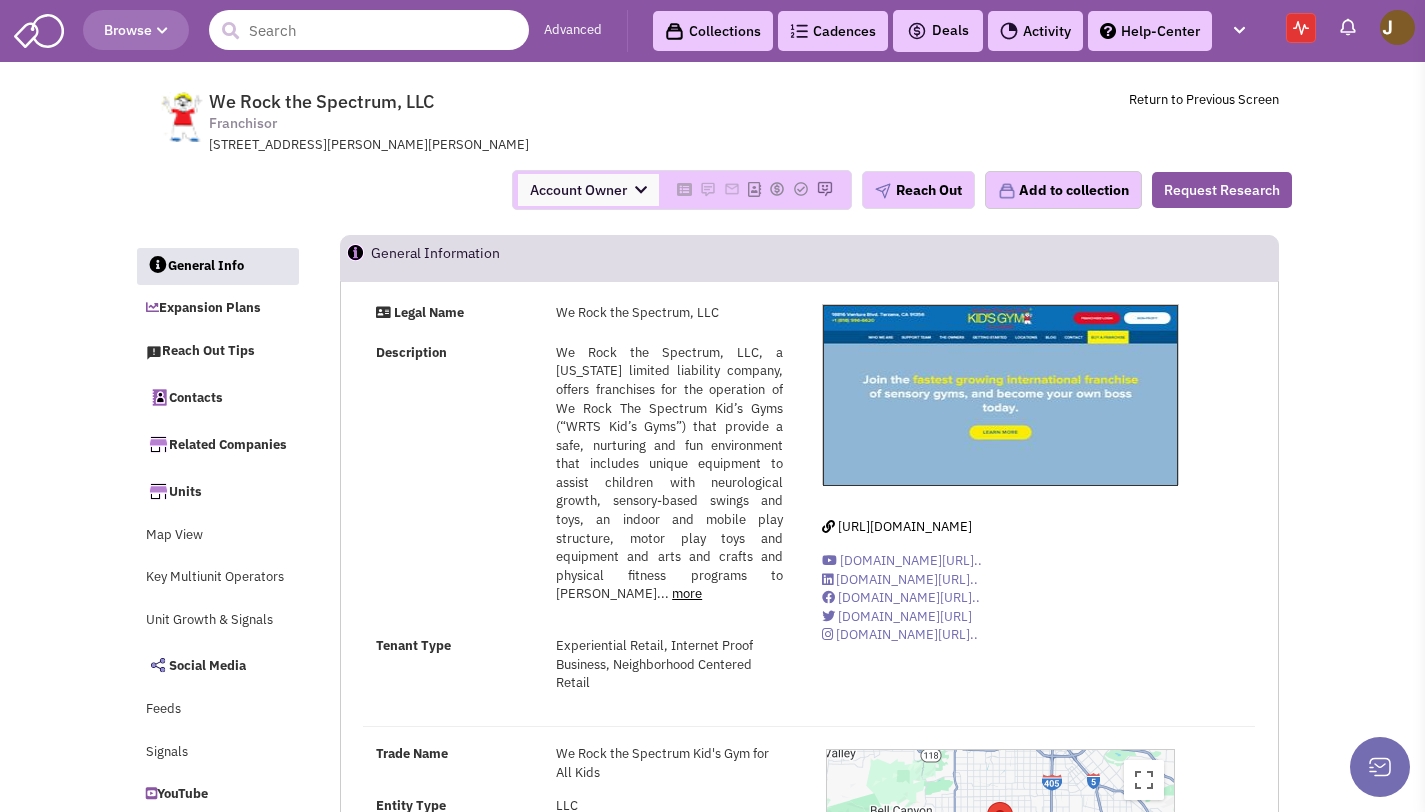 click at bounding box center (369, 30) 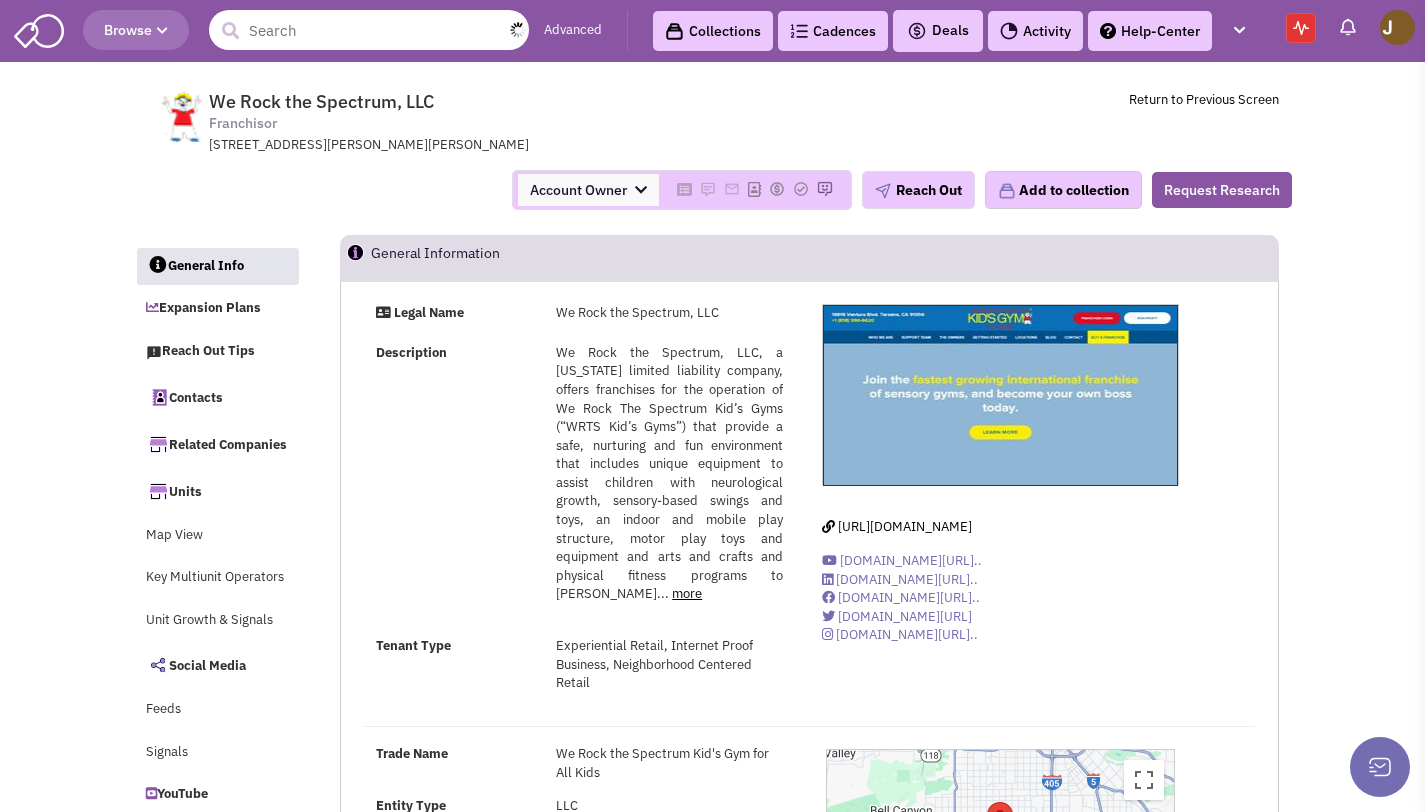 paste on "Hide N' Play" 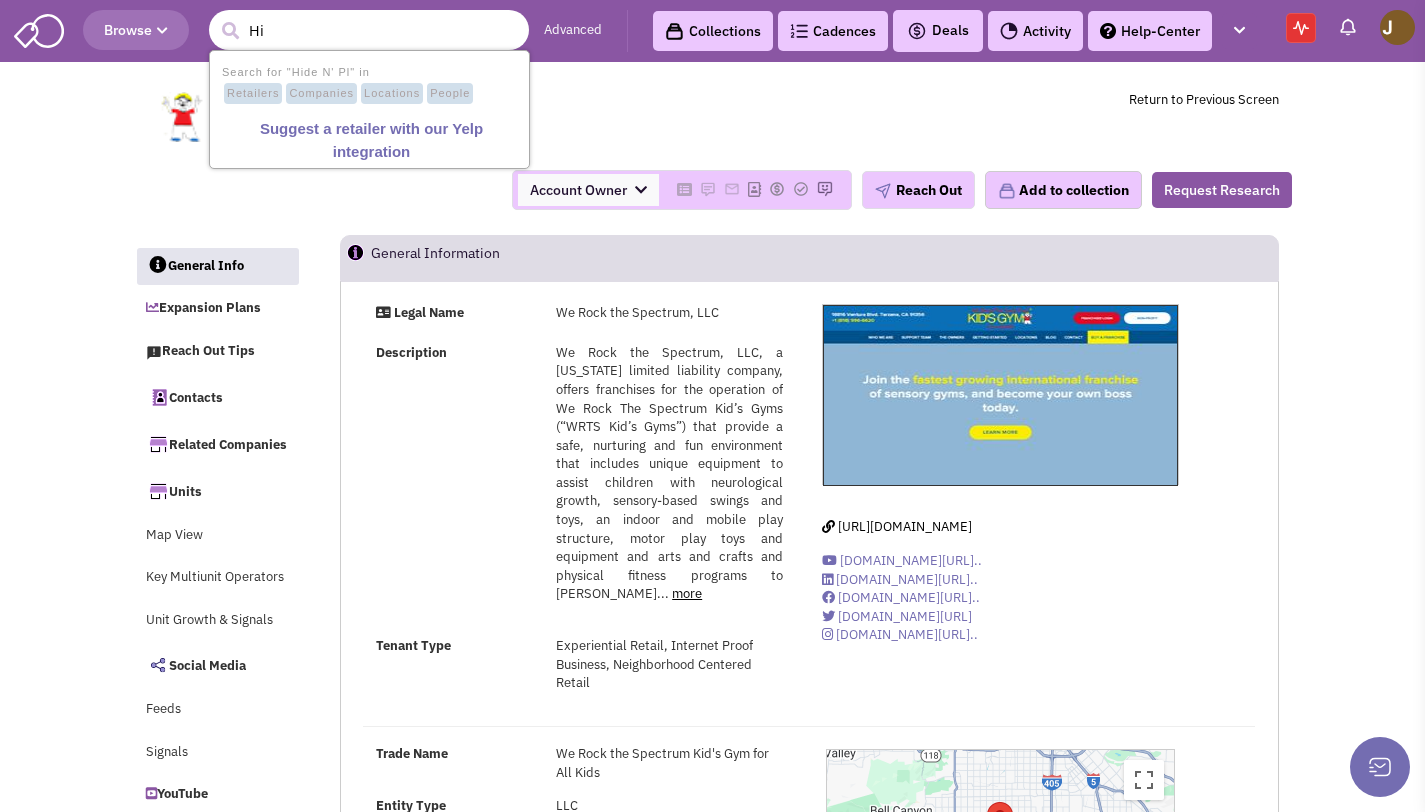 type on "H" 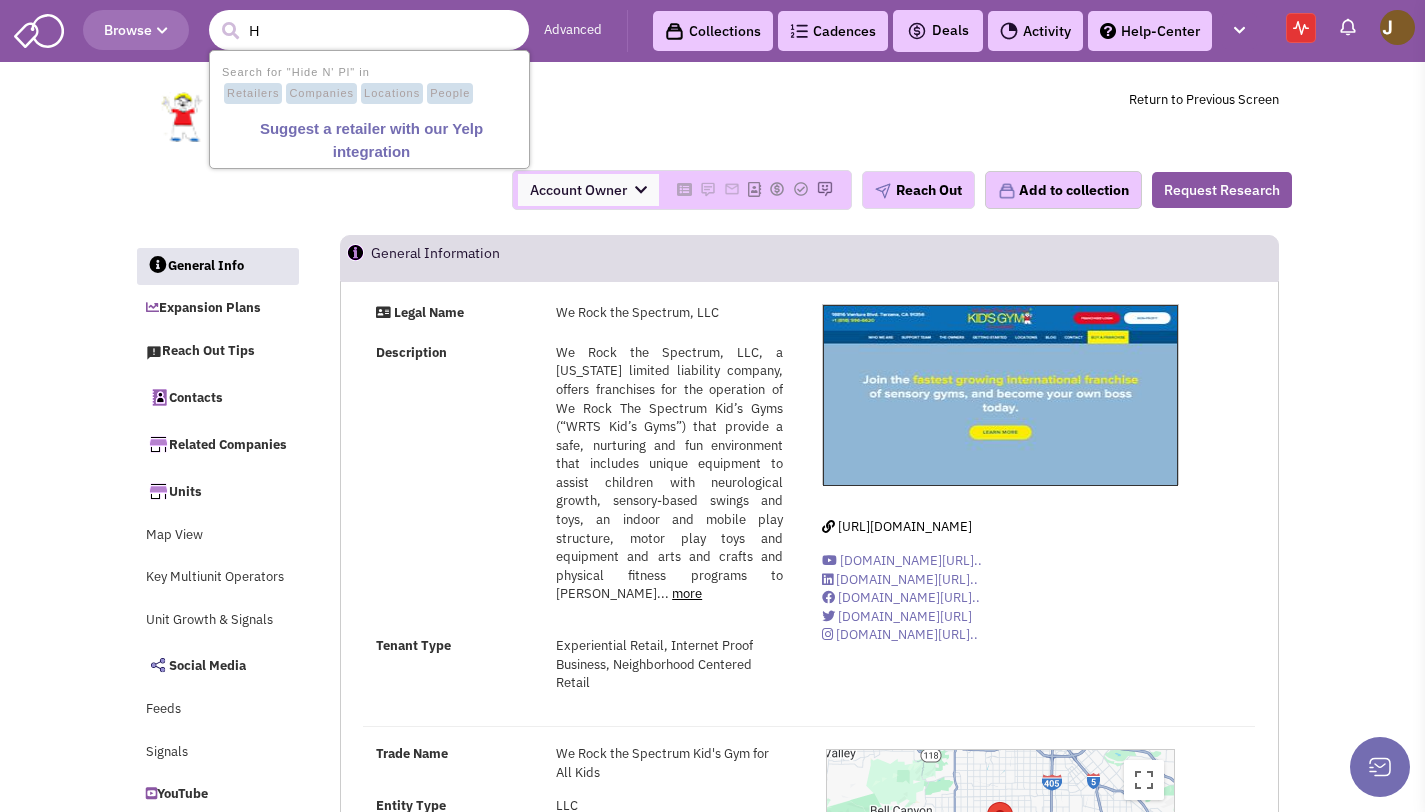 type 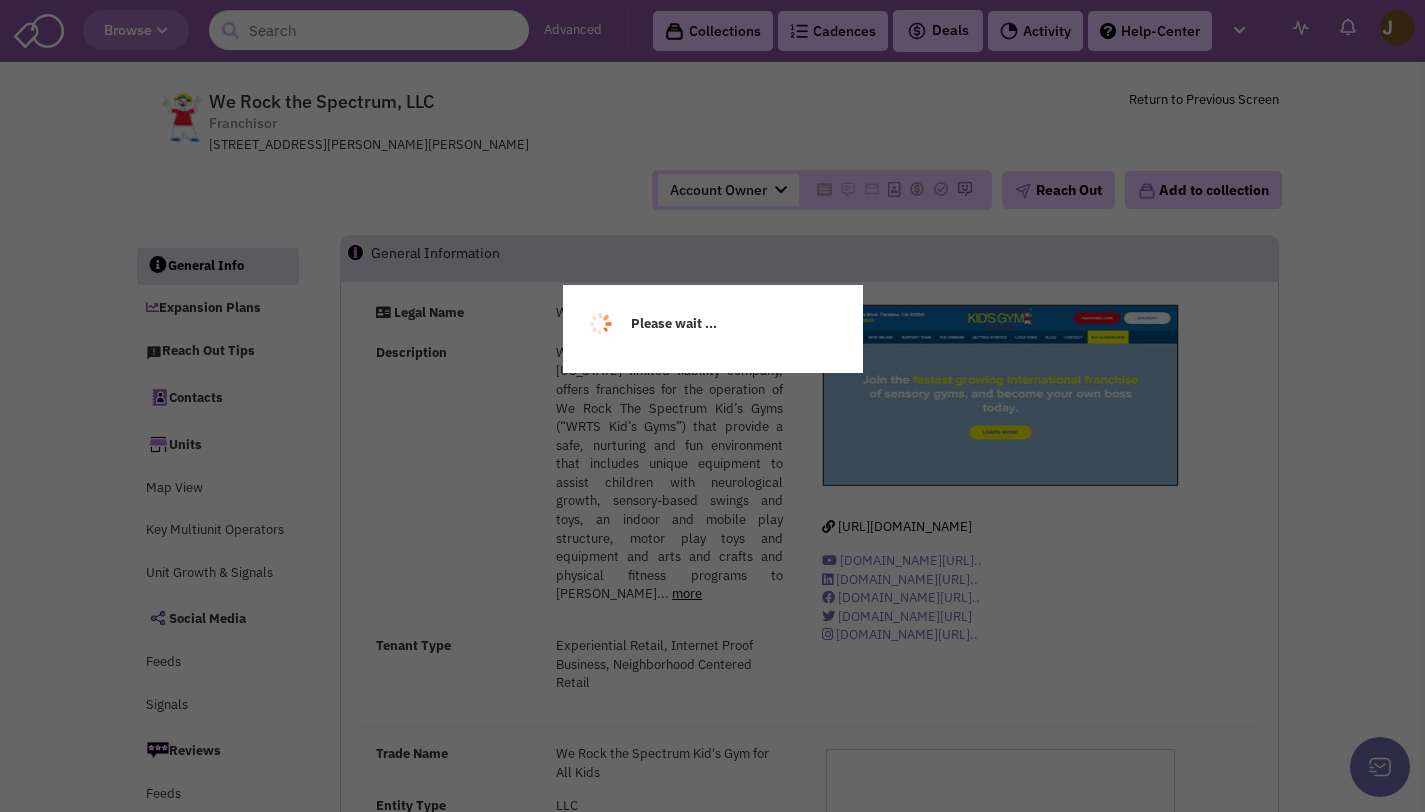 scroll, scrollTop: 0, scrollLeft: 0, axis: both 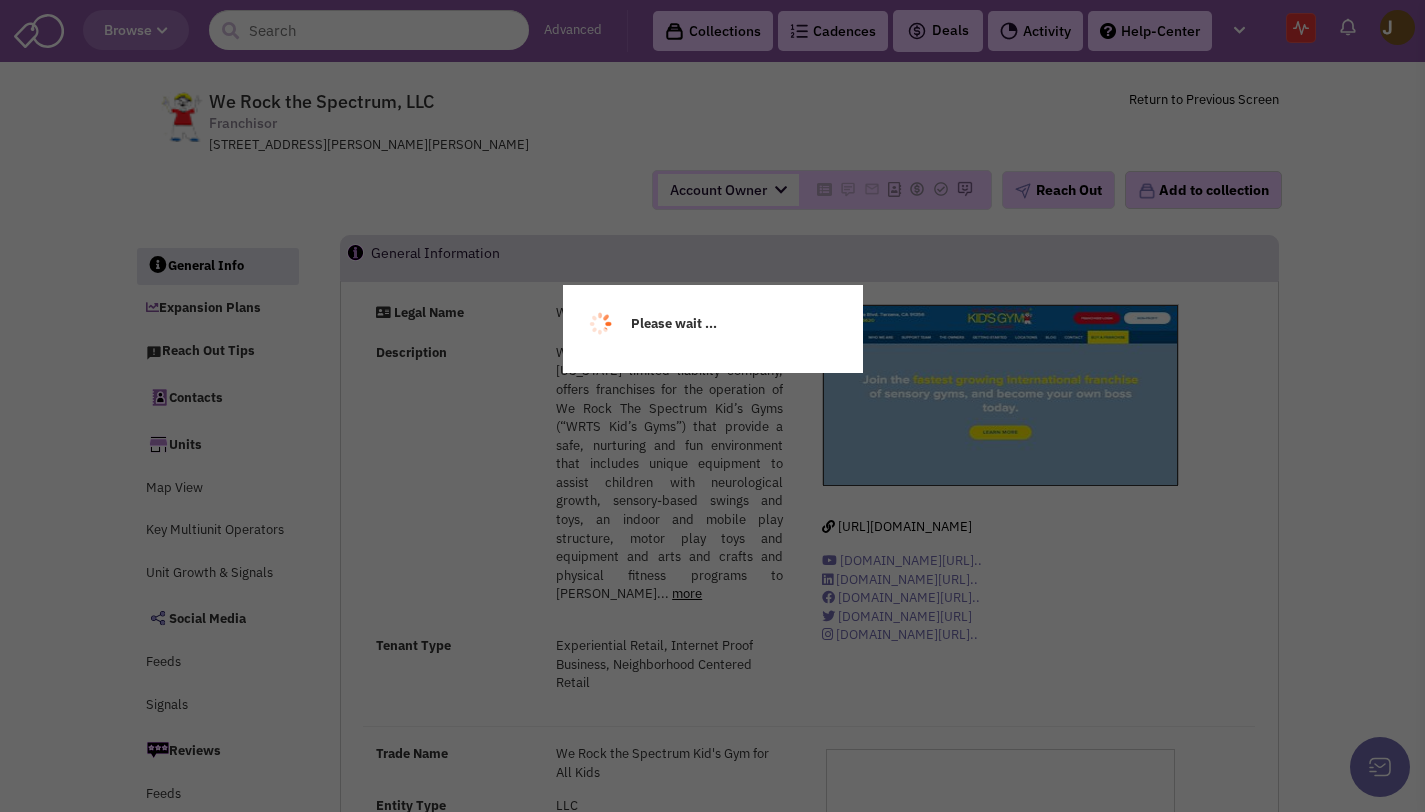 select 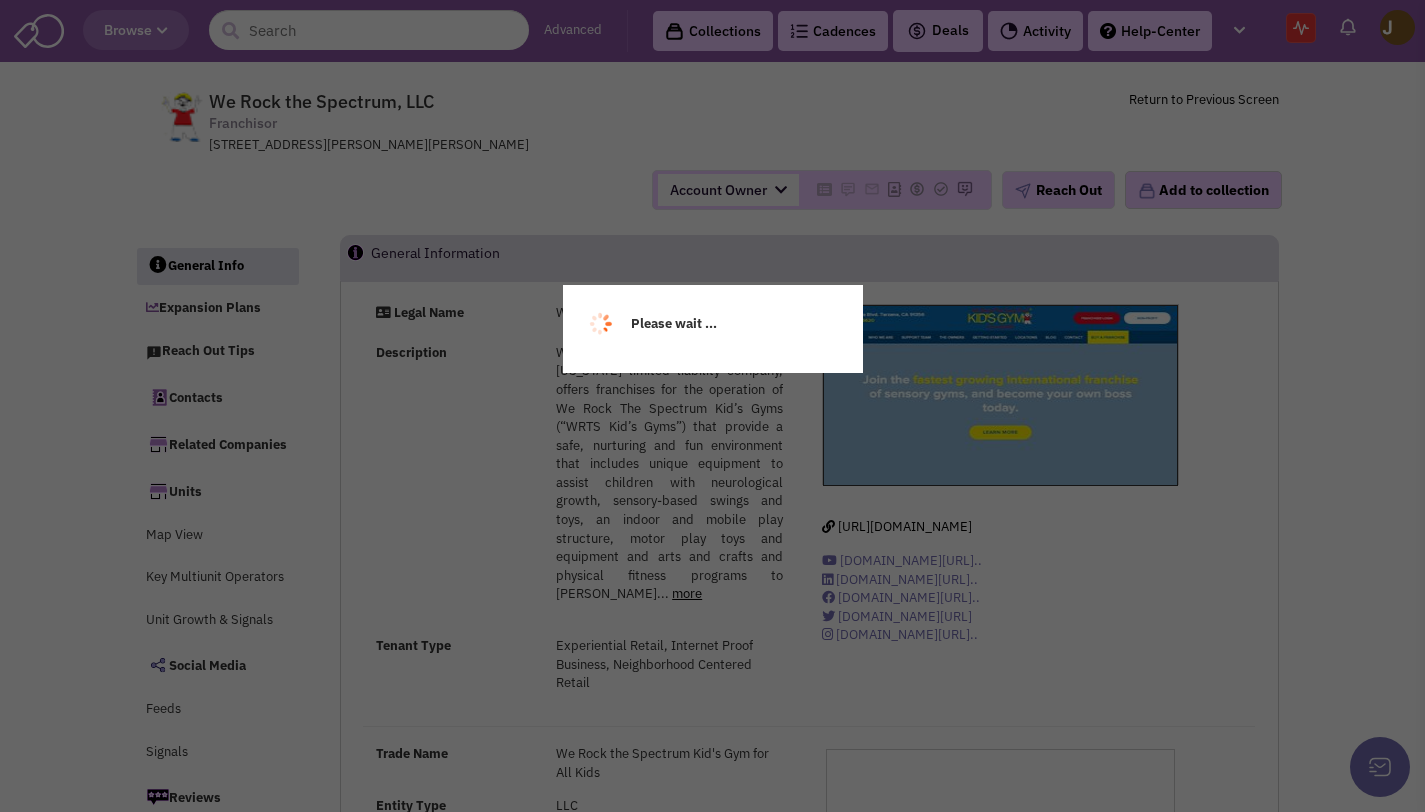 select 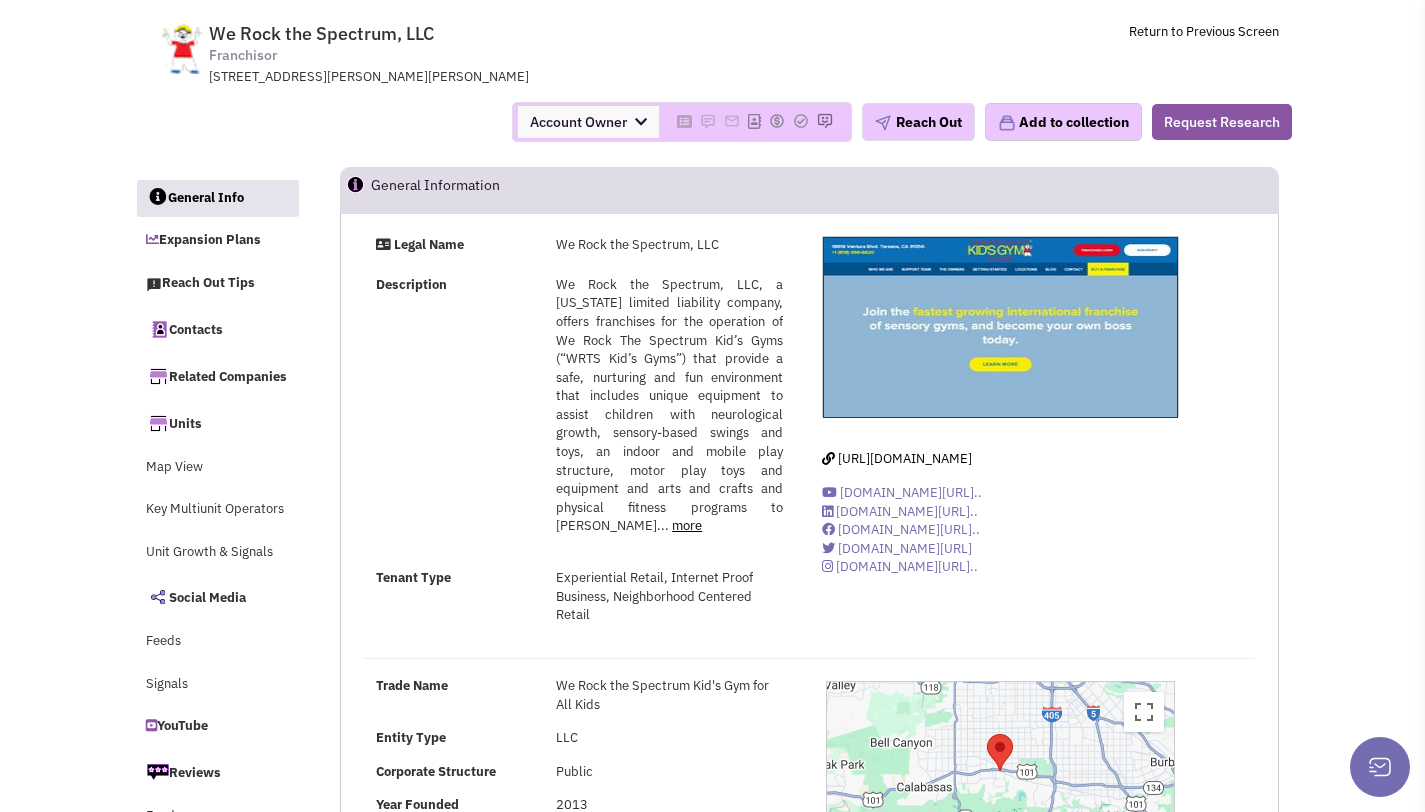 scroll, scrollTop: 0, scrollLeft: 0, axis: both 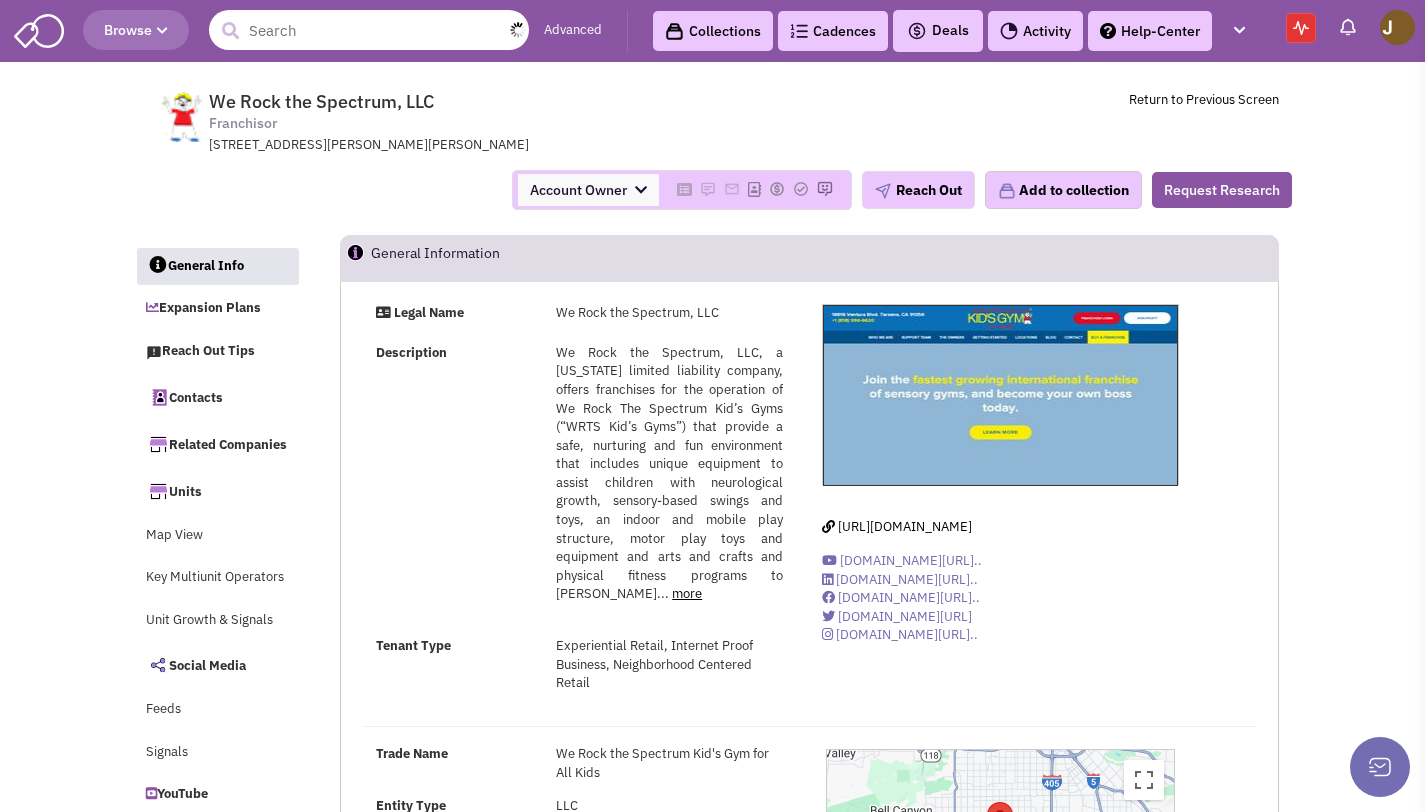 click at bounding box center [369, 30] 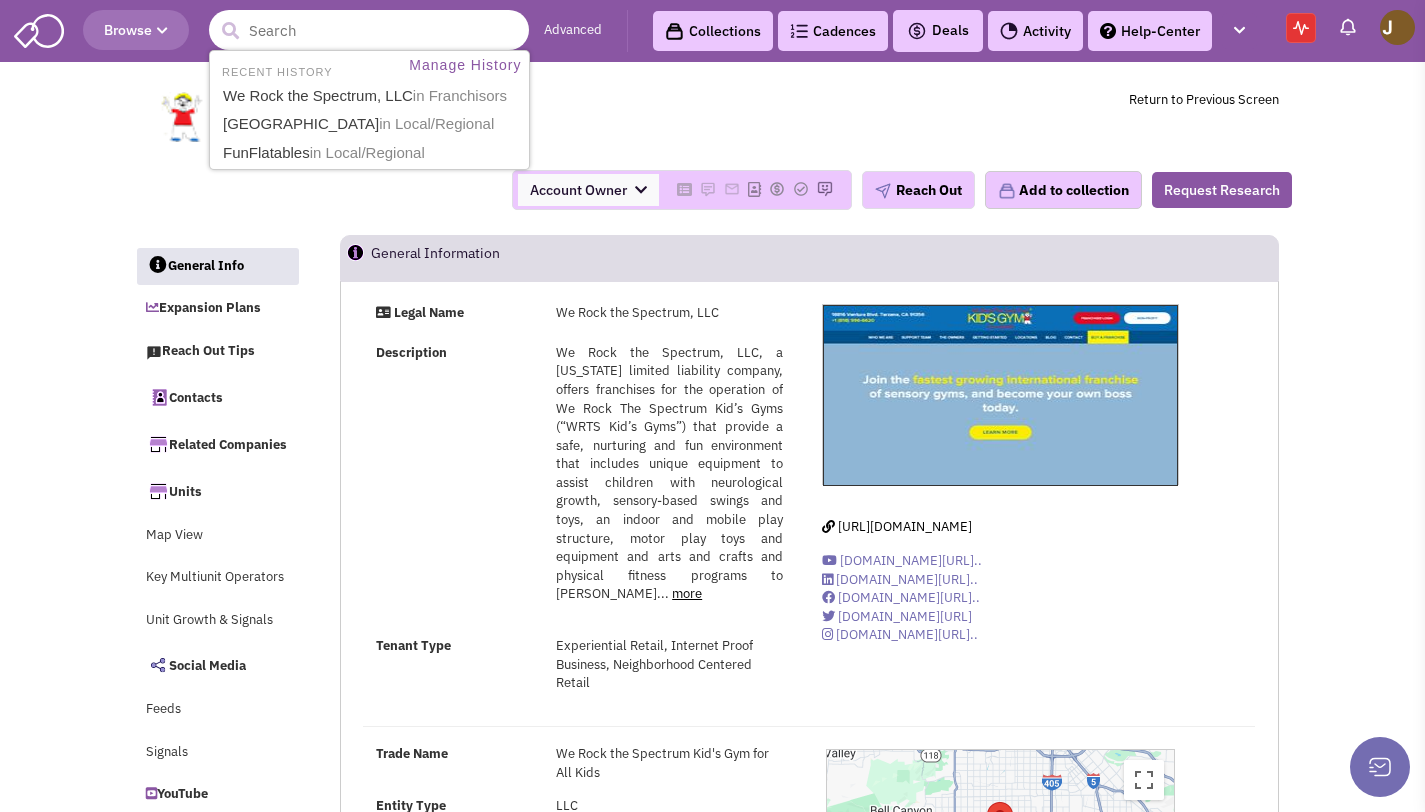 paste on "Play Street Museum" 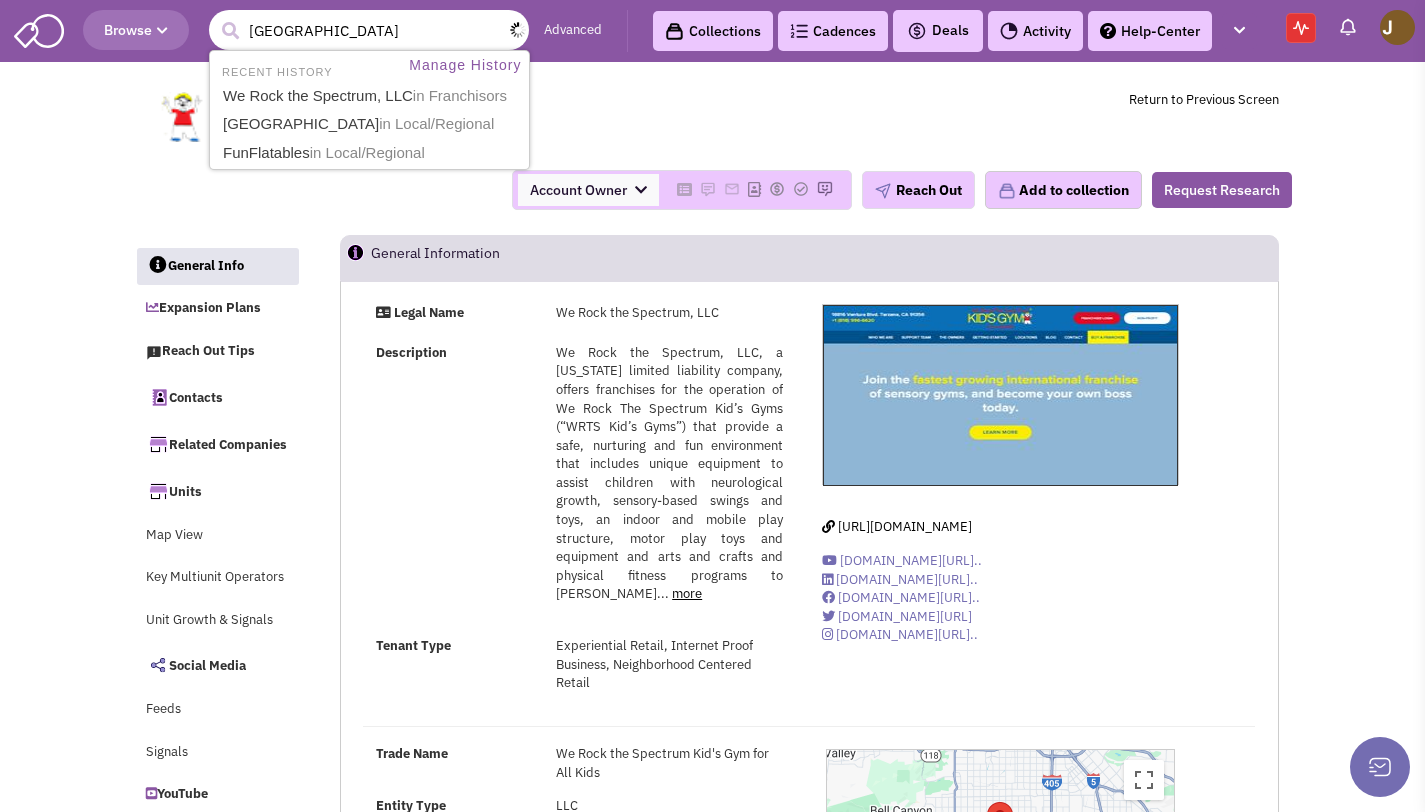 type on "Play Street Museum" 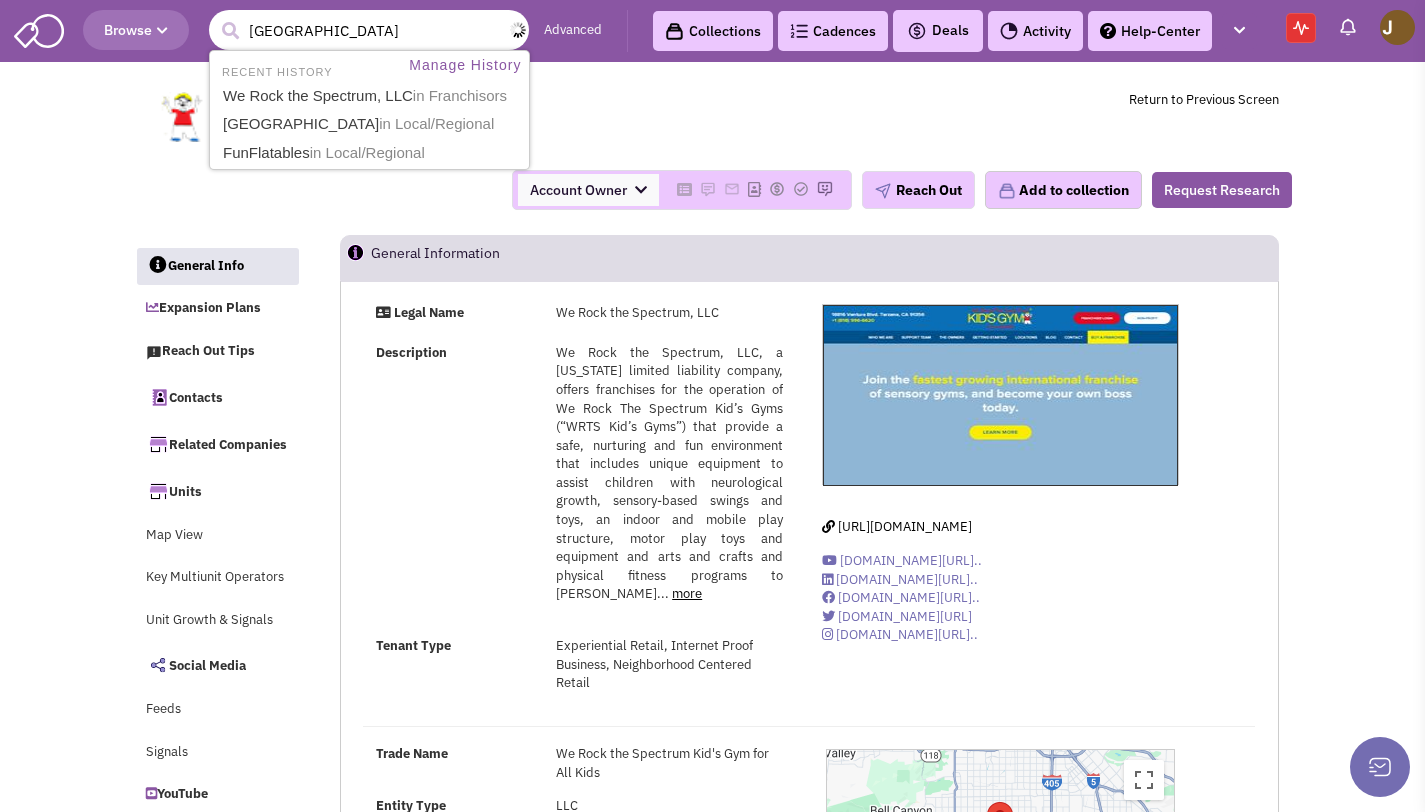 click at bounding box center (230, 31) 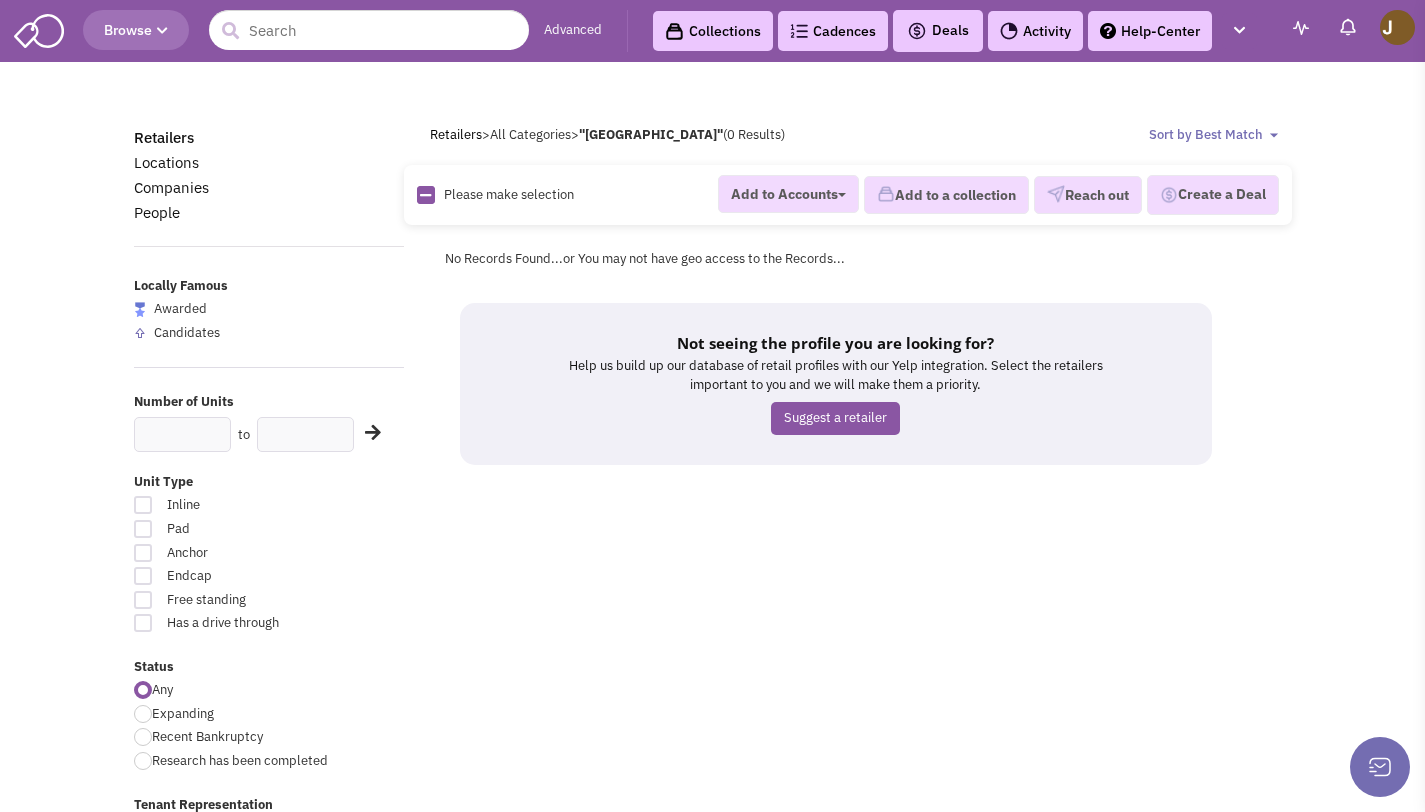 scroll, scrollTop: 0, scrollLeft: 0, axis: both 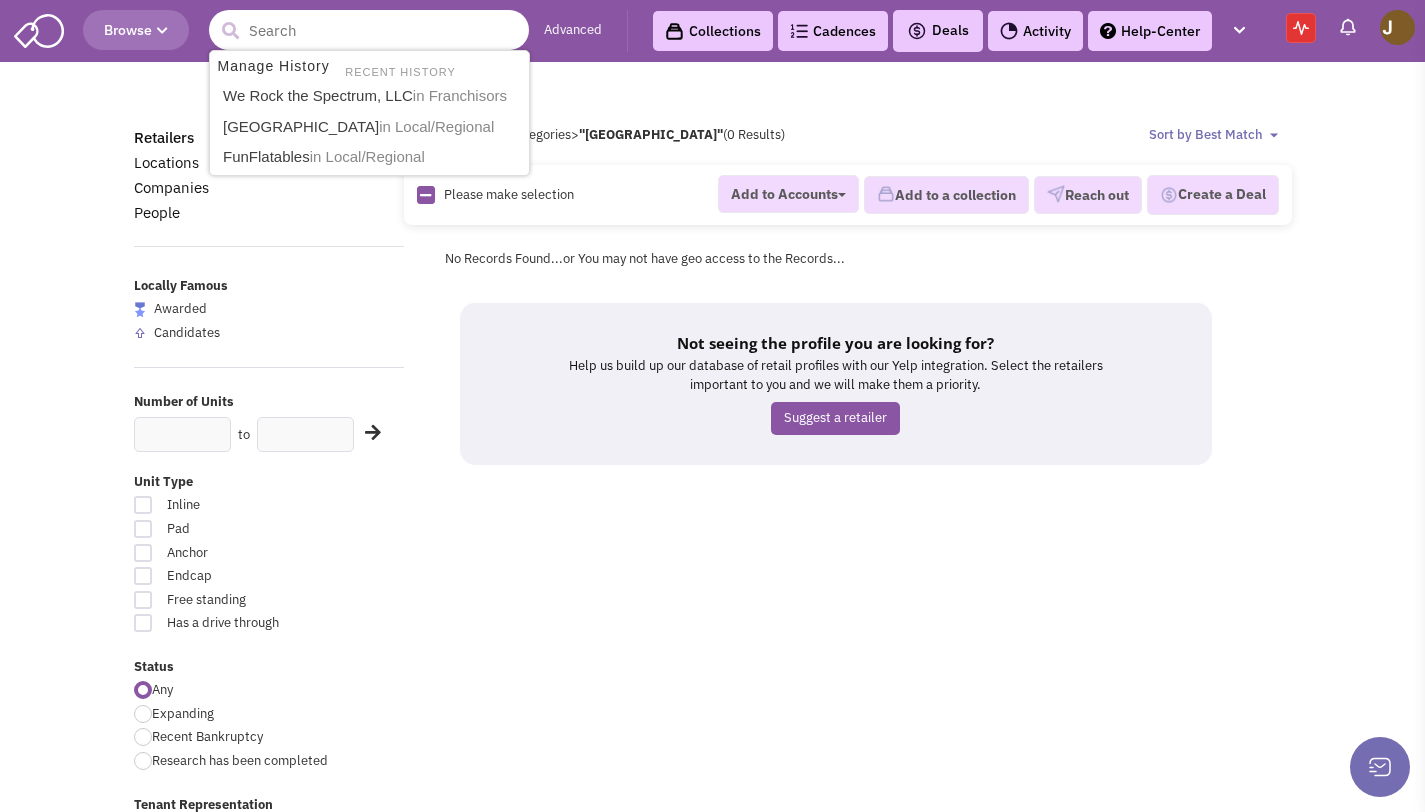click at bounding box center (369, 30) 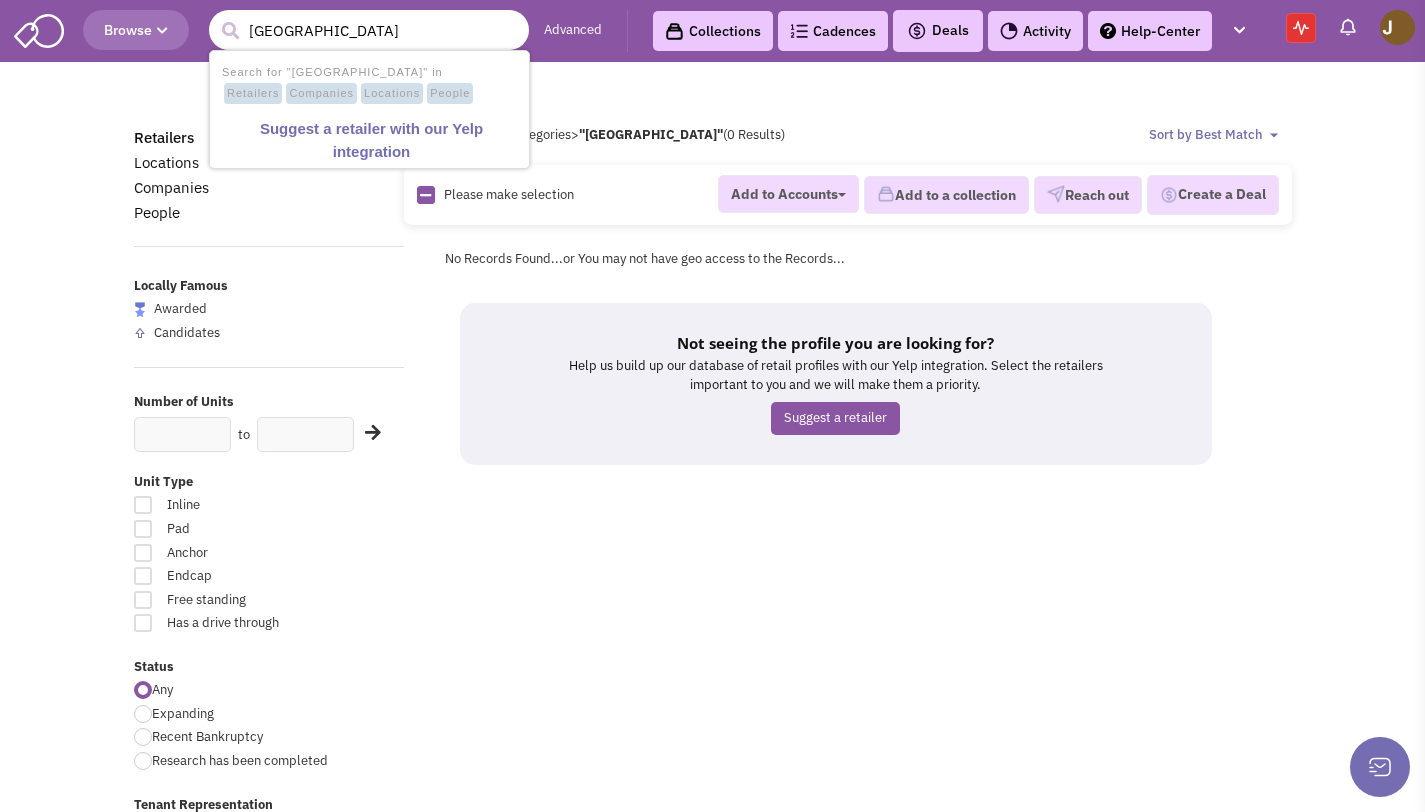 type on "[GEOGRAPHIC_DATA]" 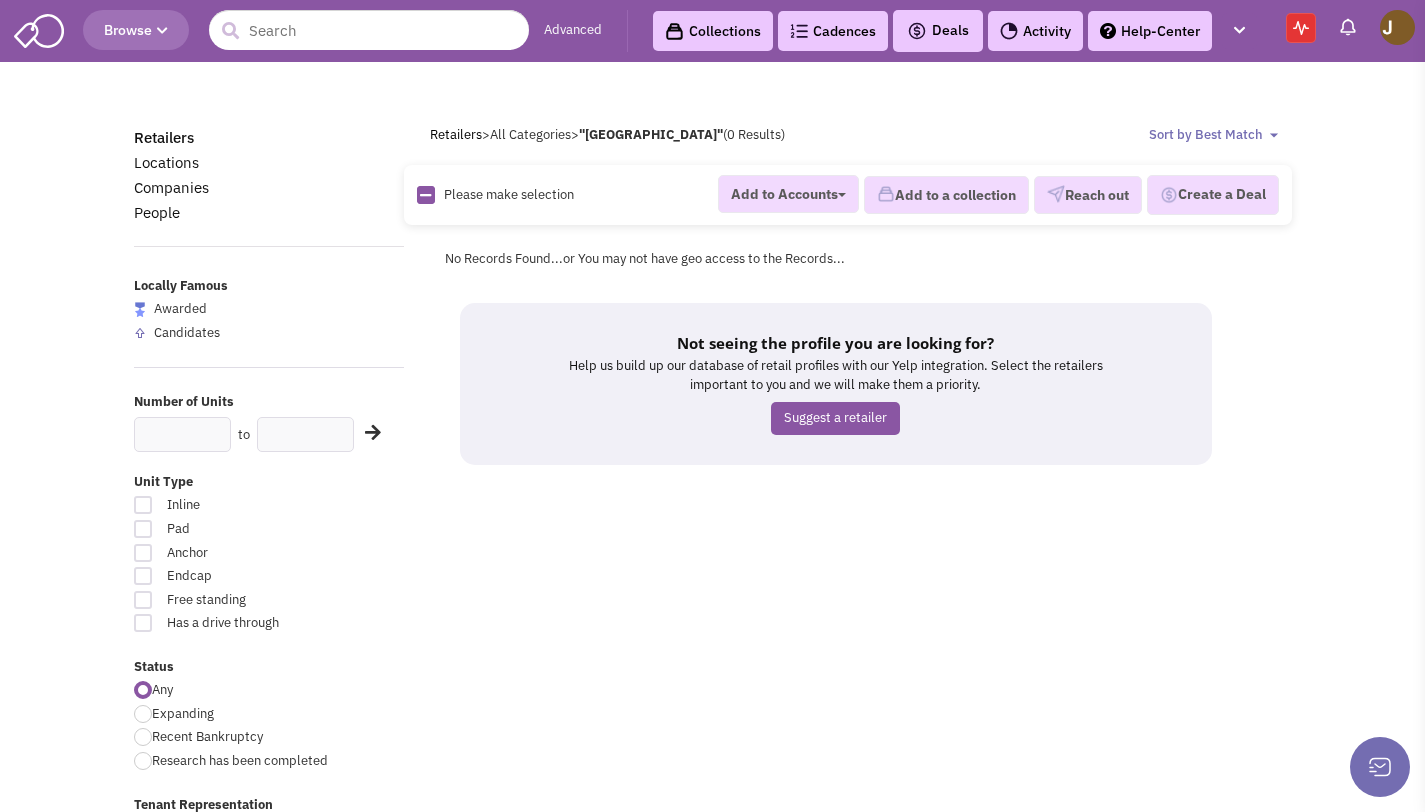 scroll, scrollTop: 0, scrollLeft: 0, axis: both 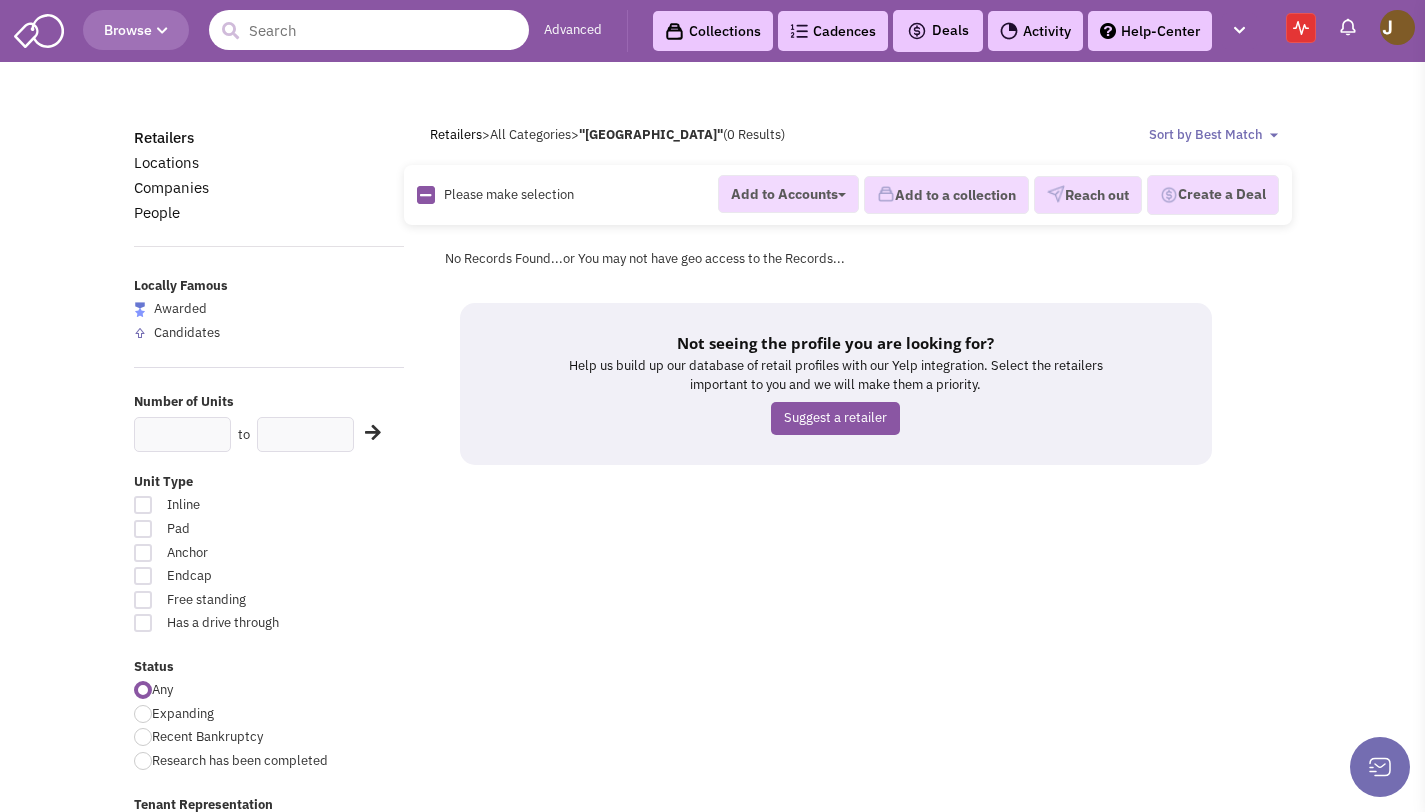click at bounding box center (369, 30) 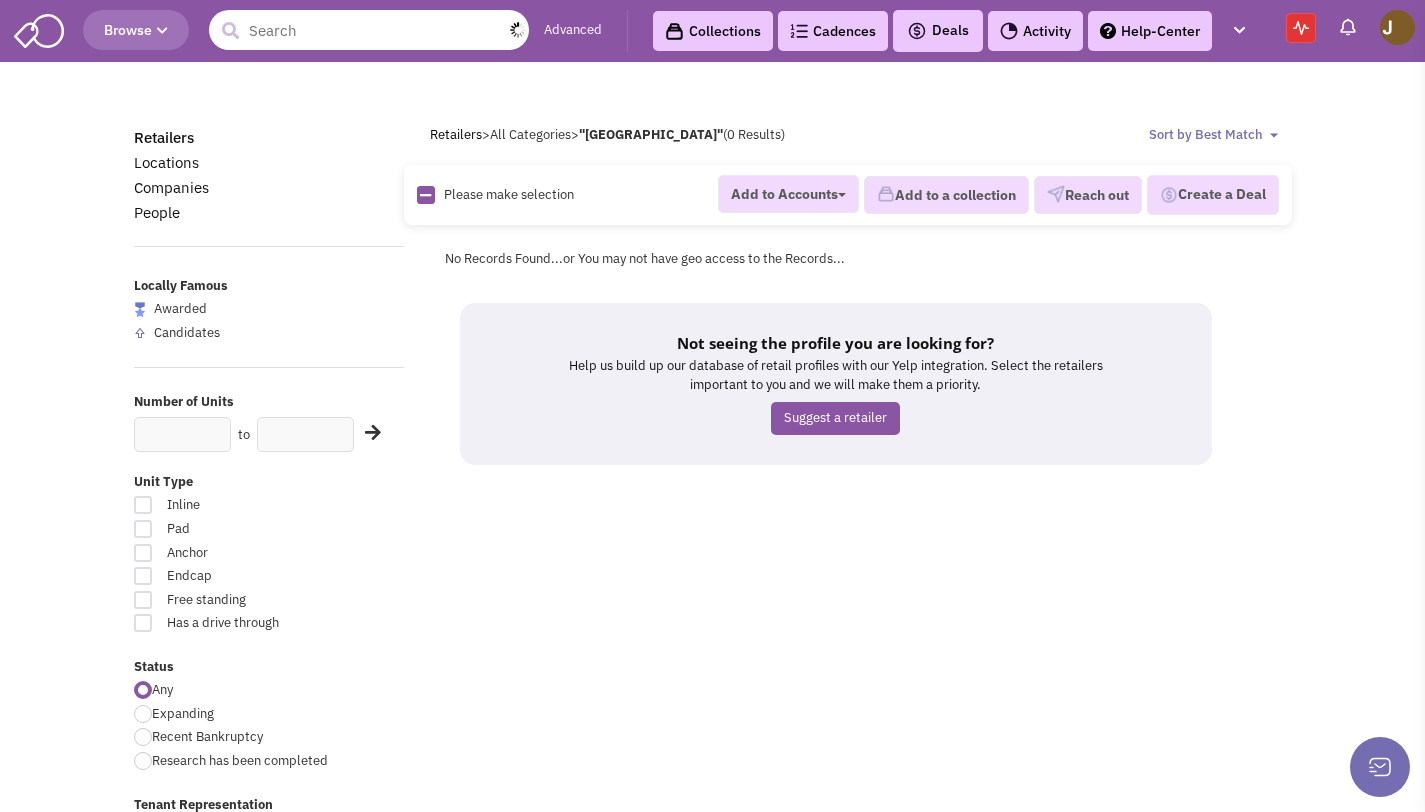 paste on "Play Kids Club" 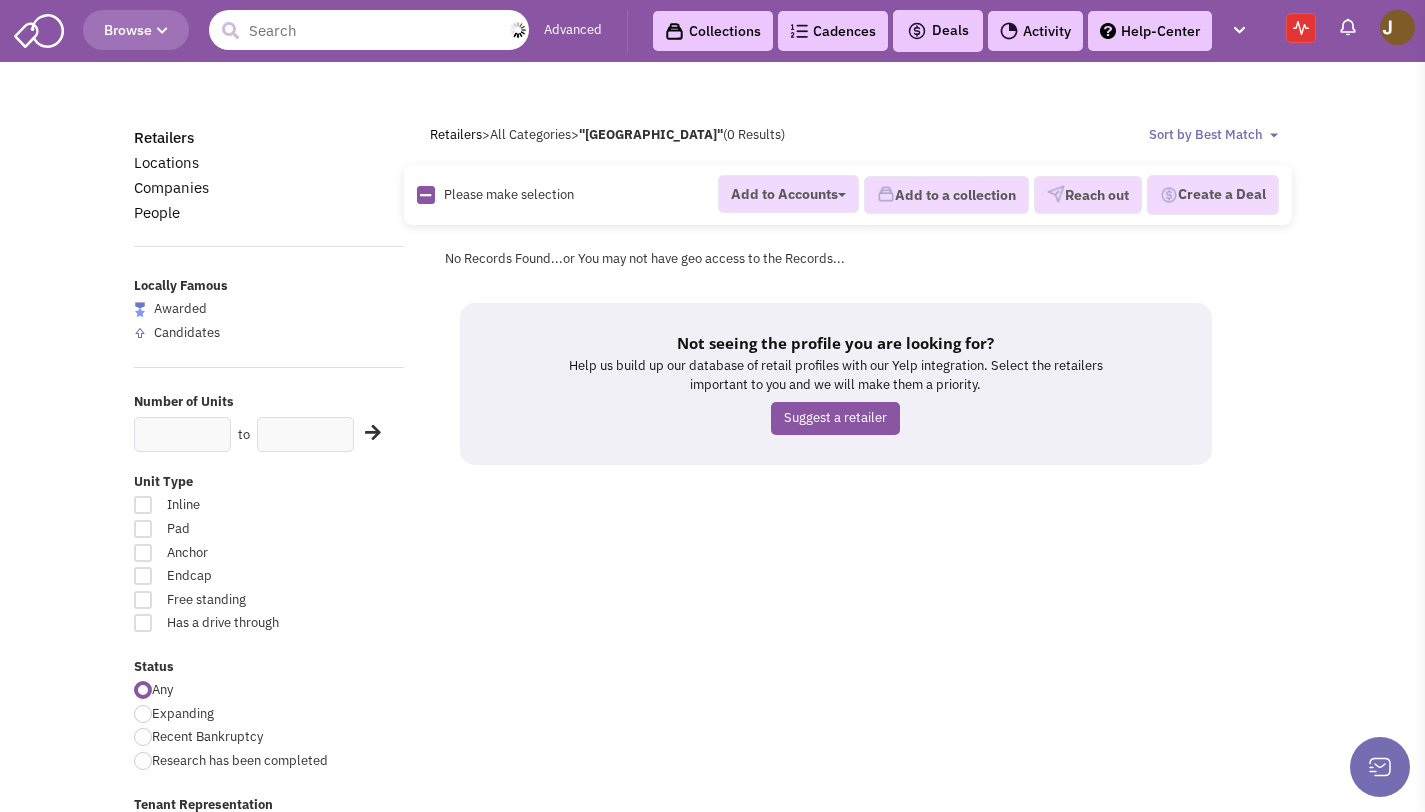 type on "Play Kids Club" 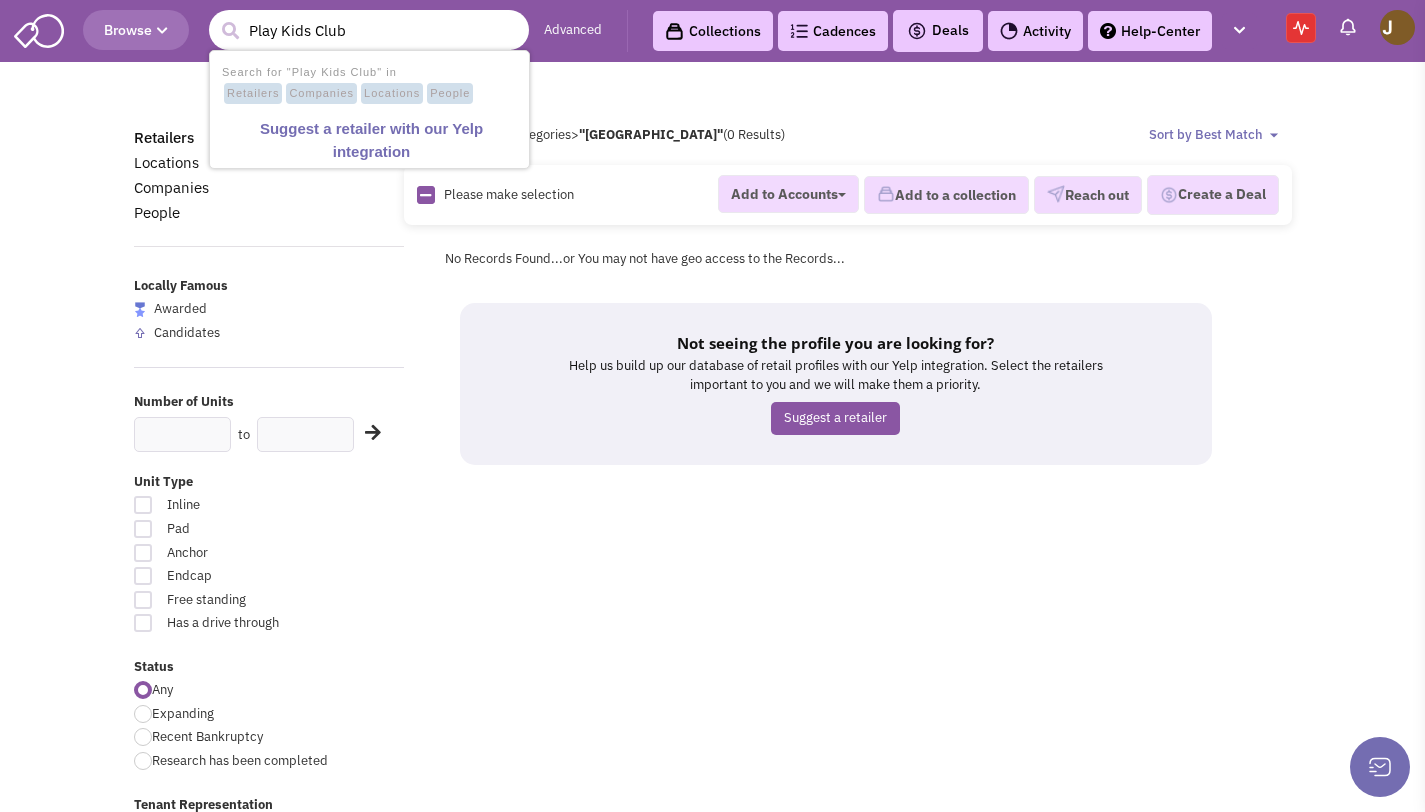 click on "Search for "Play Kids Club" in   Retailers  Companies Locations People     Suggest a retailer with our Yelp integration" at bounding box center [369, 109] 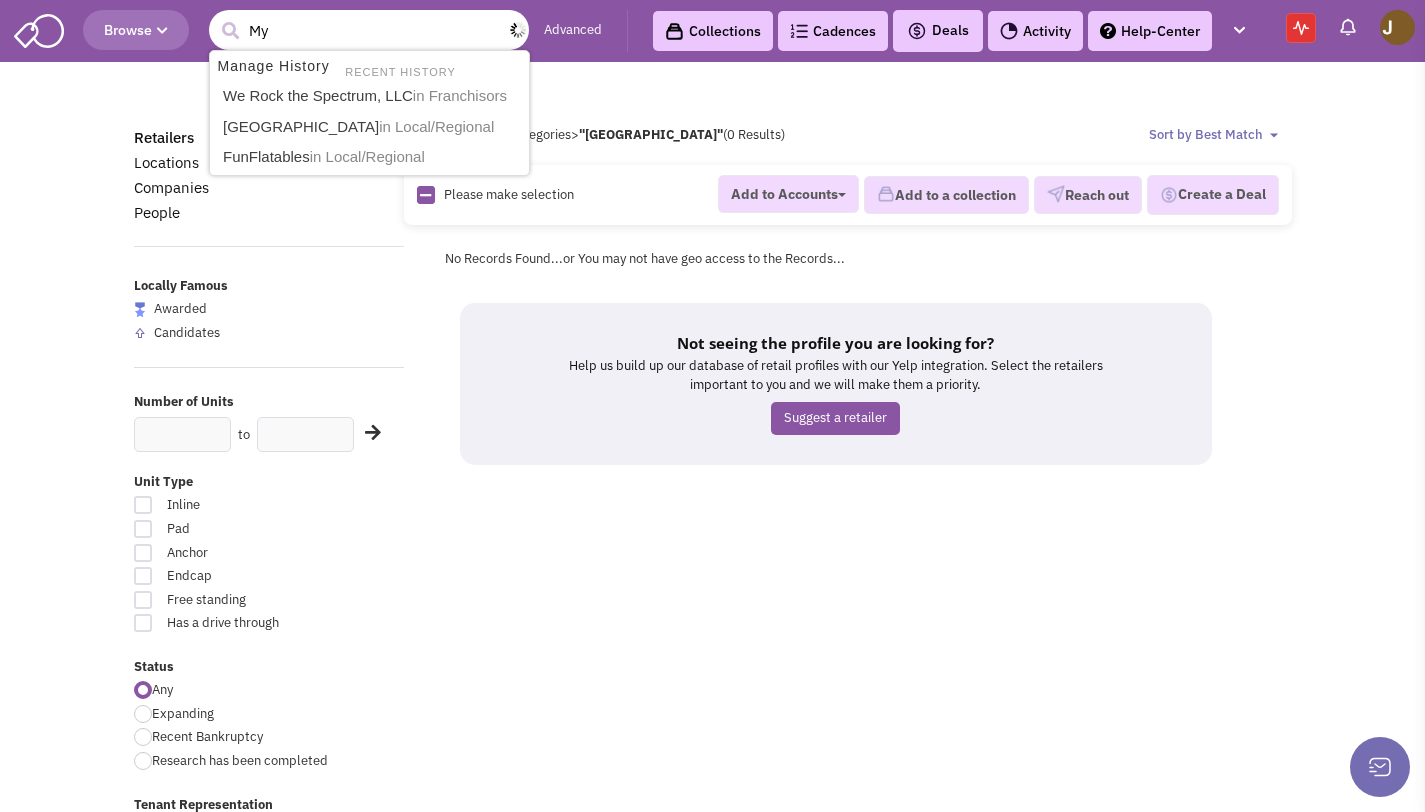 type on "My g" 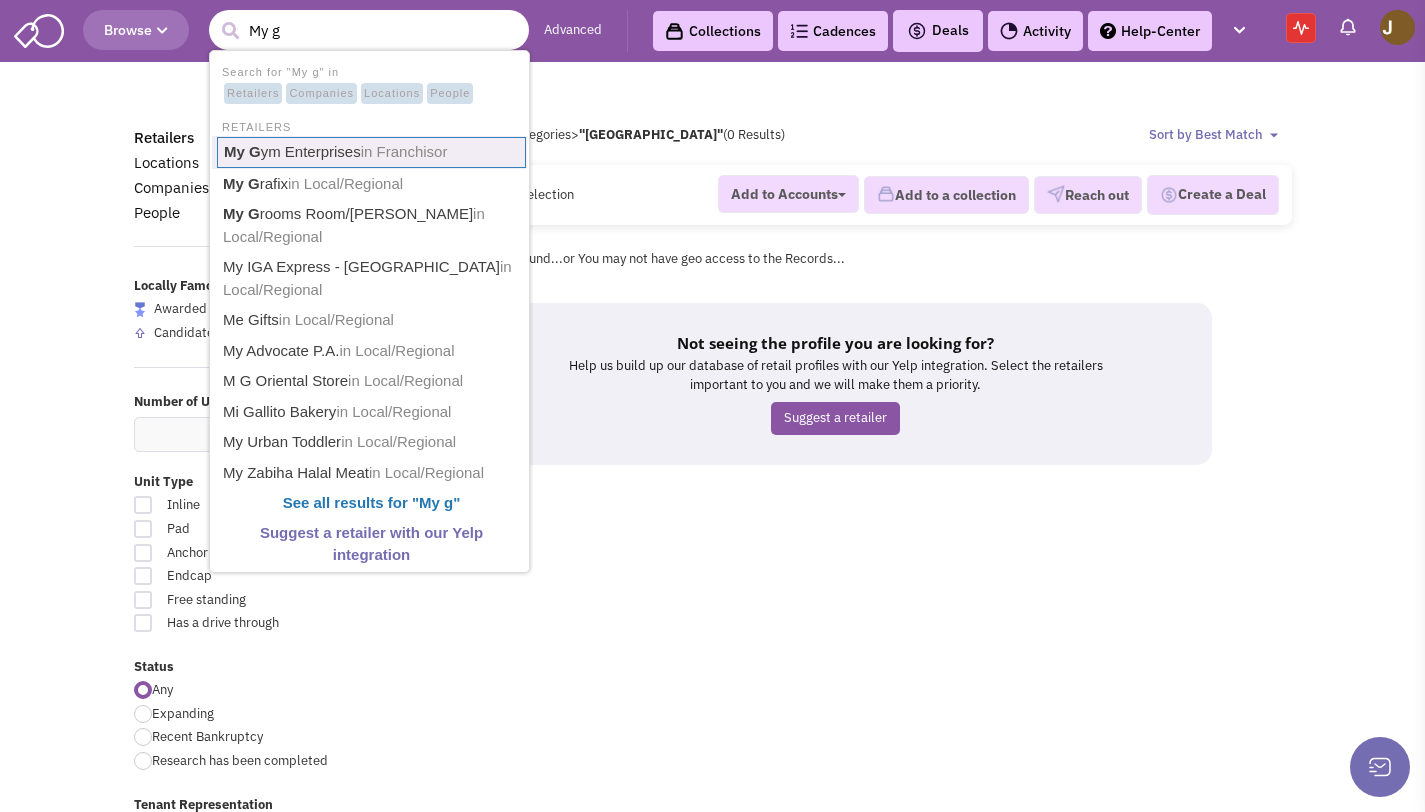 click on "My G ym Enterprises  in [GEOGRAPHIC_DATA]" at bounding box center (371, 152) 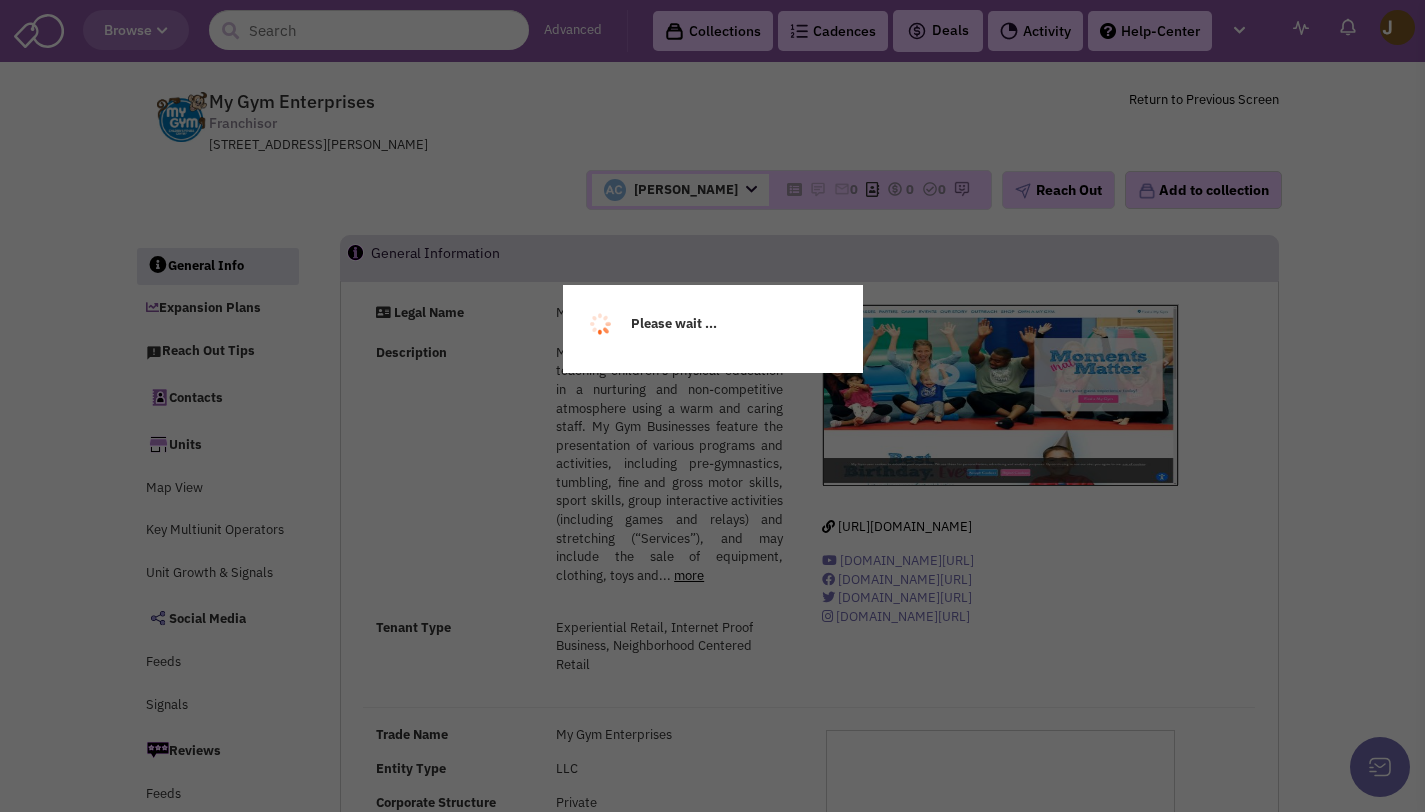 scroll, scrollTop: 0, scrollLeft: 0, axis: both 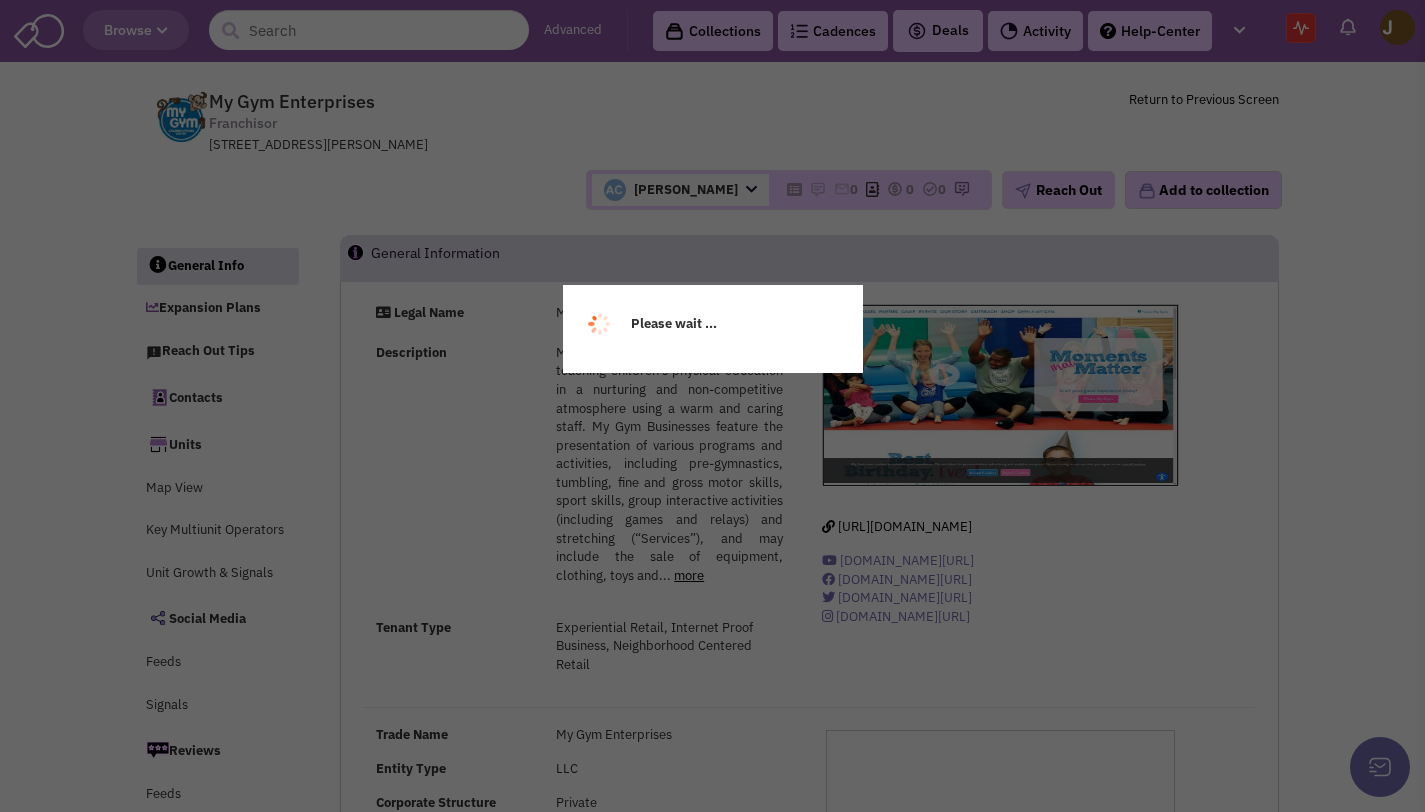 select 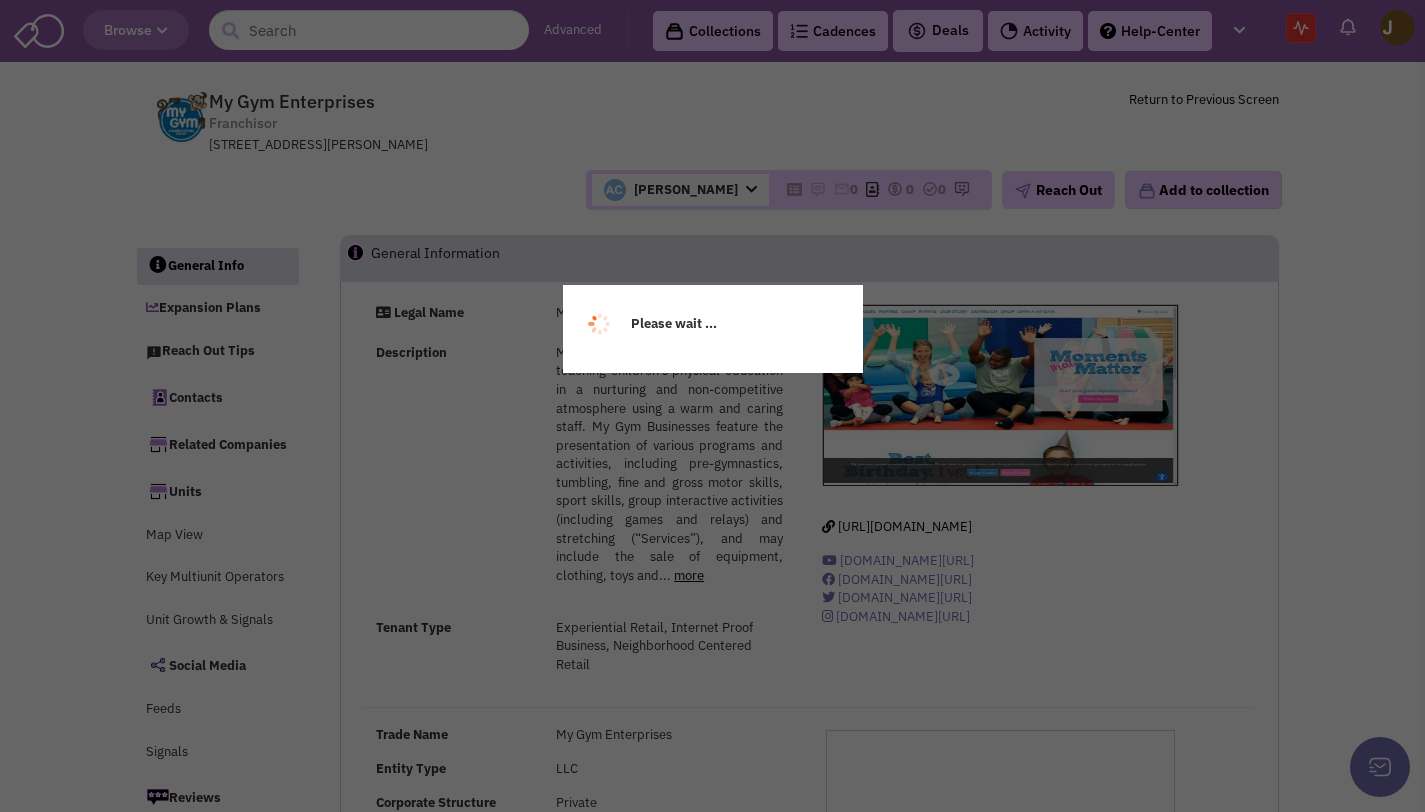 click on "Please wait ..." at bounding box center (712, 406) 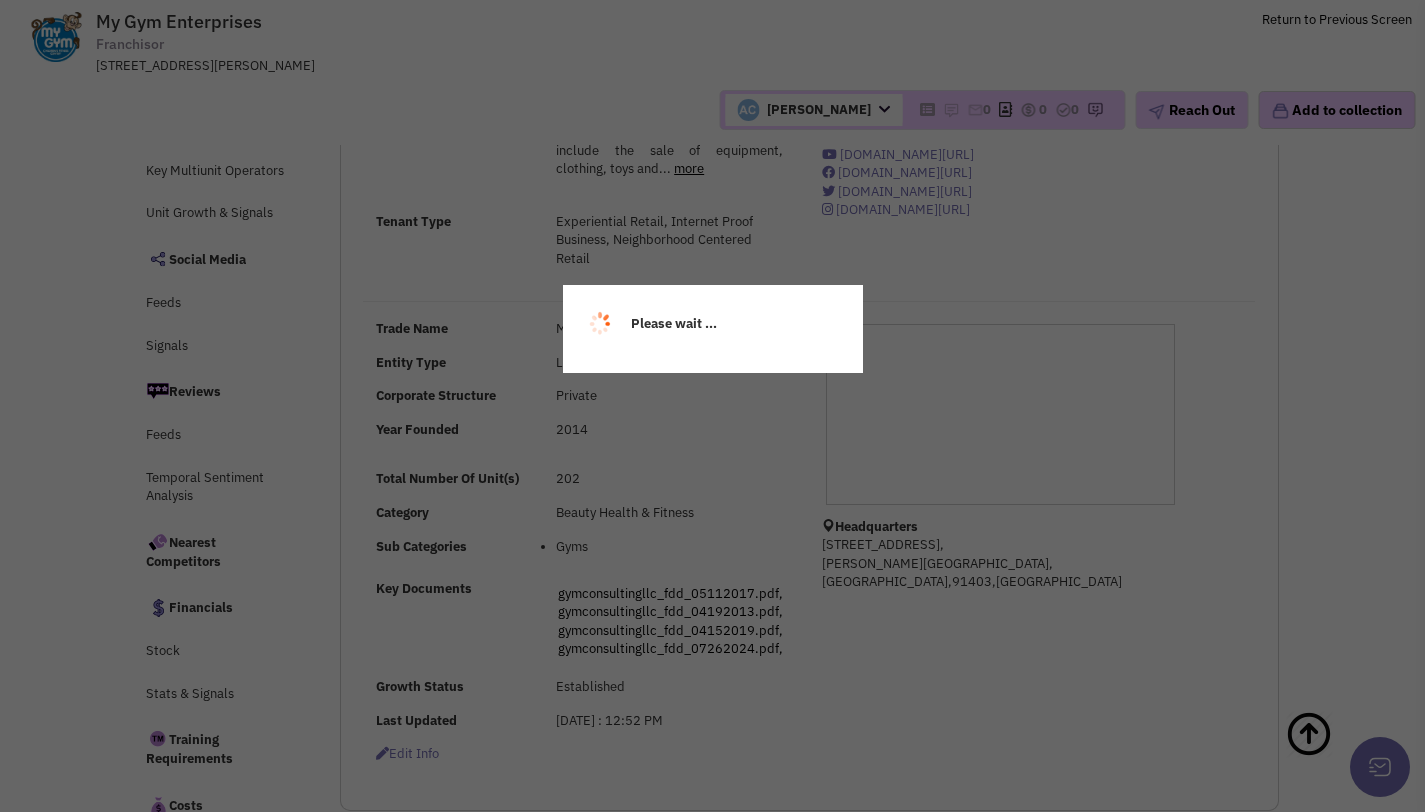 select 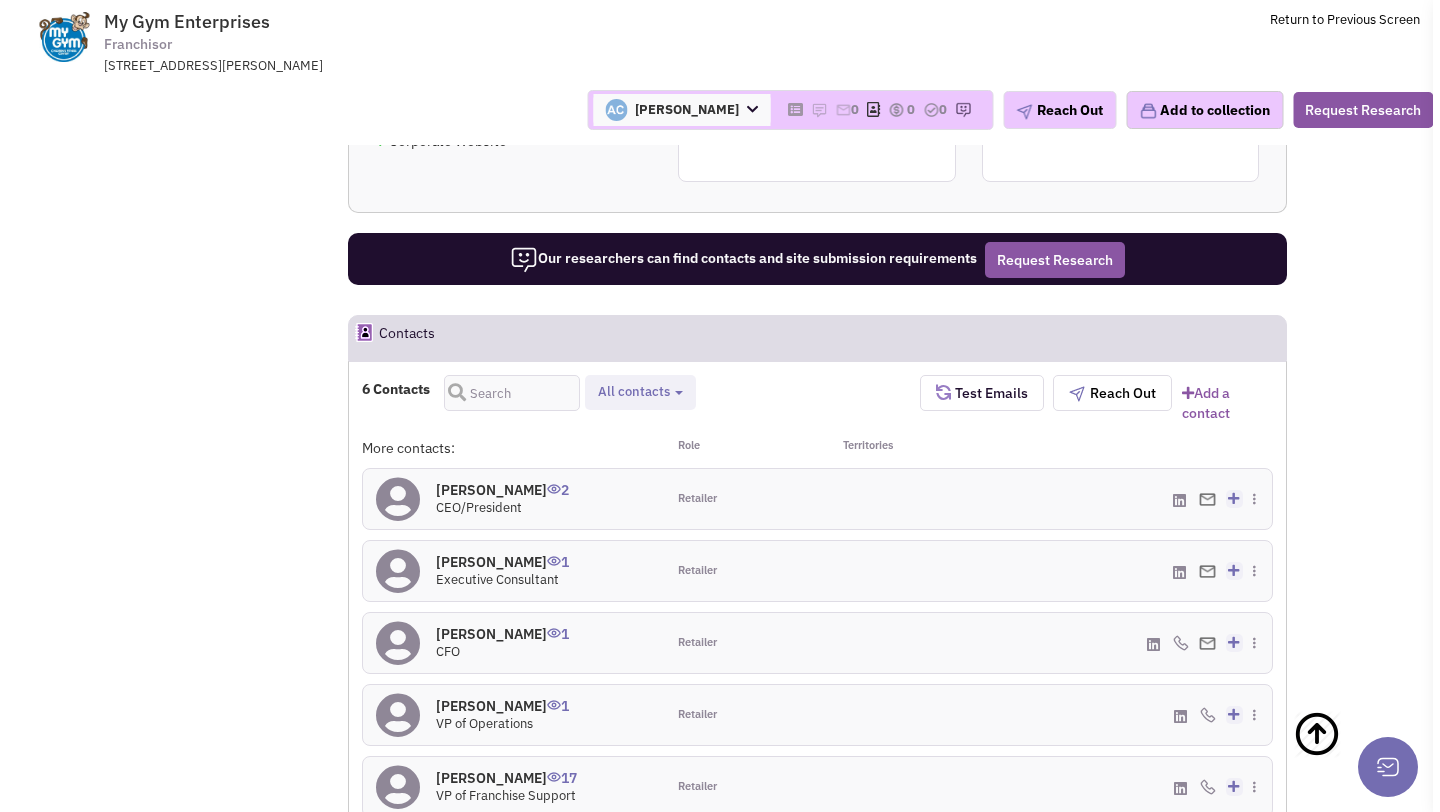 scroll, scrollTop: 1701, scrollLeft: 0, axis: vertical 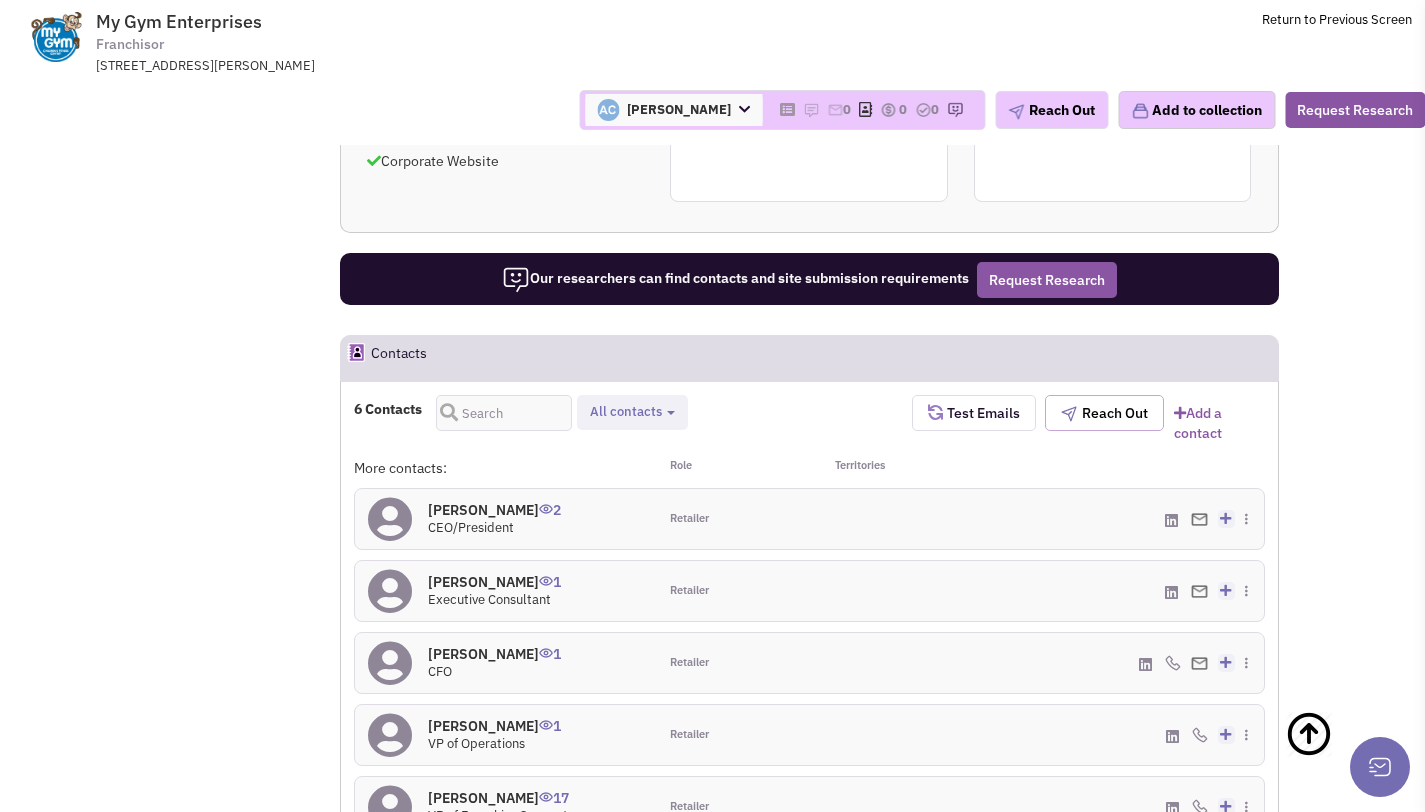 click on "Reach Out" at bounding box center (1104, 413) 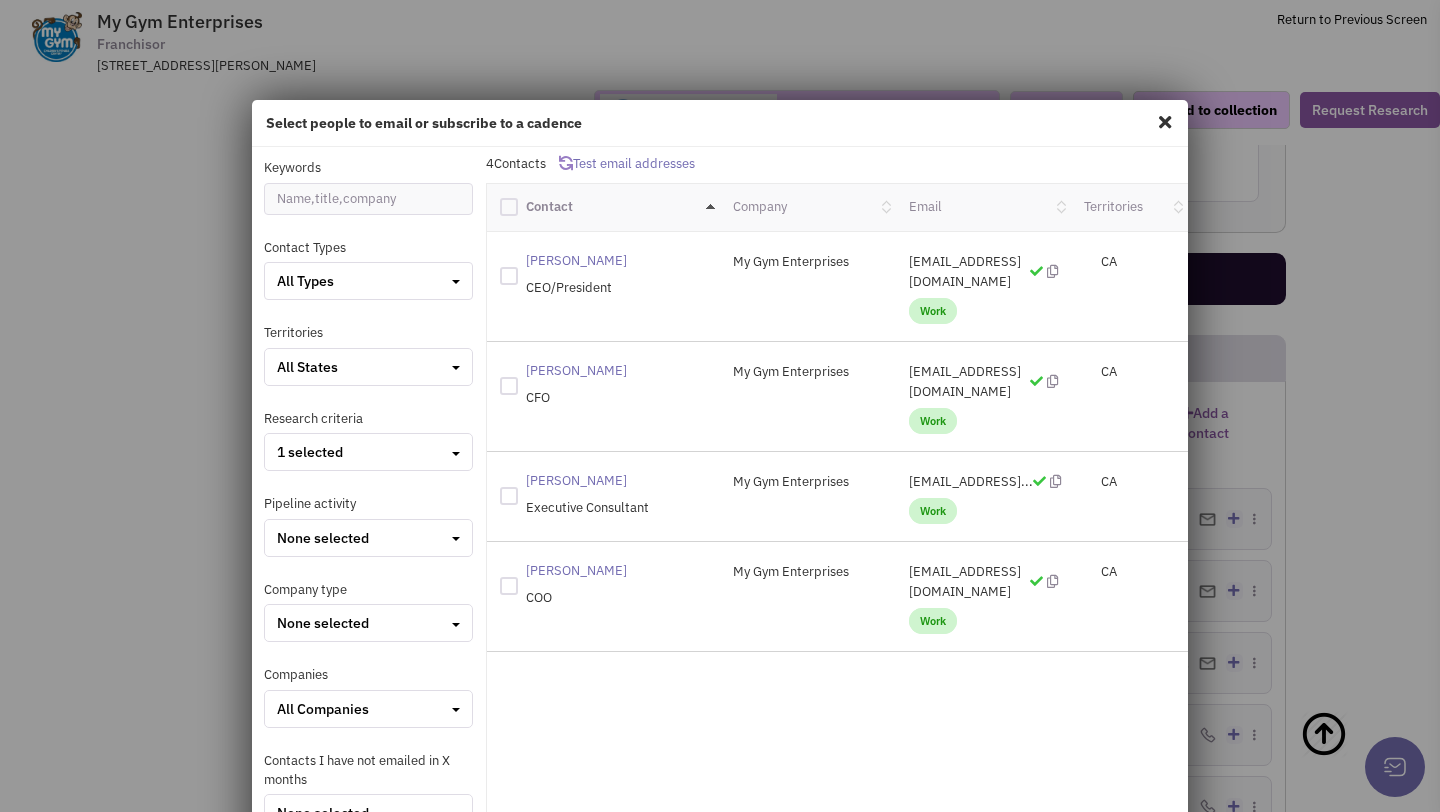 click at bounding box center (509, 276) 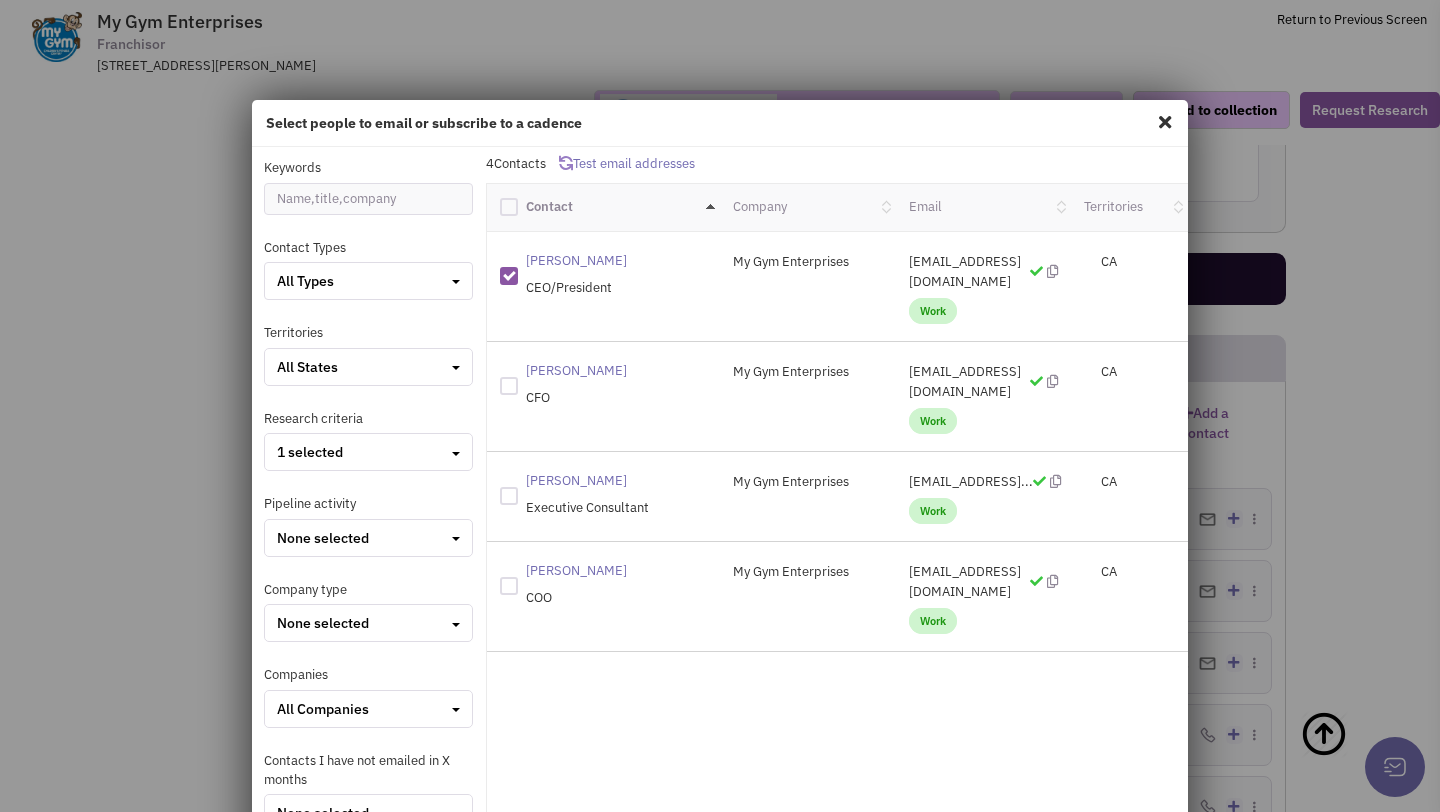 click at bounding box center (513, 382) 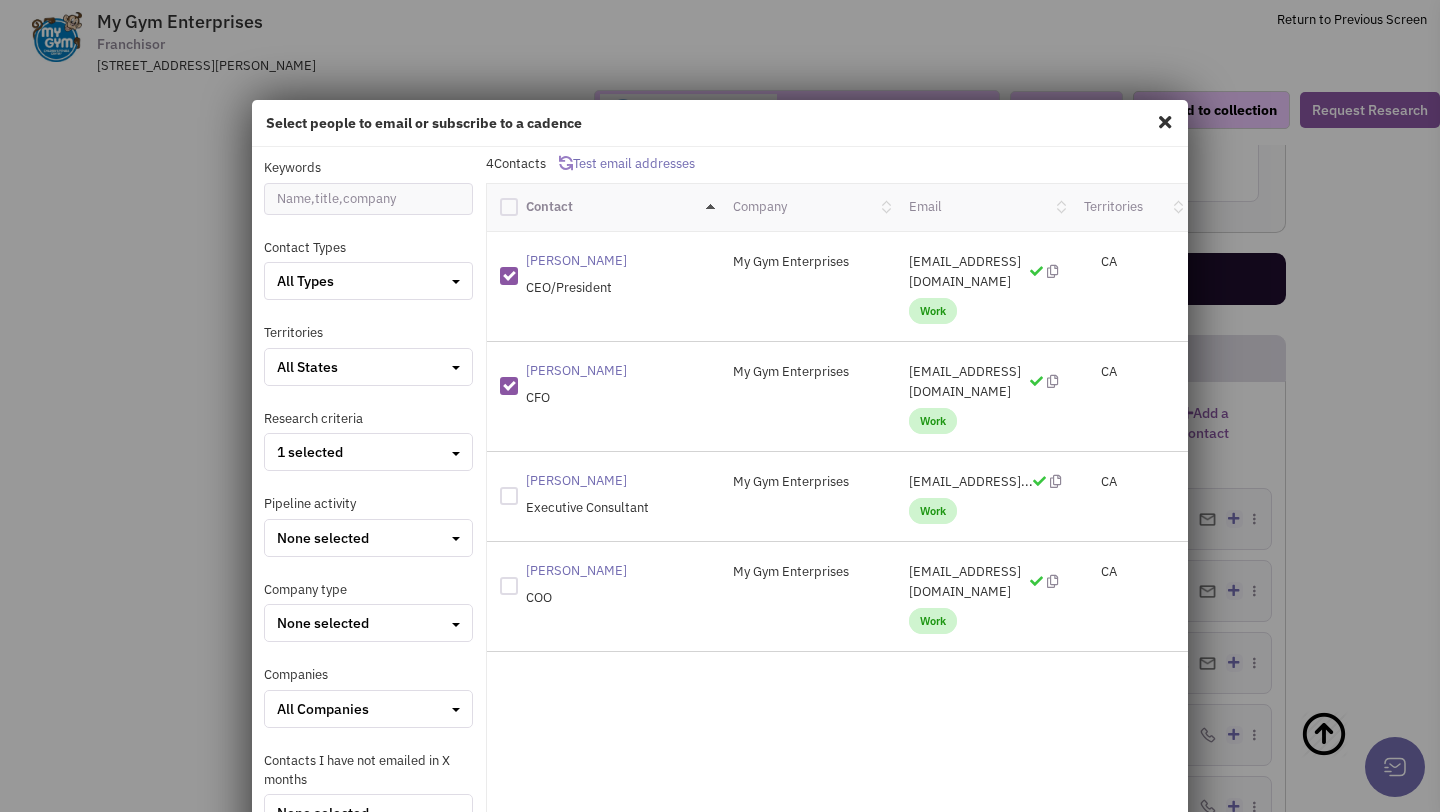 click at bounding box center [509, 496] 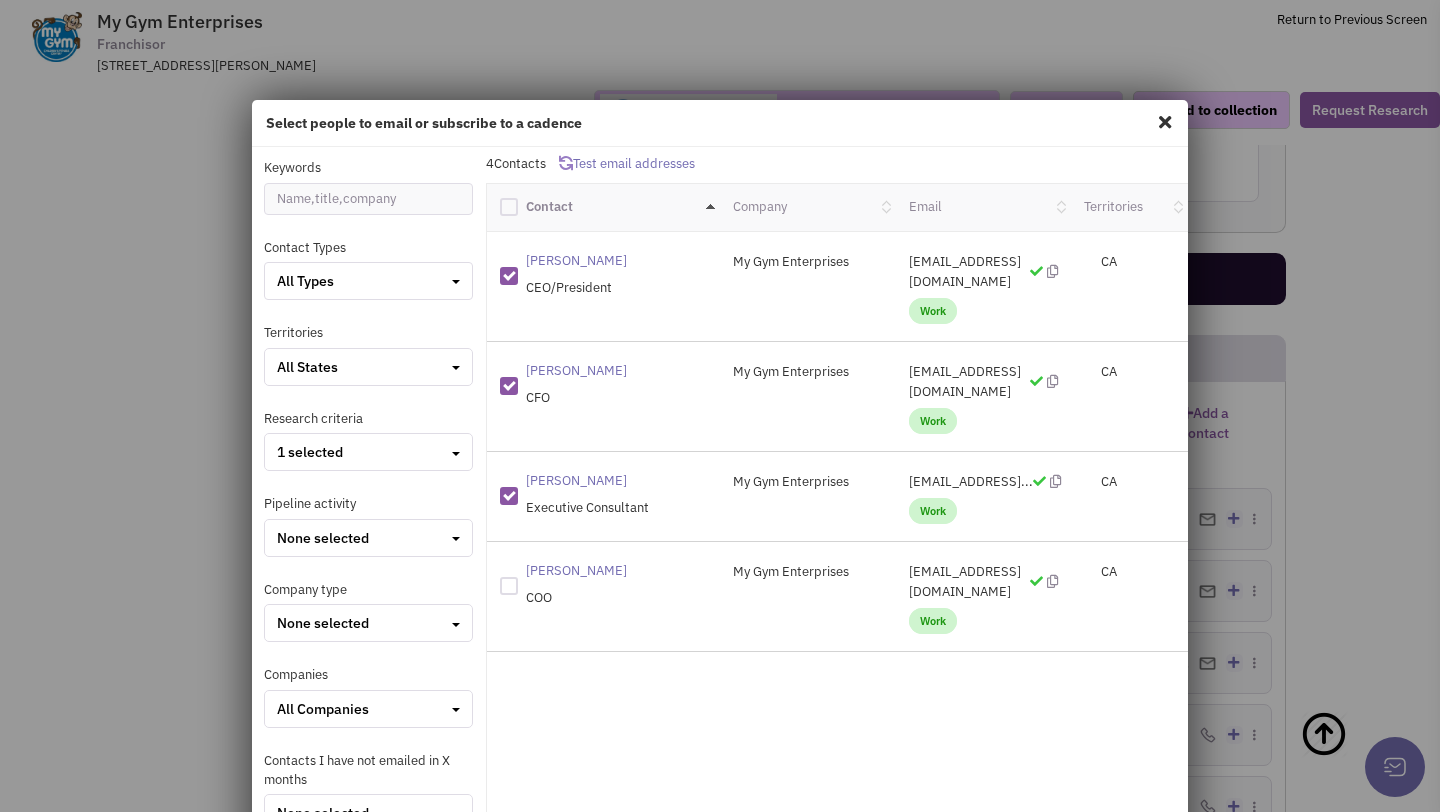 click at bounding box center (509, 586) 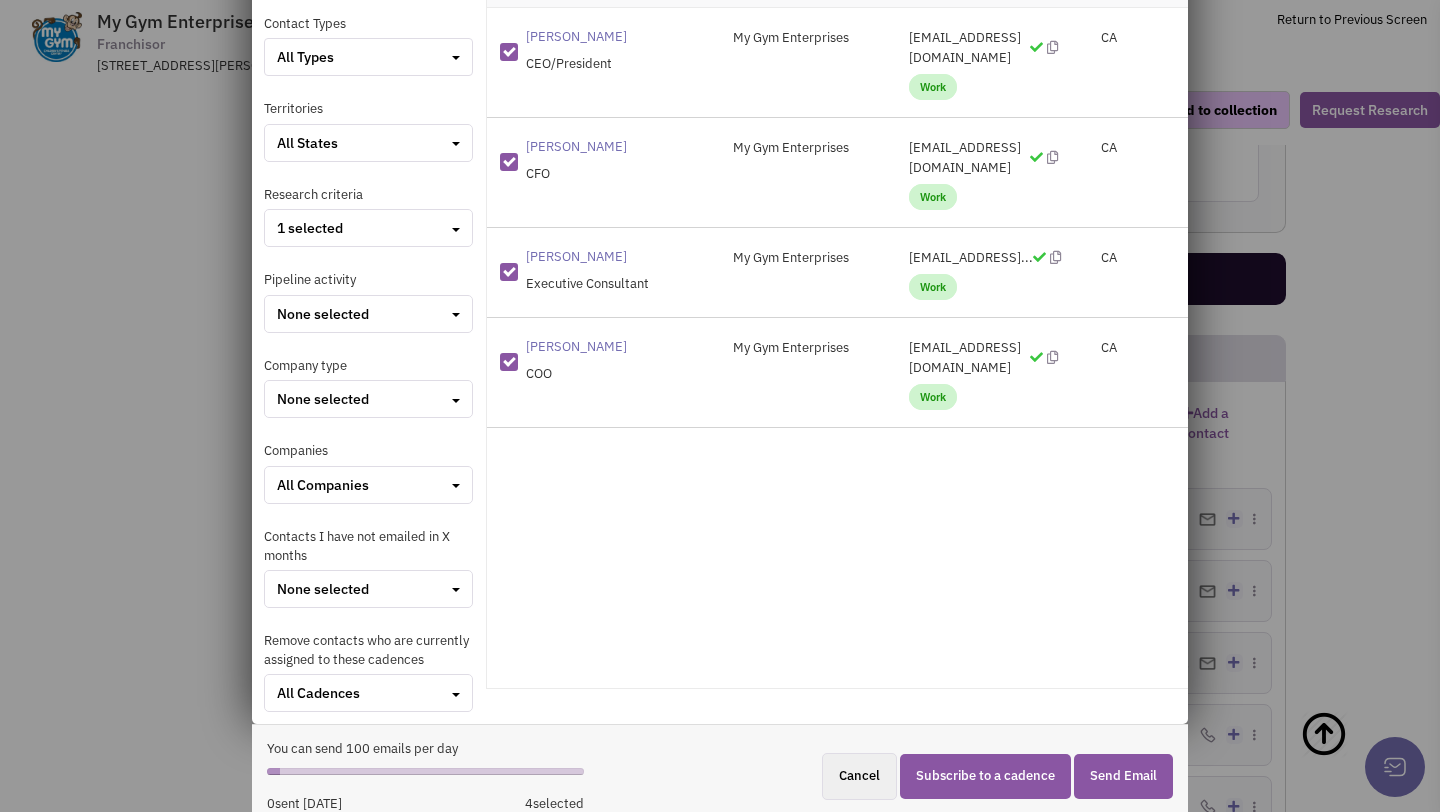 scroll, scrollTop: 241, scrollLeft: 0, axis: vertical 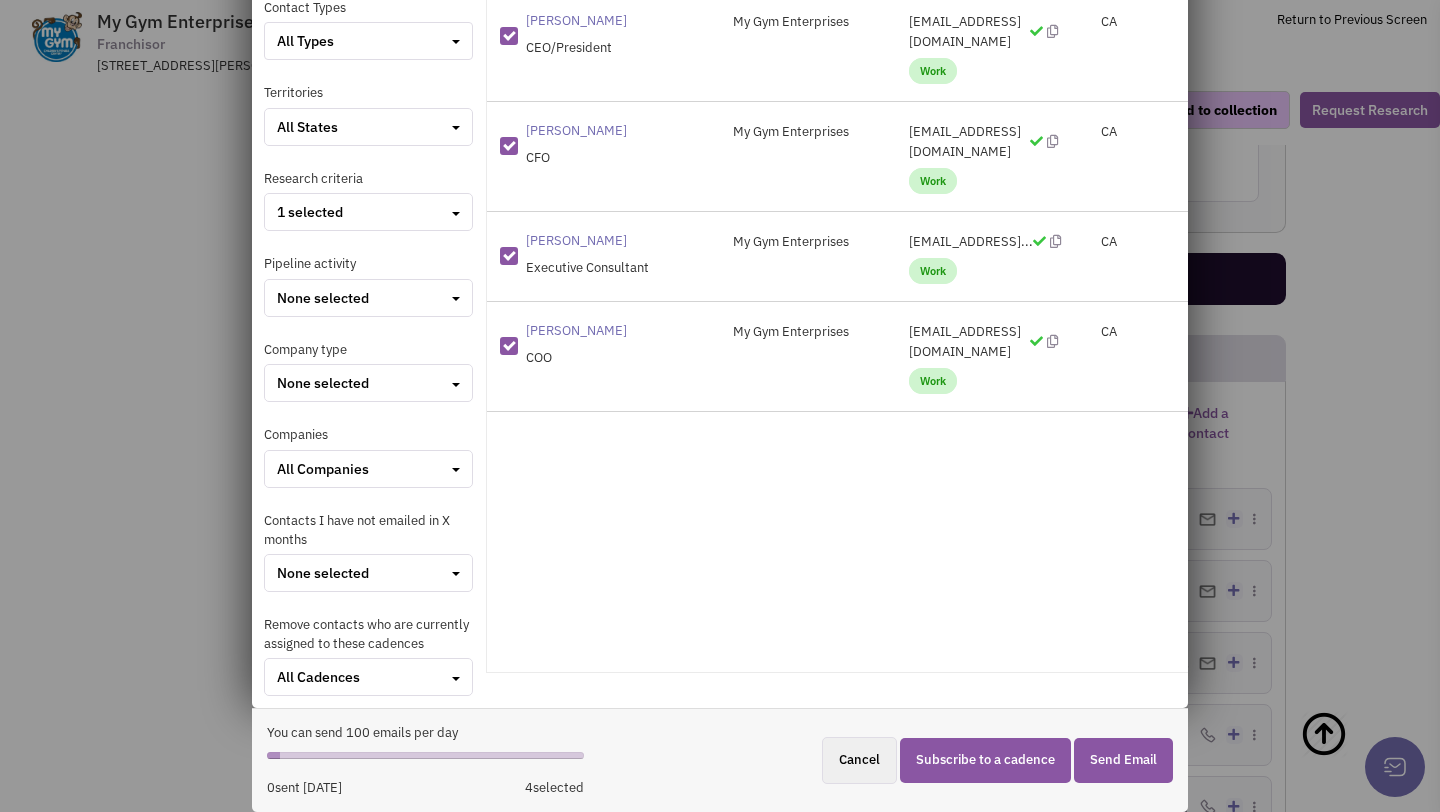 click on "Send Email" at bounding box center [1123, 760] 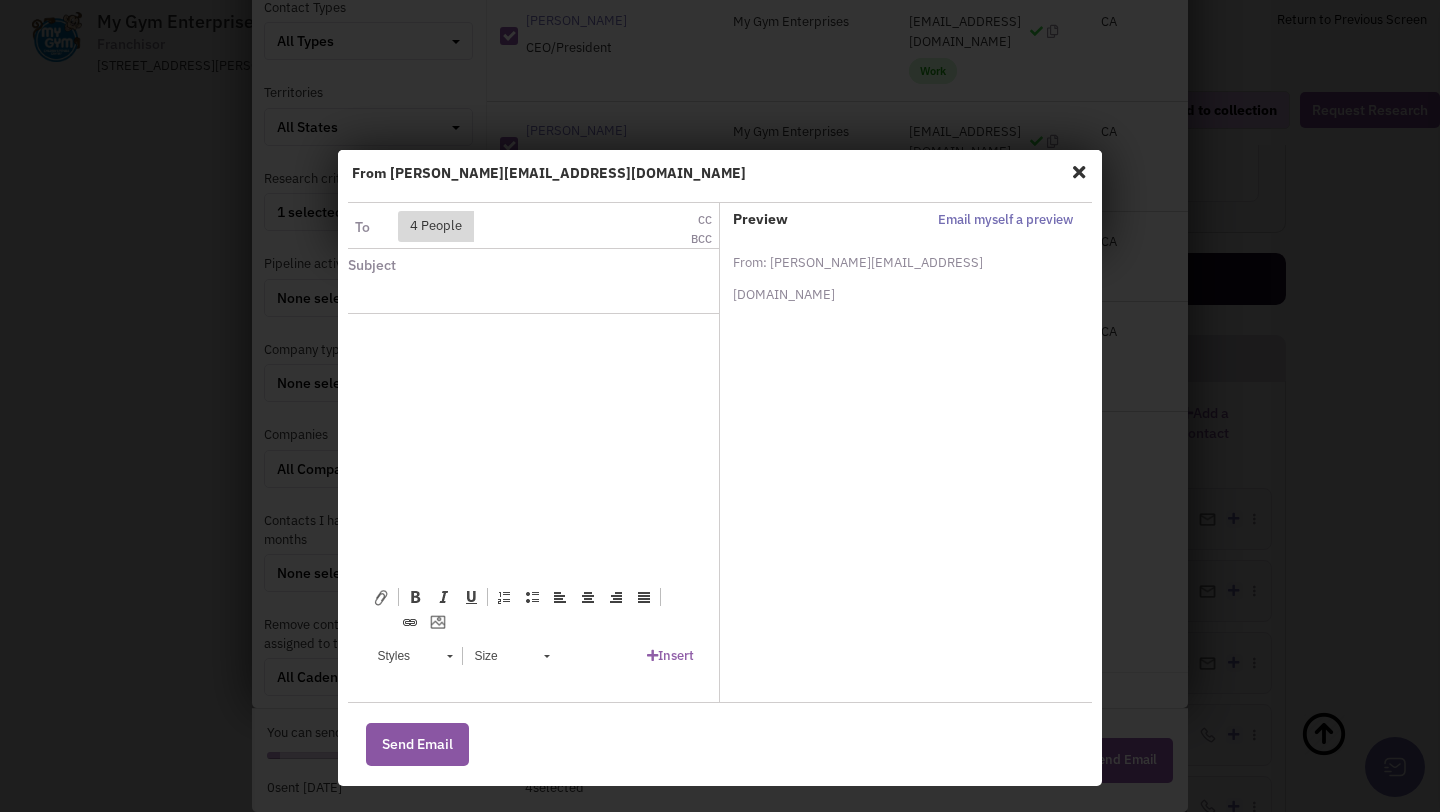 scroll, scrollTop: 0, scrollLeft: 0, axis: both 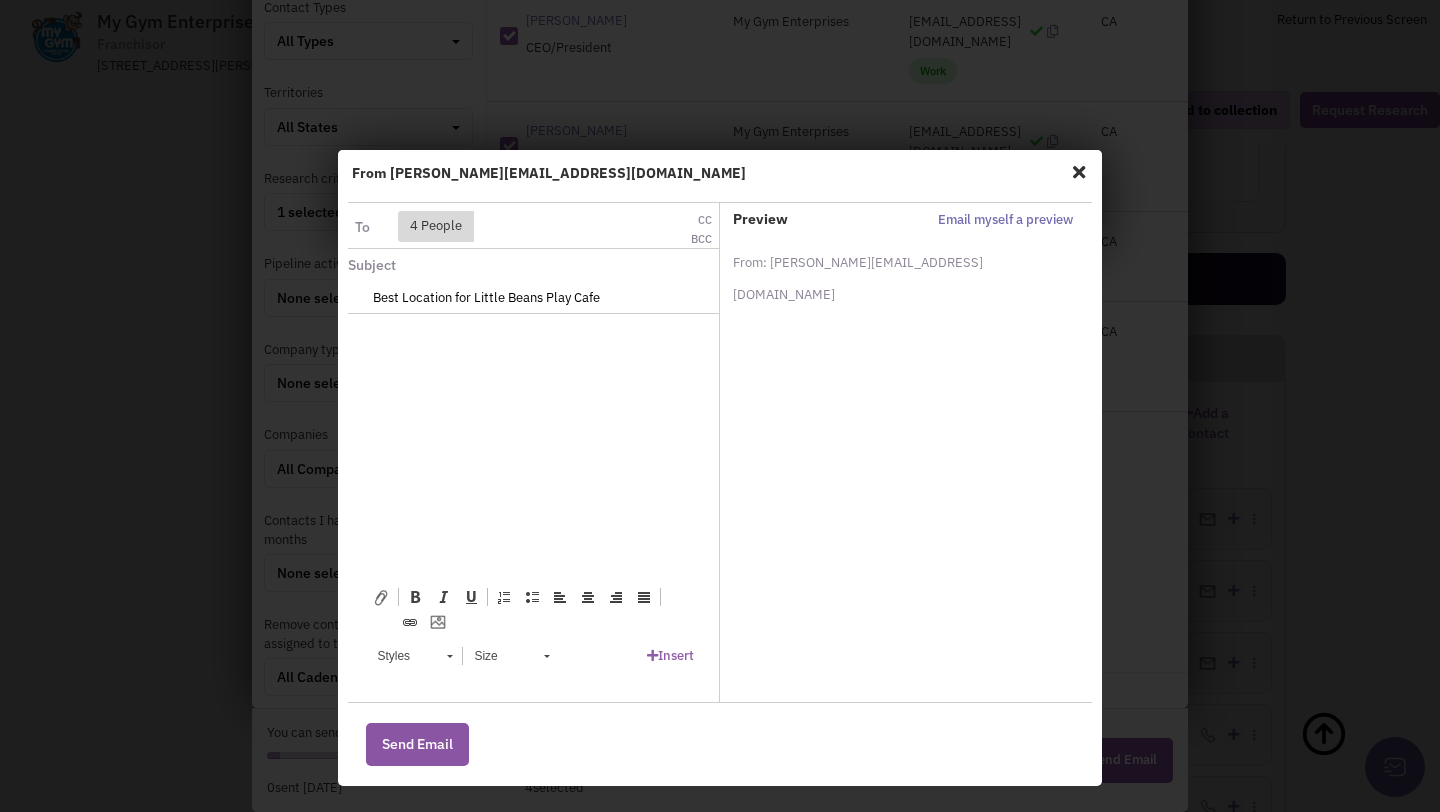 drag, startPoint x: 605, startPoint y: 305, endPoint x: 477, endPoint y: 298, distance: 128.19127 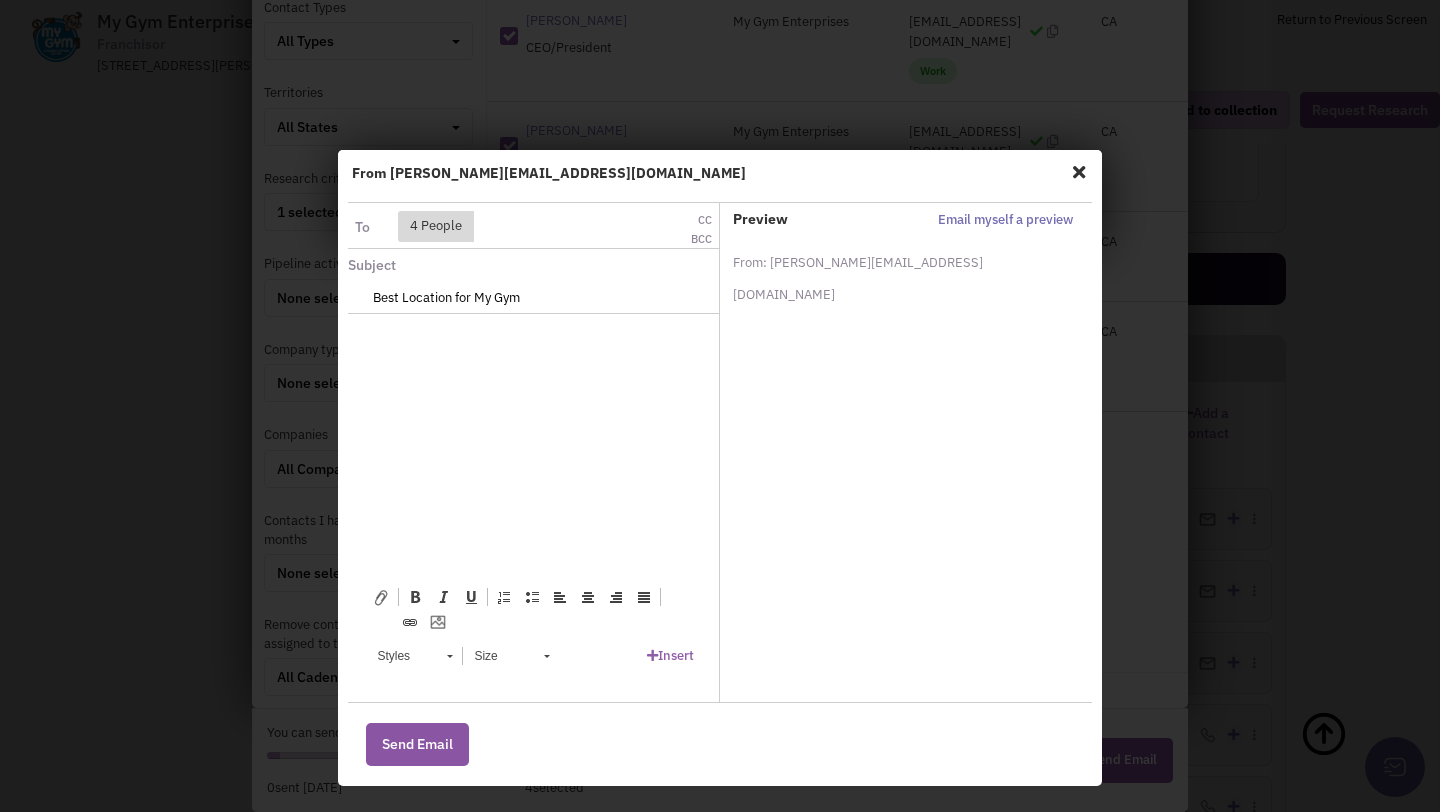 type on "Best Location for My Gym" 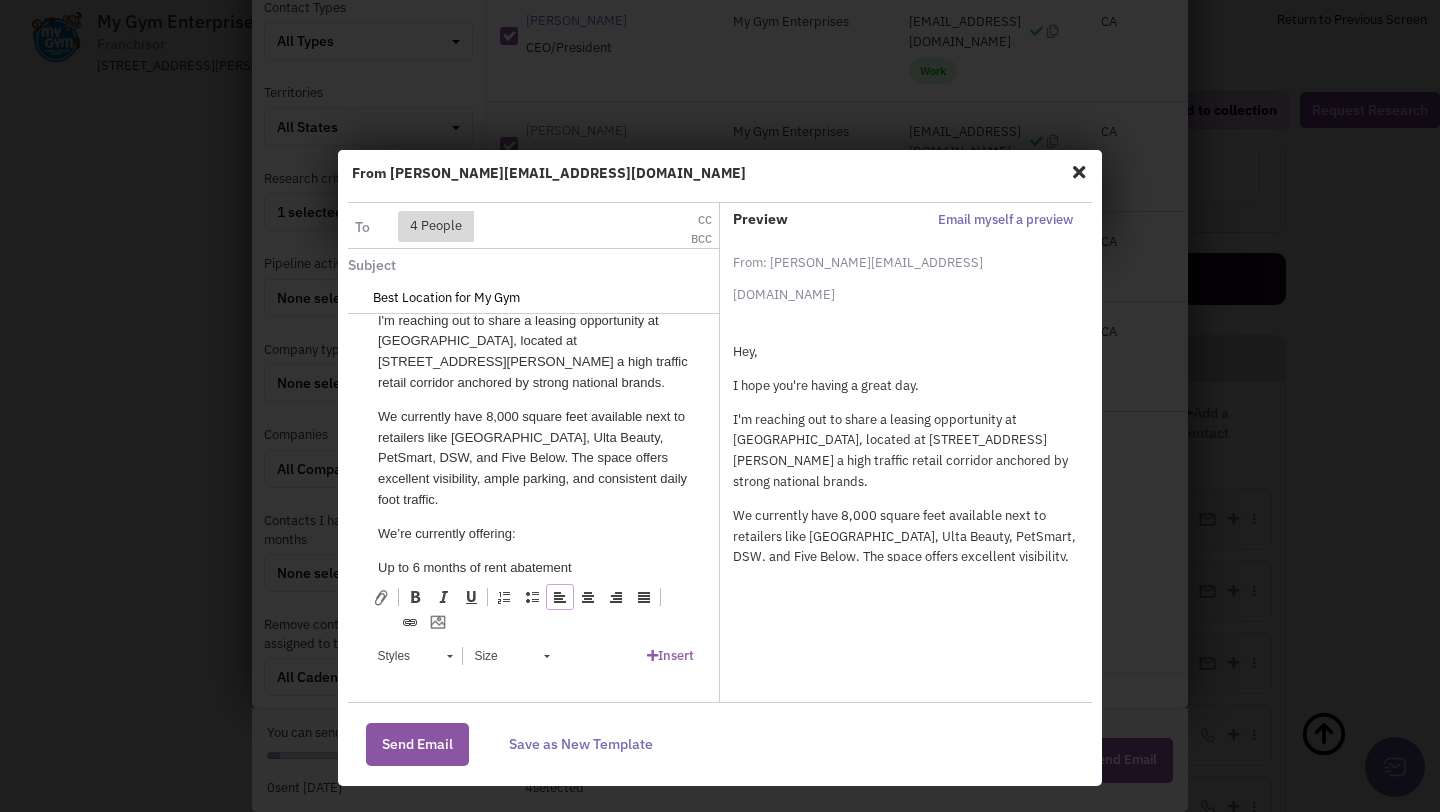 scroll, scrollTop: 0, scrollLeft: 0, axis: both 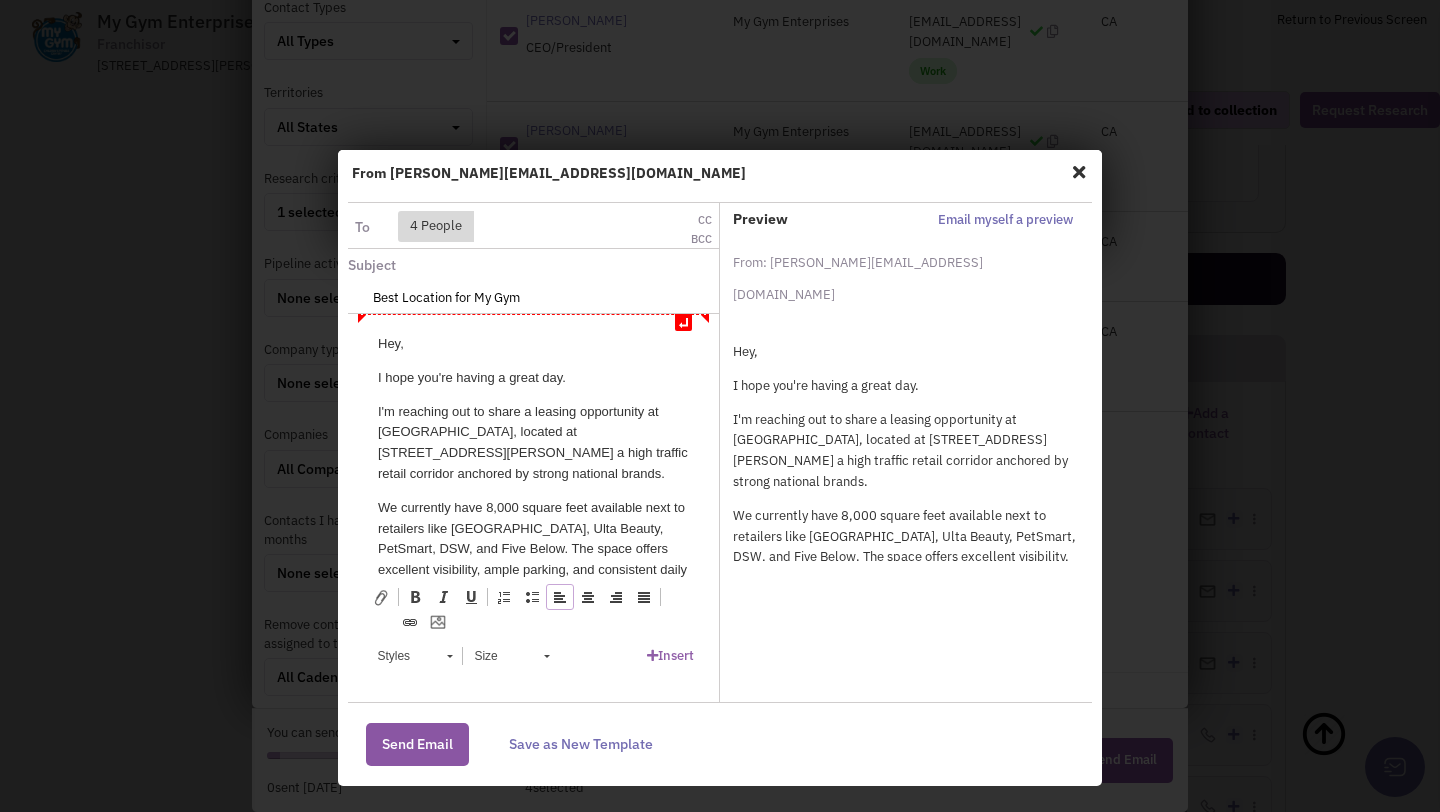 click on "Hey," at bounding box center [533, 344] 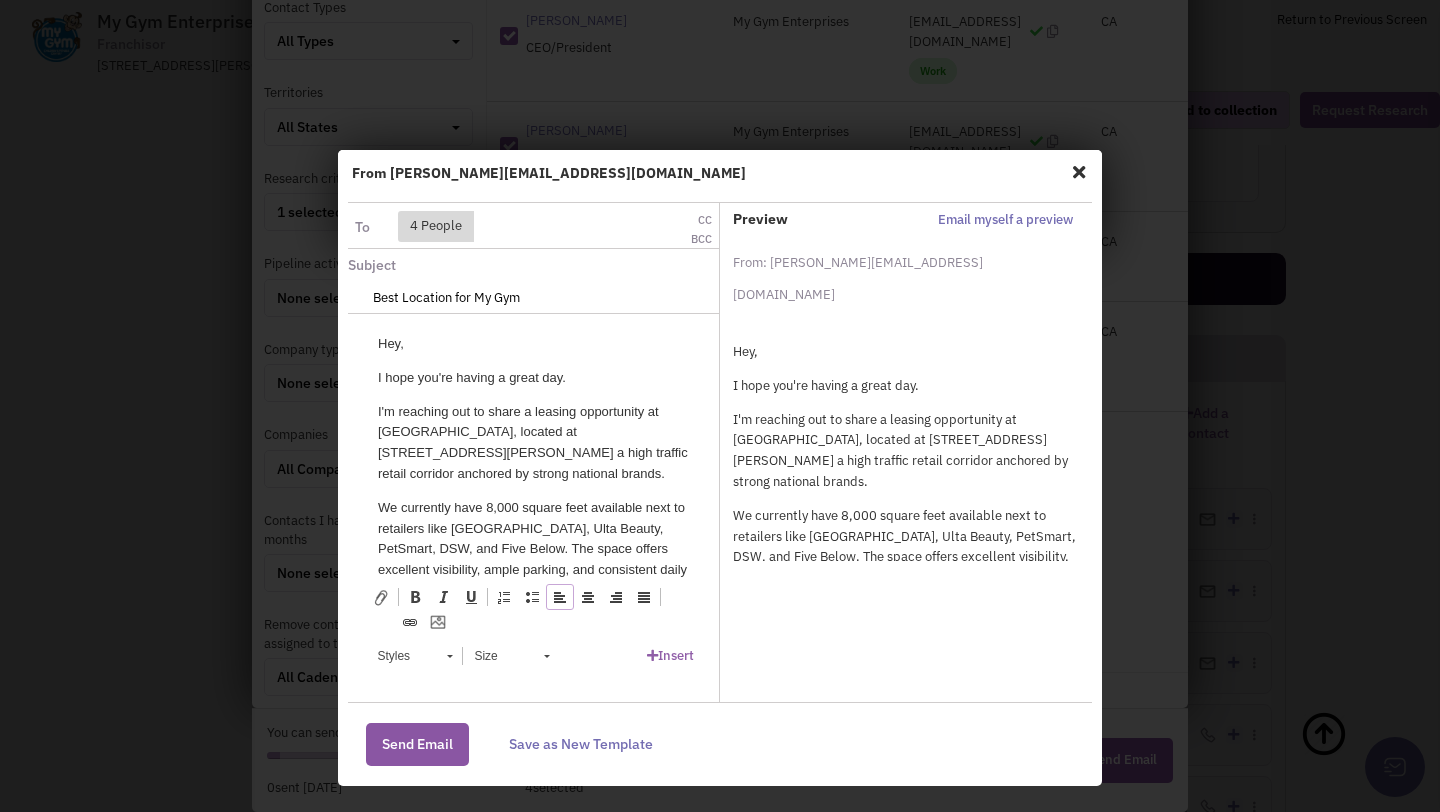 type 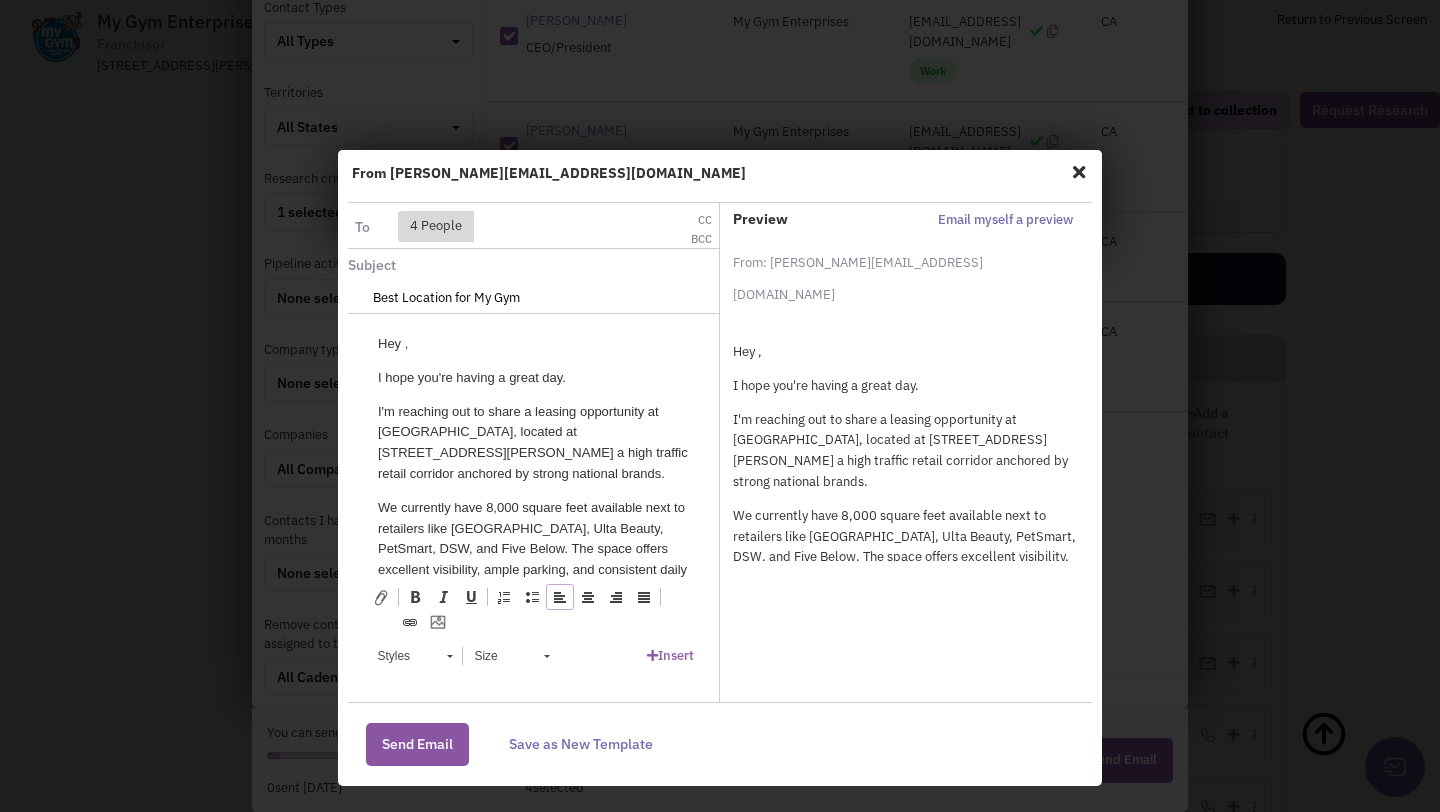click on "Insert" at bounding box center [670, 655] 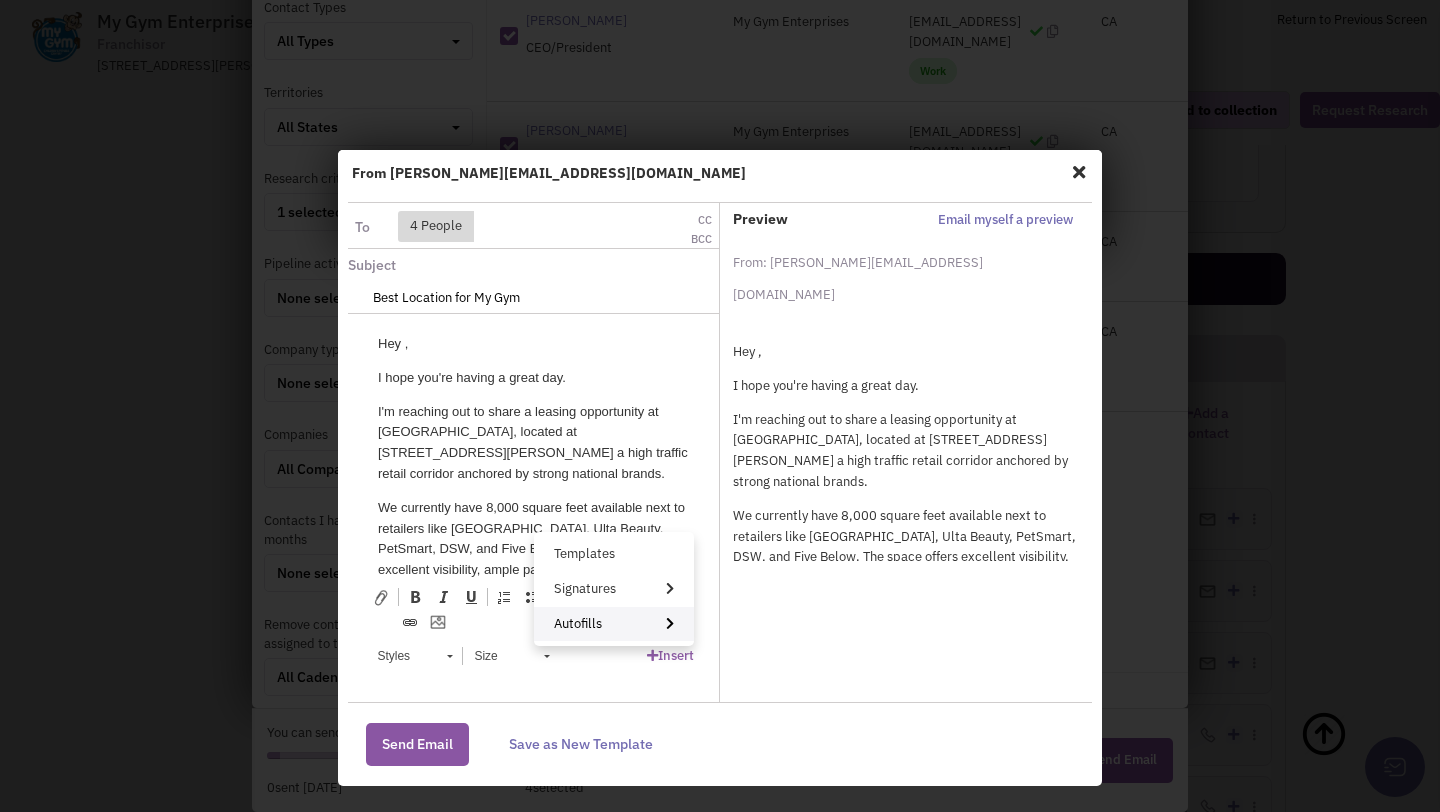 click on "Autofills" at bounding box center (614, 624) 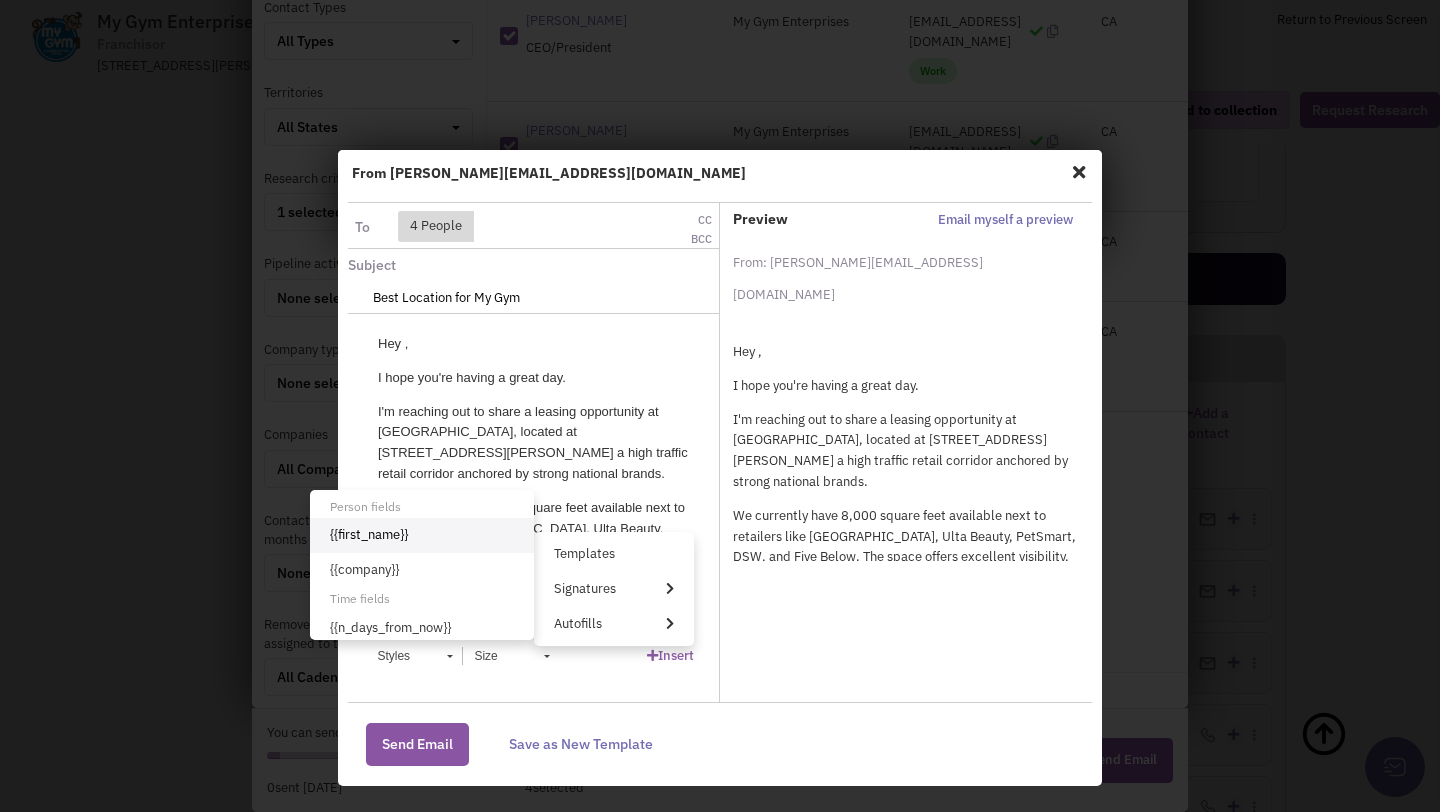 click on "{{first_name}}" at bounding box center [422, 535] 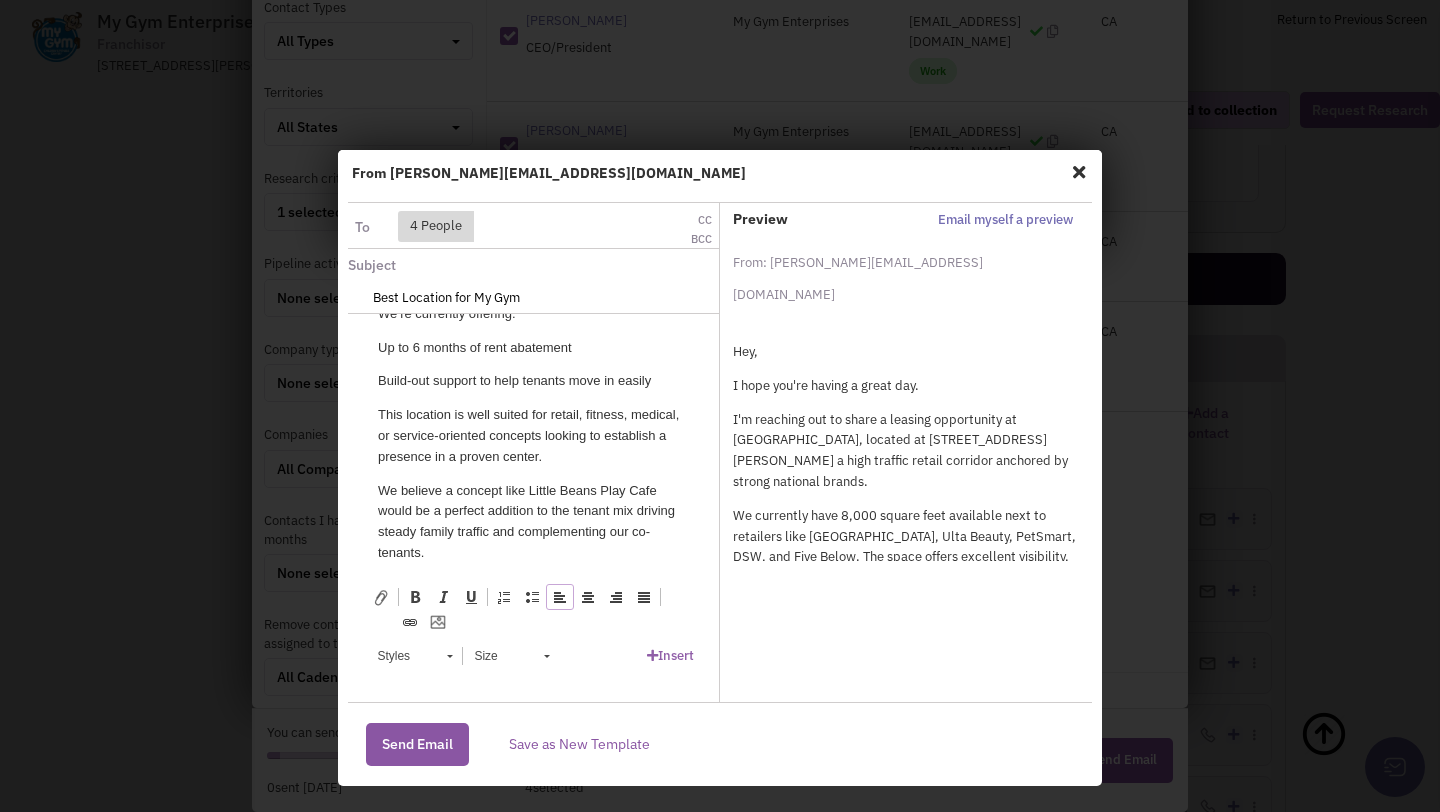 scroll, scrollTop: 339, scrollLeft: 0, axis: vertical 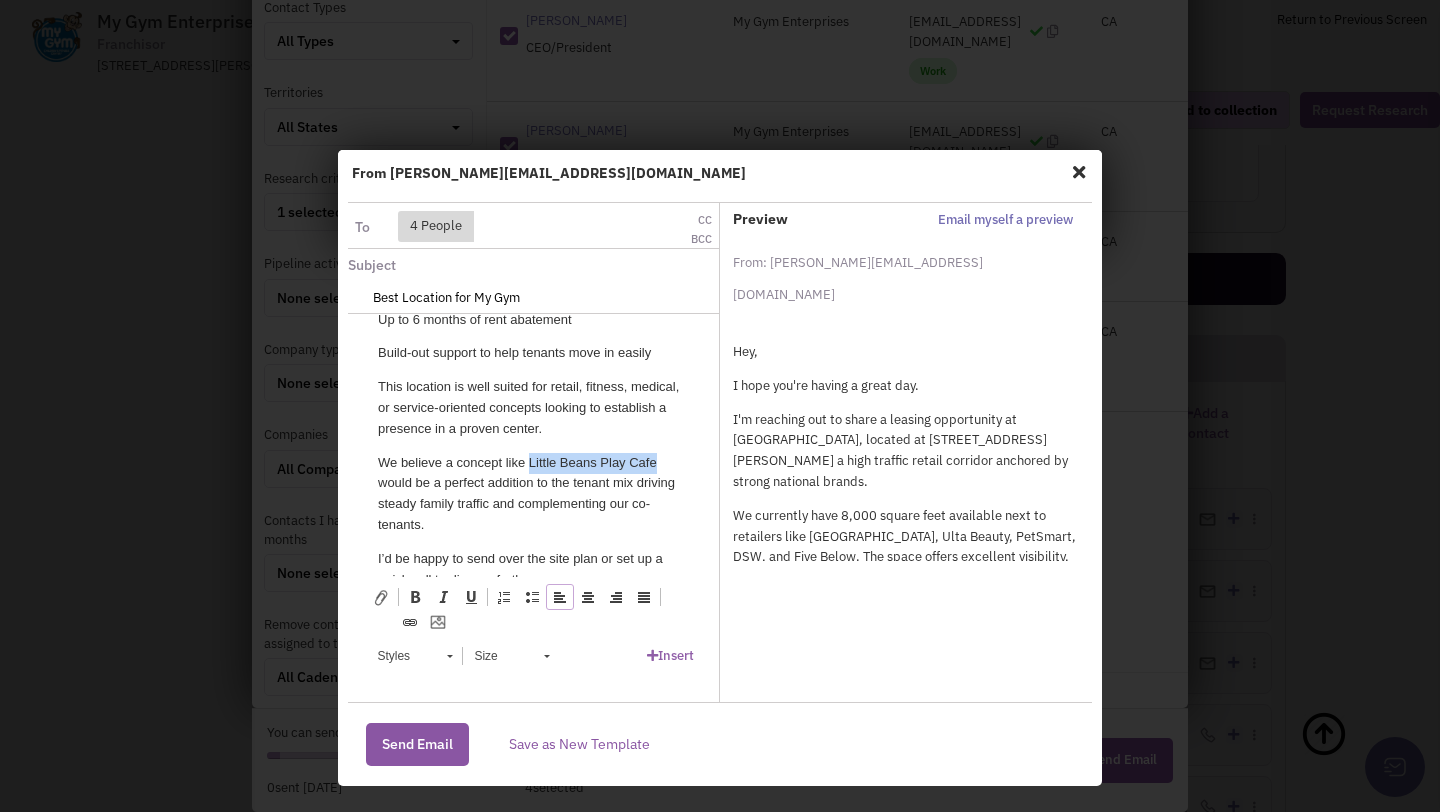 drag, startPoint x: 527, startPoint y: 462, endPoint x: 672, endPoint y: 466, distance: 145.05516 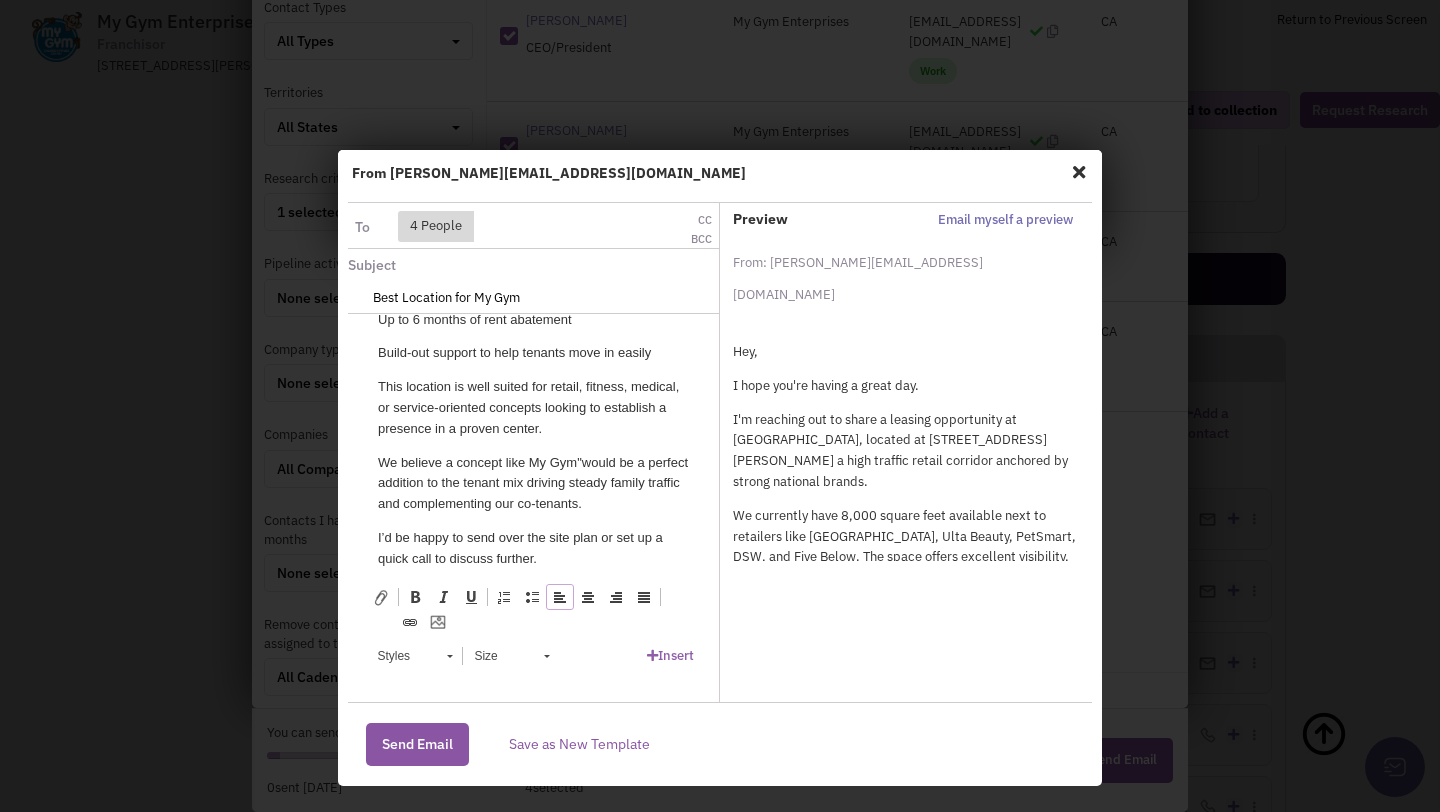 click on "We believe a concept like My Gym"  would be a perfect addition to the tenant mix driving steady family traffic and complementing our co-tenants." at bounding box center (533, 484) 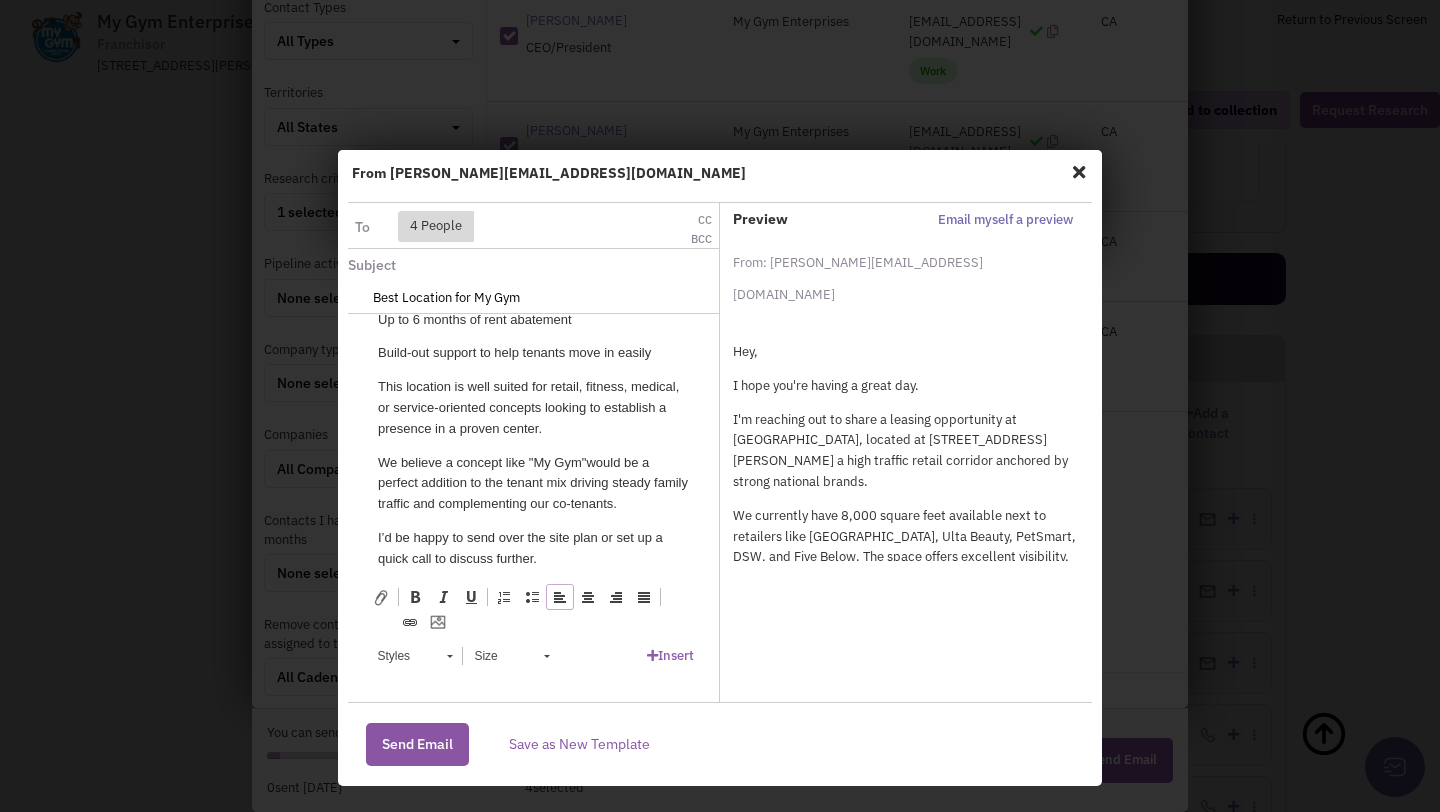 scroll, scrollTop: 385, scrollLeft: 0, axis: vertical 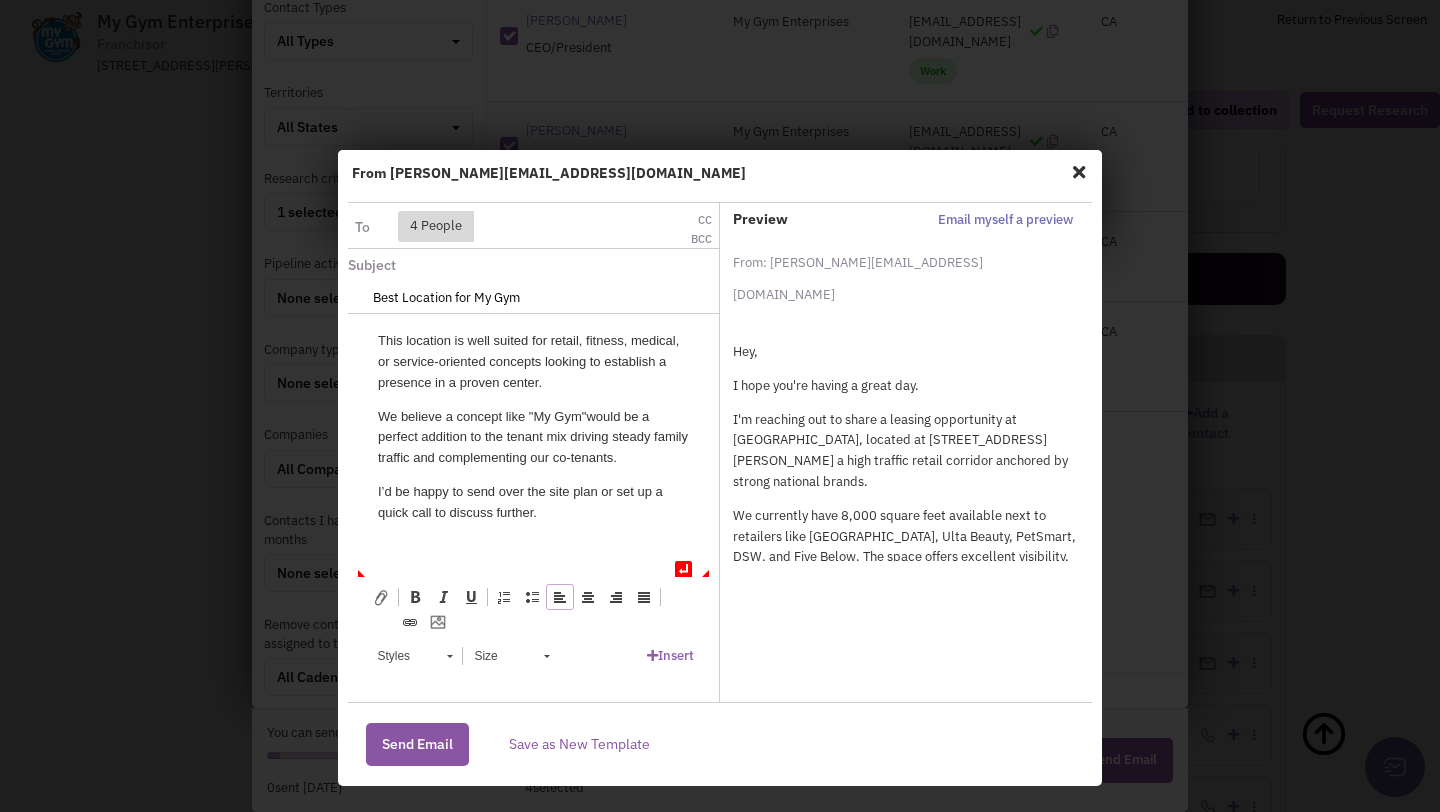 click on "↵ Hey  {{first_name}} ,  I hope you're having a great day.  I'm reaching out to share a leasing opportunity at Pirates Plaza, located at 4085 Miller Rd, Flint, MI 48507 a high traffic retail corridor anchored by strong national brands. We currently have 8,000 square feet available next to retailers like Burlington, Ulta Beauty, PetSmart, DSW, and Five Below. The space offers excellent visibility, ample parking, and consistent daily foot traffic. We’re currently offering: Up to 6 months of rent abatement Build-out support to help tenants move in easily This location is well suited for retail, fitness, medical, or service-oriented concepts looking to establish a presence in a proven center. We believe a concept like "My Gym"  would be a perfect addition to the tenant mix driving steady family traffic and complementing our co-tenants. I’d be happy to send over the site plan or set up a quick call to discuss further." at bounding box center (533, 253) 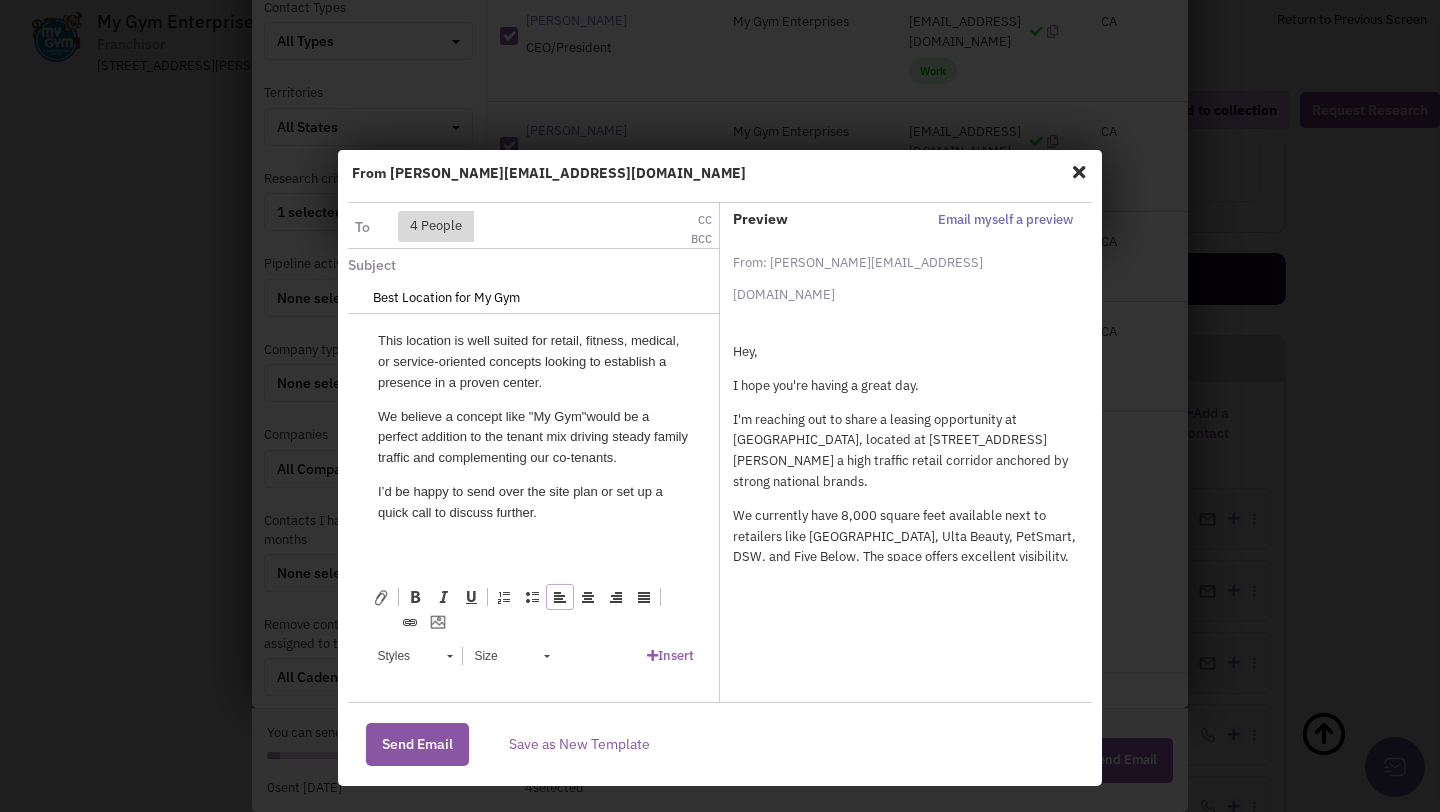 click on "Insert" at bounding box center (670, 655) 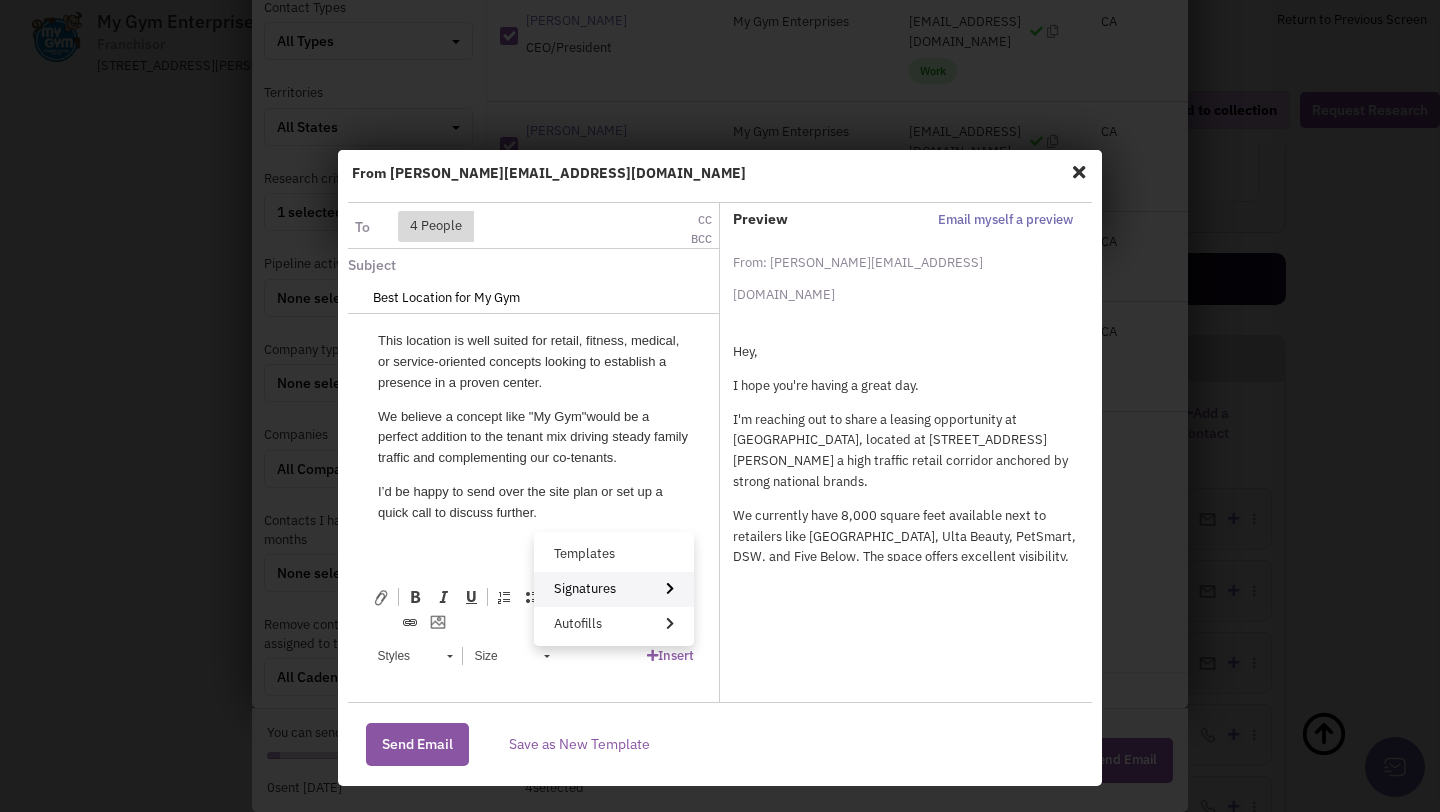 click on "Signatures" at bounding box center (614, 589) 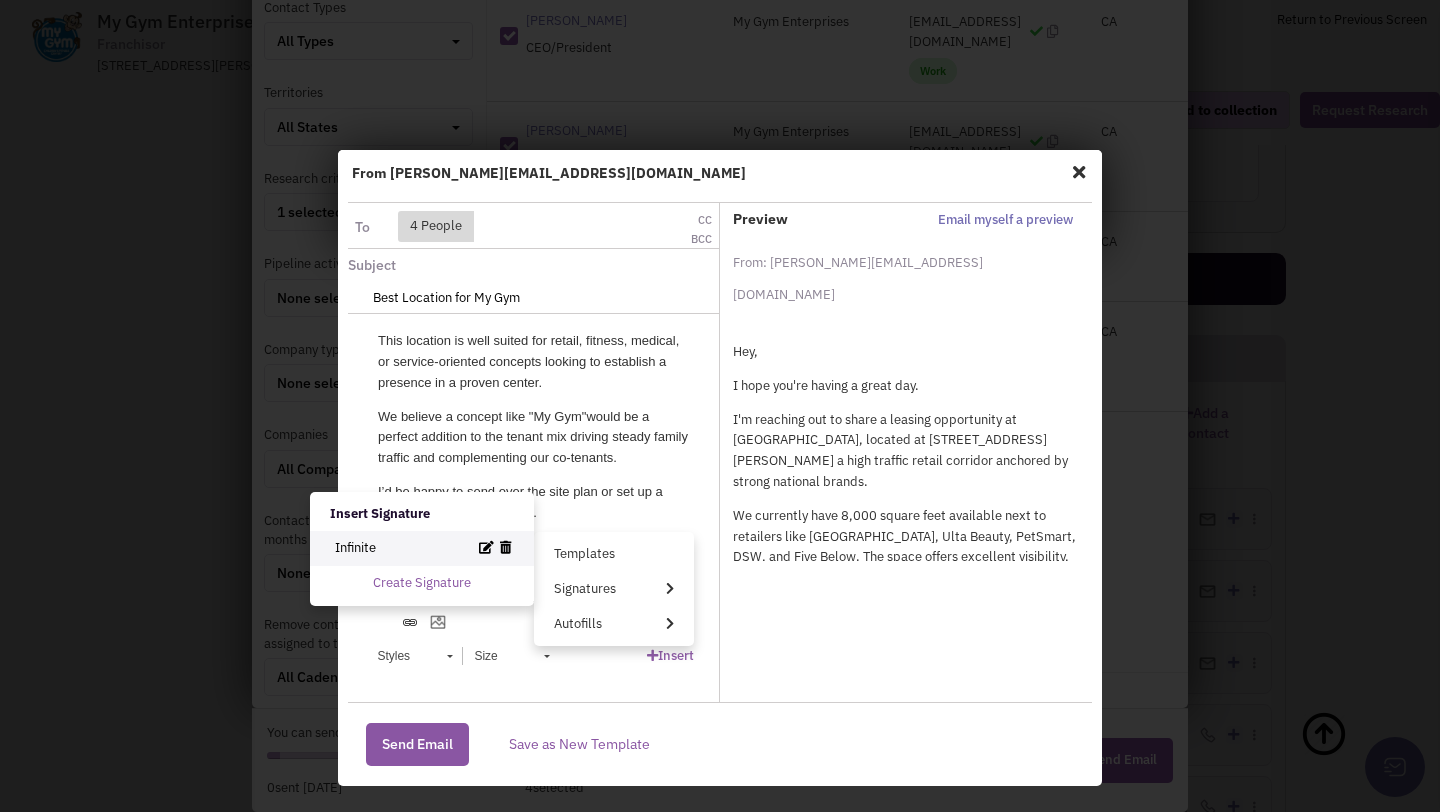click on "Infinite" at bounding box center (422, 548) 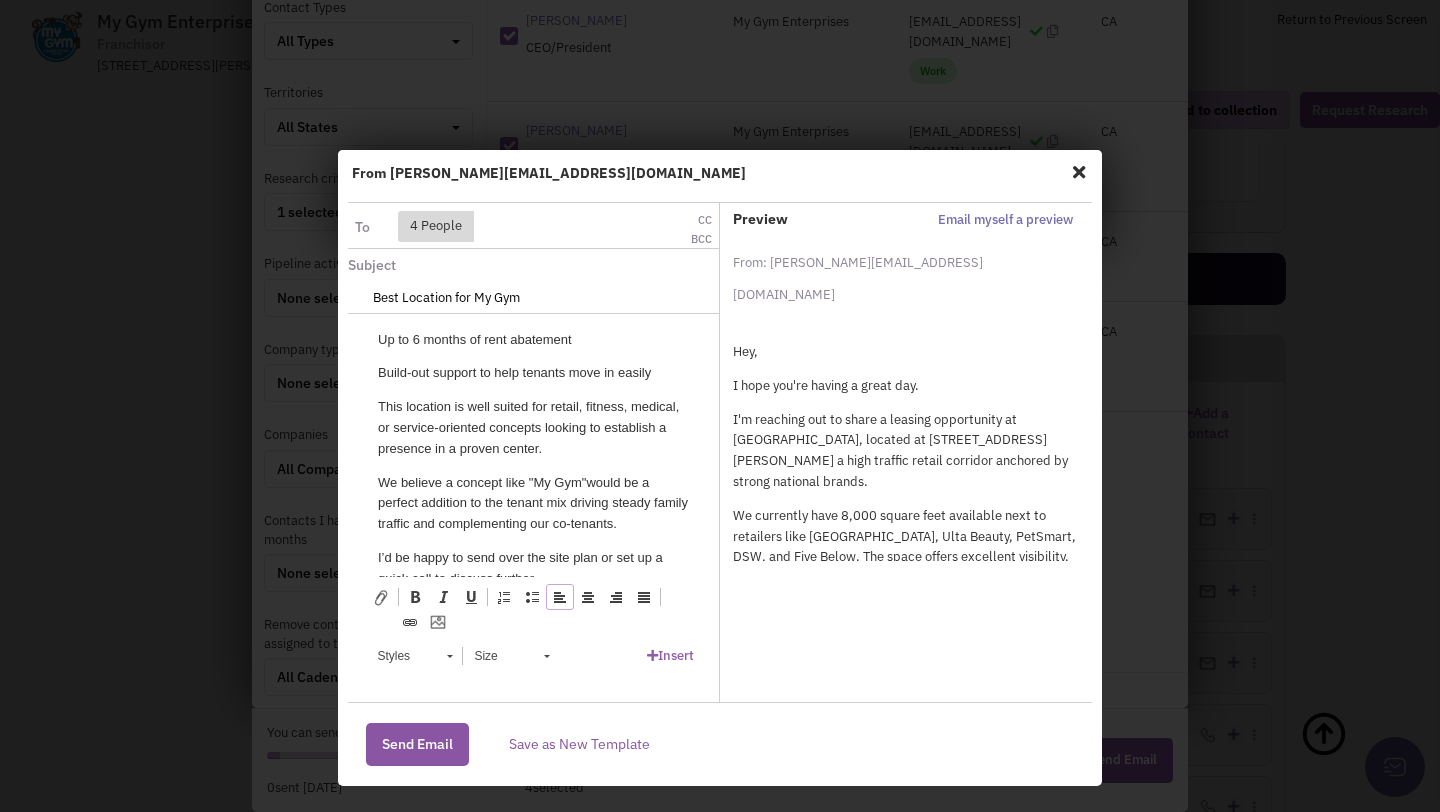 scroll, scrollTop: 328, scrollLeft: 0, axis: vertical 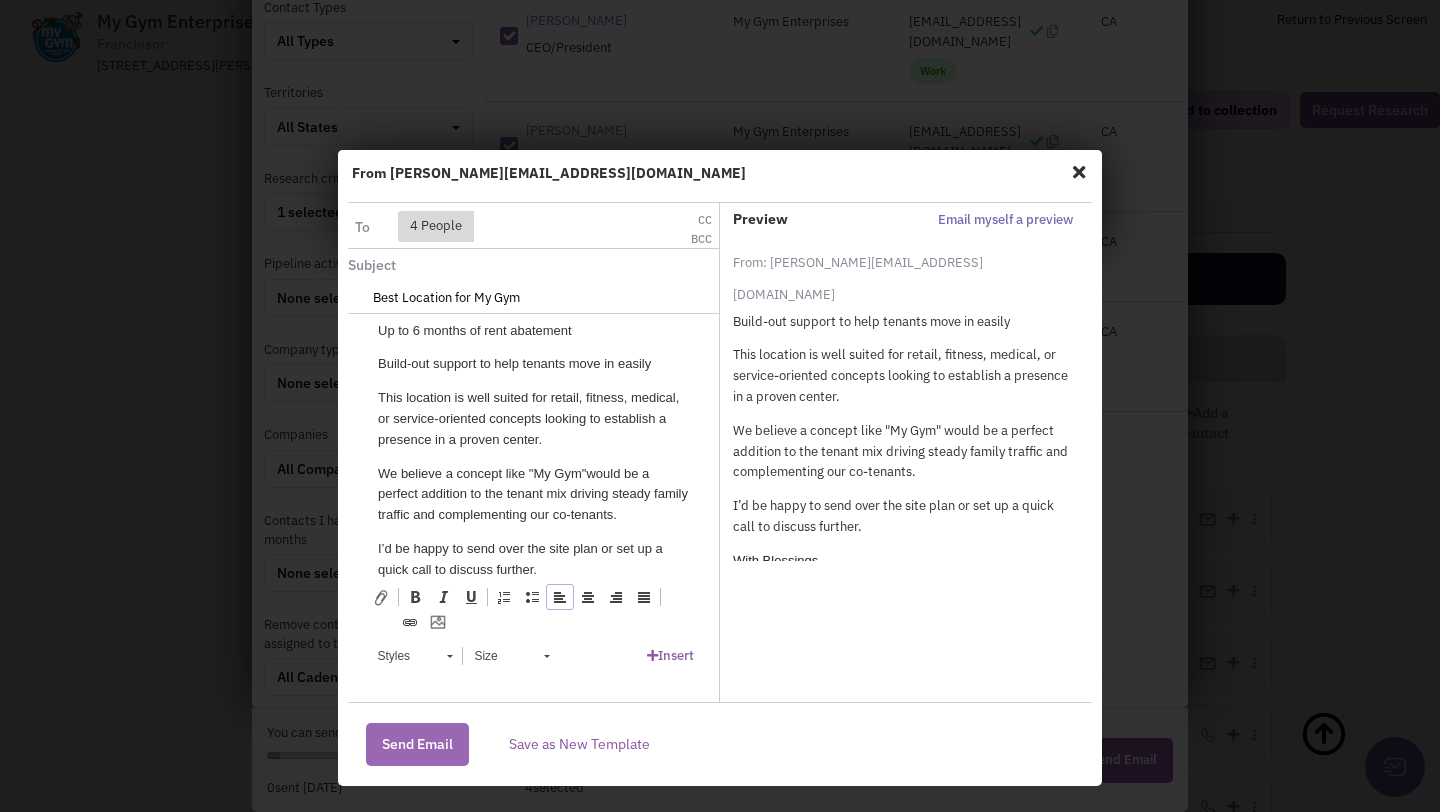 click on "Send Email" at bounding box center (417, 744) 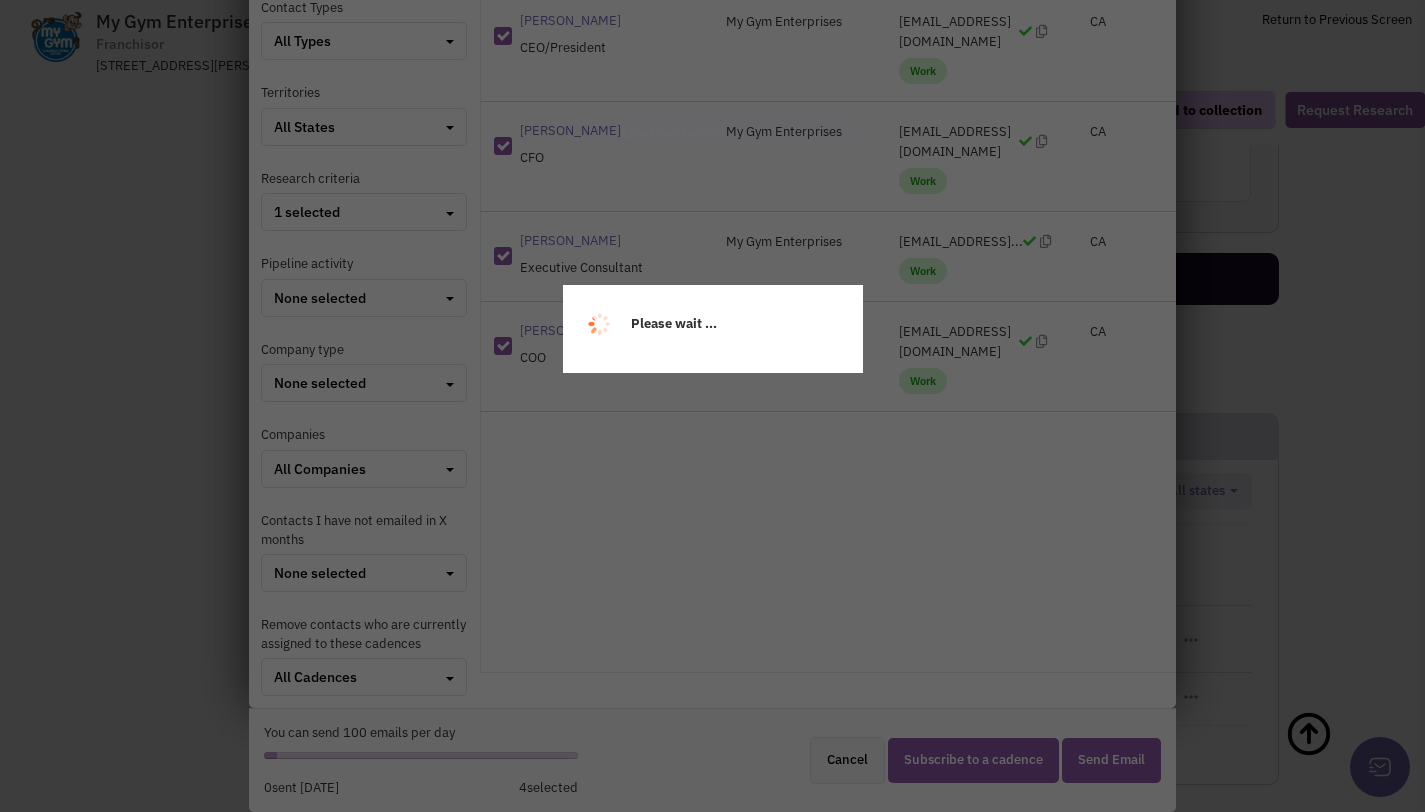 select 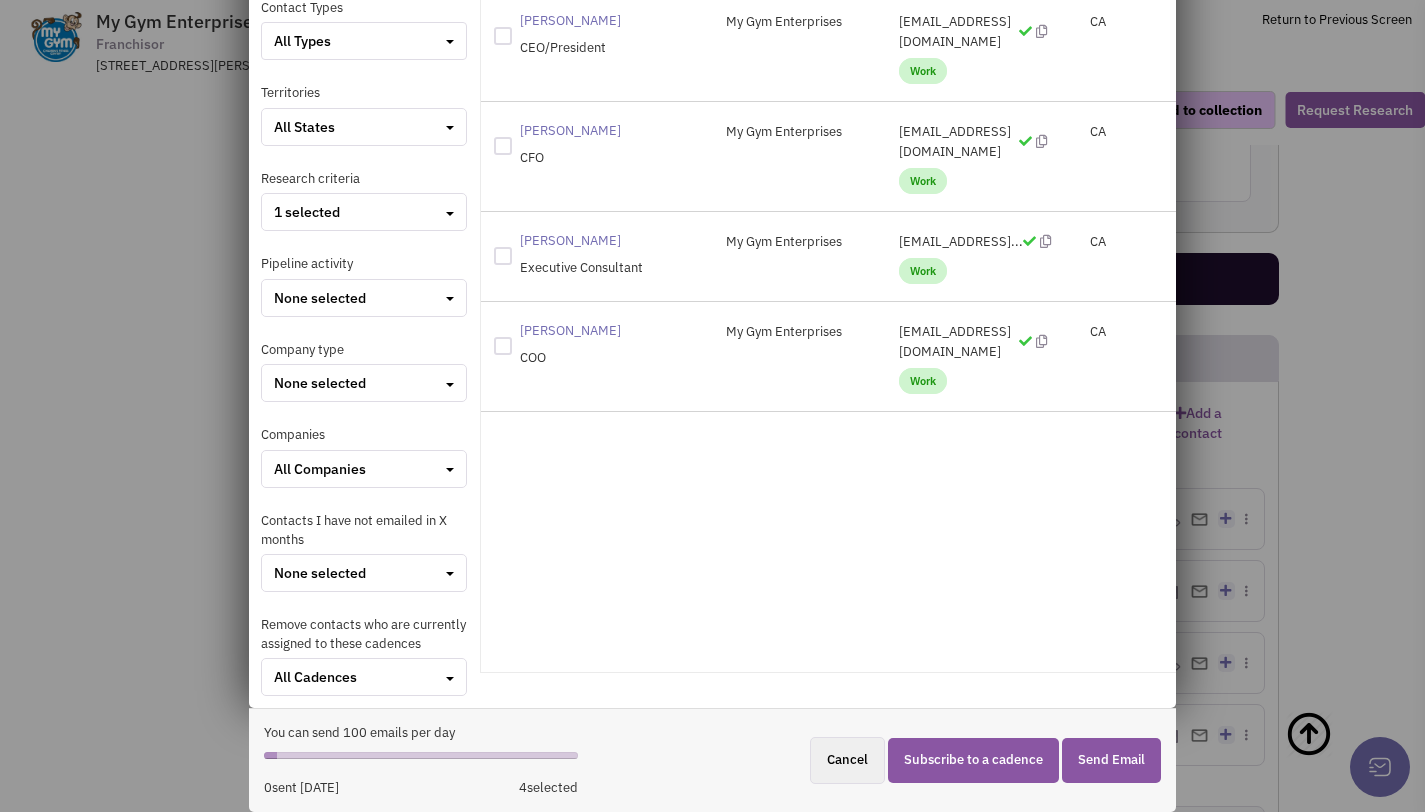 click on "Select people to email or subscribe to a cadence
Keywords
Contact Types
All Types
Entity contacts" at bounding box center [712, 406] 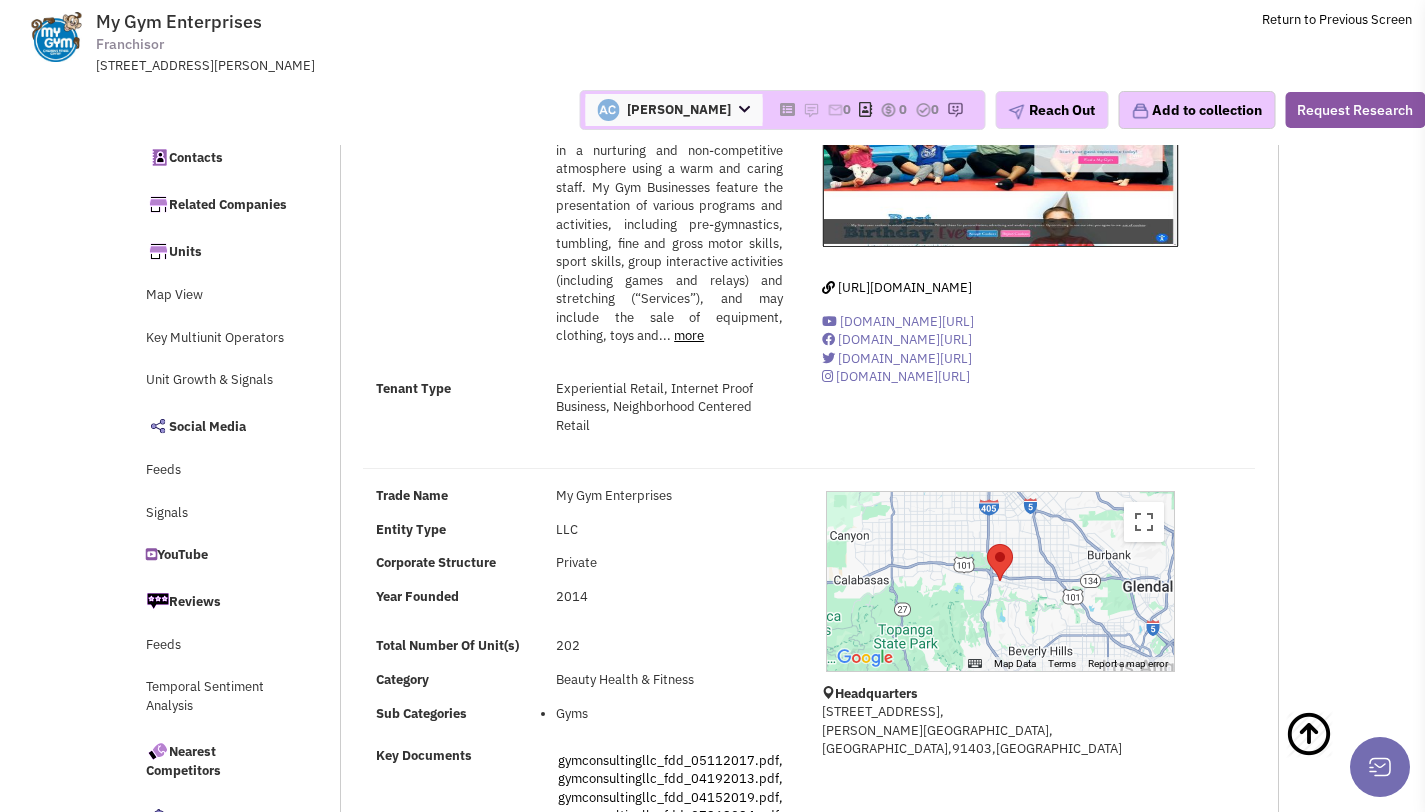 scroll, scrollTop: 85, scrollLeft: 0, axis: vertical 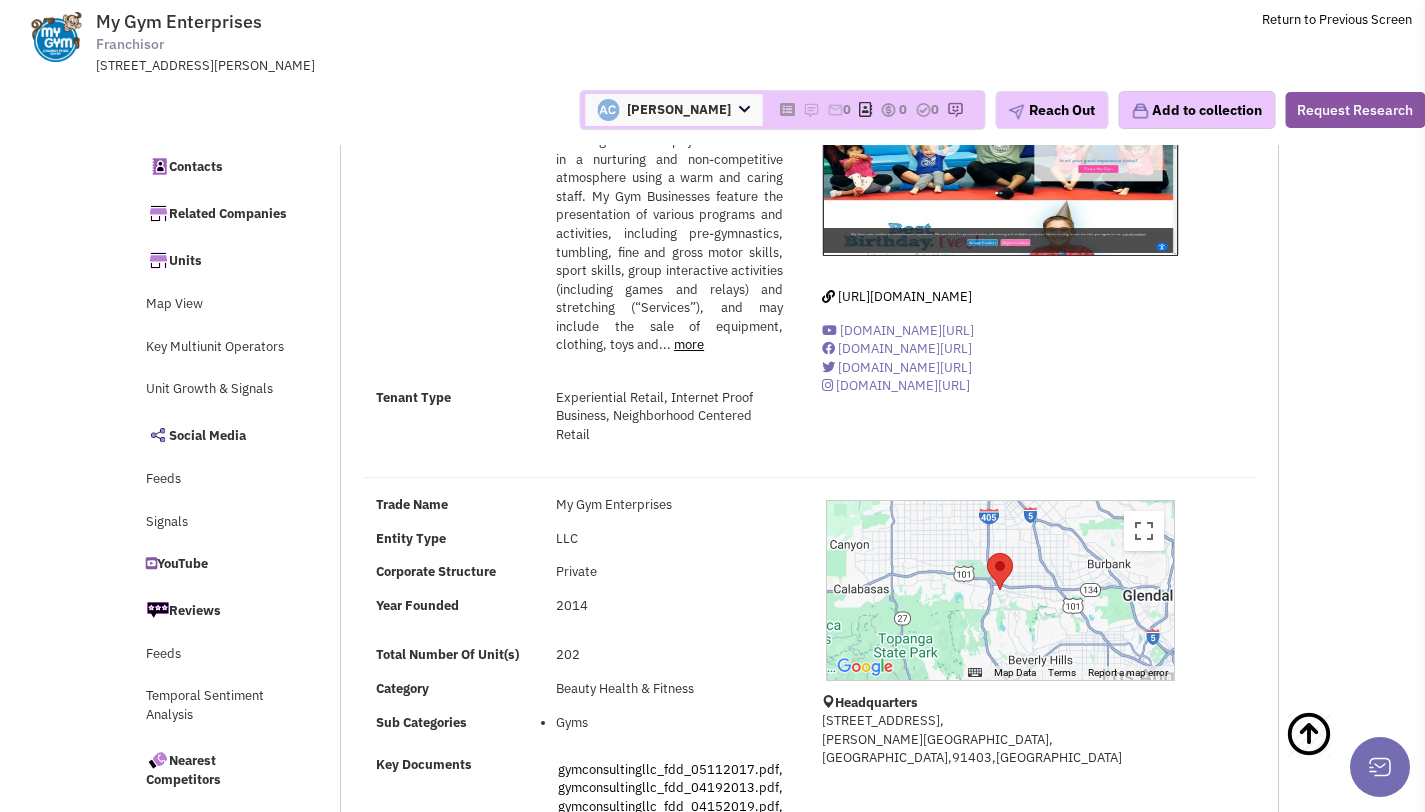 click on "Anna  Carley
Account Owner
Adi Belmon
Anna  Carley
Avi  Malka
John Perlmutter
Joseph Halsband
Nathan  Elkayam
Osher Malka
Ronnie Shabat
Saul Zenkevicius" at bounding box center (712, 110) 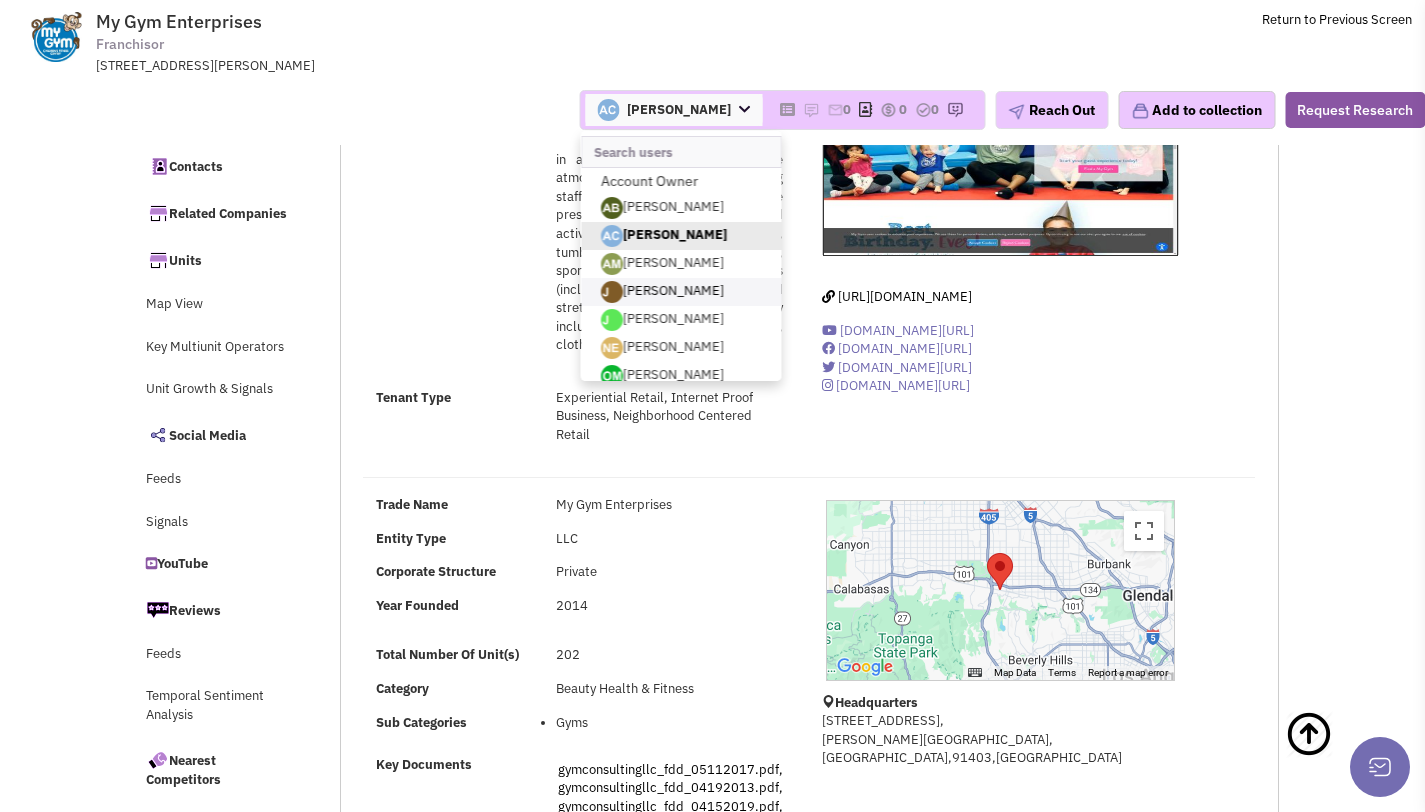 click on "[PERSON_NAME]" at bounding box center (680, 292) 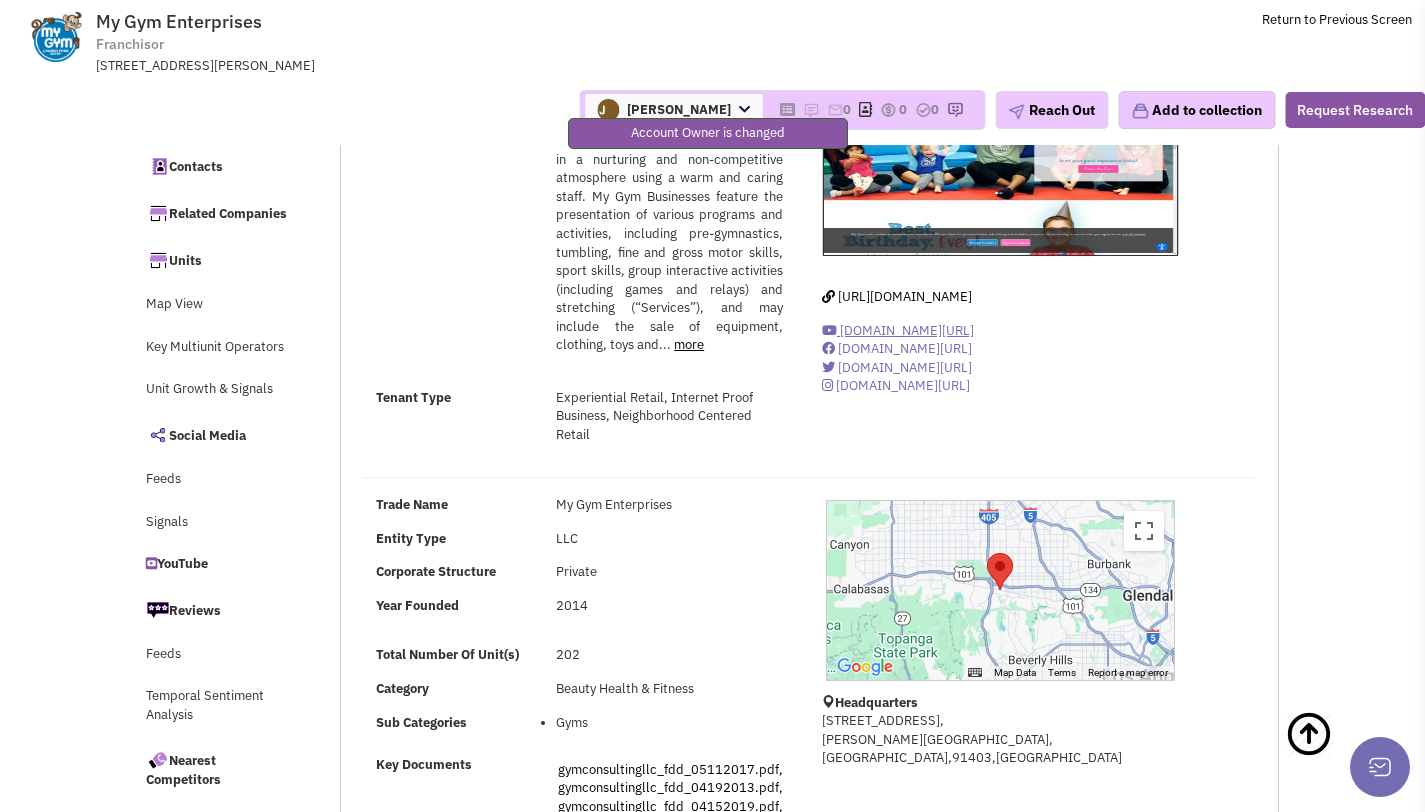 scroll, scrollTop: 0, scrollLeft: 0, axis: both 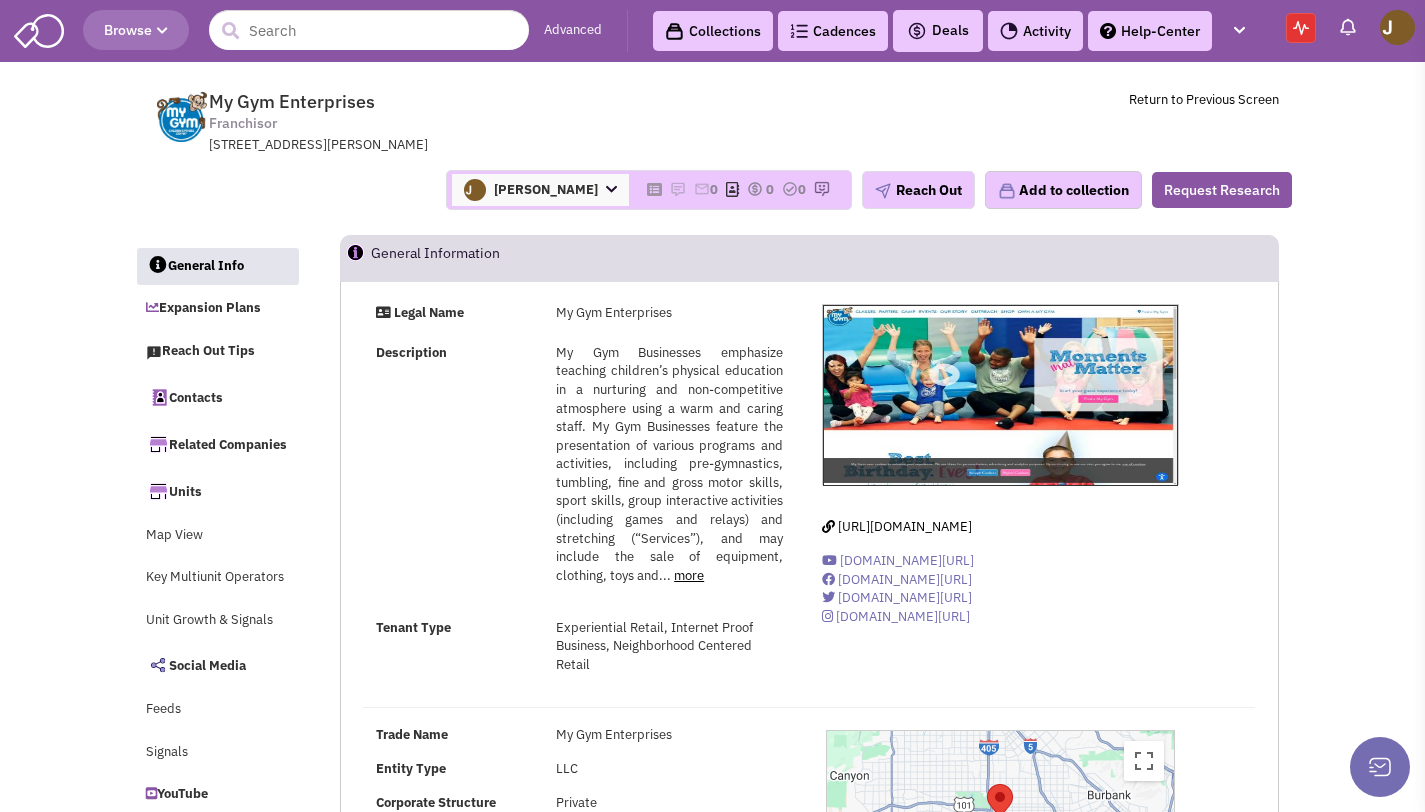 click on "Activity" at bounding box center [1035, 31] 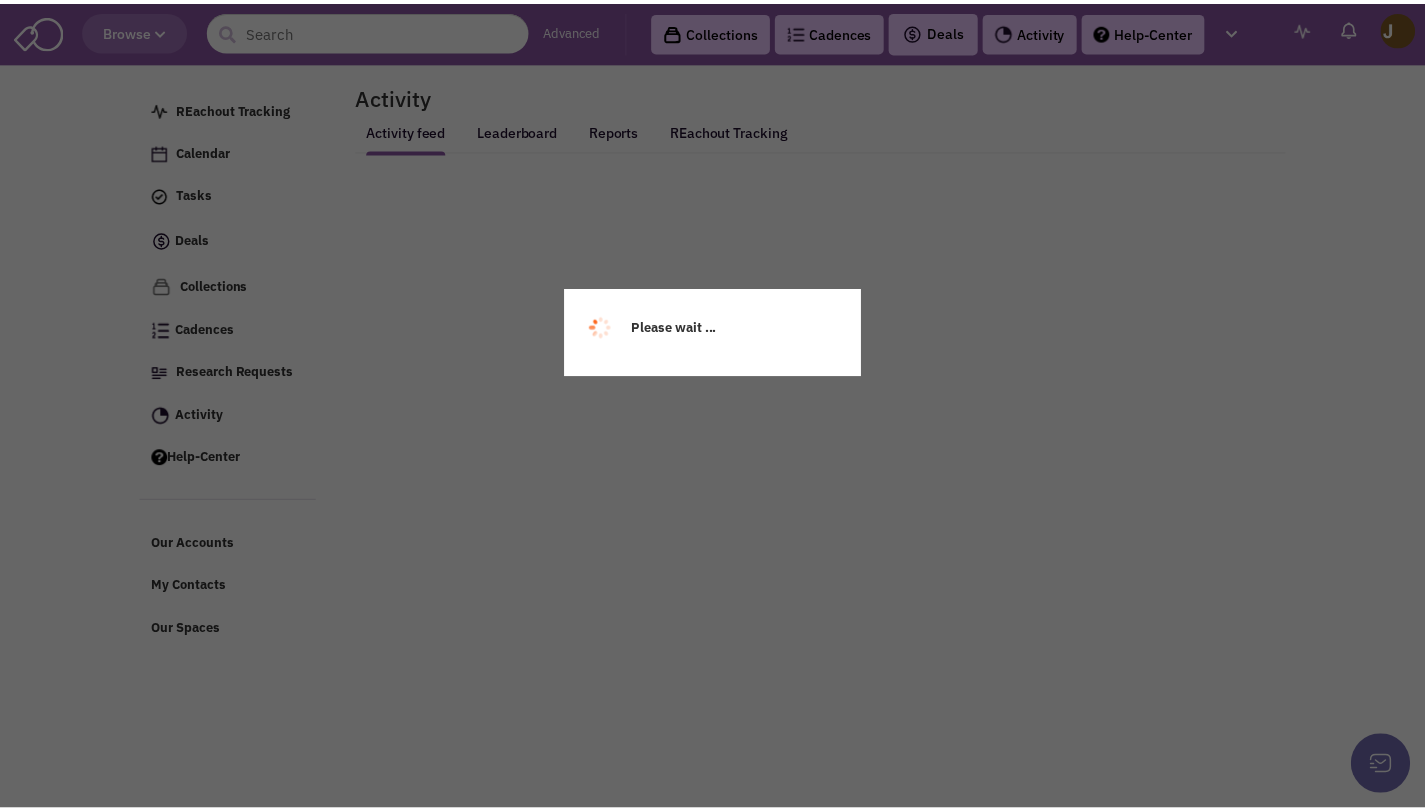 scroll, scrollTop: 0, scrollLeft: 0, axis: both 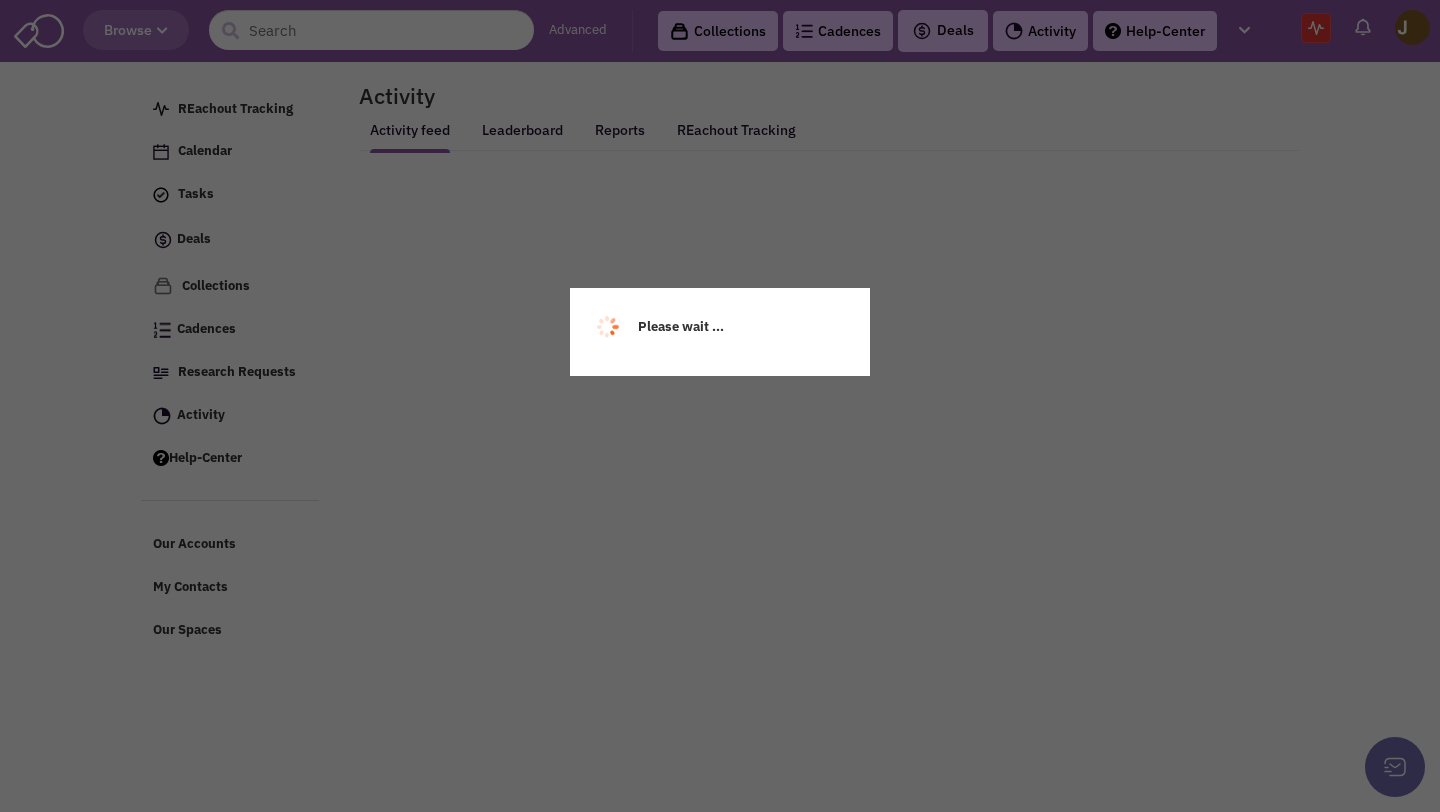 select 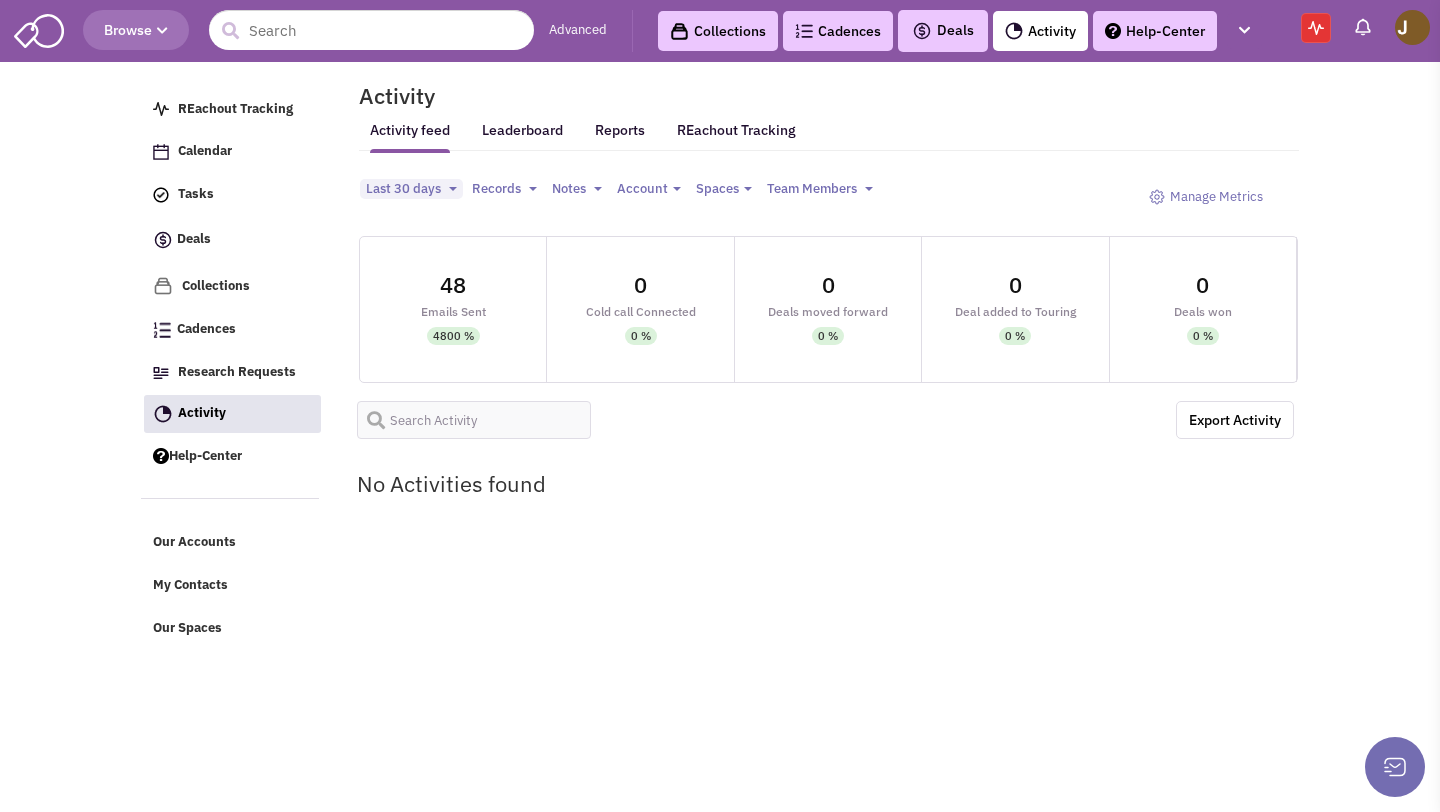 click on "48
Emails Sent
4800 %" at bounding box center (453, 309) 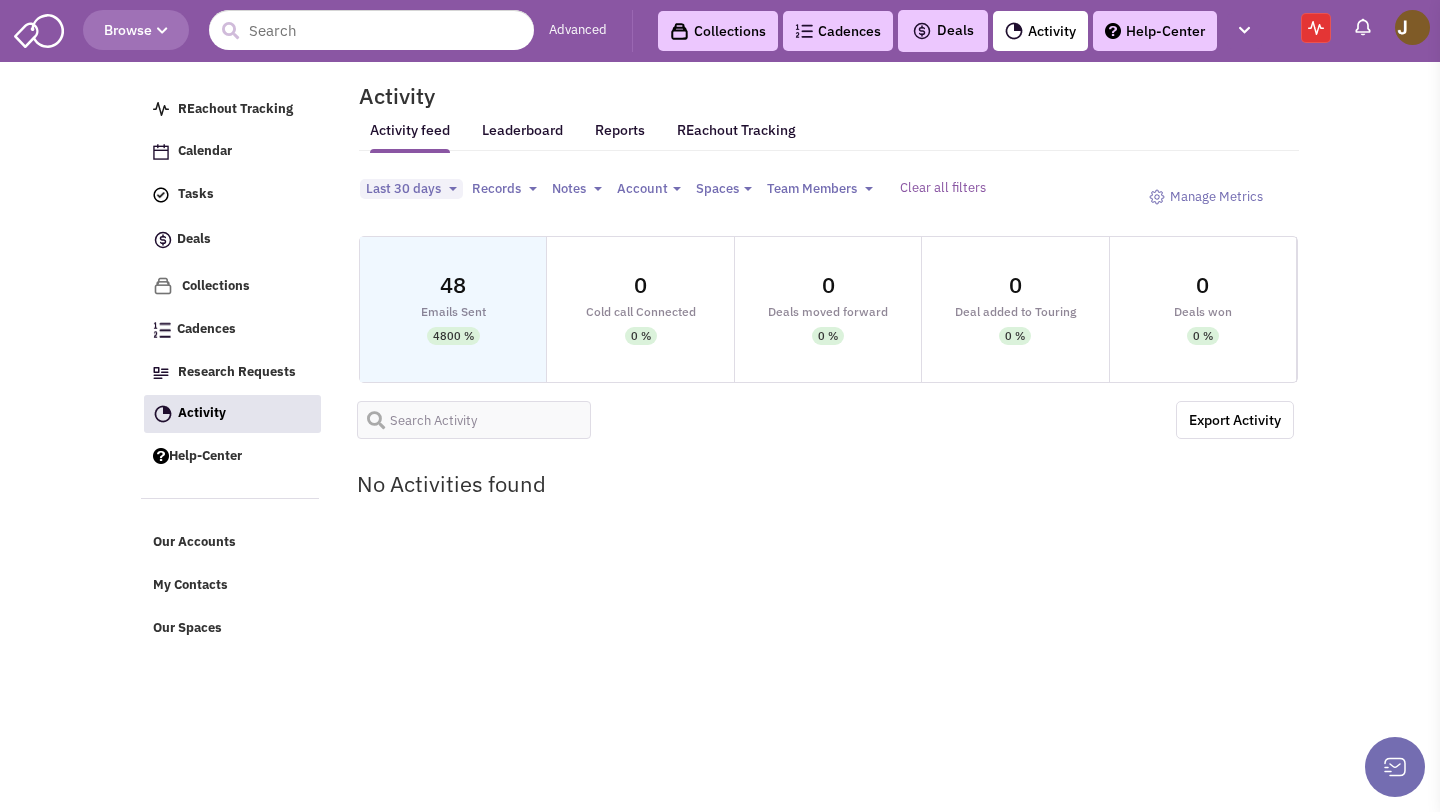 click on "48" at bounding box center [453, 285] 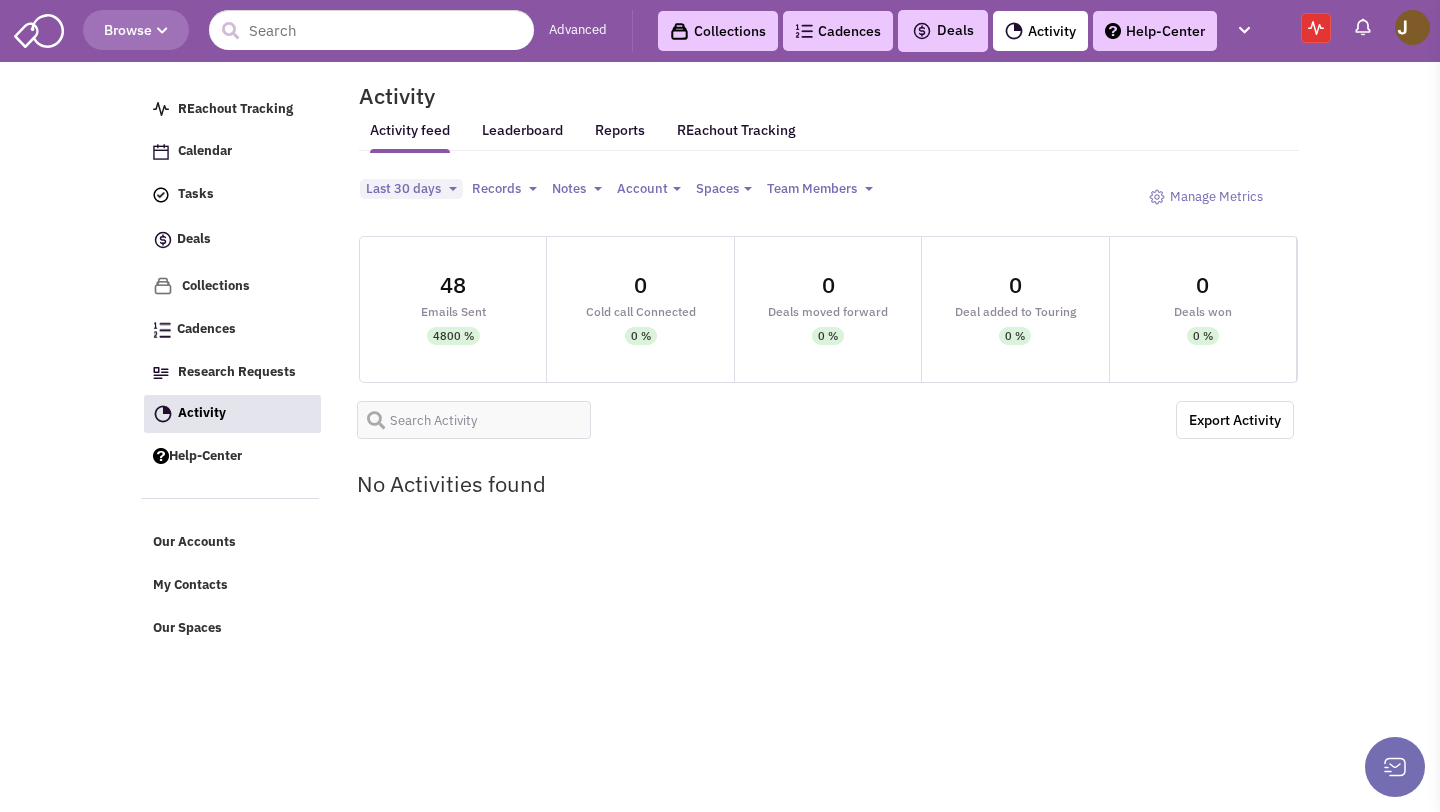 click on "48
Emails Sent
4800 %" at bounding box center [453, 309] 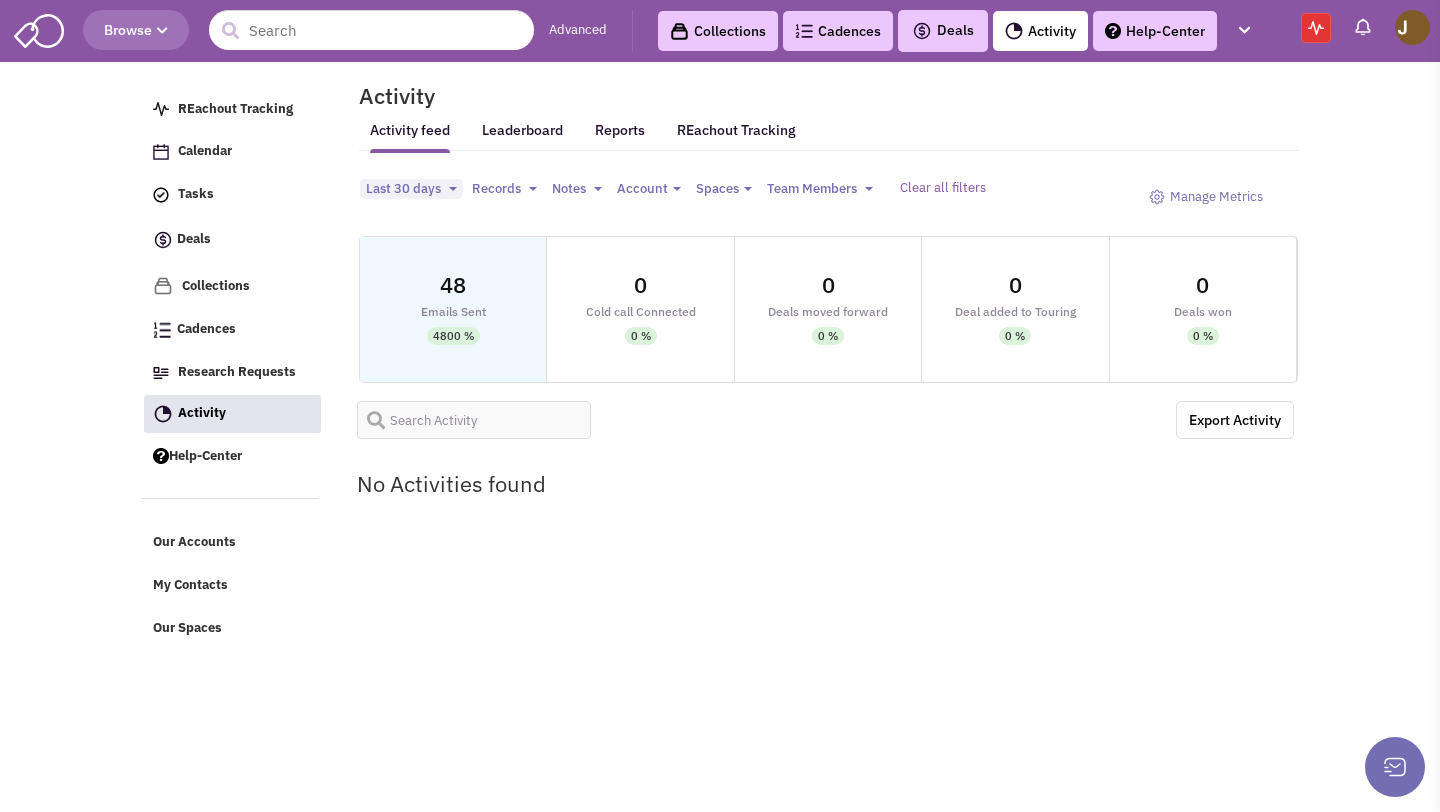 click on "48" at bounding box center (453, 285) 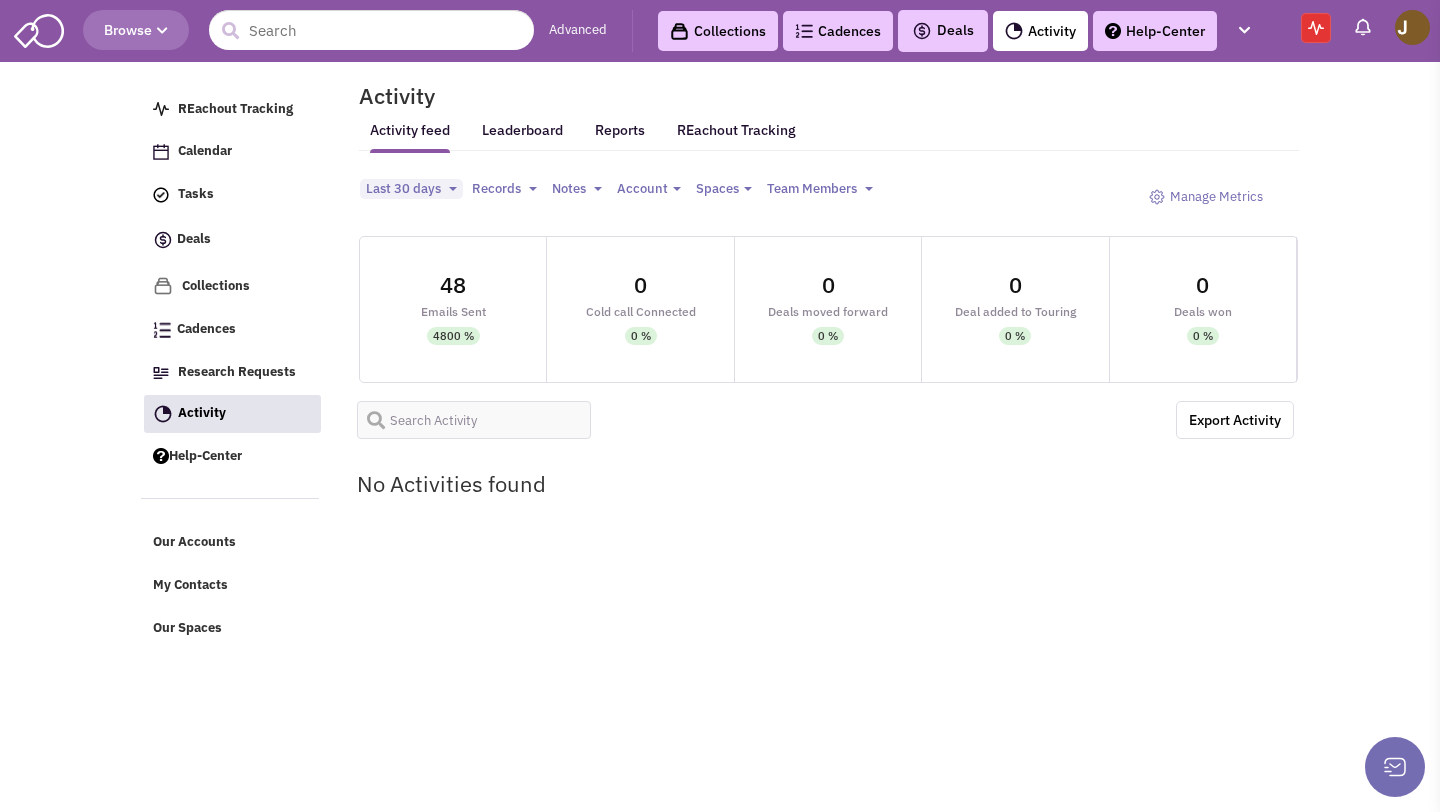 click on "4800 %" at bounding box center [453, 336] 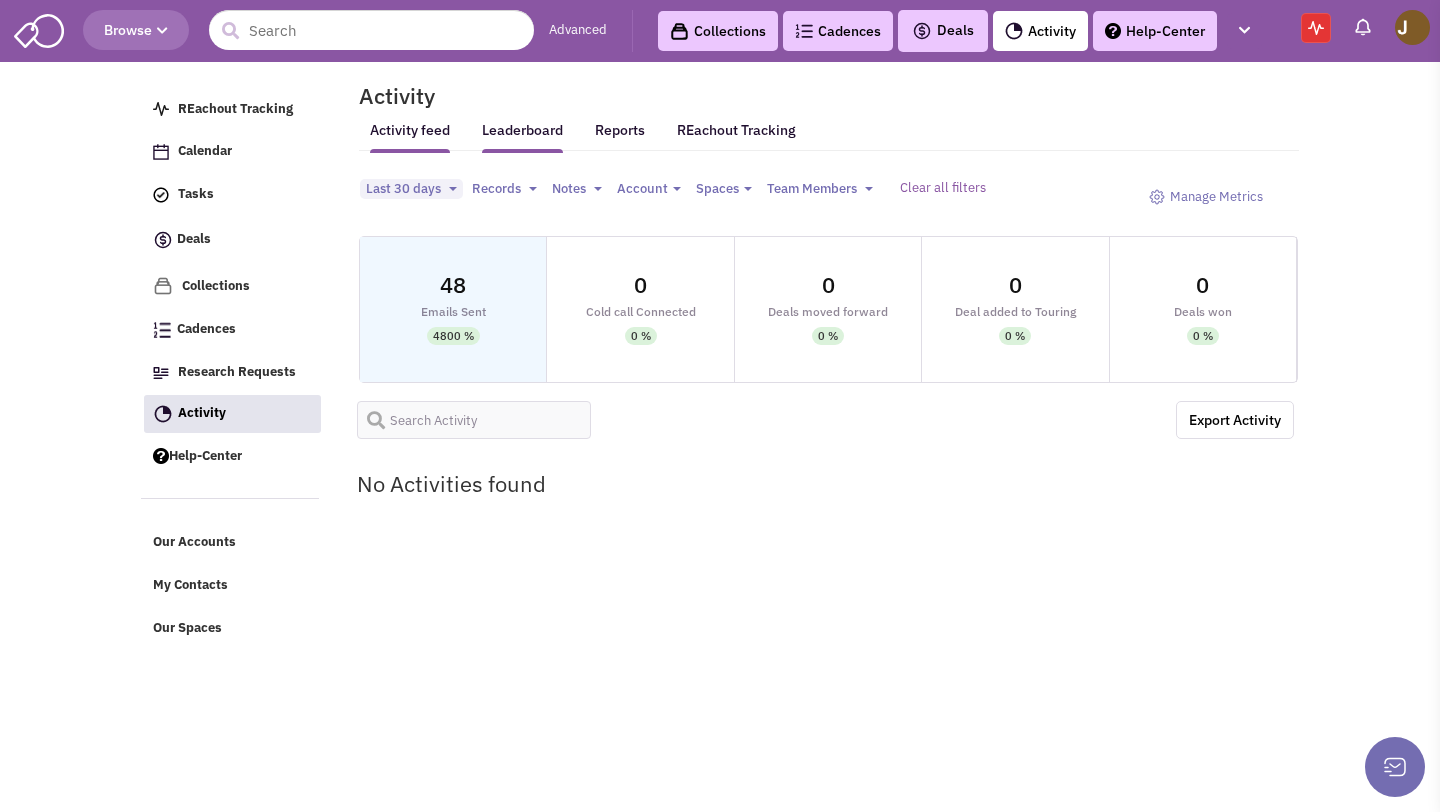 click on "Leaderboard" at bounding box center (522, 137) 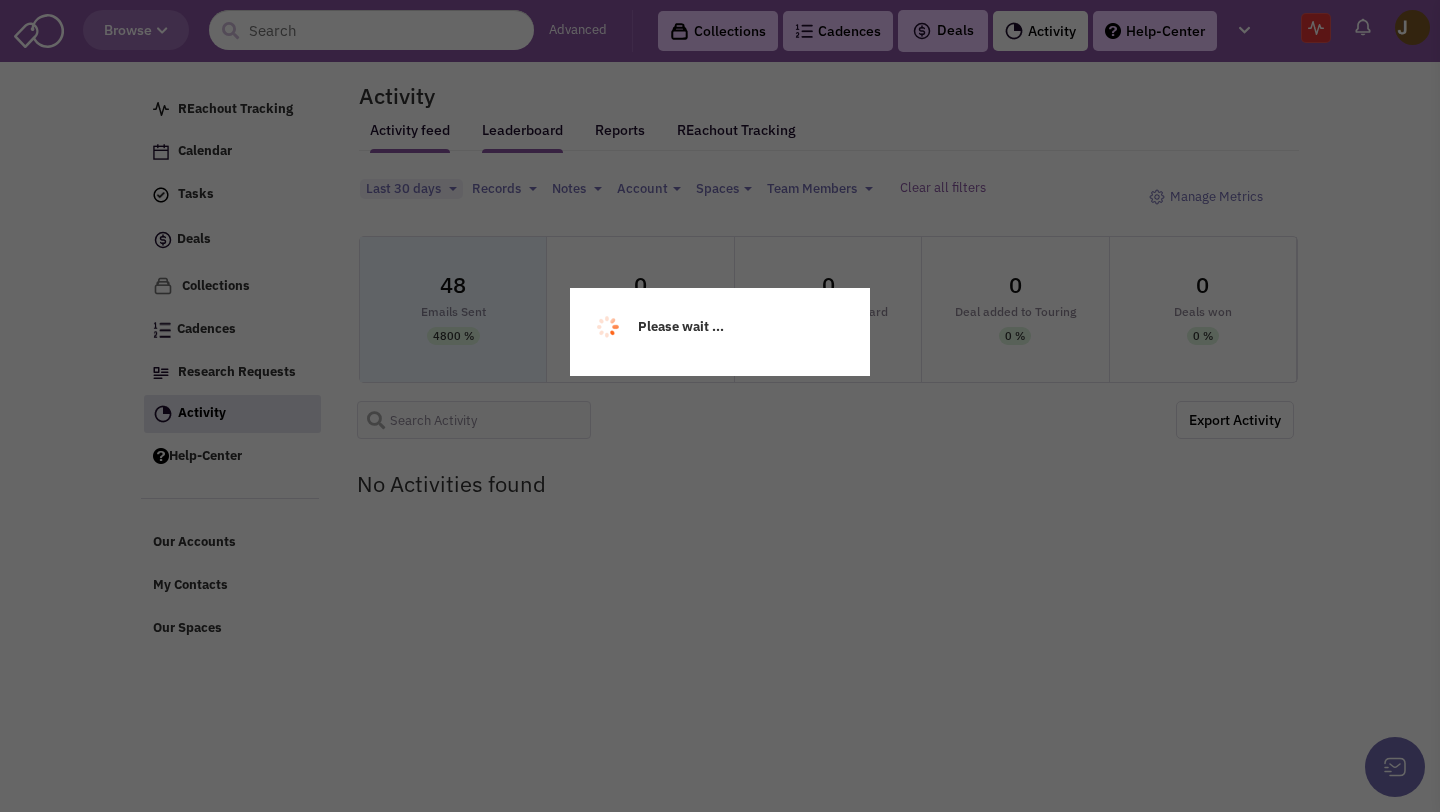 select 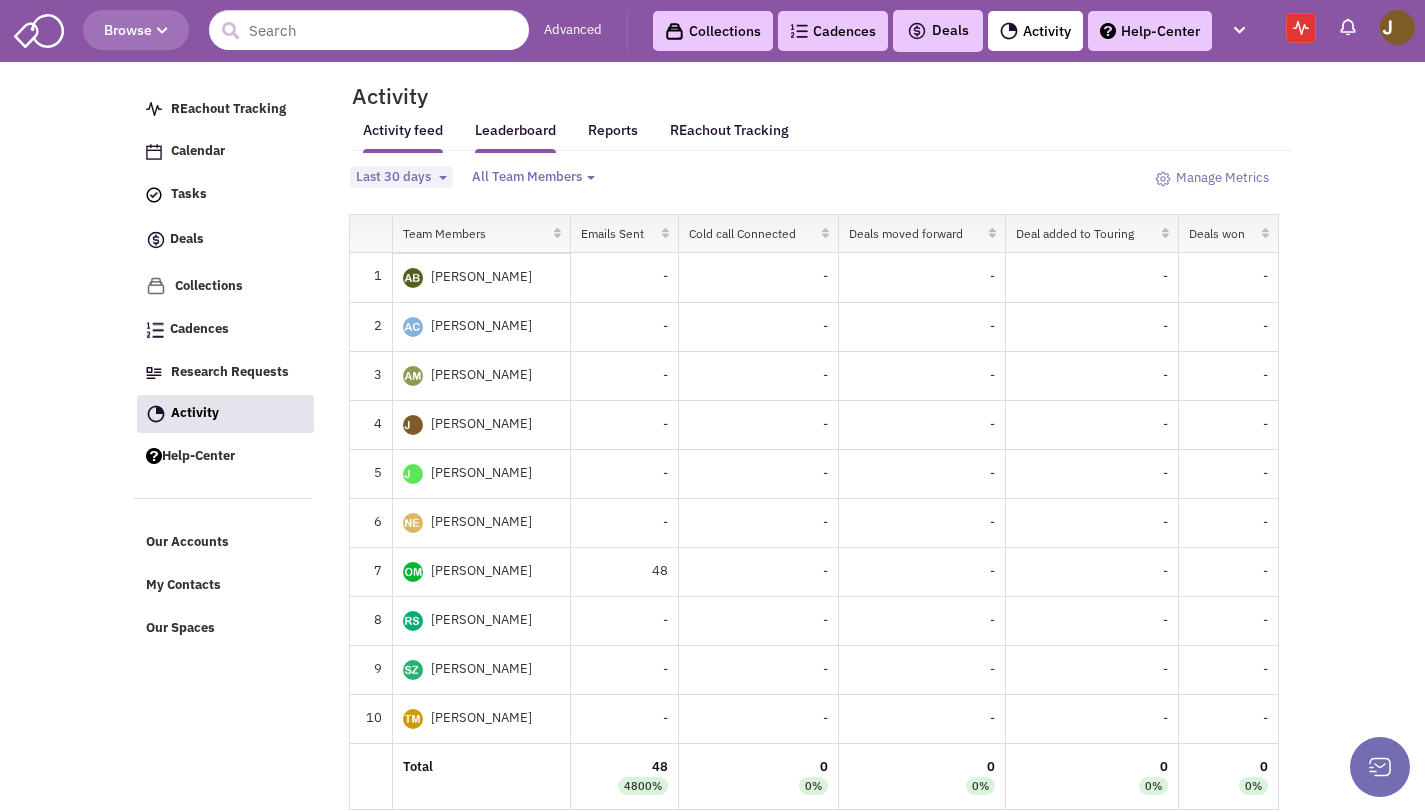 click on "Activity feed" at bounding box center [403, 137] 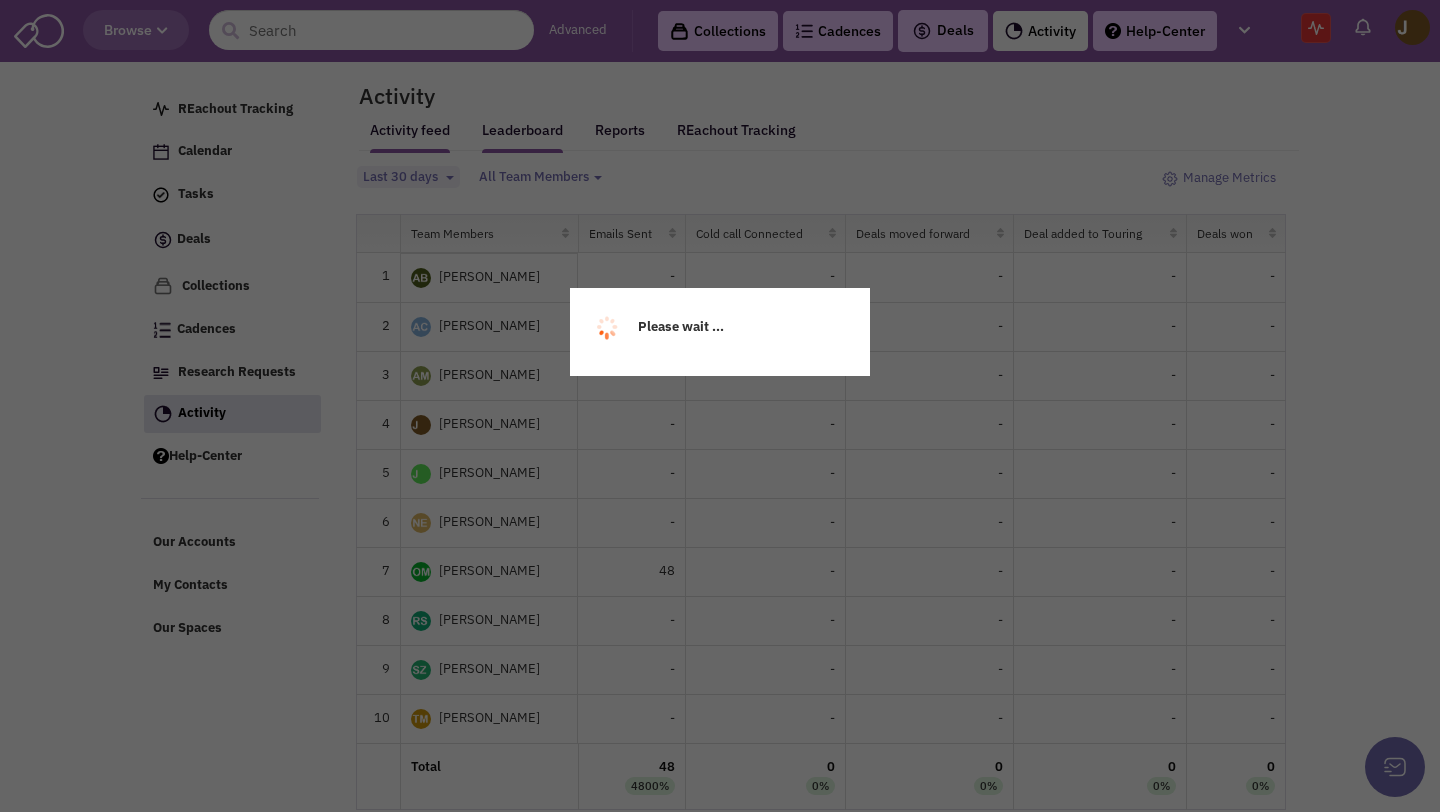 select 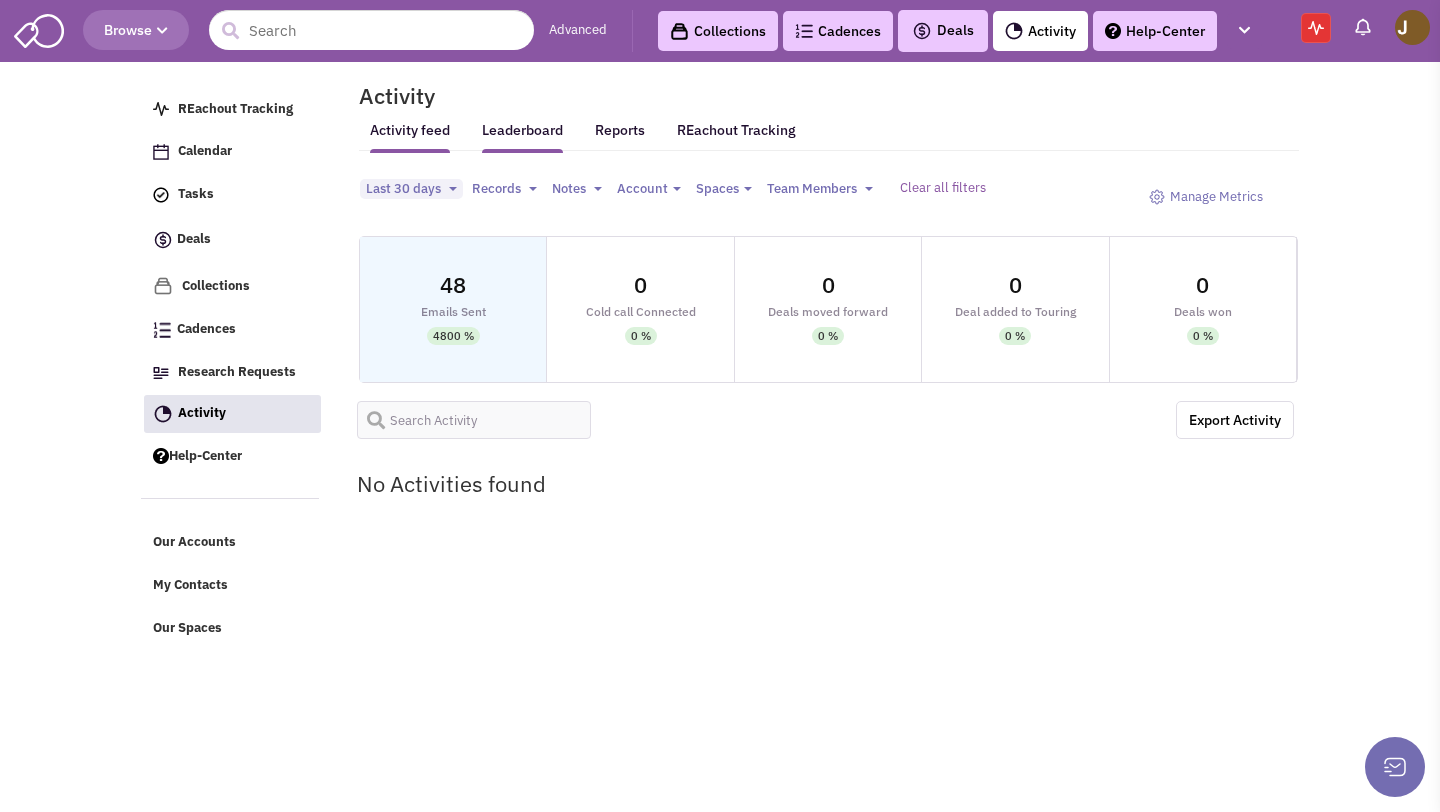 click on "Leaderboard" at bounding box center (522, 137) 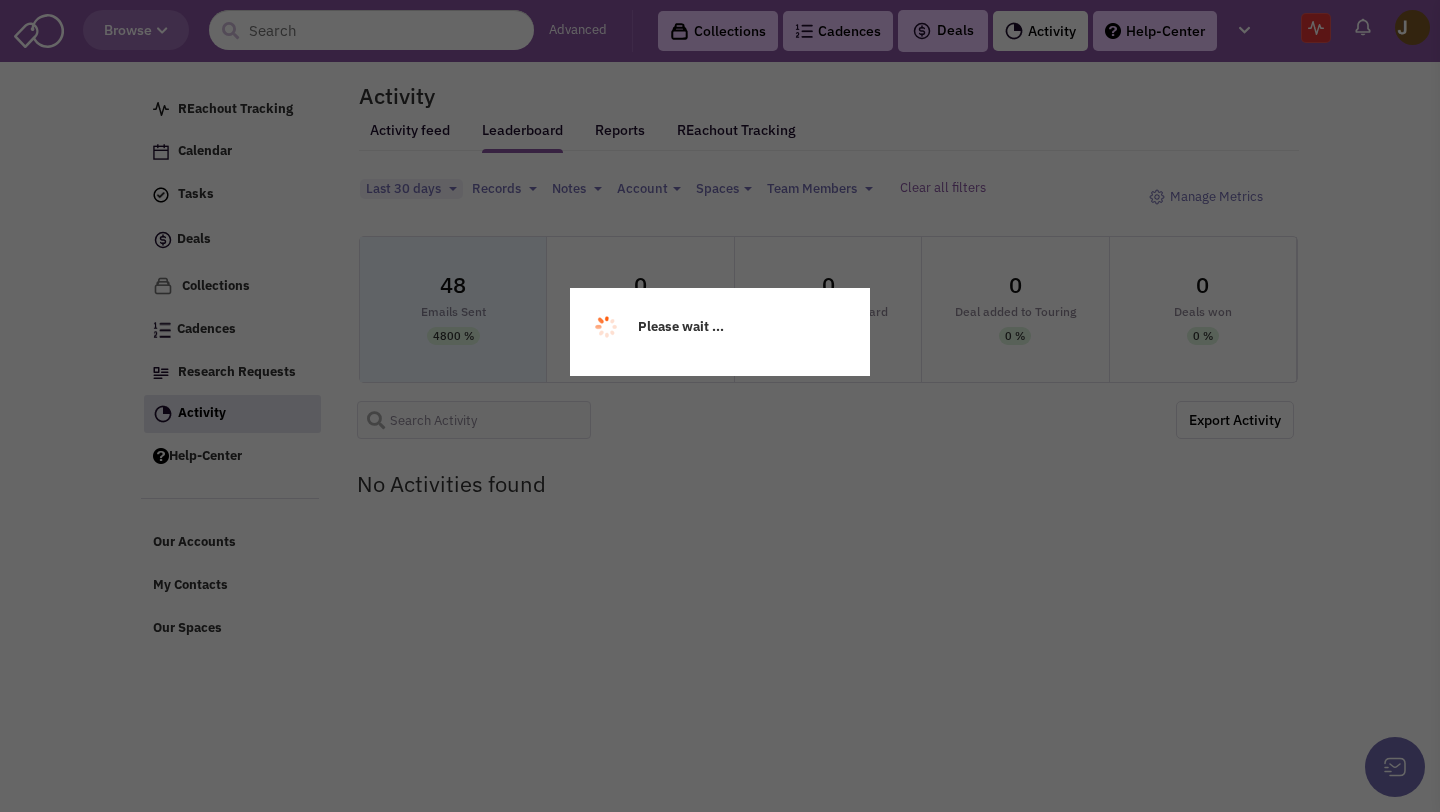 select 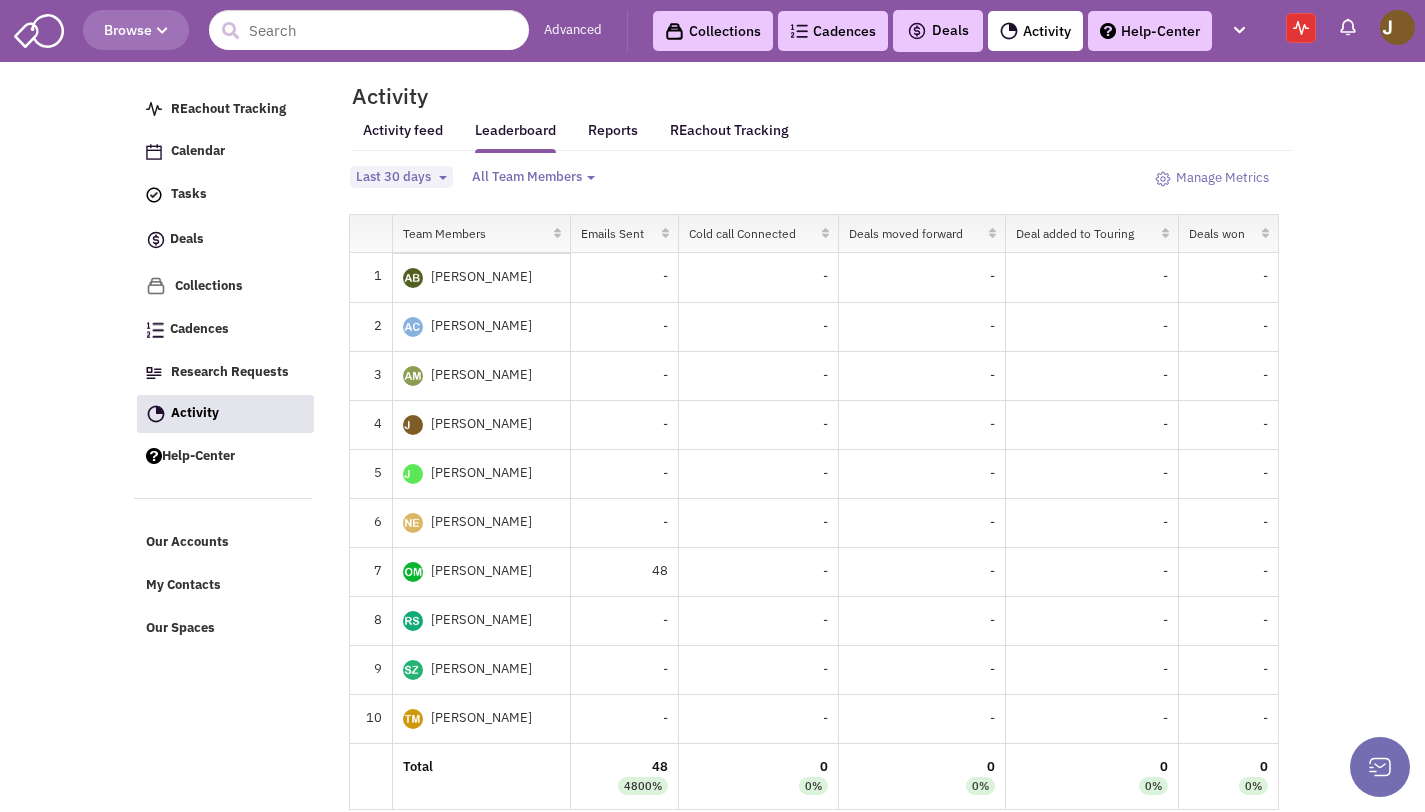 scroll, scrollTop: 42, scrollLeft: 0, axis: vertical 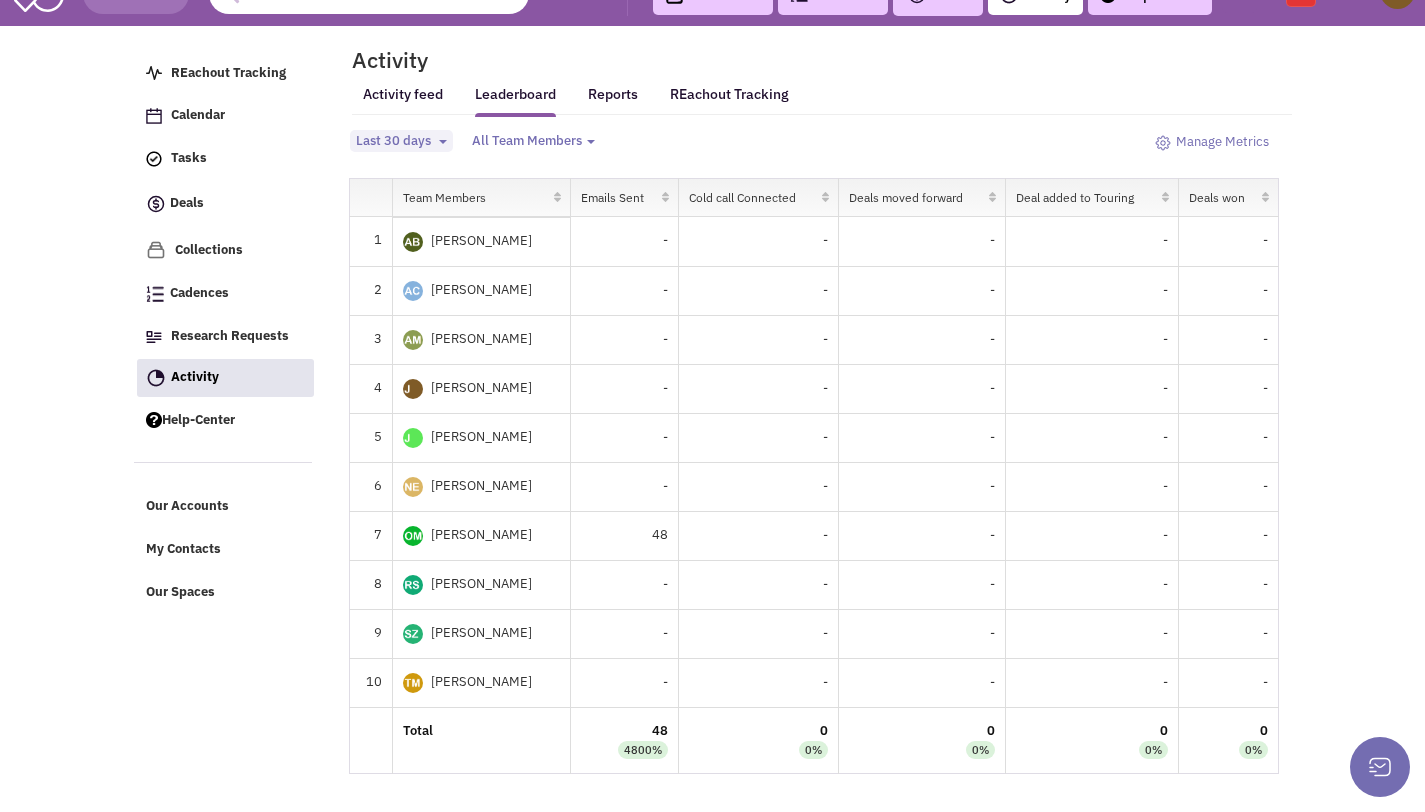 click on "[PERSON_NAME]" at bounding box center [481, 388] 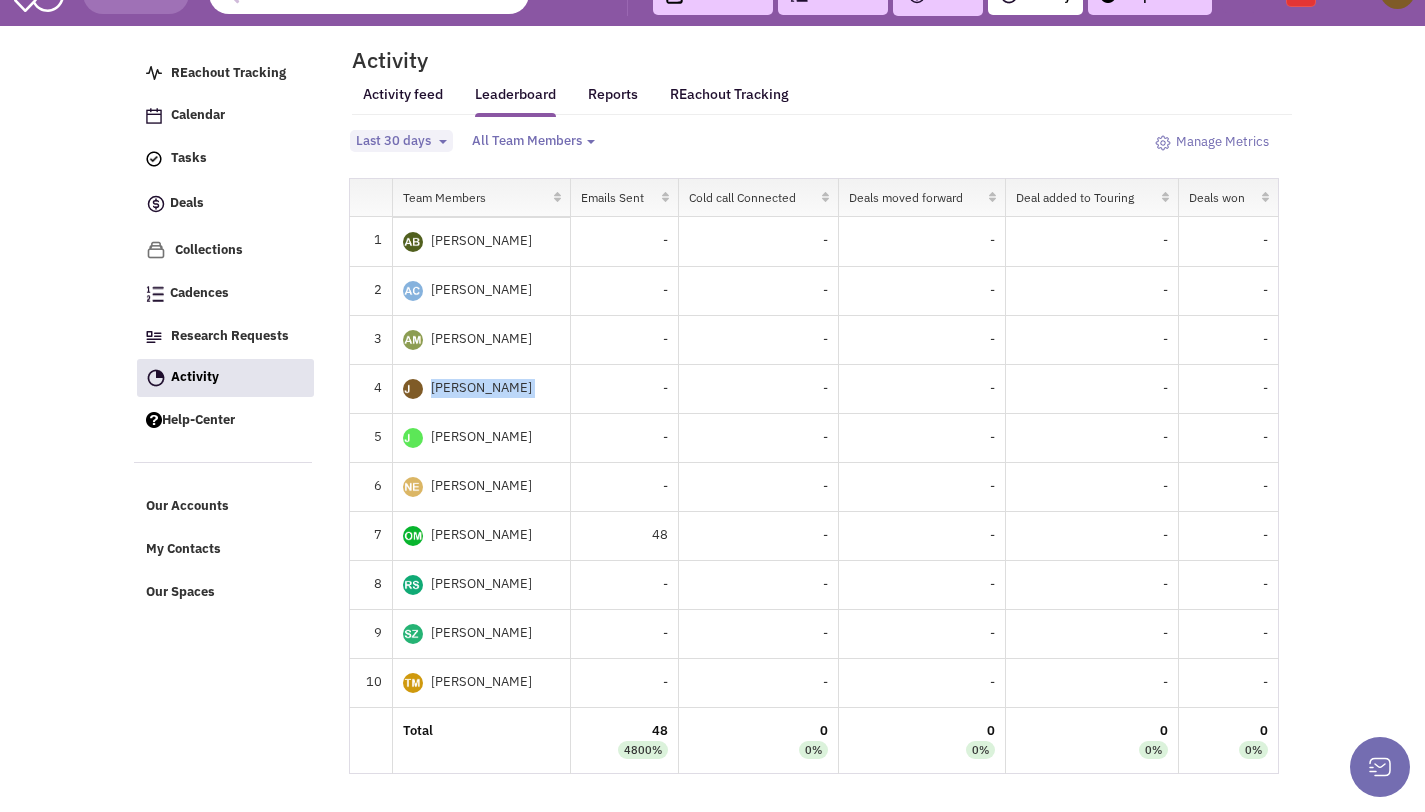 drag, startPoint x: 529, startPoint y: 386, endPoint x: 663, endPoint y: 386, distance: 134 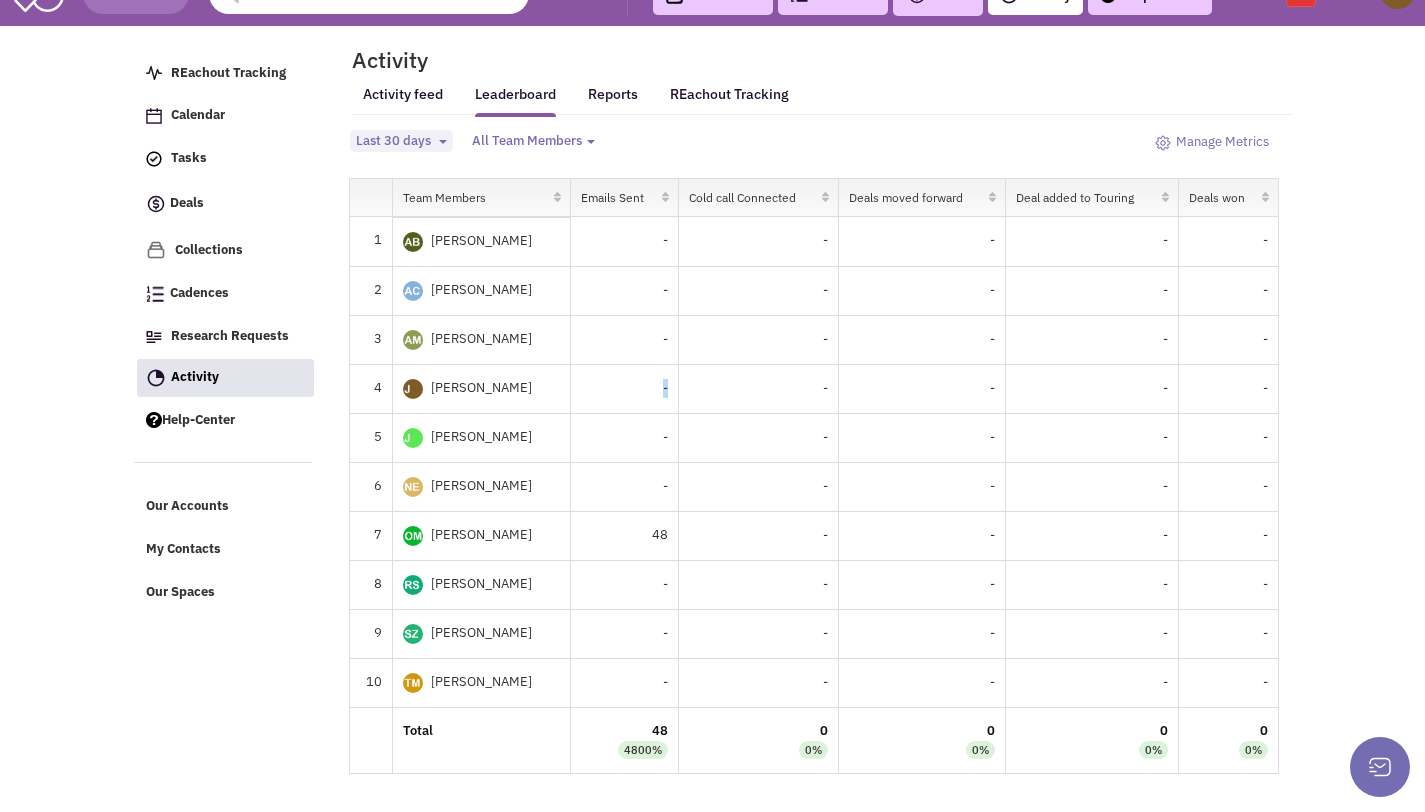 click on "-" at bounding box center (625, 388) 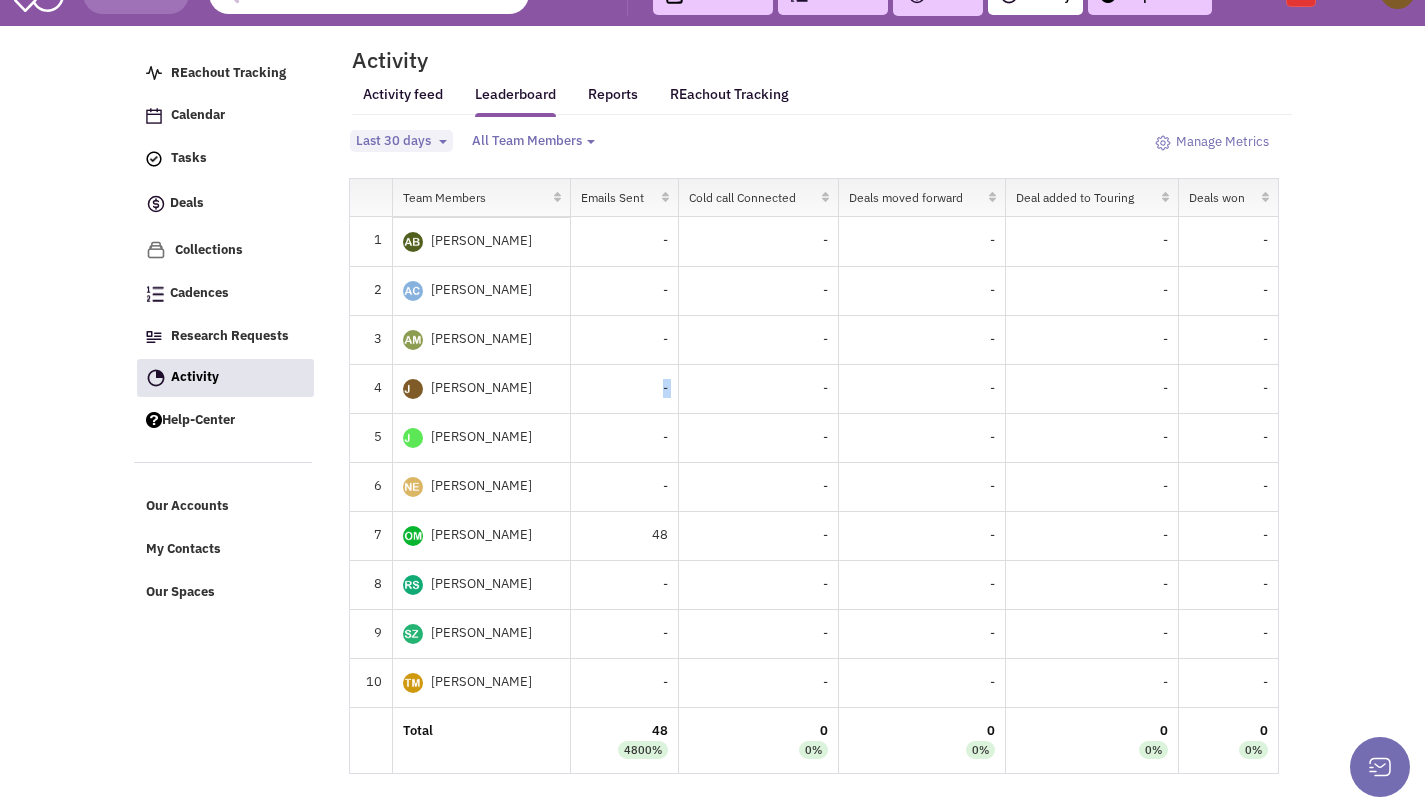 click on "-" at bounding box center [625, 388] 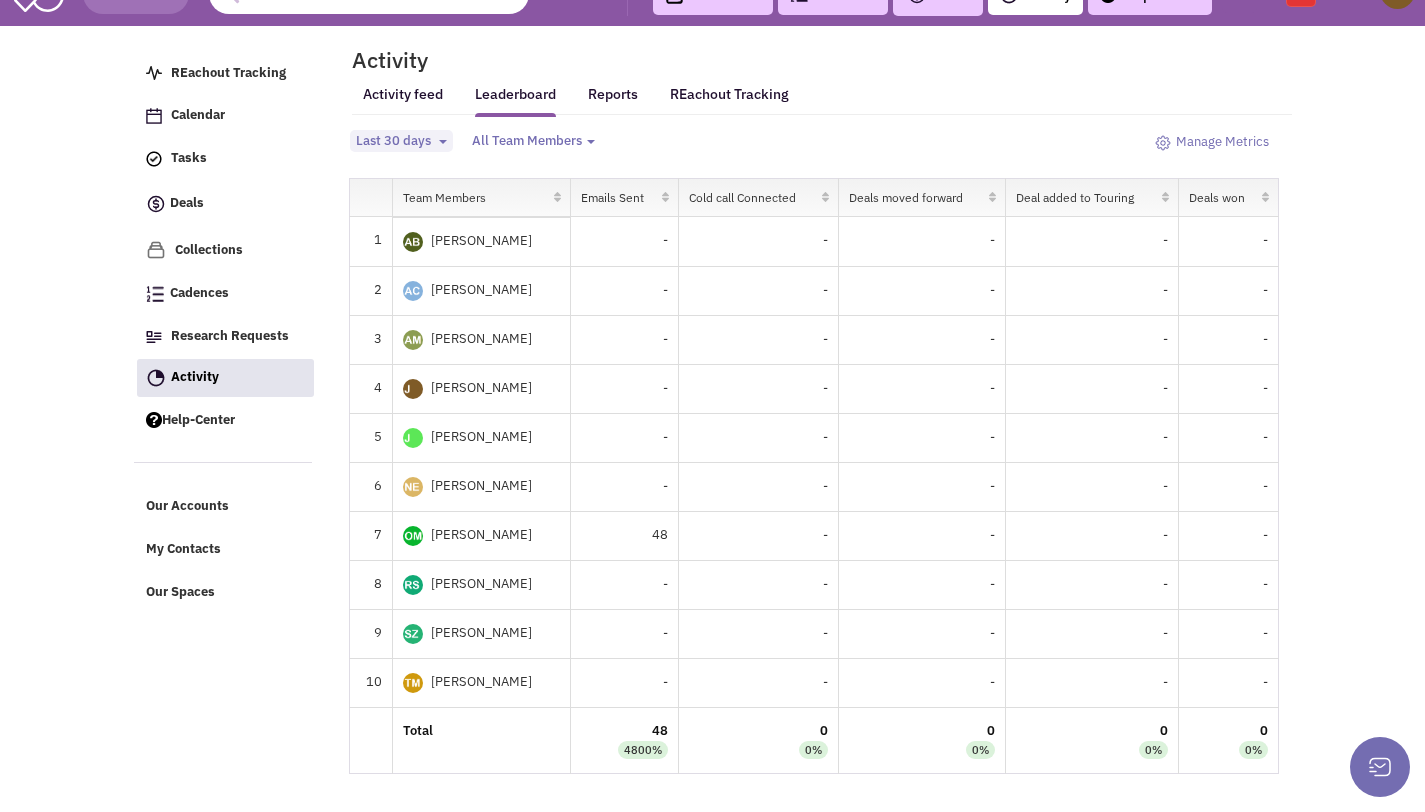 click on "-" at bounding box center [625, 388] 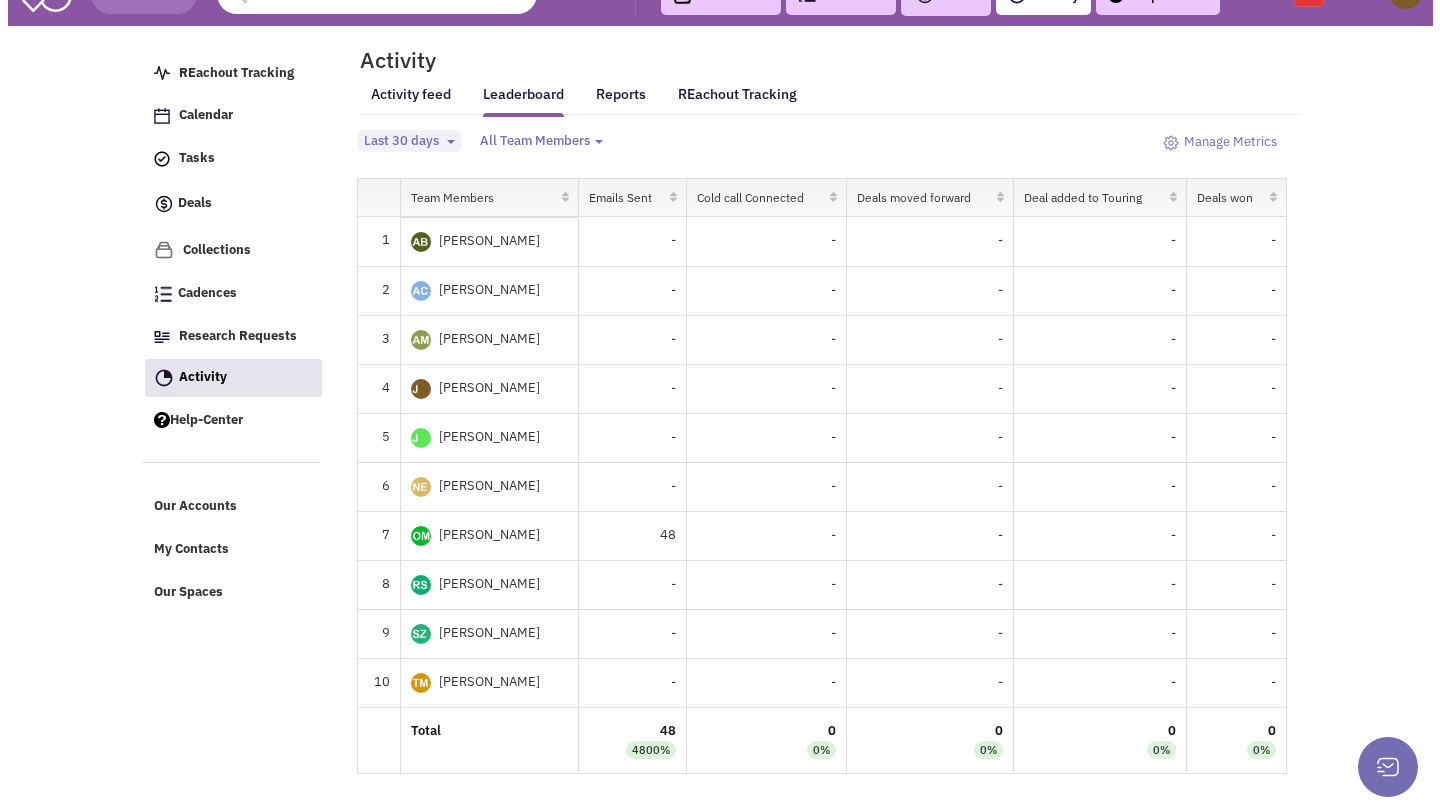 scroll, scrollTop: 0, scrollLeft: 0, axis: both 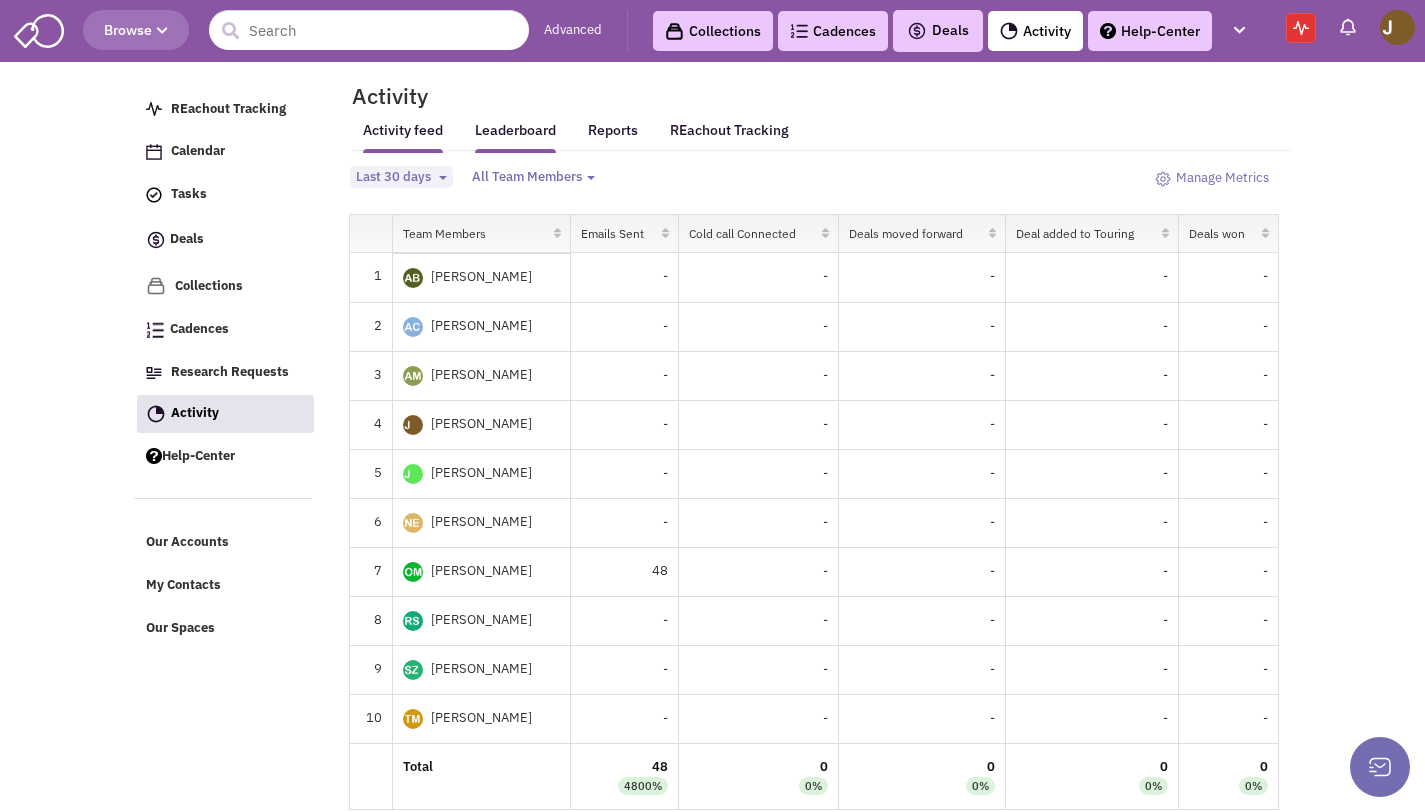 click on "Activity feed" at bounding box center [403, 137] 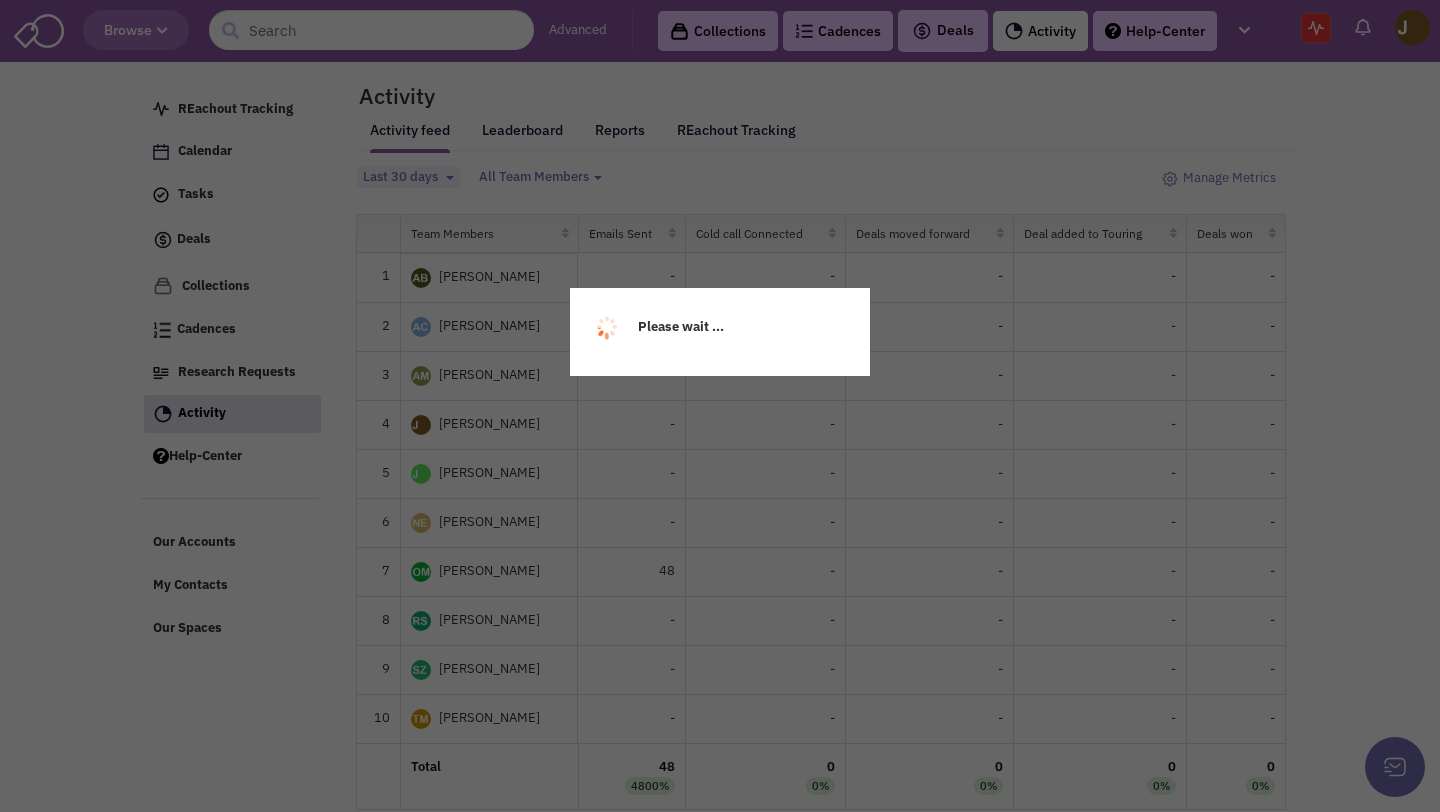 select 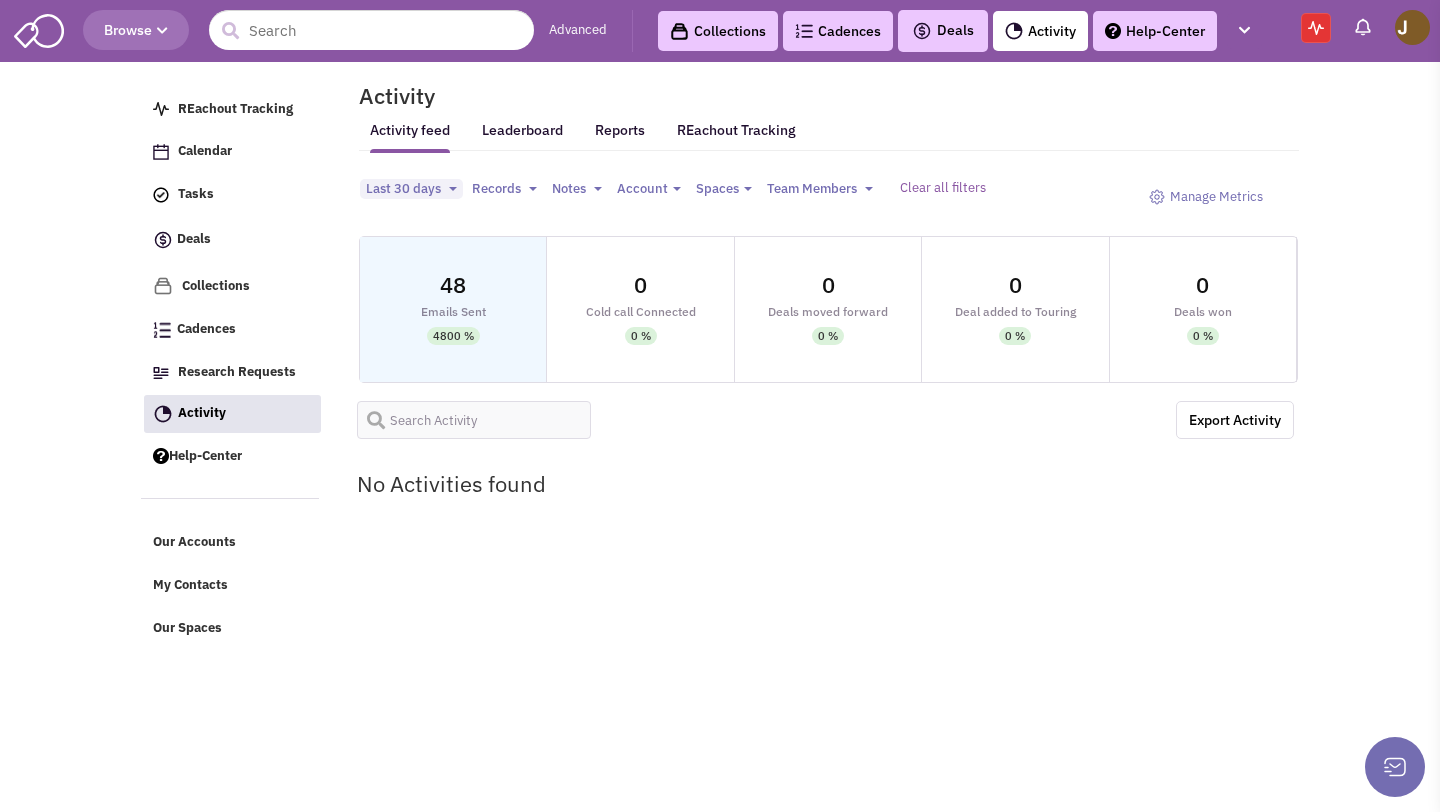 click on "48
Emails Sent
4800 %" at bounding box center (453, 309) 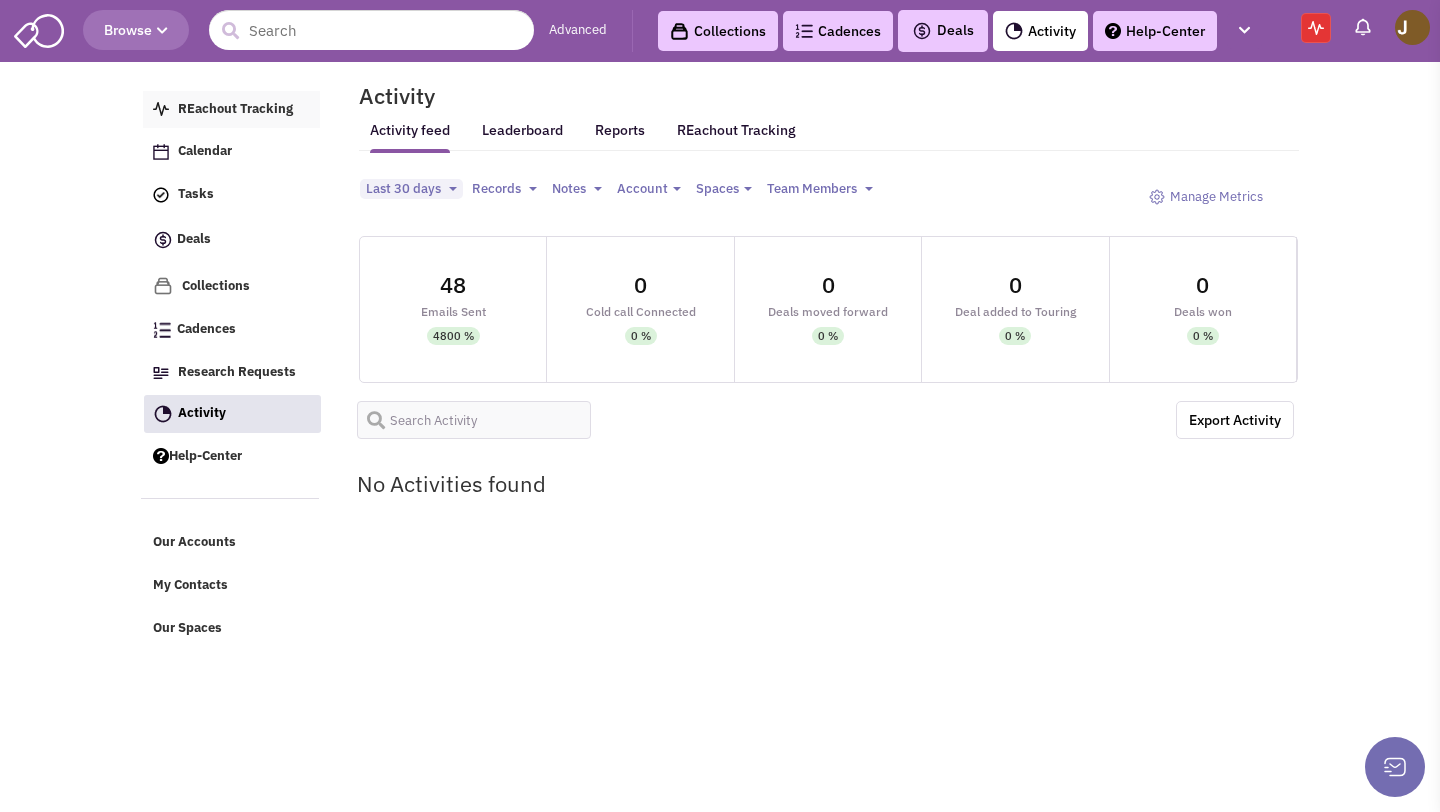 click on "REachout Tracking" at bounding box center (231, 110) 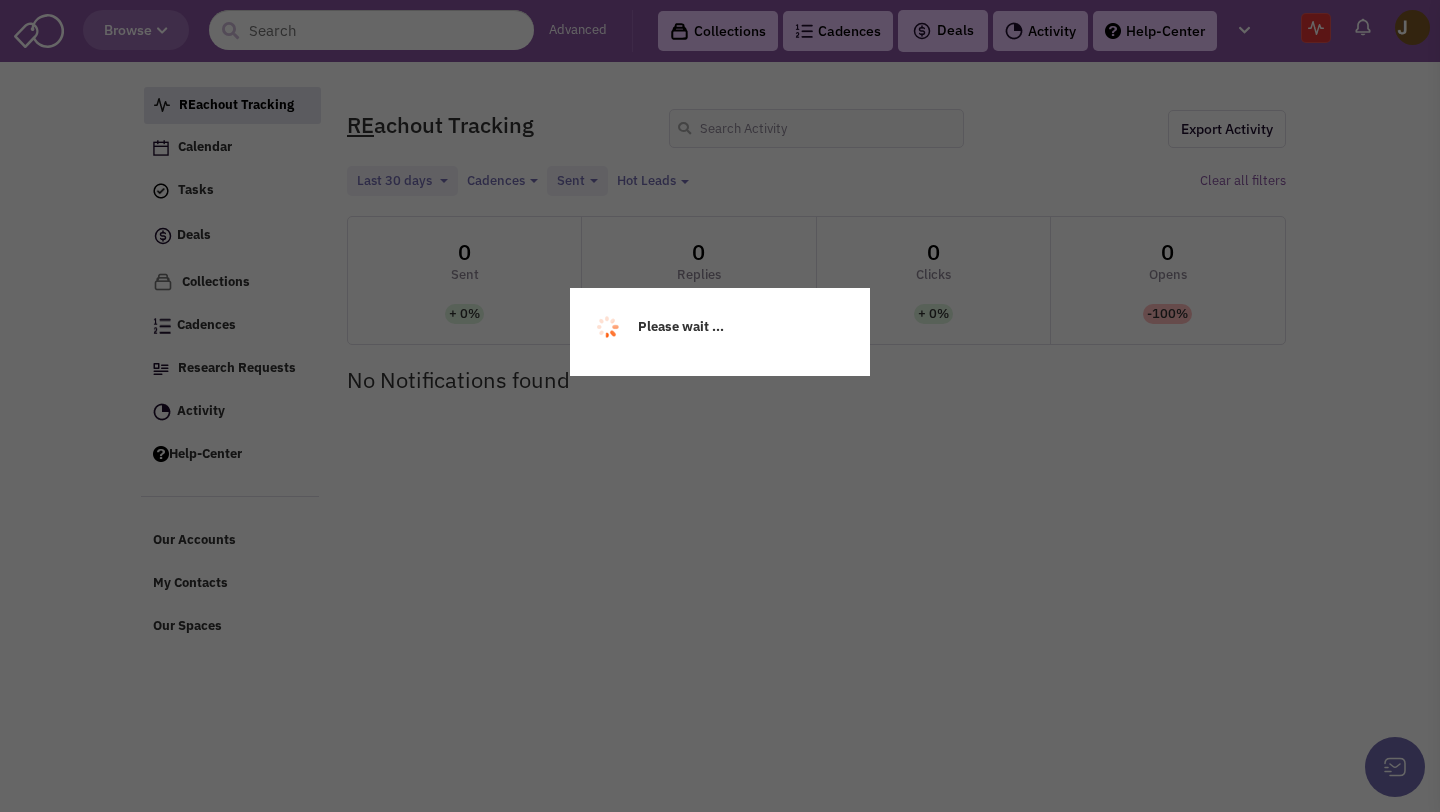 select 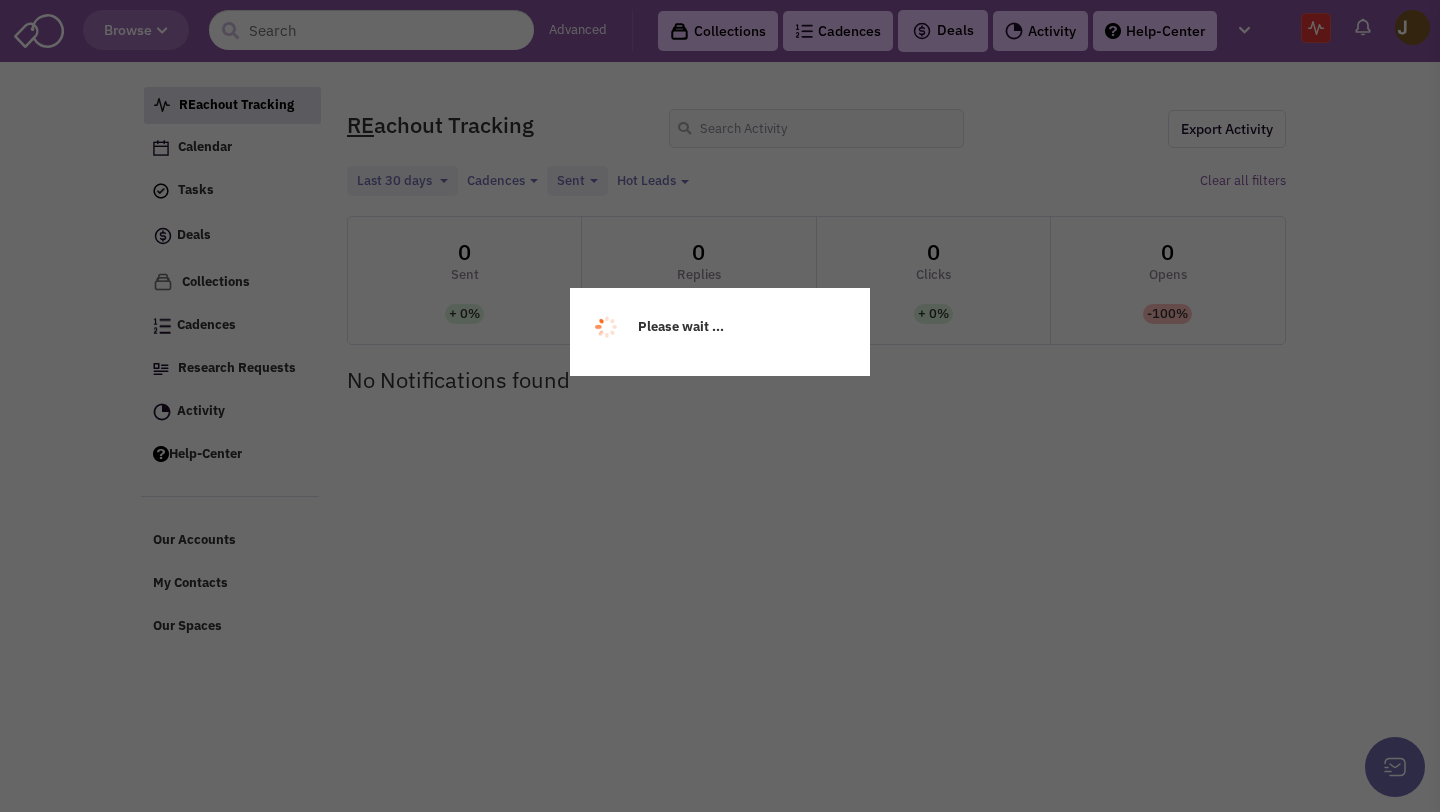 scroll, scrollTop: 0, scrollLeft: 0, axis: both 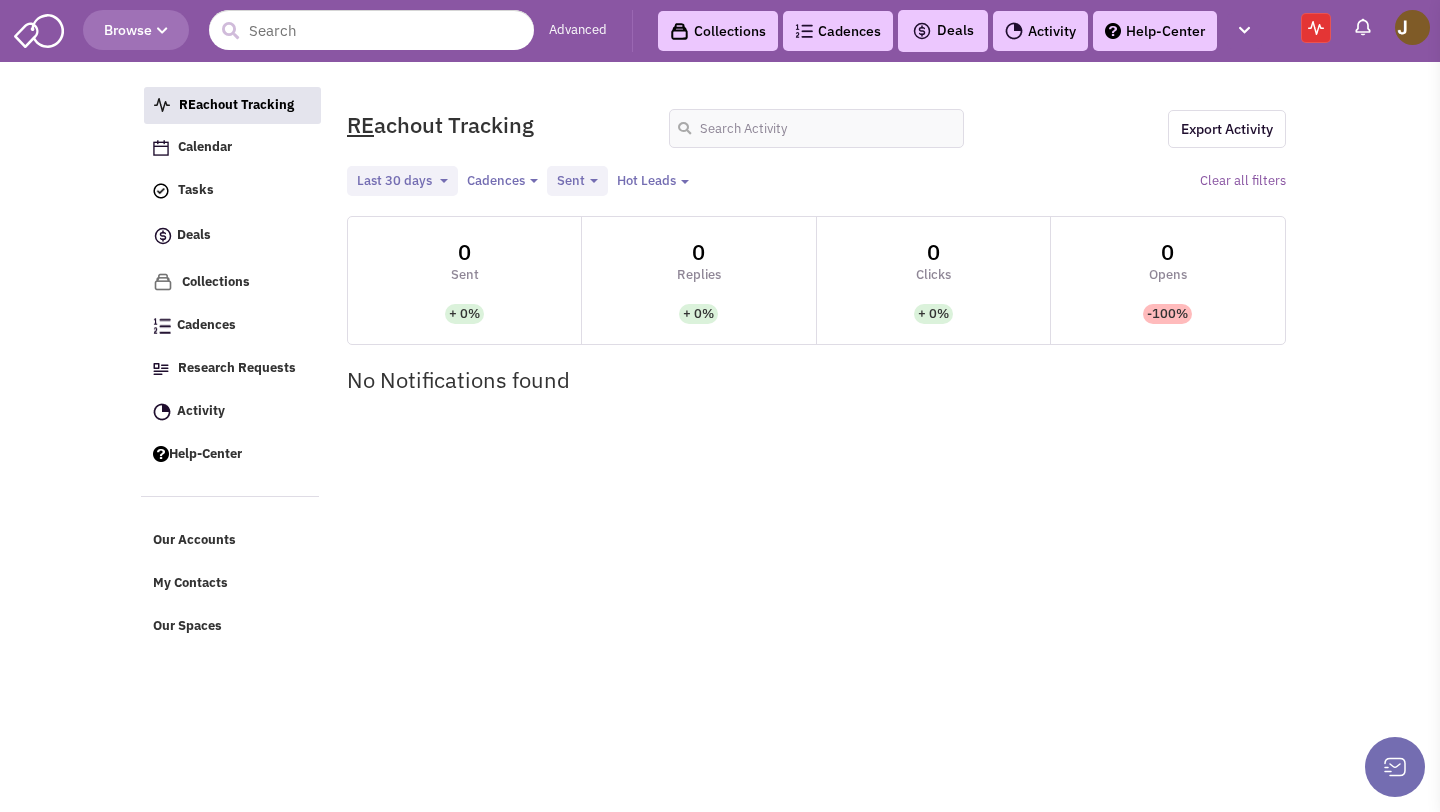 click on "REachout Tracking
Calendar
Tasks
Completed Tasks
Deals
Add a pipeline
Archived
Collections
Cadences
Research Requests
Activity
Help-Center
Our Accounts
My Contacts
Our Spaces
Please wait ..." at bounding box center [720, 320] 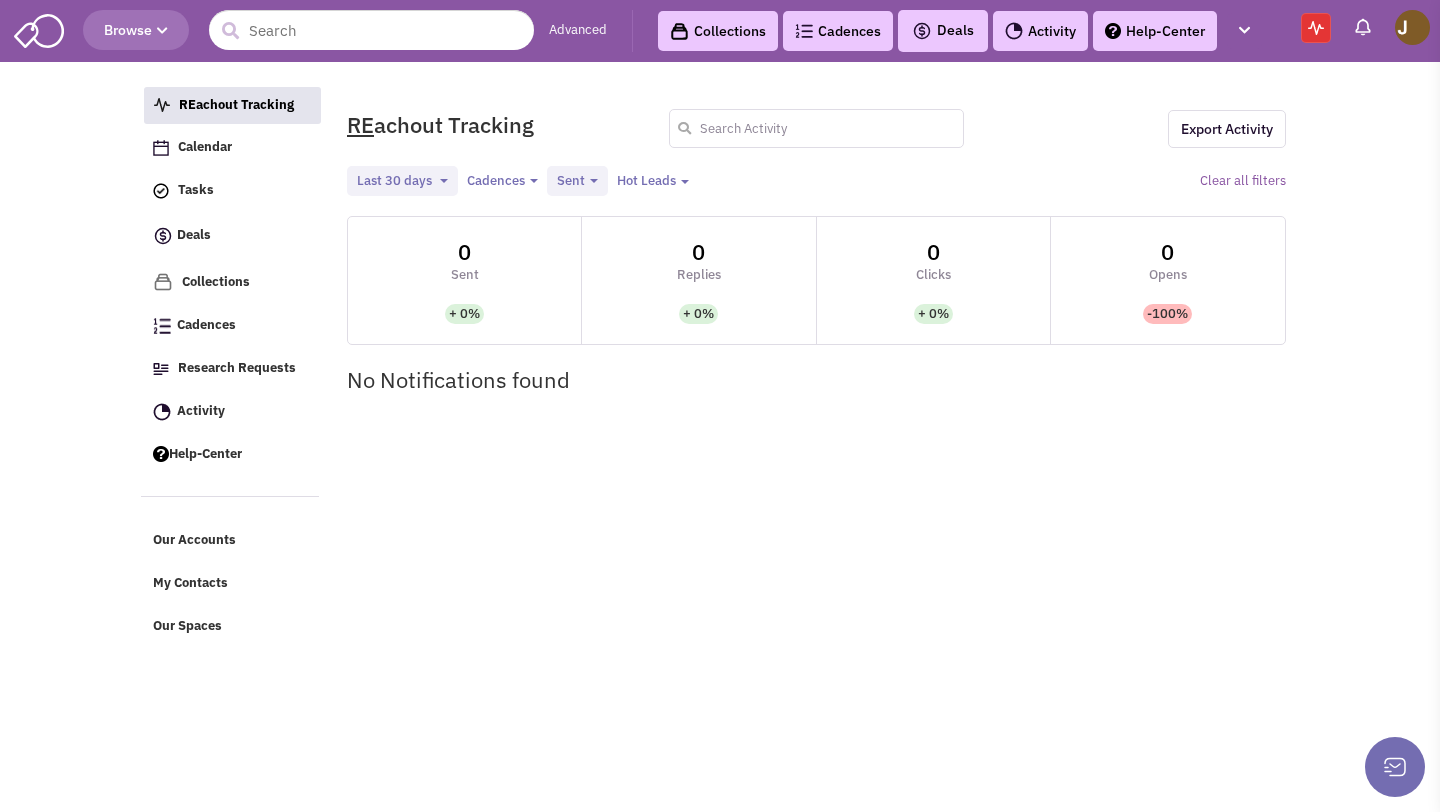 click at bounding box center (817, 128) 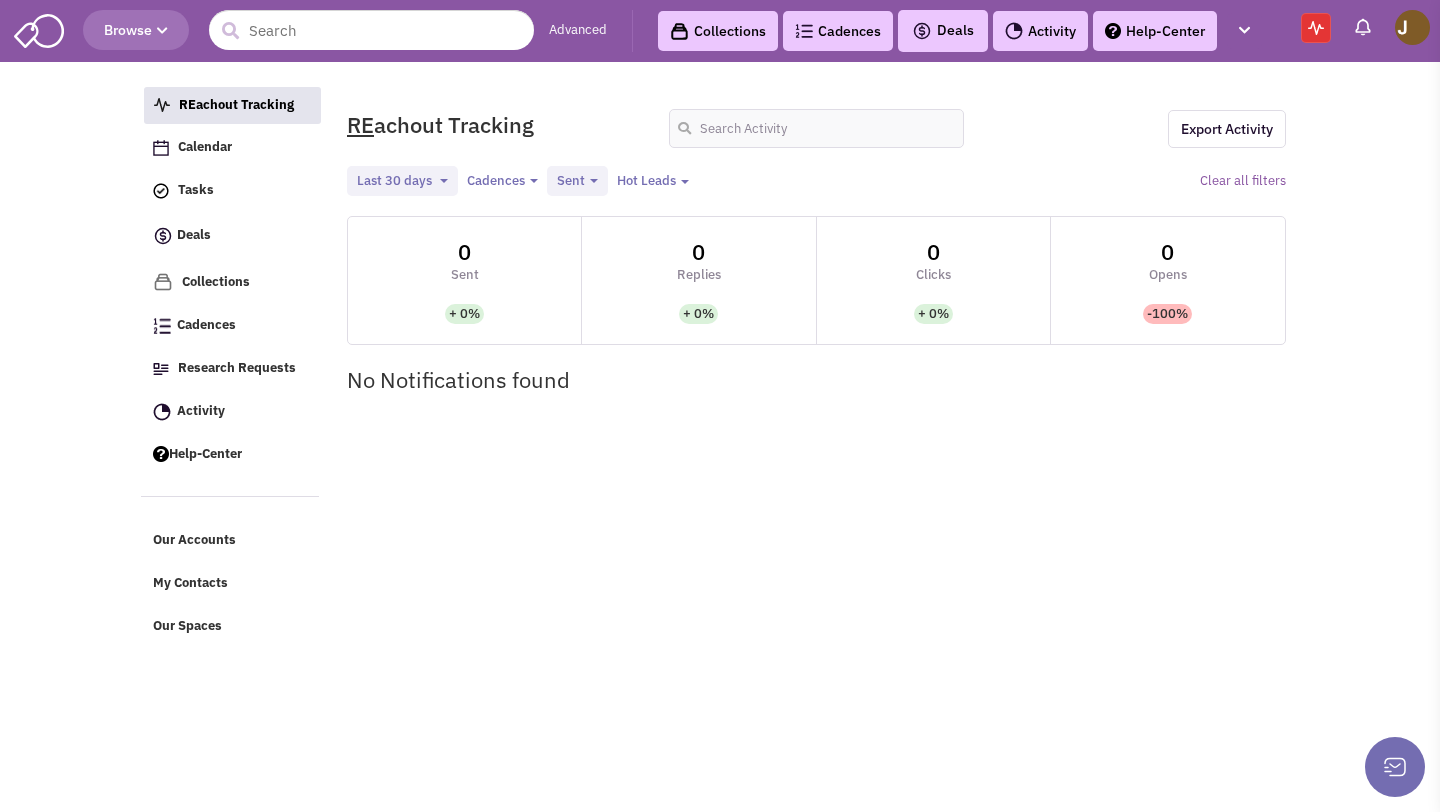 click on "RE achout Tracking" at bounding box center (495, 124) 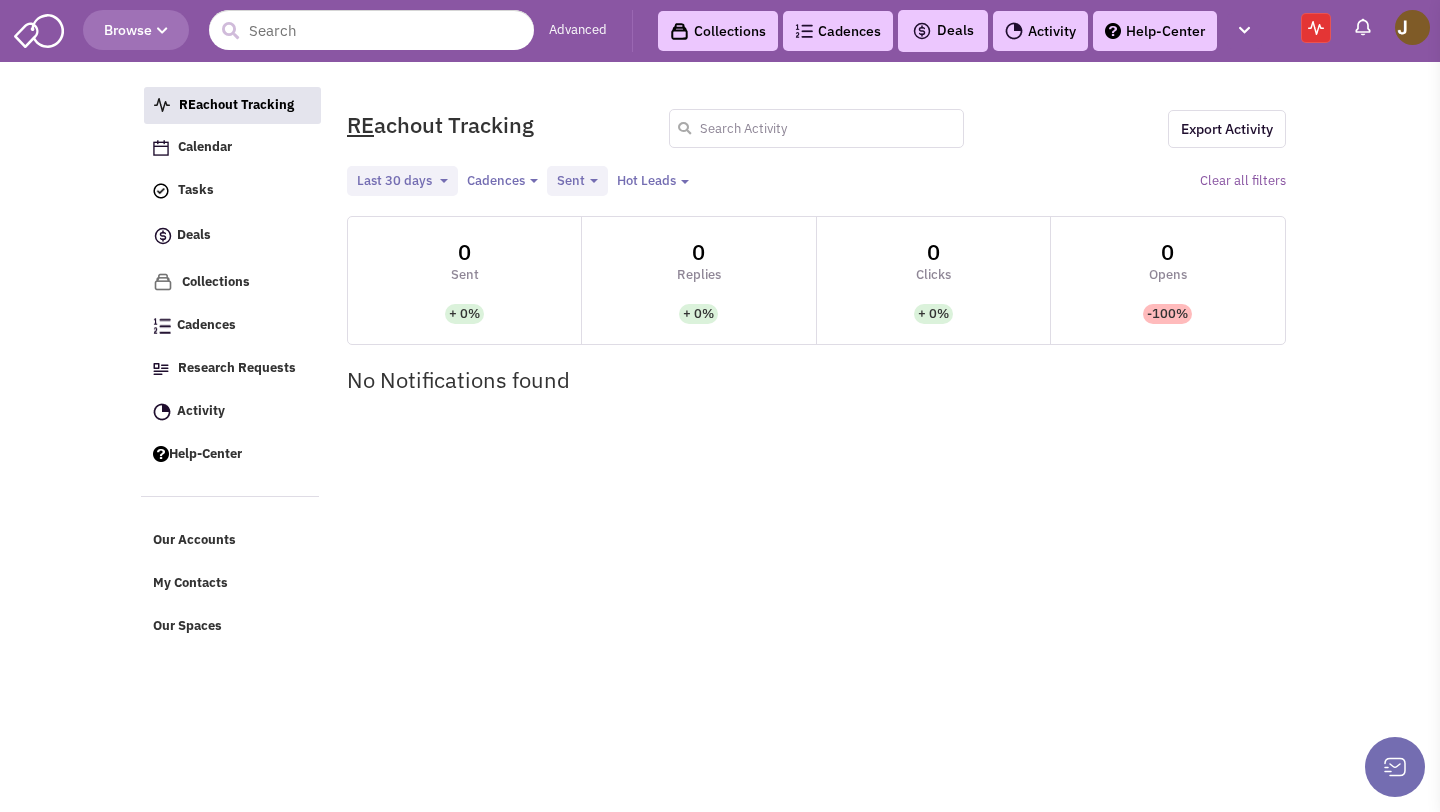click at bounding box center [817, 128] 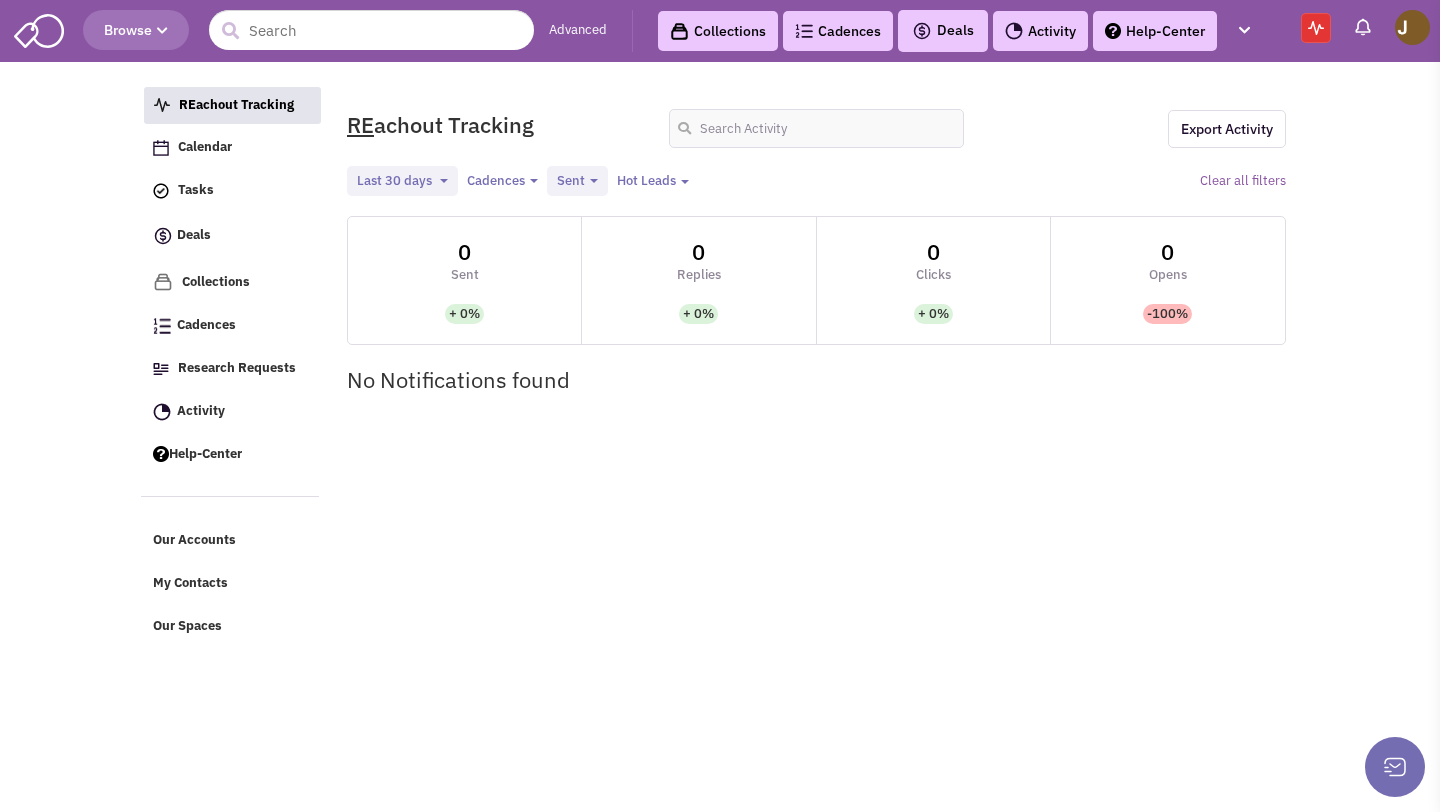 click at bounding box center [682, 119] 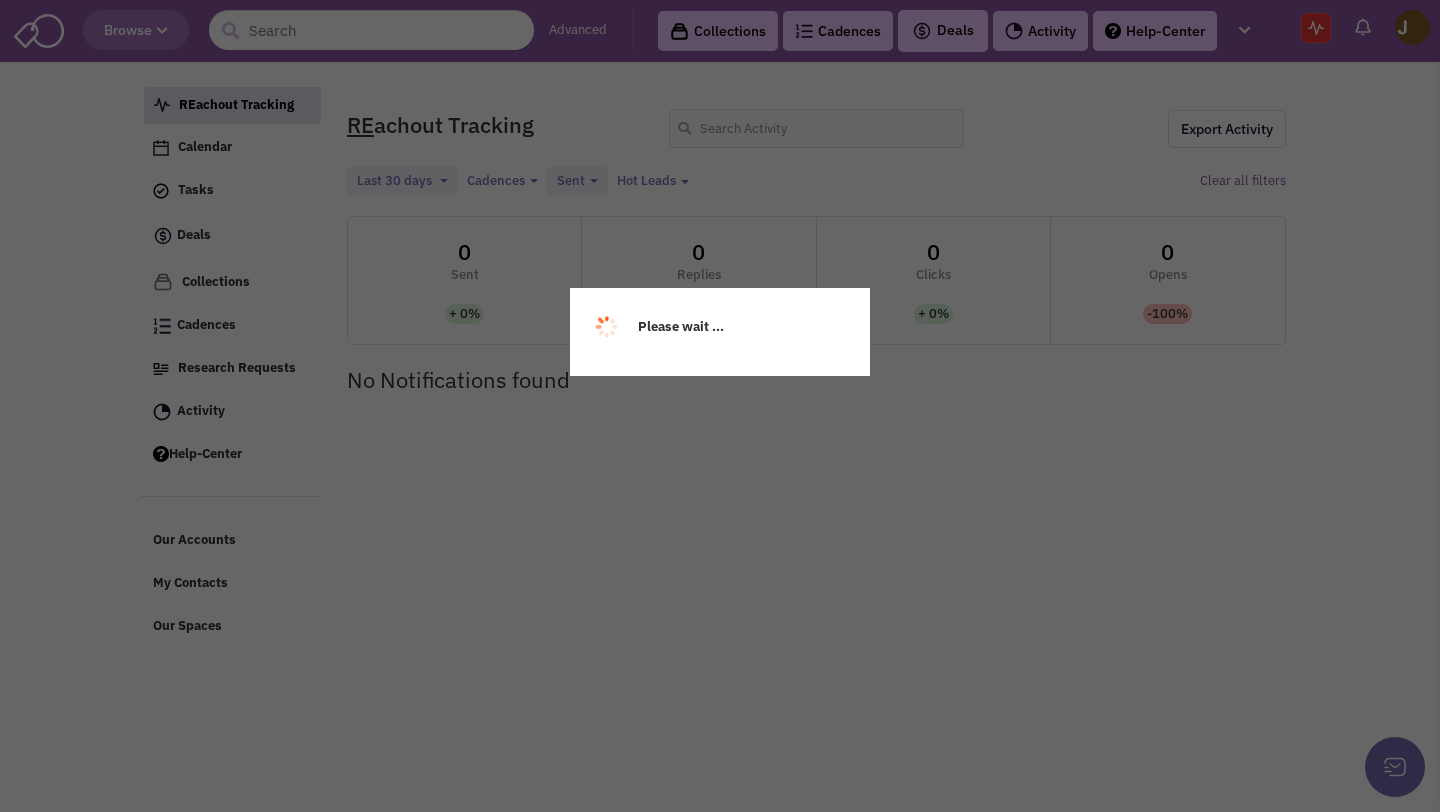 click on "Please wait ..." at bounding box center [720, 406] 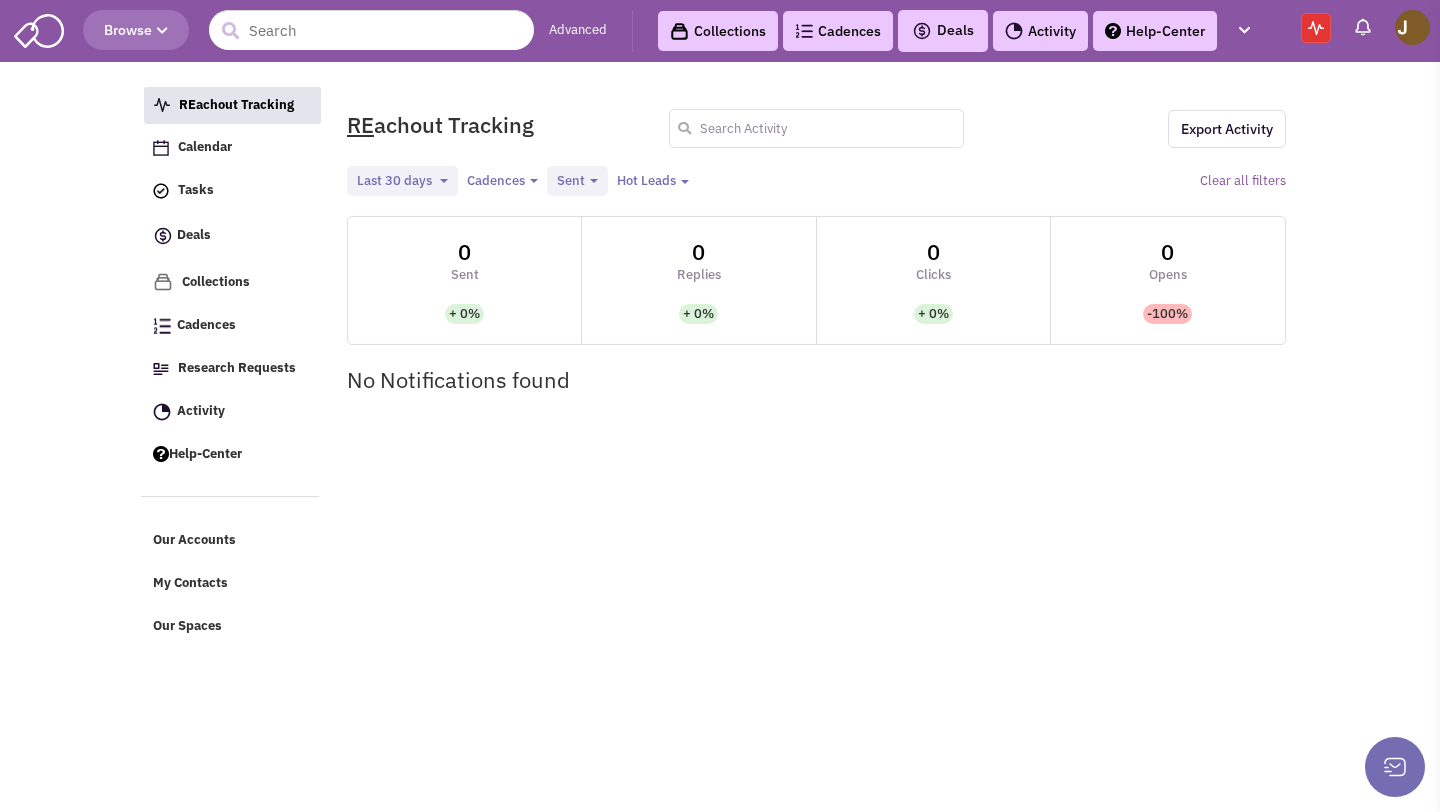 click at bounding box center (817, 128) 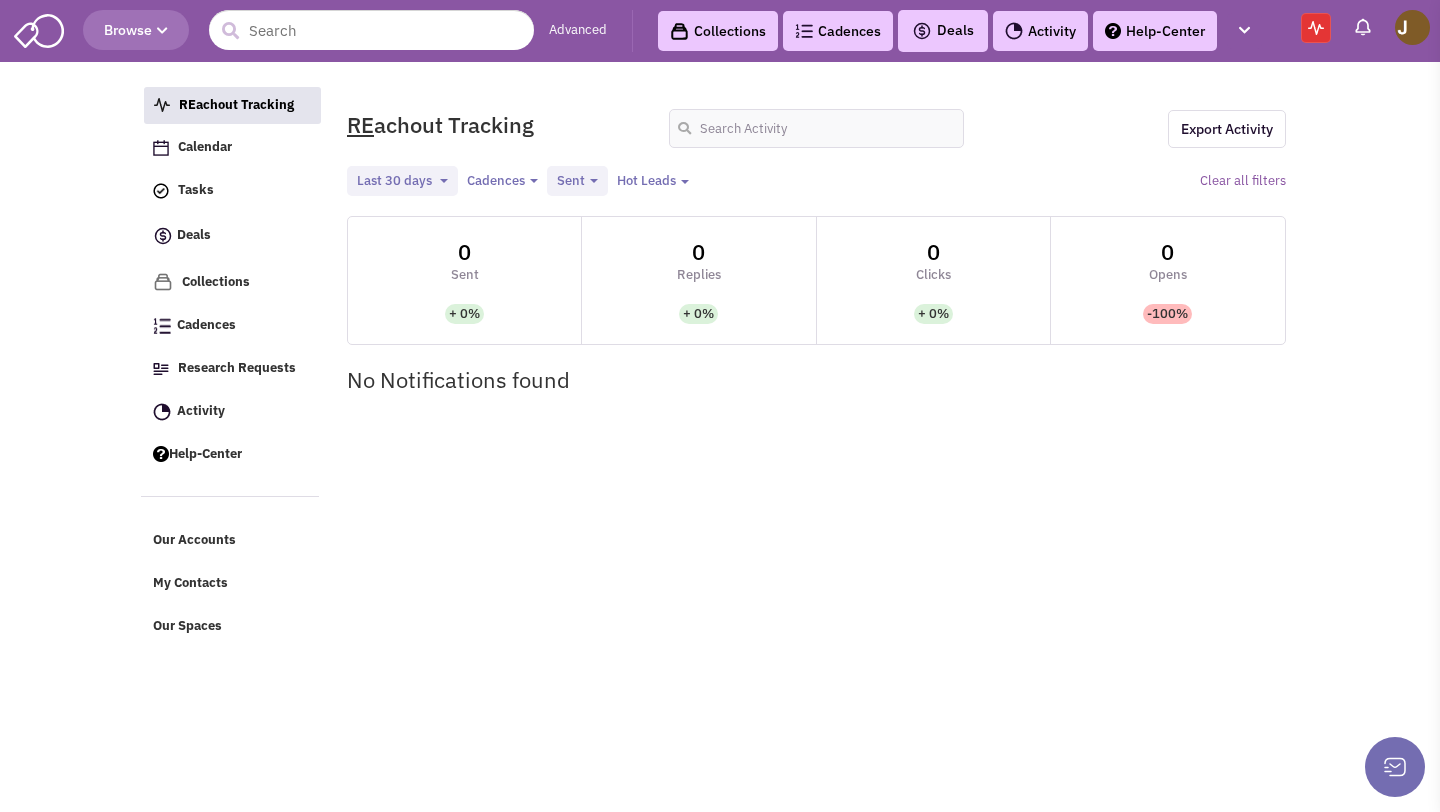 click on "RE achout Tracking
Export Activity" at bounding box center (816, 124) 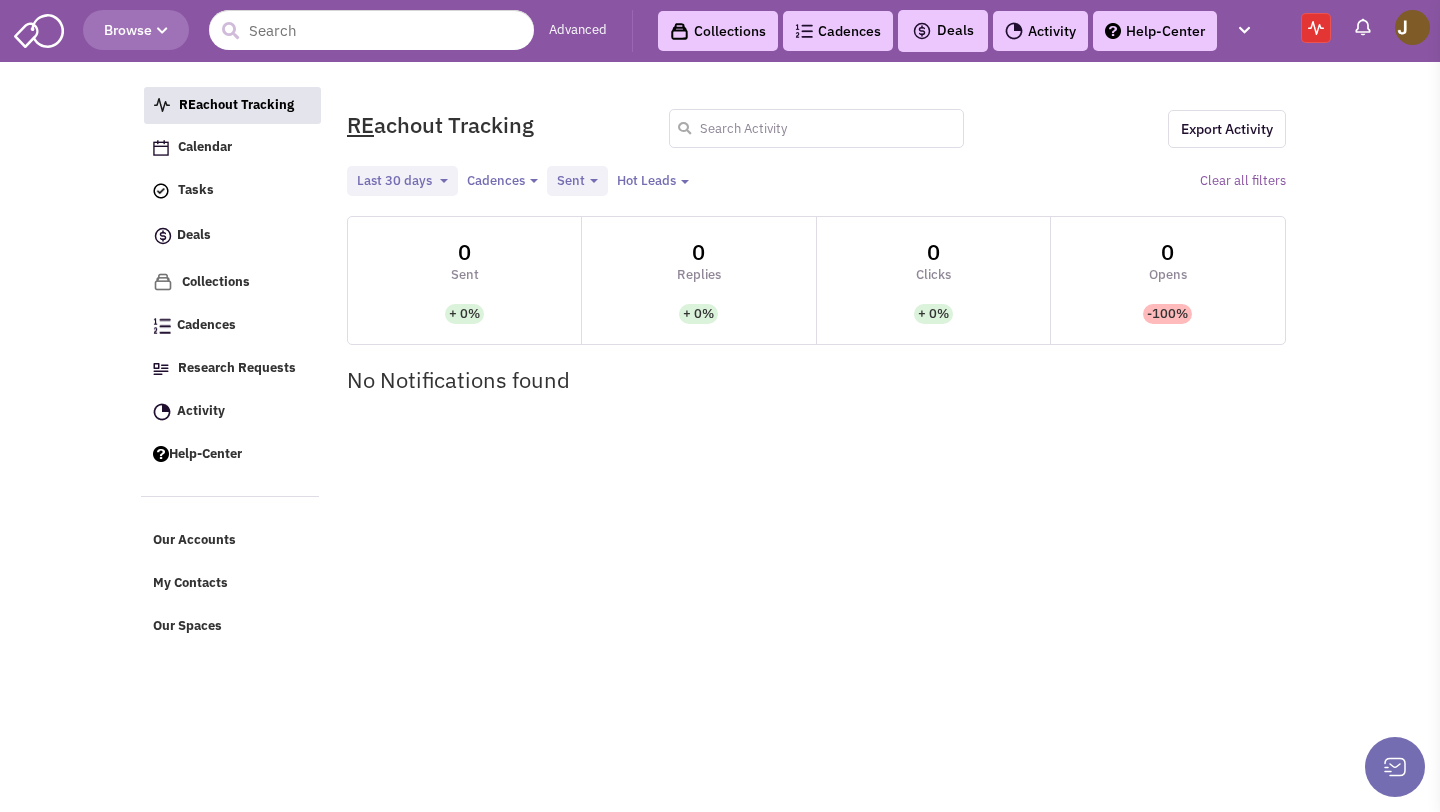 click at bounding box center [817, 128] 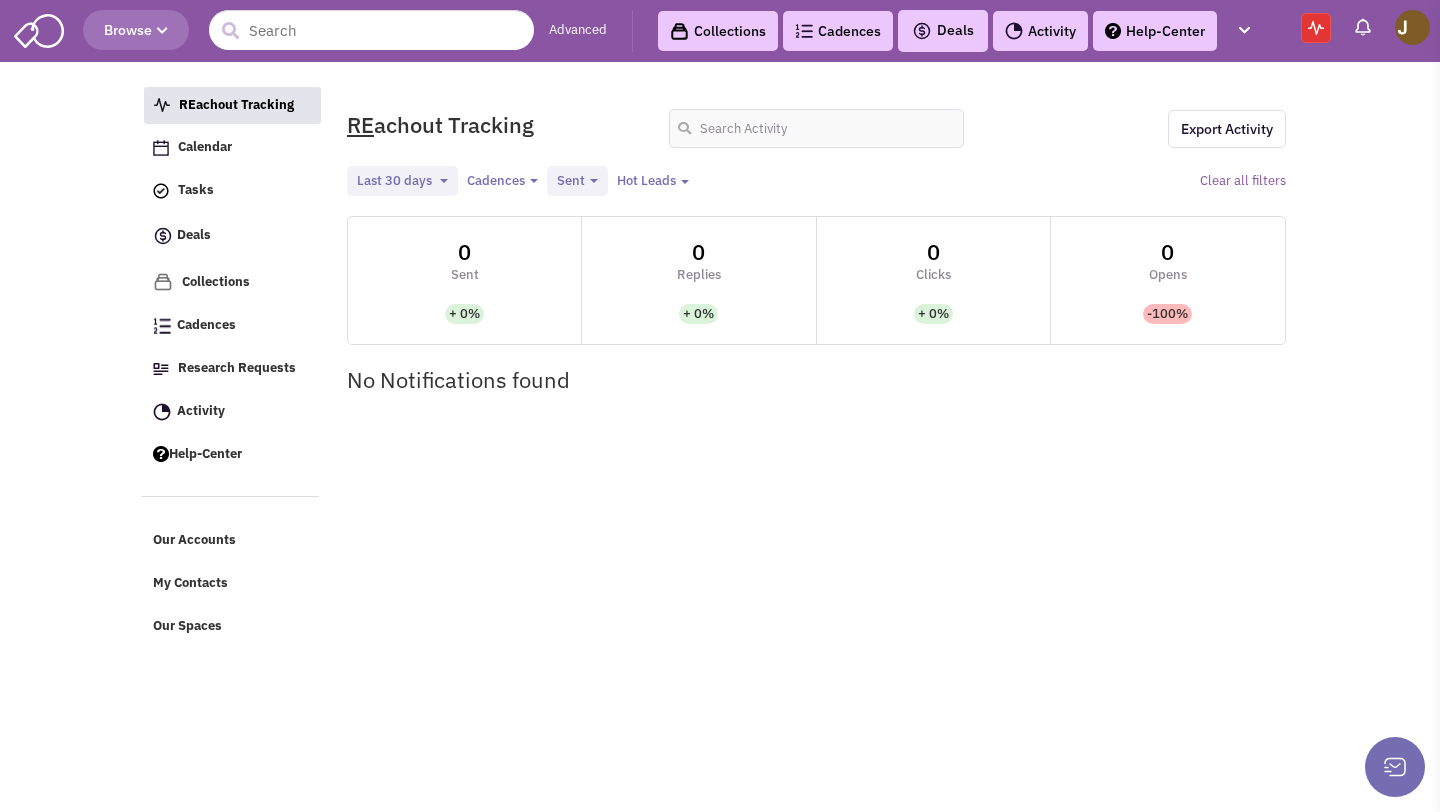 click on "RE achout Tracking
Export Activity
Last 30 days
Toggle Dropdown
Between
and  Apply filter" at bounding box center [816, 138] 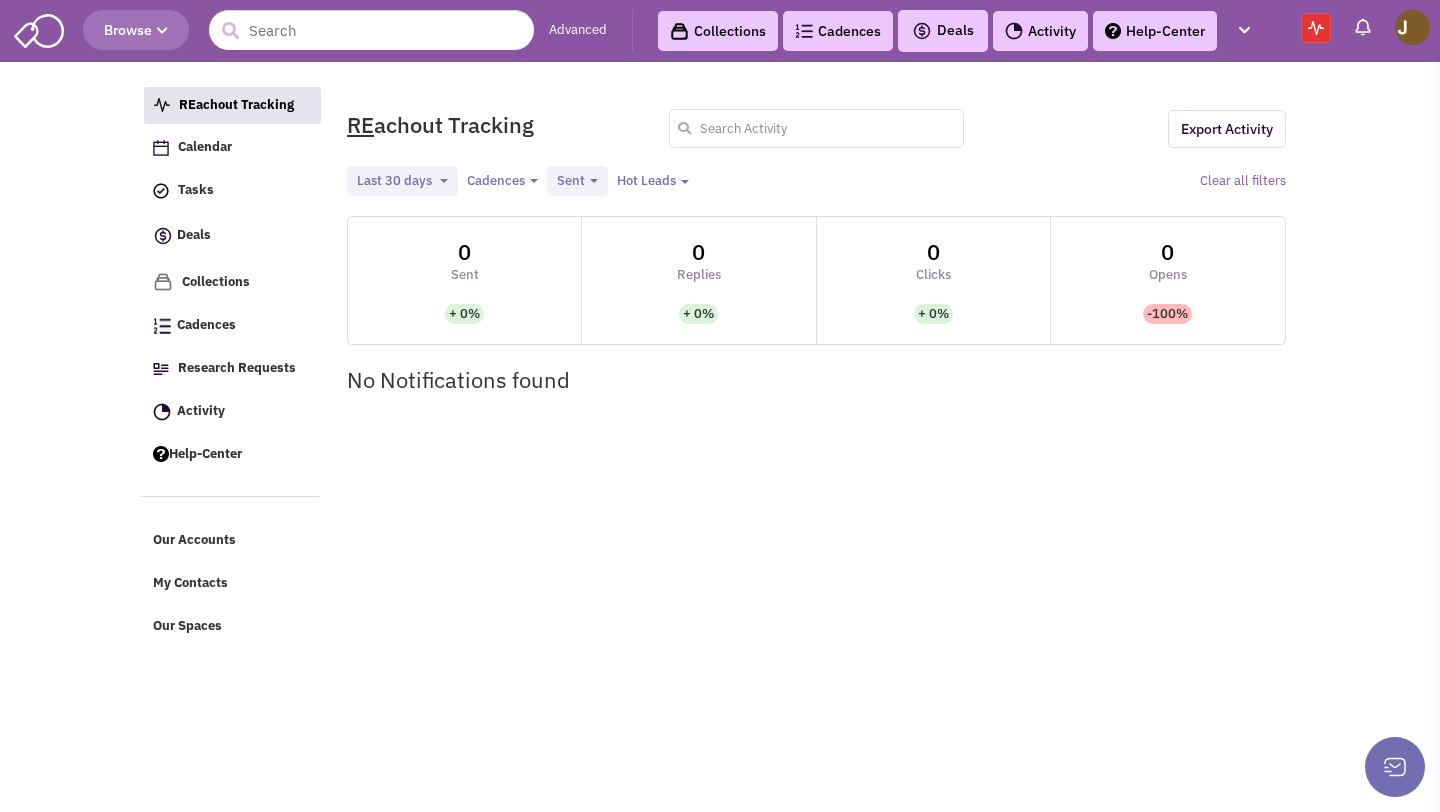 click at bounding box center [817, 128] 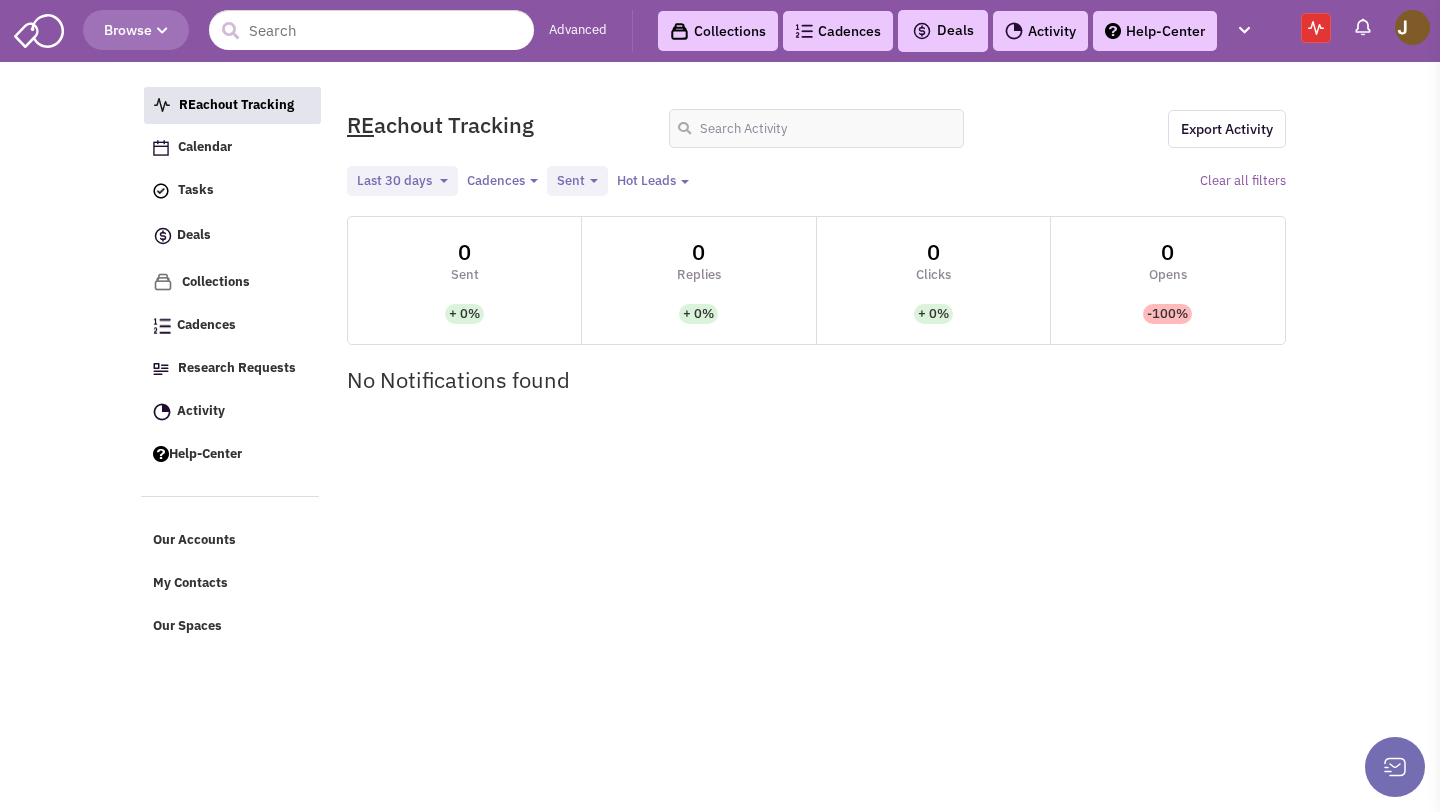 click on "RE achout Tracking
Export Activity
Last 30 days
Toggle Dropdown
Between
and  Apply filter" at bounding box center (816, 138) 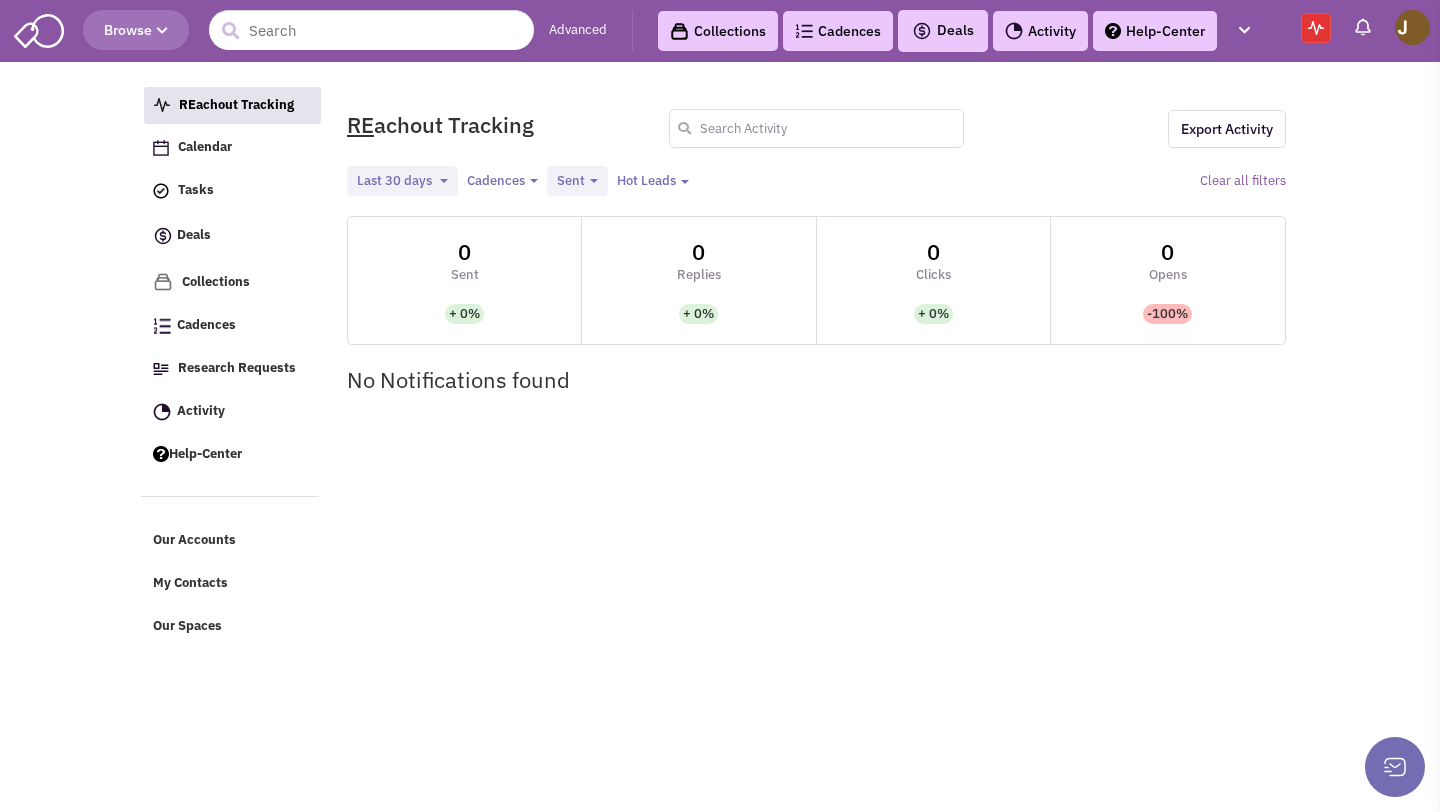 click at bounding box center [817, 128] 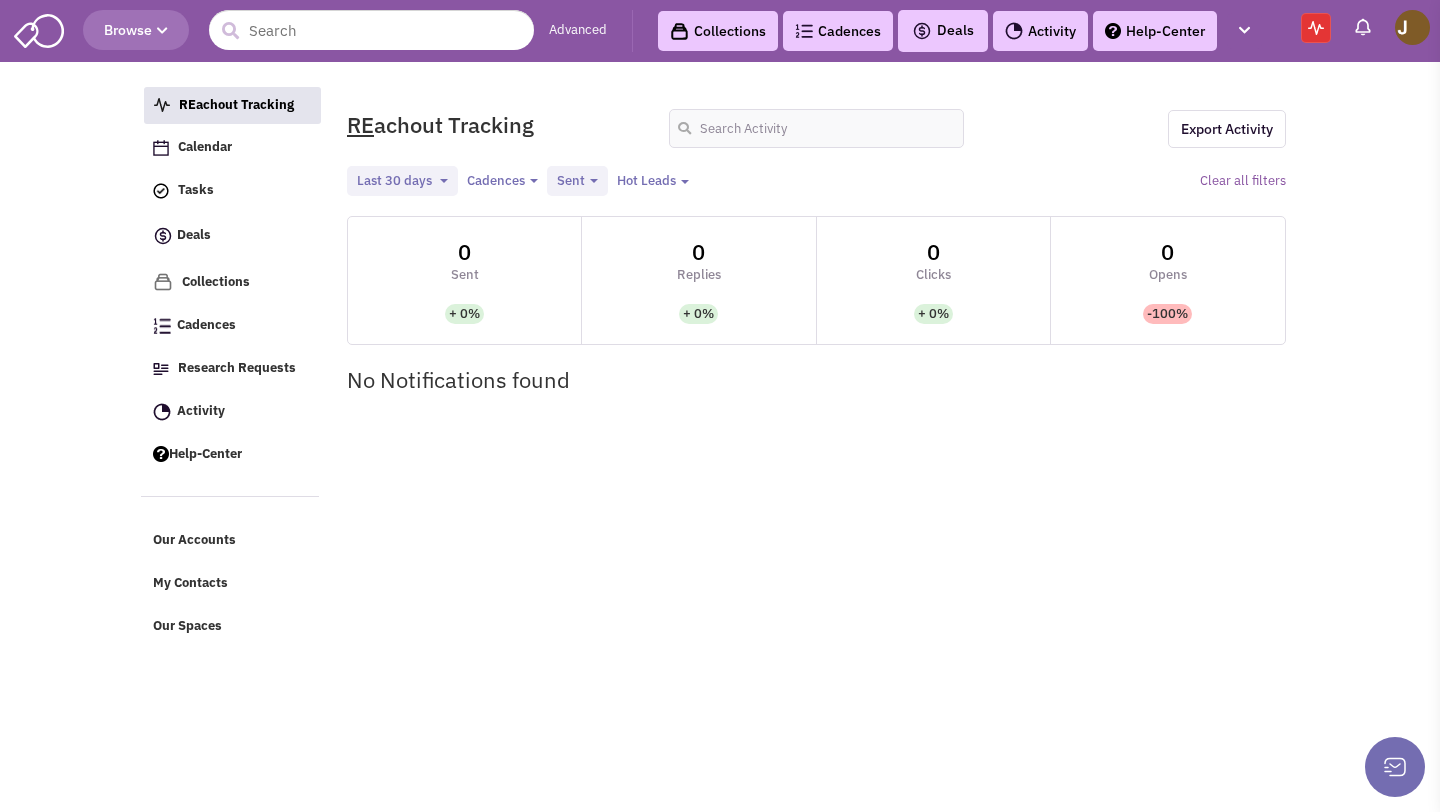 click on "RE achout Tracking
Export Activity" at bounding box center (816, 124) 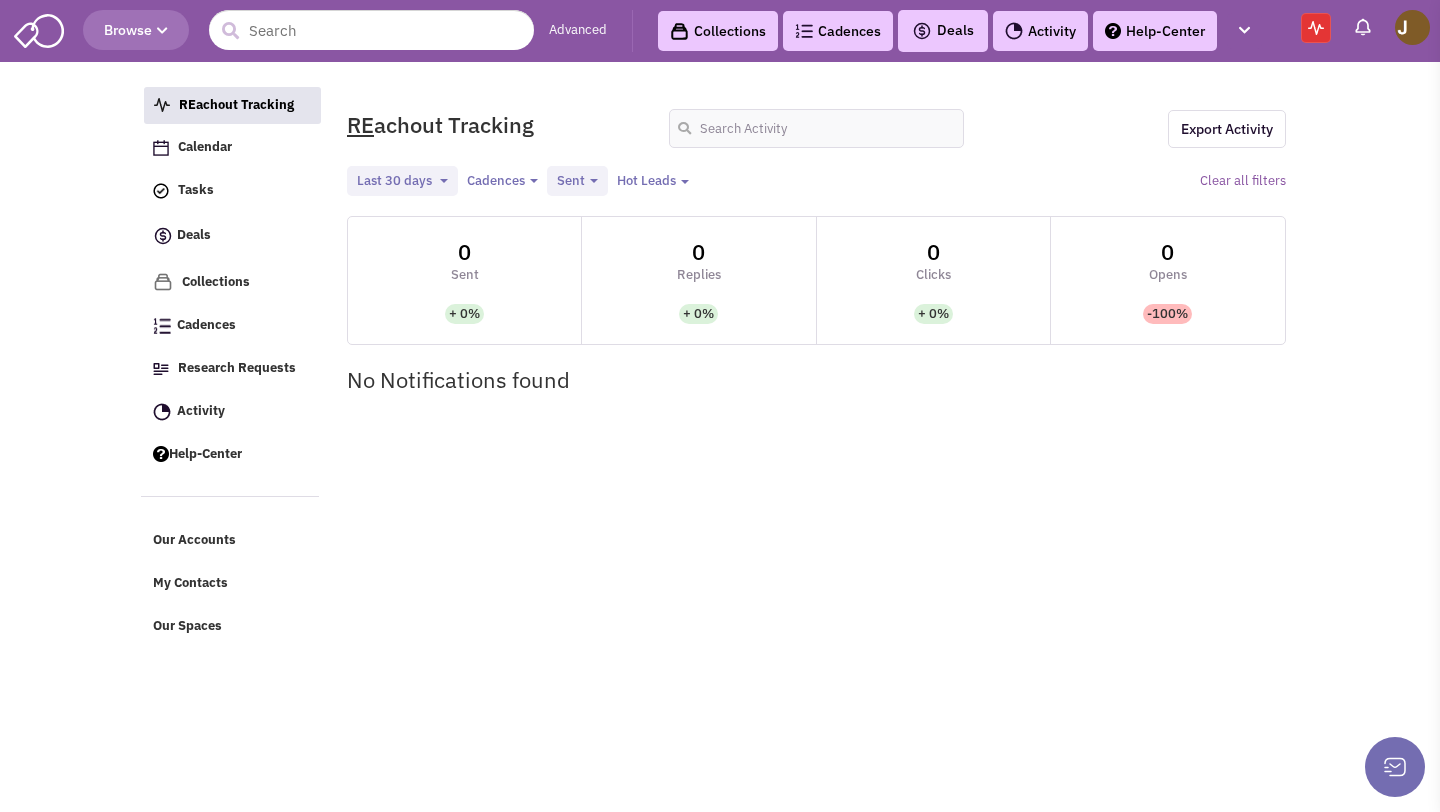 click on "RE achout Tracking" at bounding box center [495, 124] 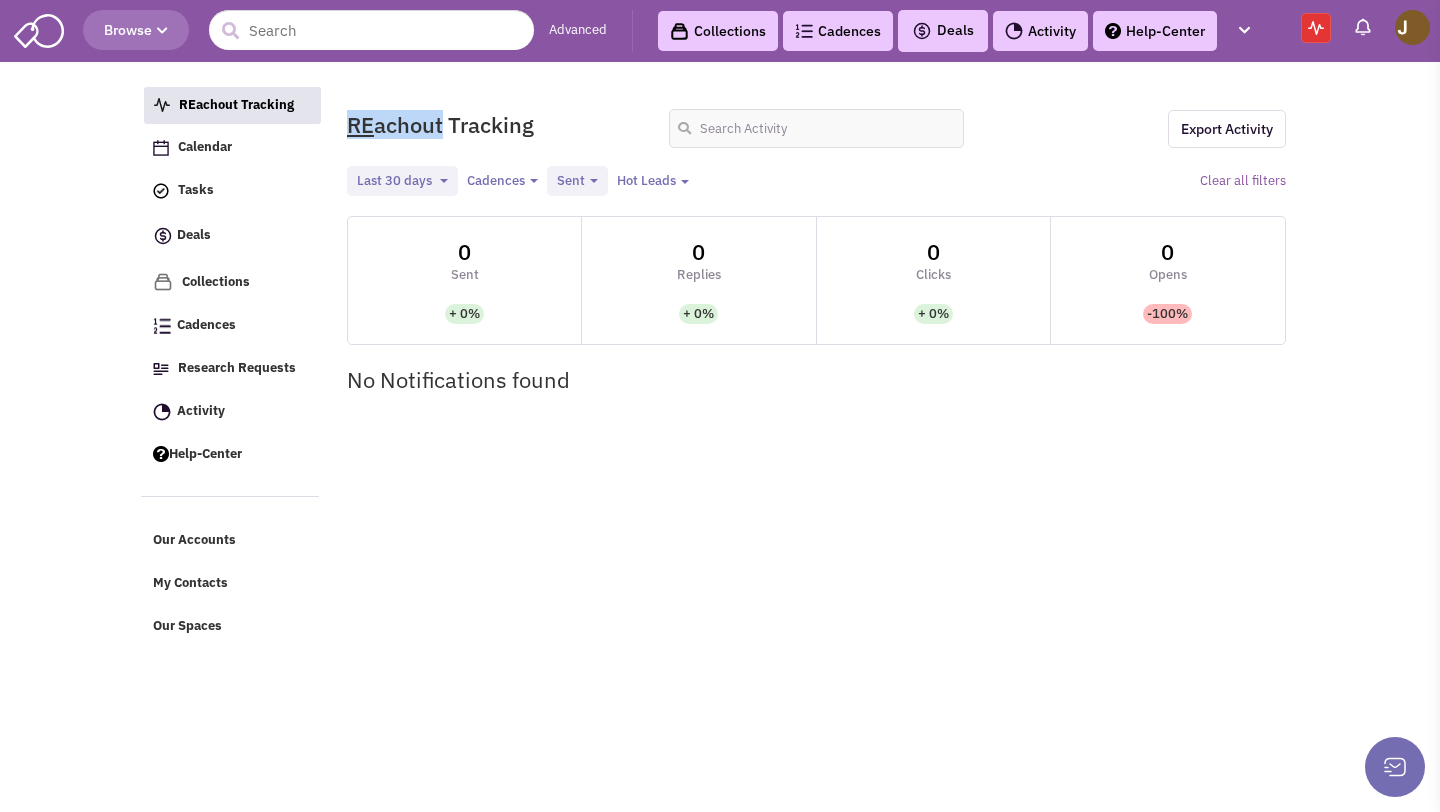 click on "RE achout Tracking" at bounding box center (495, 124) 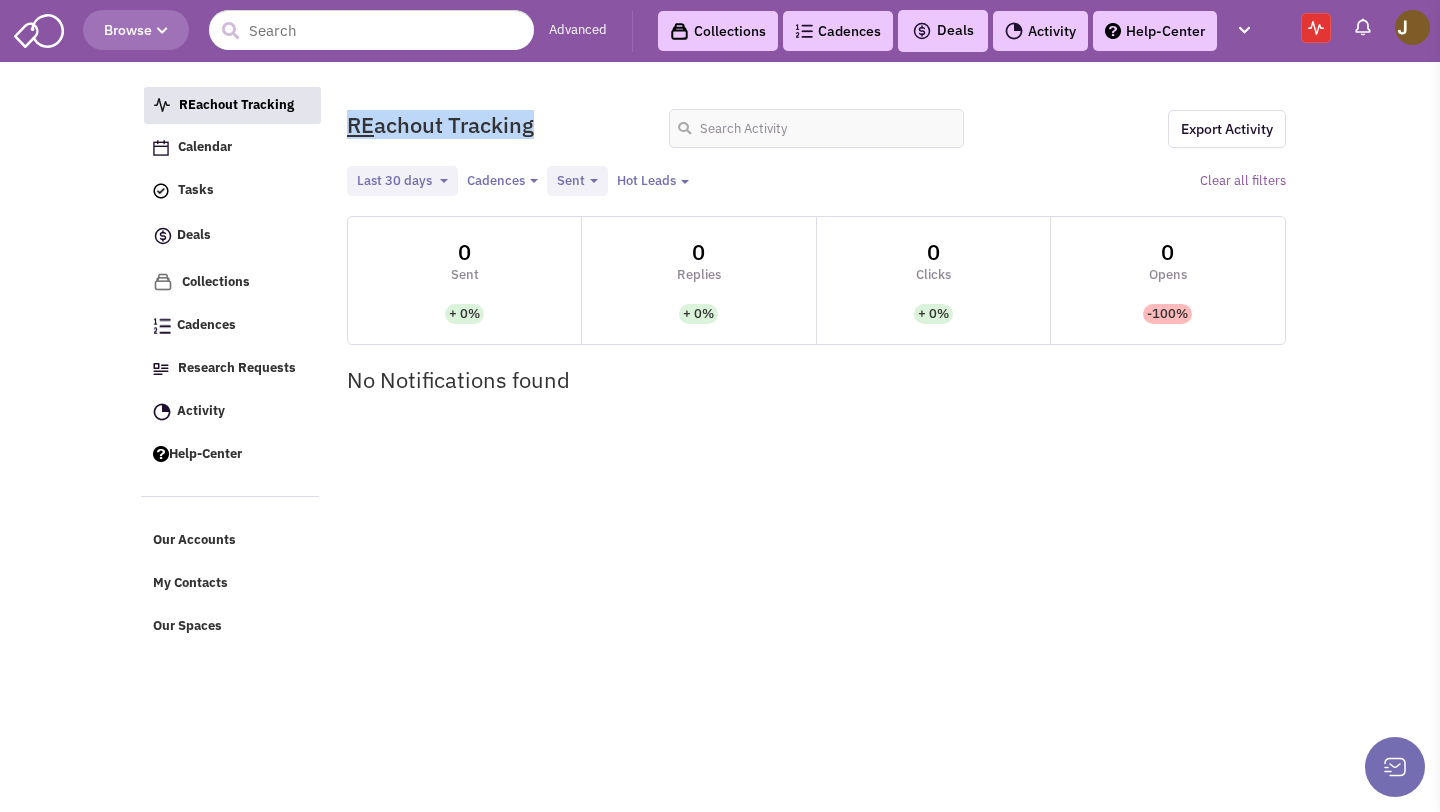 click on "RE achout Tracking" at bounding box center (495, 124) 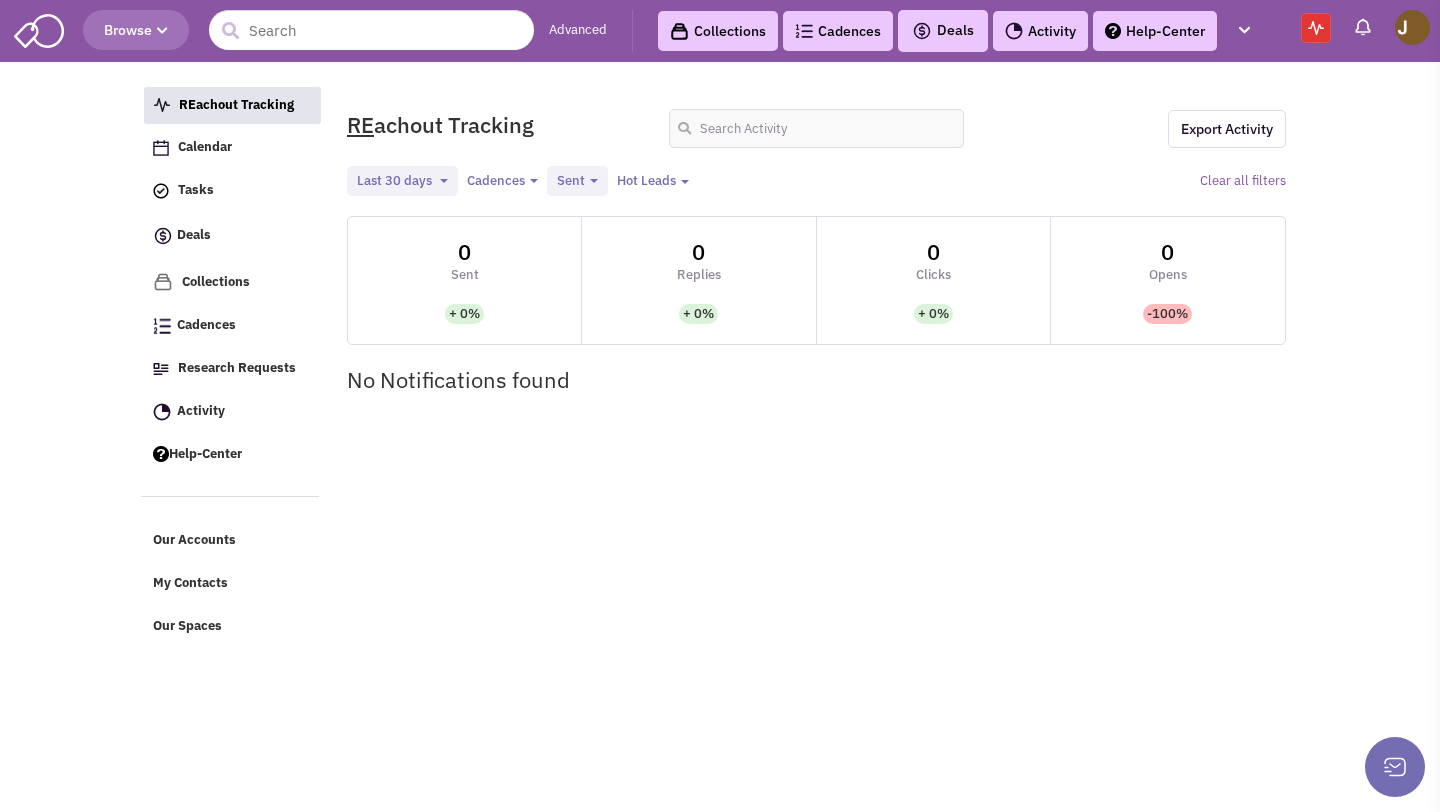 click on "RE achout Tracking" at bounding box center [495, 124] 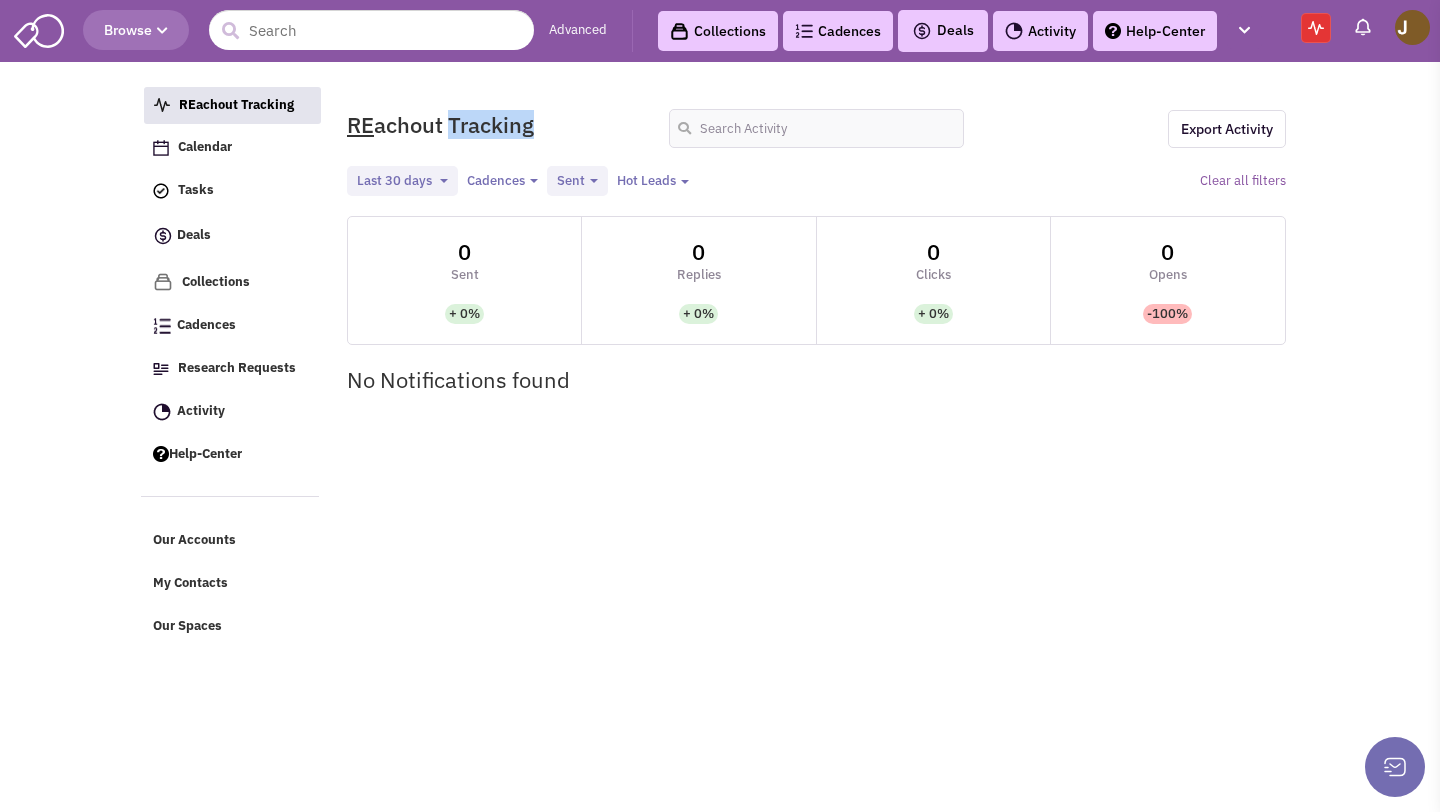 click on "RE achout Tracking" at bounding box center (495, 124) 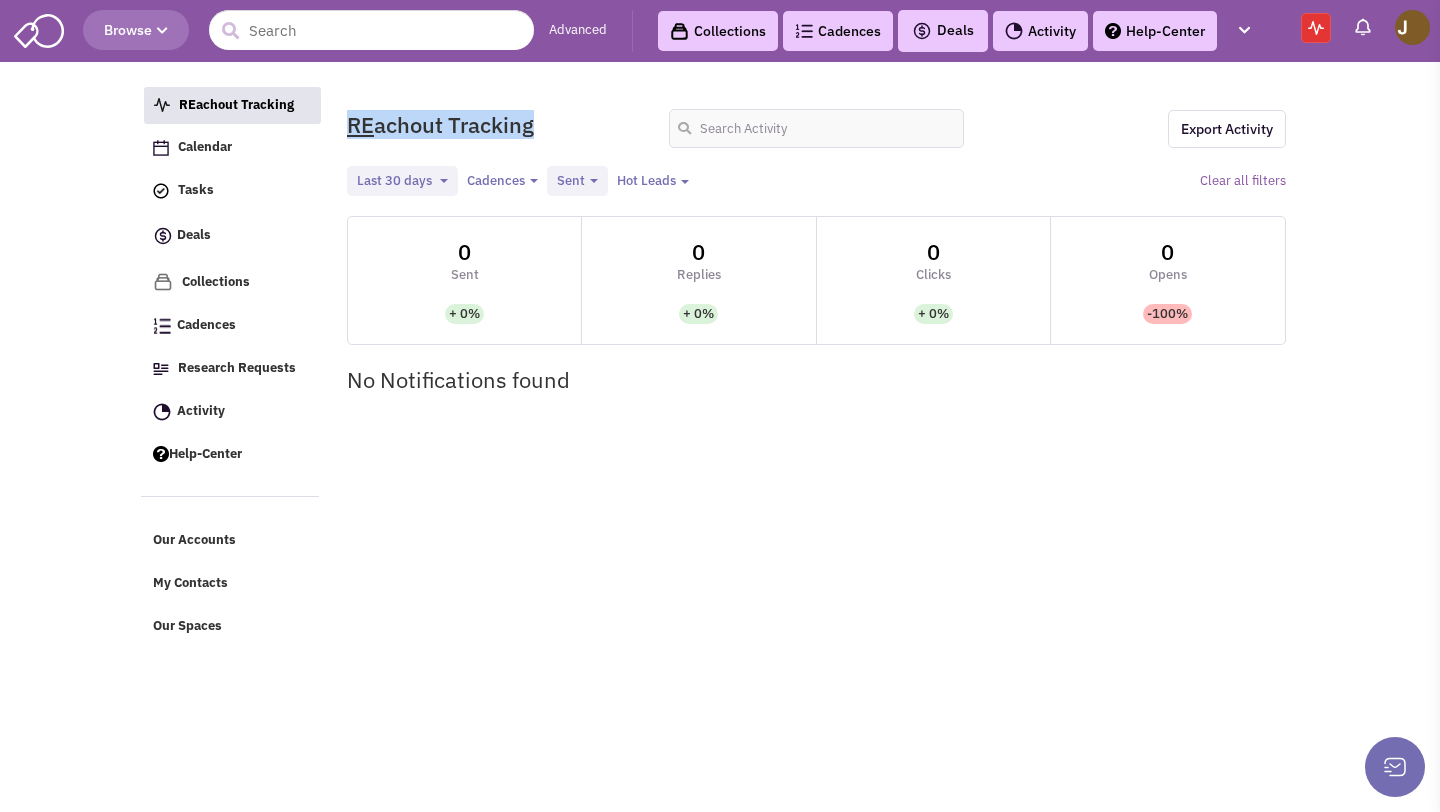 click on "RE achout Tracking" at bounding box center (495, 124) 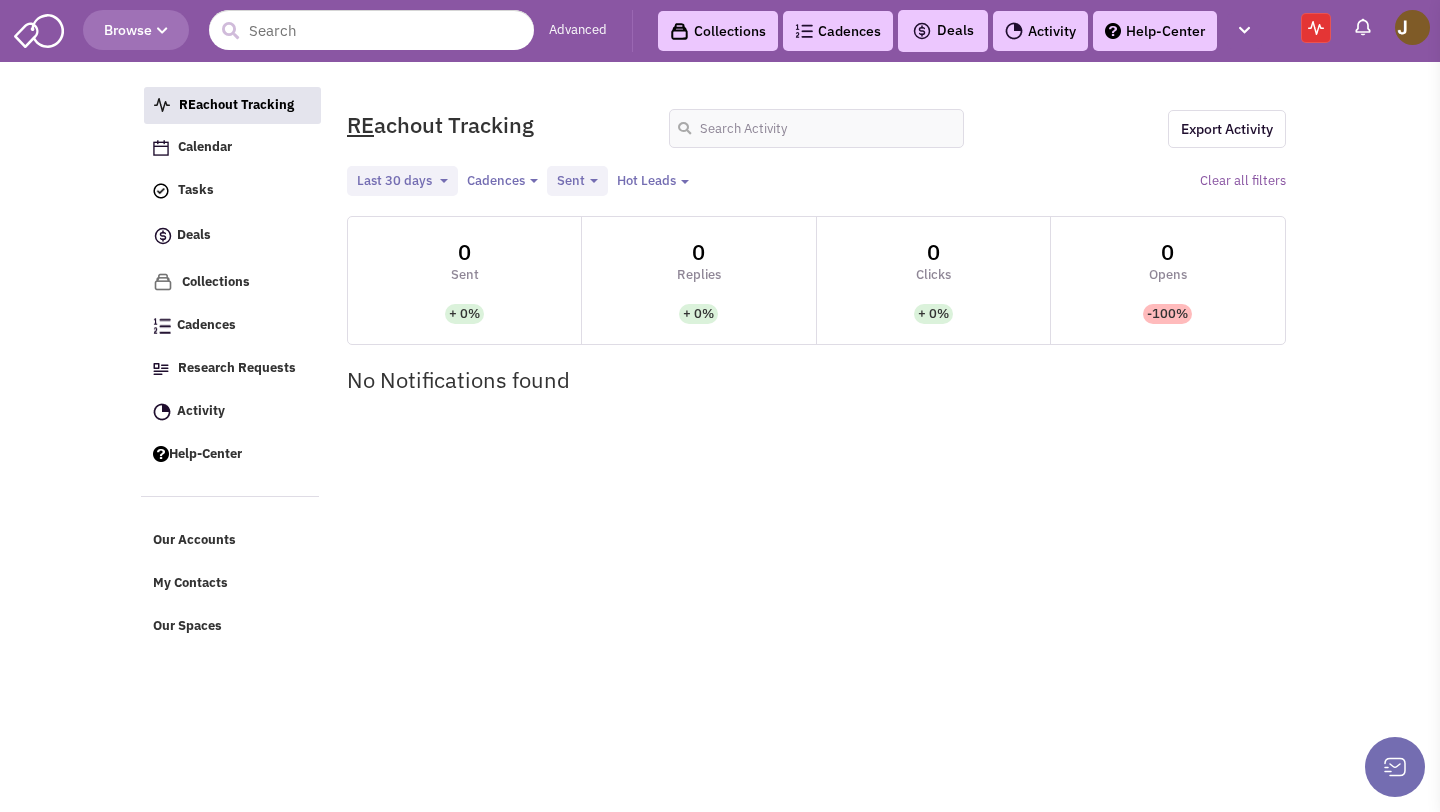 click on "RE achout Tracking
Export Activity
Last 30 days
Toggle Dropdown
Between
and  Apply filter" at bounding box center [816, 138] 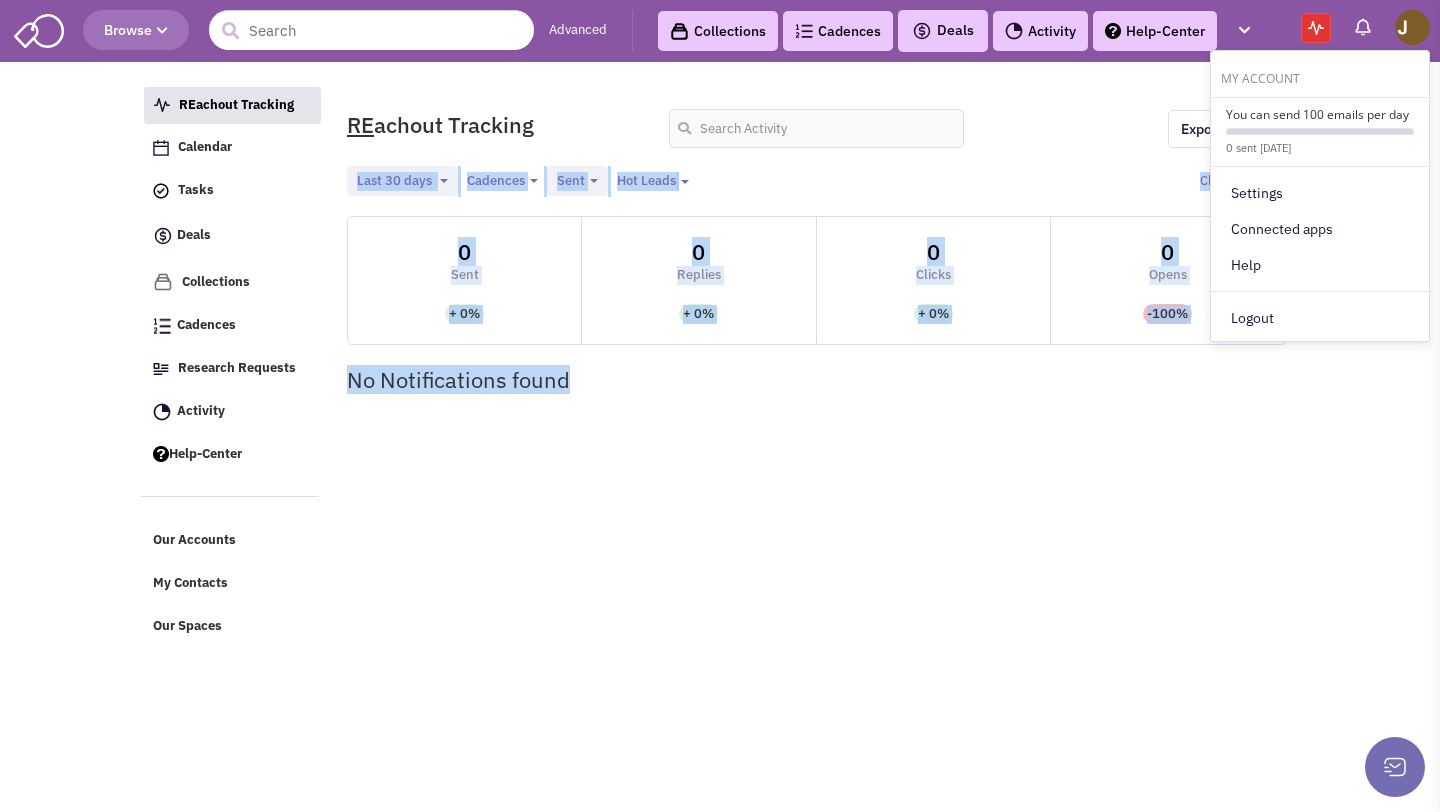 drag, startPoint x: 1018, startPoint y: 110, endPoint x: 1291, endPoint y: 410, distance: 405.62173 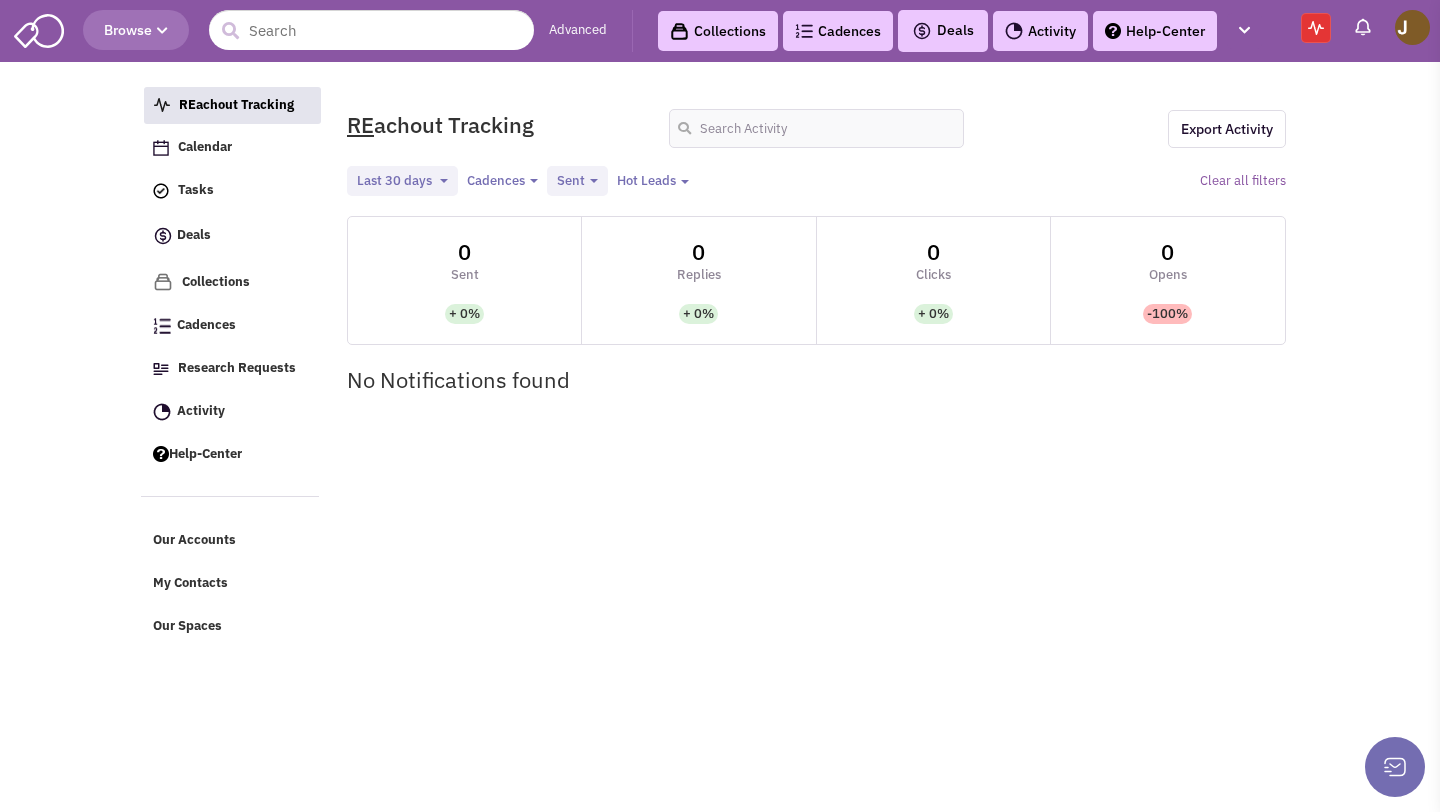 click on "REachout Tracking
Calendar
Tasks
Completed Tasks
Deals
Add a pipeline
Archived
Collections
Cadences
Research Requests
Activity
Help-Center
Our Accounts
My Contacts
Our Spaces
Please wait ..." at bounding box center [720, 320] 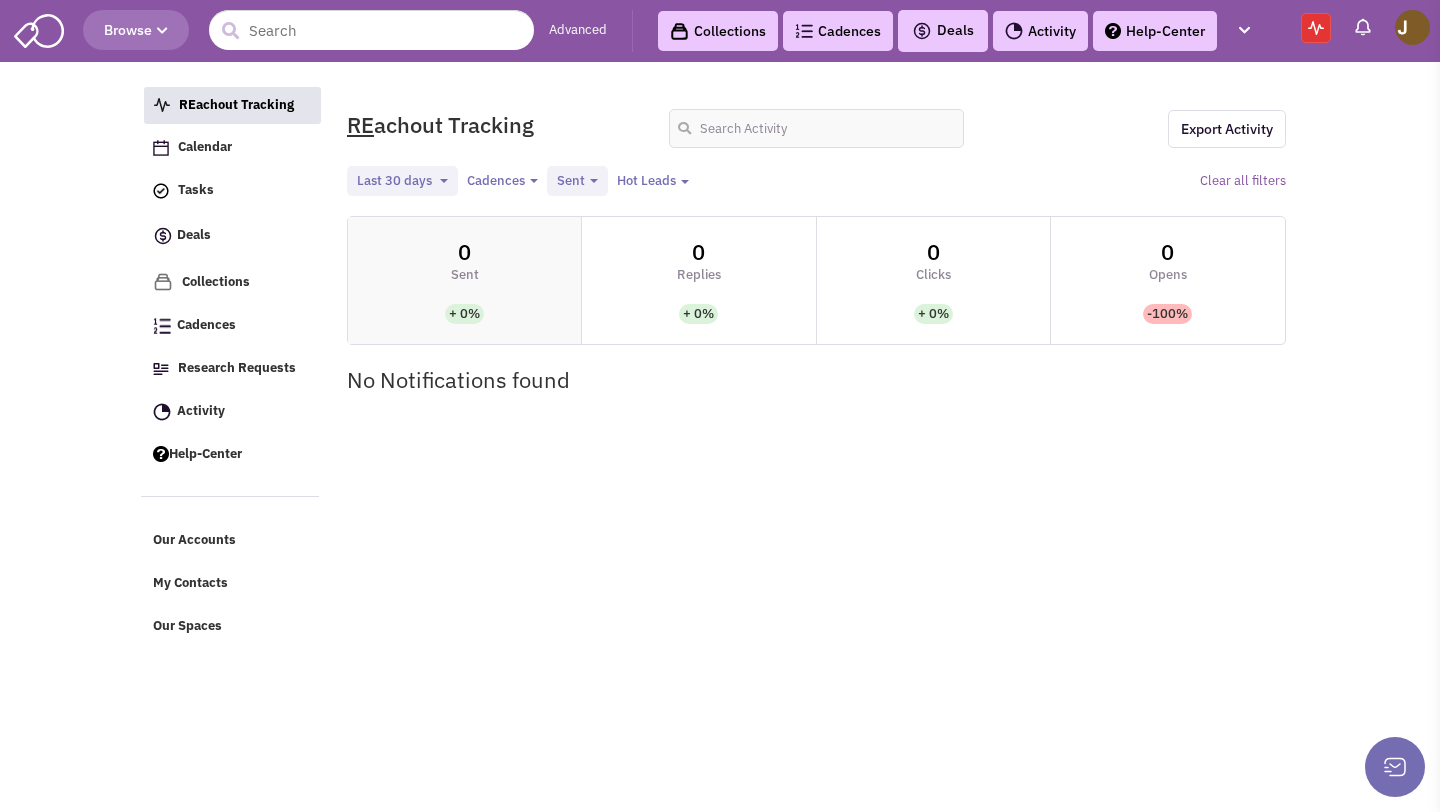 click at bounding box center [464, 282] 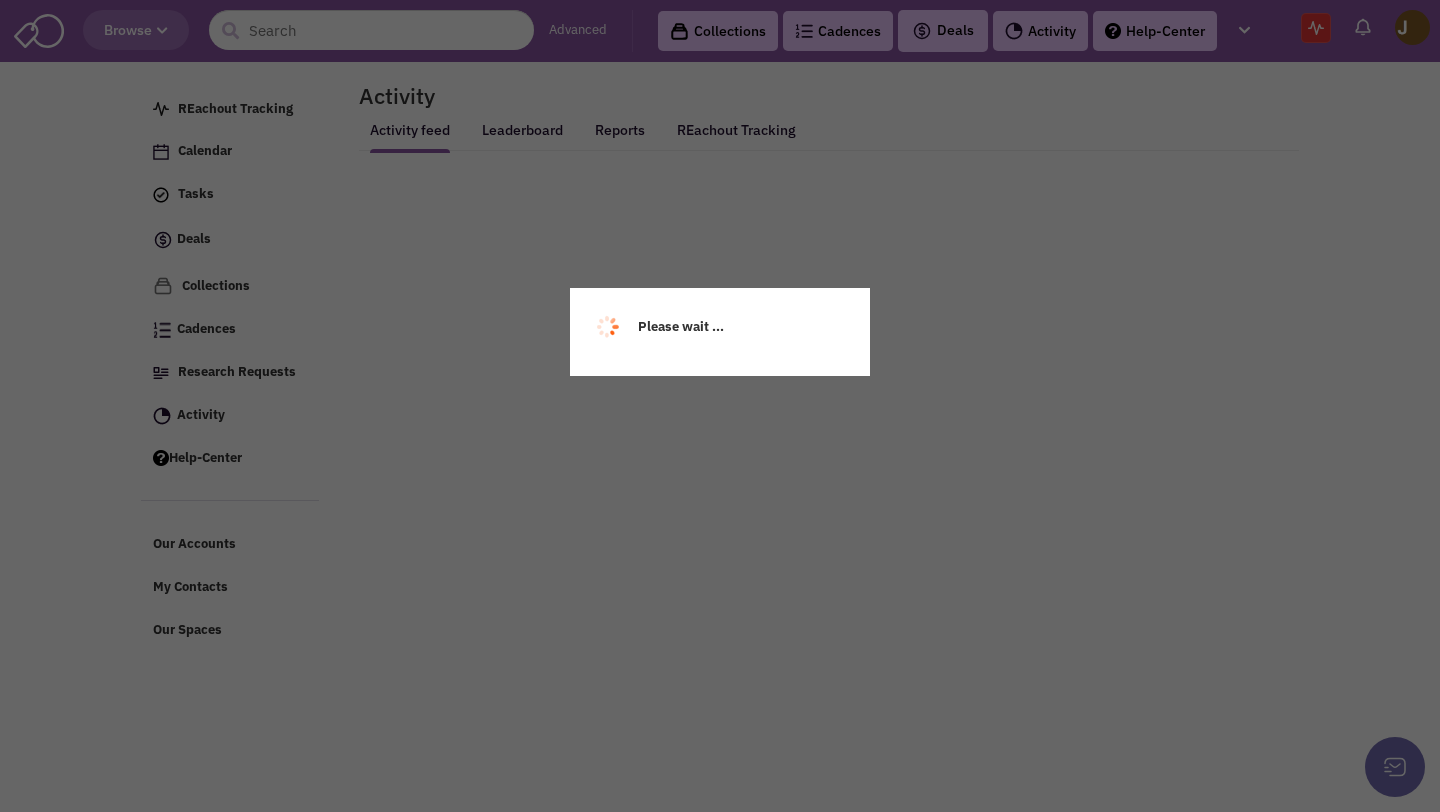 scroll, scrollTop: 0, scrollLeft: 0, axis: both 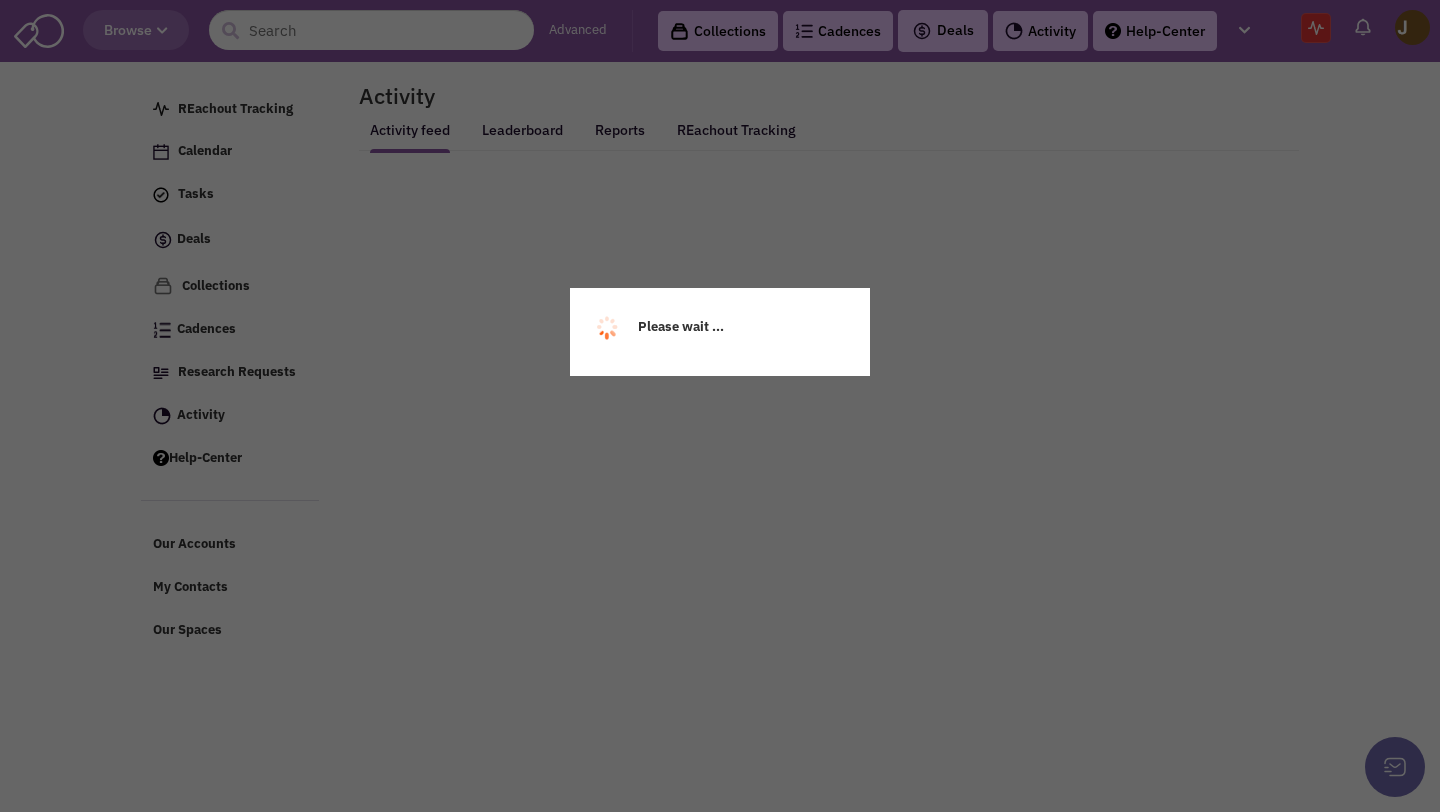 select 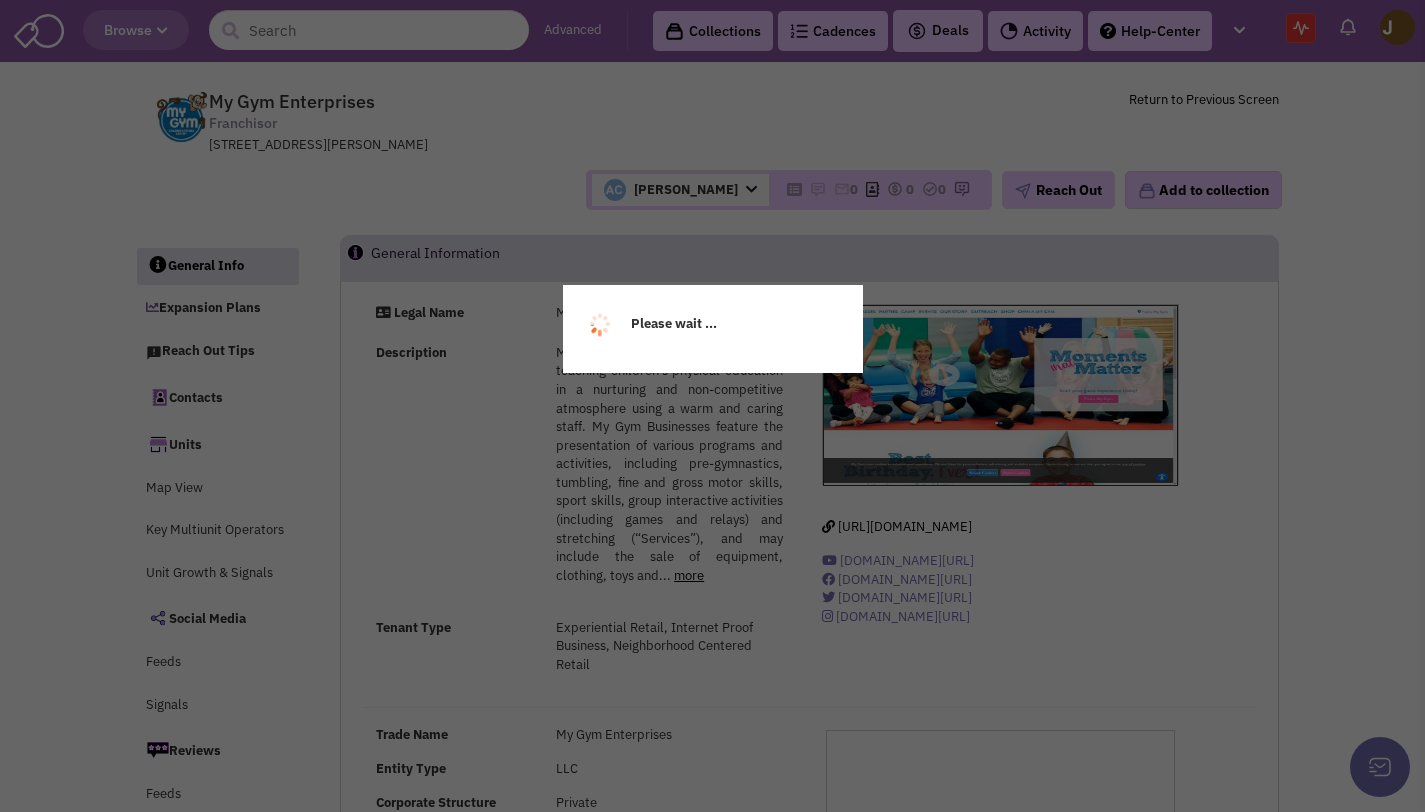 scroll, scrollTop: 0, scrollLeft: 0, axis: both 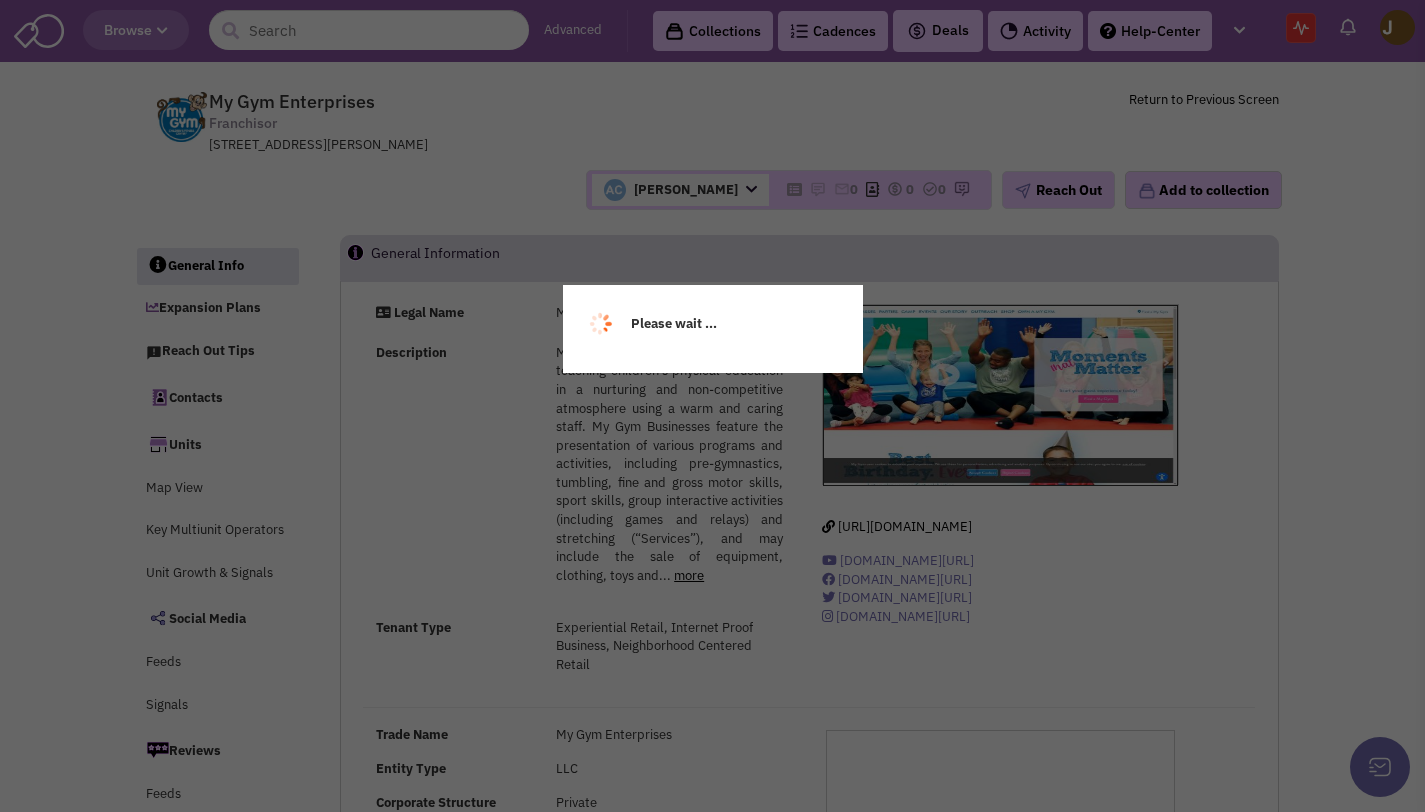 select 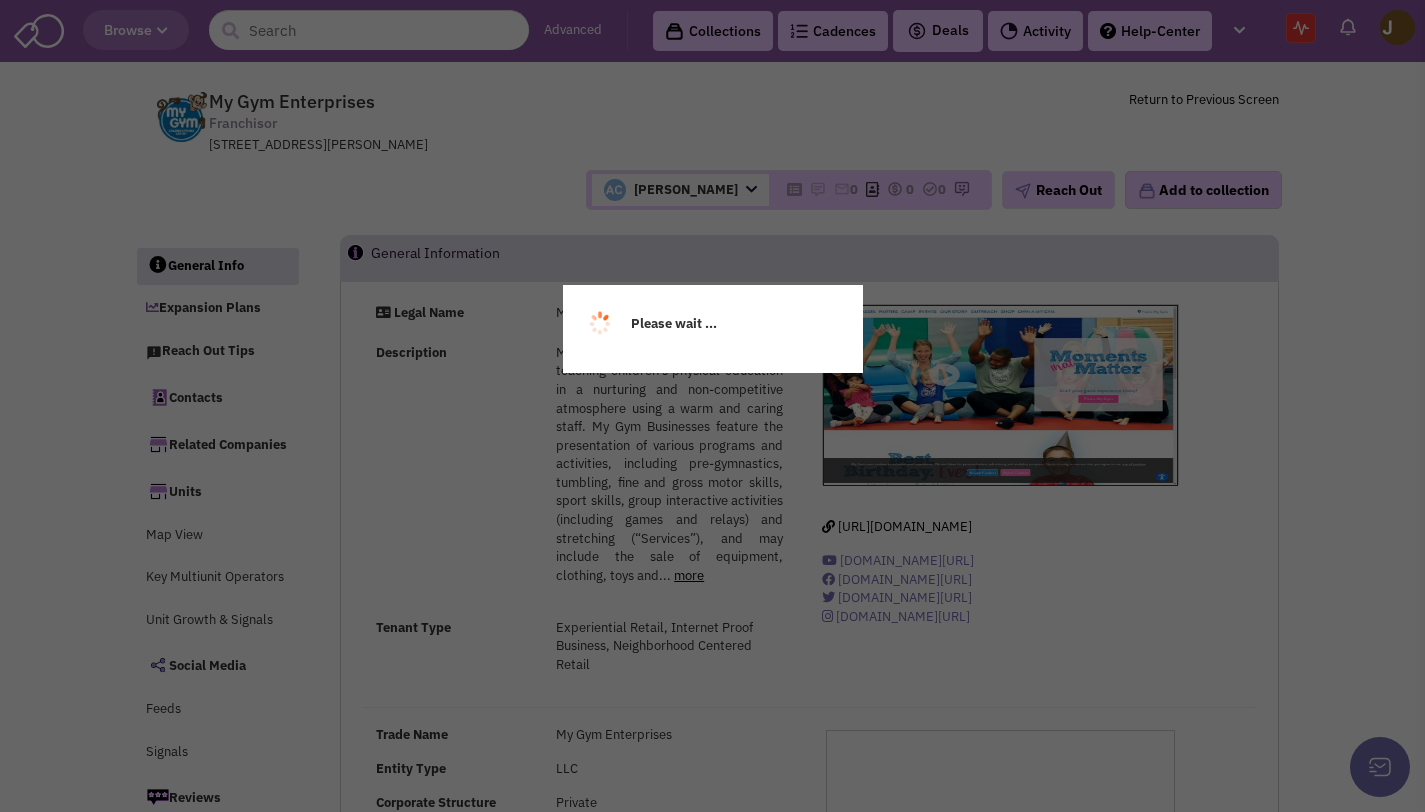 select 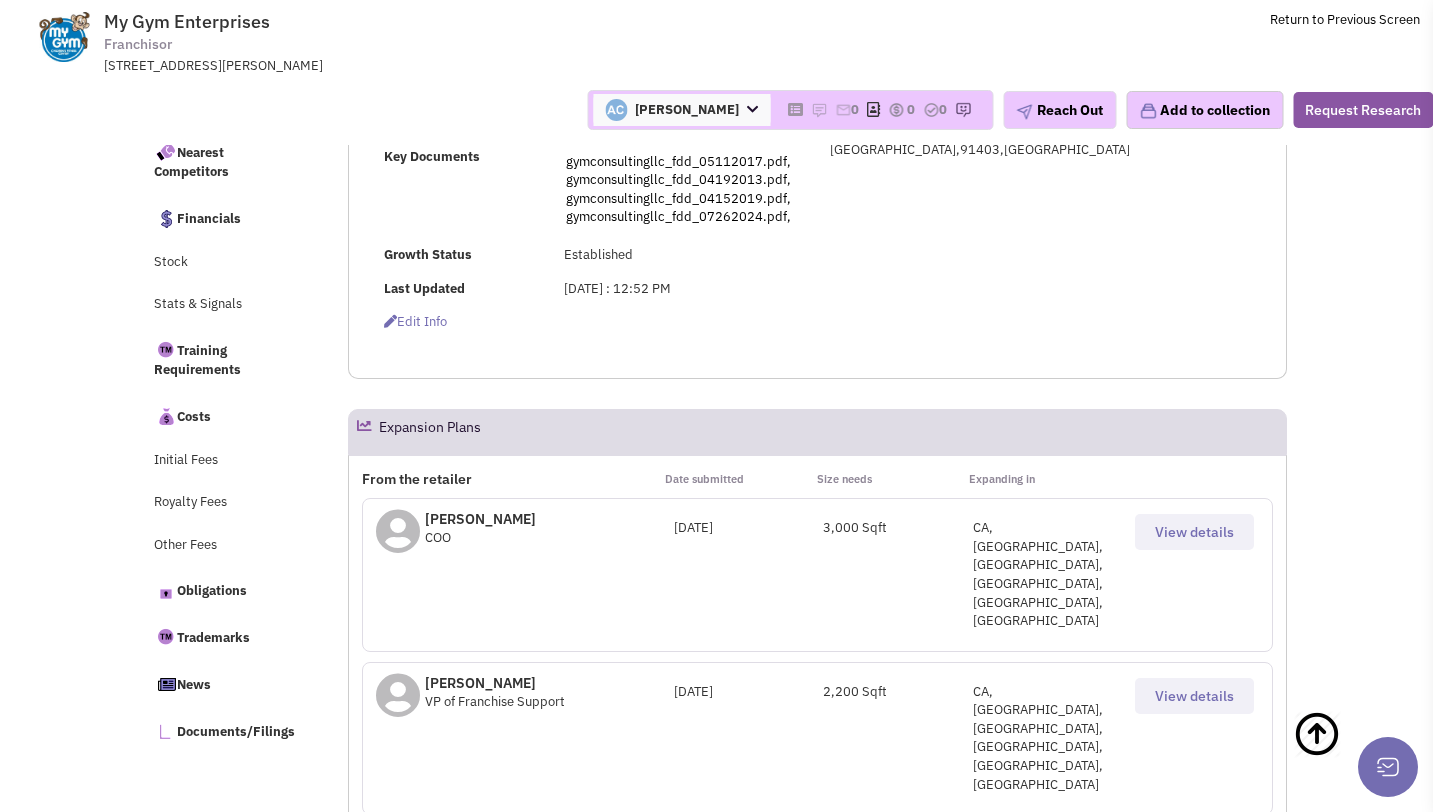 scroll, scrollTop: 865, scrollLeft: 0, axis: vertical 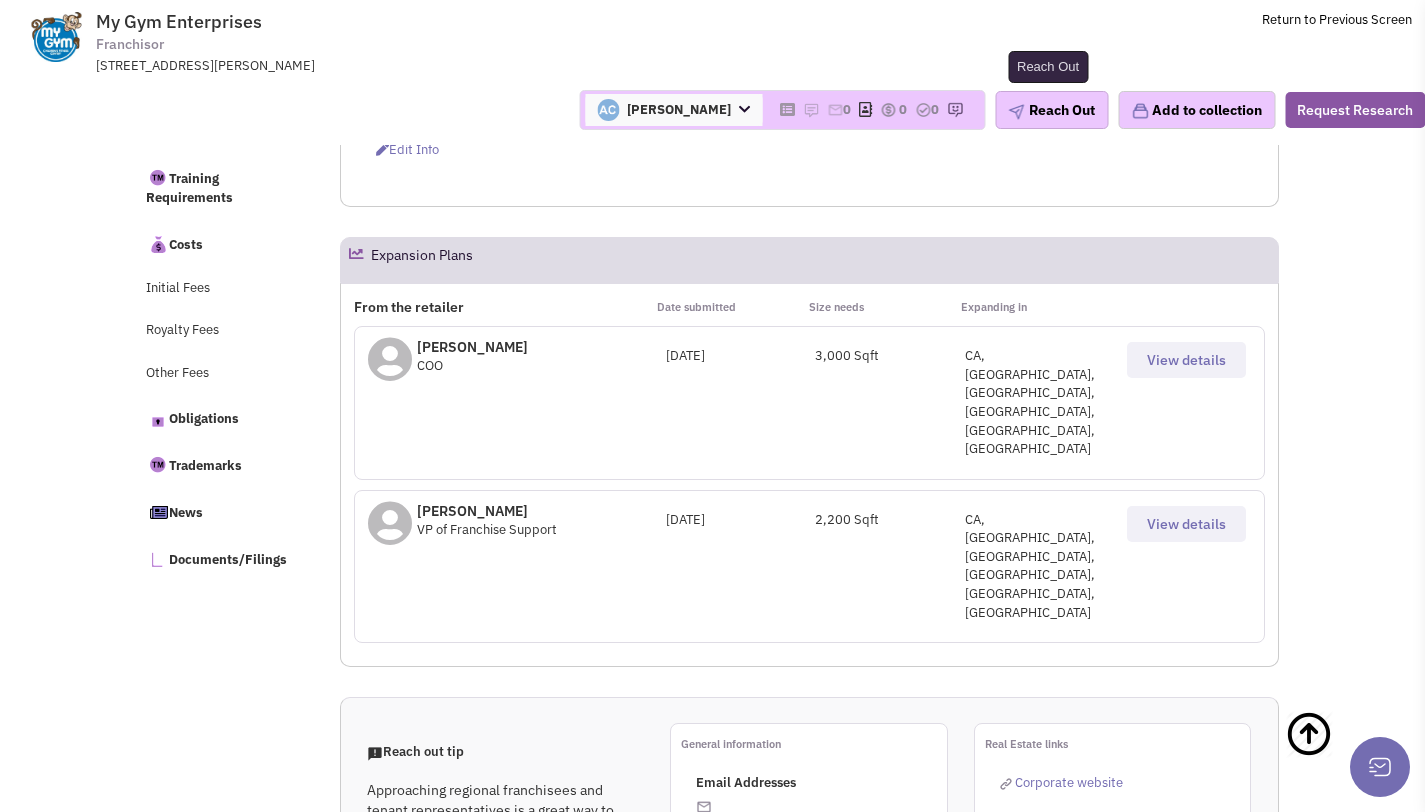 click on "Reach Out" at bounding box center (1051, 110) 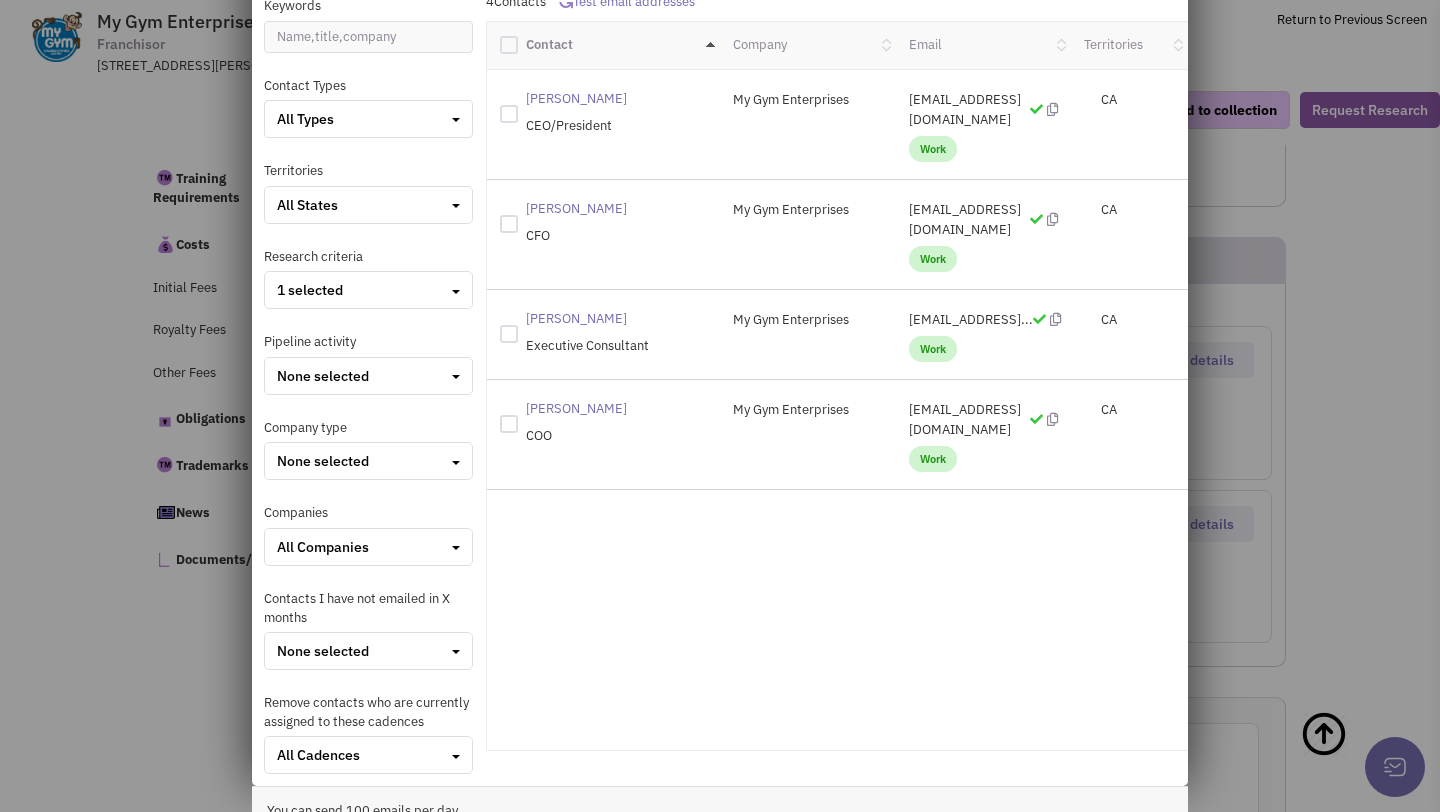 scroll, scrollTop: 241, scrollLeft: 0, axis: vertical 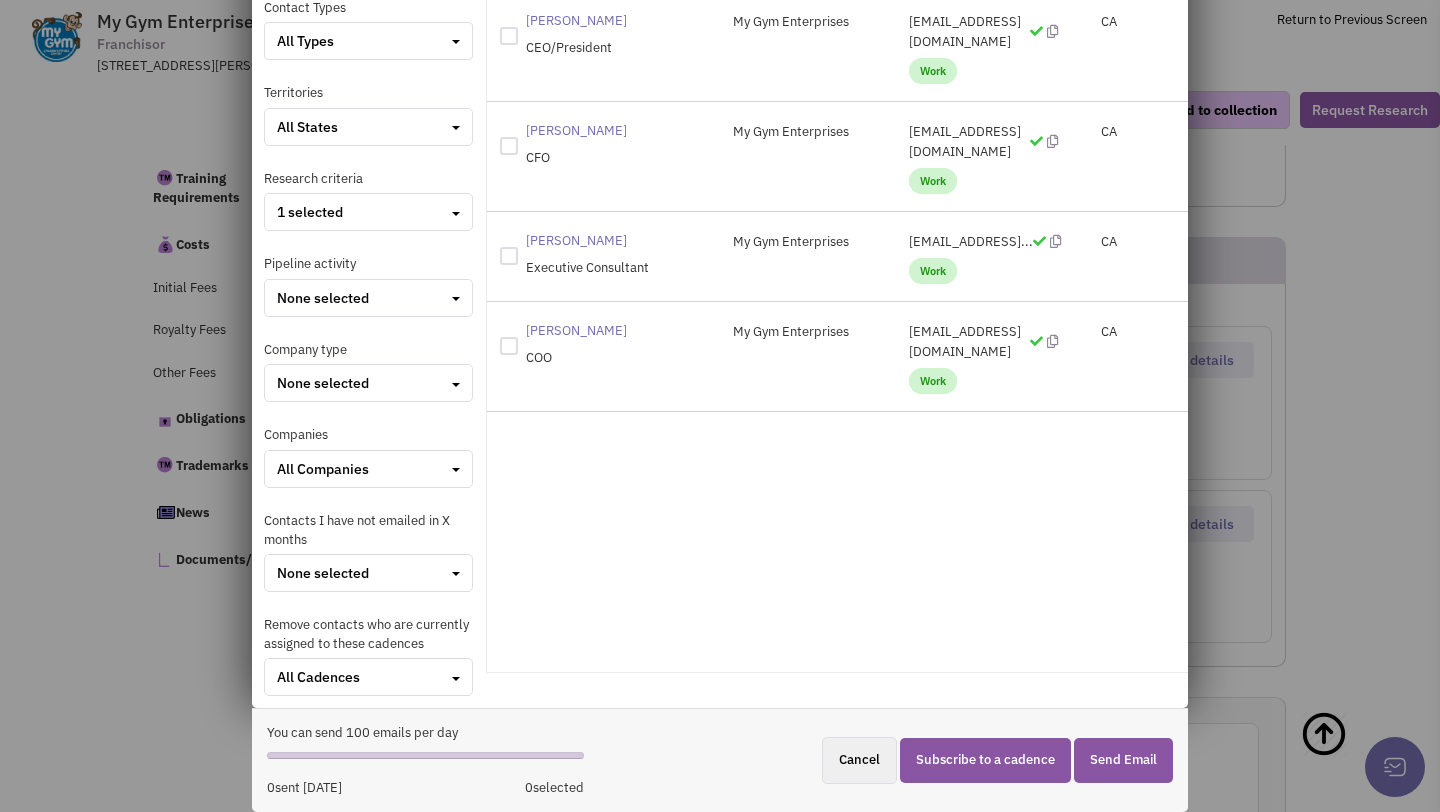 click on "Send Email" at bounding box center (1123, 760) 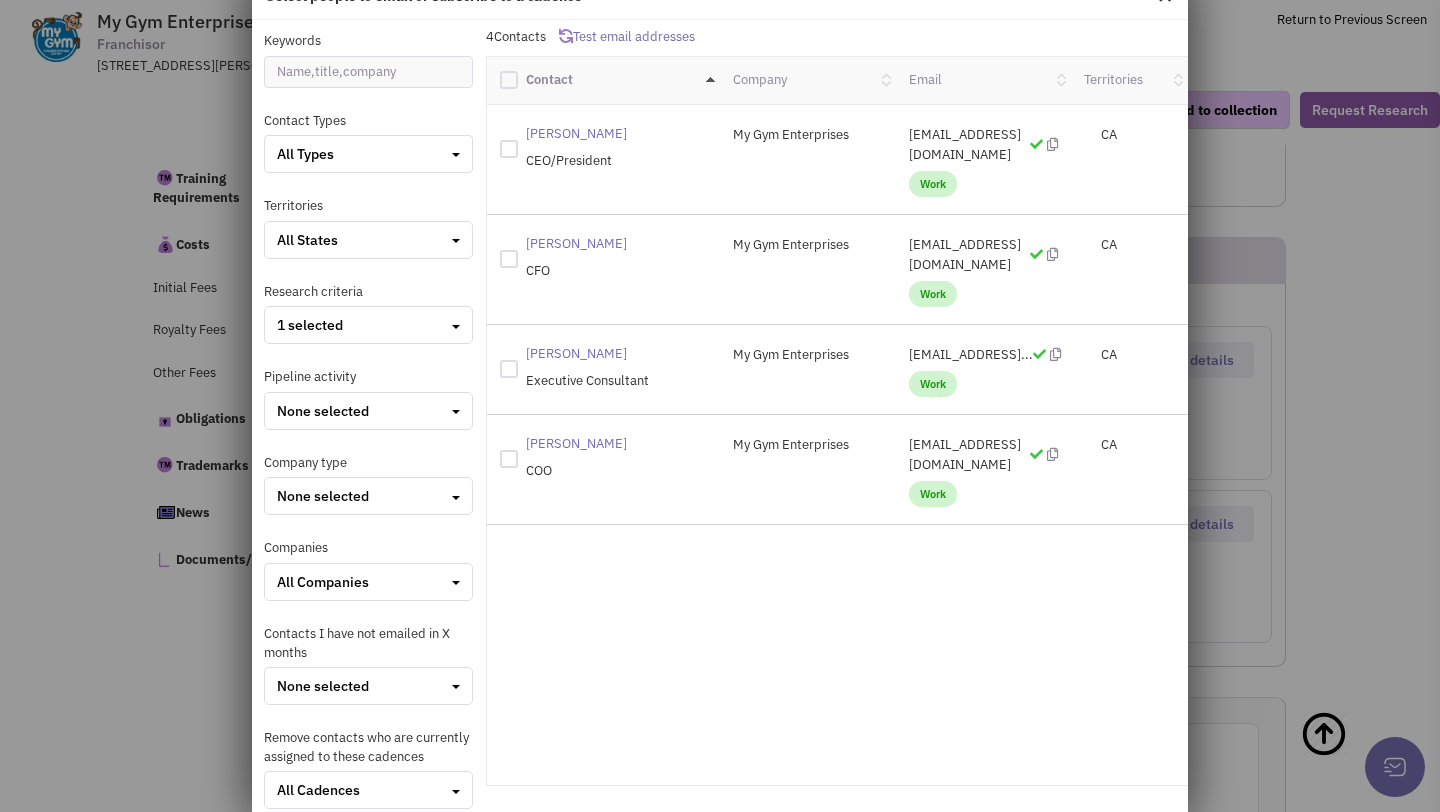 scroll, scrollTop: 119, scrollLeft: 0, axis: vertical 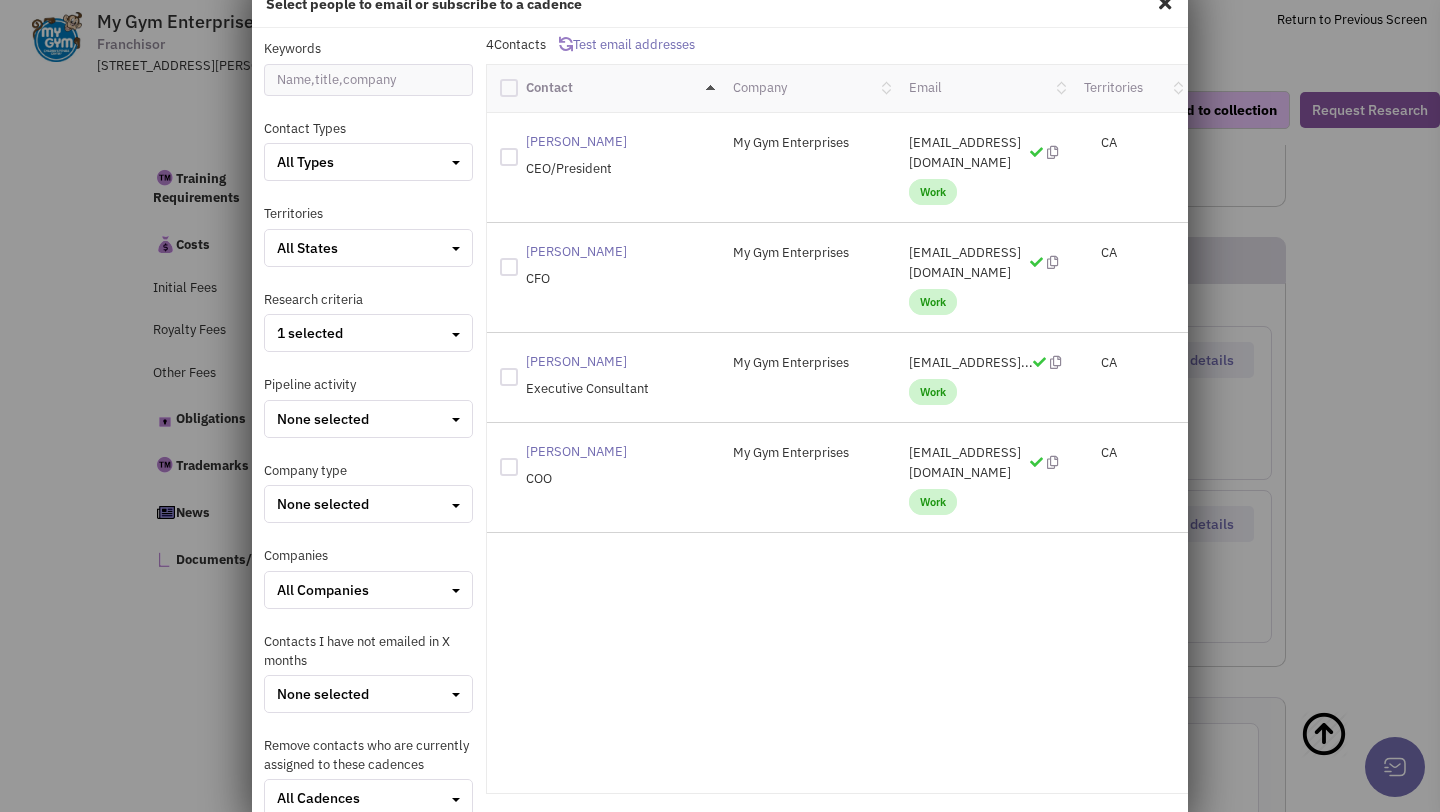 click at bounding box center (509, 157) 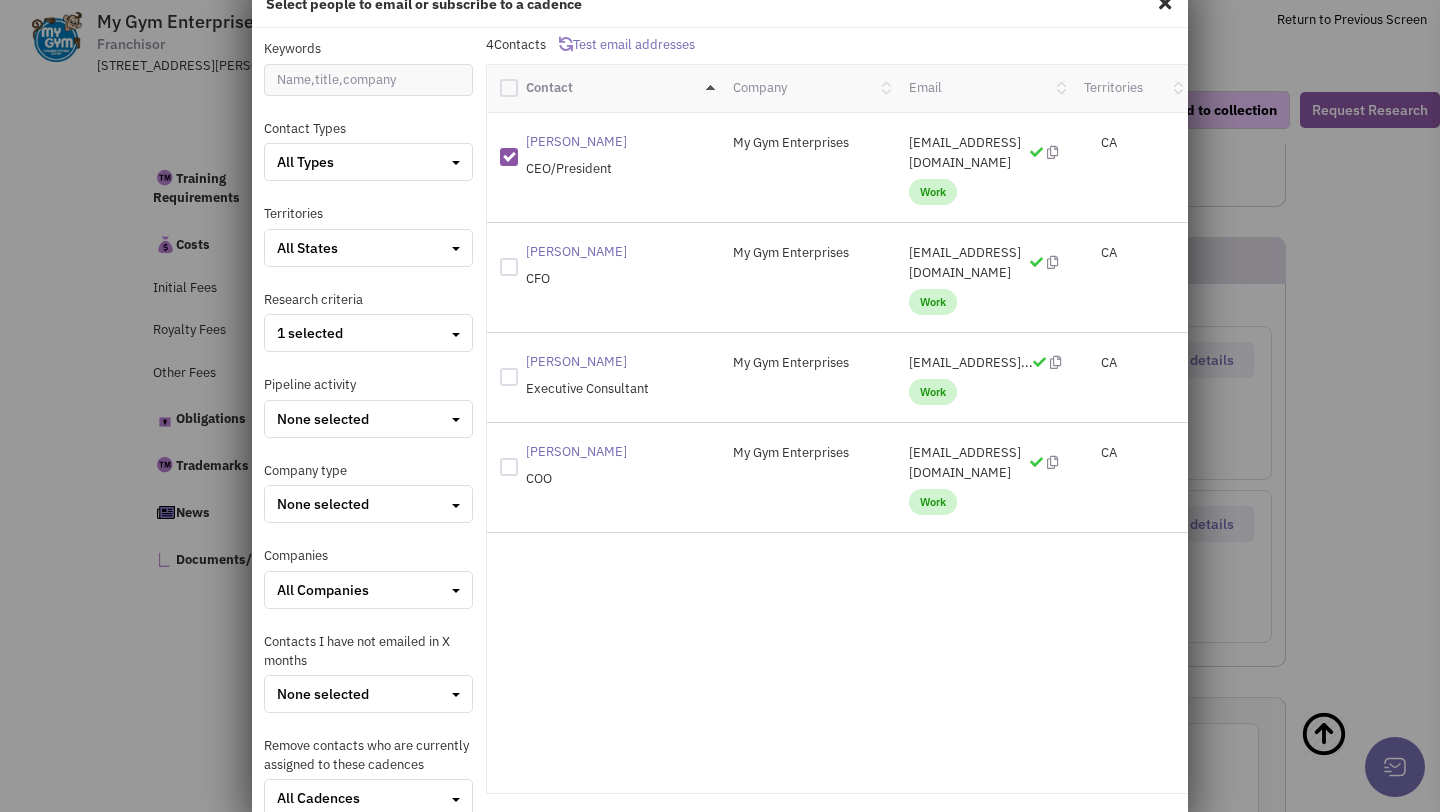 click at bounding box center [509, 88] 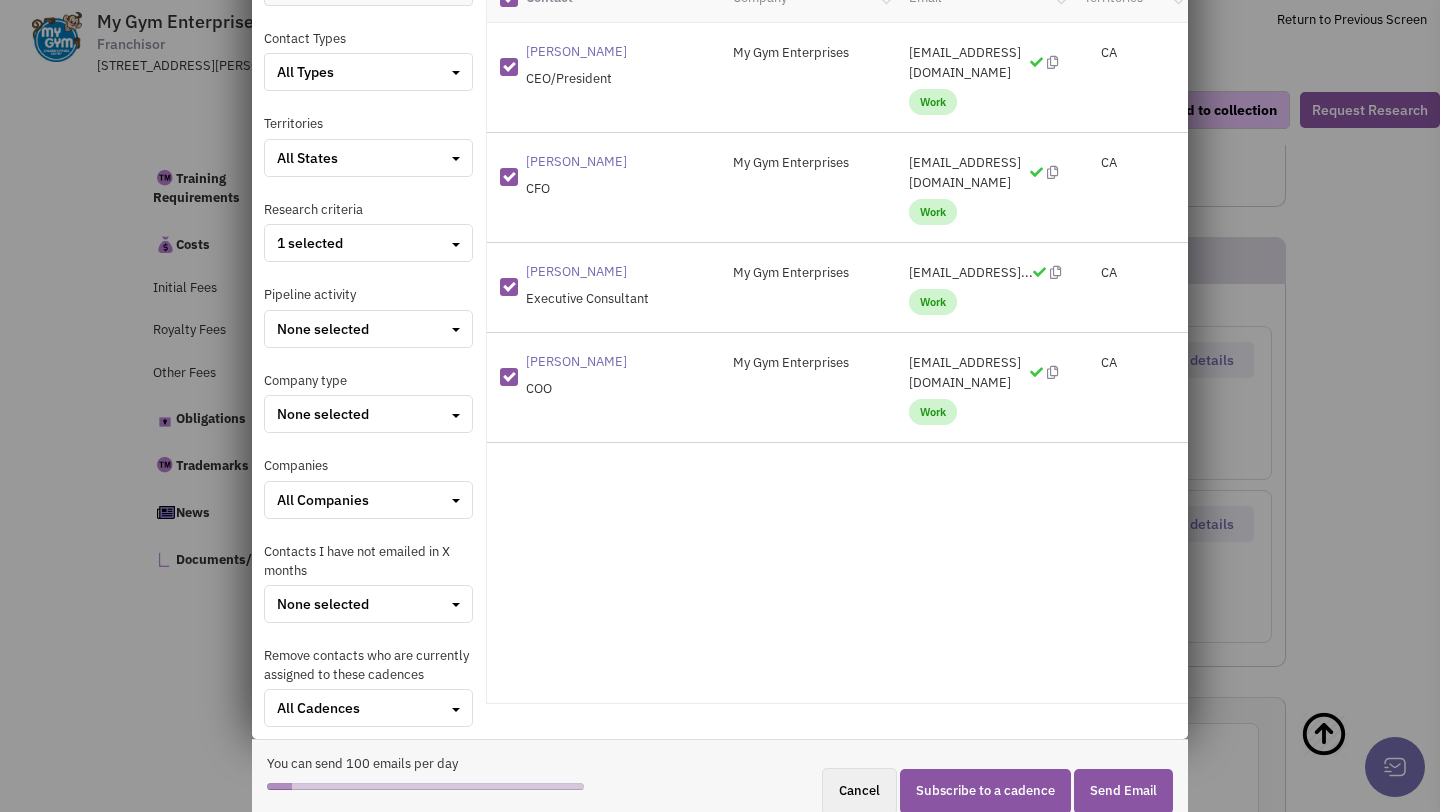 scroll, scrollTop: 241, scrollLeft: 0, axis: vertical 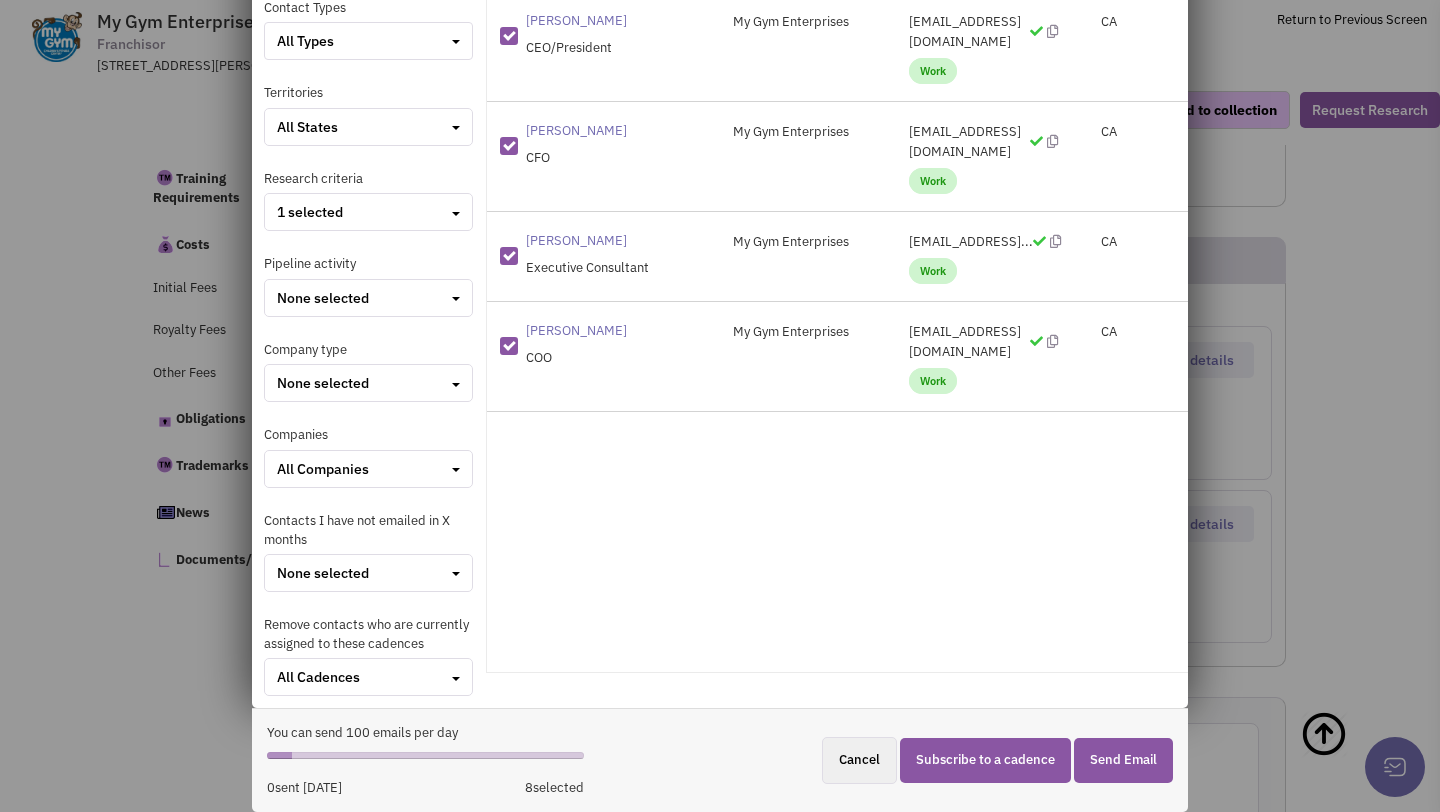 click on "Send Email" at bounding box center (1123, 760) 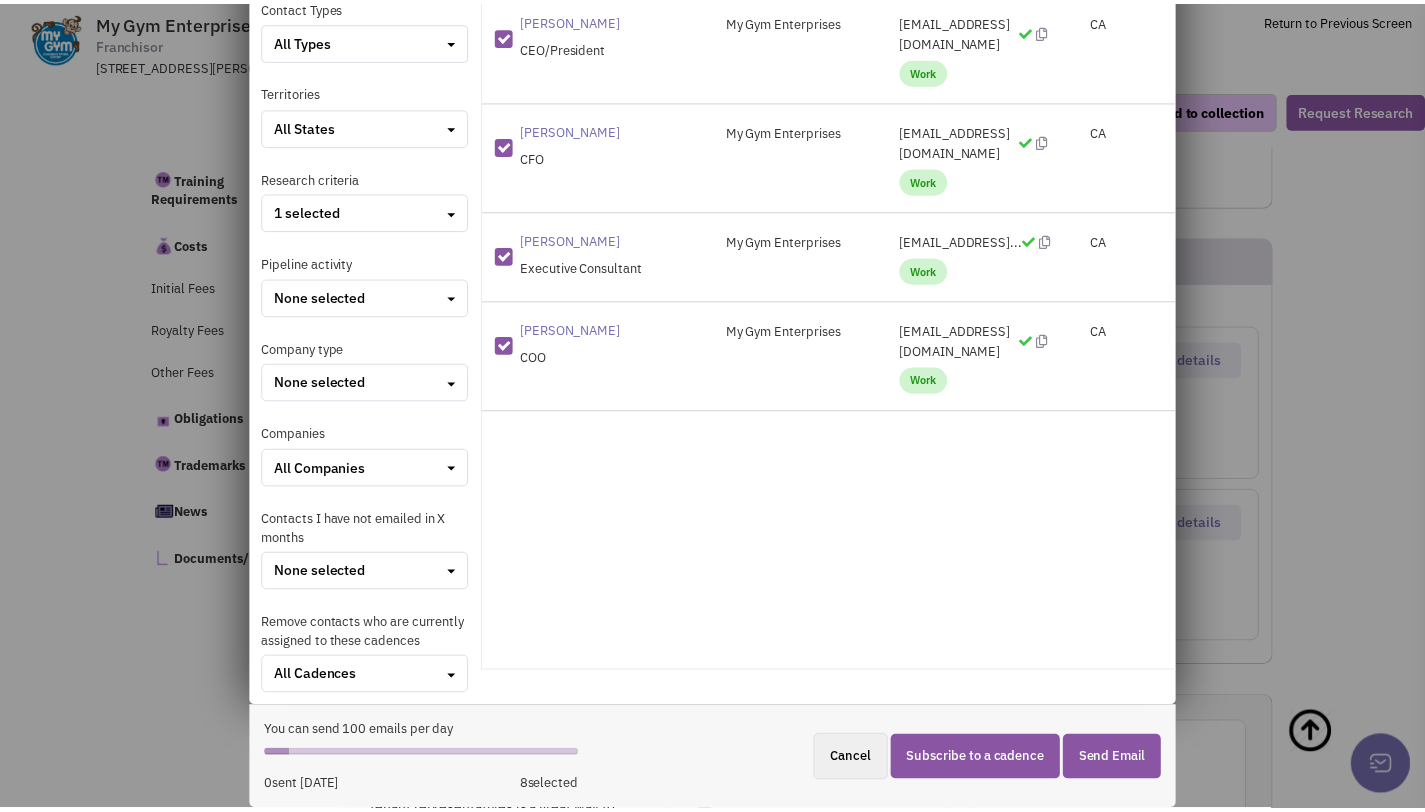 scroll, scrollTop: 0, scrollLeft: 0, axis: both 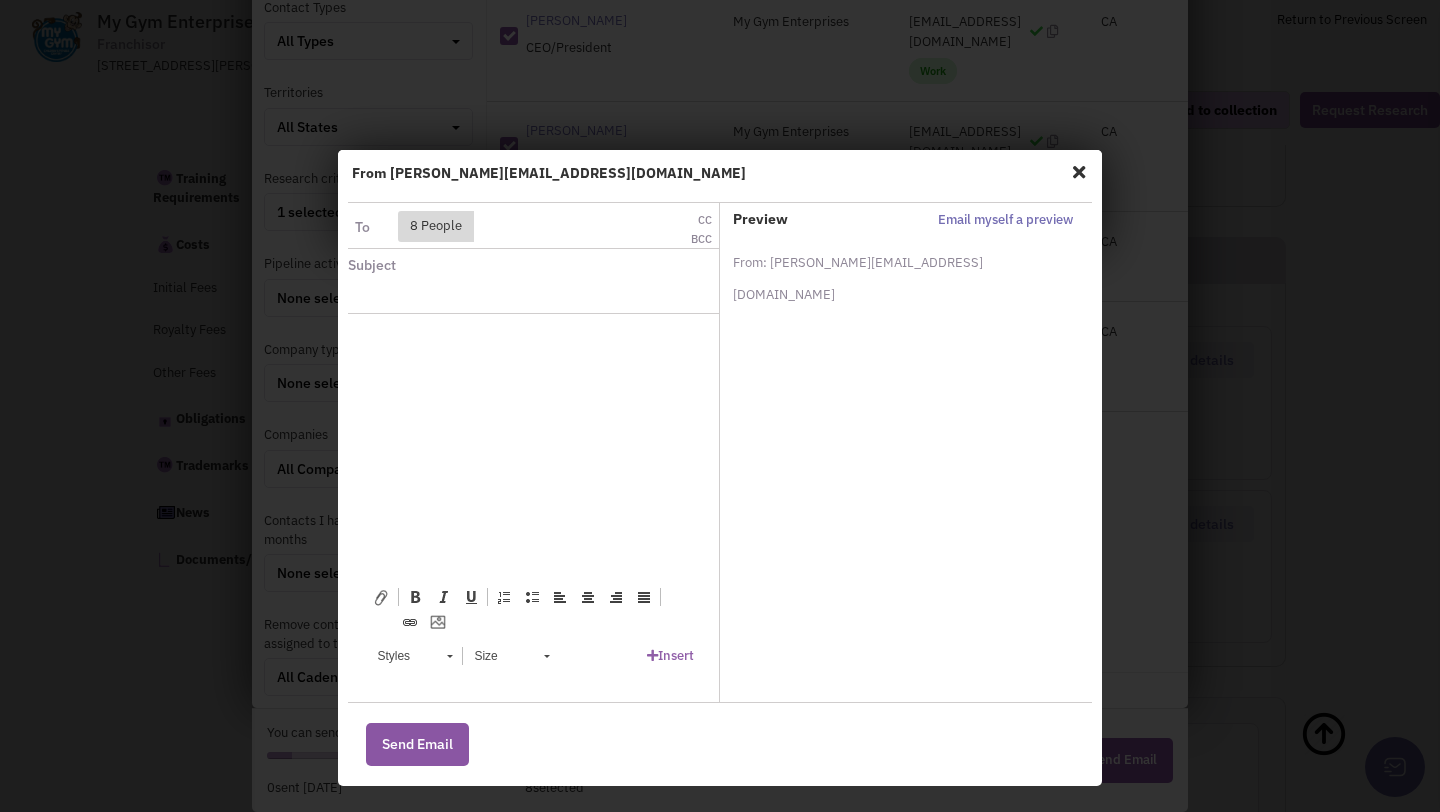 click at bounding box center [1079, 172] 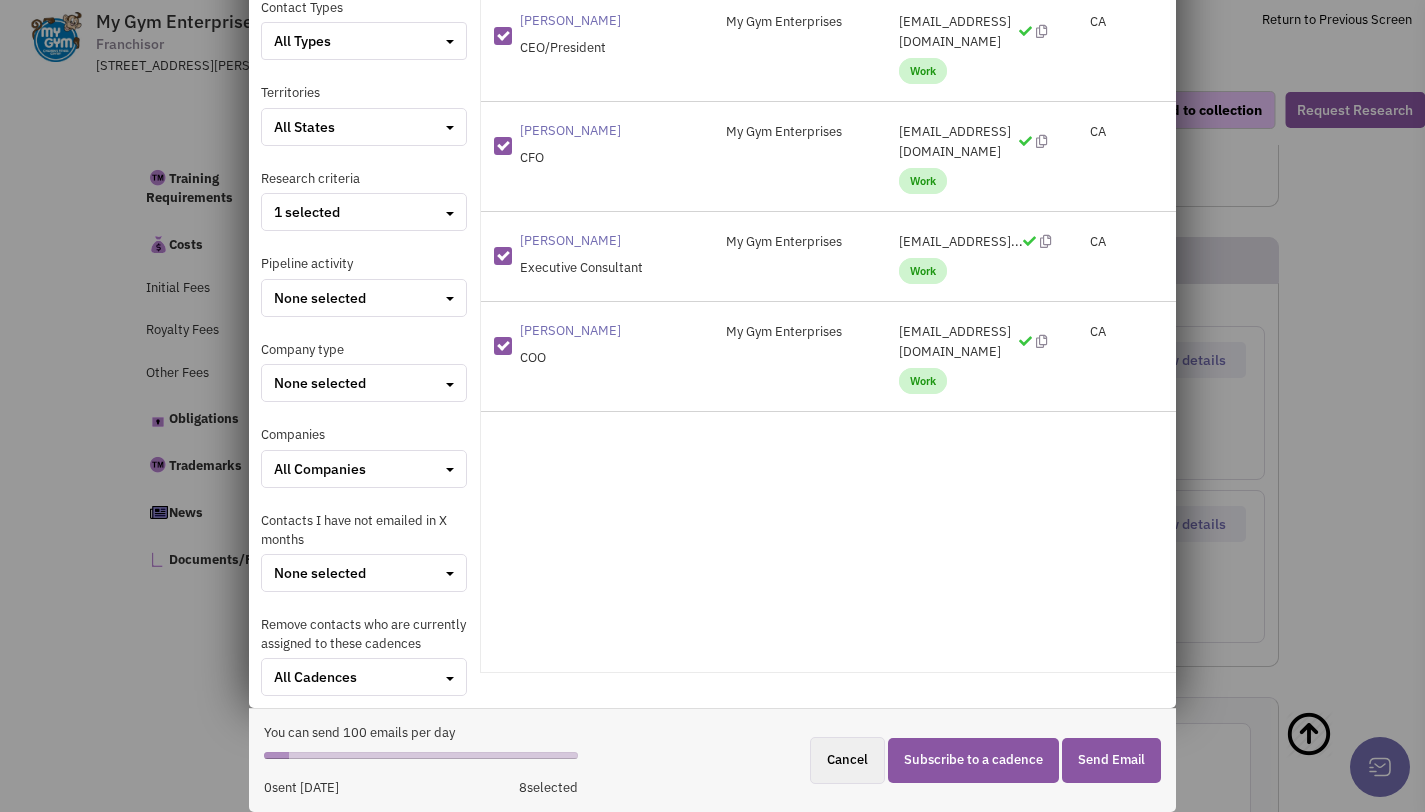 scroll, scrollTop: 259, scrollLeft: 0, axis: vertical 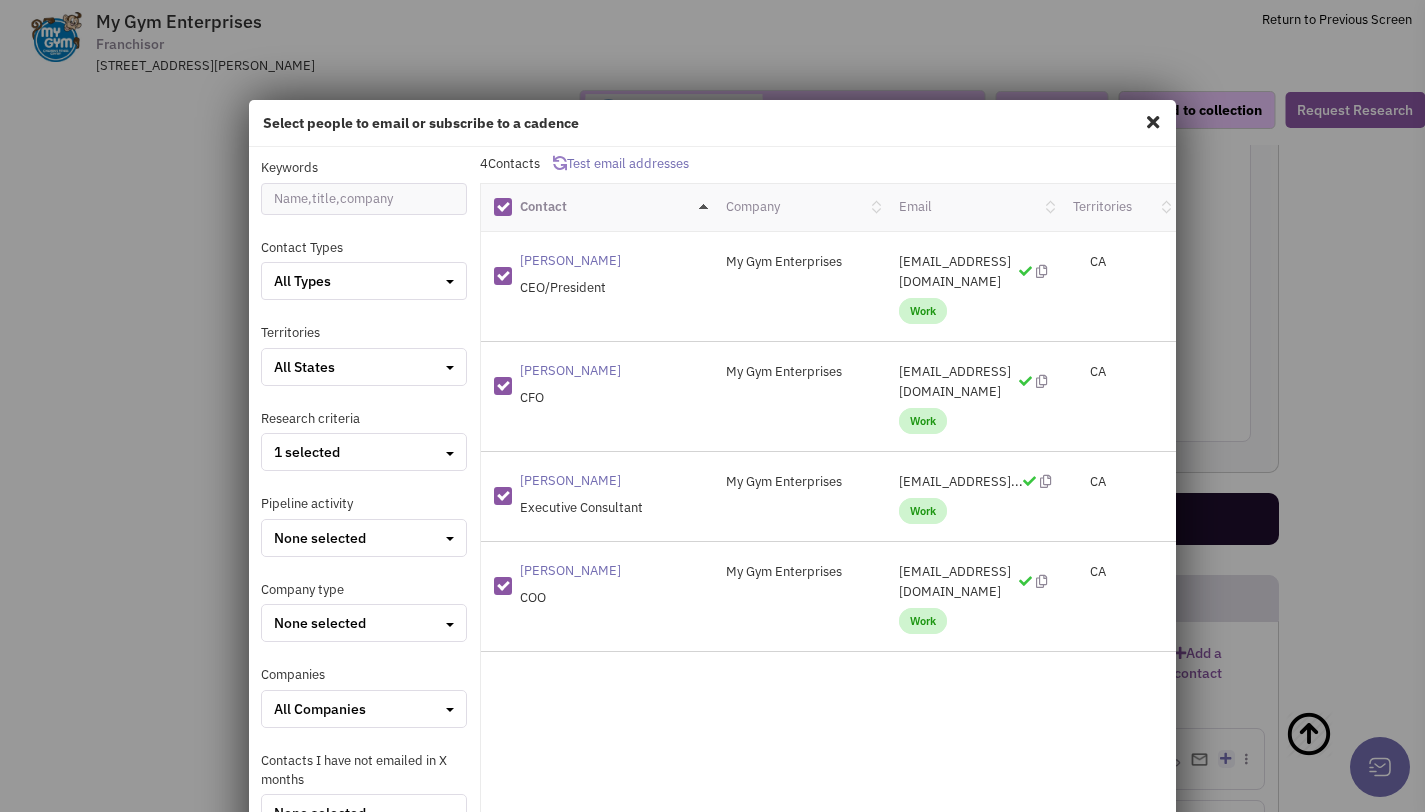 click at bounding box center [503, 207] 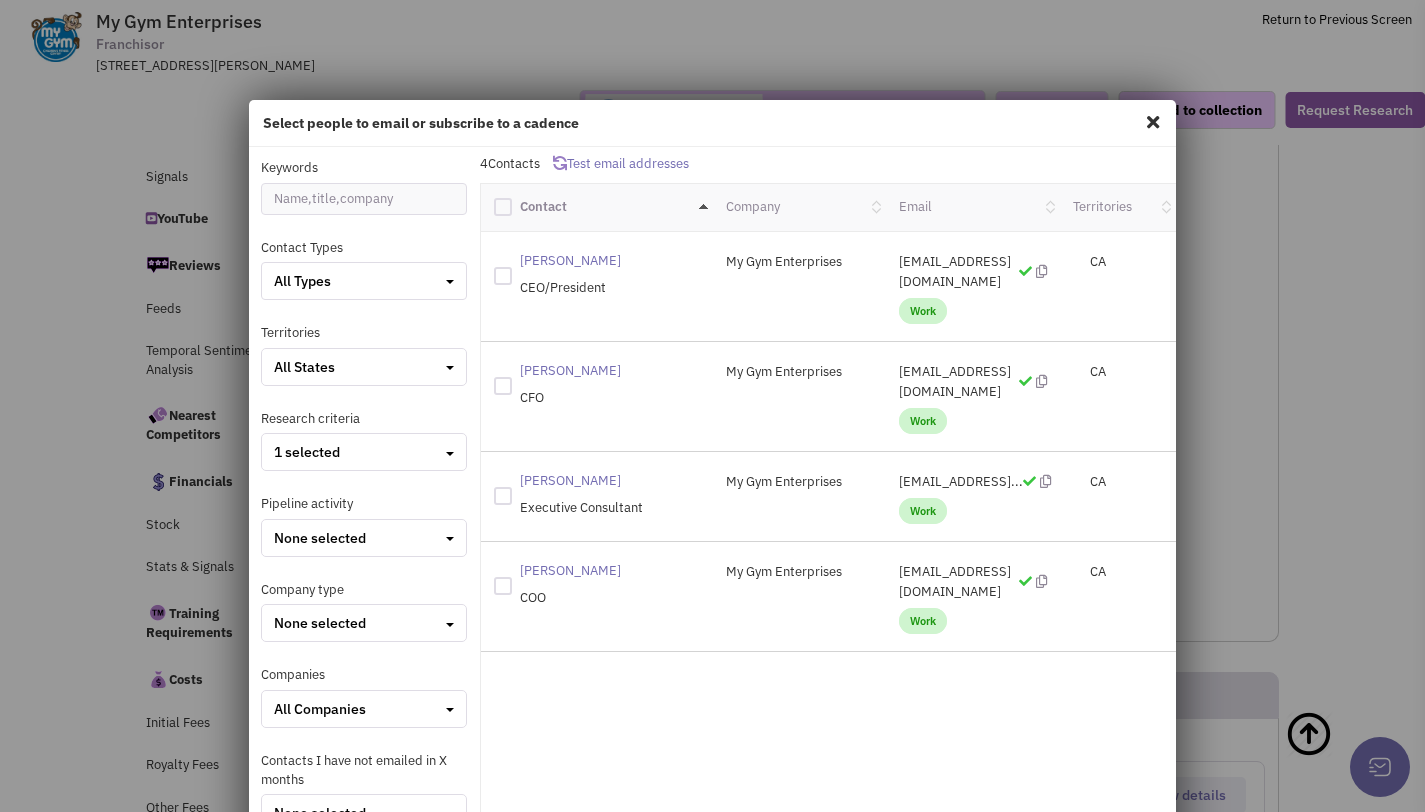 scroll, scrollTop: 380, scrollLeft: 0, axis: vertical 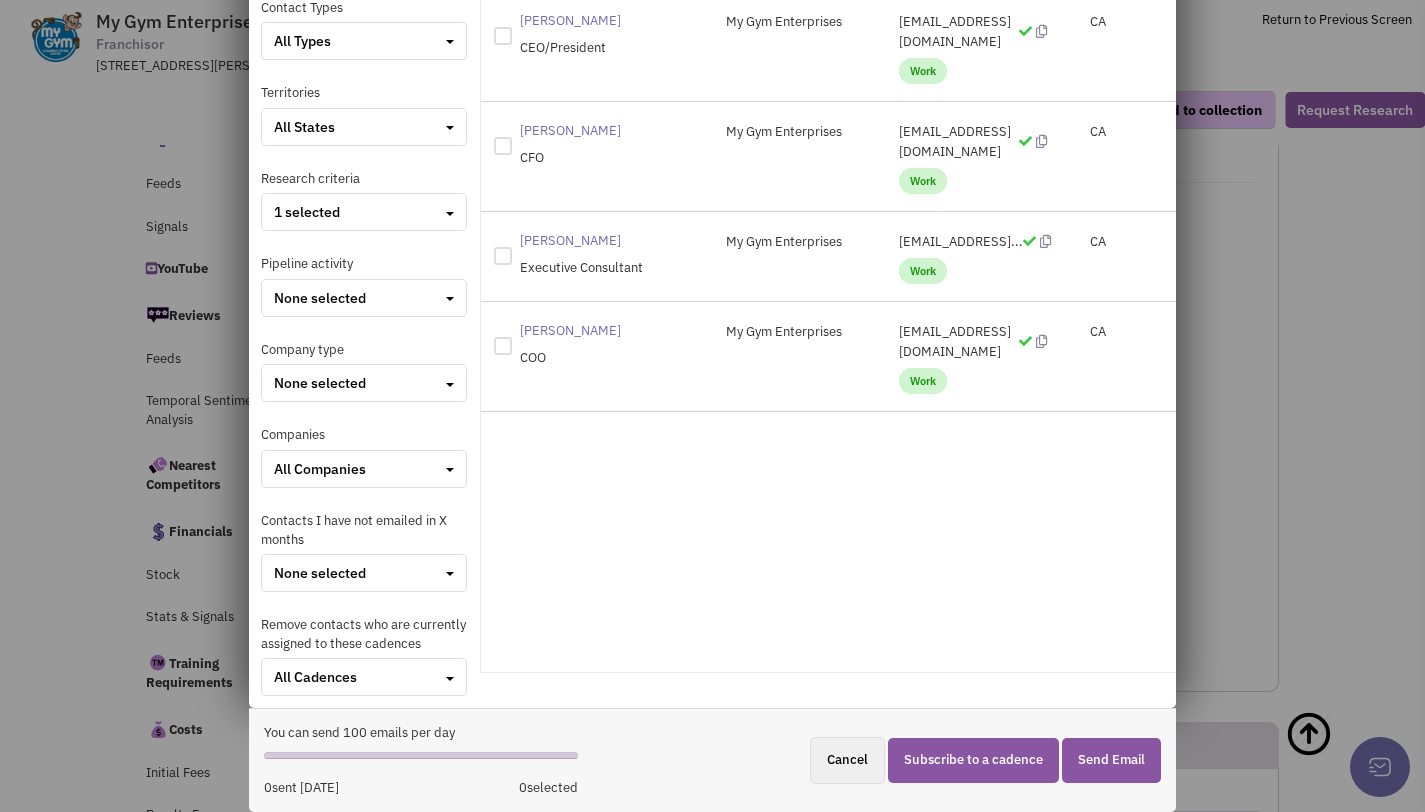 click on "Select people to email or subscribe to a cadence
Keywords
Contact Types
All Types
Entity contacts" at bounding box center [712, 406] 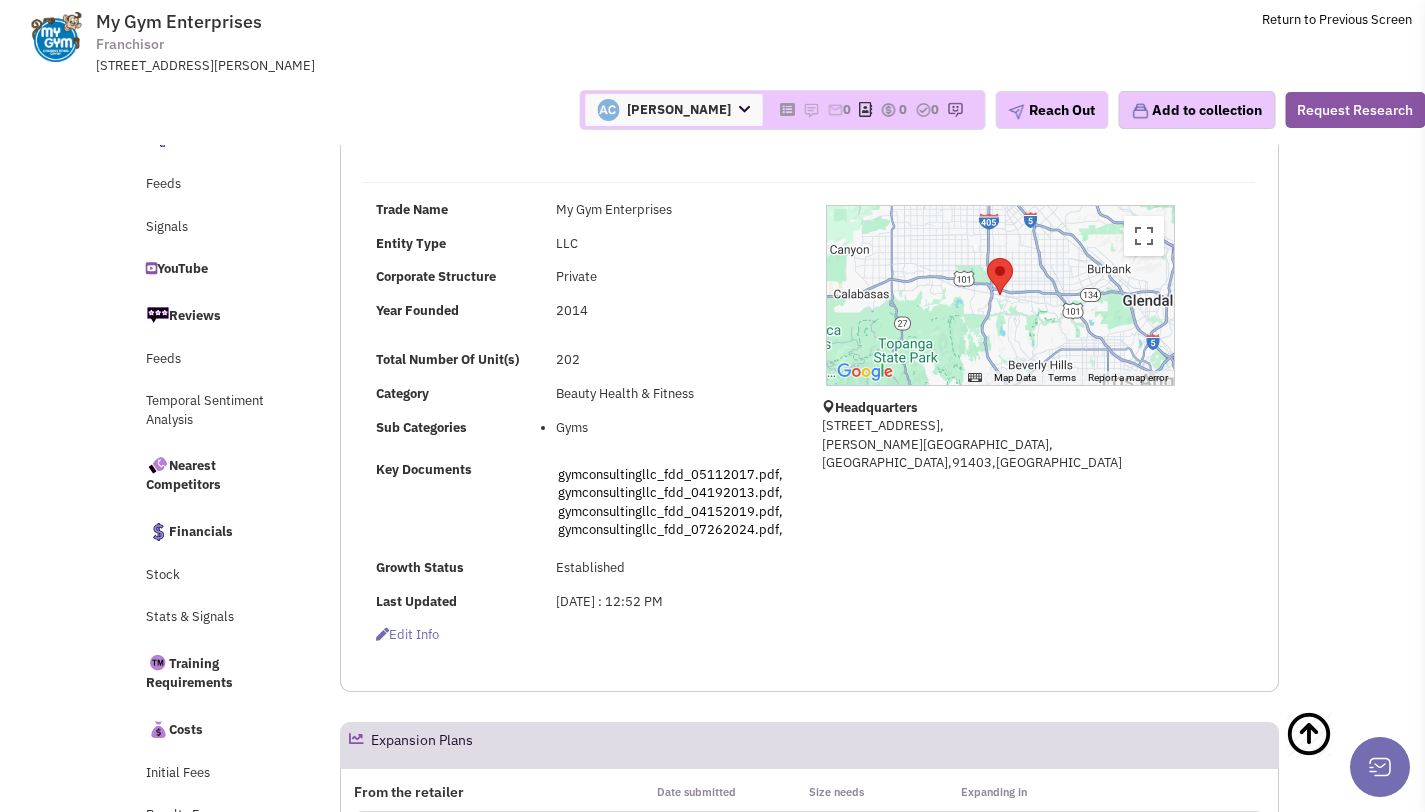 scroll, scrollTop: 185, scrollLeft: 0, axis: vertical 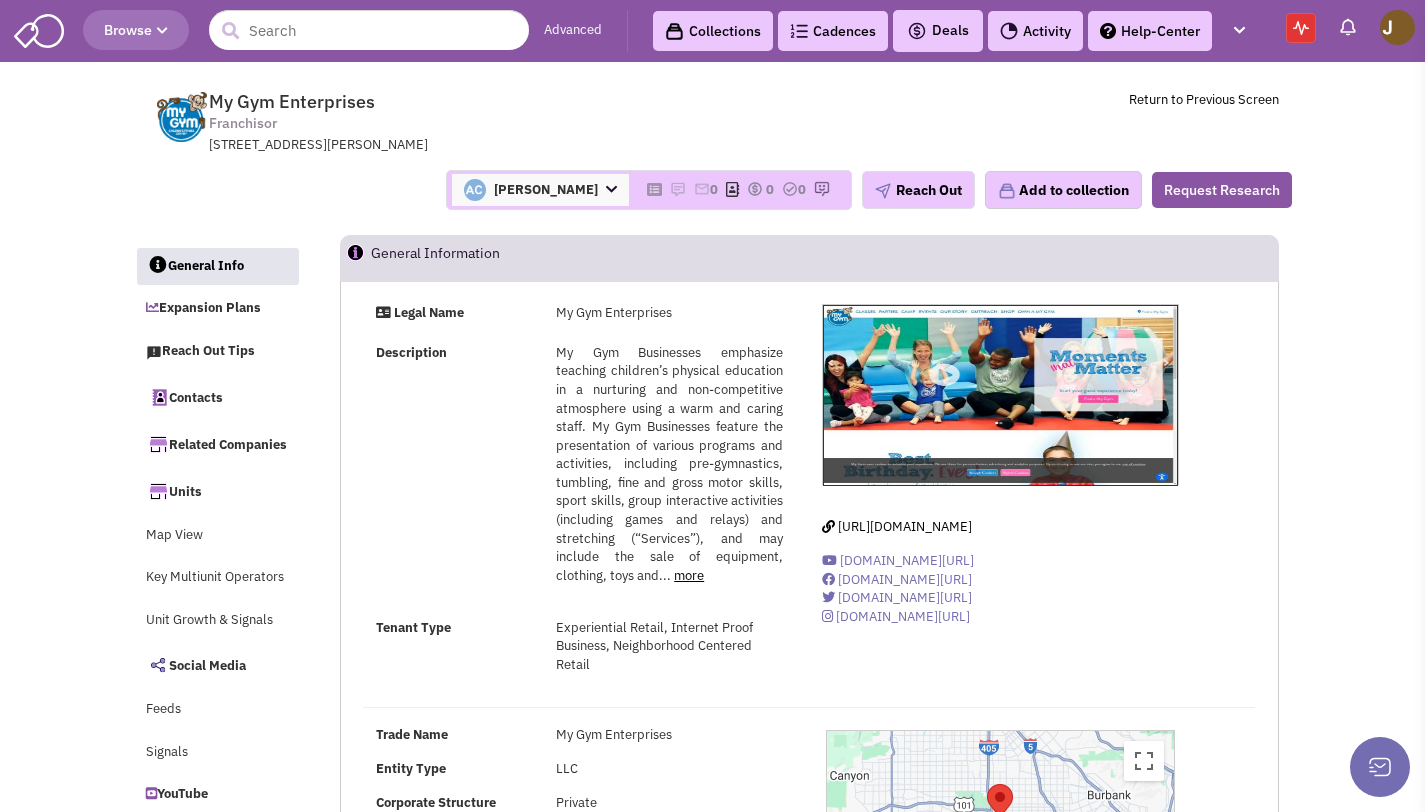 click on "[PERSON_NAME]" at bounding box center [540, 190] 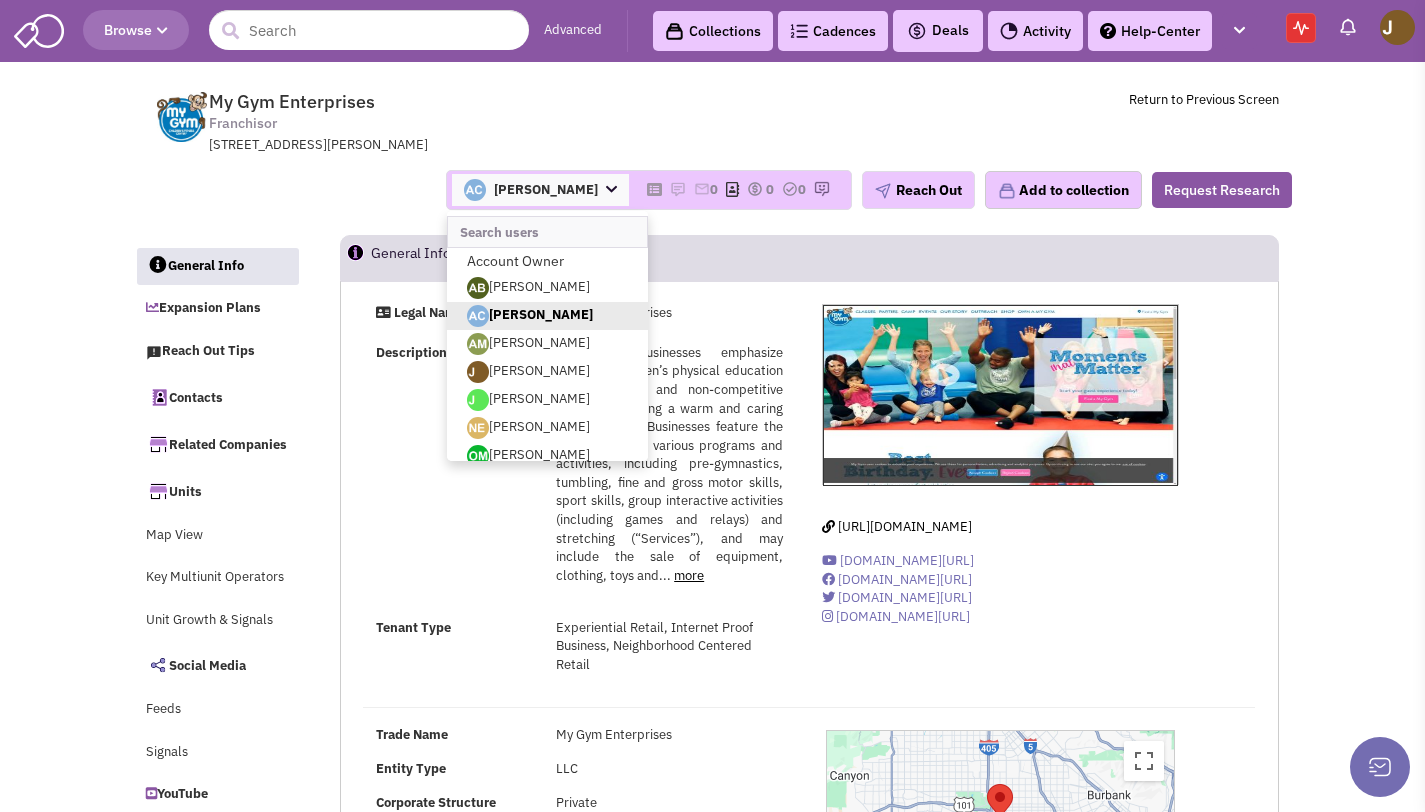 click on "[PERSON_NAME]" at bounding box center [540, 190] 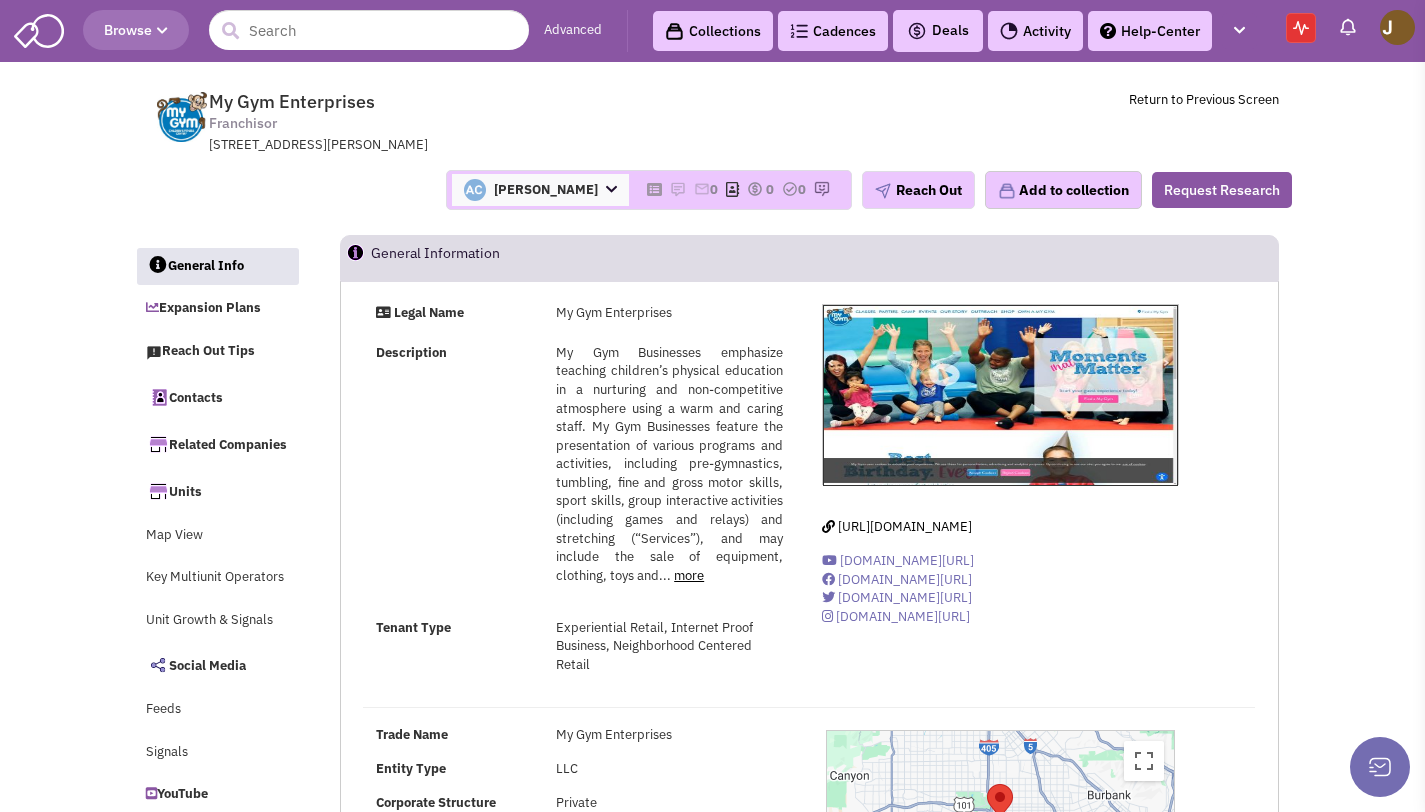 click on "[PERSON_NAME]" at bounding box center (540, 190) 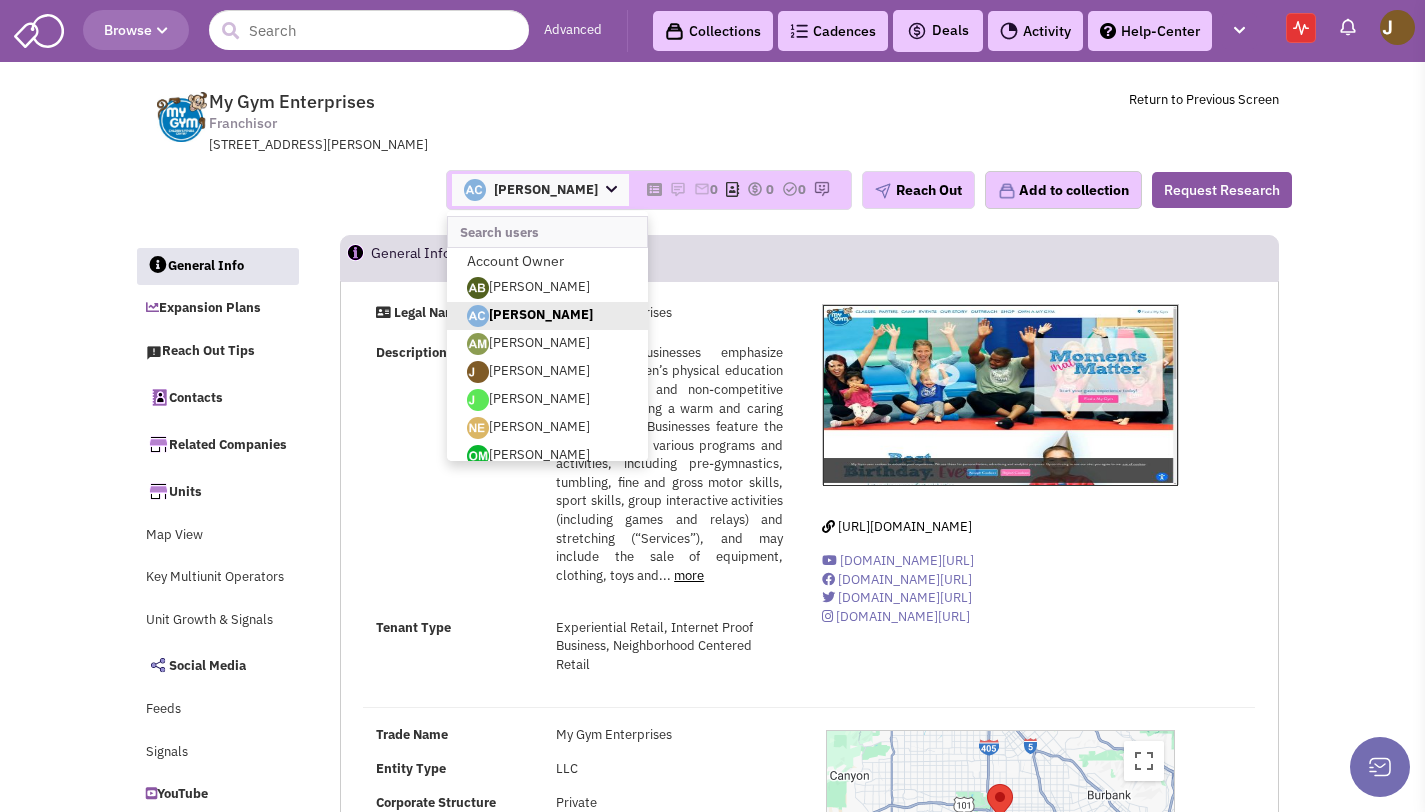click on "[PERSON_NAME]" at bounding box center (540, 190) 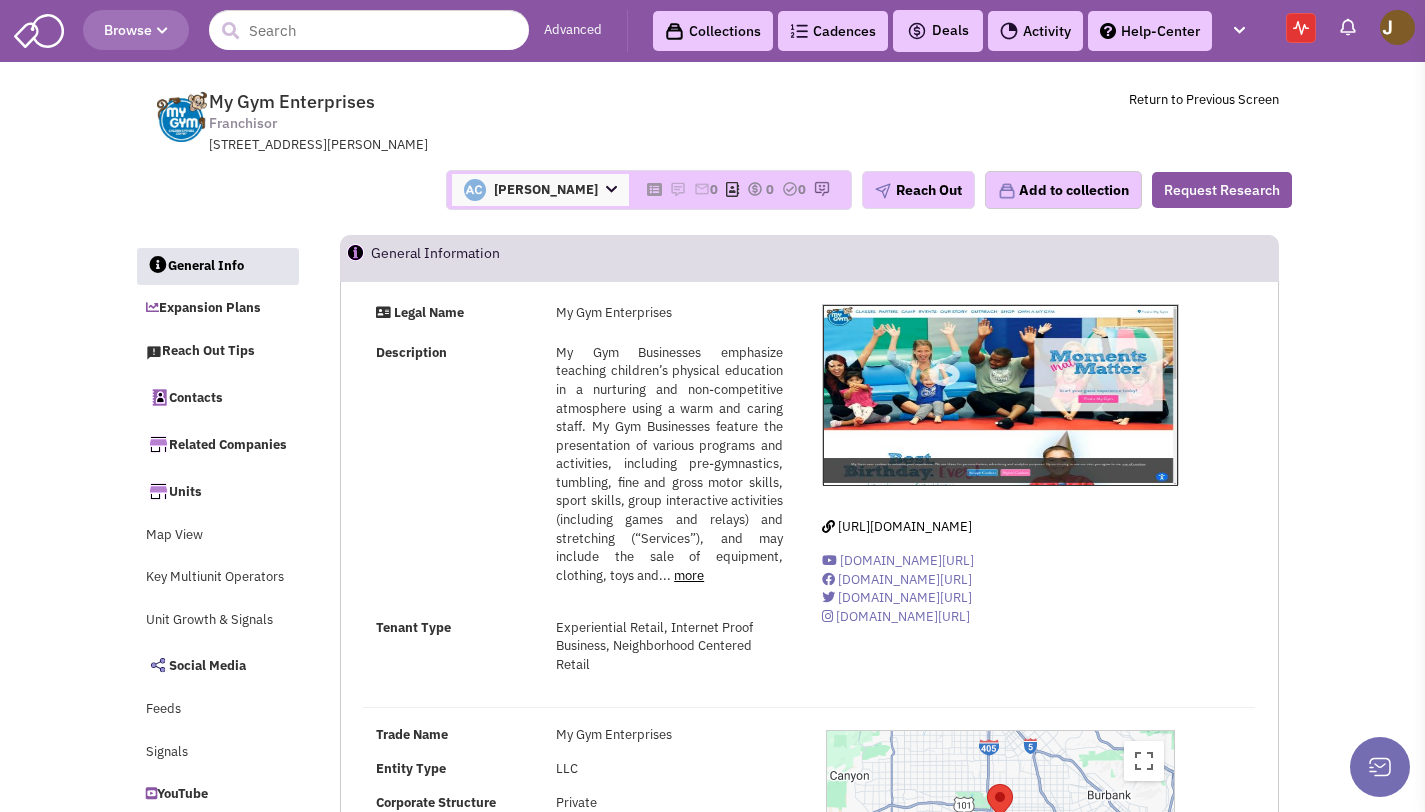 click on "[PERSON_NAME]" at bounding box center [540, 190] 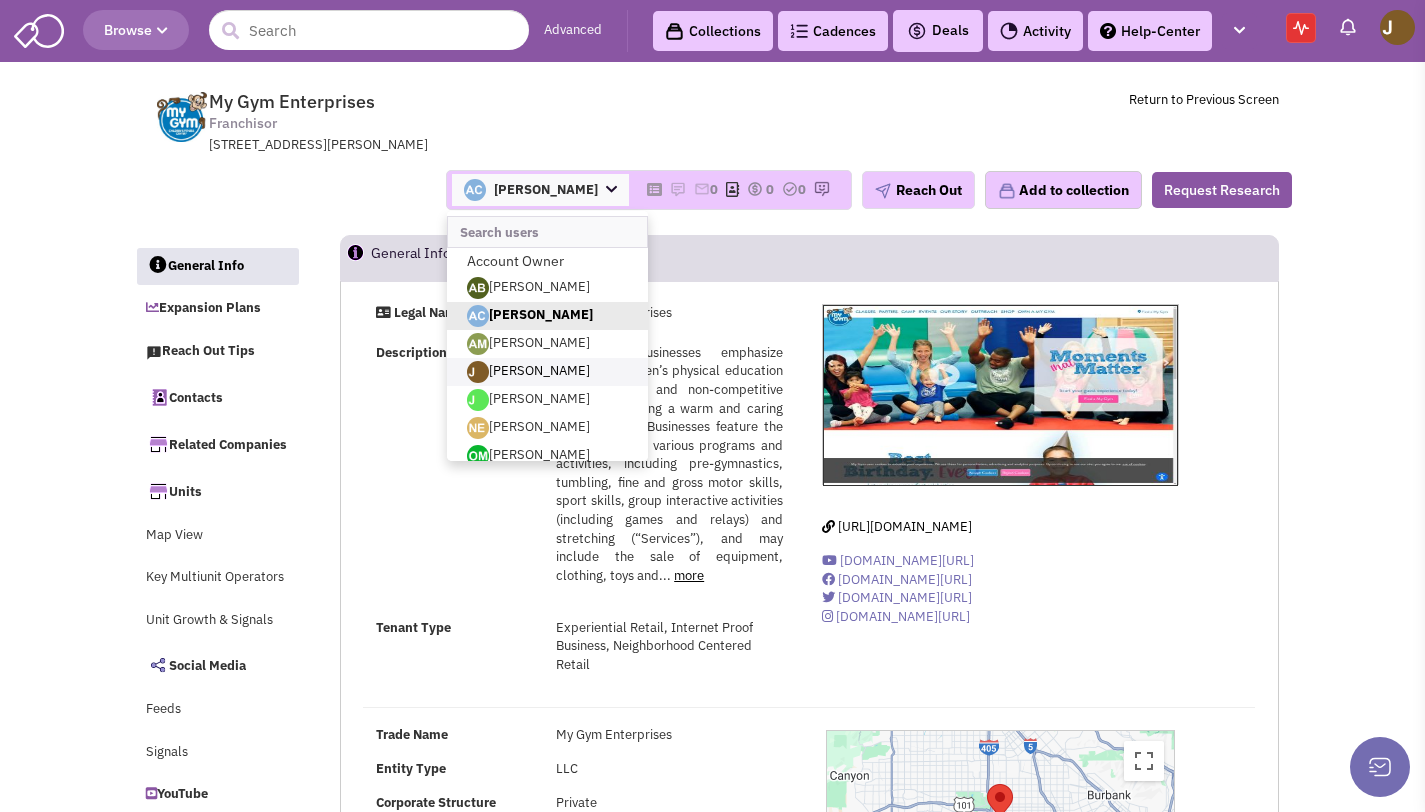 click on "[PERSON_NAME]" at bounding box center (547, 372) 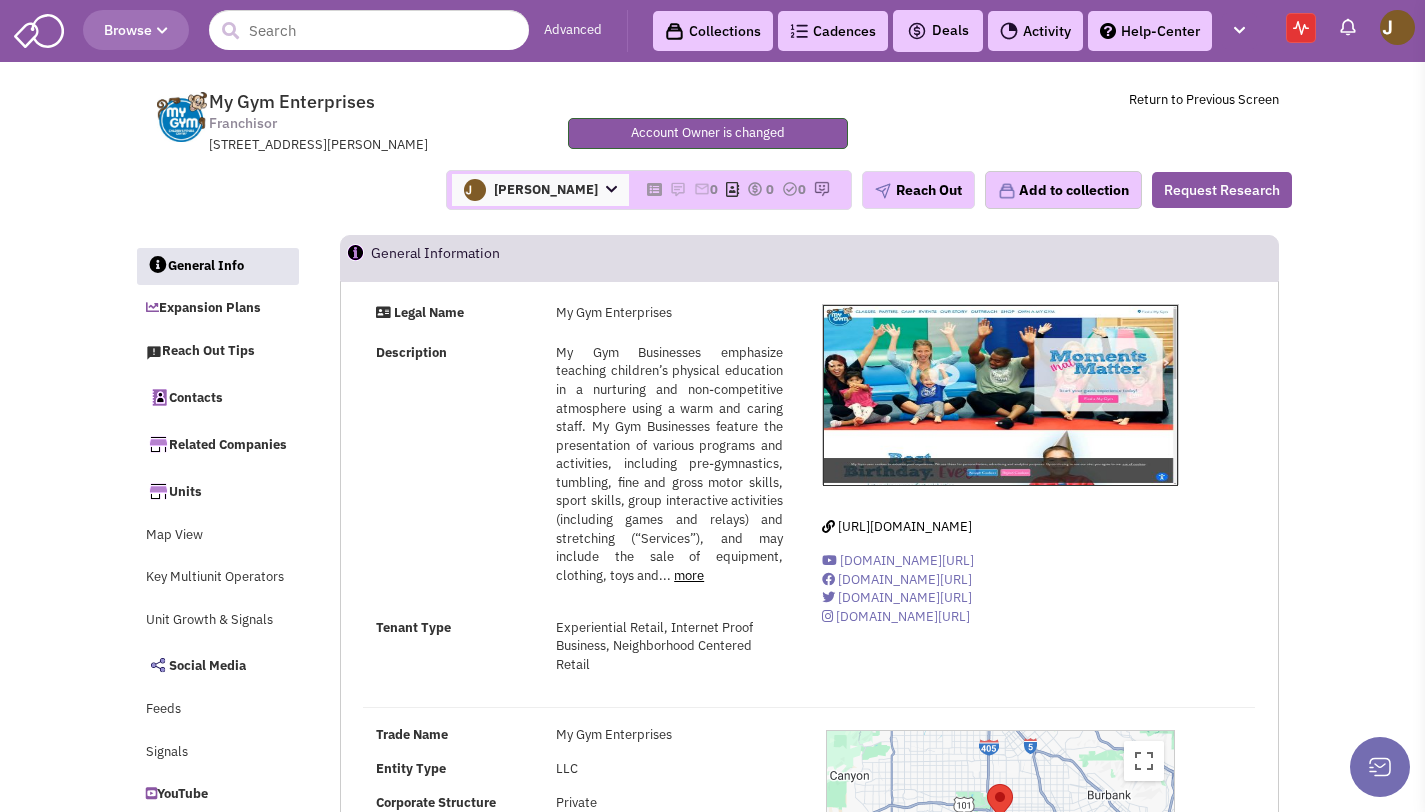 click on "[PERSON_NAME]" at bounding box center (540, 190) 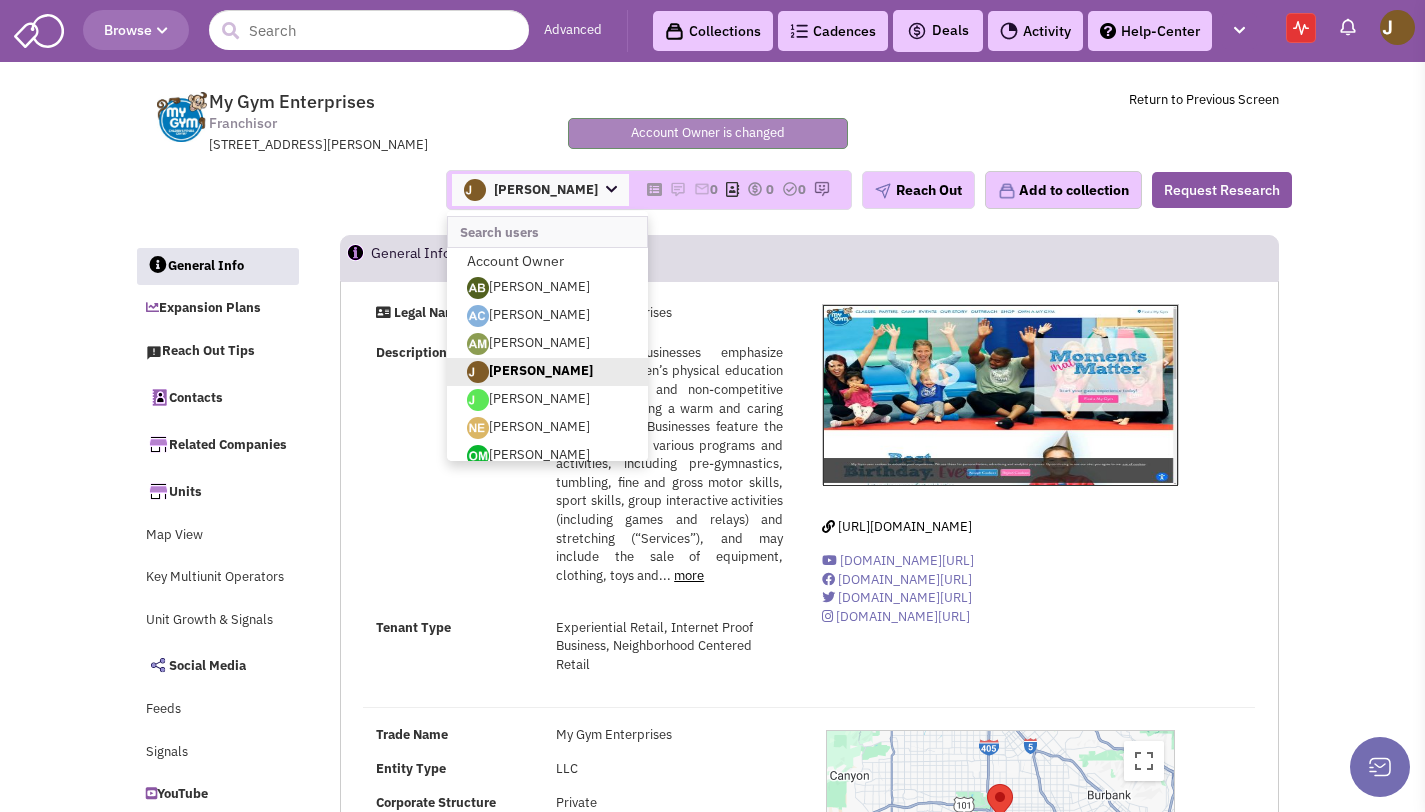 click on "My Gym Enterprises     Franchisor
[STREET_ADDRESS][PERSON_NAME]" at bounding box center (480, 123) 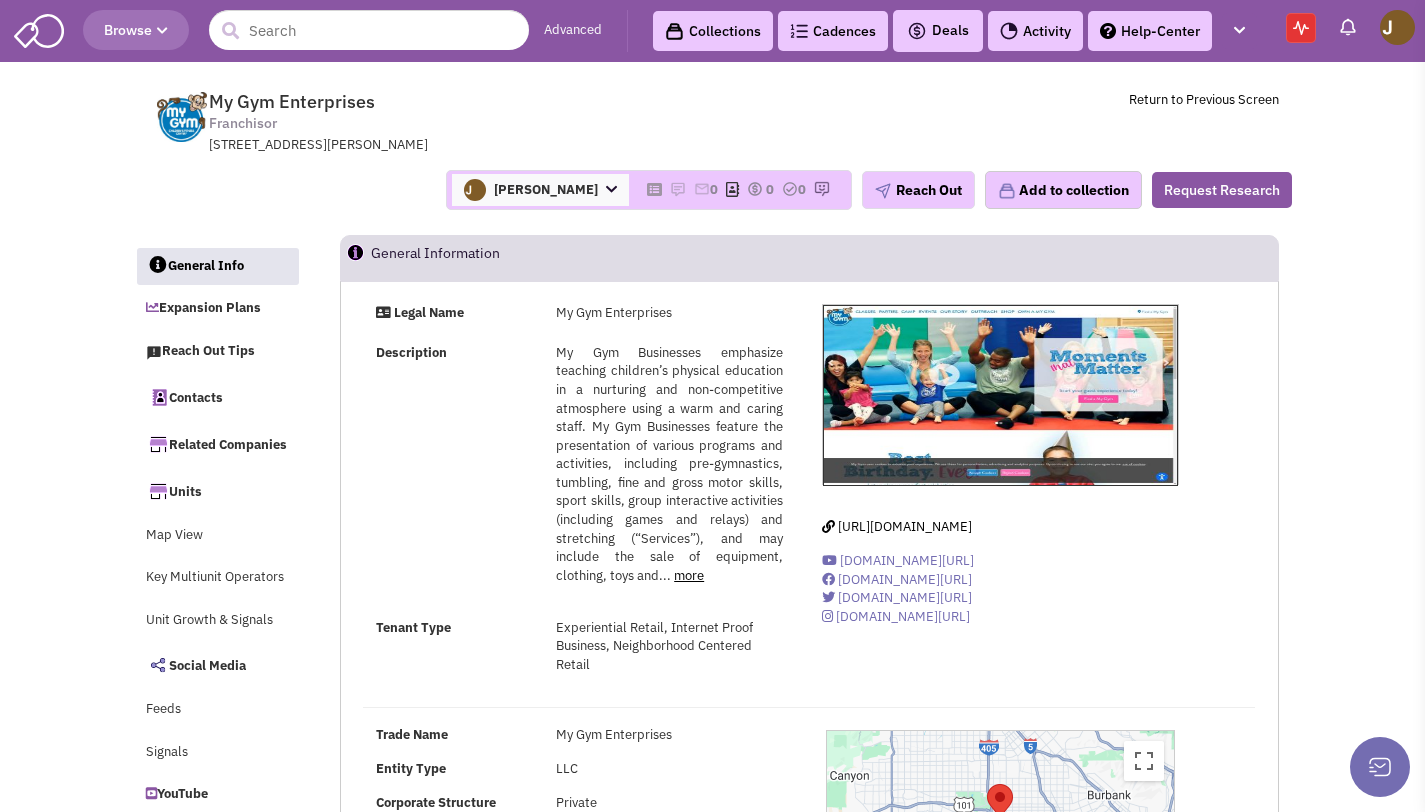 click on "My Gym Enterprises     Franchisor
[STREET_ADDRESS][PERSON_NAME]
Return to Previous Screen" at bounding box center [754, 117] 